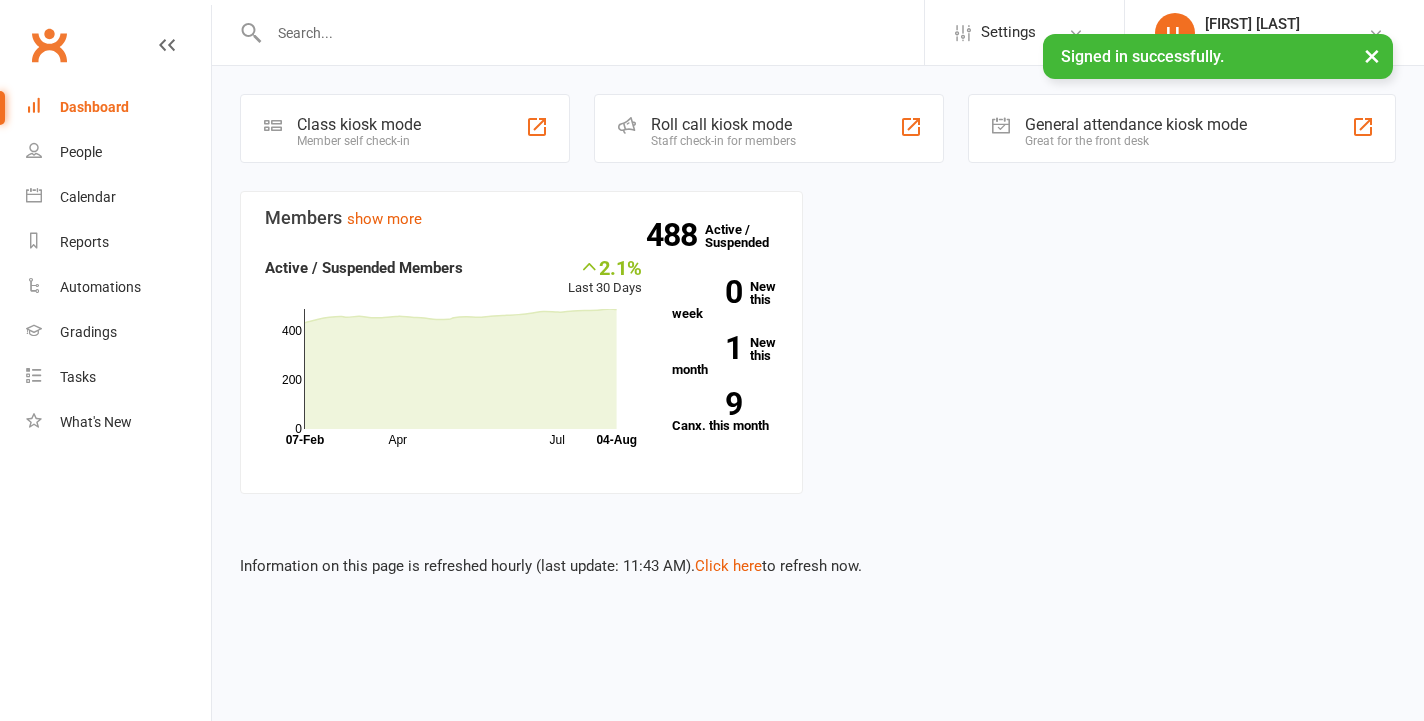 scroll, scrollTop: 0, scrollLeft: 0, axis: both 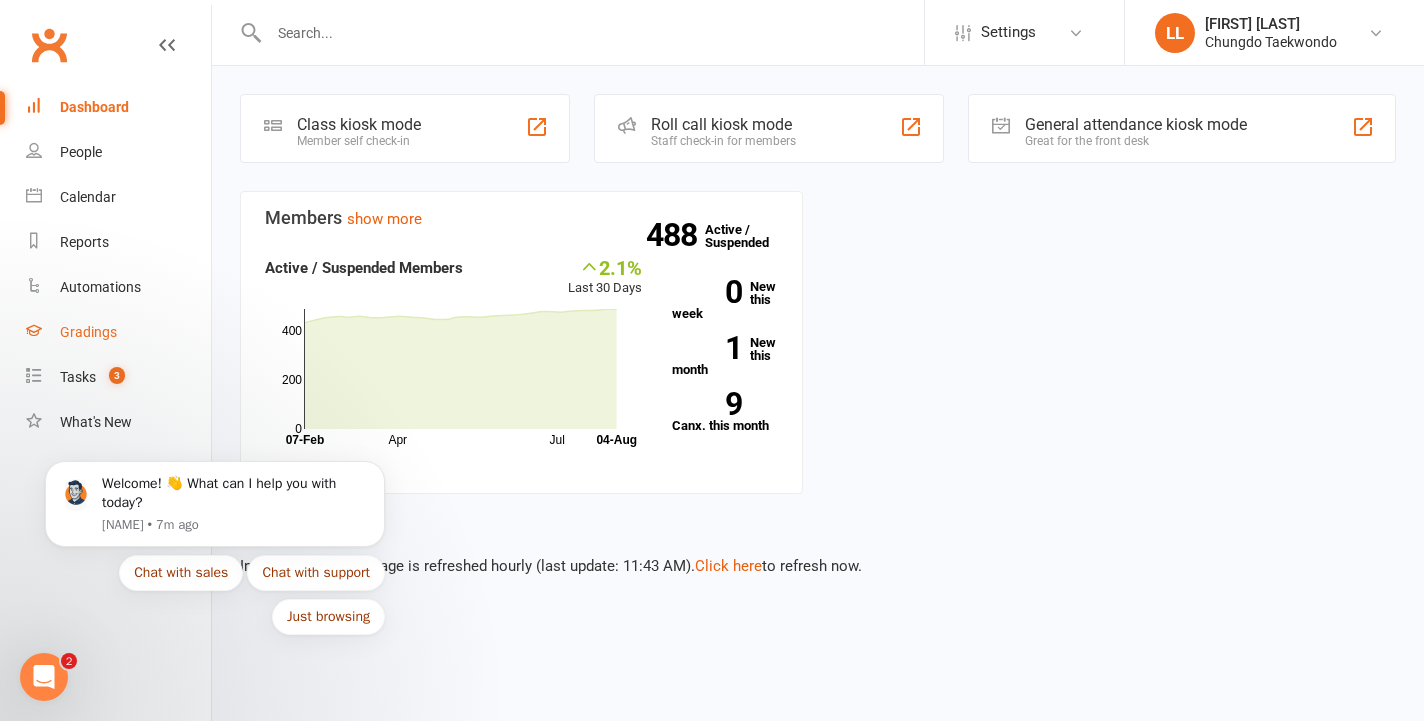 click on "Gradings" at bounding box center [118, 332] 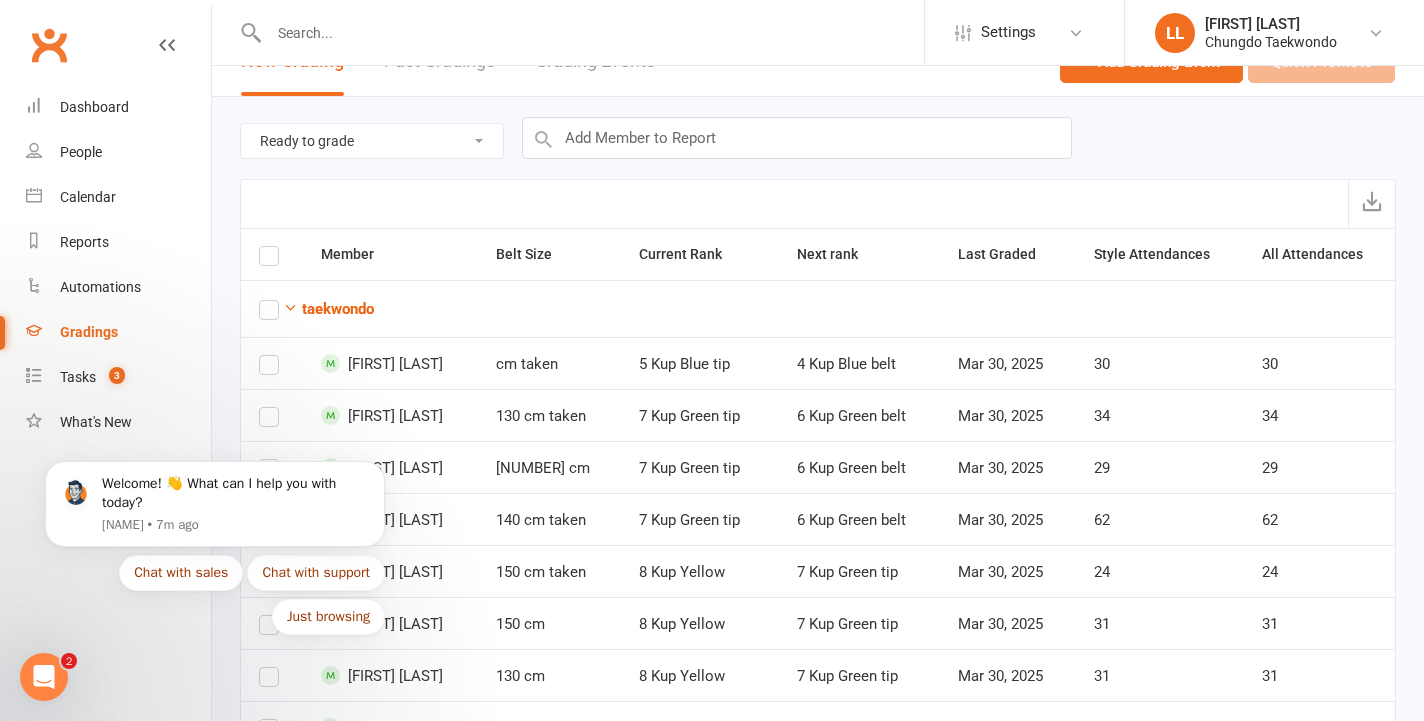 scroll, scrollTop: 0, scrollLeft: 0, axis: both 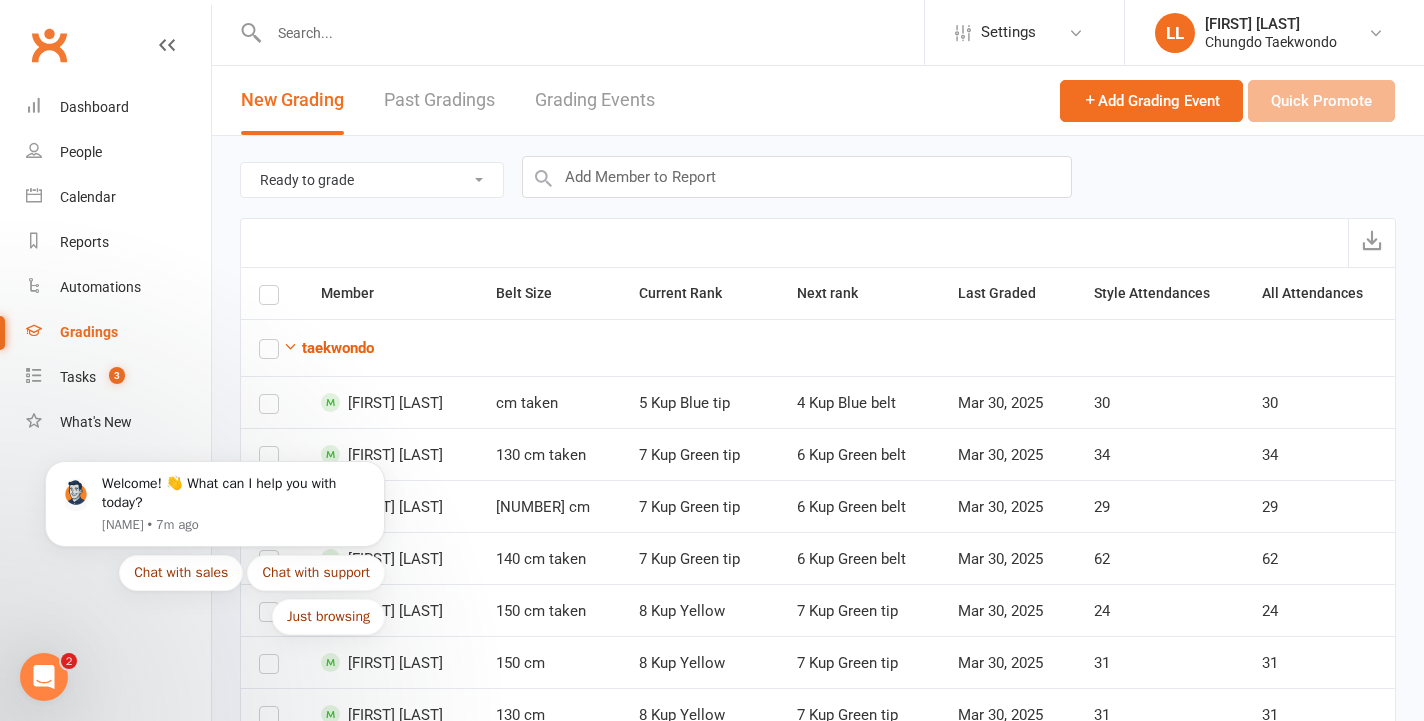 click on "Past Gradings" at bounding box center (439, 100) 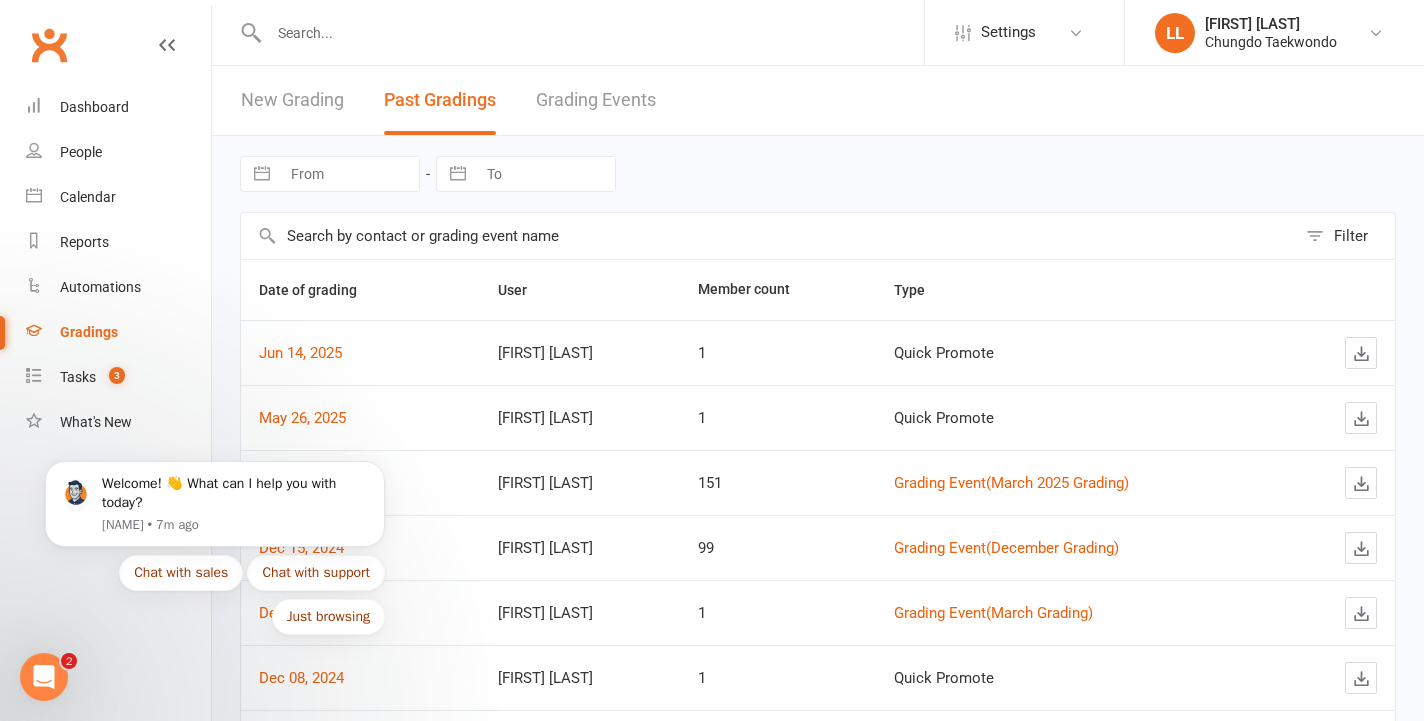 click on "Grading Events" at bounding box center (596, 100) 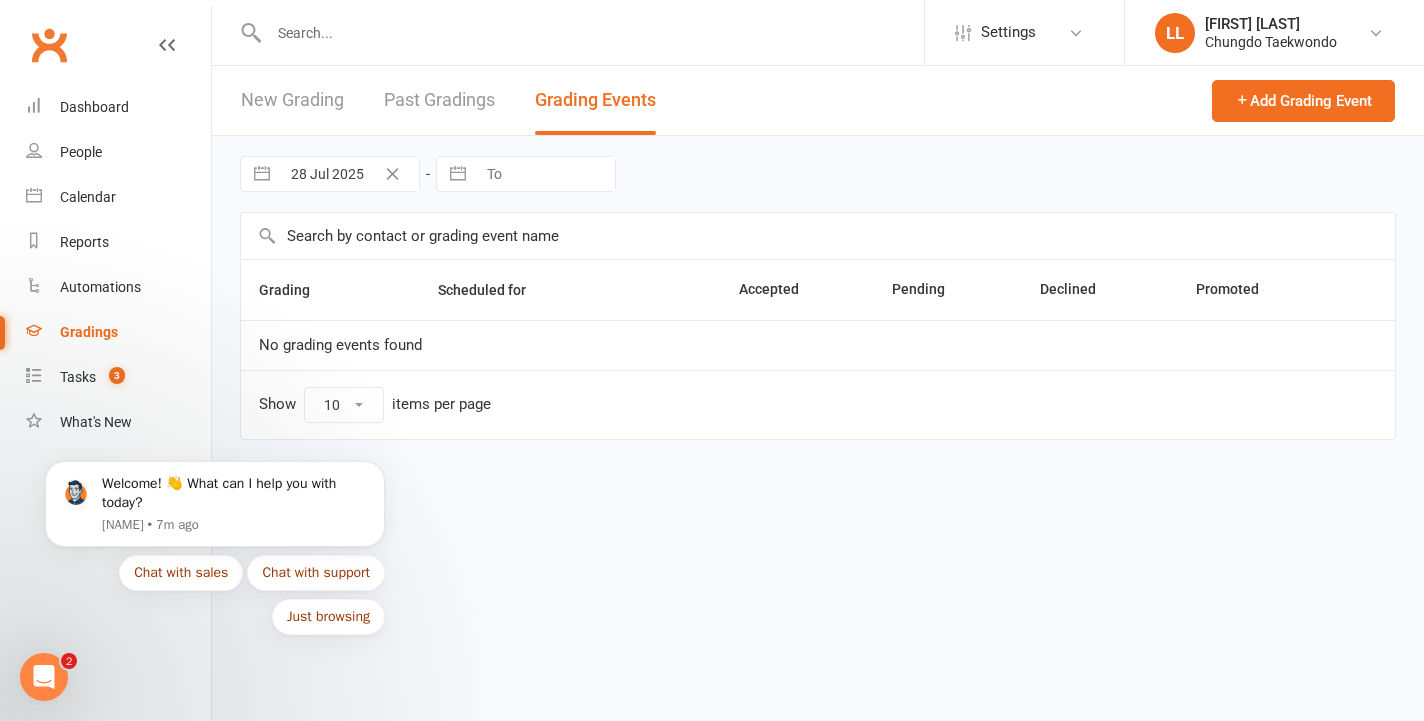 click on "Welcome! 👋 What can I help you with today?  • 5m ago Chat with sales Chat with support Just browsing" at bounding box center [215, 510] 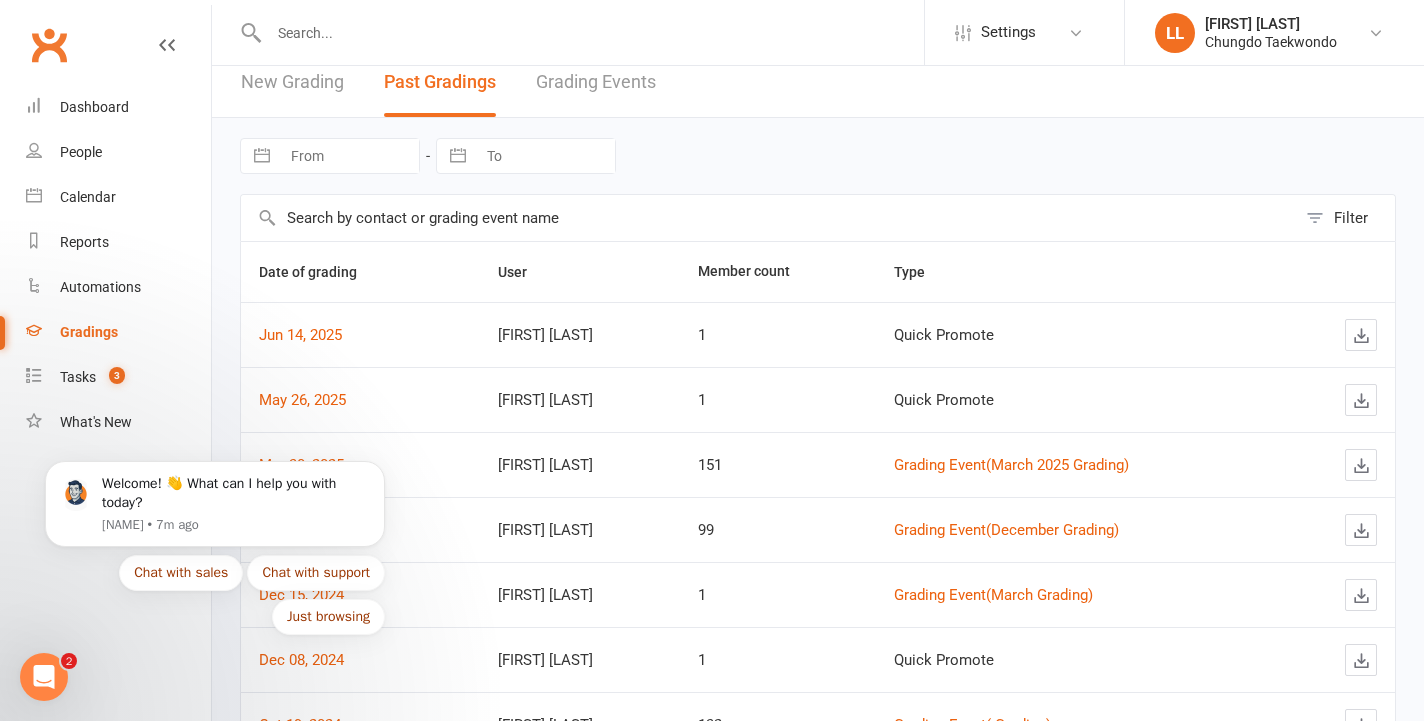 scroll, scrollTop: 0, scrollLeft: 0, axis: both 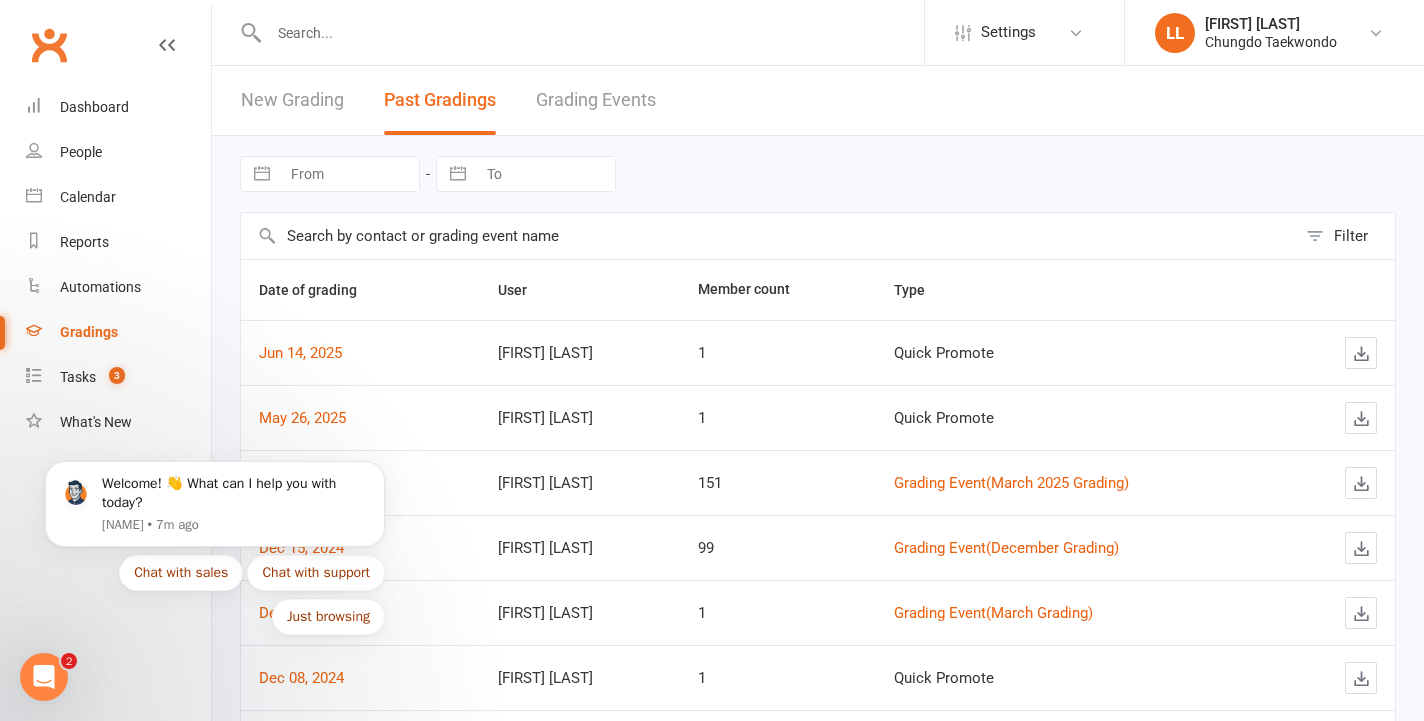 click on "Grading Events" at bounding box center [596, 100] 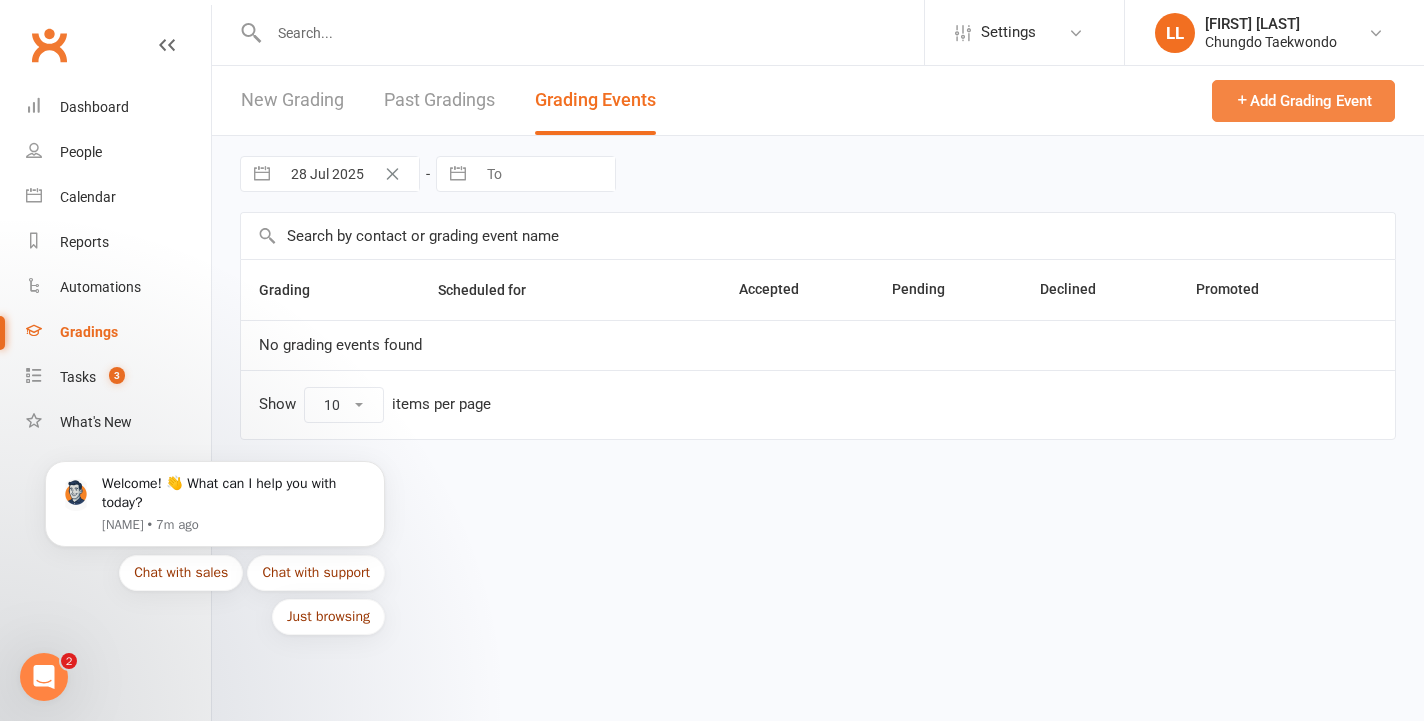 click on "Add Grading Event" at bounding box center (1303, 101) 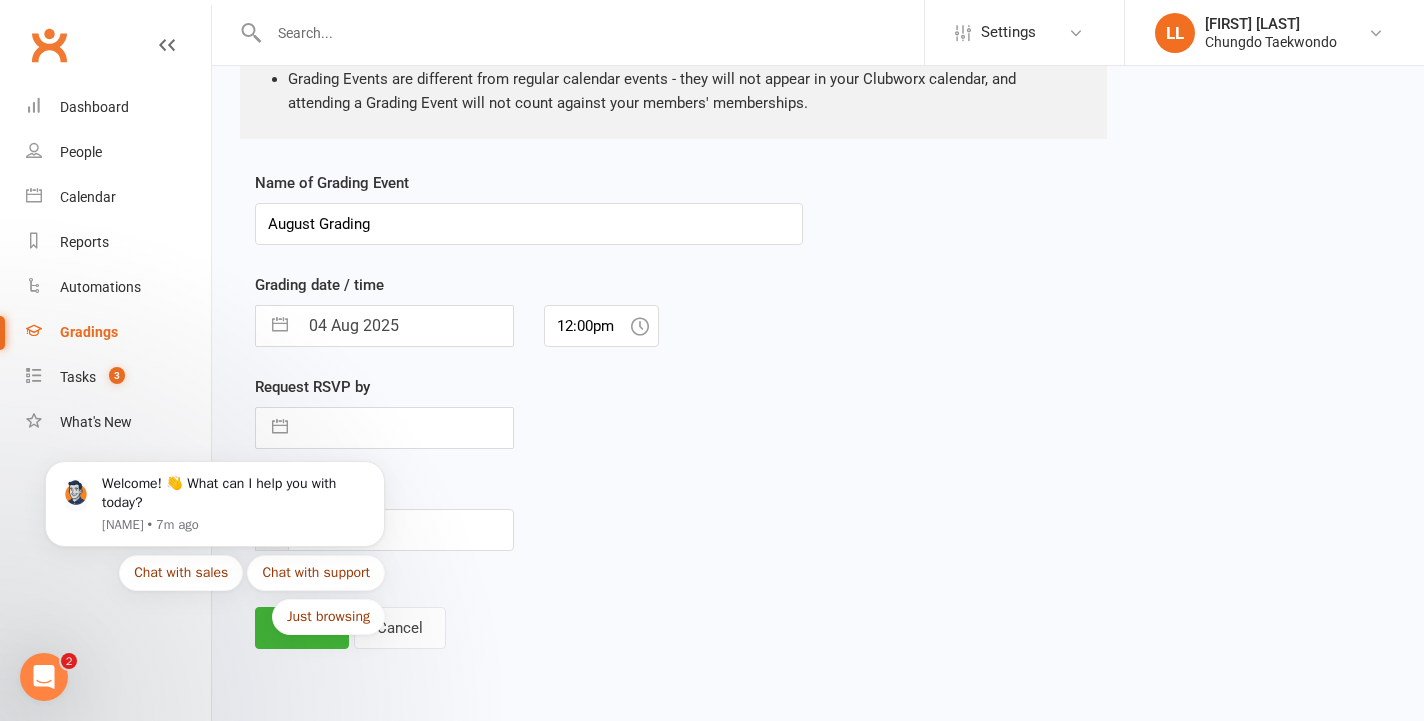 scroll, scrollTop: 369, scrollLeft: 0, axis: vertical 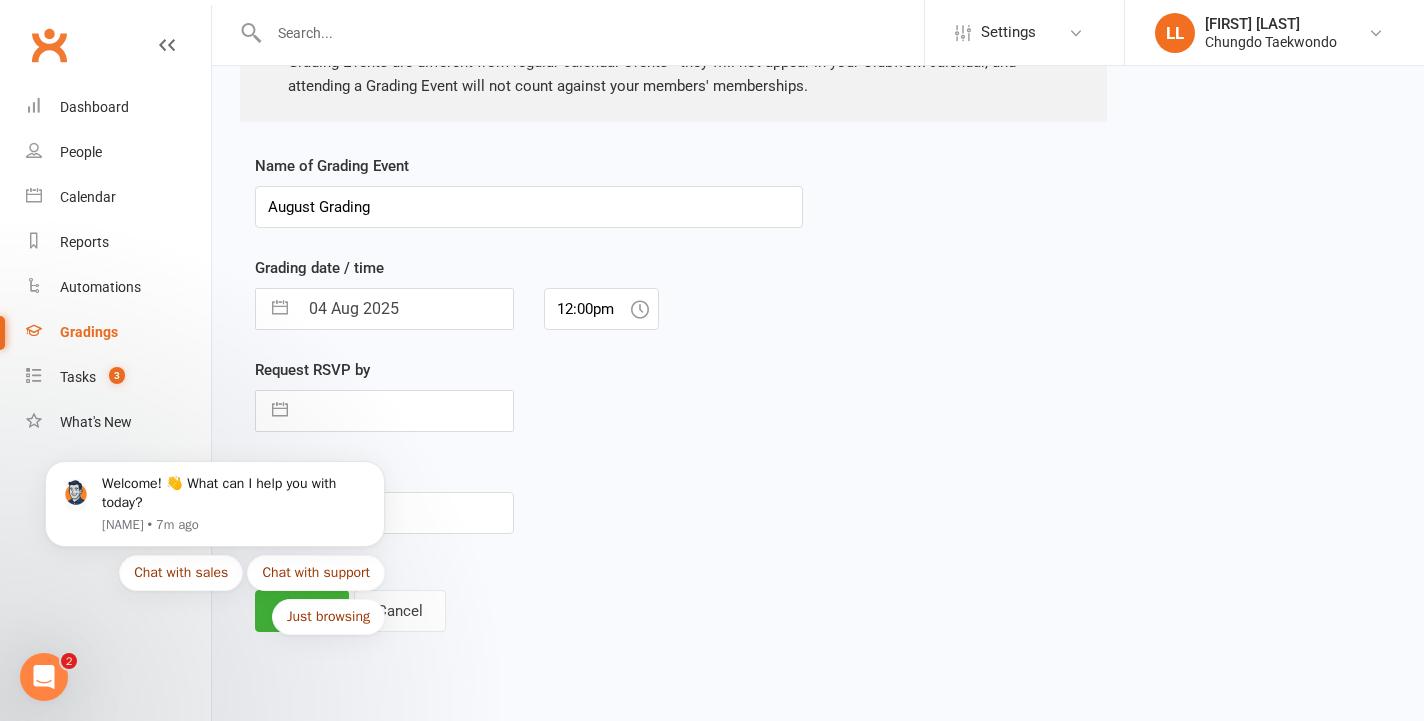 click on "Welcome! 👋 What can I help you with today?  • 5m ago Chat with sales Chat with support Just browsing" at bounding box center [215, 509] 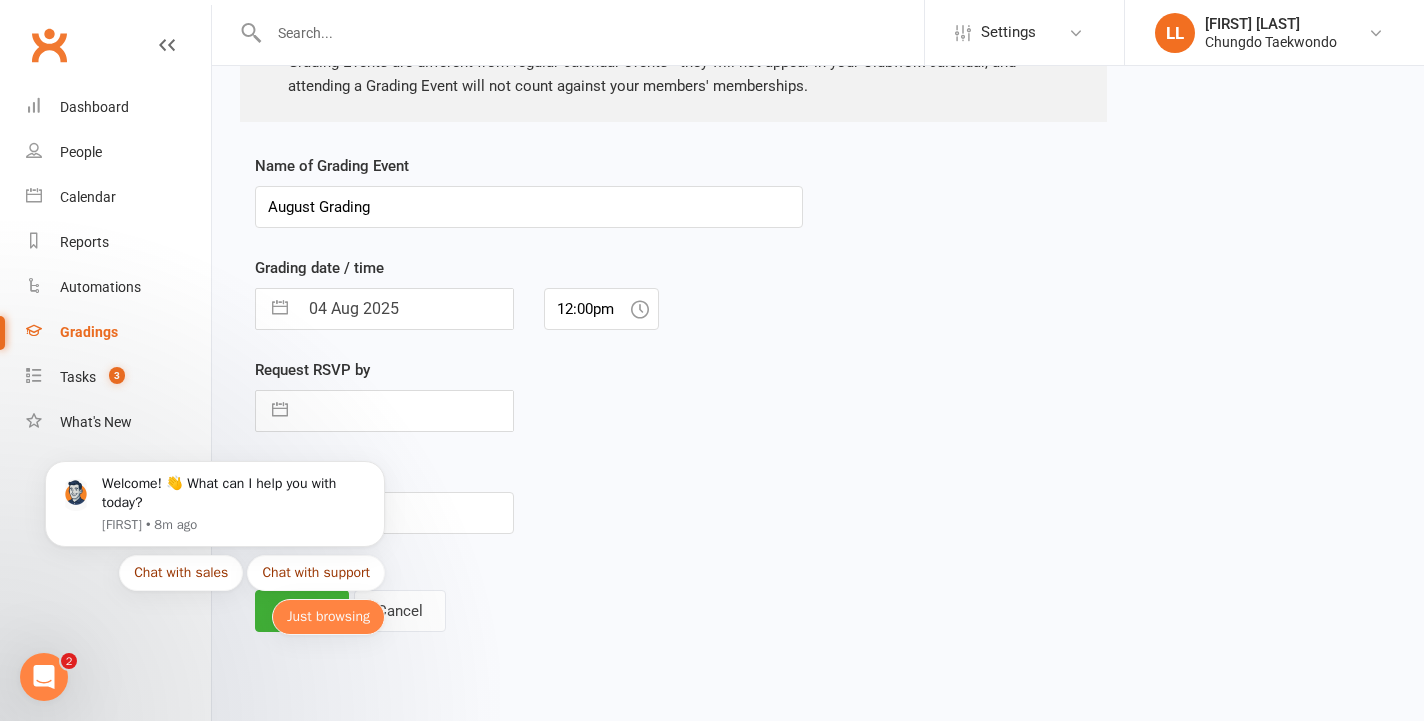 click on "Just browsing" at bounding box center [328, 617] 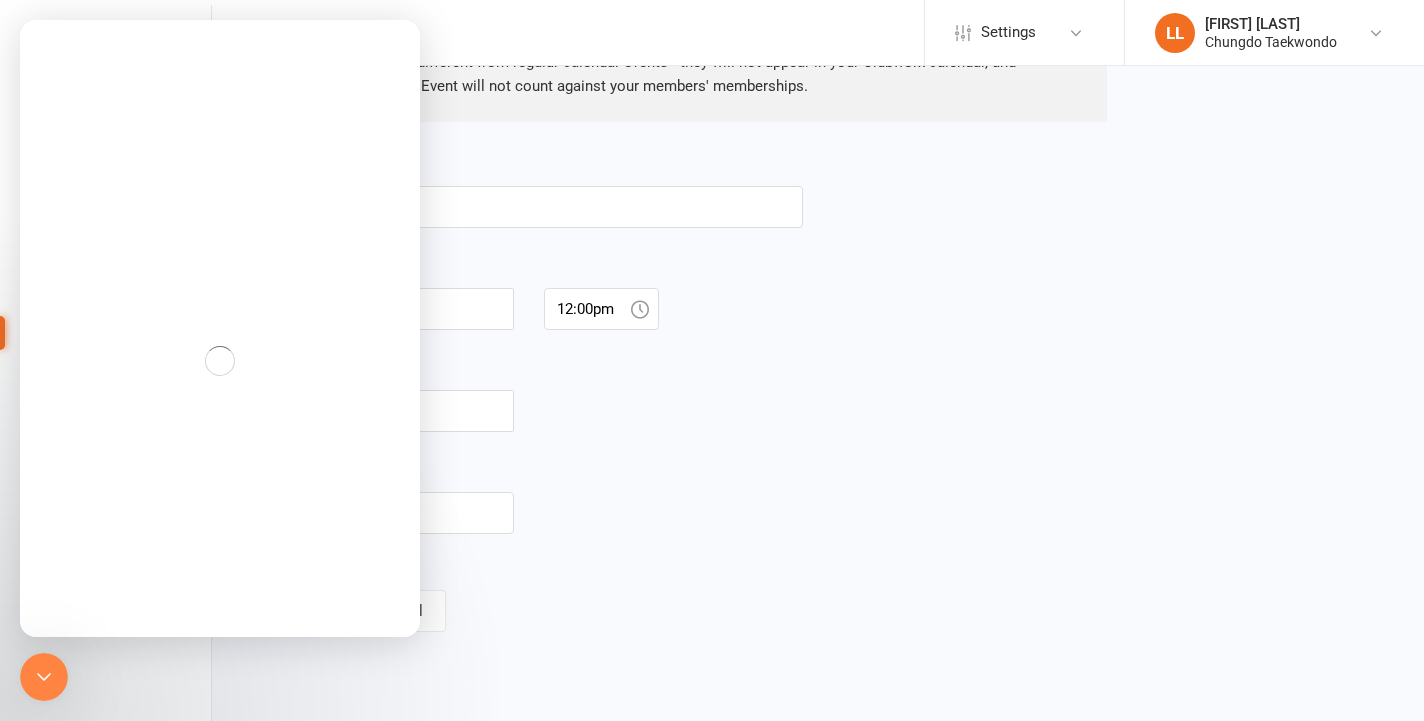 scroll, scrollTop: 0, scrollLeft: 0, axis: both 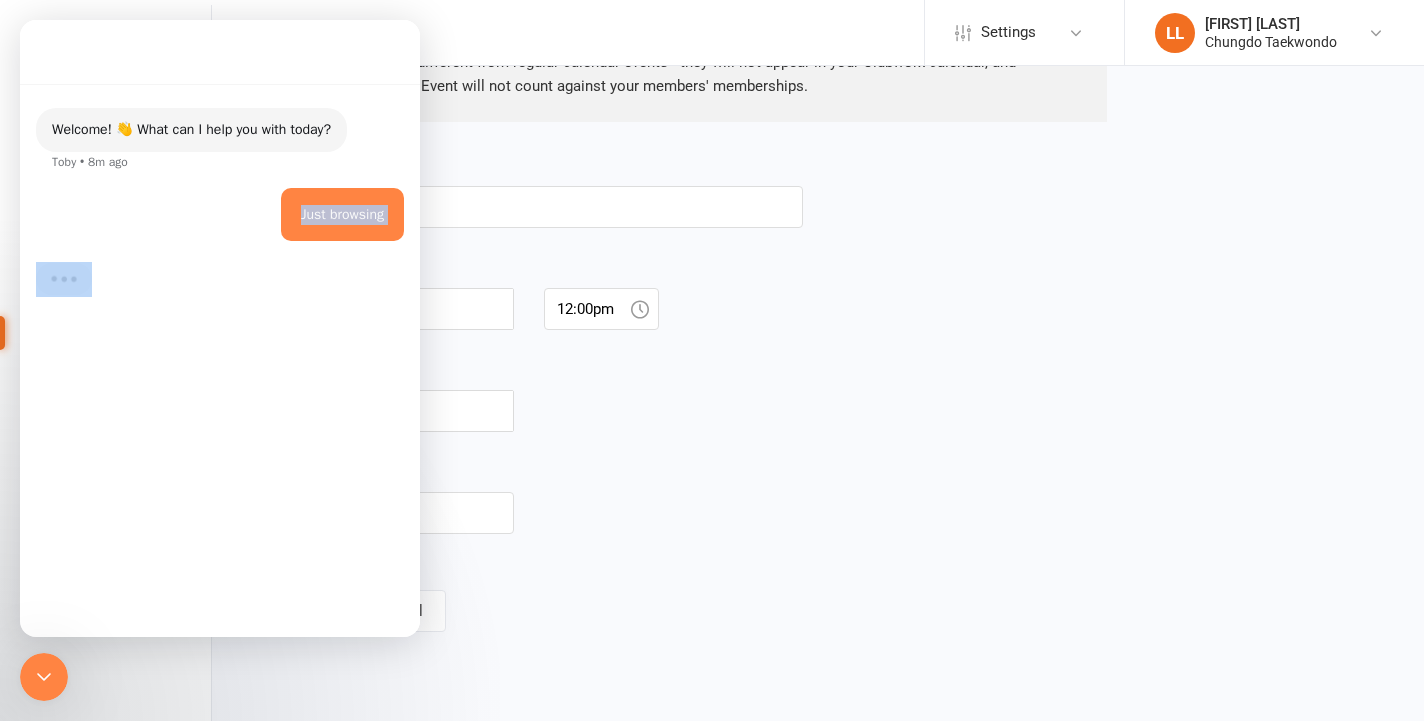 drag, startPoint x: 336, startPoint y: 300, endPoint x: 1105, endPoint y: 420, distance: 778.3065 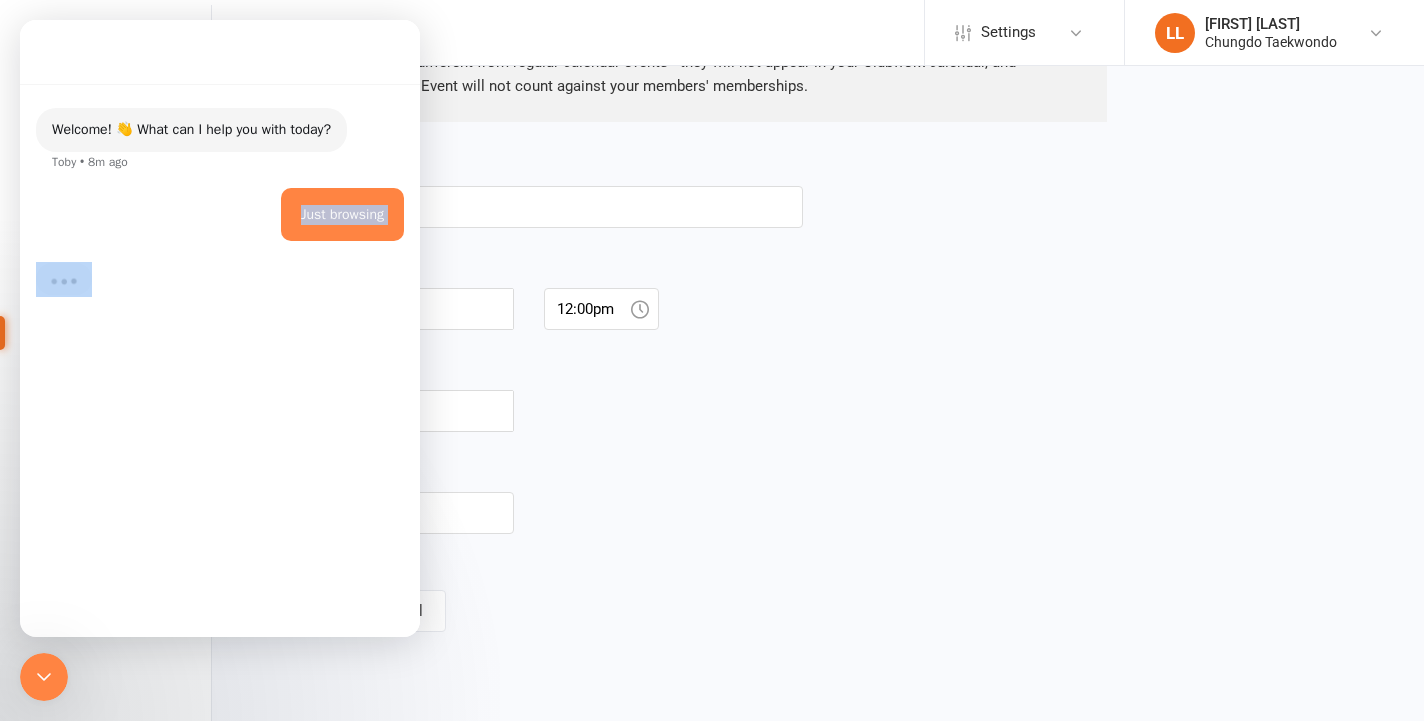 click on "Welcome! 👋 What can I help you with today? [FIRST] • 8m ago Just browsing Typing" 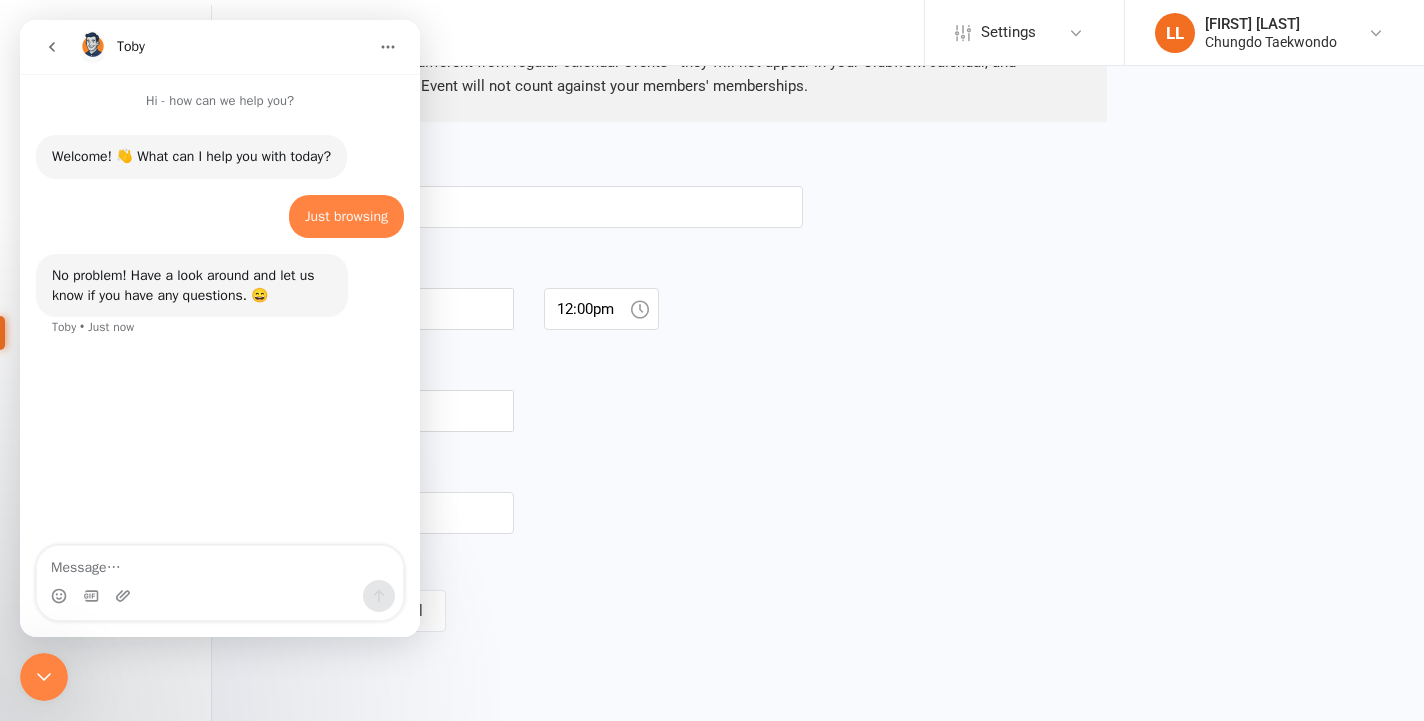 click 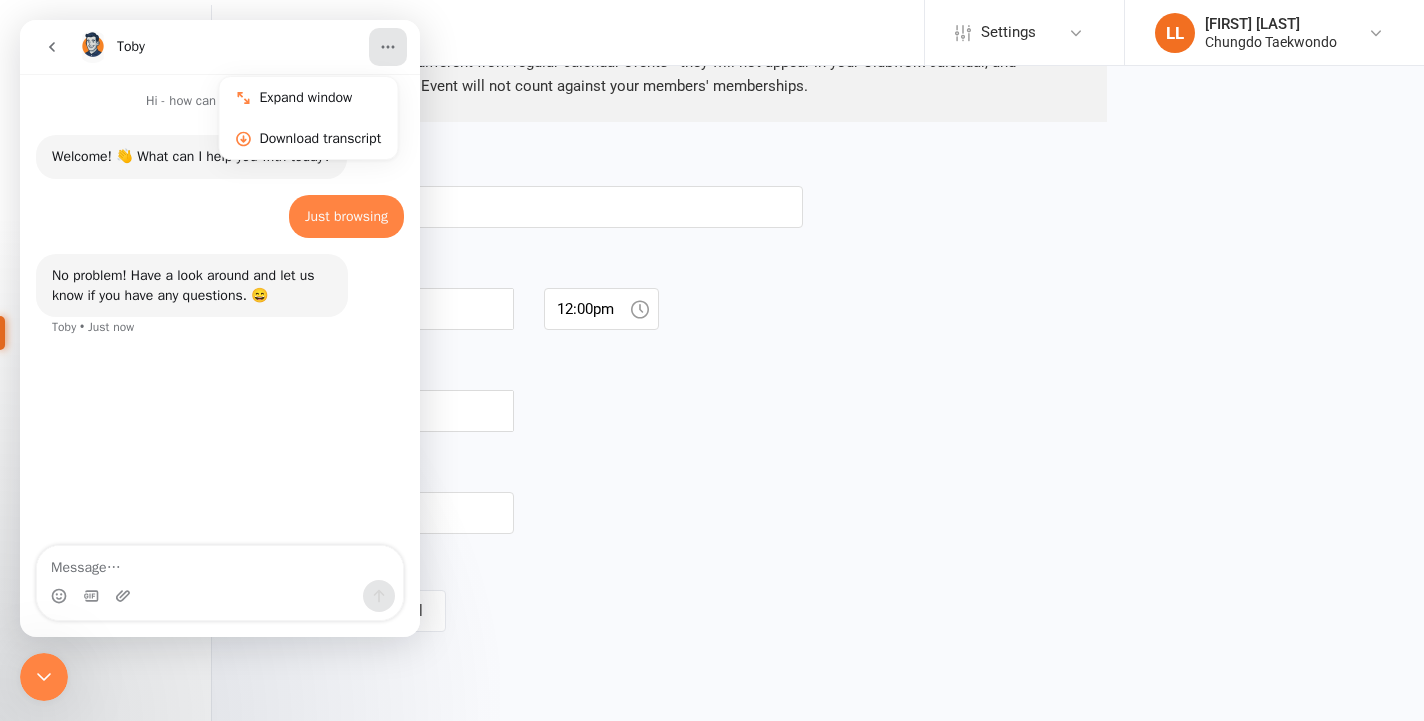 click 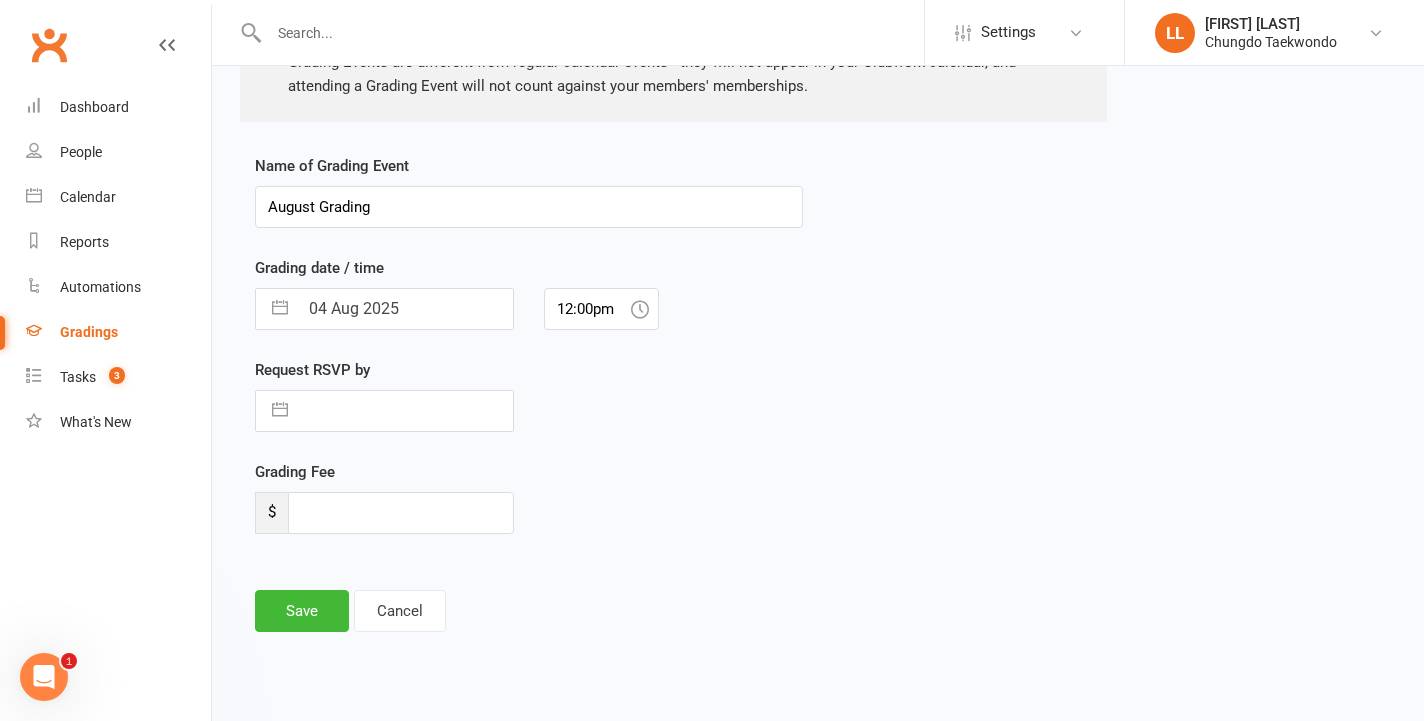 scroll, scrollTop: 0, scrollLeft: 0, axis: both 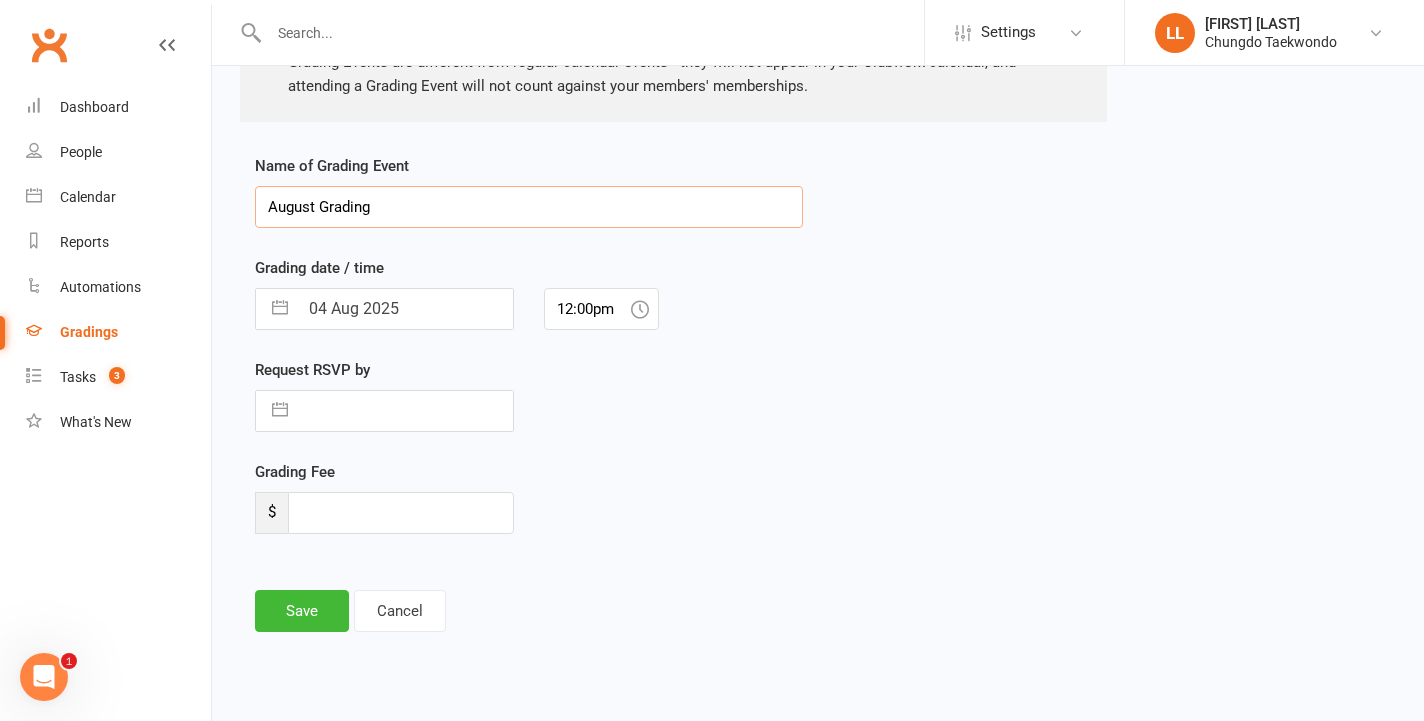 click on "August Grading" at bounding box center (529, 207) 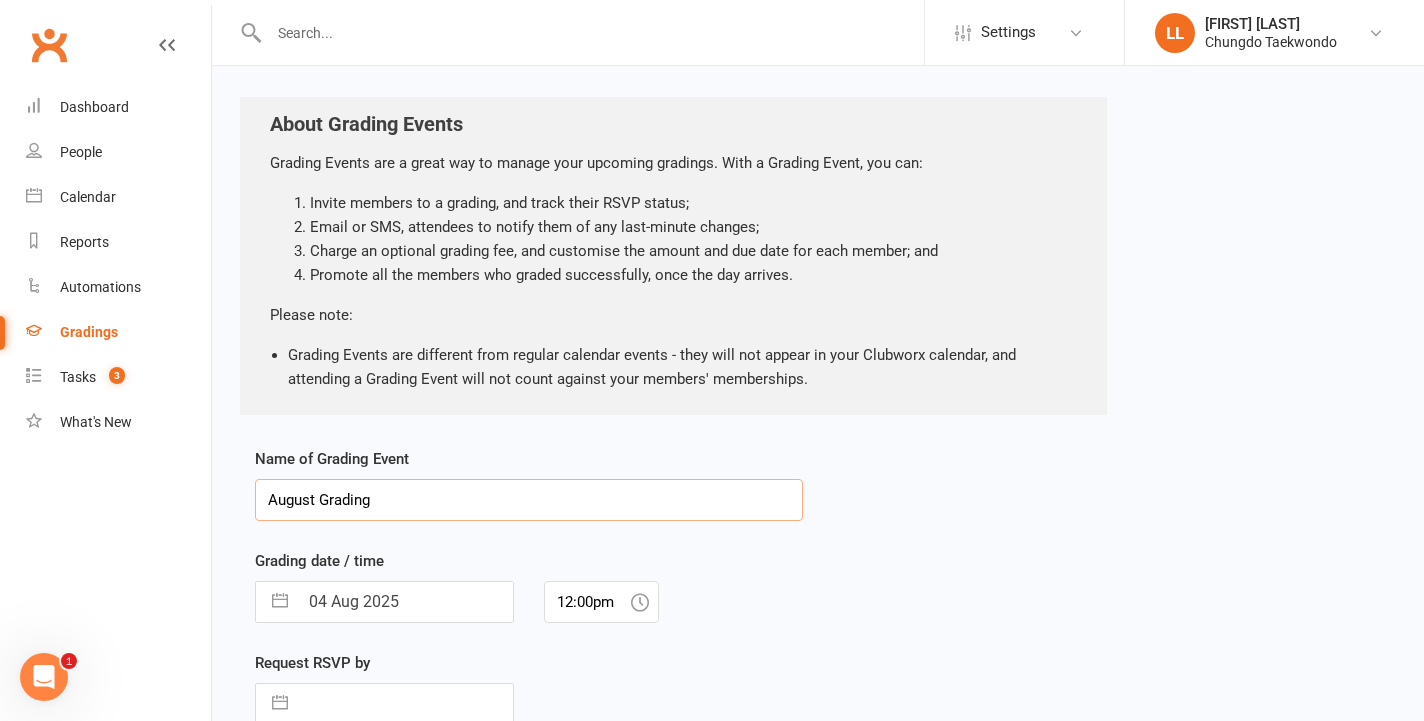 scroll, scrollTop: 101, scrollLeft: 0, axis: vertical 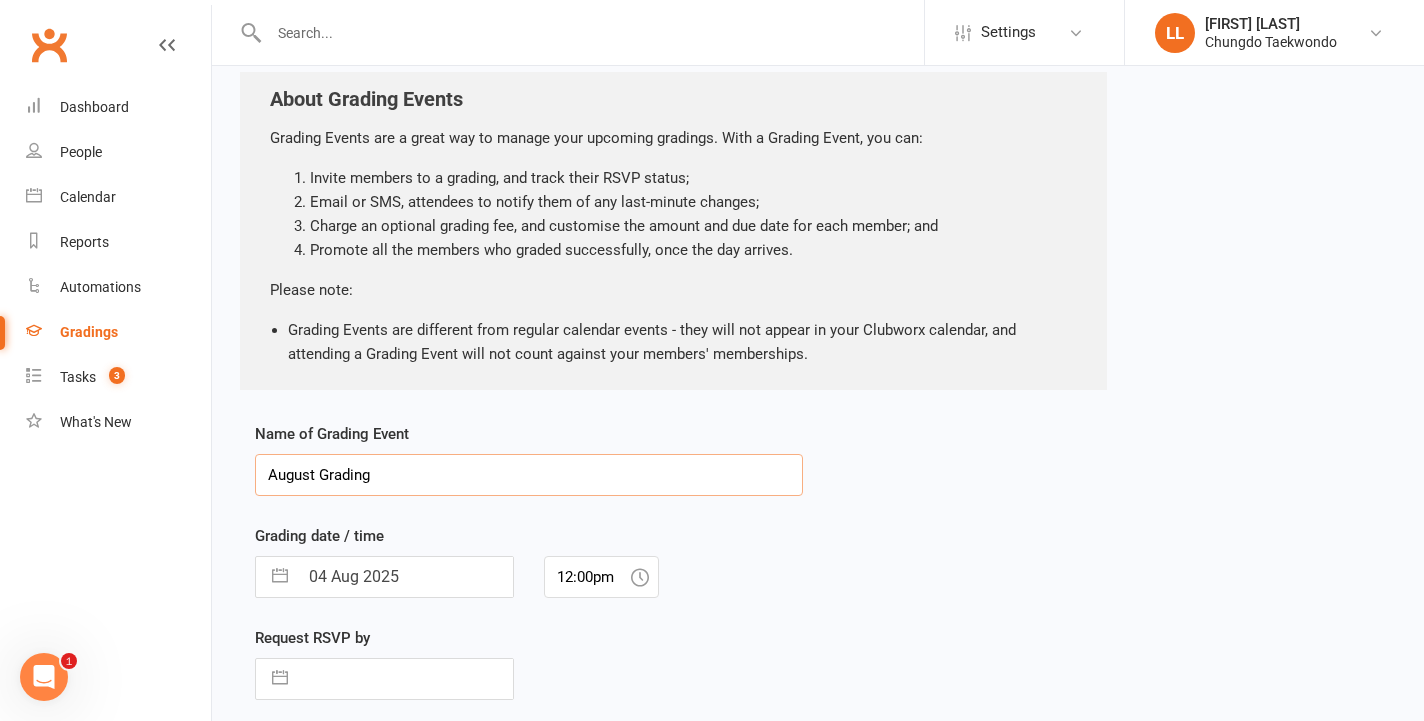 click on "August Grading" at bounding box center (529, 475) 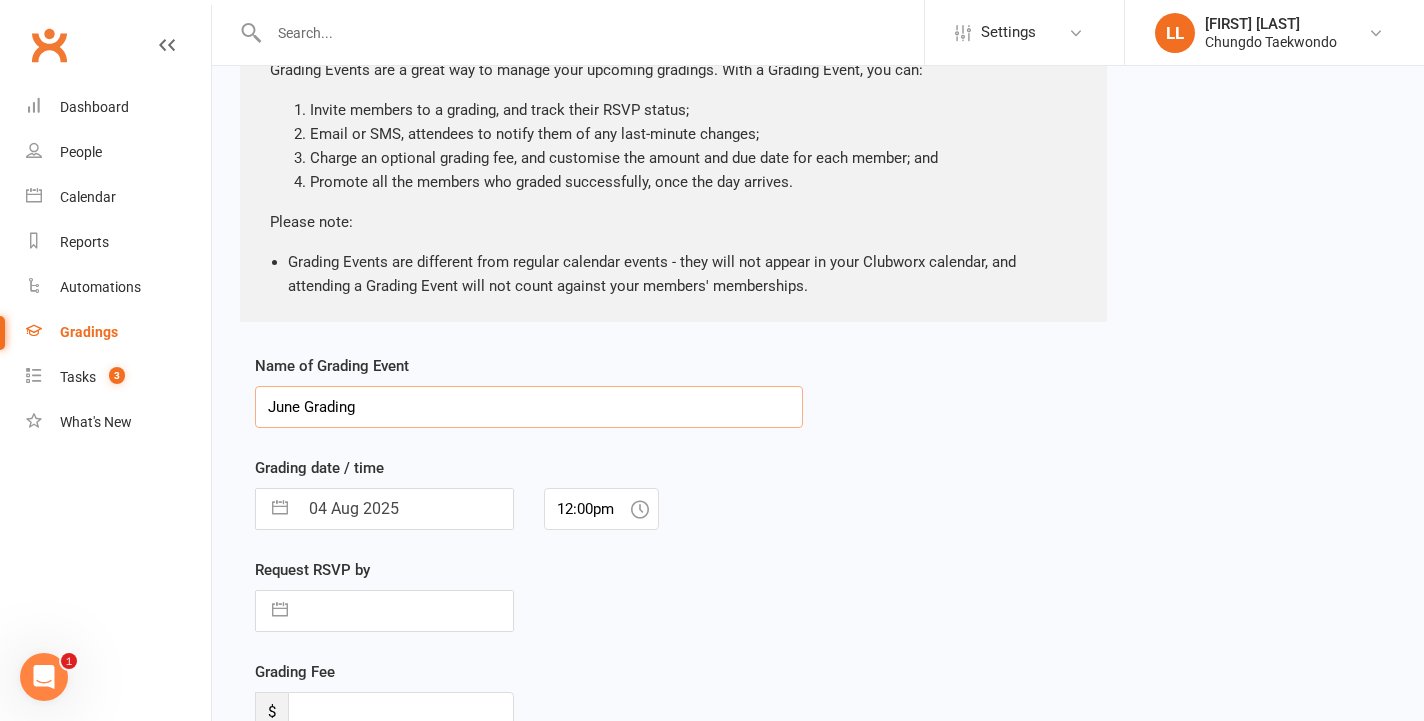 scroll, scrollTop: 176, scrollLeft: 0, axis: vertical 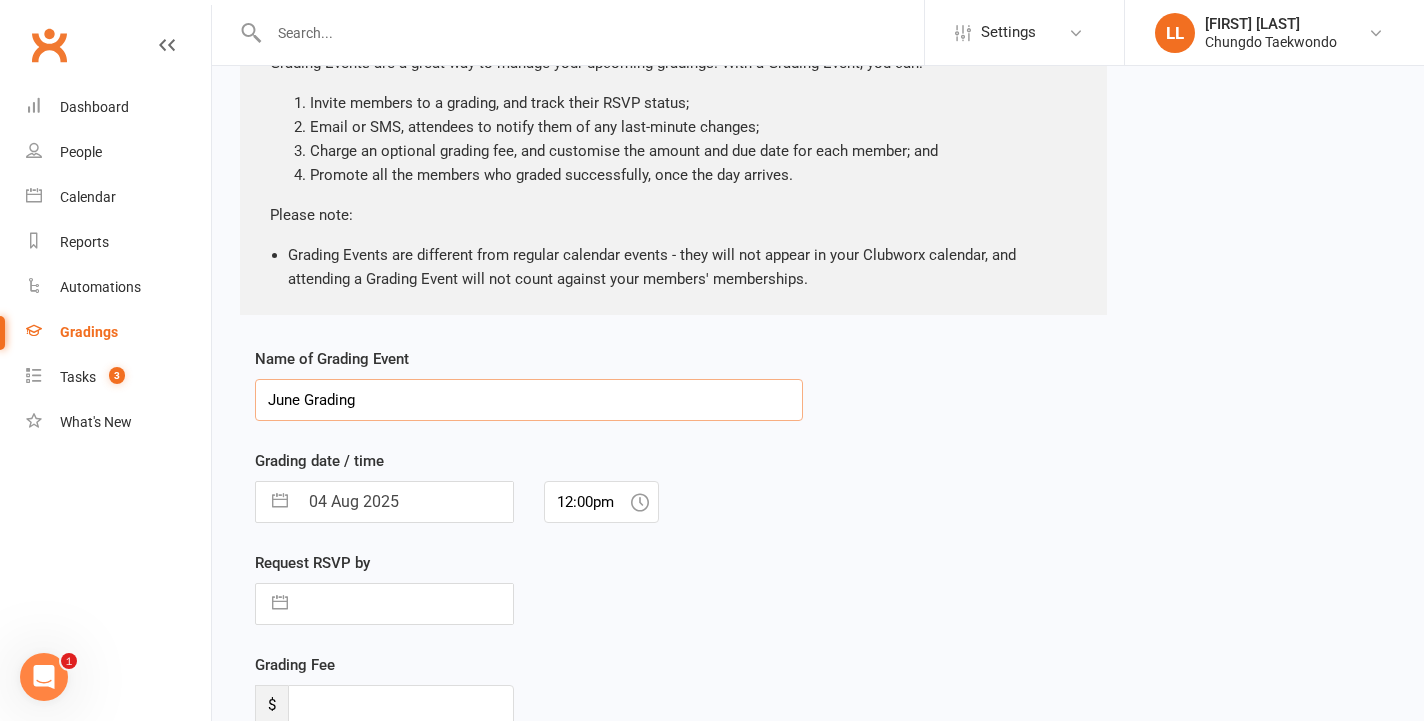 type on "June Grading" 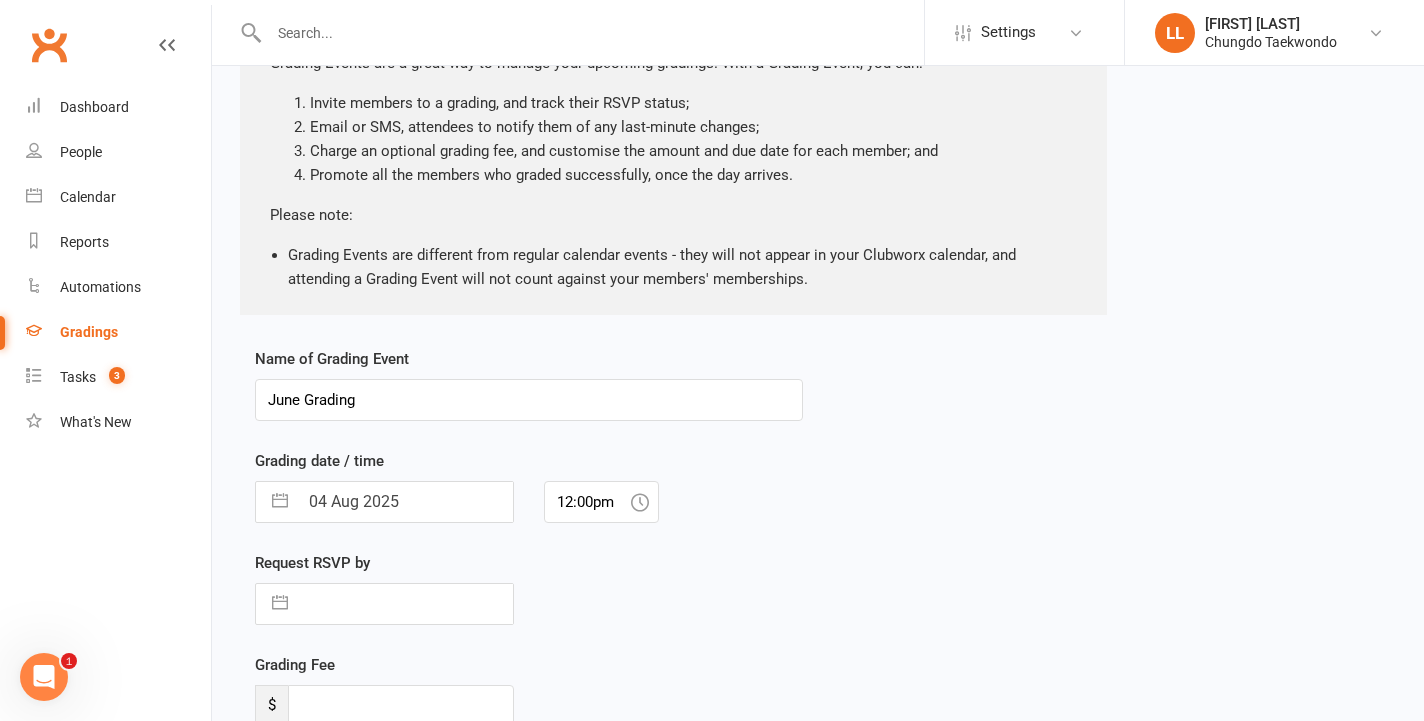 click on "04 Aug 2025" at bounding box center (405, 502) 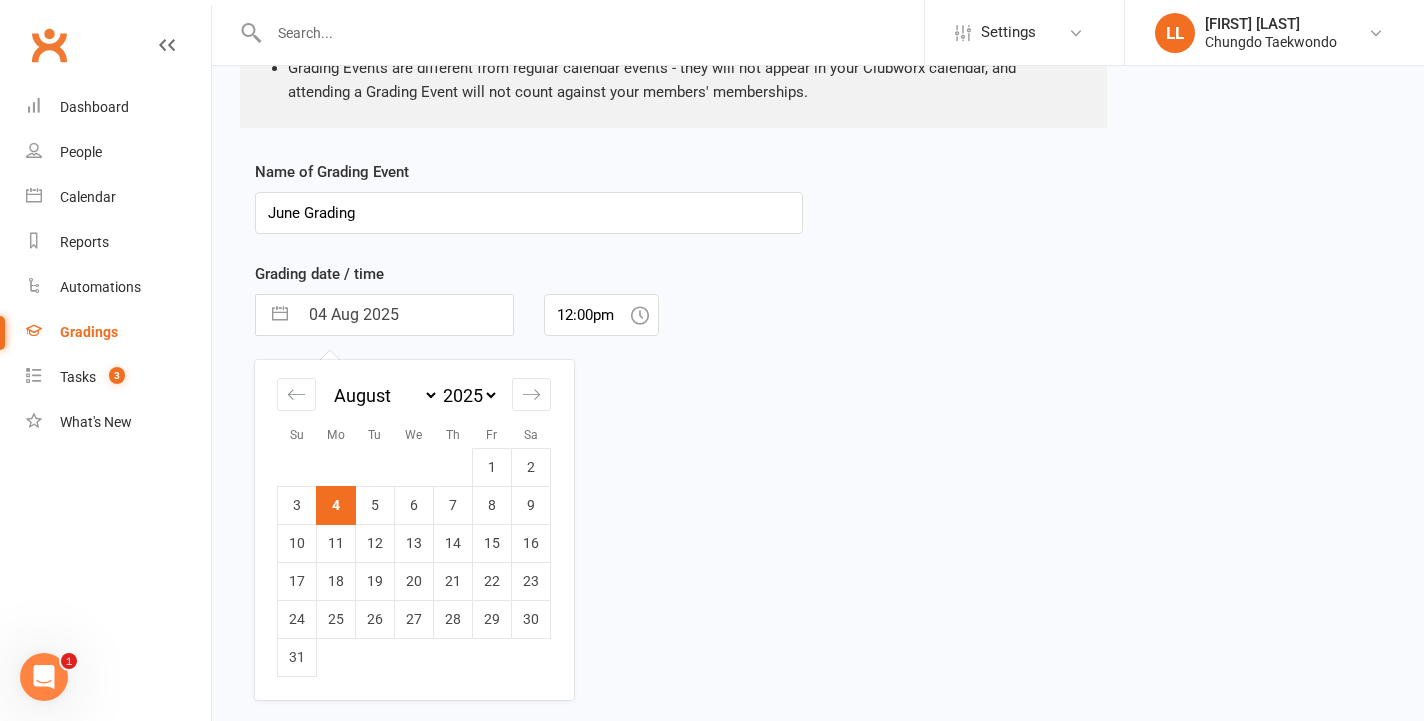 scroll, scrollTop: 369, scrollLeft: 0, axis: vertical 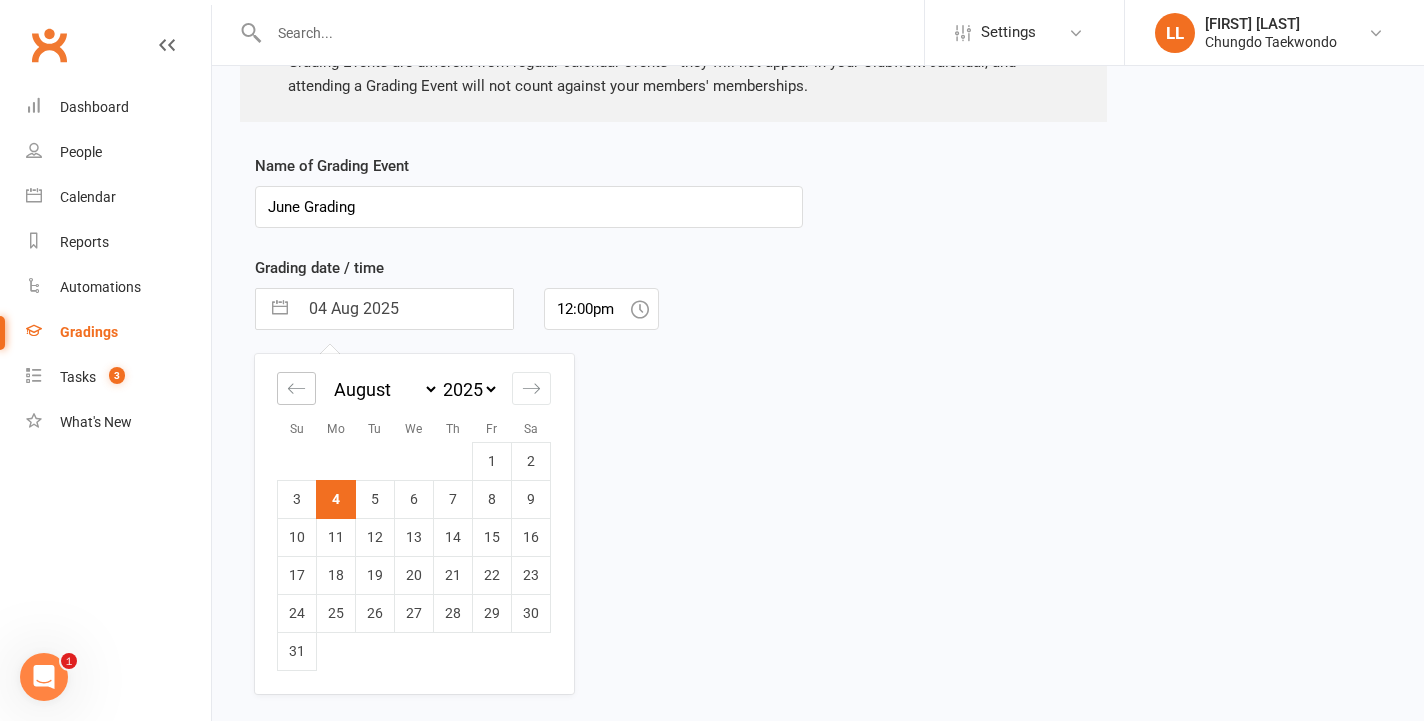 click 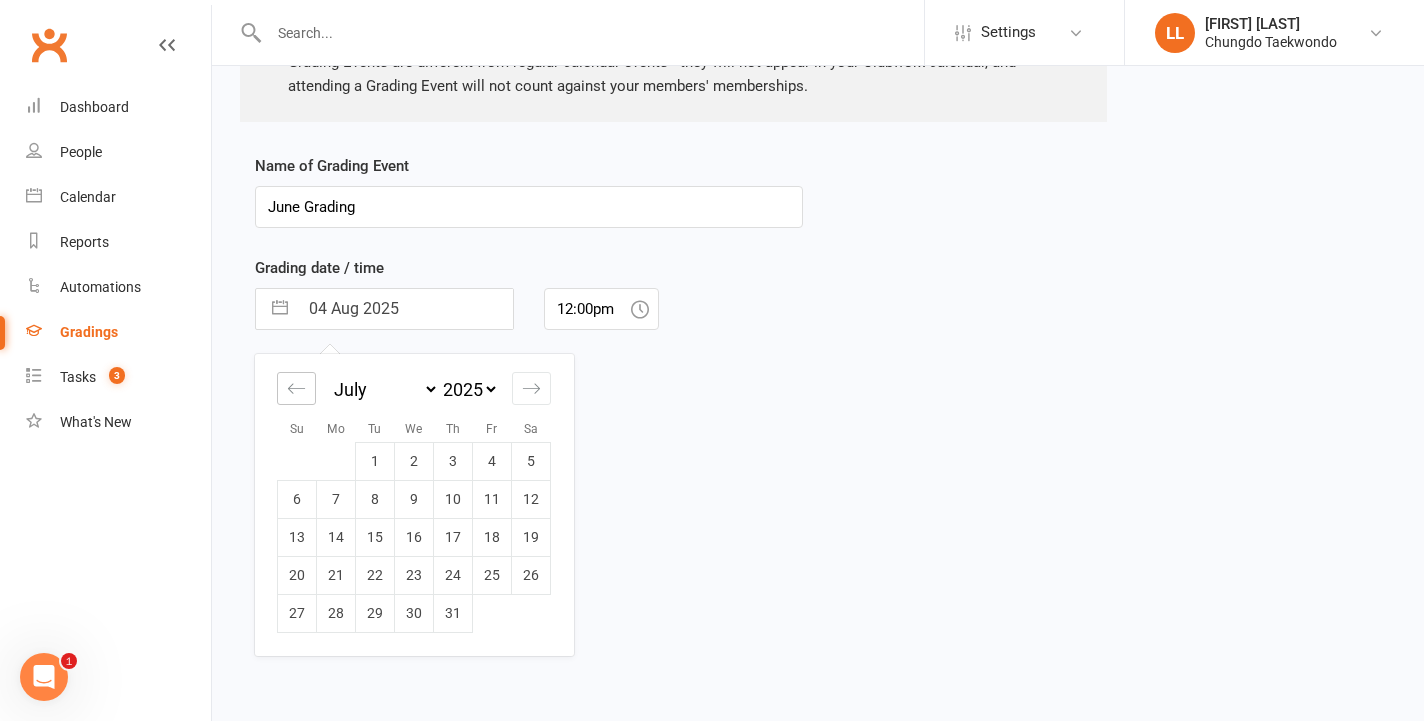 click 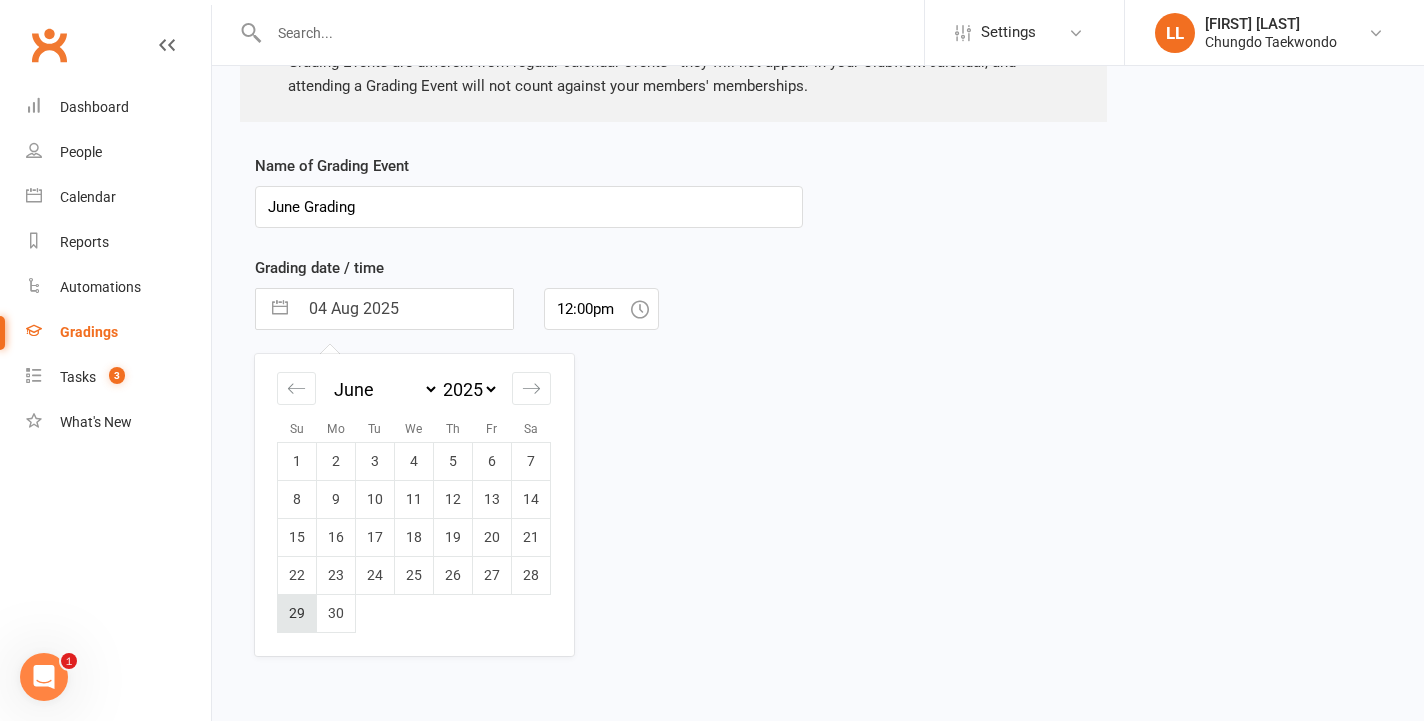 click on "29" at bounding box center (297, 613) 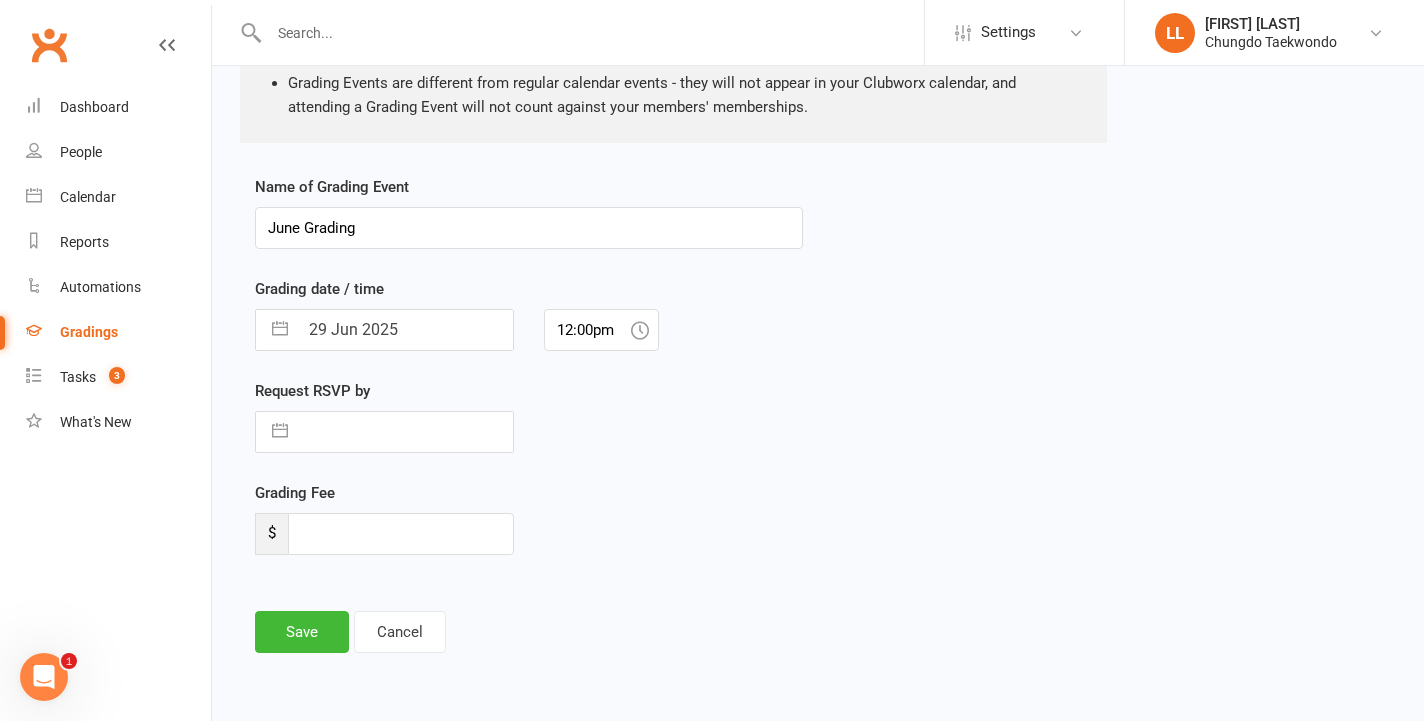 scroll, scrollTop: 362, scrollLeft: 0, axis: vertical 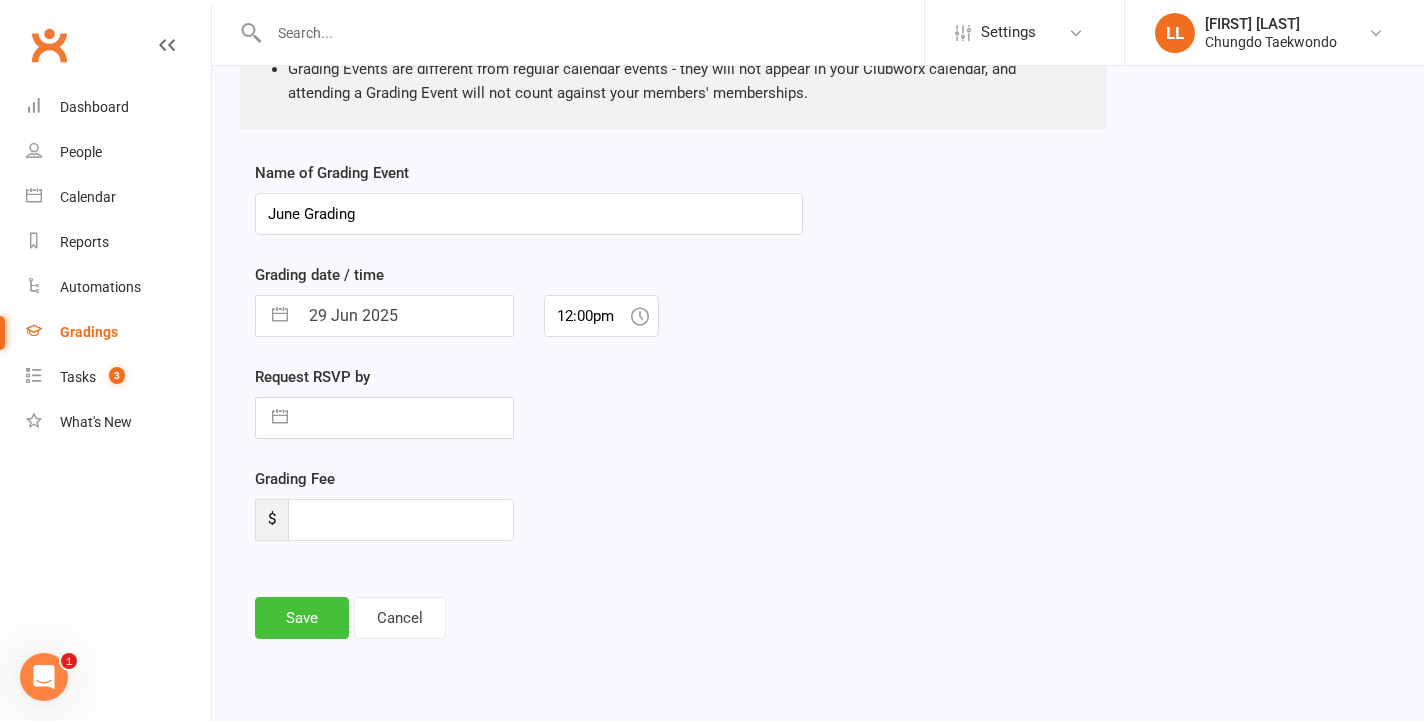 click on "Save" at bounding box center (302, 618) 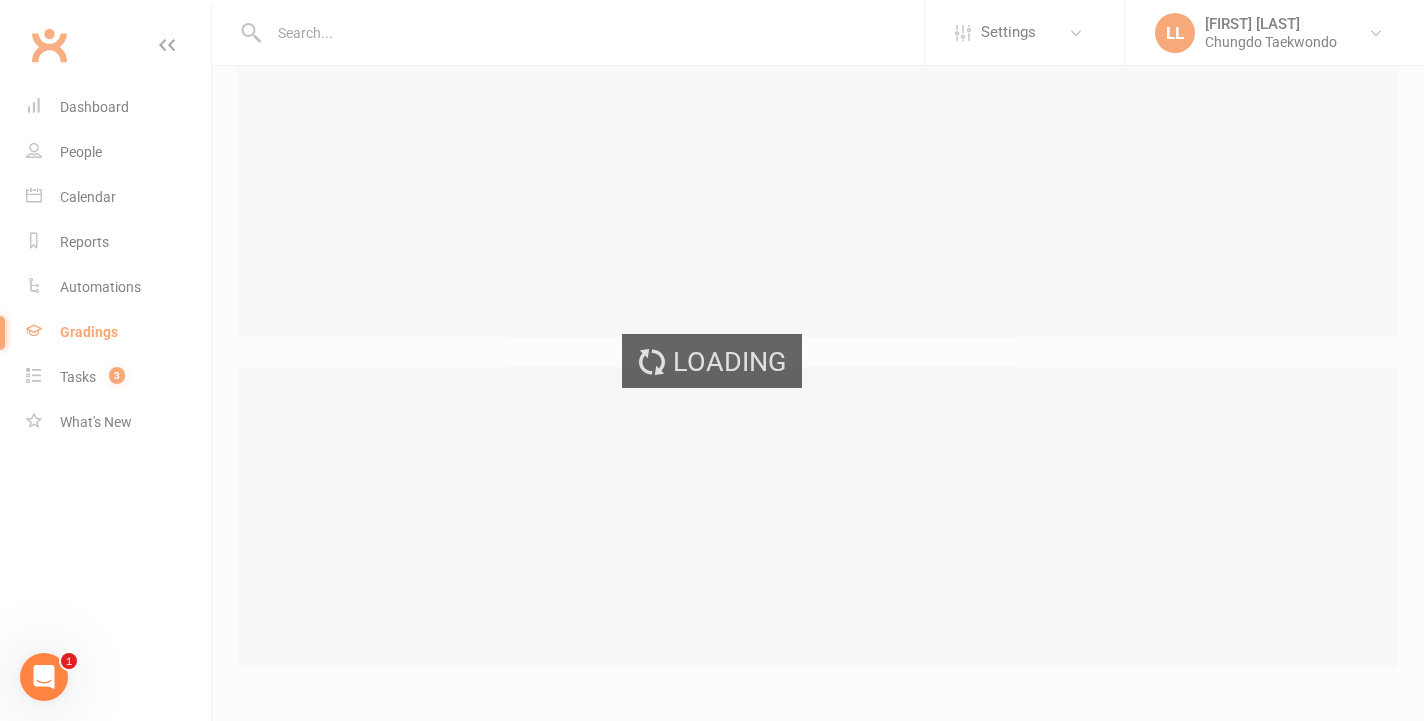 scroll, scrollTop: 0, scrollLeft: 0, axis: both 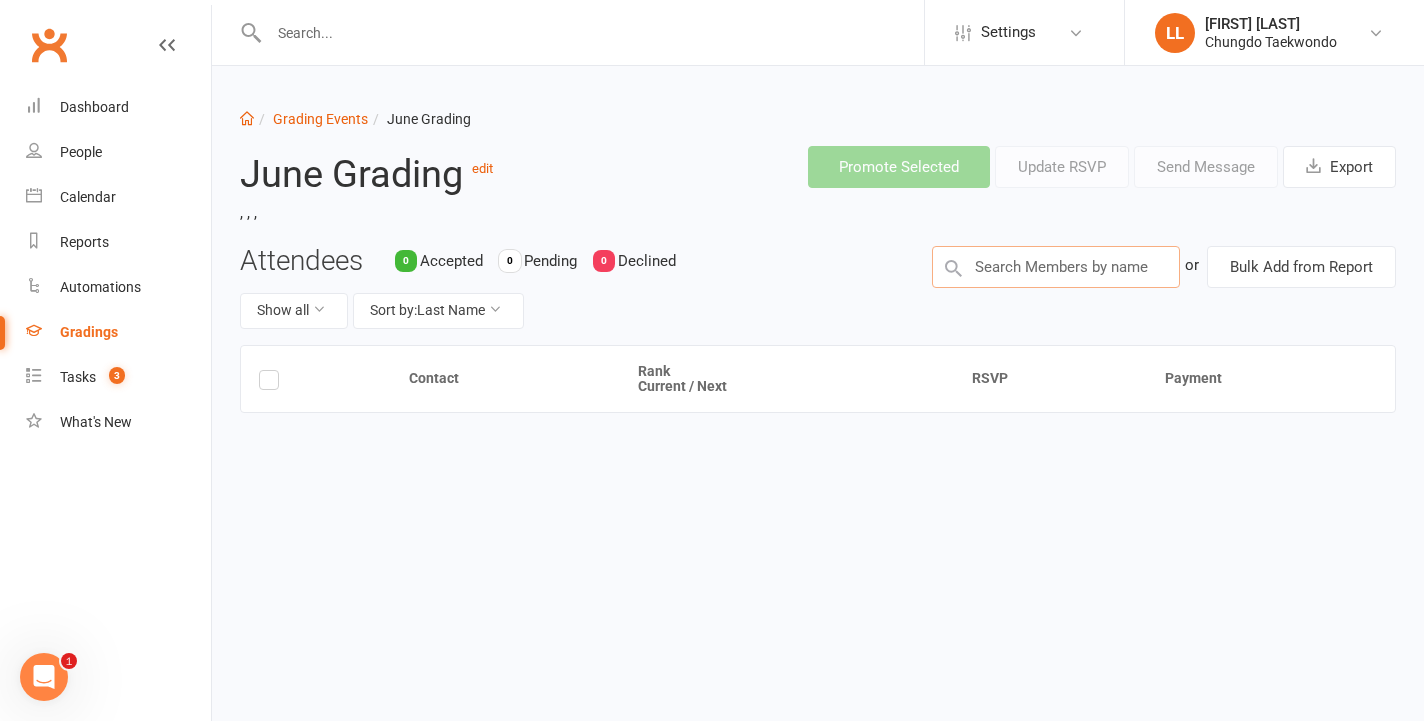 click at bounding box center [1056, 267] 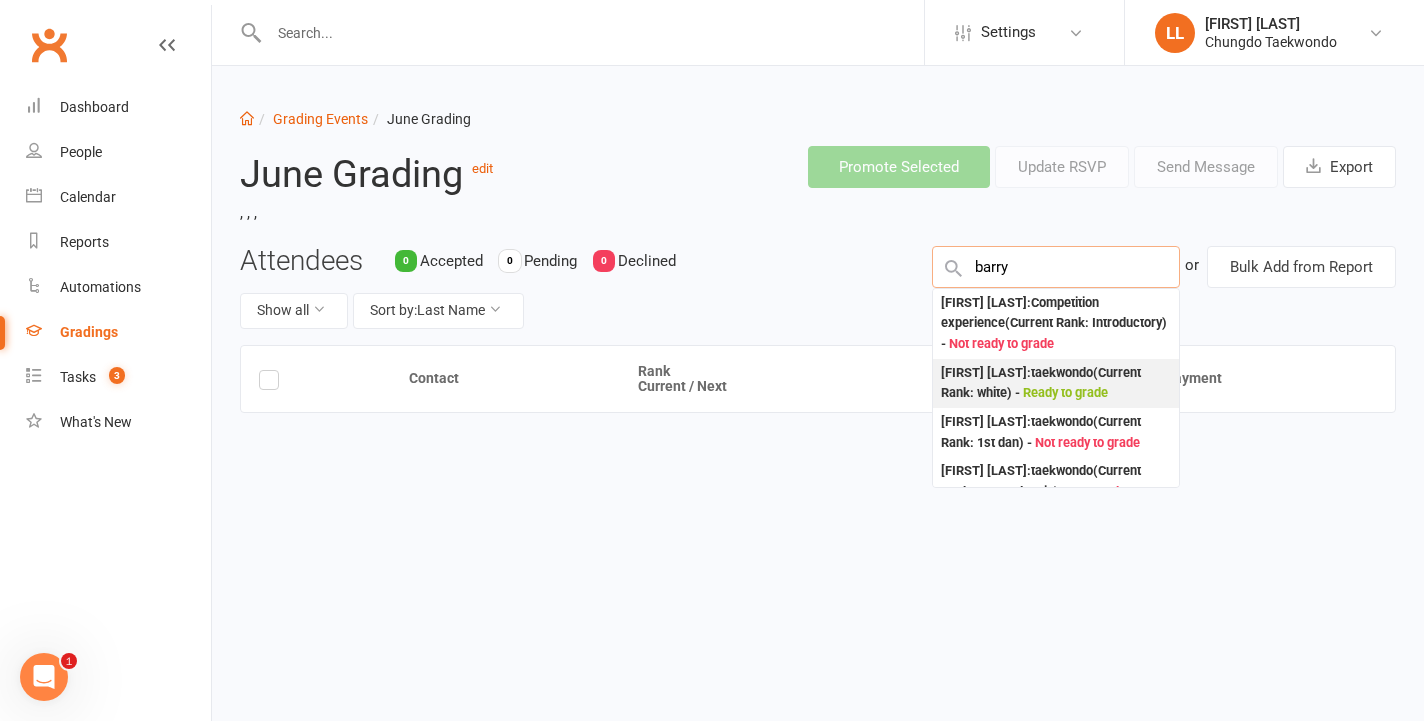 type on "barry" 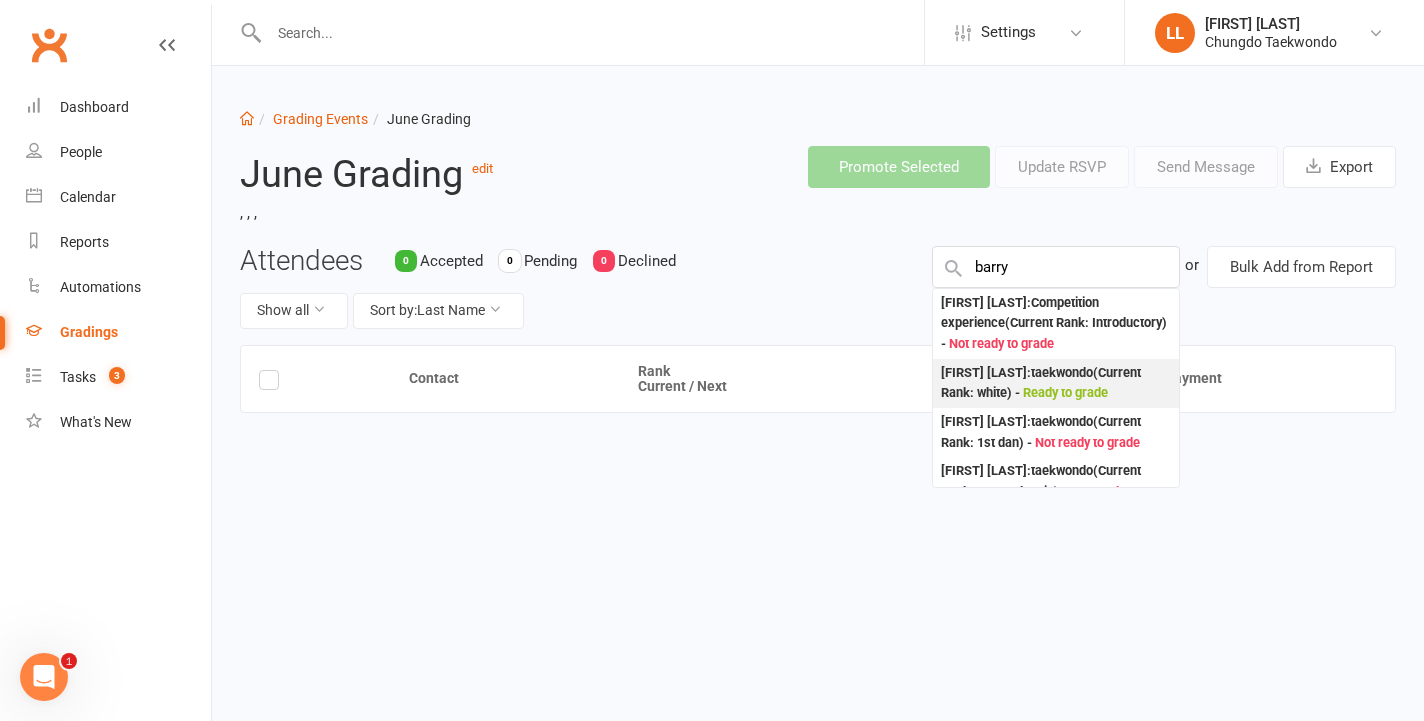 click on "Ready to grade" at bounding box center [1065, 392] 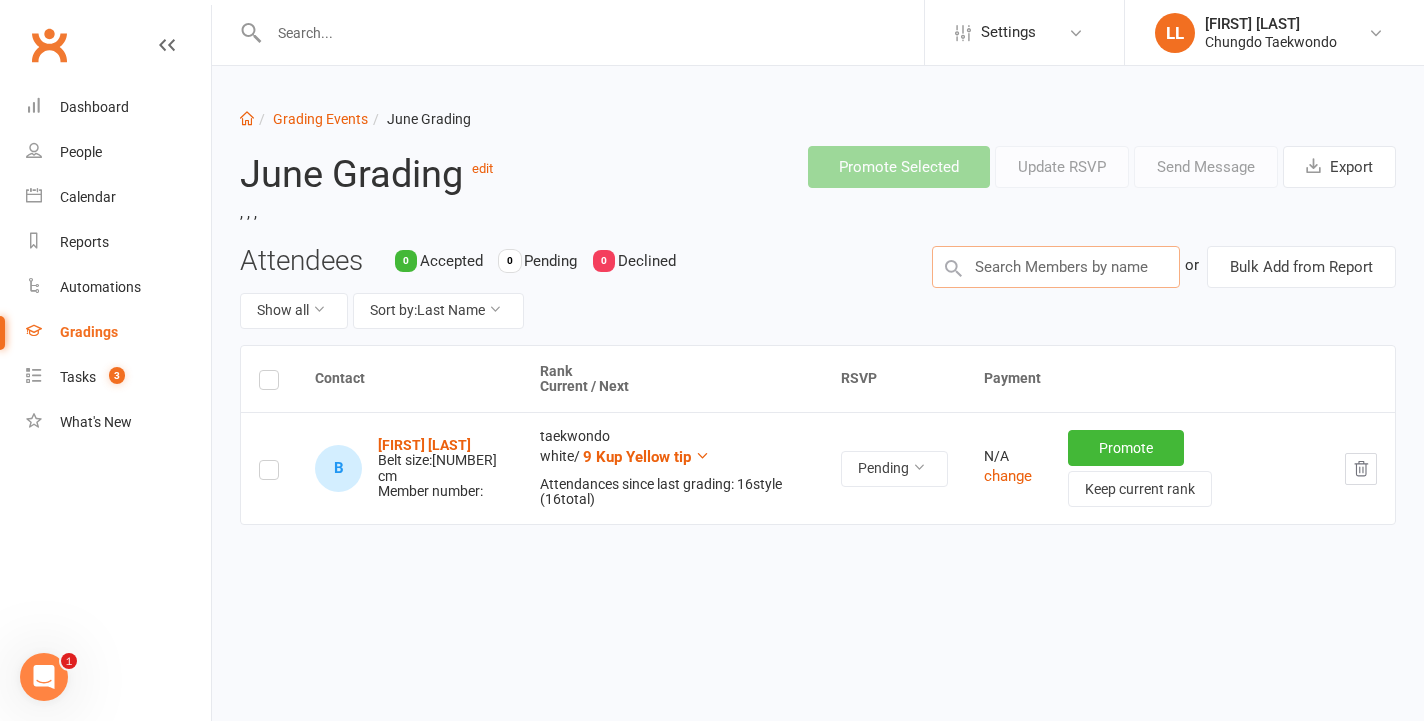 click at bounding box center (1056, 267) 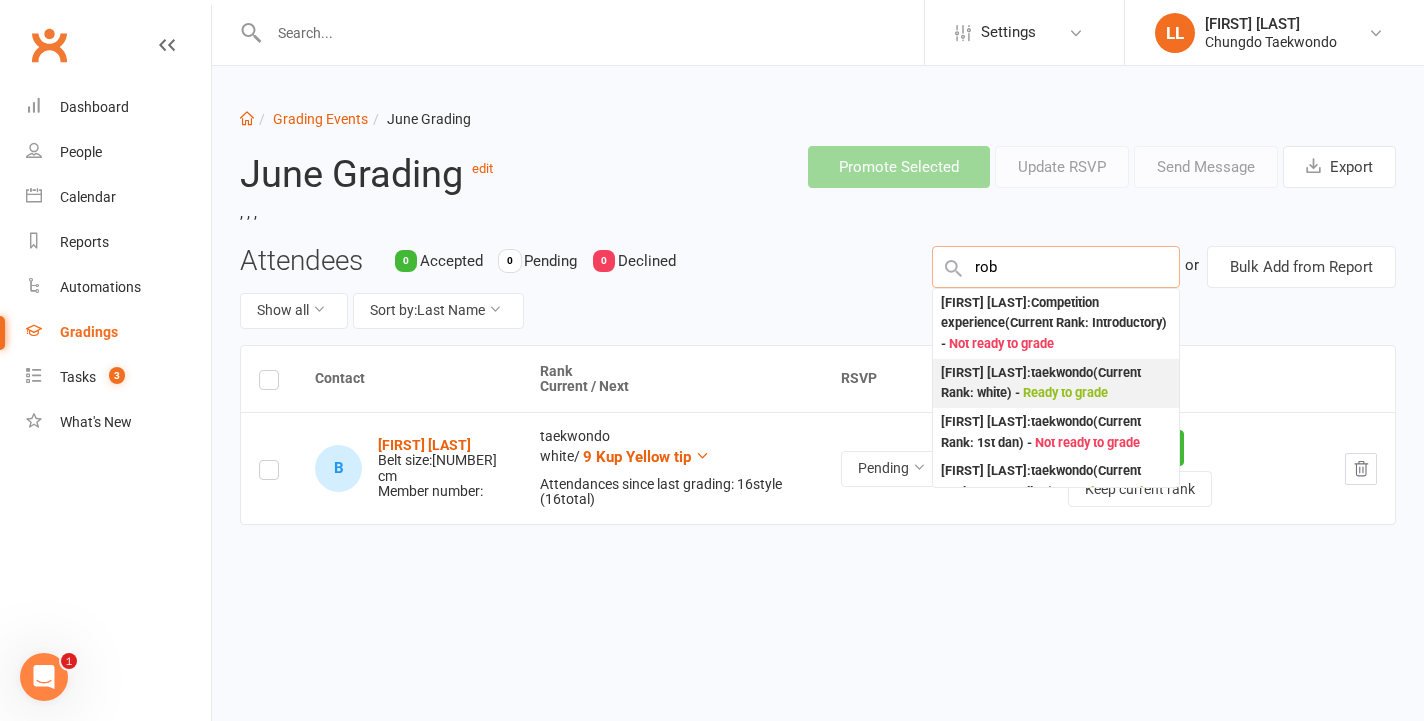 type on "rob" 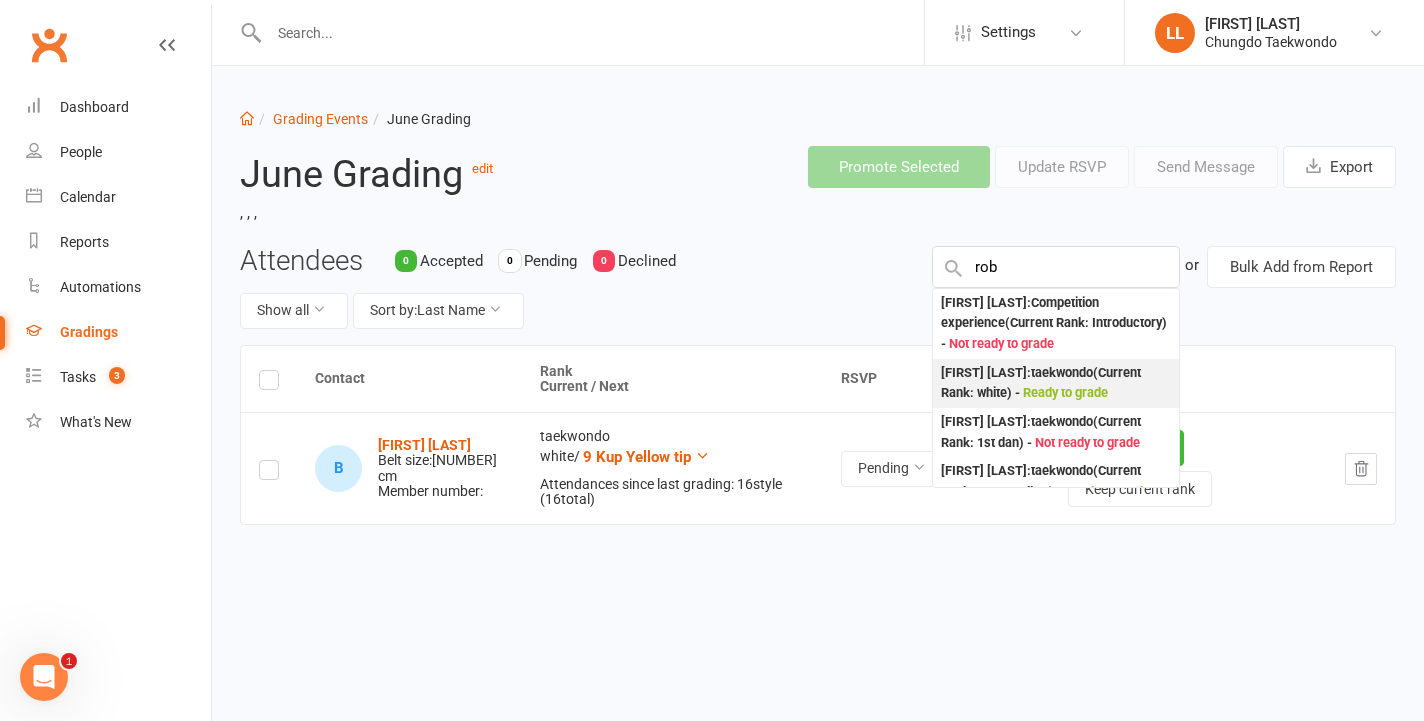 click on "Ready to grade" at bounding box center (1065, 392) 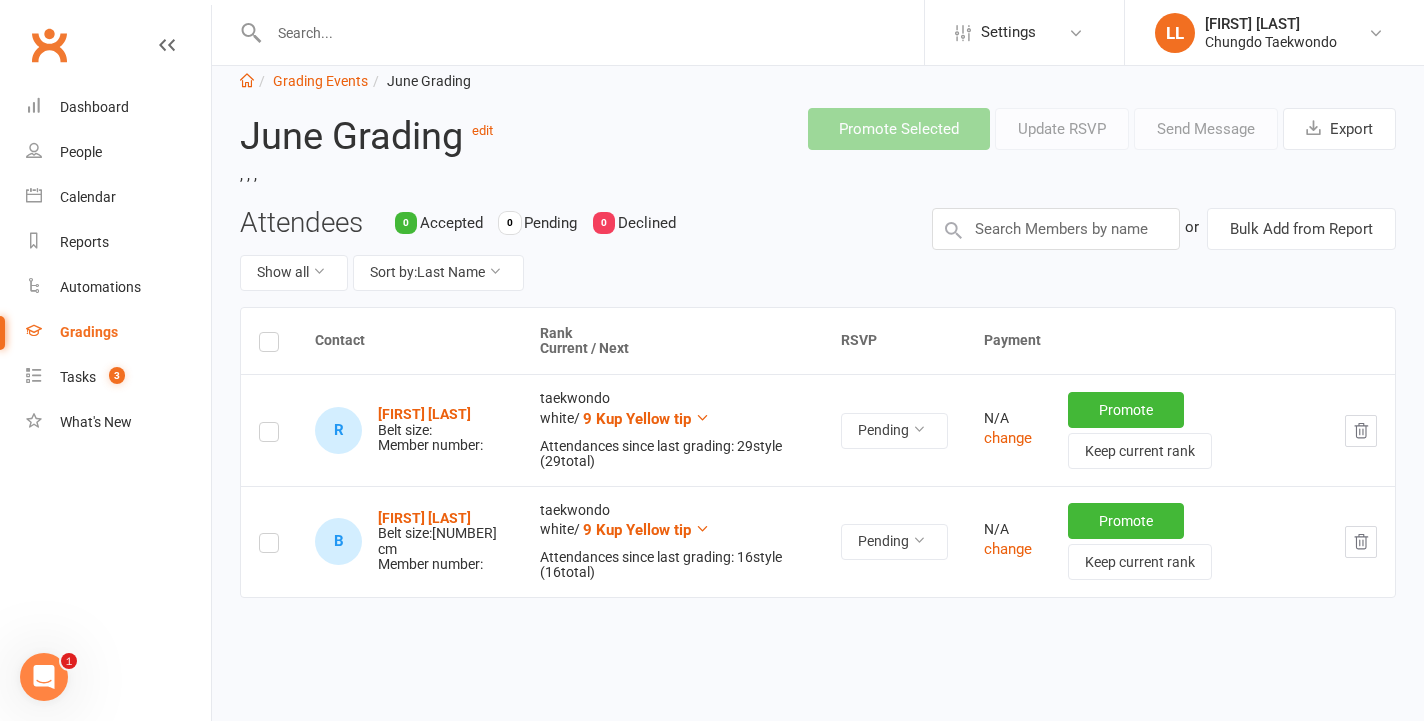 scroll, scrollTop: 40, scrollLeft: 0, axis: vertical 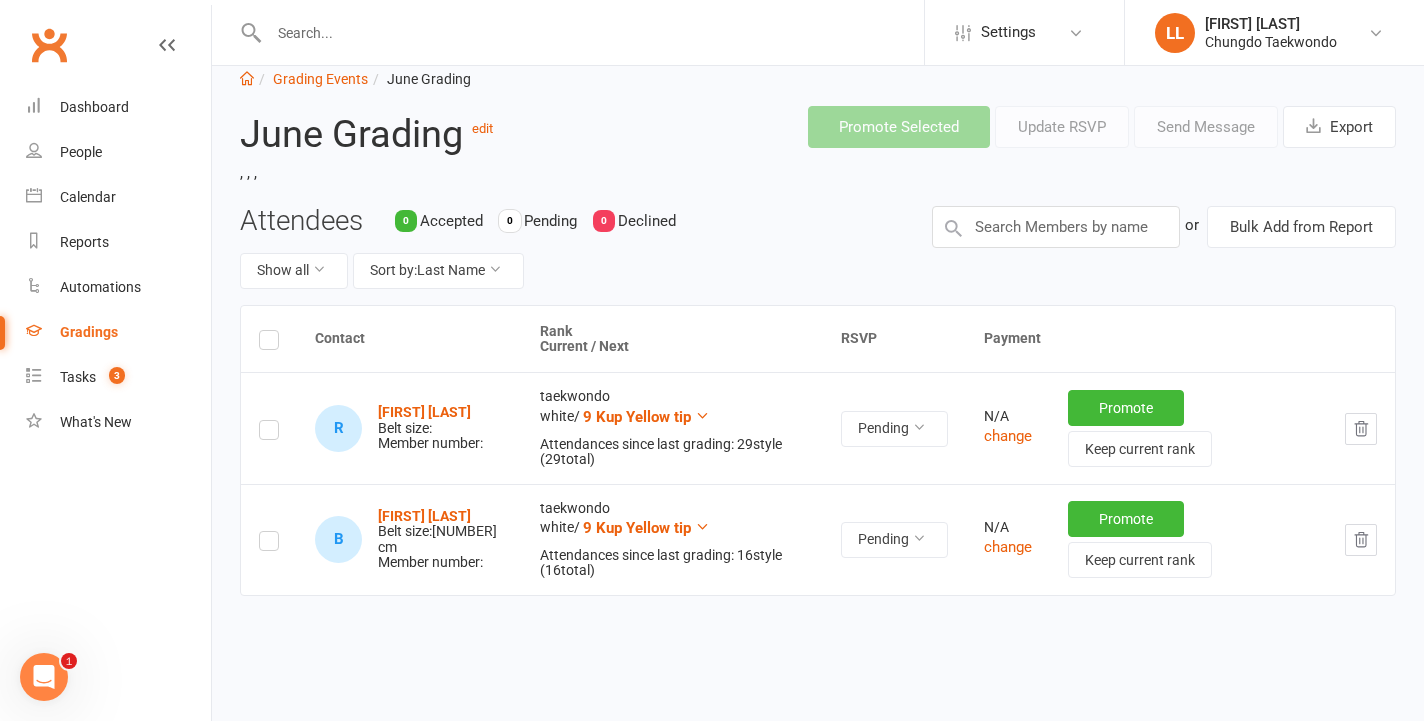 click at bounding box center (269, 343) 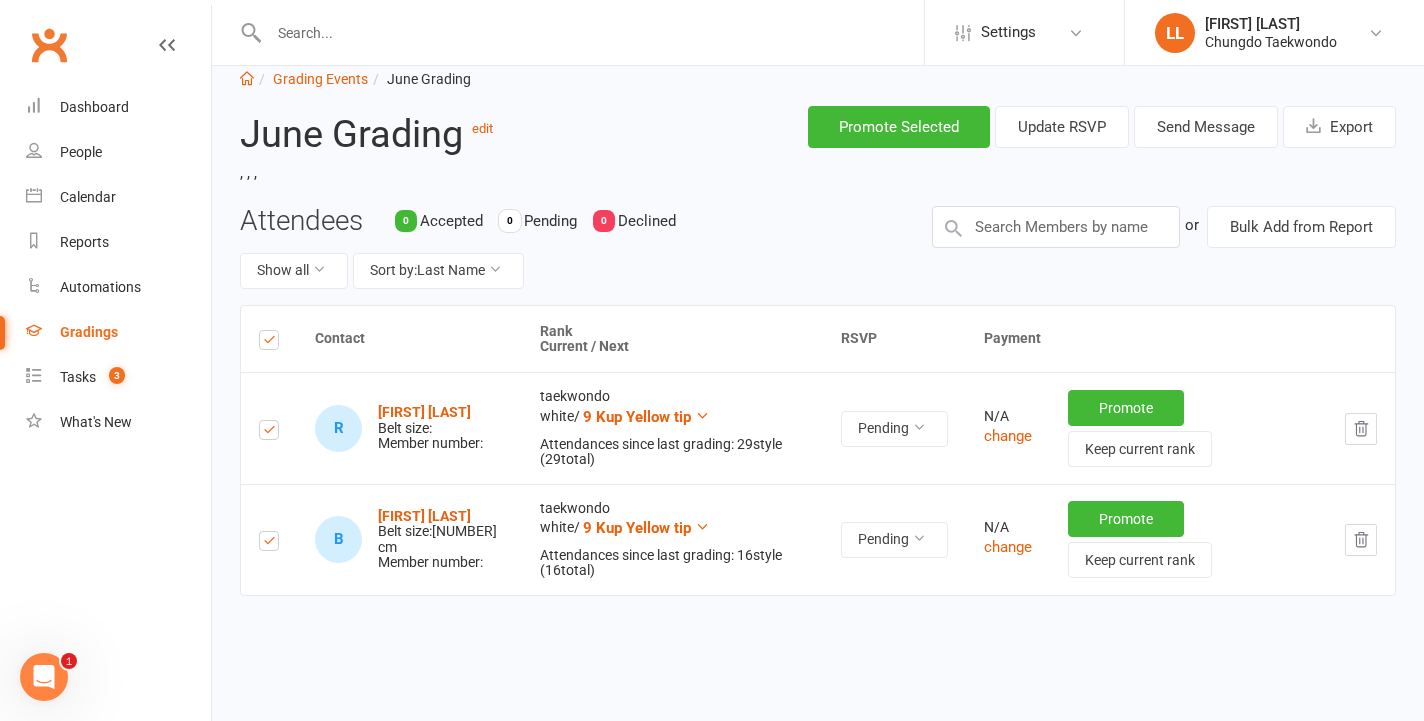 click at bounding box center [269, 343] 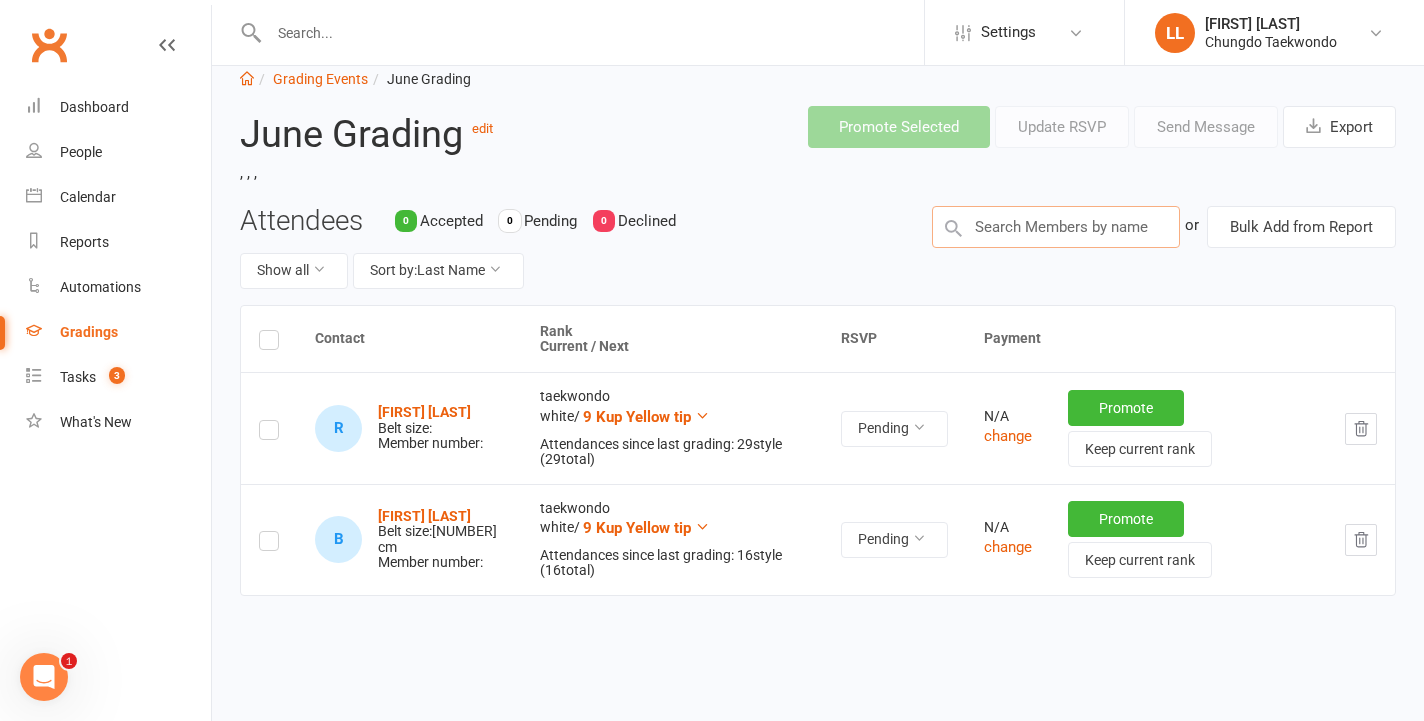 click at bounding box center [1056, 227] 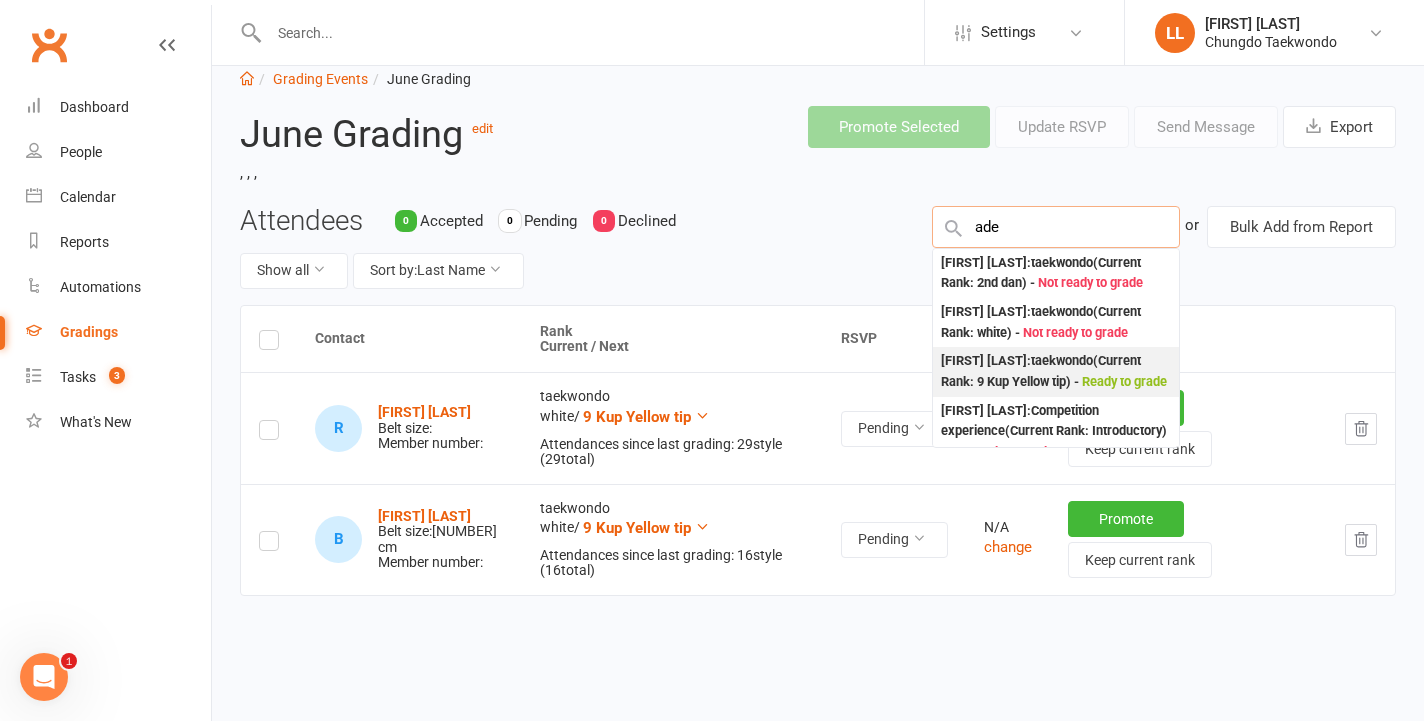 type on "ade" 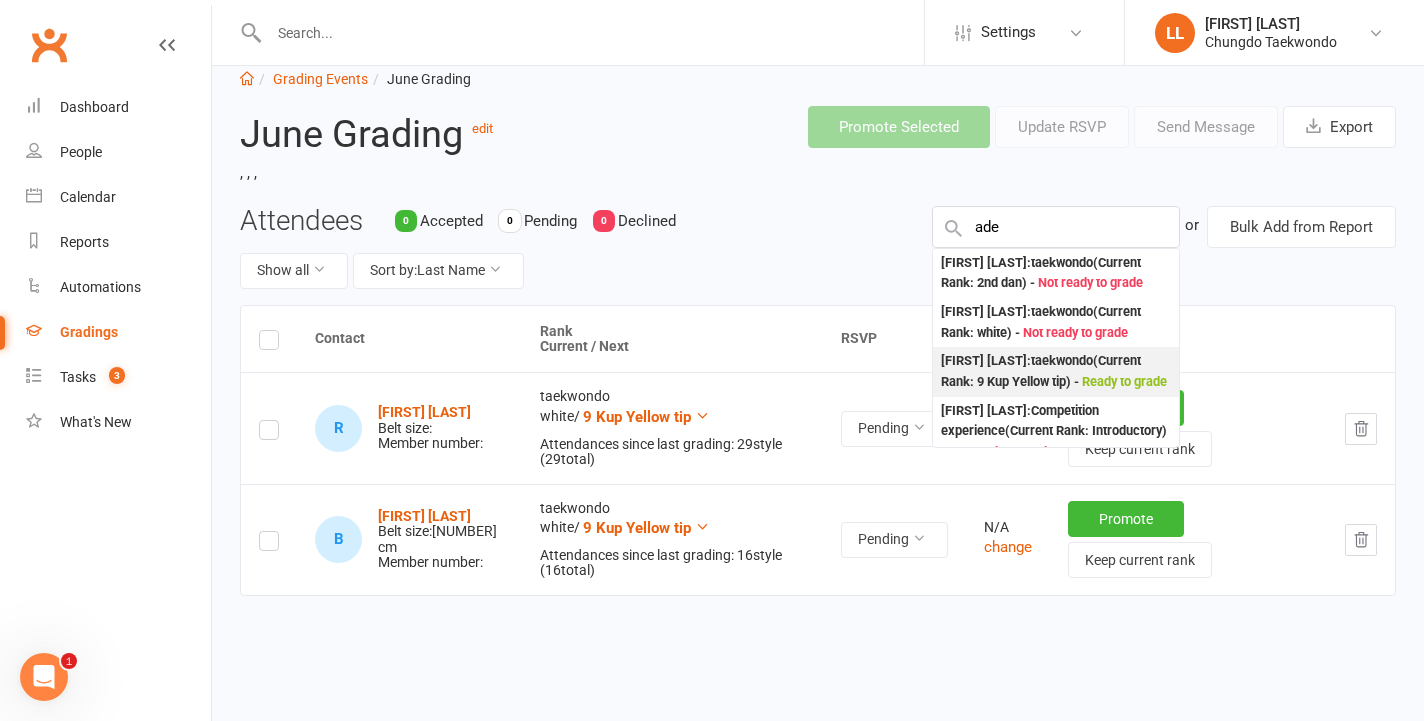 click on "[FIRST] [LAST] : taekwondo (Current Rank: 9 Kup Yellow tip ) - Ready to grade" at bounding box center (1056, 371) 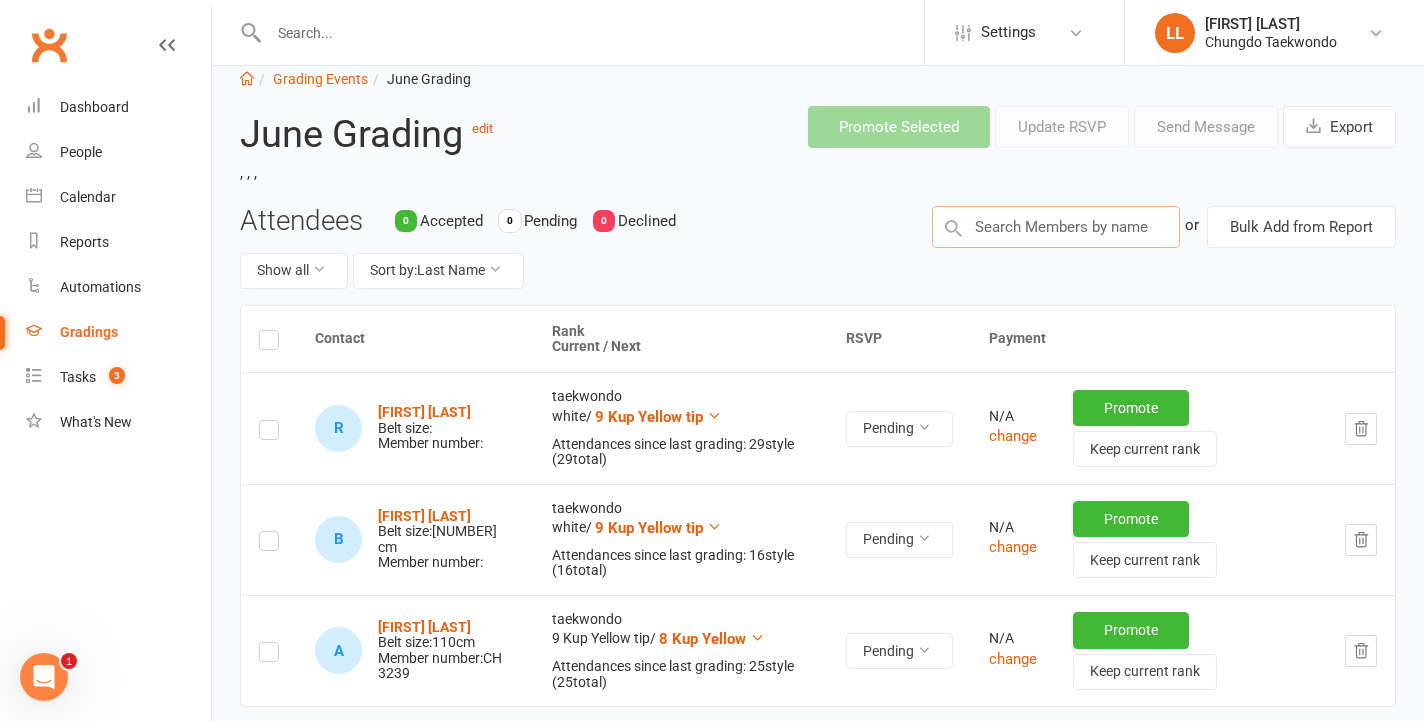 click at bounding box center [1056, 227] 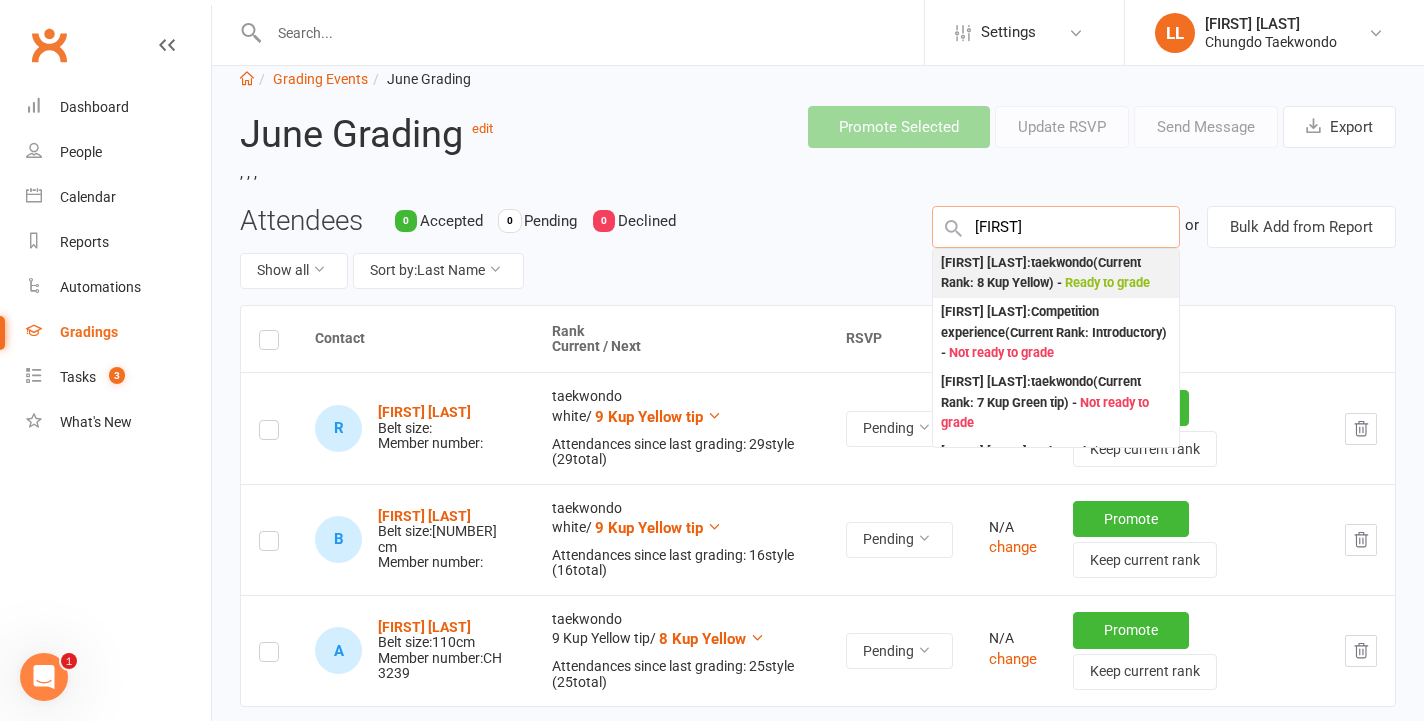 type on "[FIRST]" 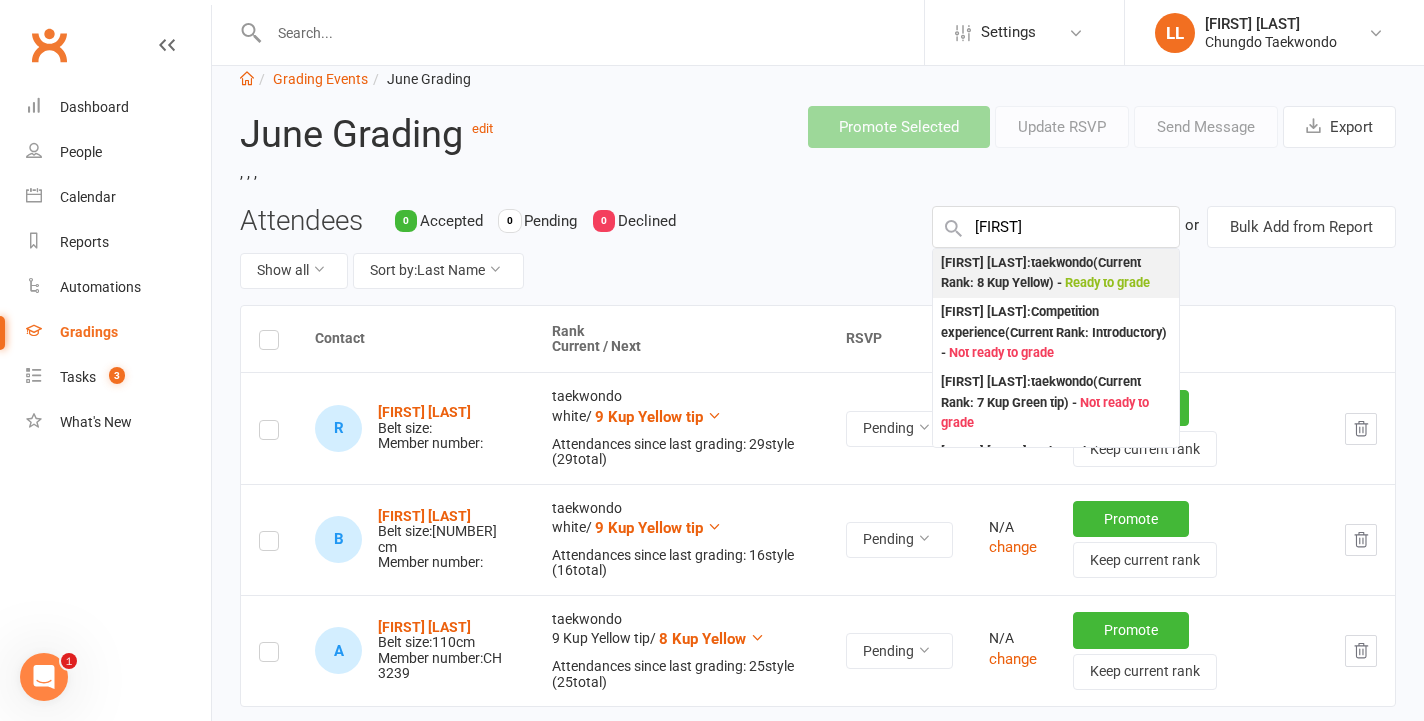 click on "[FIRST] [LAST] : taekwondo (Current Rank: 8 Kup Yellow ) - Ready to grade" at bounding box center (1056, 273) 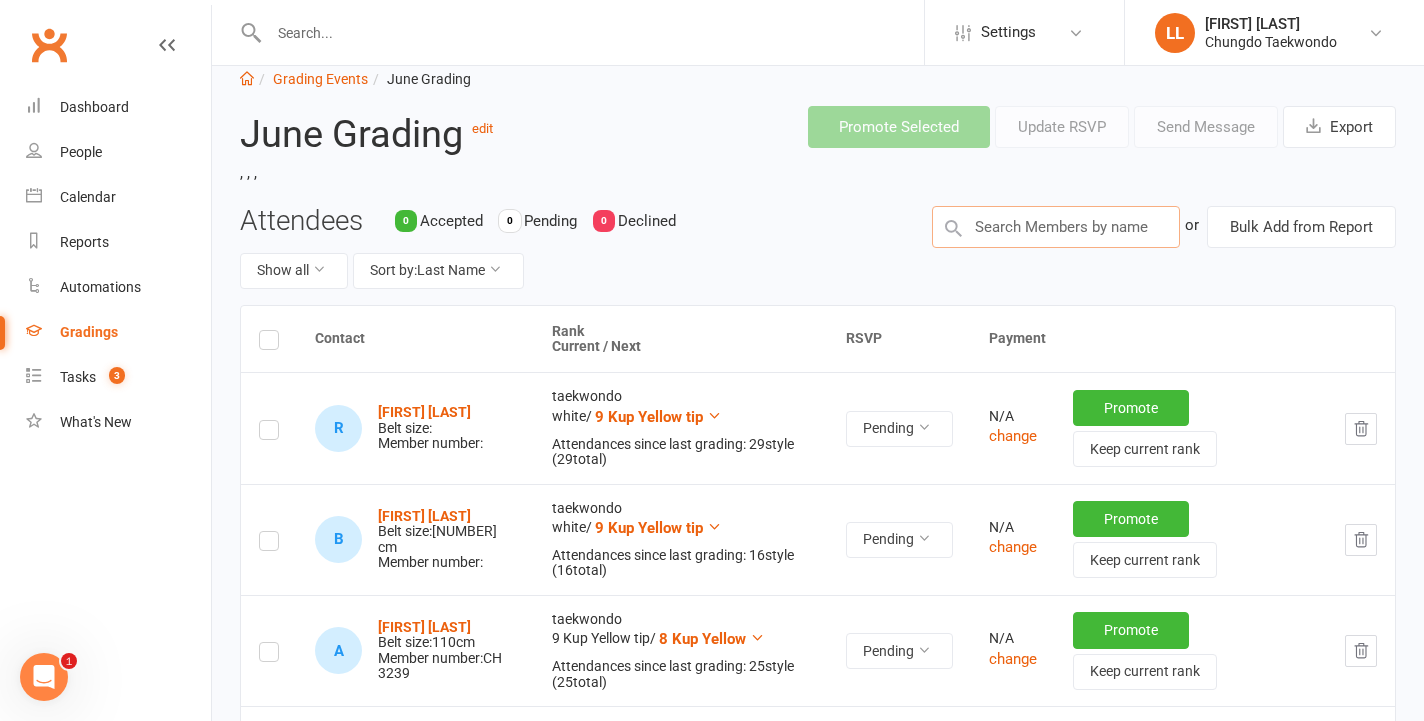 click at bounding box center [1056, 227] 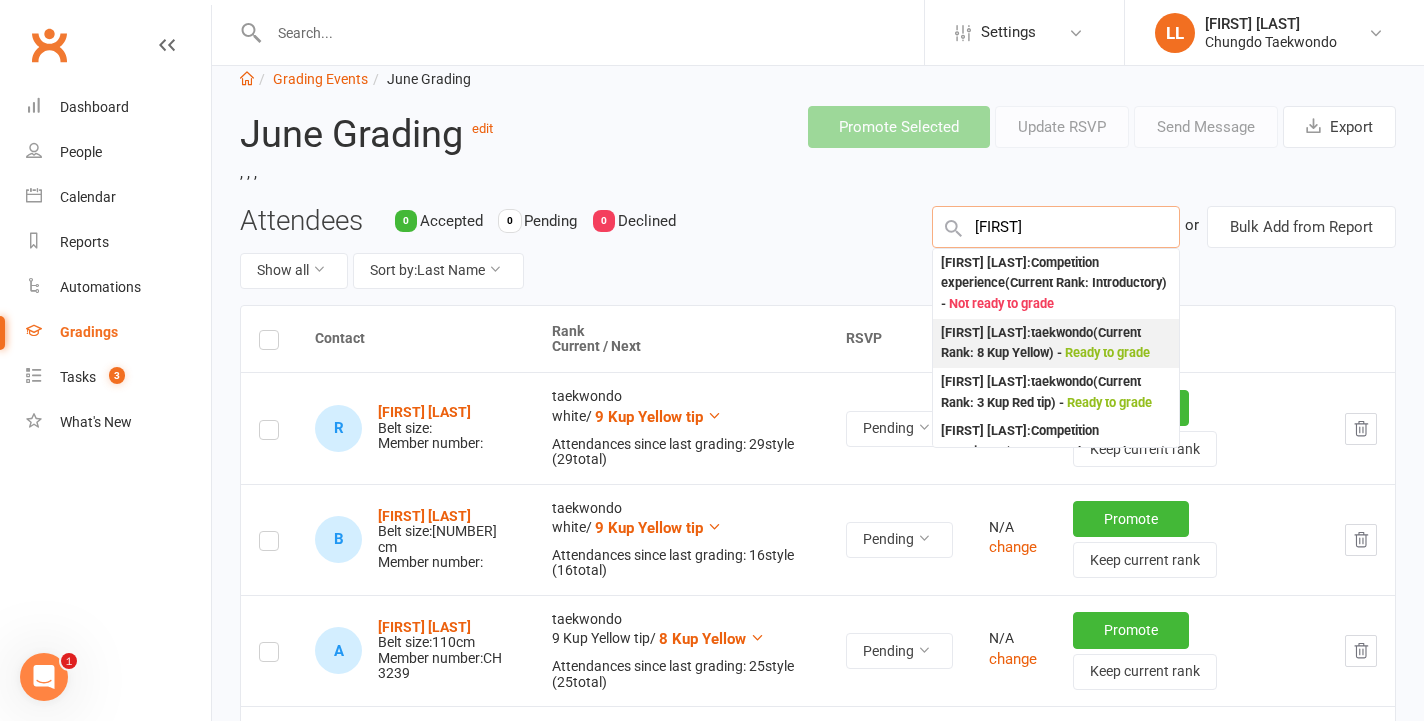 type on "[FIRST]" 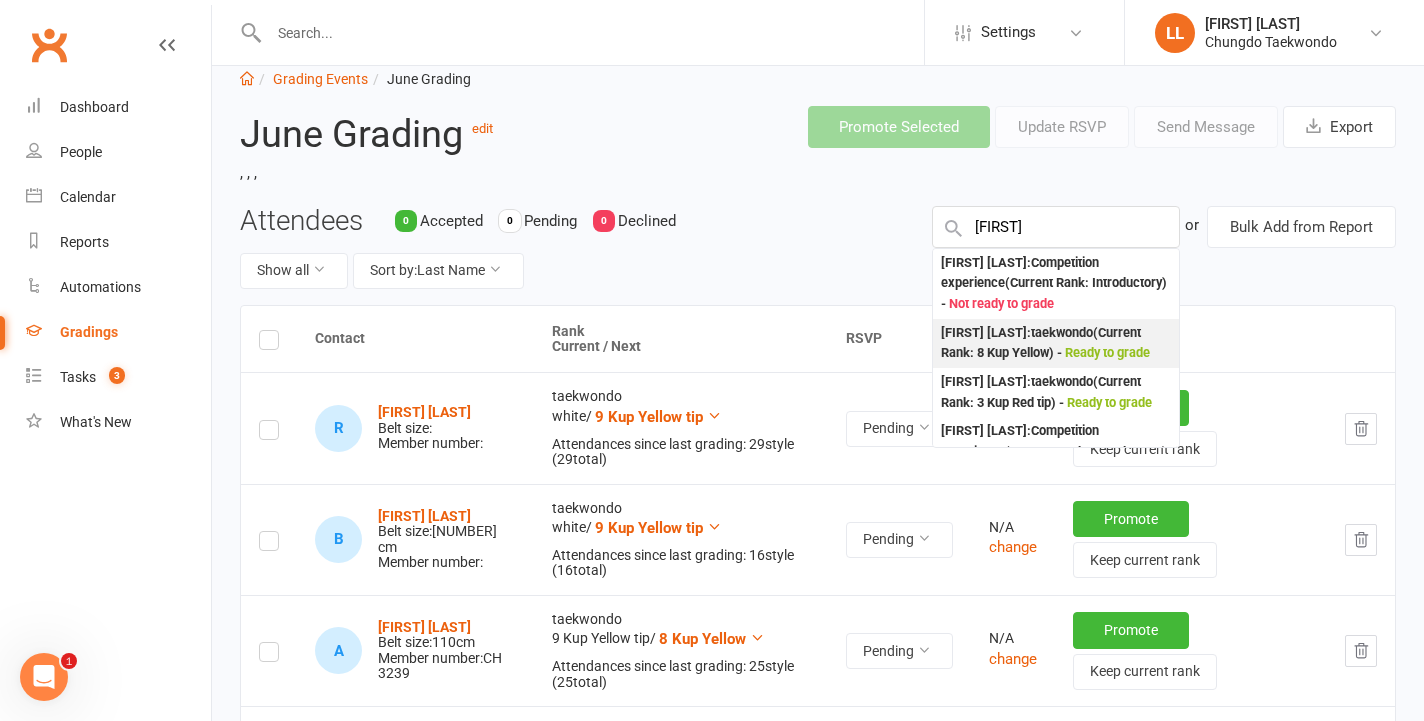 click on "[FIRST] [LAST] : taekwondo (Current Rank: 8 Kup Yellow ) - Ready to grade" at bounding box center [1056, 343] 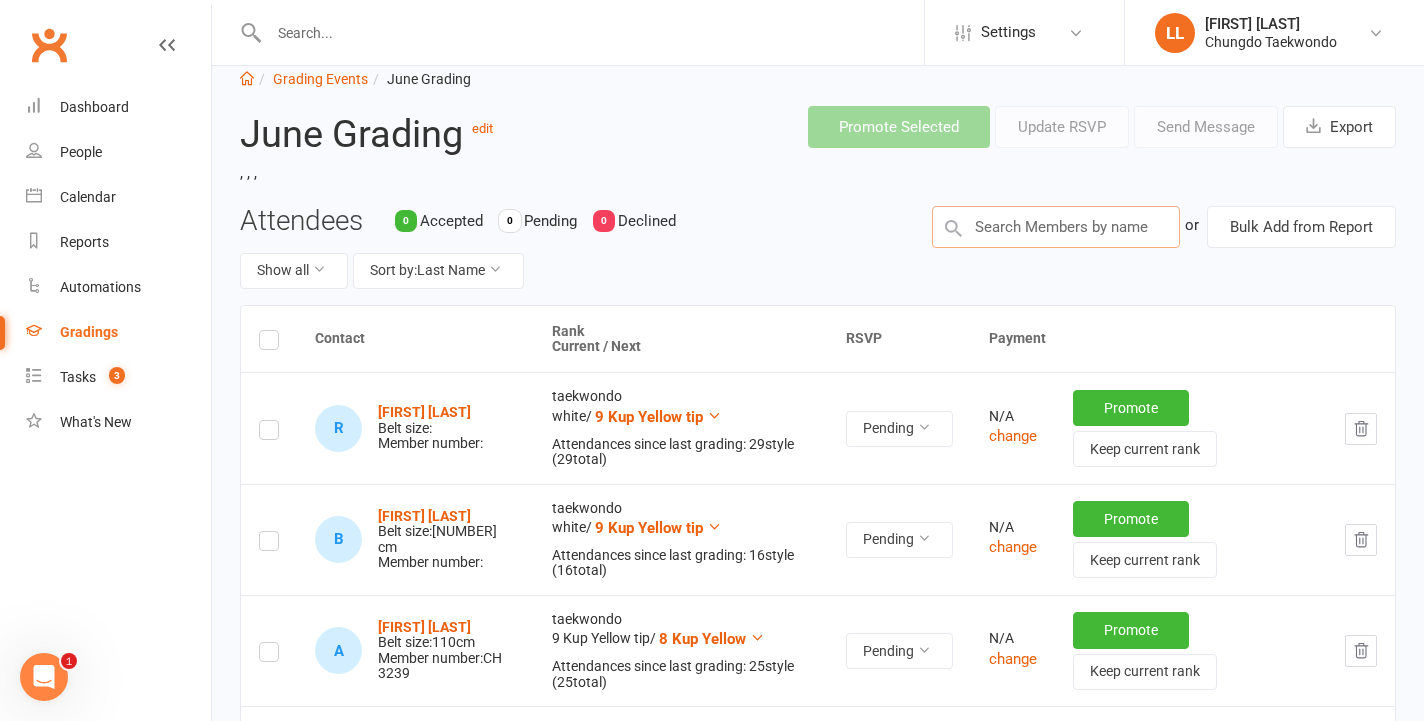 click at bounding box center (1056, 227) 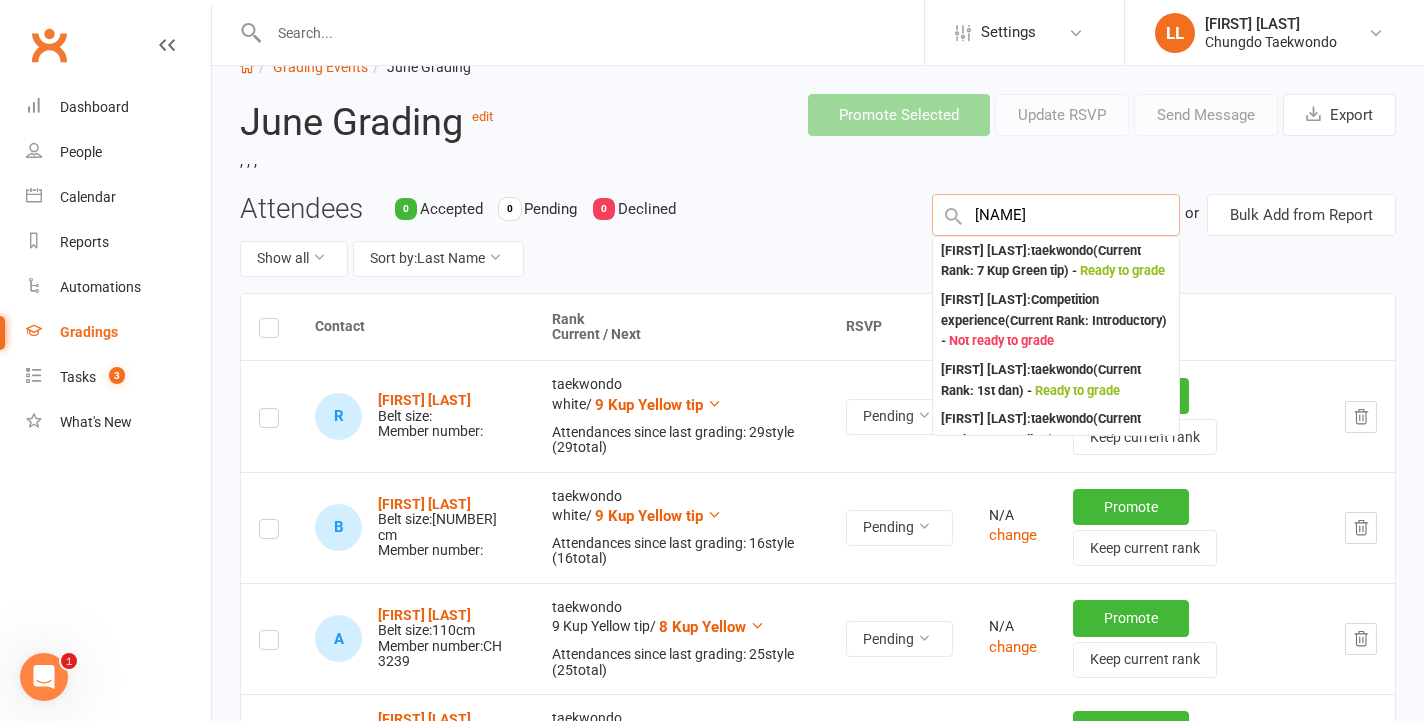 scroll, scrollTop: 42, scrollLeft: 0, axis: vertical 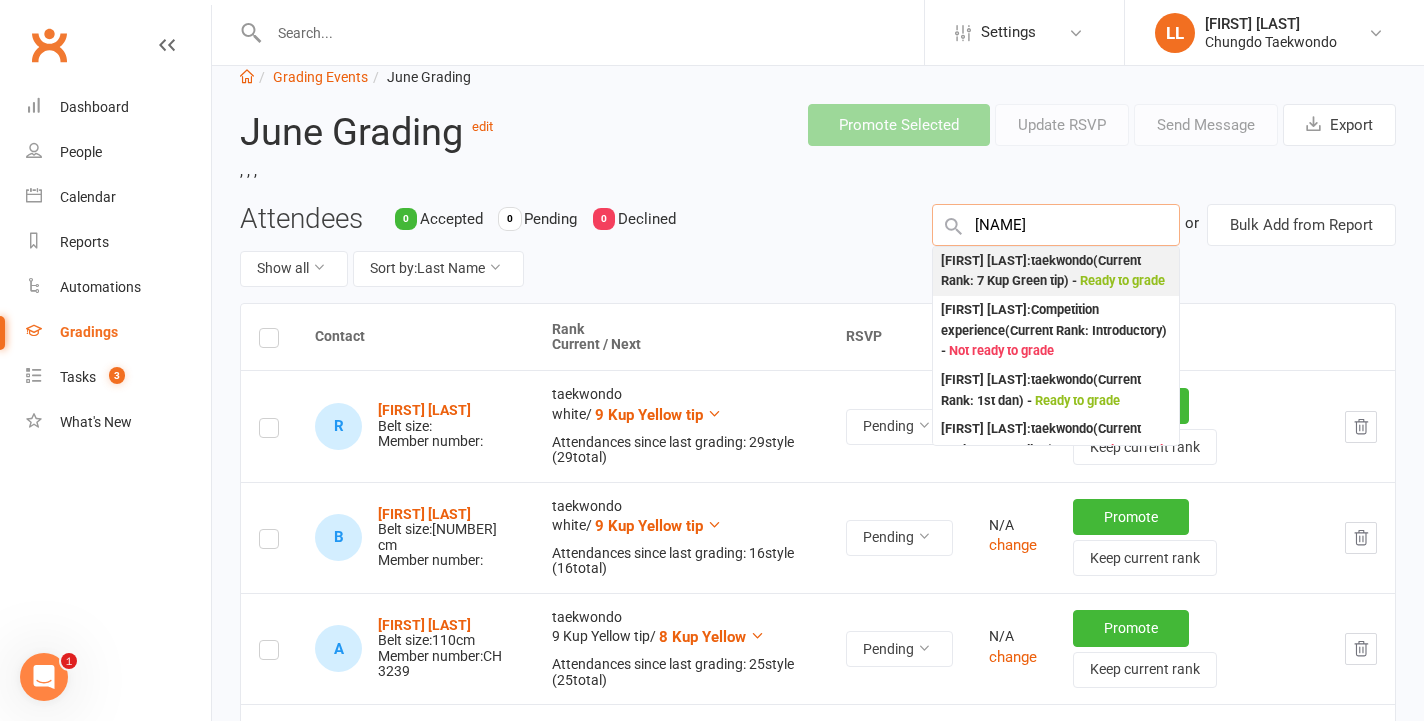type on "[NAME]" 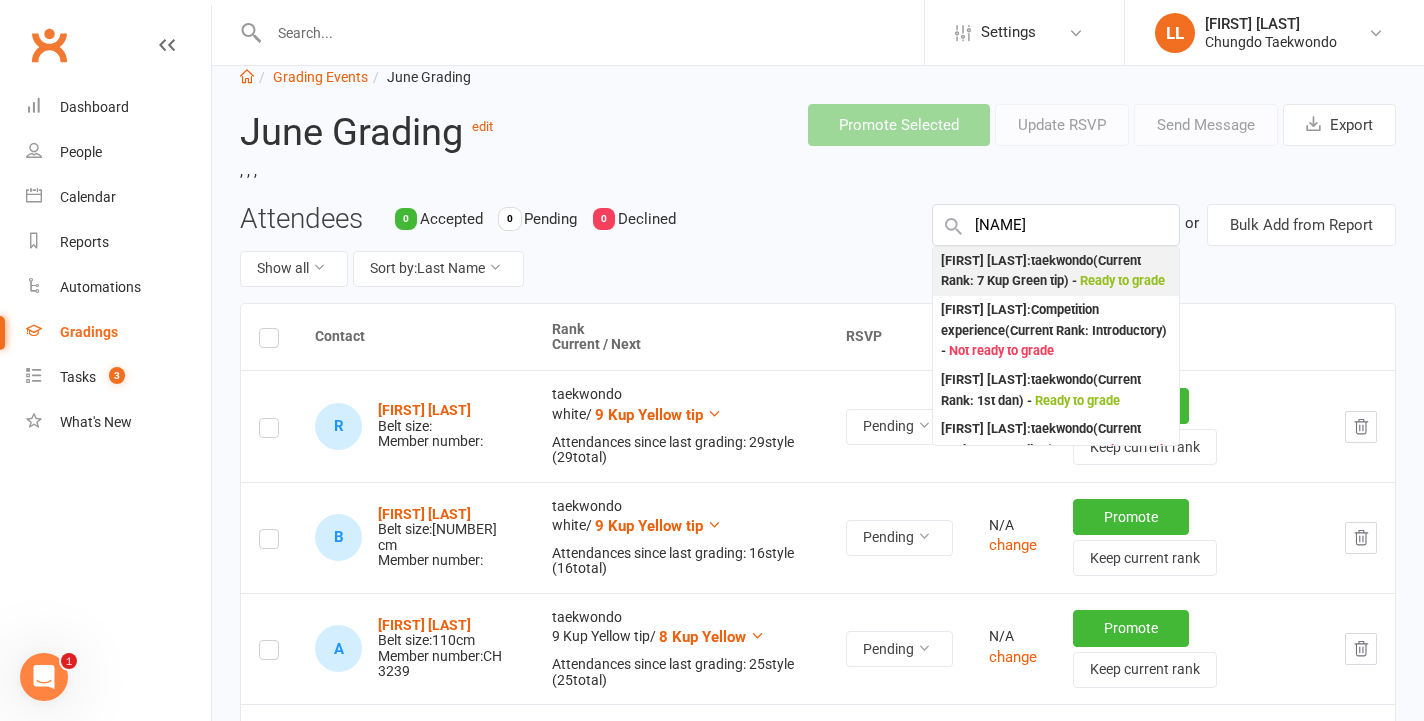 click on "[FIRST] [LAST] : taekwondo (Current Rank: 7 Kup Green tip ) - Ready to grade" at bounding box center (1056, 271) 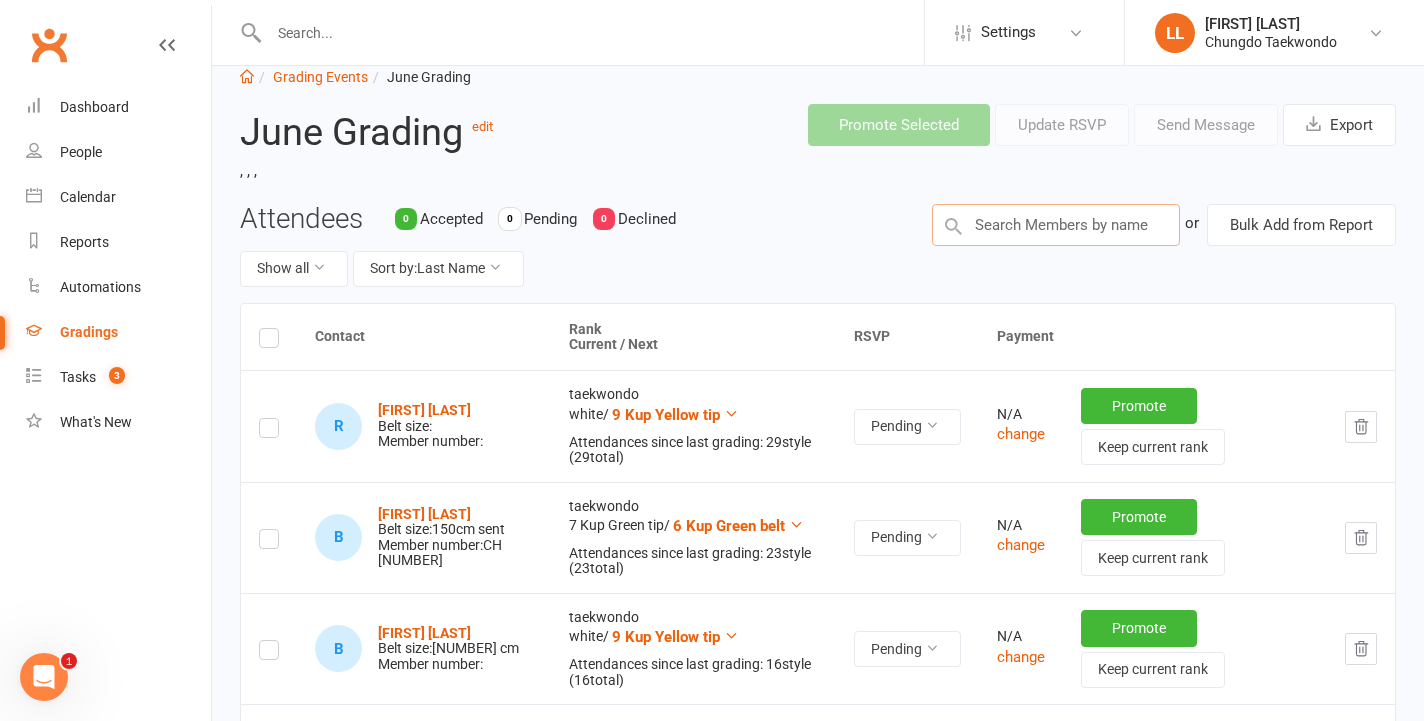 click at bounding box center (1056, 225) 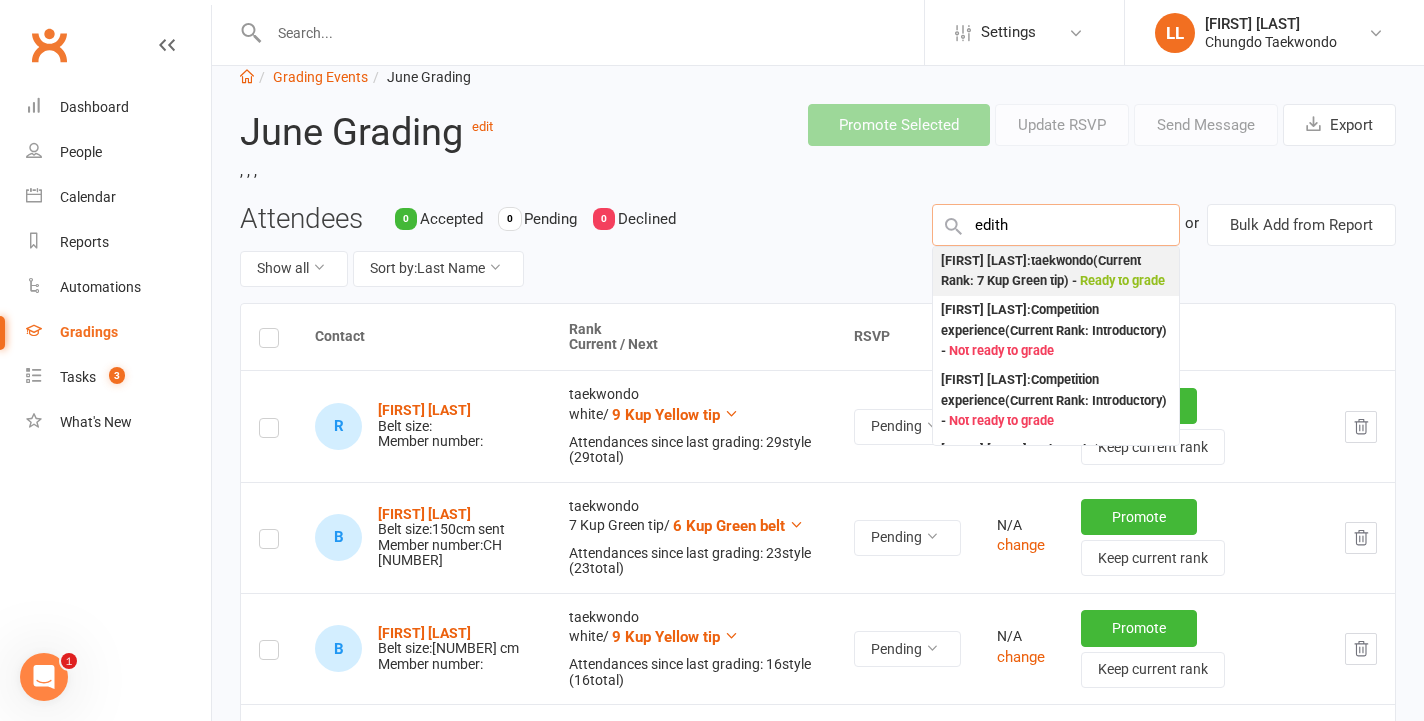type 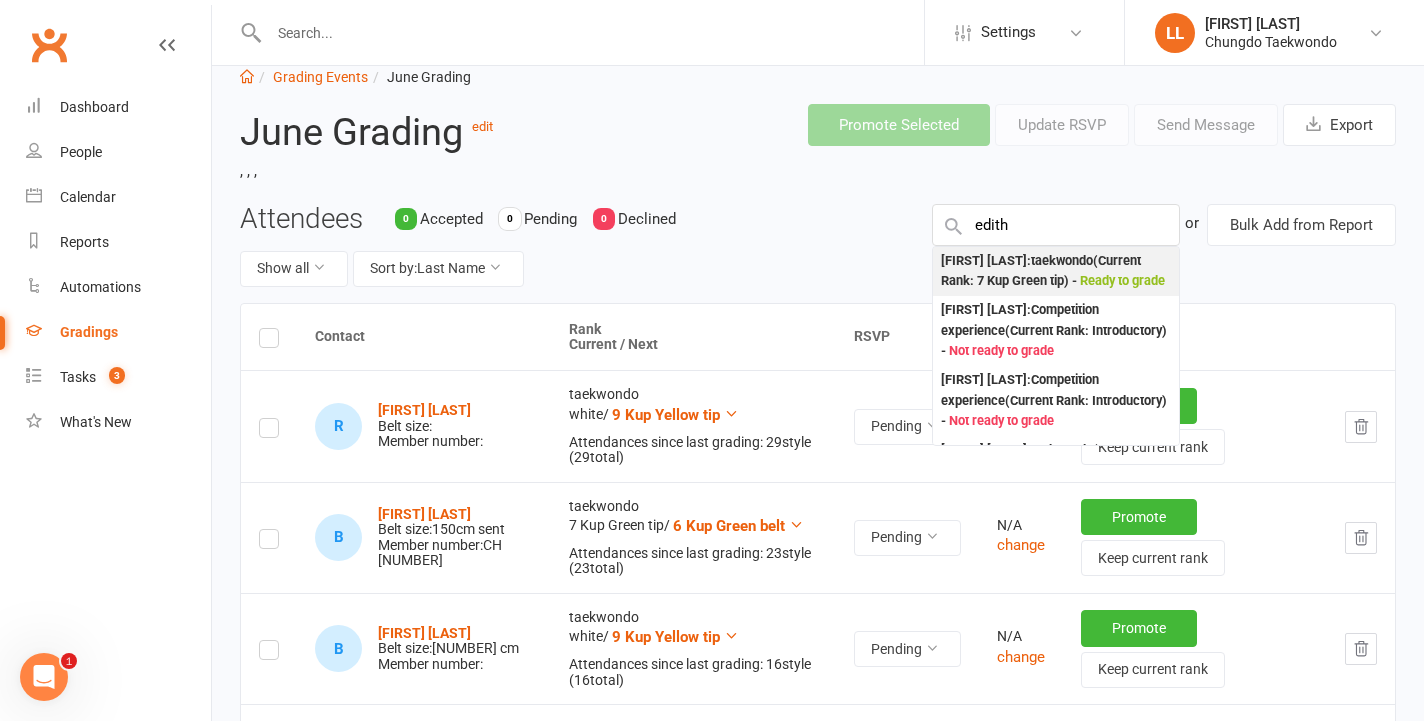 click on "[FIRST] [LAST] : taekwondo (Current Rank: 7 Kup Green tip ) - Ready to grade" at bounding box center (1056, 271) 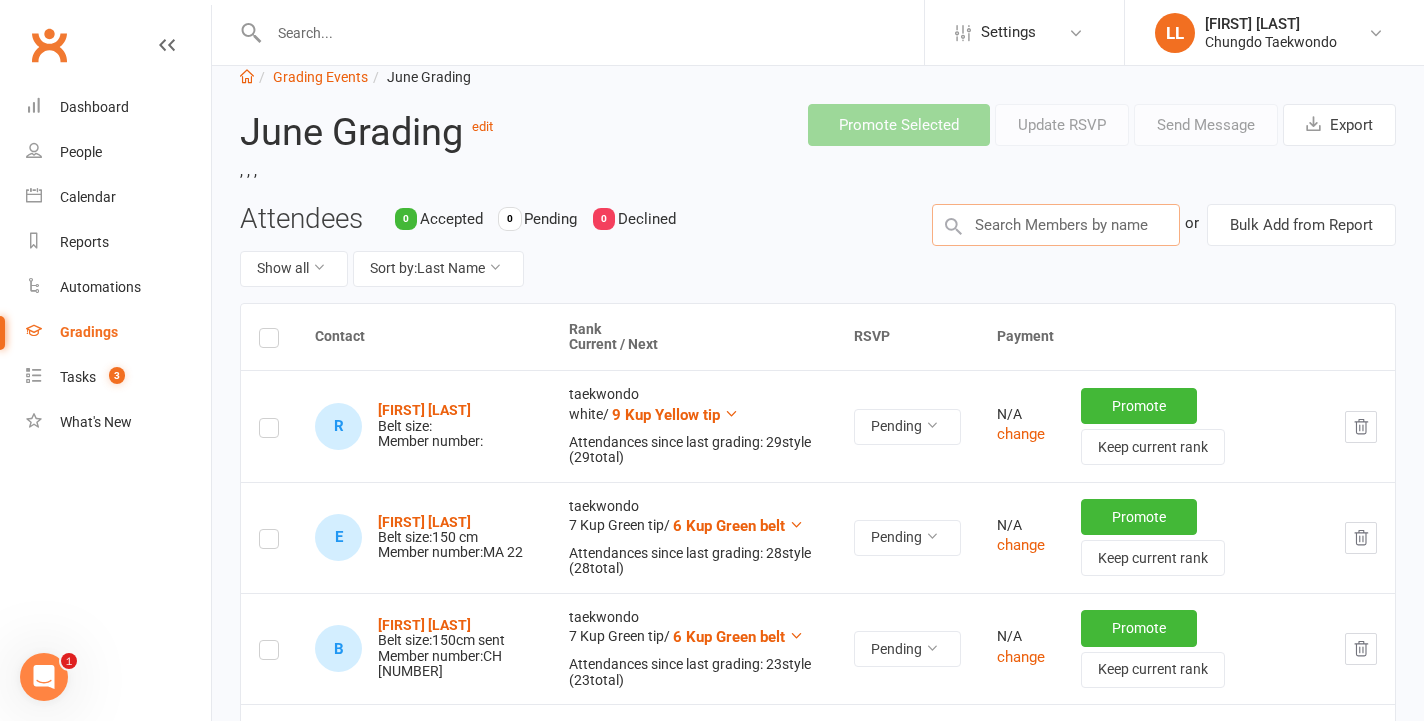click at bounding box center [1056, 225] 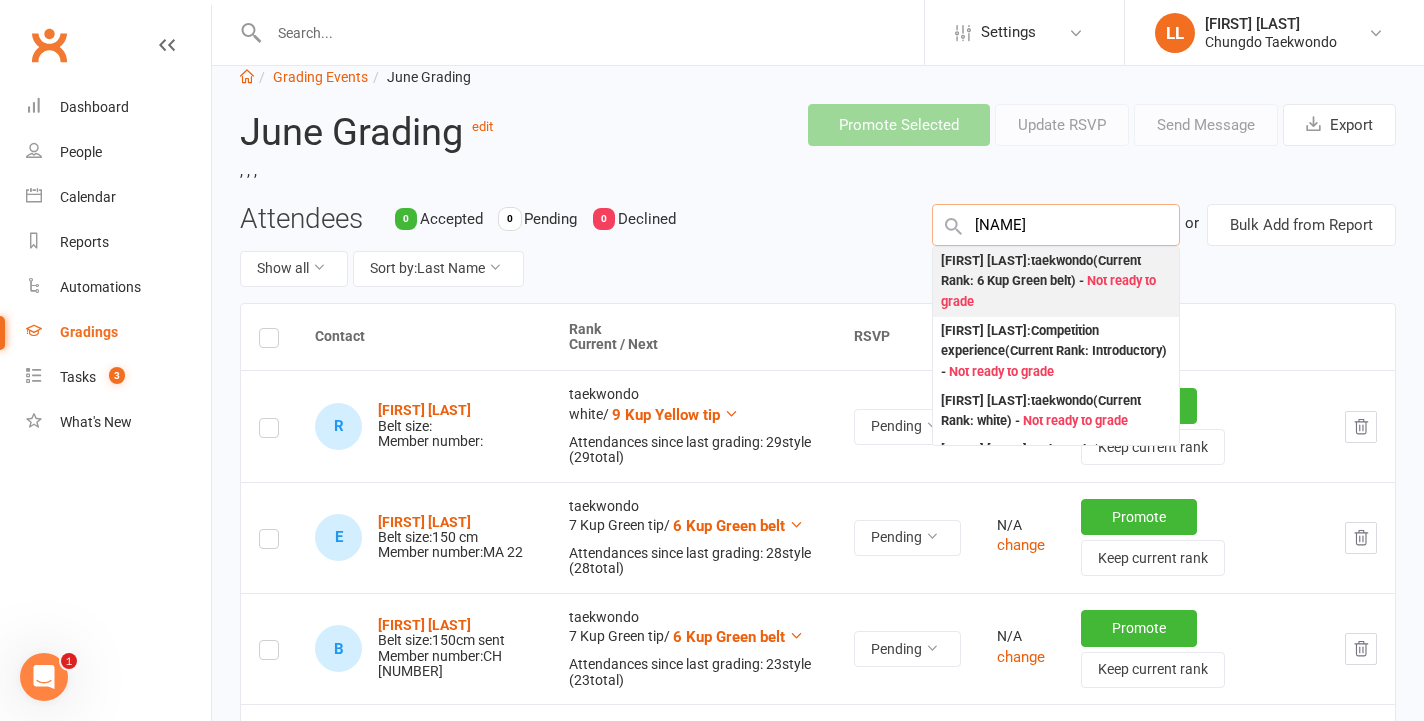 type on "[NAME]" 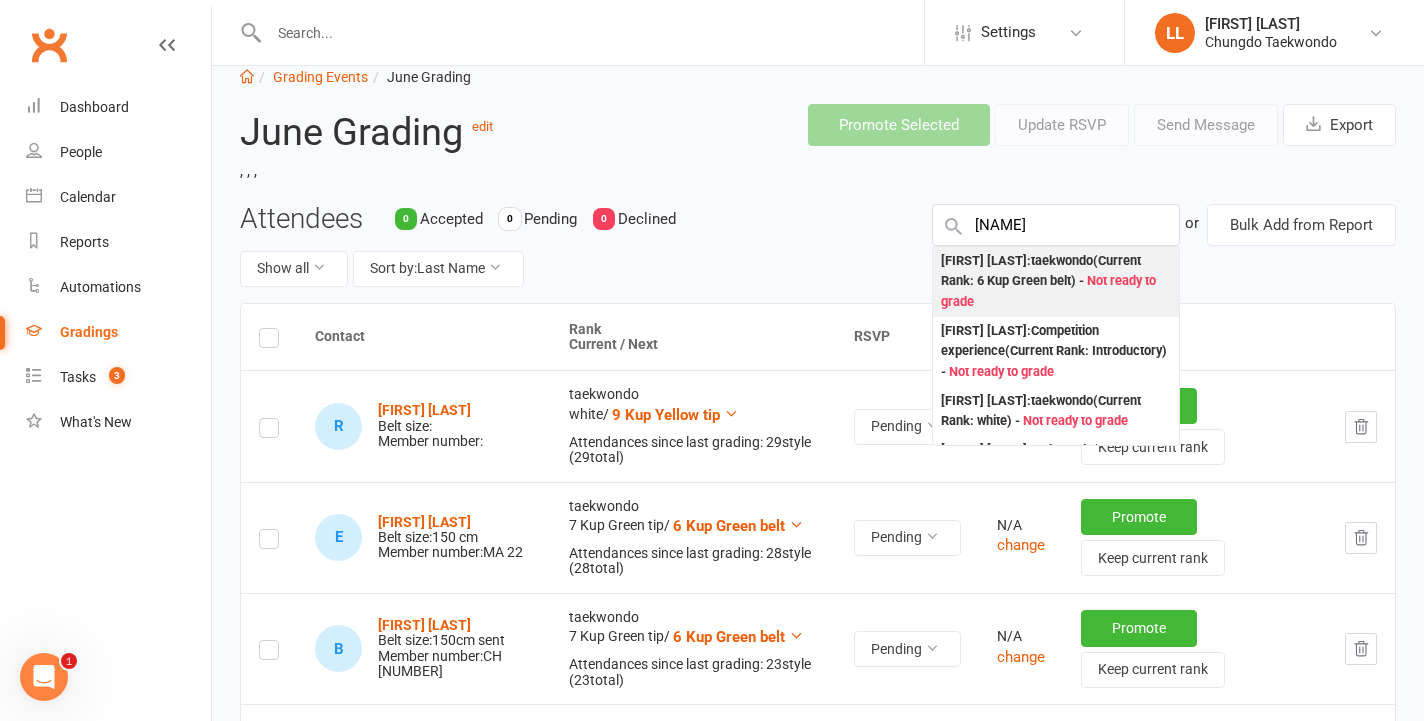 click on "[FIRST] [LAST] : taekwondo (Current Rank: 6 Kup Green belt ) - Not ready to grade" at bounding box center [1056, 282] 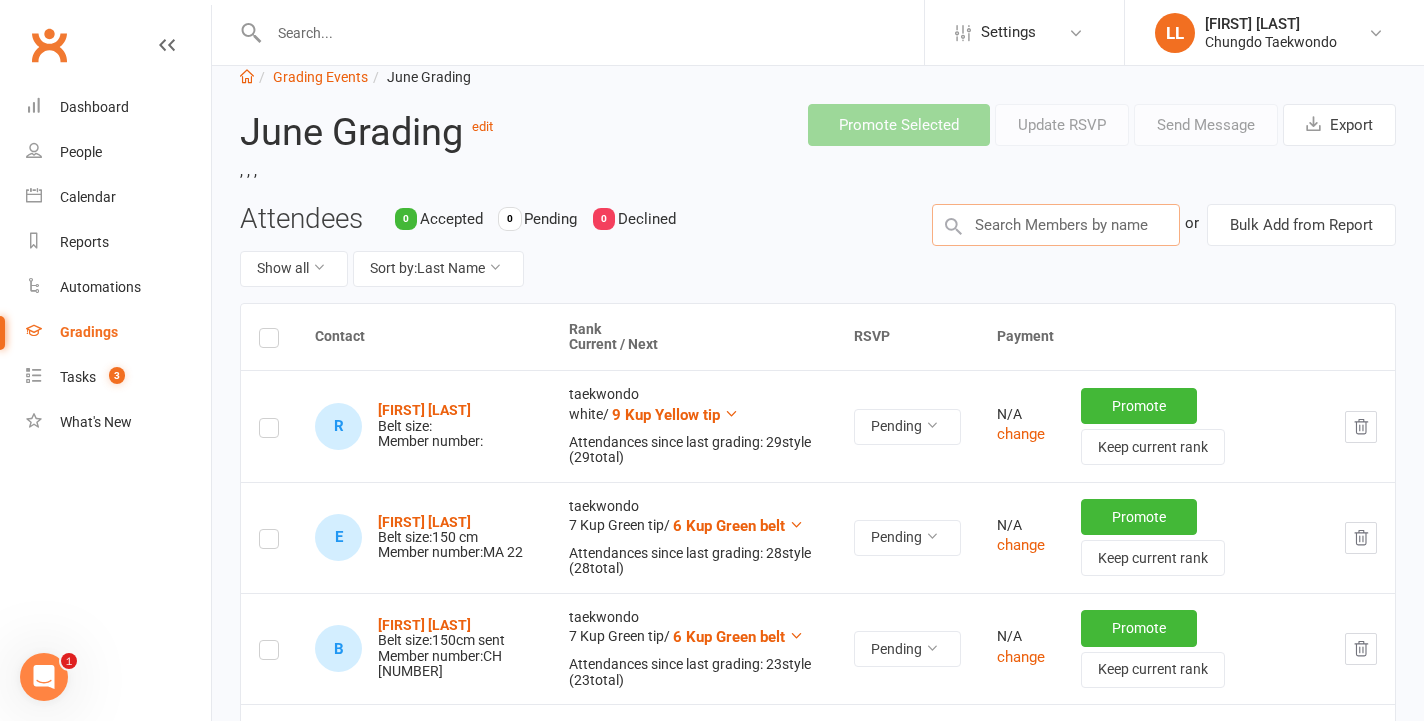 click at bounding box center [1056, 225] 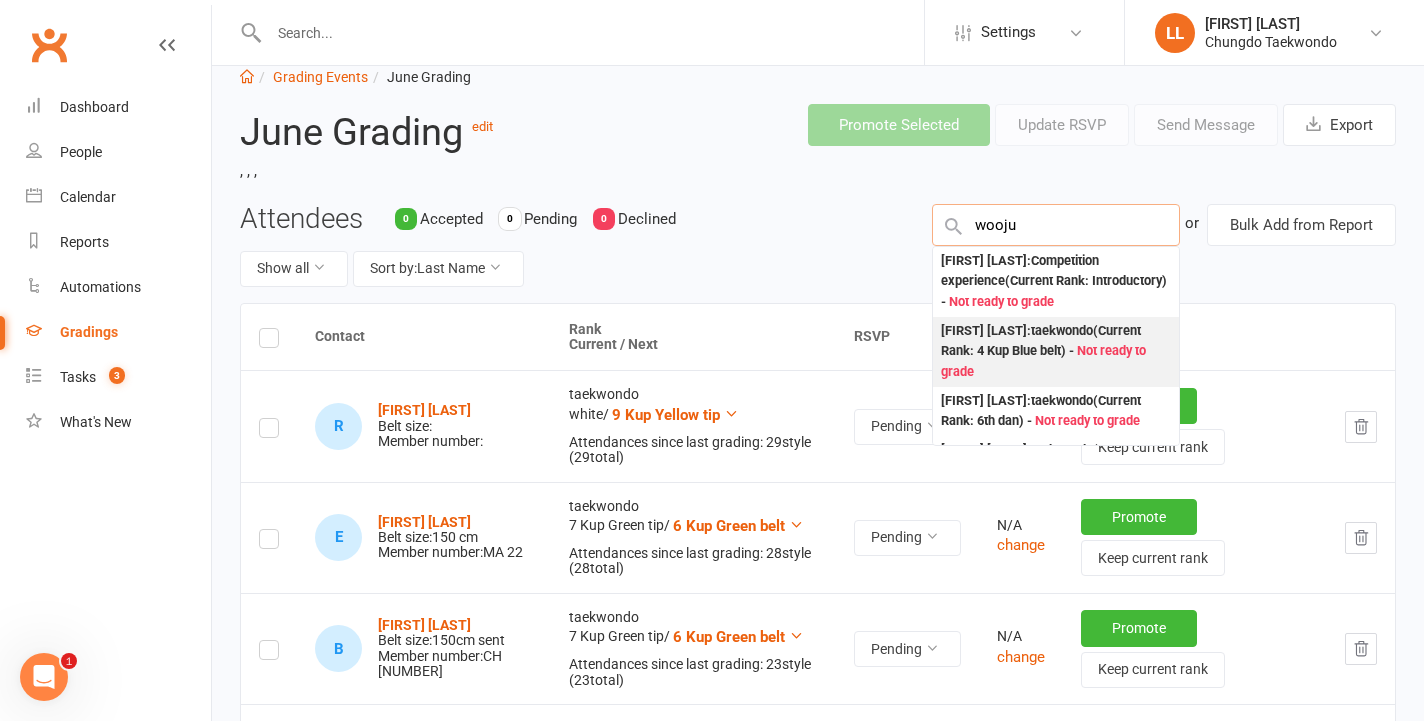 type 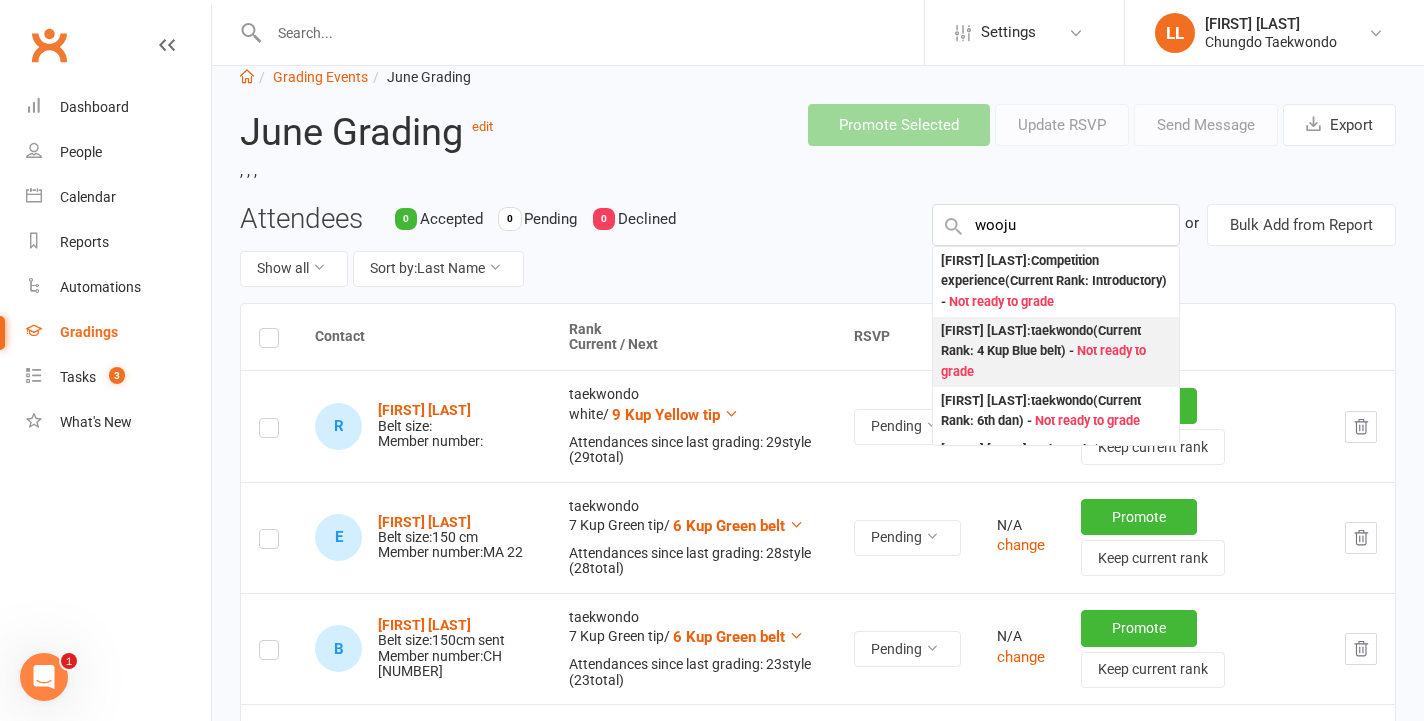 click on "[FIRST] [LAST] : taekwondo (Current Rank: 4 Kup Blue belt ) - Not ready to grade" at bounding box center (1056, 352) 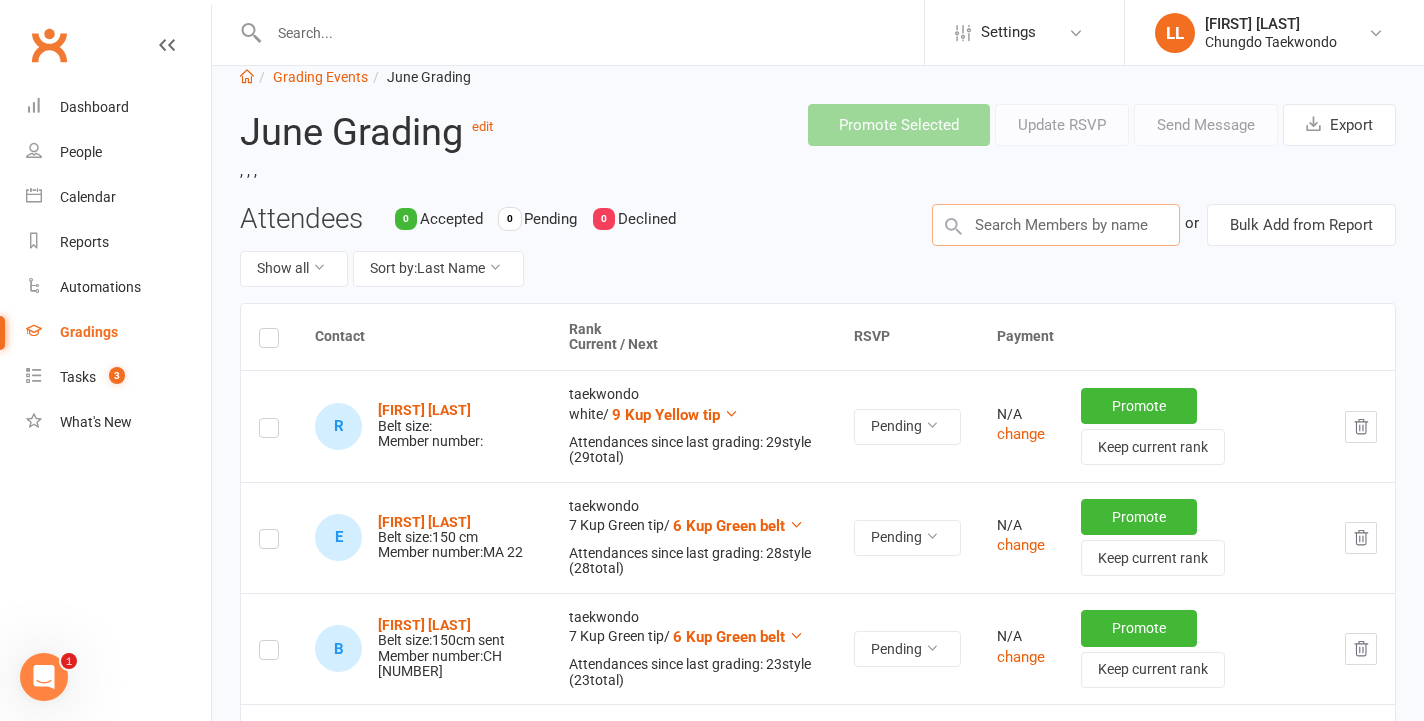 click at bounding box center [1056, 225] 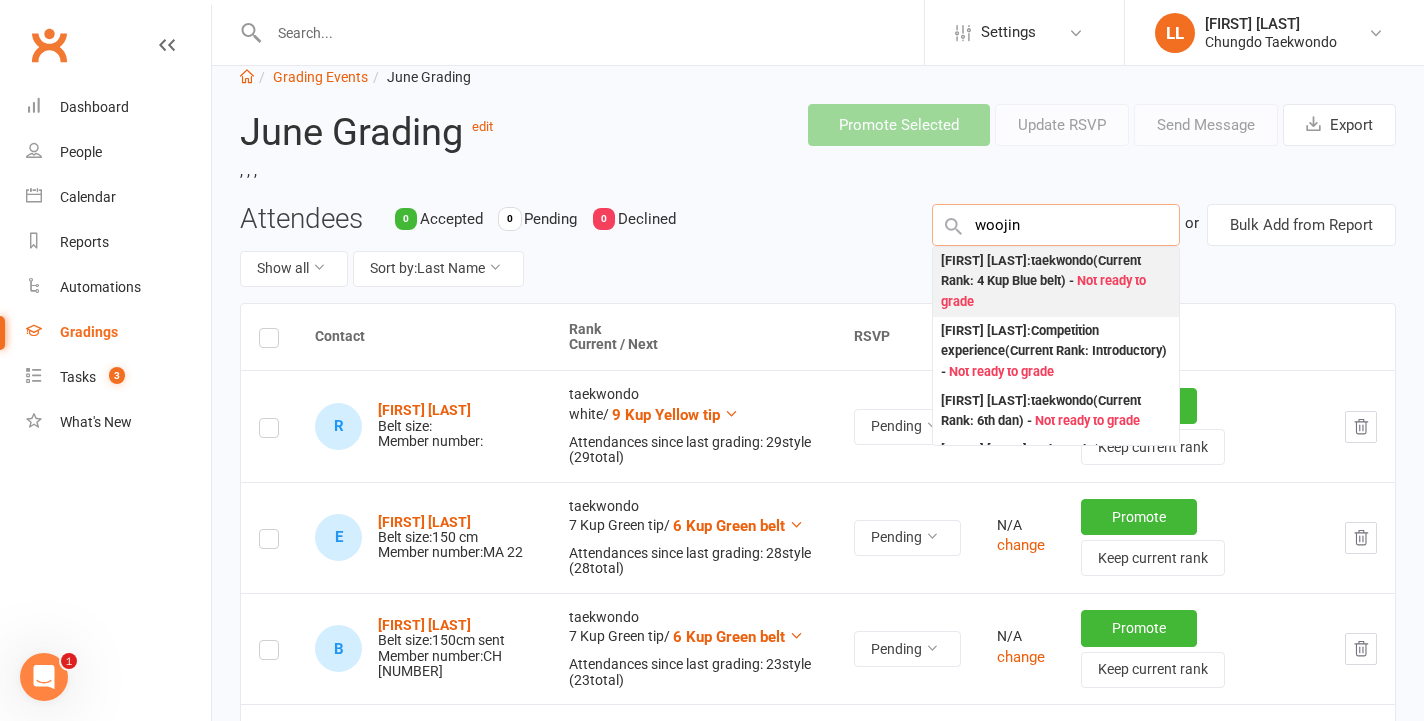 type on "woojin" 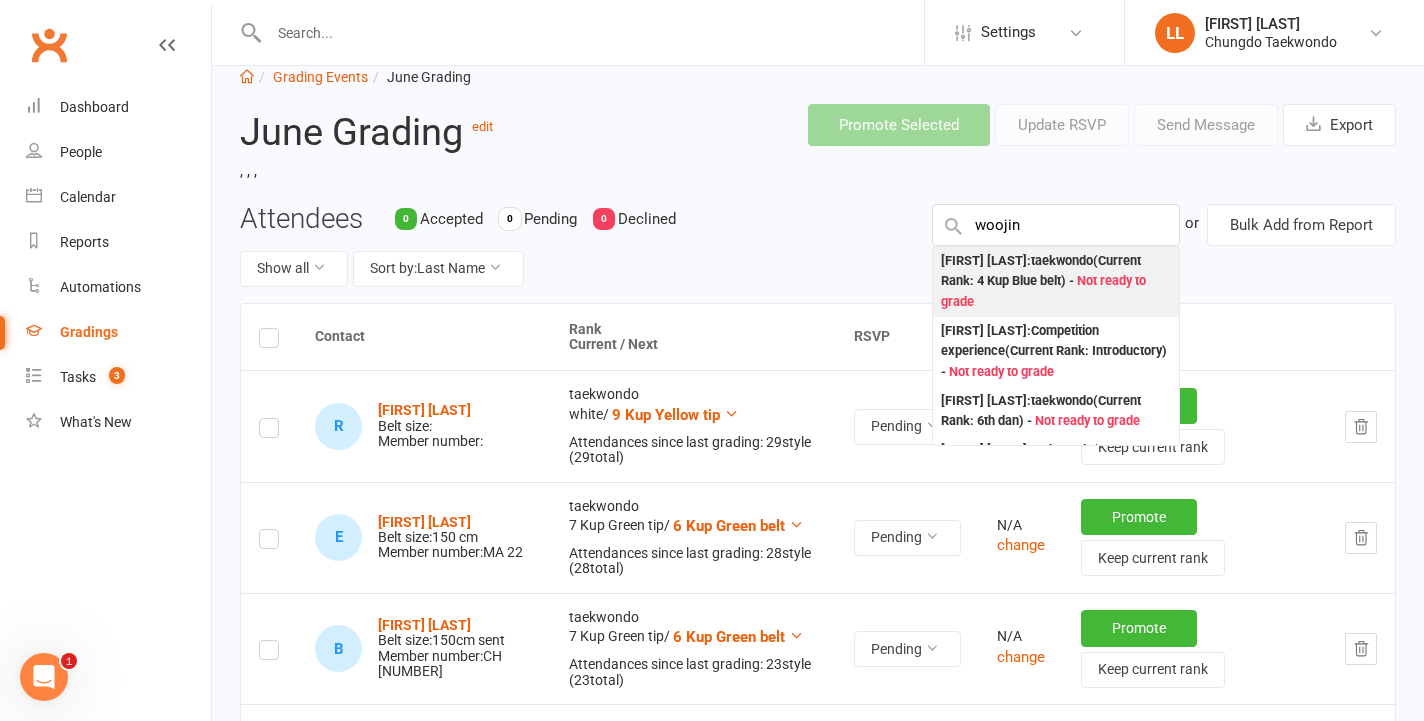 click on "[FIRST] [LAST] : taekwondo (Current Rank: 4 Kup Blue belt ) - Not ready to grade" at bounding box center (1056, 282) 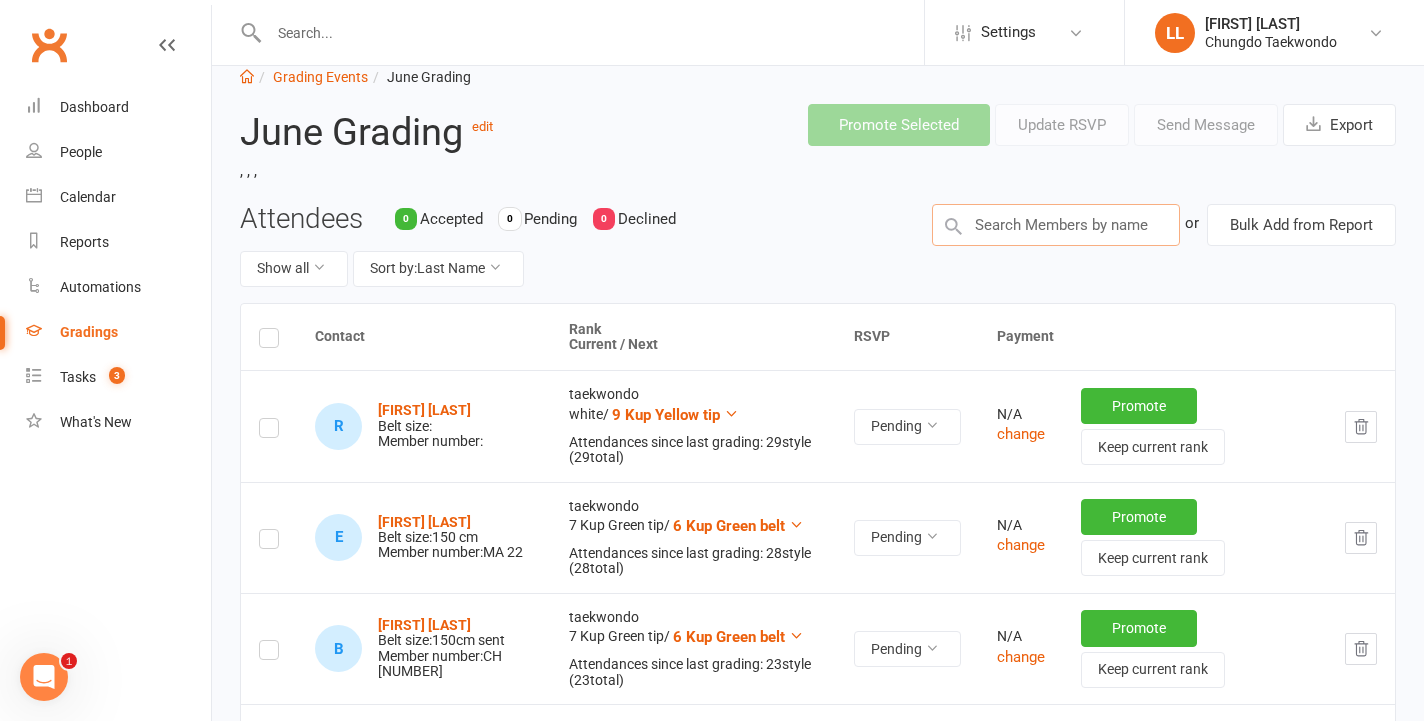 click at bounding box center (1056, 225) 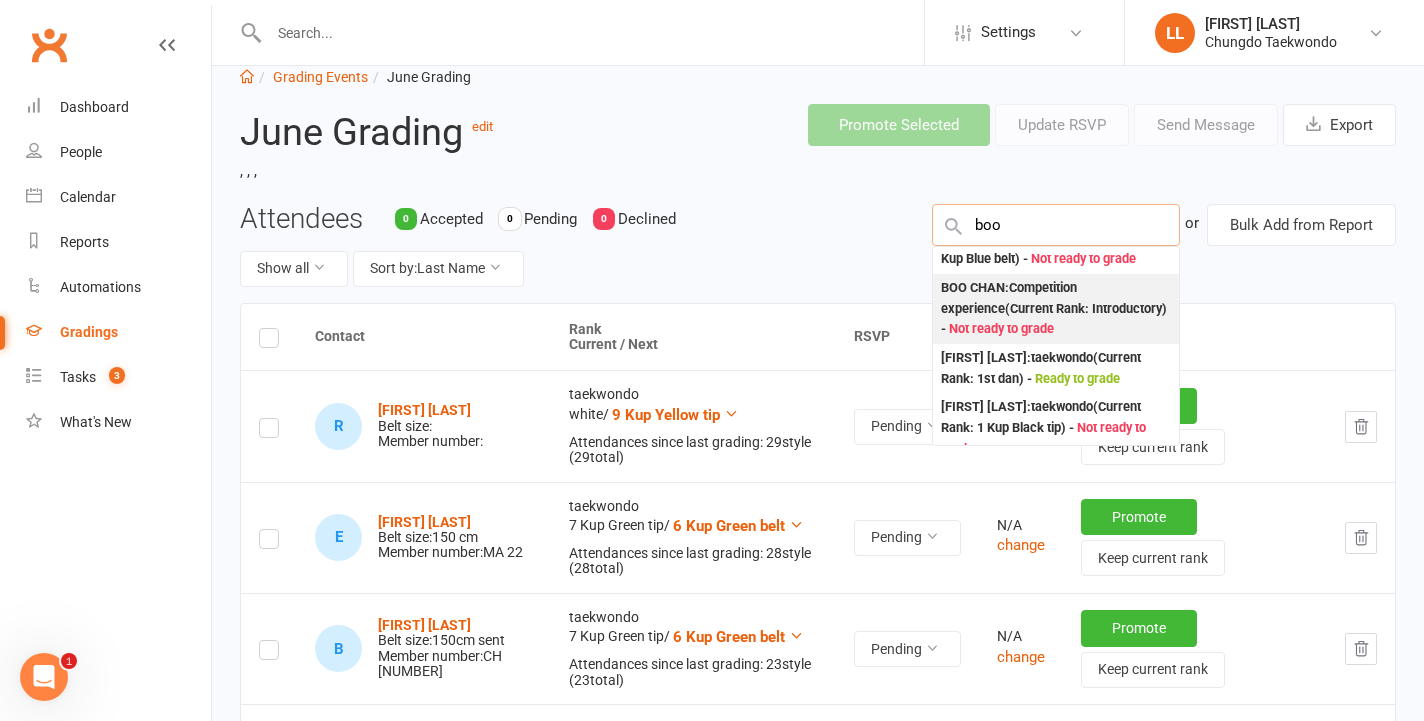 scroll, scrollTop: 0, scrollLeft: 0, axis: both 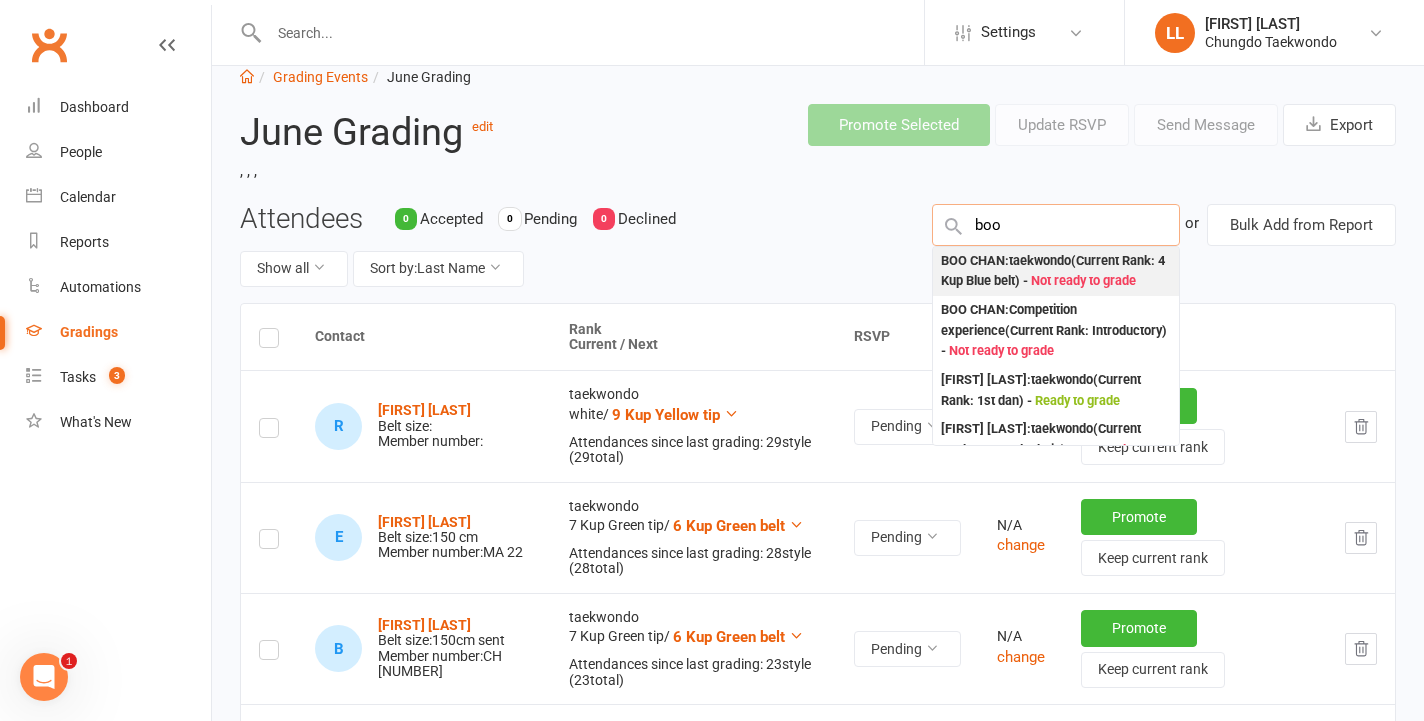 type on "boo" 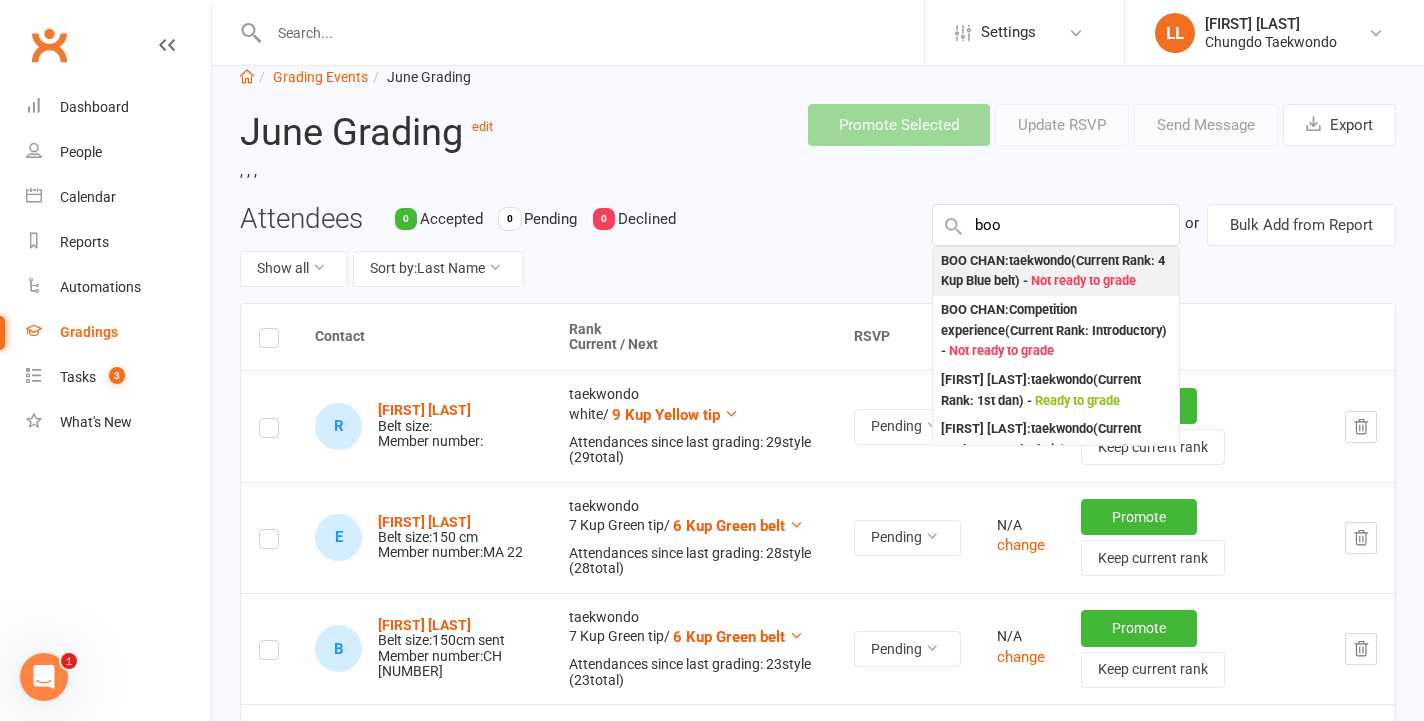 click on "Not ready to grade" at bounding box center (1083, 280) 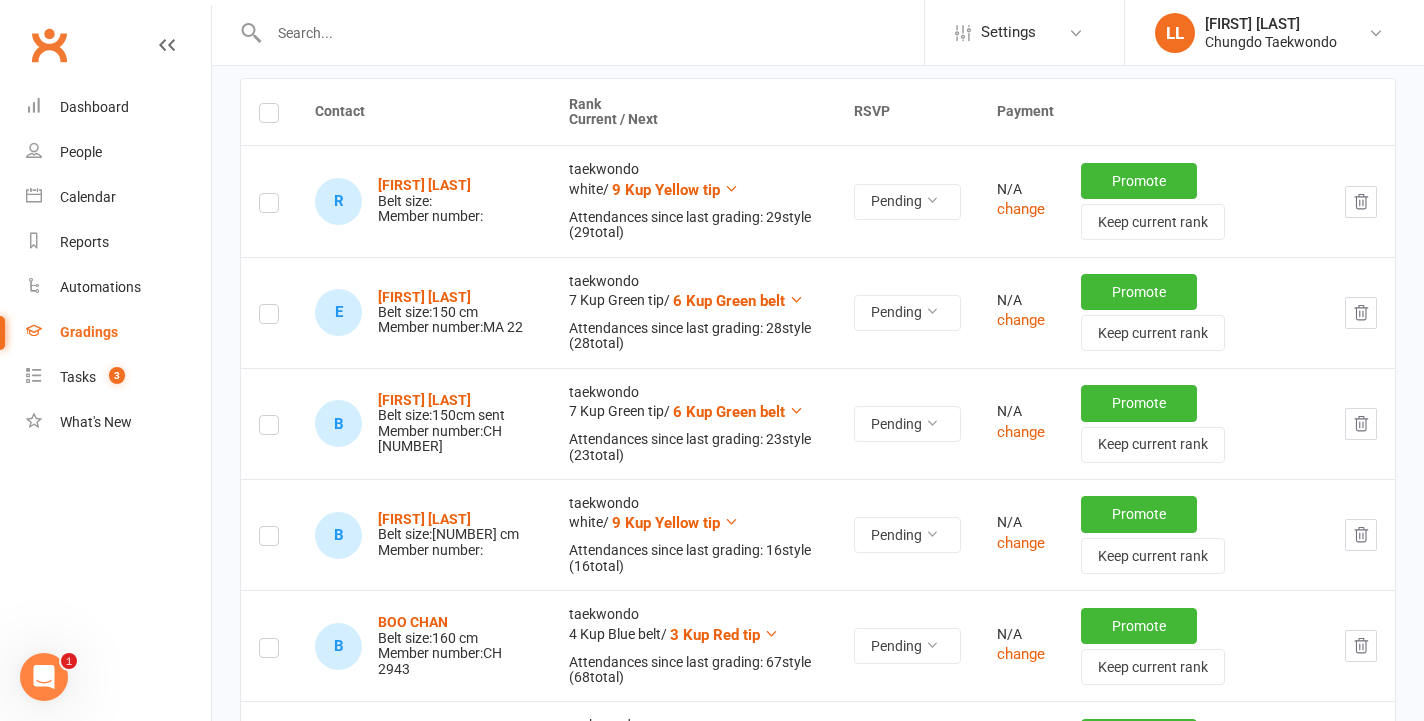 scroll, scrollTop: 0, scrollLeft: 0, axis: both 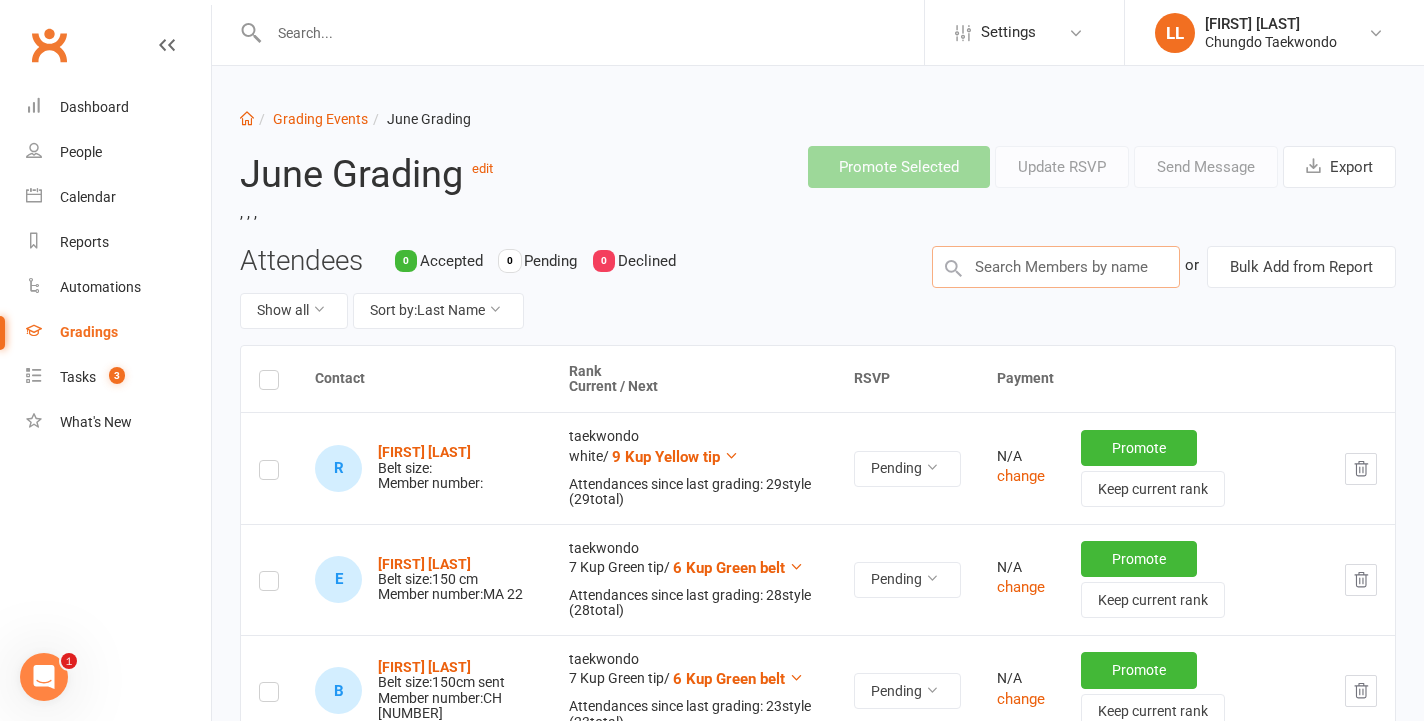 click at bounding box center [1056, 267] 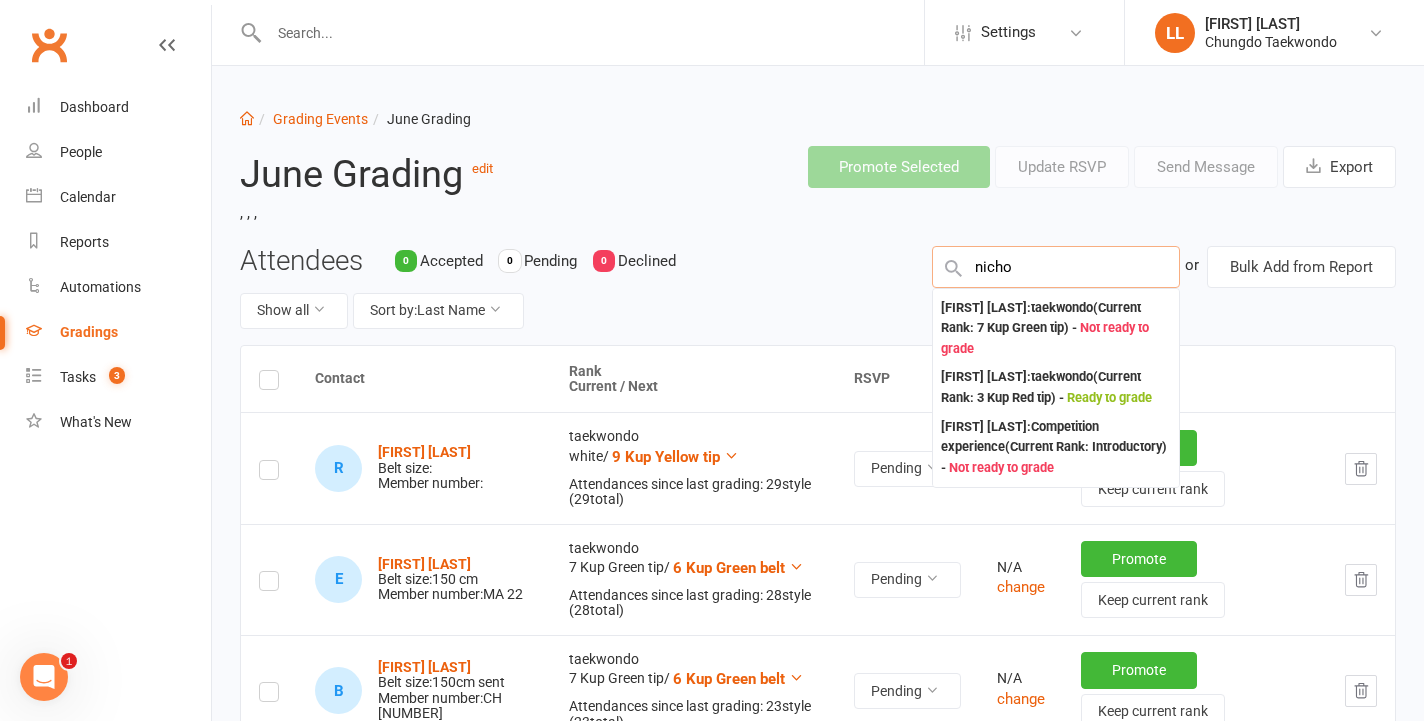 scroll, scrollTop: 277, scrollLeft: 0, axis: vertical 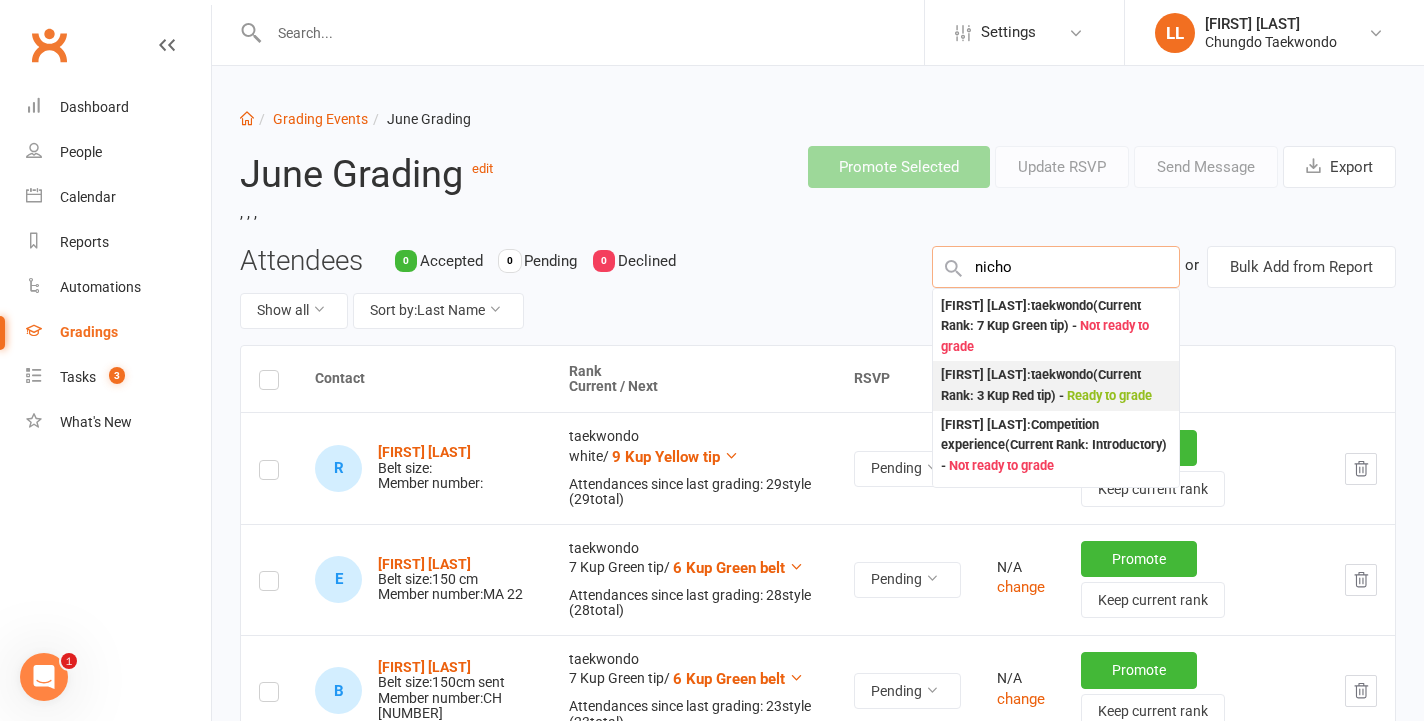 type on "nicho" 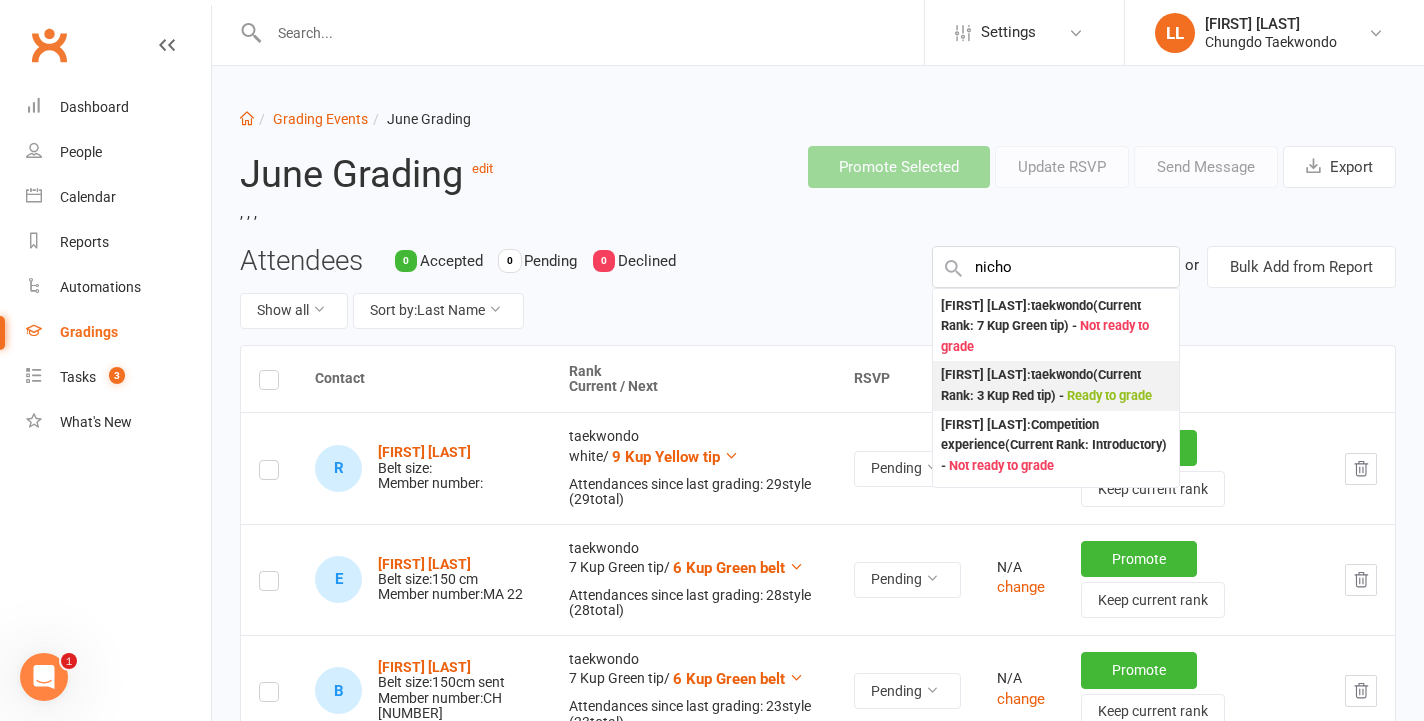 click on "[FIRST] [LAST] : taekwondo (Current Rank: 3 Kup Red tip ) - Ready to grade" at bounding box center [1056, 385] 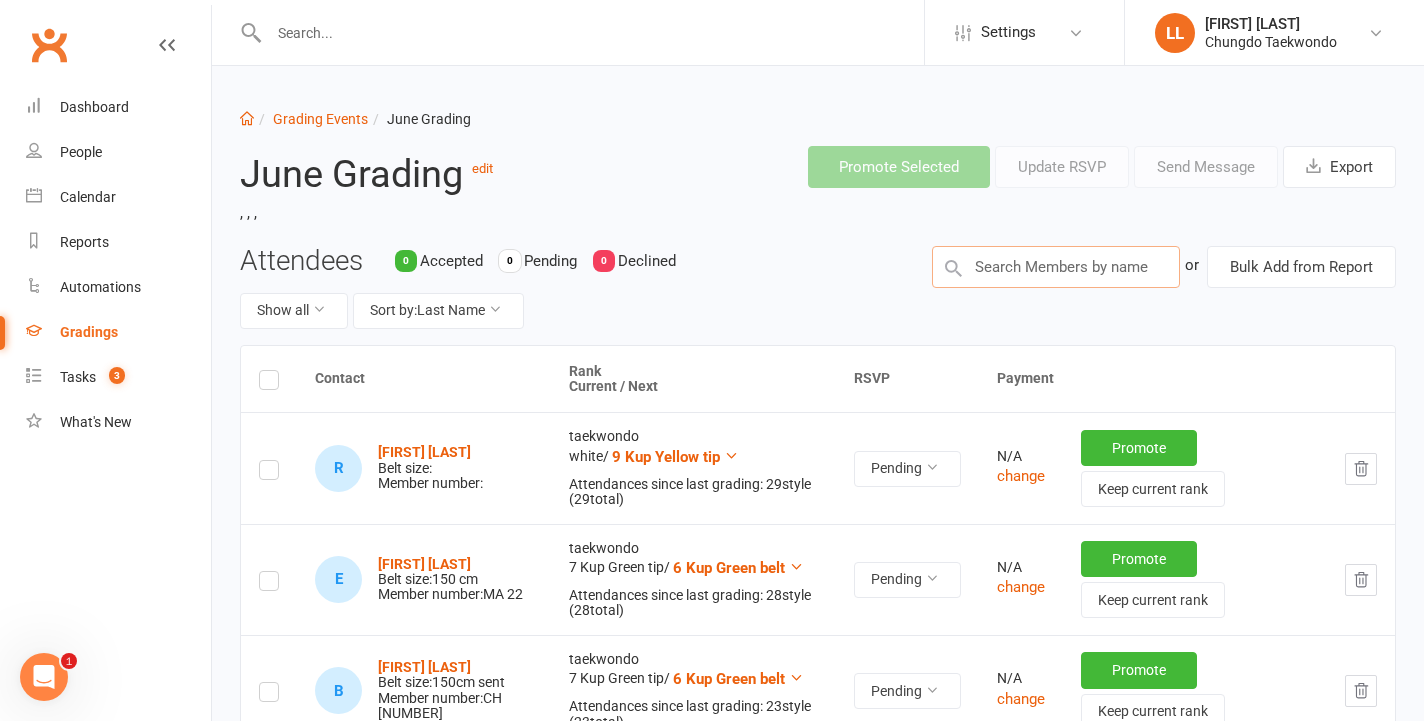 click at bounding box center [1056, 267] 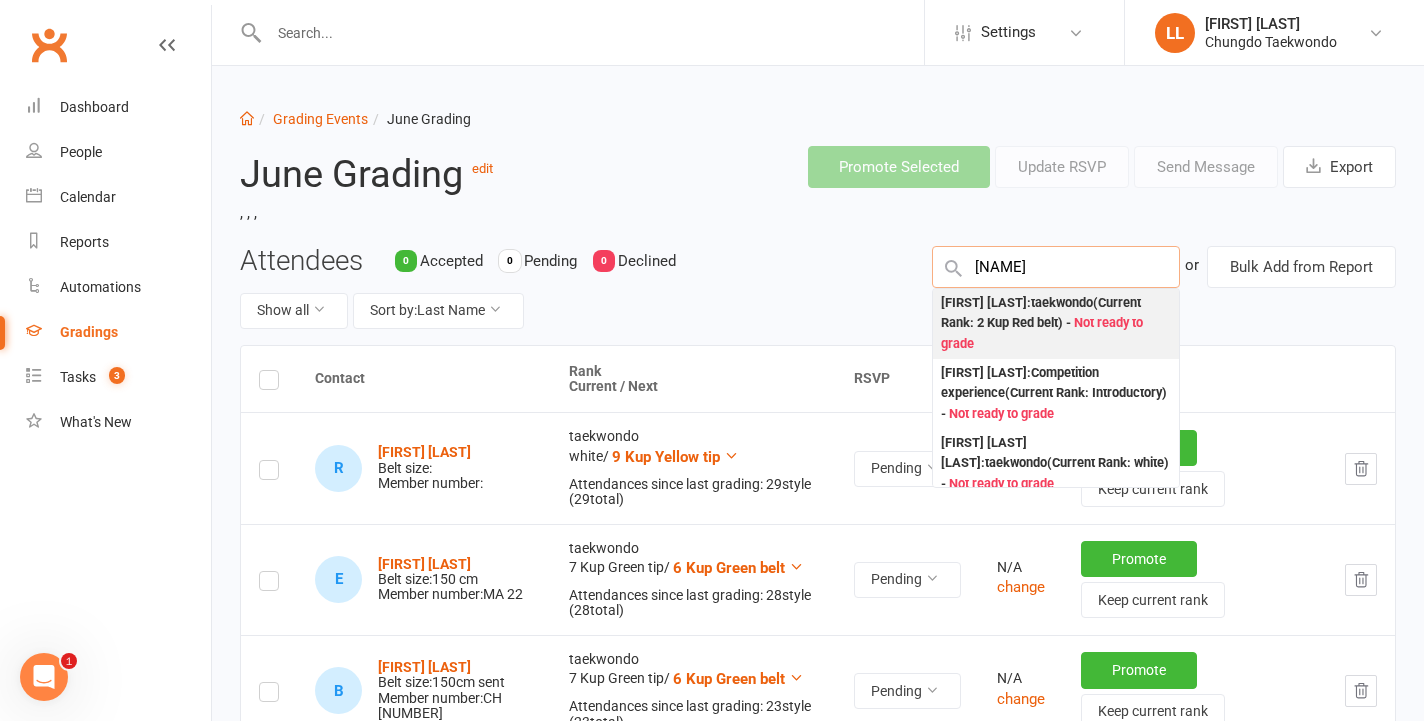type on "[NAME]" 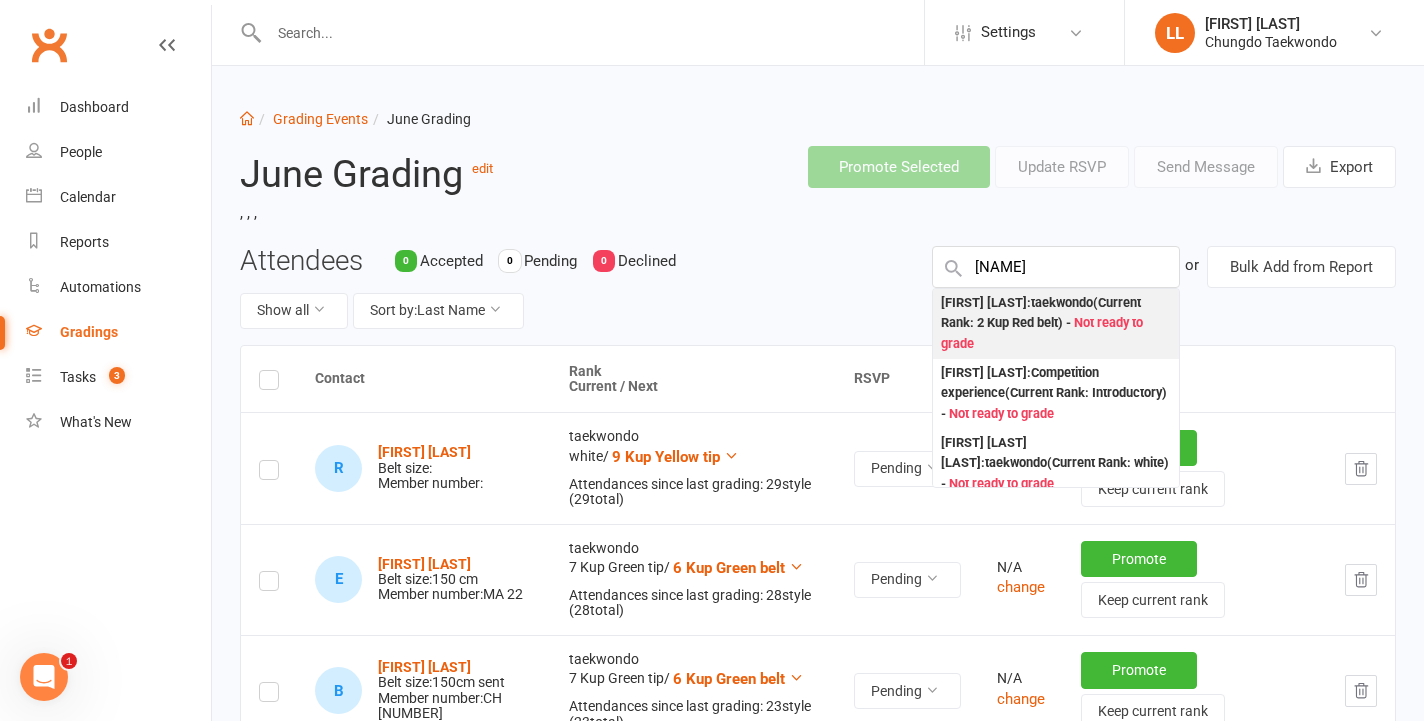 click on "[FIRST] [LAST] : taekwondo (Current Rank: 2 Kup Red belt ) - Not ready to grade" at bounding box center [1056, 324] 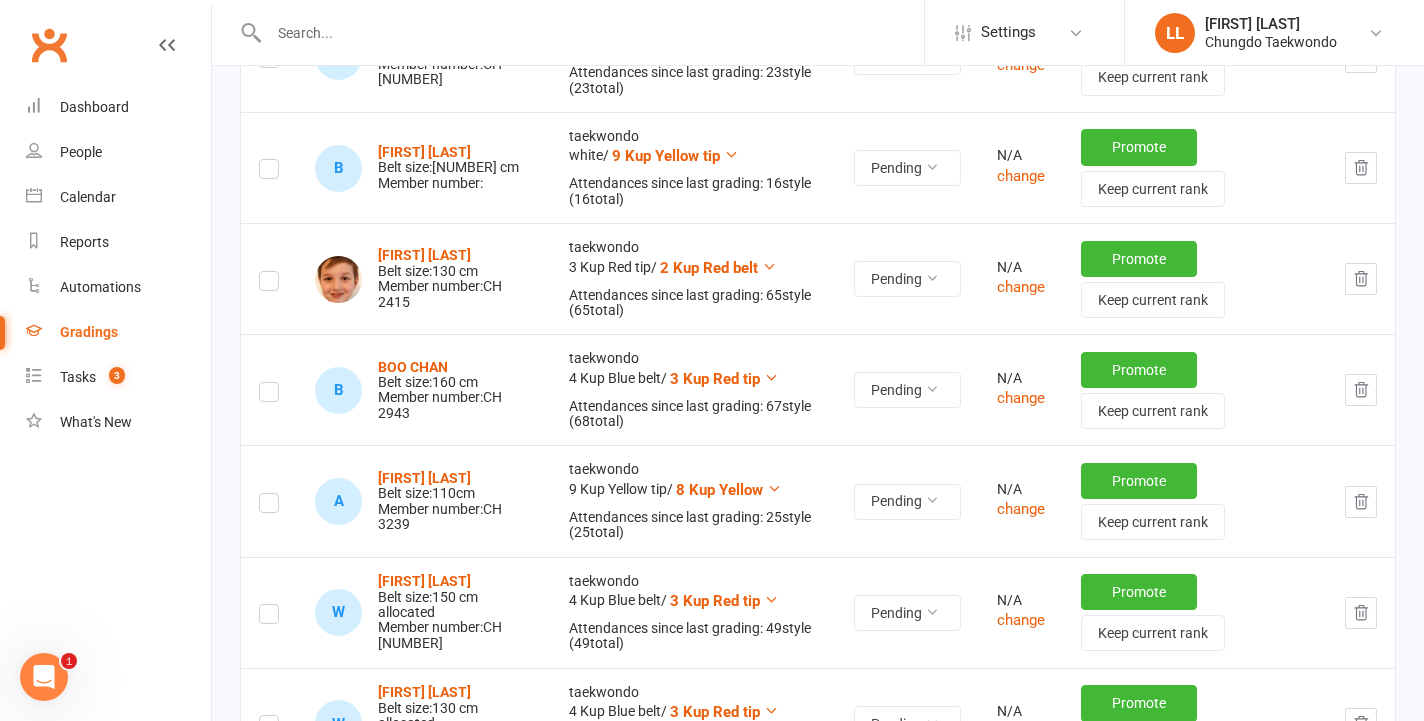 scroll, scrollTop: 0, scrollLeft: 0, axis: both 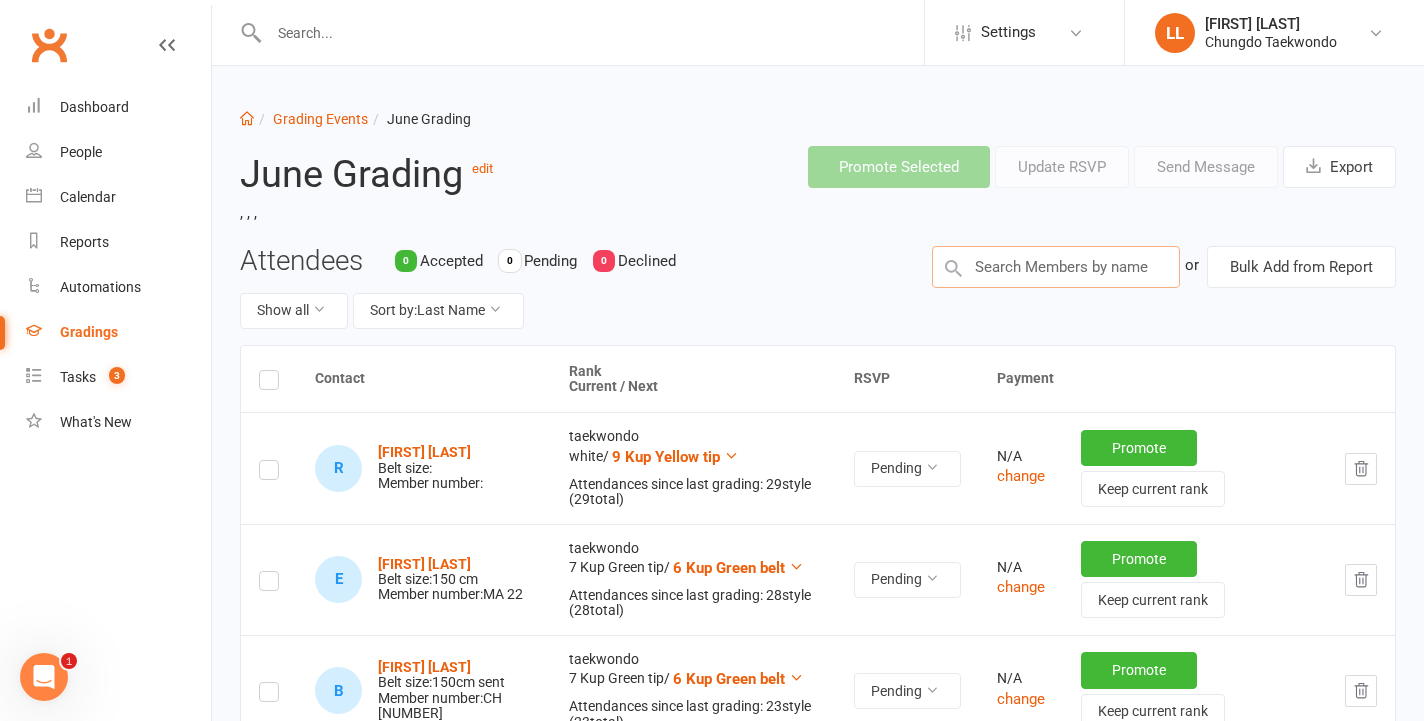 click at bounding box center (1056, 267) 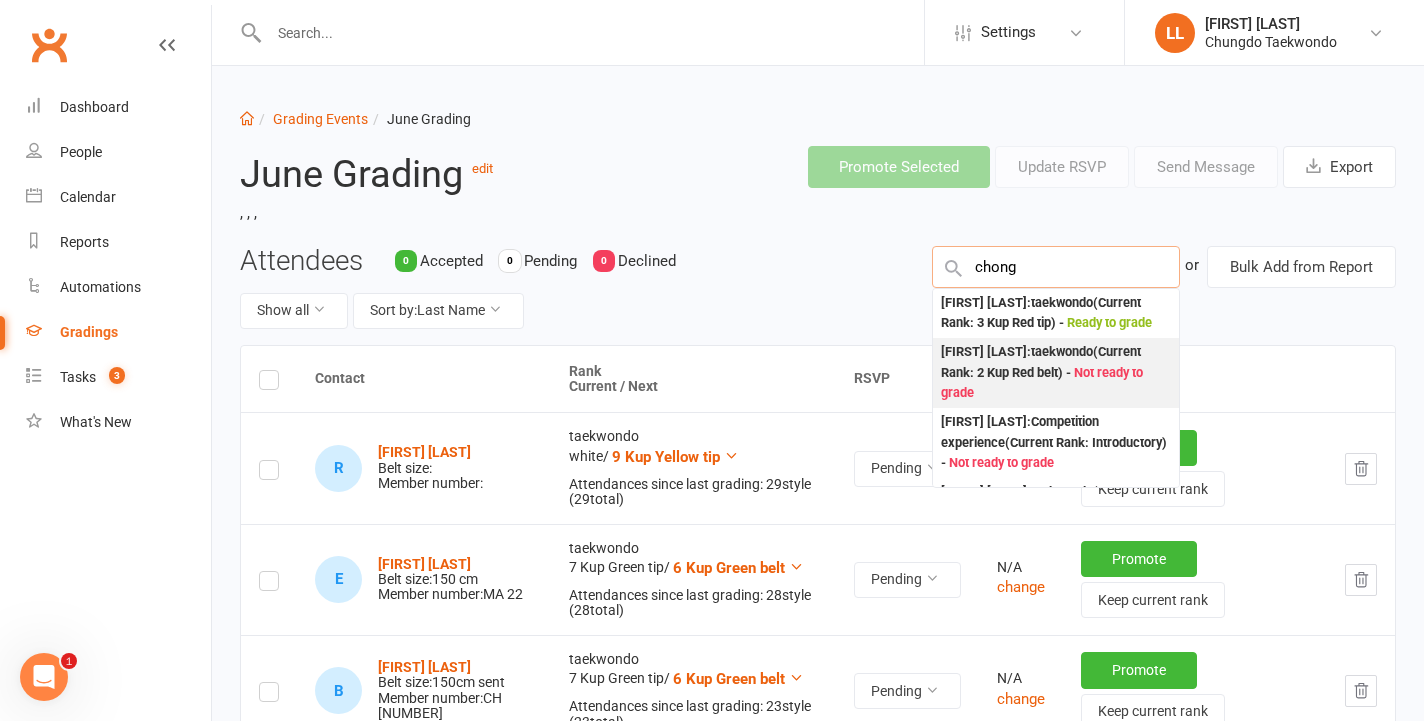type on "chong" 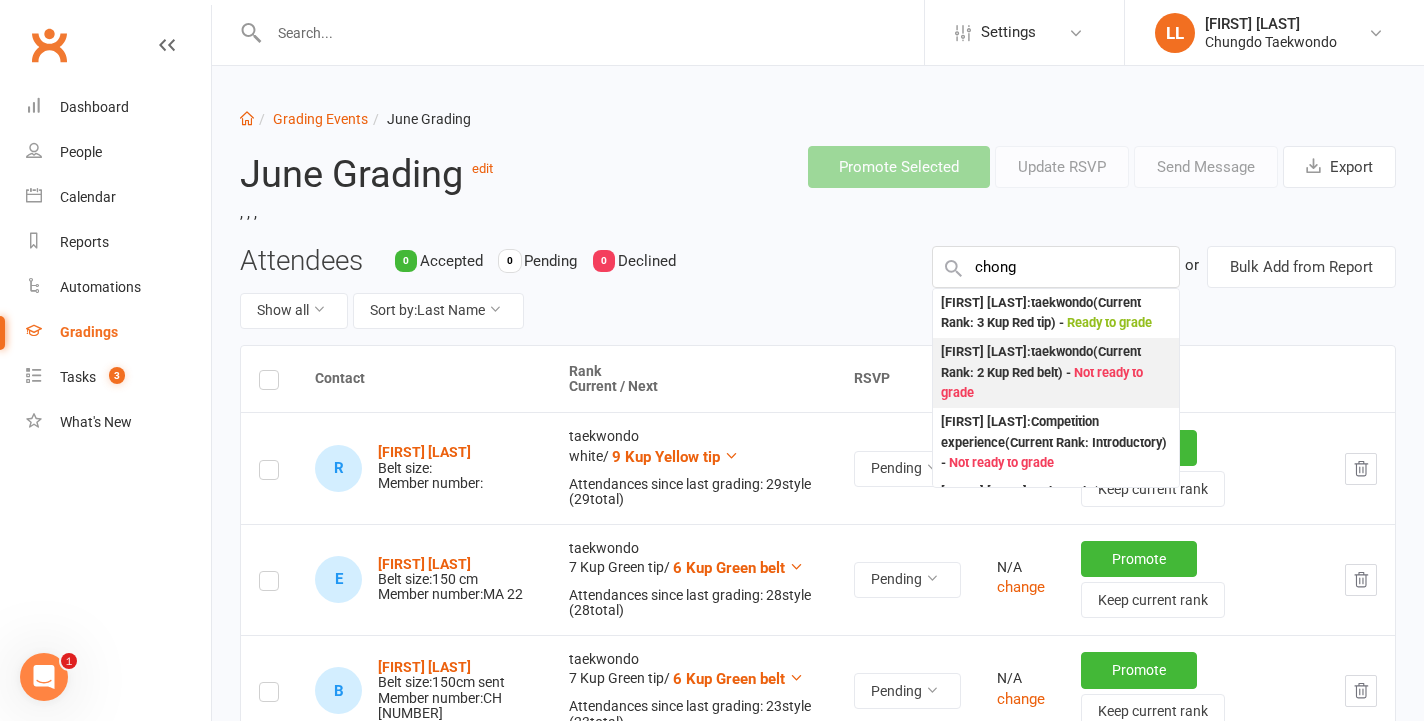 click on ": taekwondo (Current Rank: 2 Kup Red belt ) - Not ready to grade" at bounding box center (1056, 373) 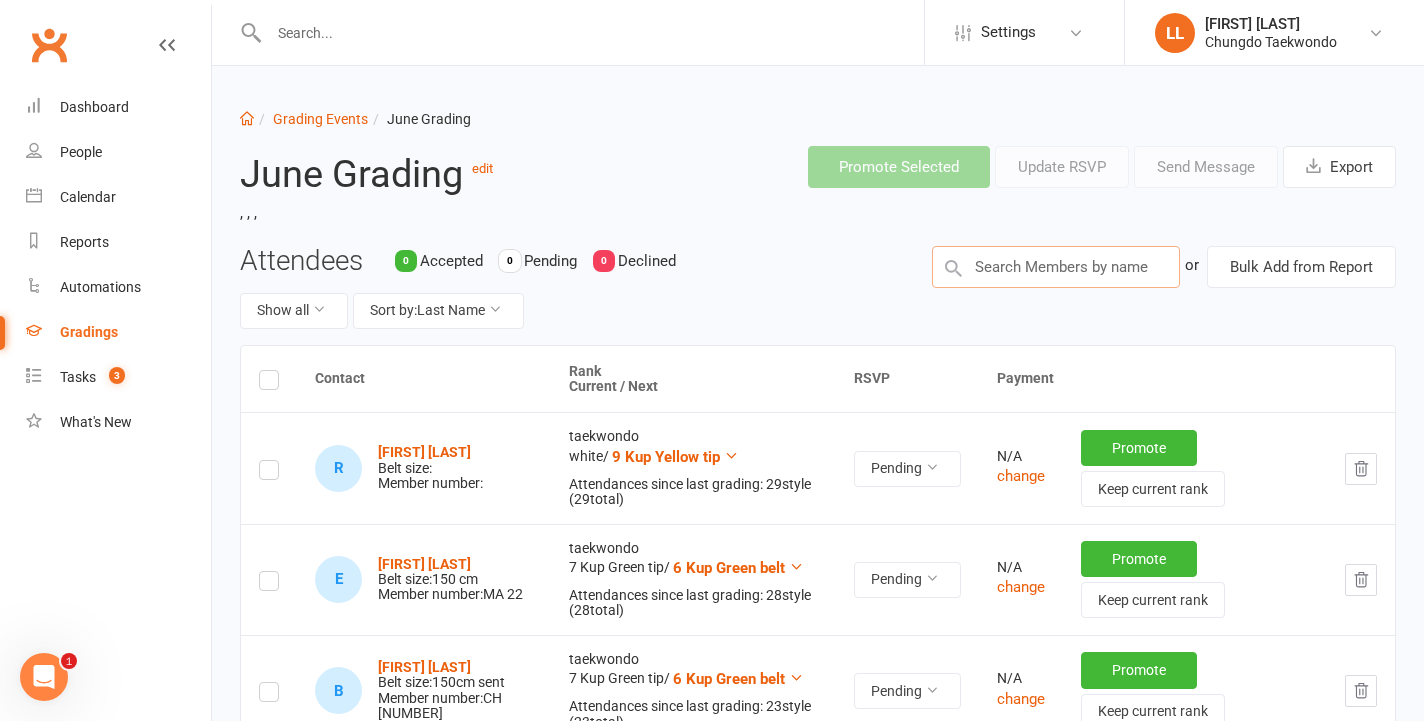 click at bounding box center (1056, 267) 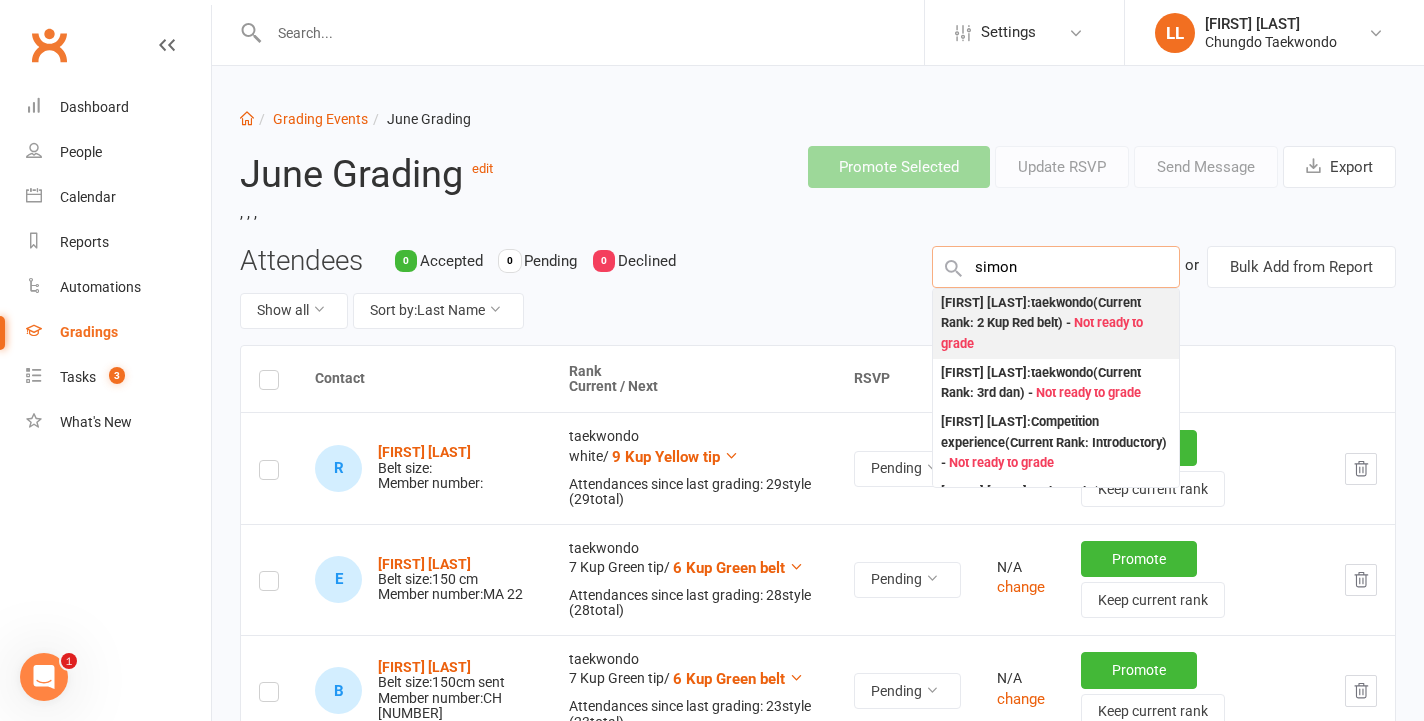 type on "simon" 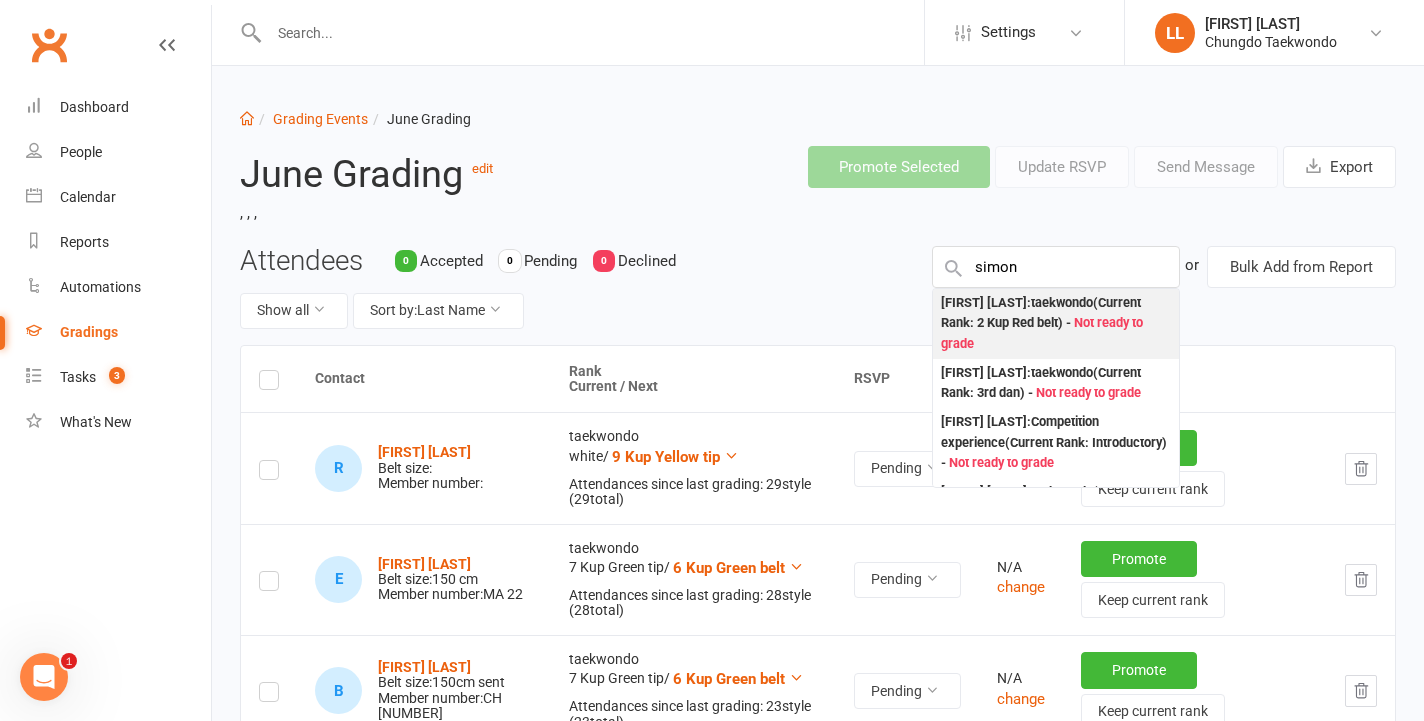 click on "[FIRST] [LAST] : taekwondo (Current Rank: 2 Kup Red belt ) - Not ready to grade" at bounding box center (1056, 324) 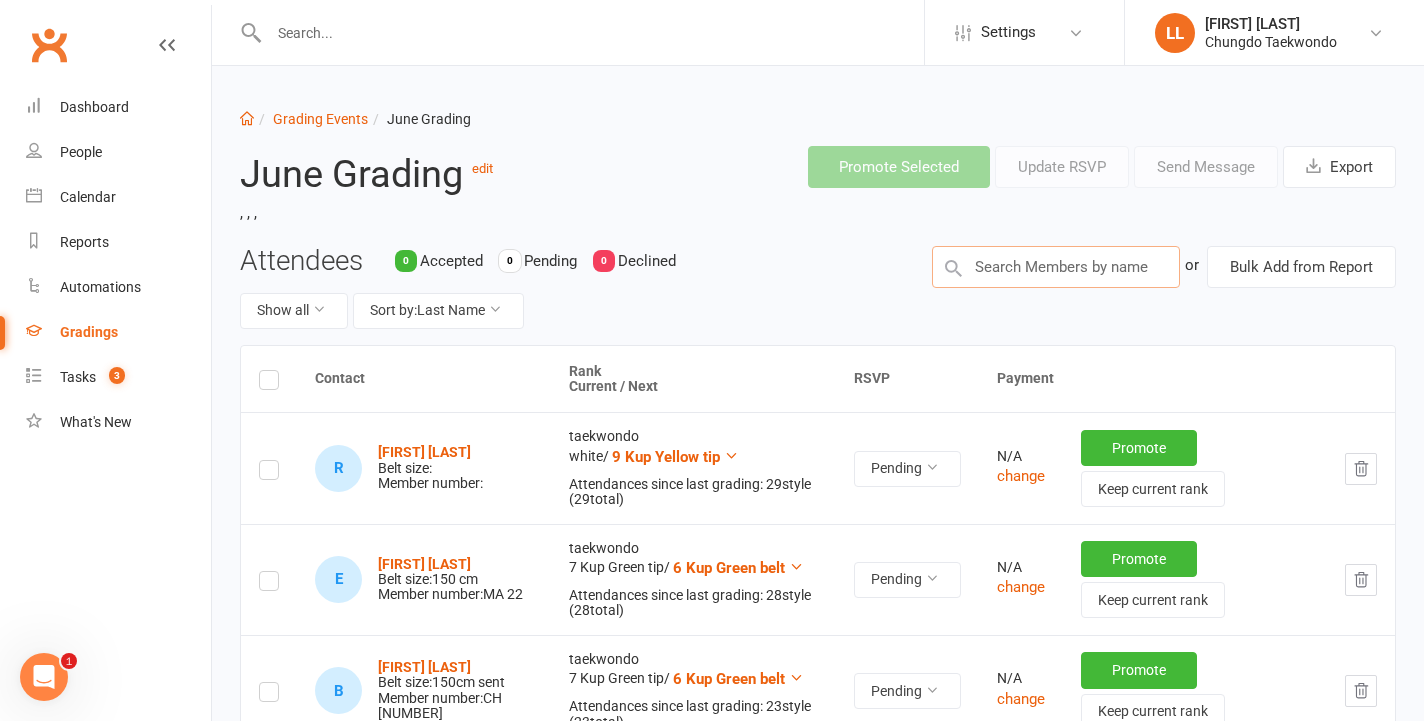 click at bounding box center (1056, 267) 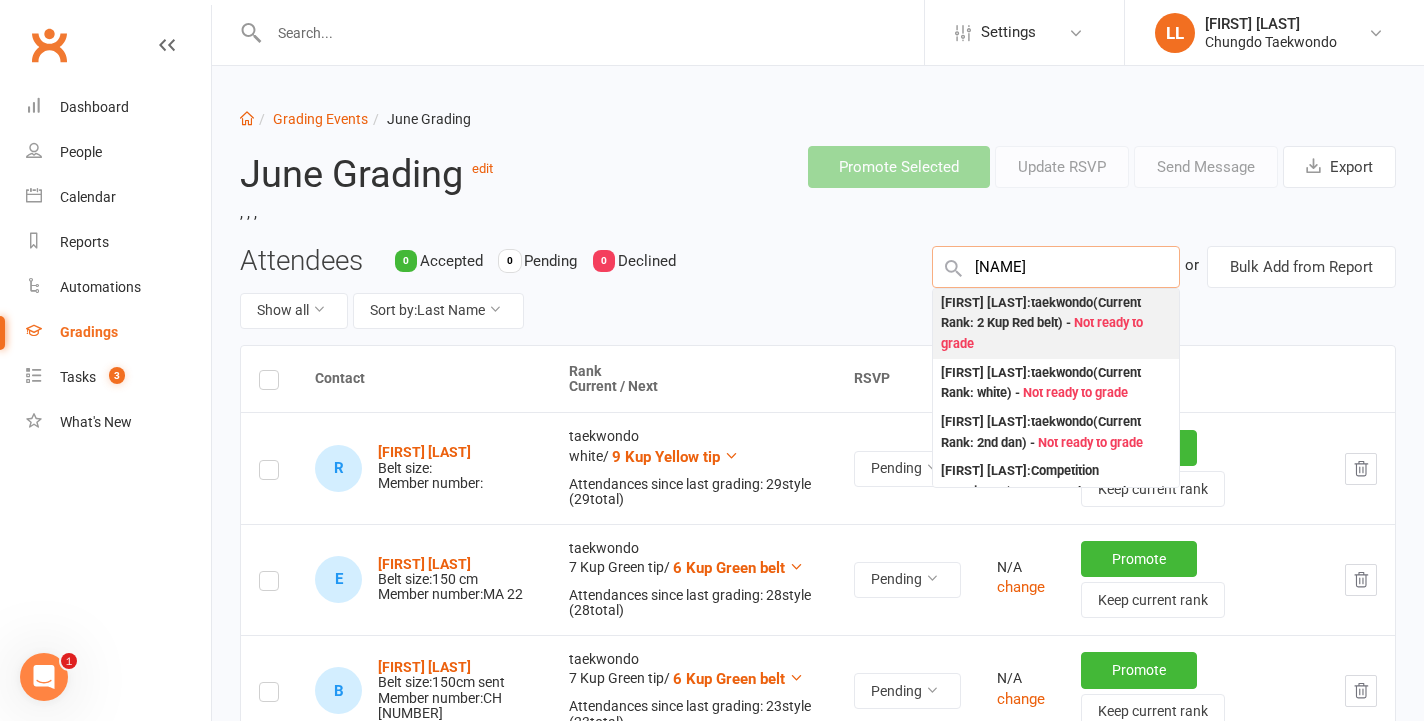 type on "[NAME]" 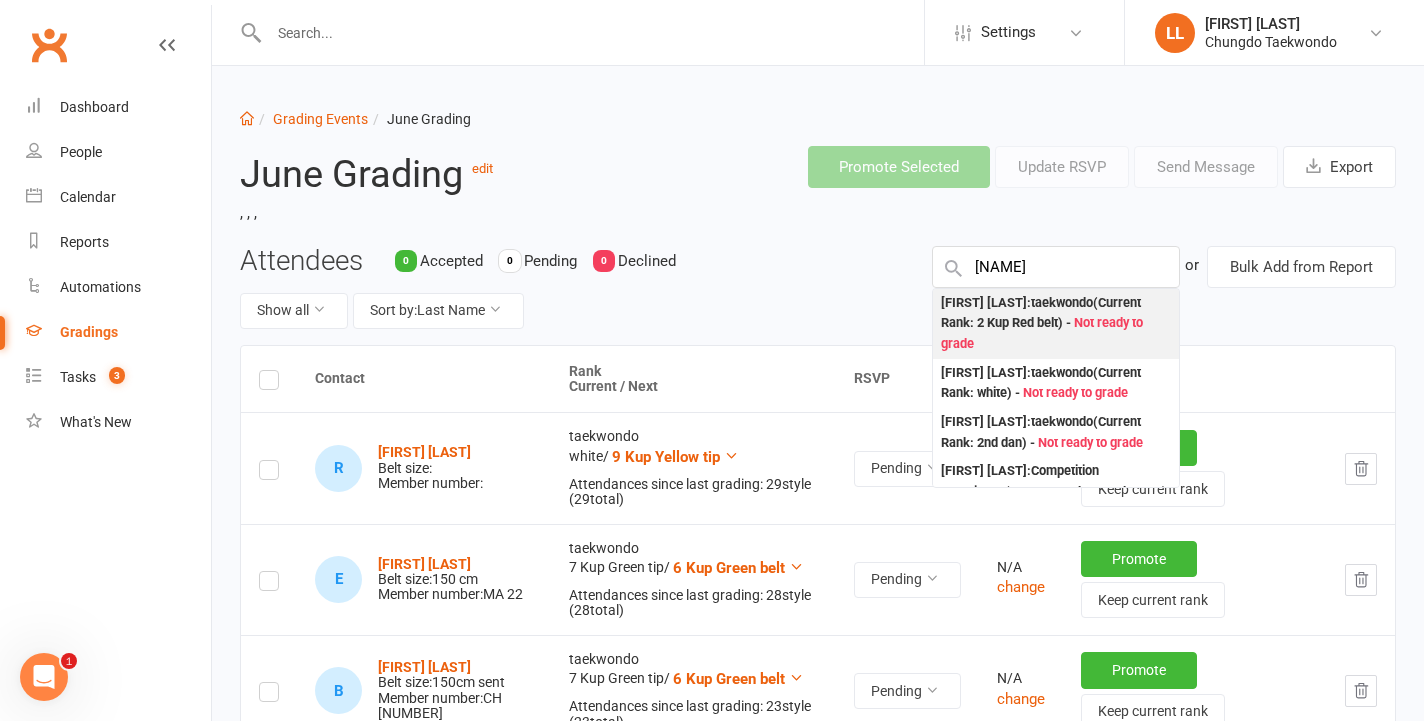 click on "Not ready to grade" at bounding box center (1042, 333) 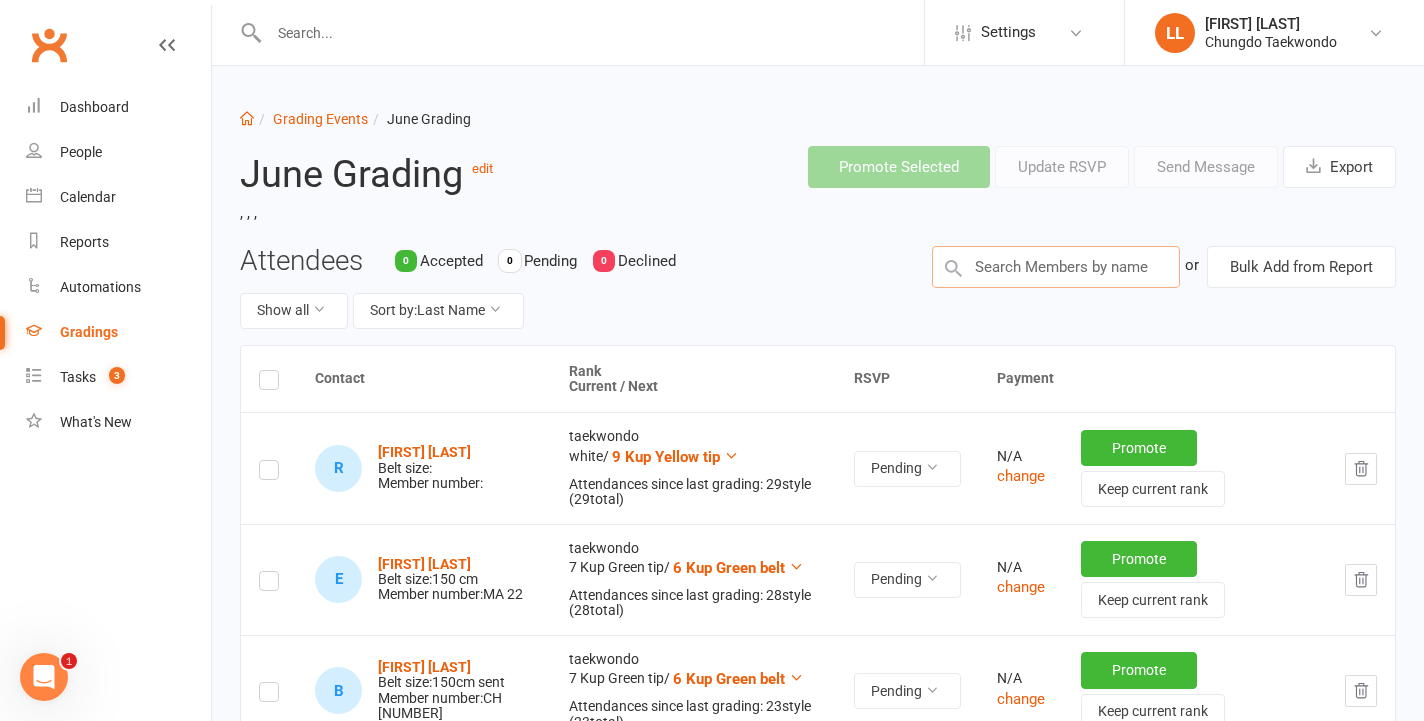 click at bounding box center (1056, 267) 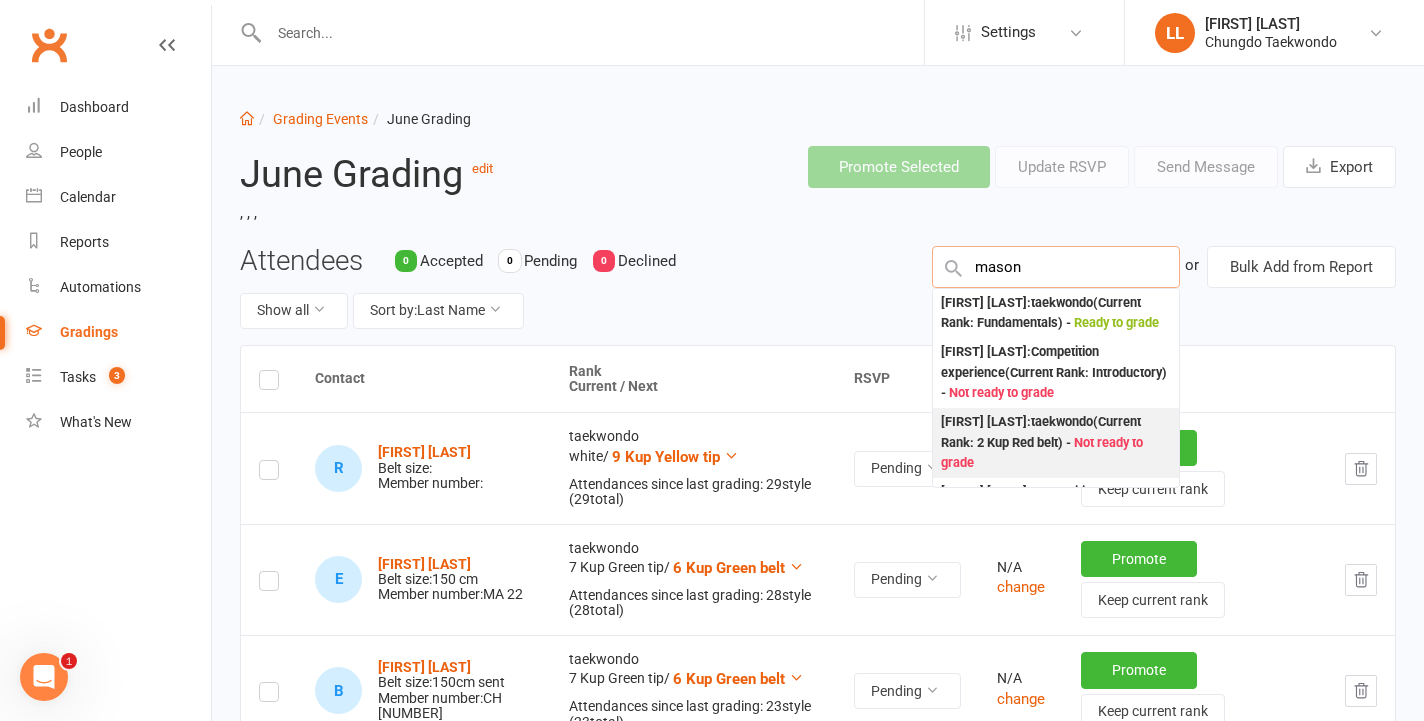 type on "mason" 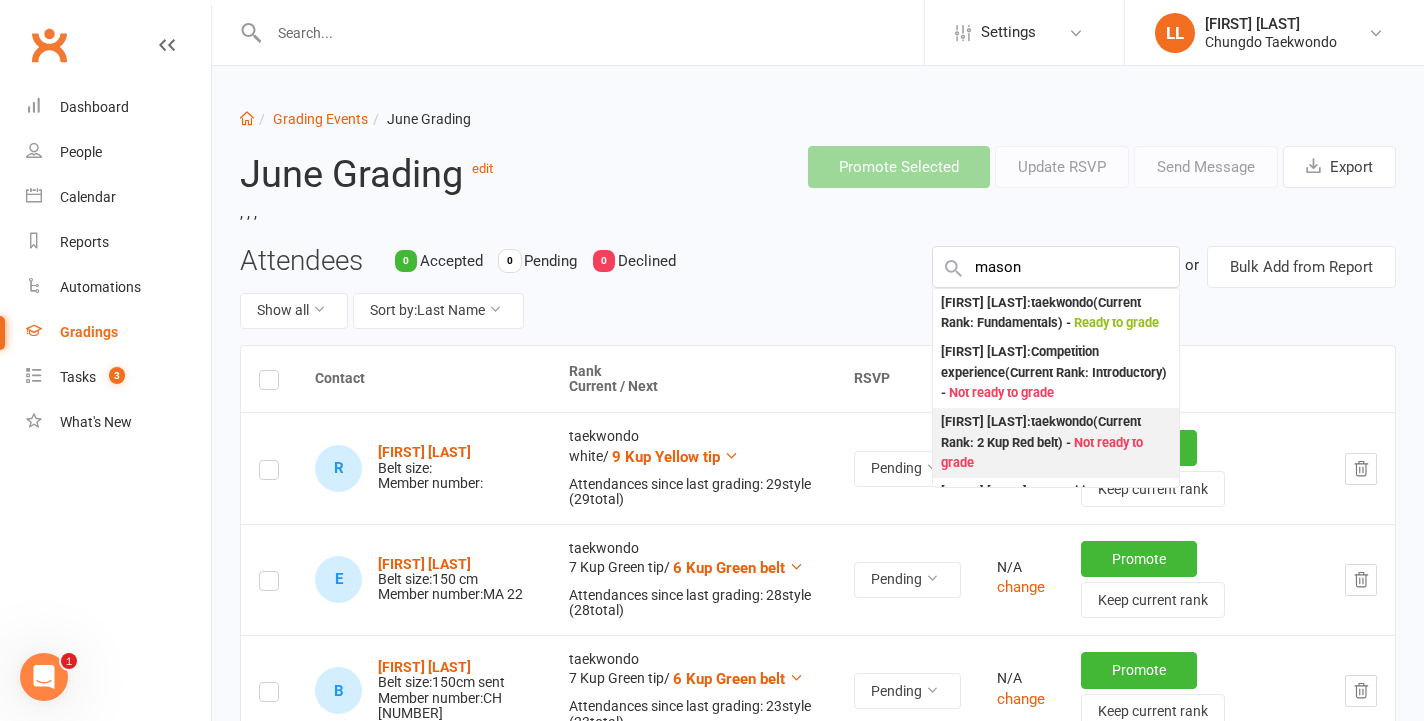 click on "[FIRST] [LAST] : taekwondo (Current Rank: 2 Kup Red belt ) - Not ready to grade" at bounding box center (1056, 443) 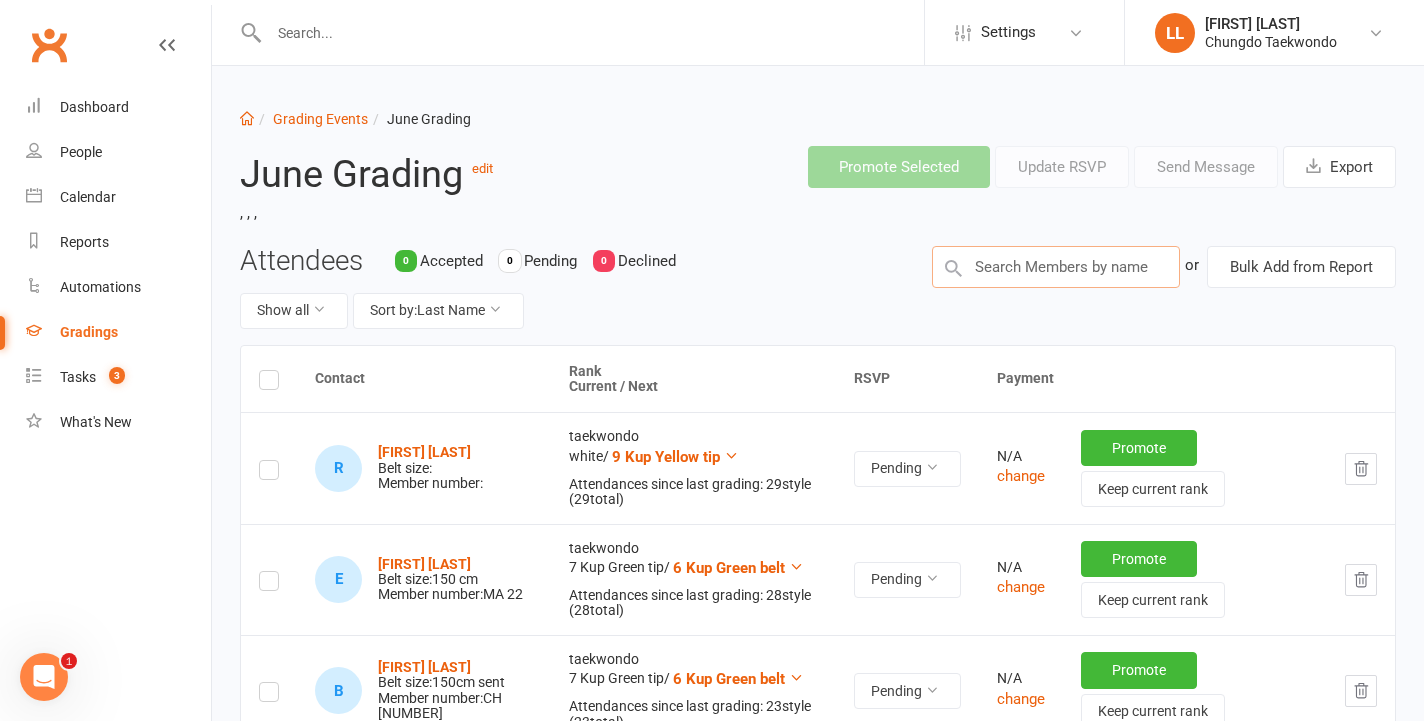 click at bounding box center (1056, 267) 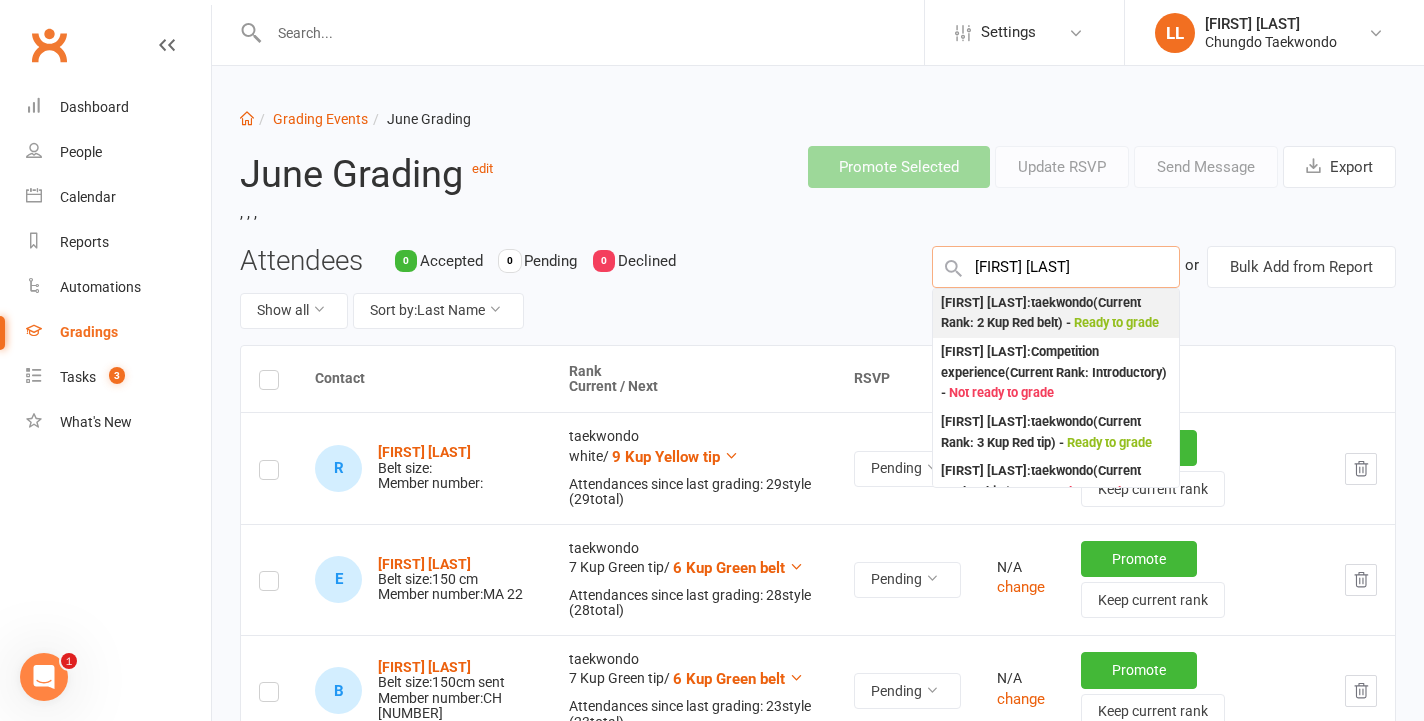 type on "[FIRST] [LAST]" 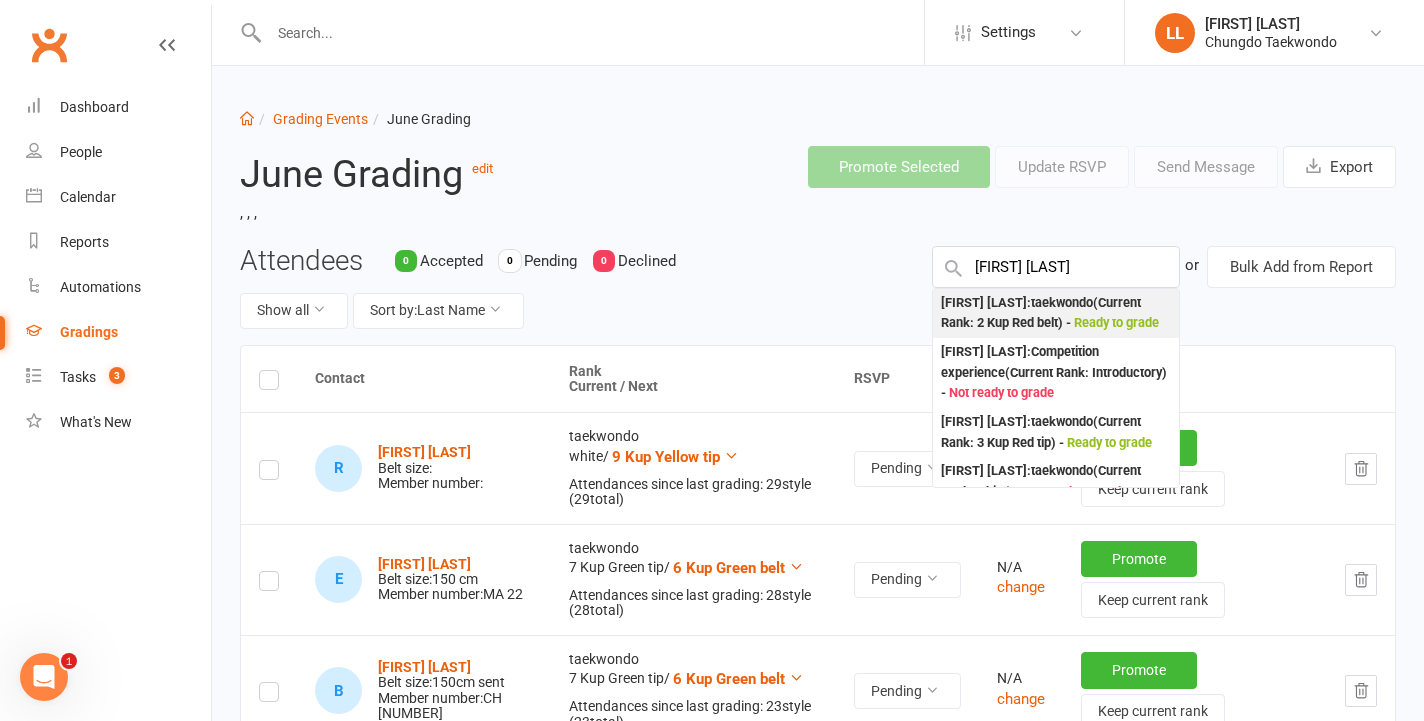 click on "Ready to grade" at bounding box center [1116, 322] 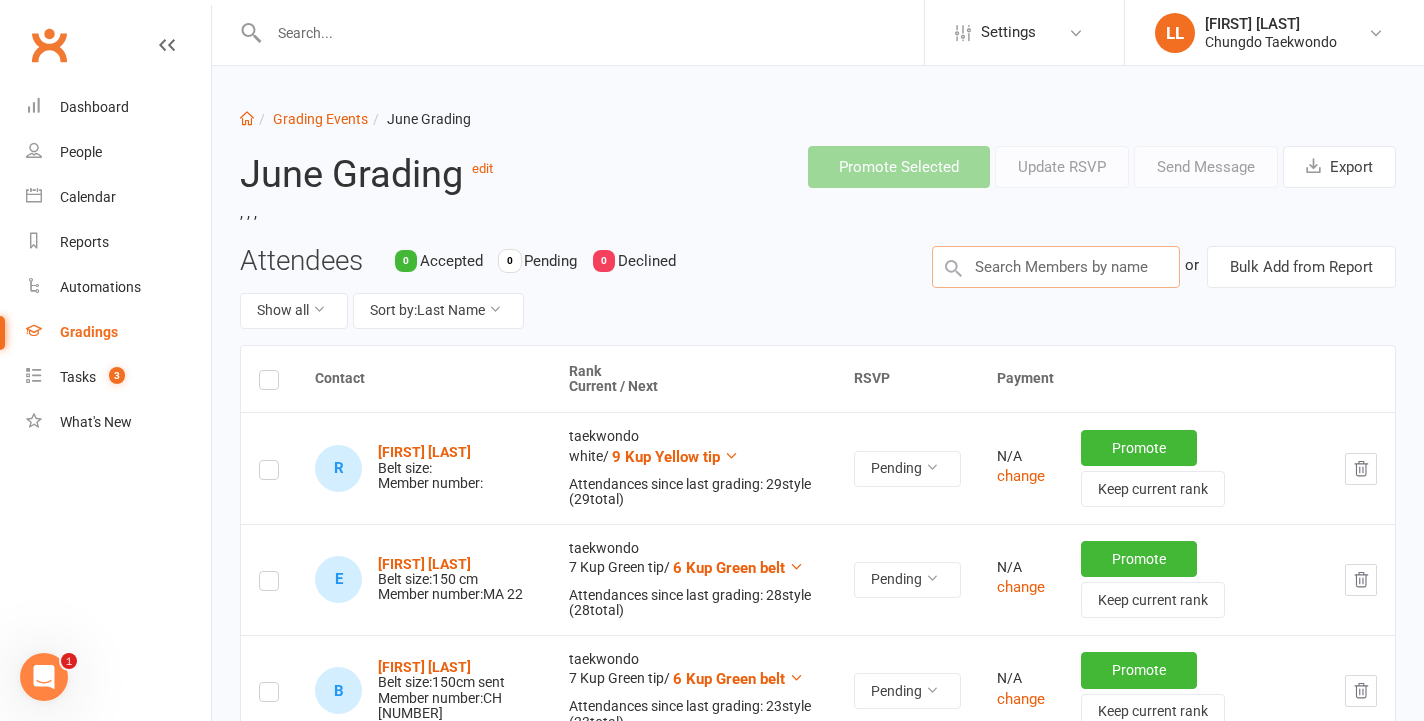click at bounding box center [1056, 267] 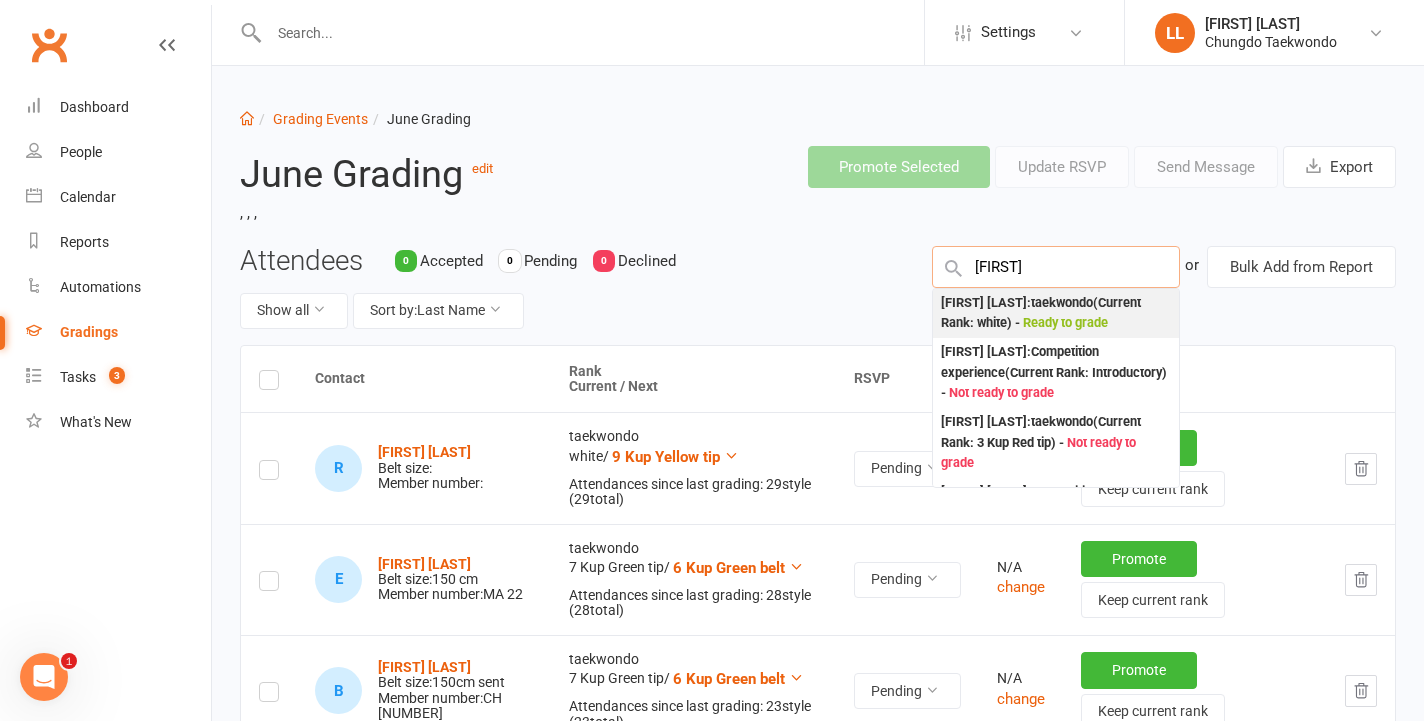 type on "[FIRST]" 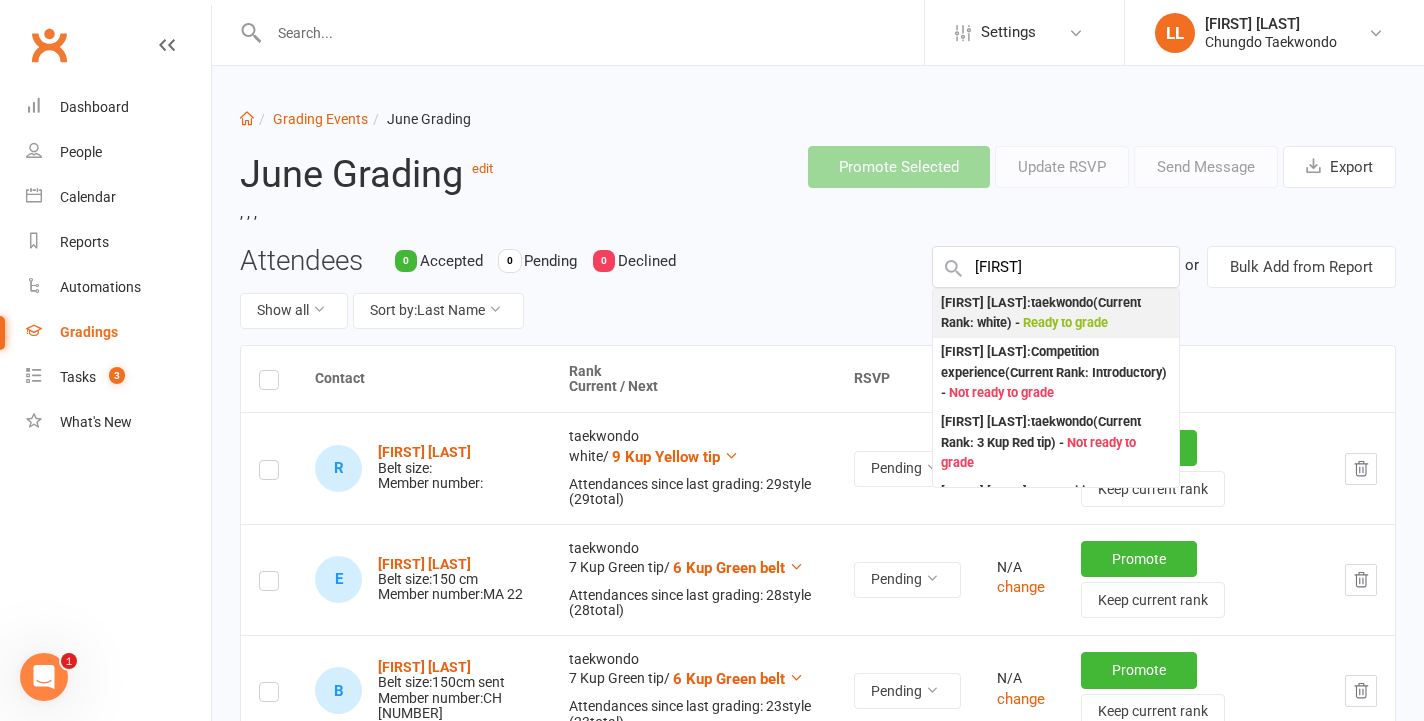 click on "[FIRST] [LAST] : taekwondo (Current Rank: white ) - Ready to grade" at bounding box center [1056, 313] 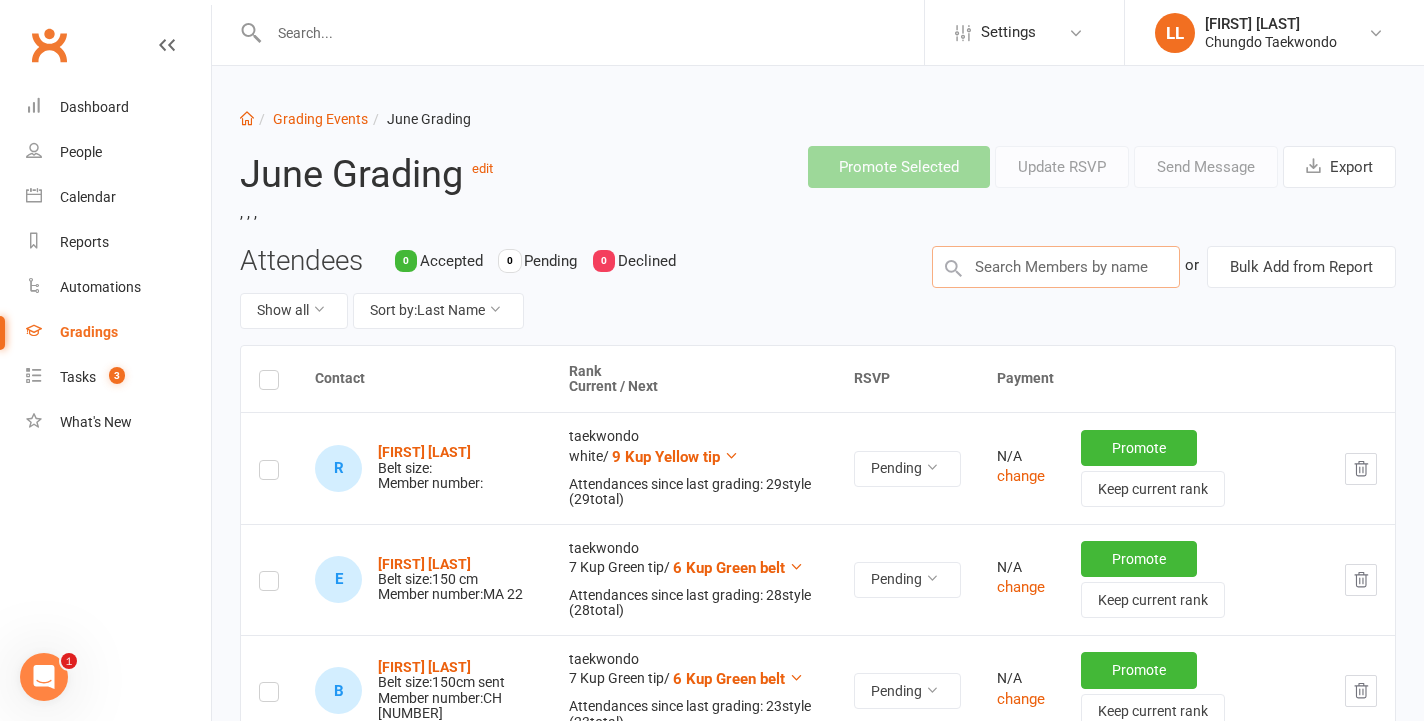 click at bounding box center (1056, 267) 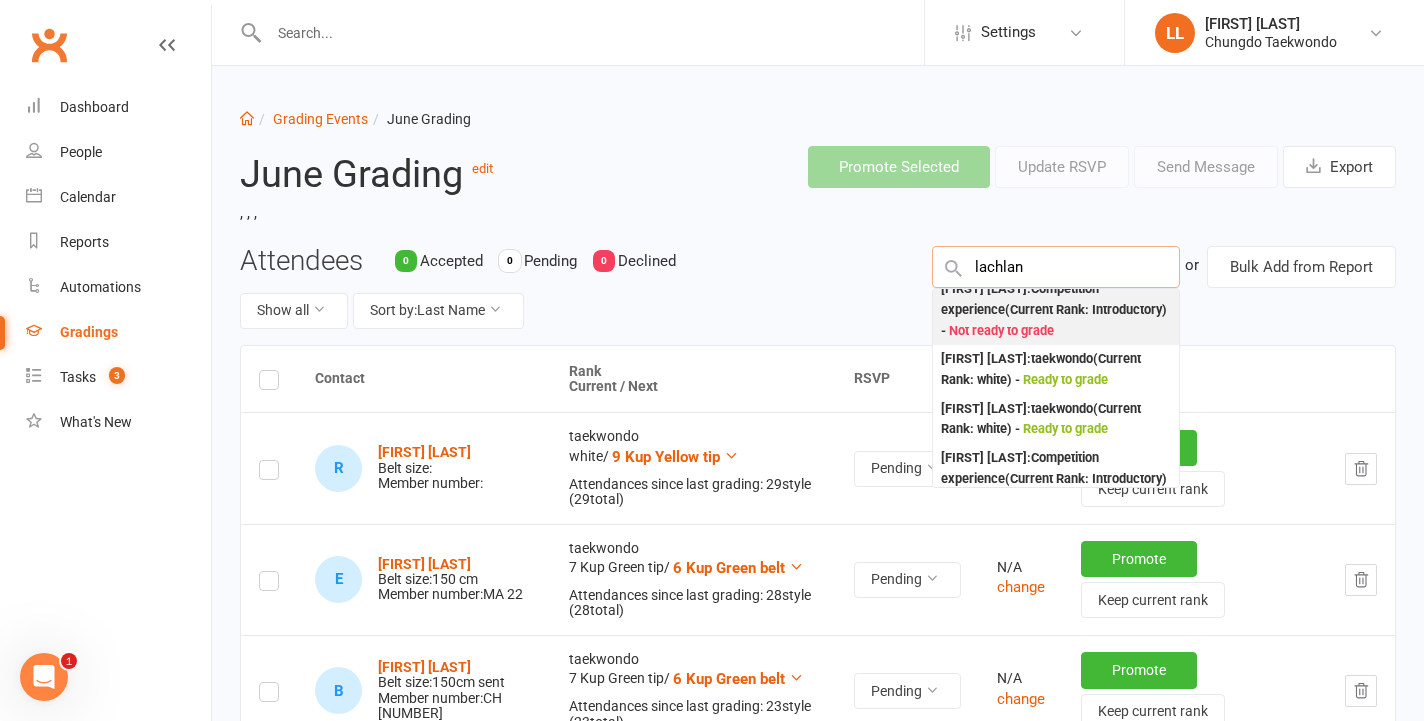 scroll, scrollTop: 113, scrollLeft: 0, axis: vertical 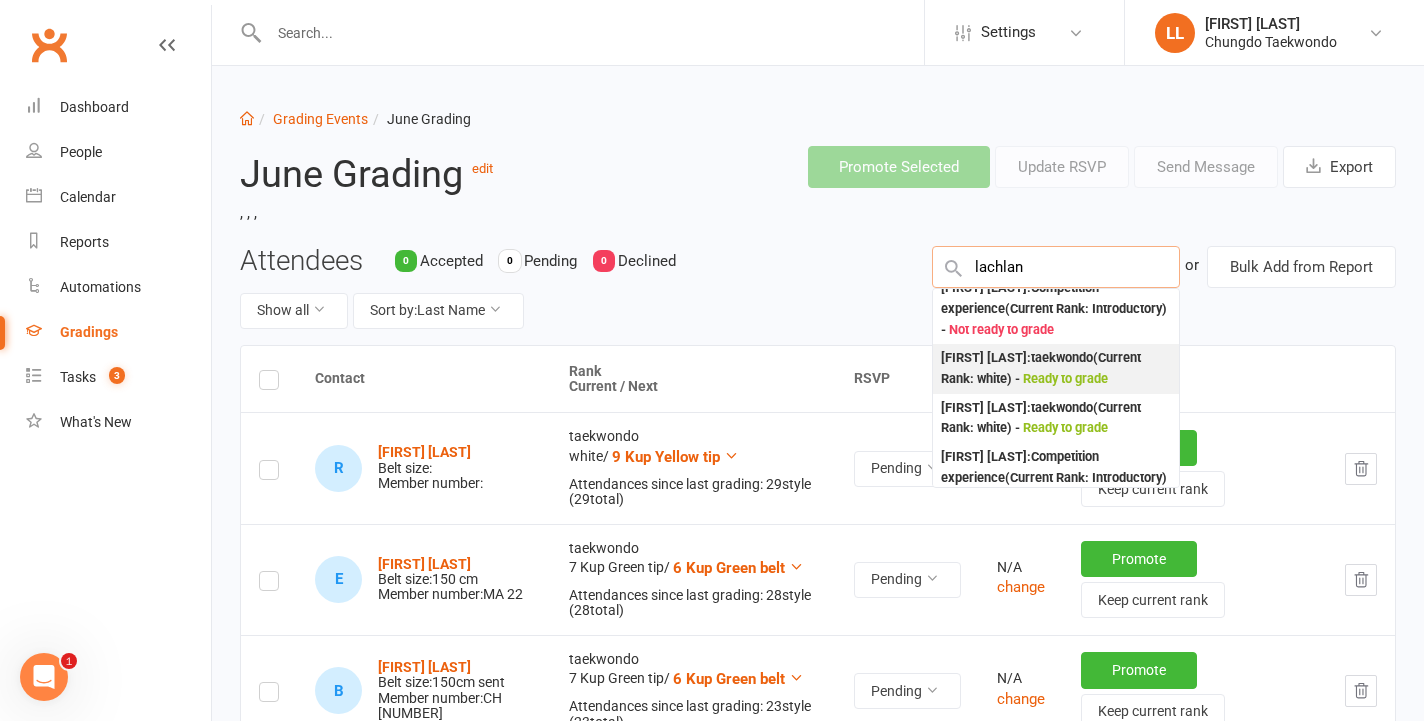 type on "lachlan" 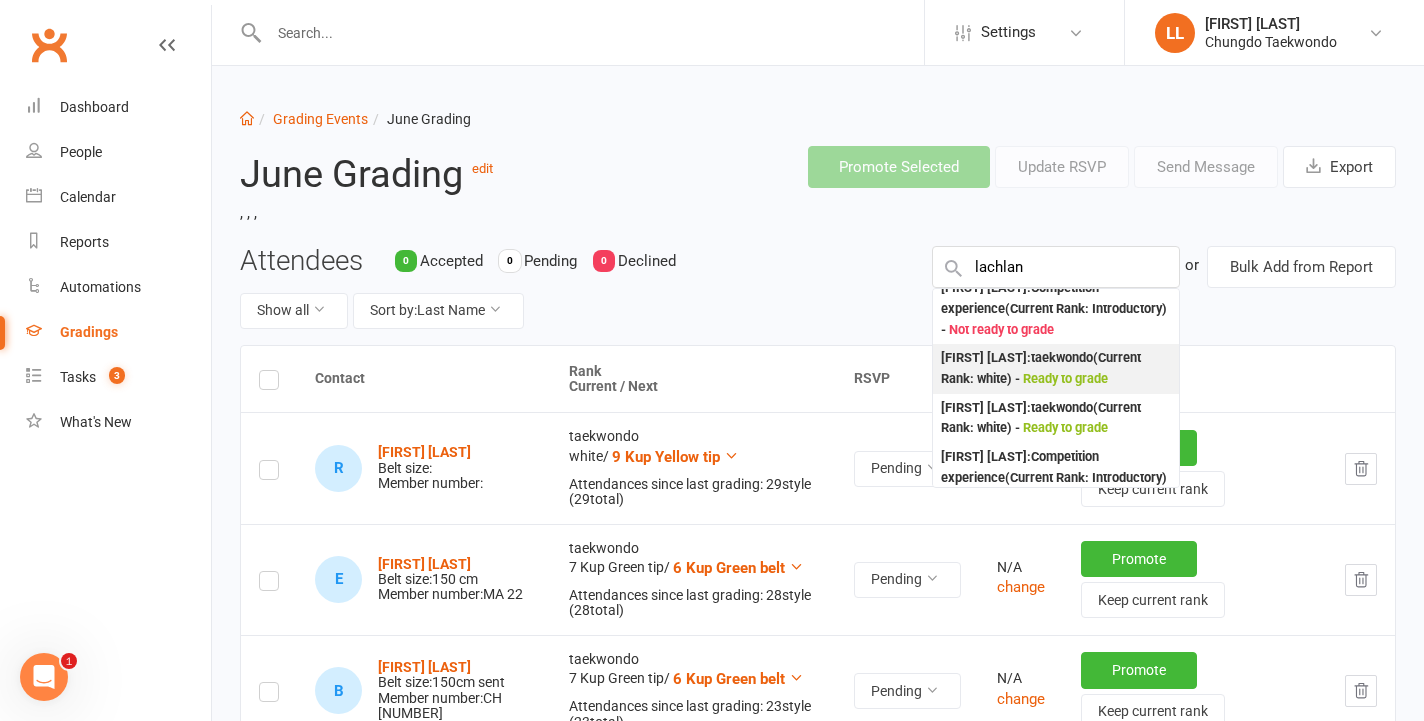 click on "Ready to grade" at bounding box center [1065, 378] 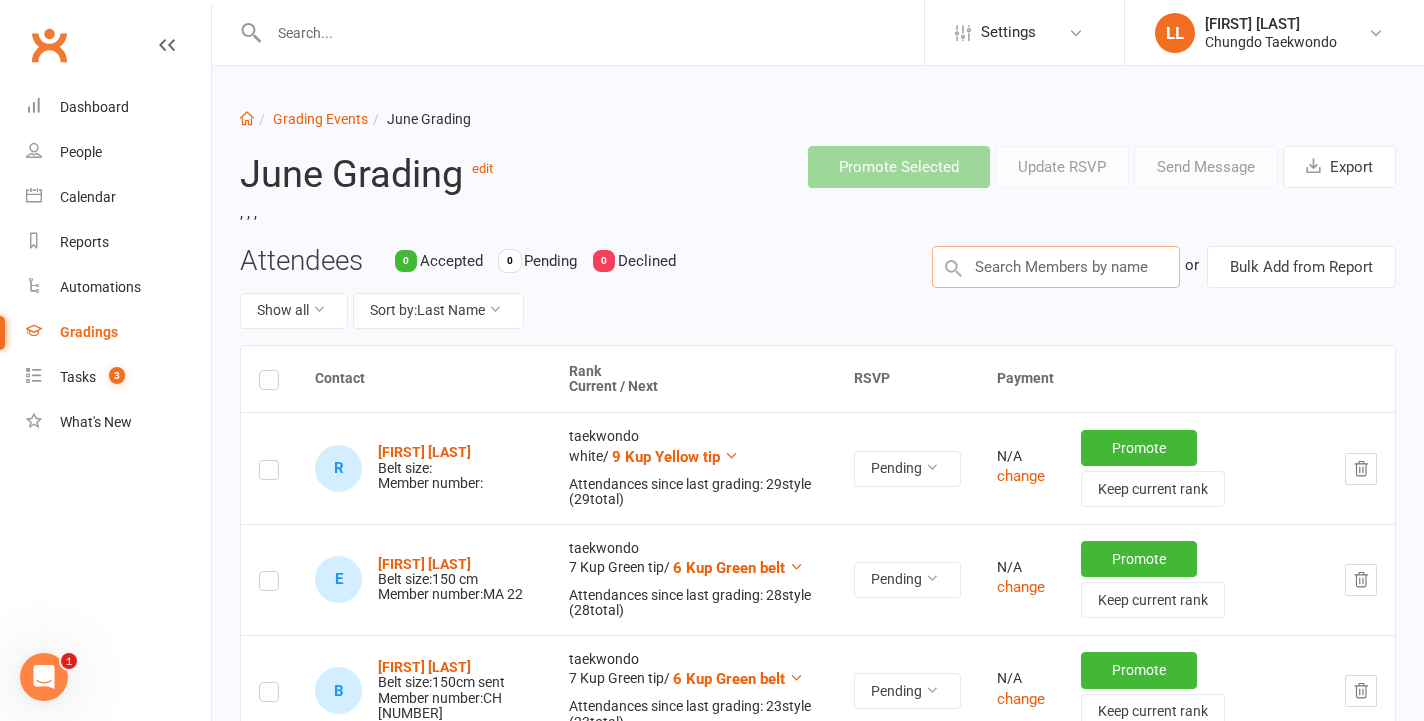 click at bounding box center [1056, 267] 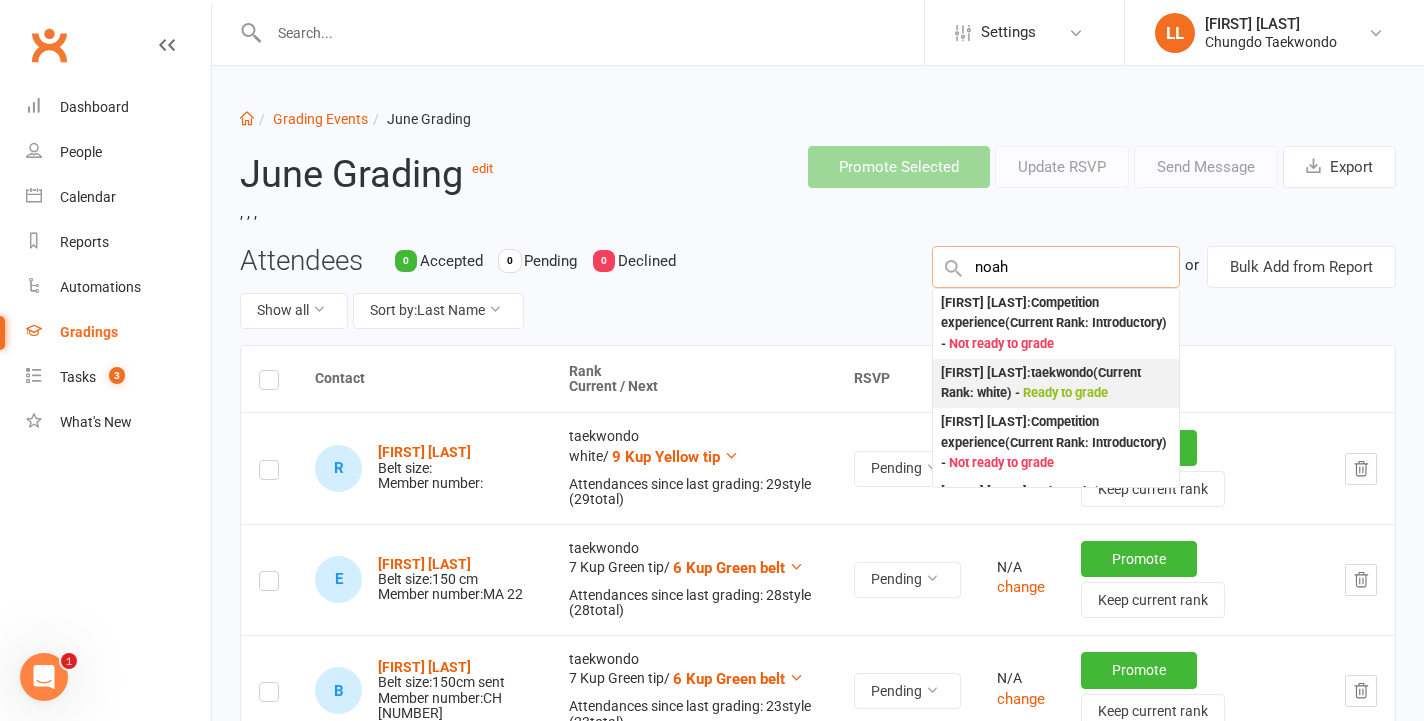 type on "noah" 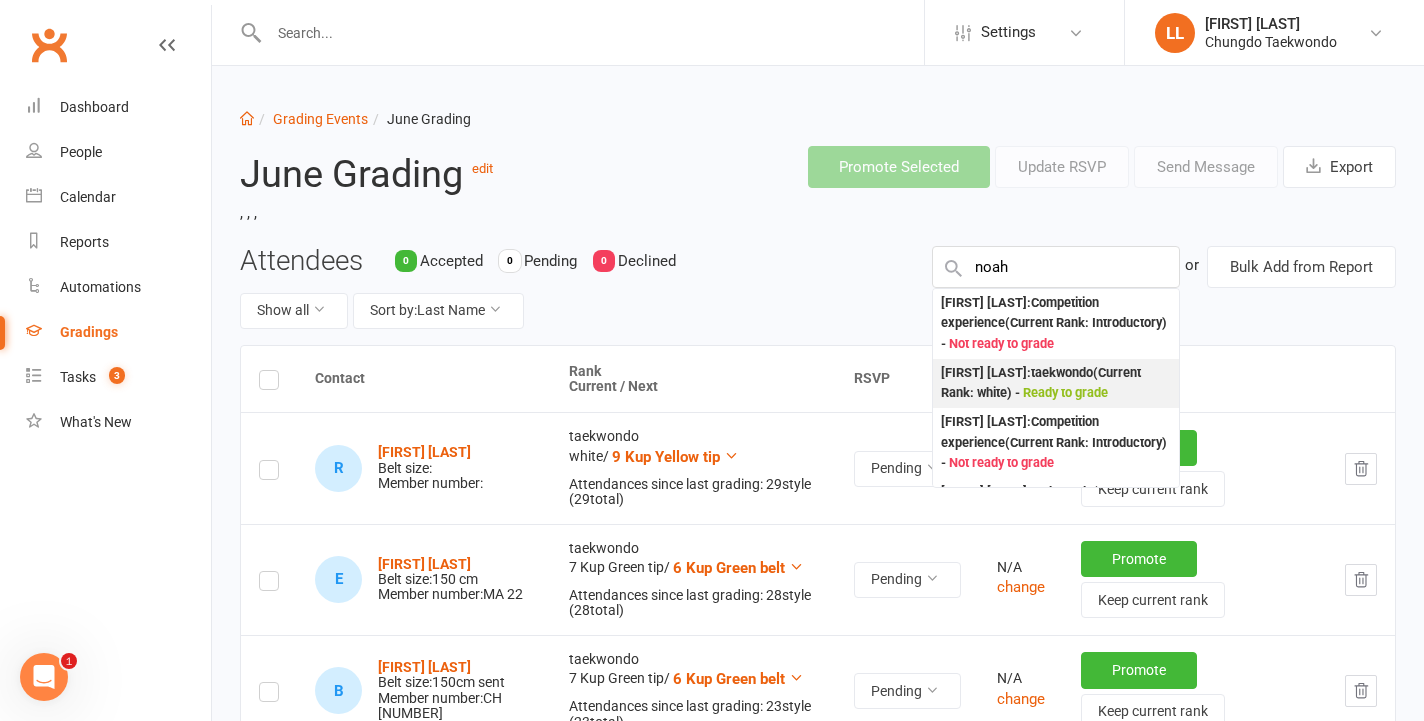 click on "[FIRST] [LAST] : taekwondo (Current Rank: white ) - Ready to grade" at bounding box center [1056, 383] 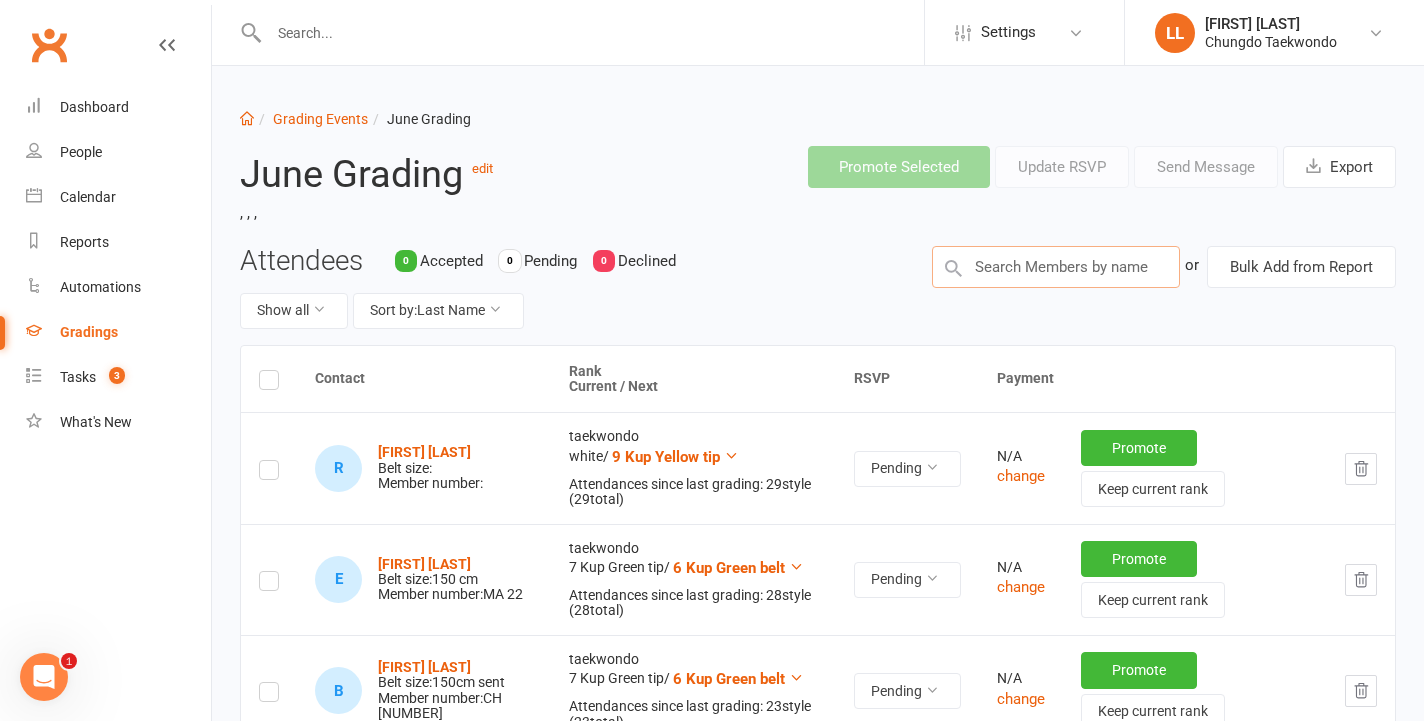 click at bounding box center (1056, 267) 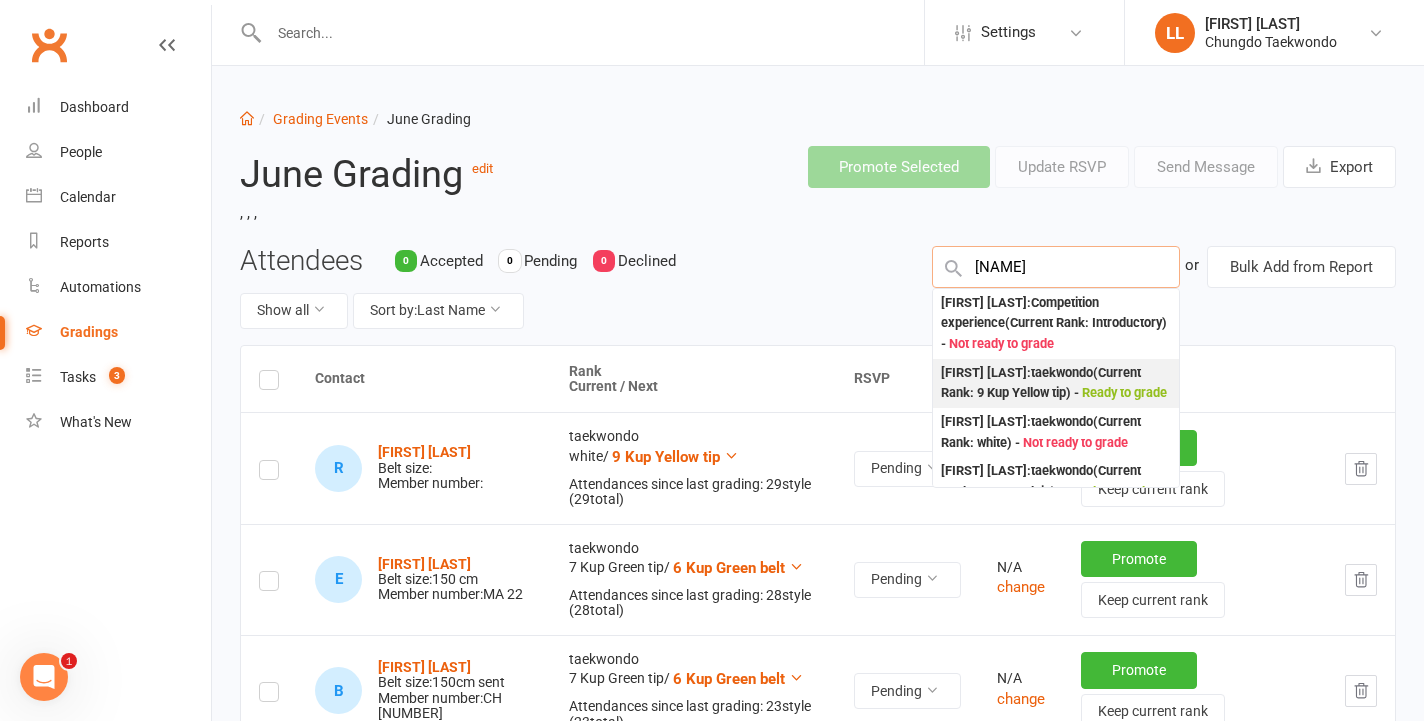 type on "[NAME]" 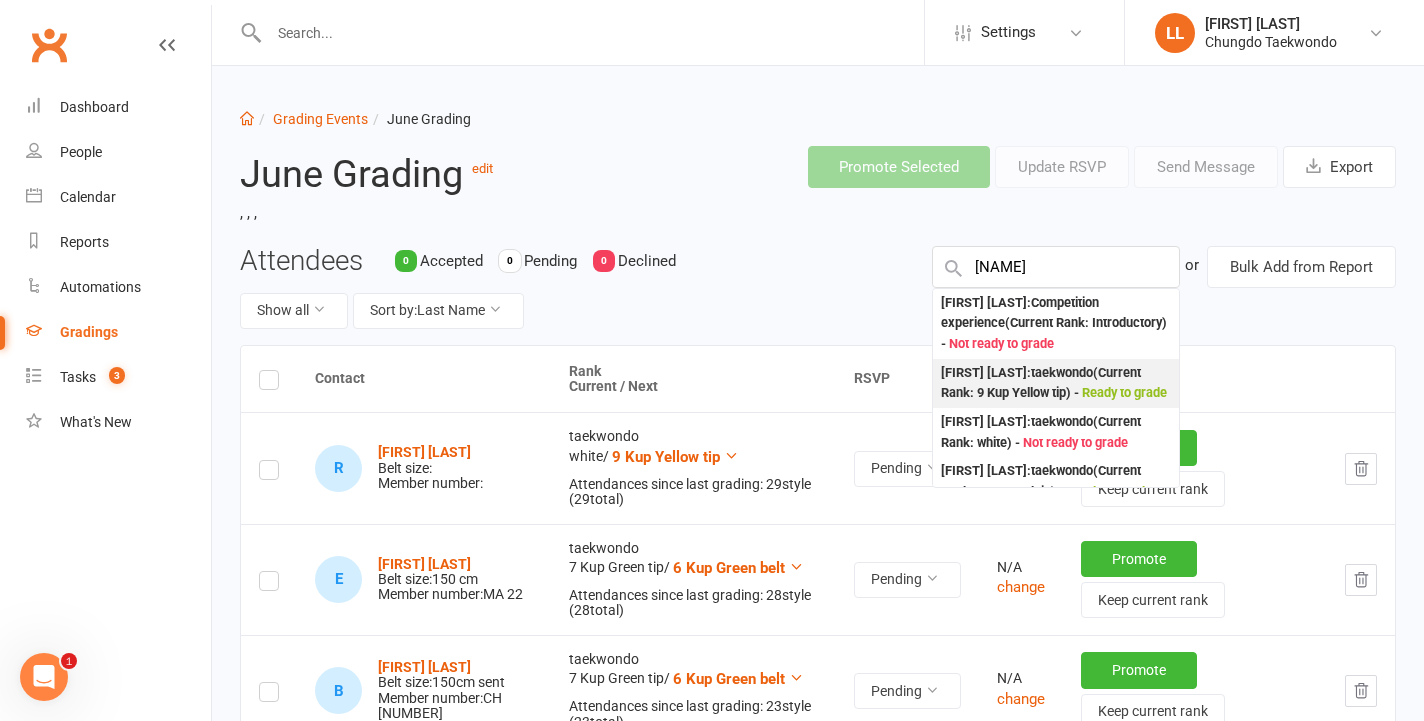 click on "[FIRST] [LAST] : taekwondo (Current Rank: 9 Kup Yellow tip ) - Ready to grade" at bounding box center (1056, 383) 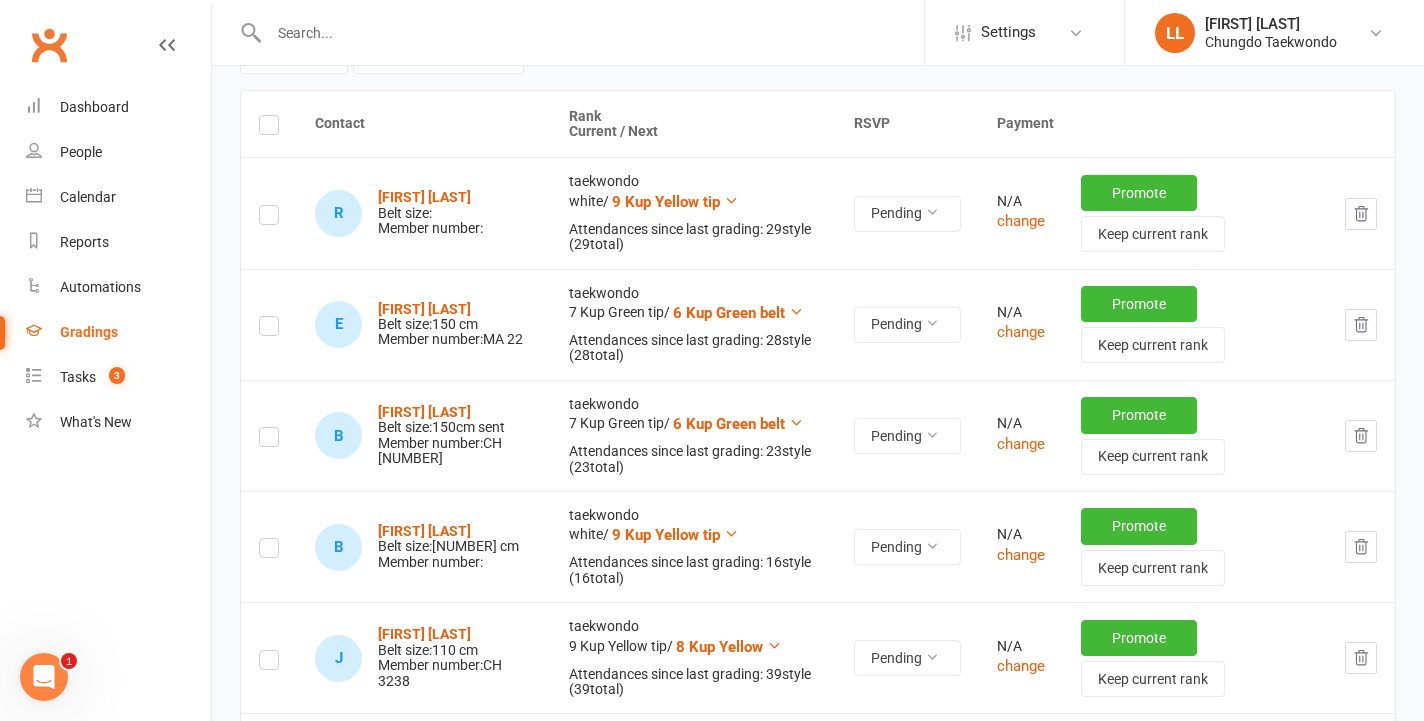 scroll, scrollTop: 0, scrollLeft: 0, axis: both 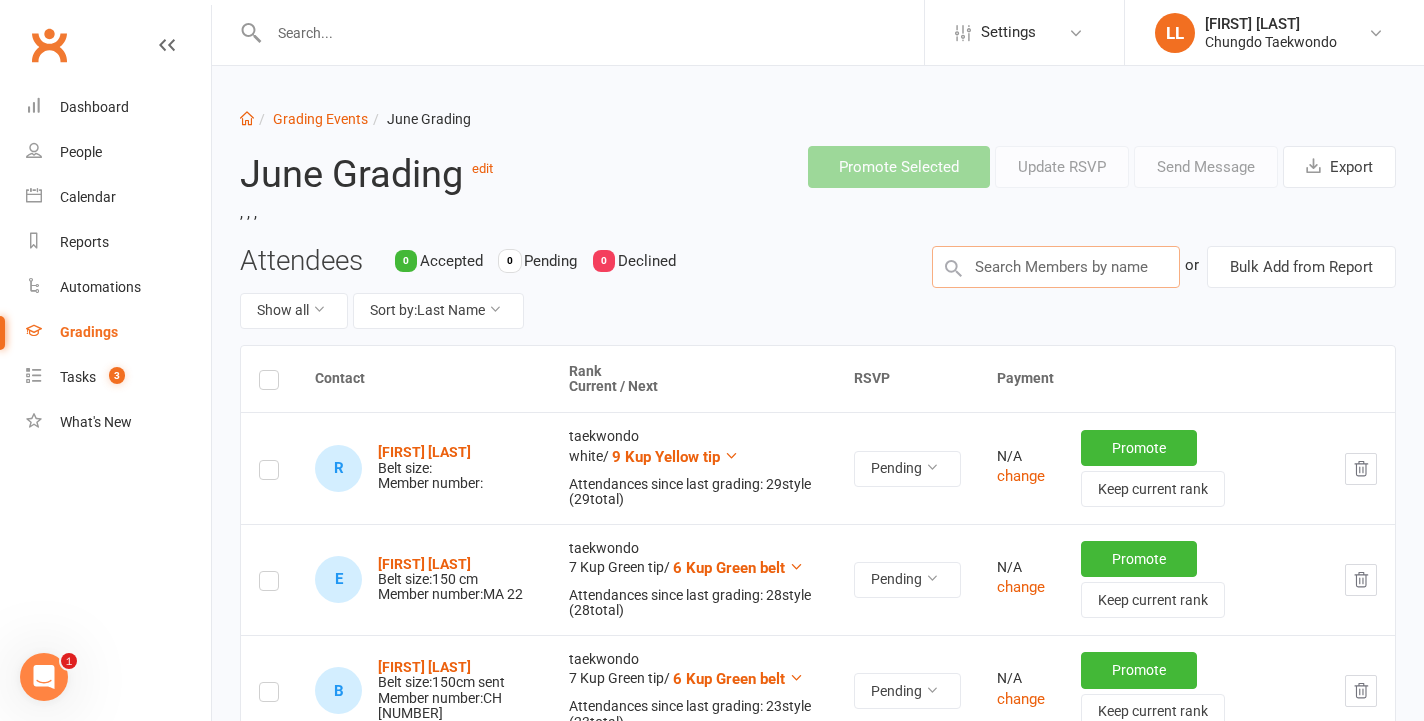 click at bounding box center [1056, 267] 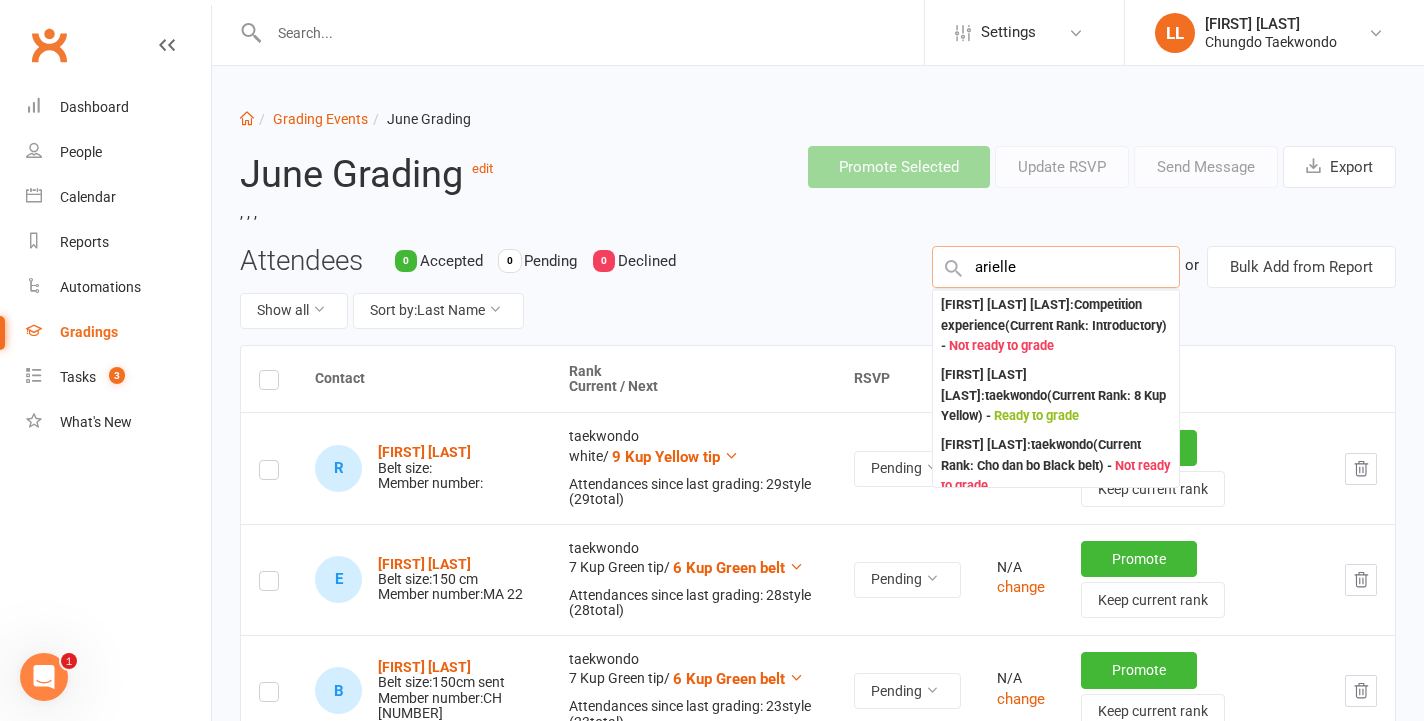 scroll, scrollTop: 132, scrollLeft: 0, axis: vertical 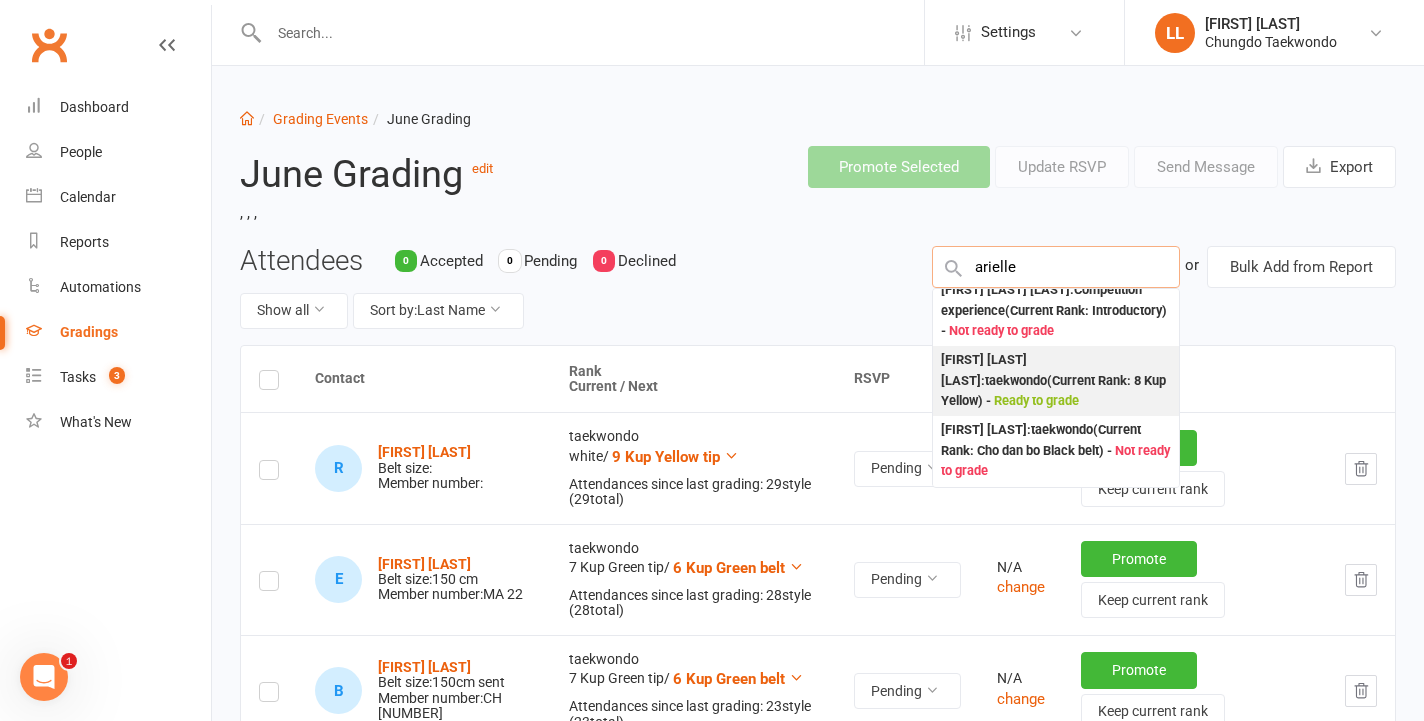 type on "arielle" 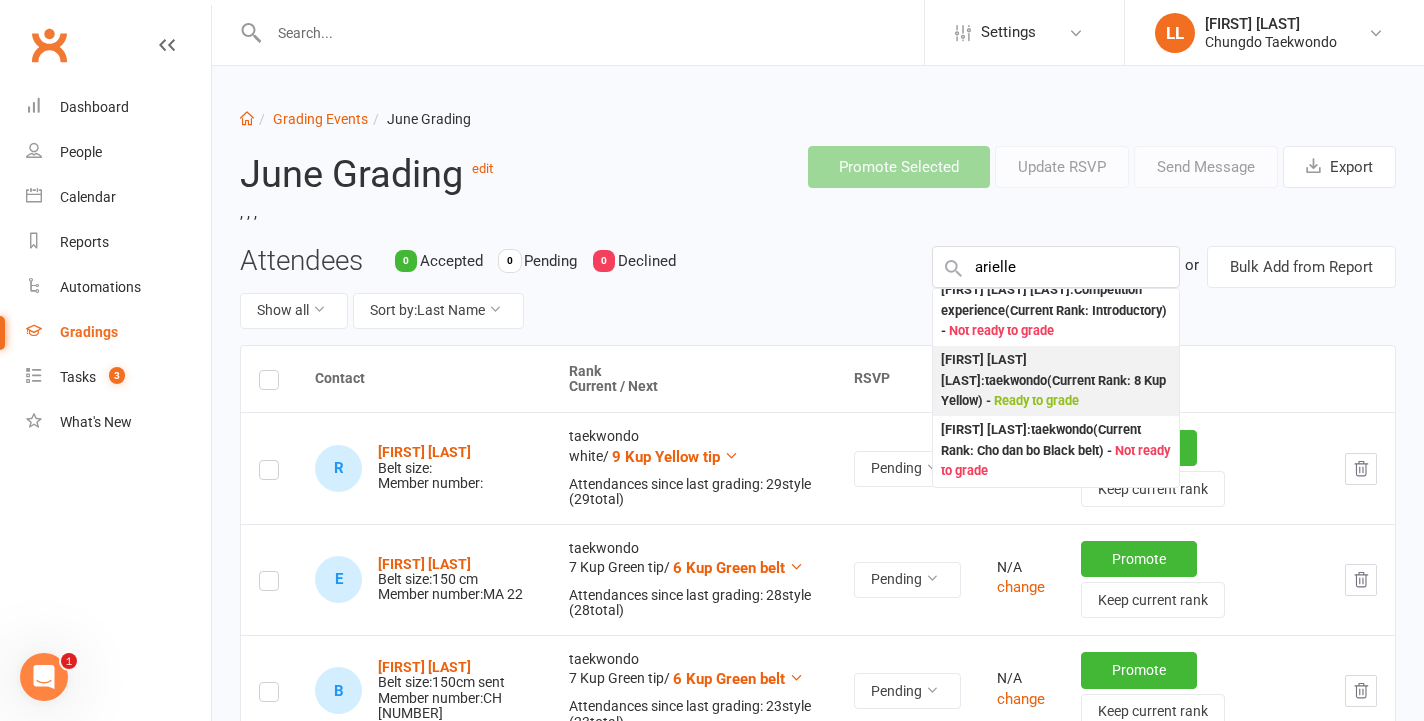 click on "[FIRST] [LAST] : taekwondo (Current Rank: 8 Kup Yellow ) - Ready to grade" at bounding box center (1056, 381) 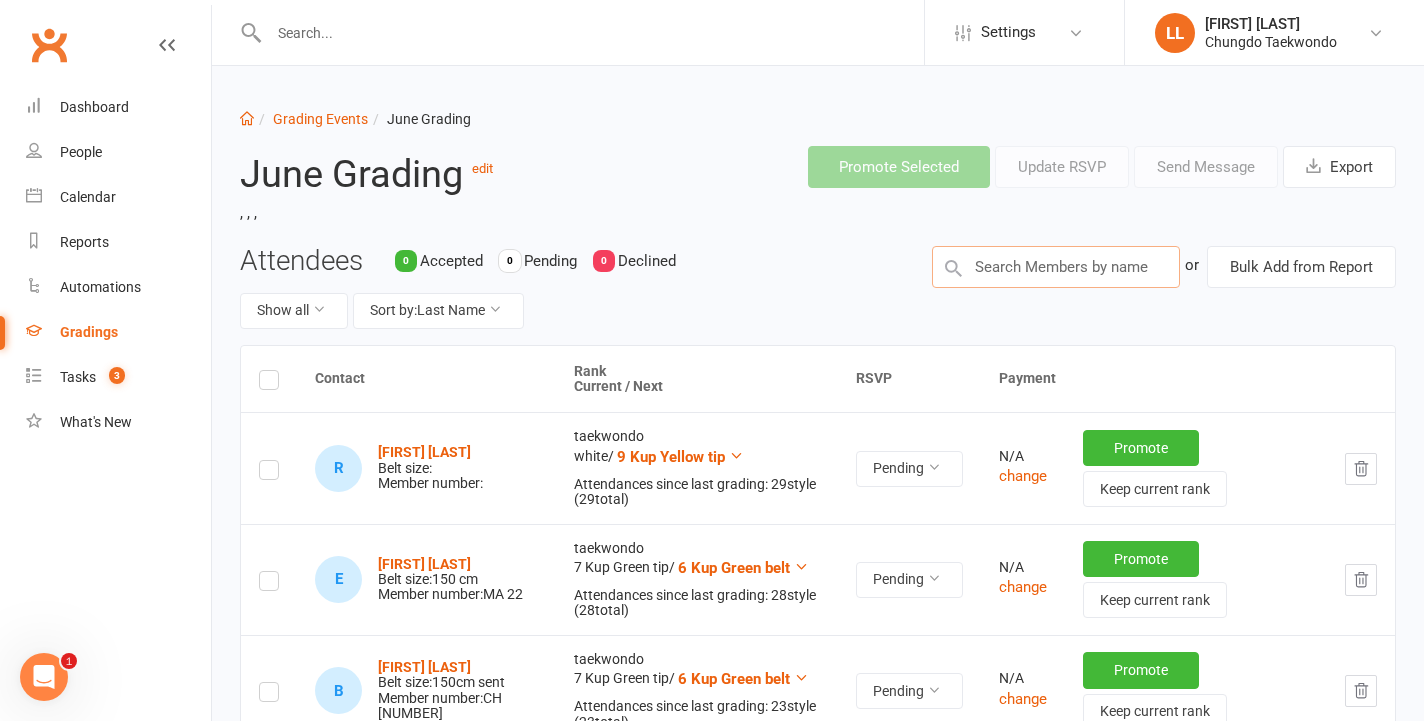 click at bounding box center (1056, 267) 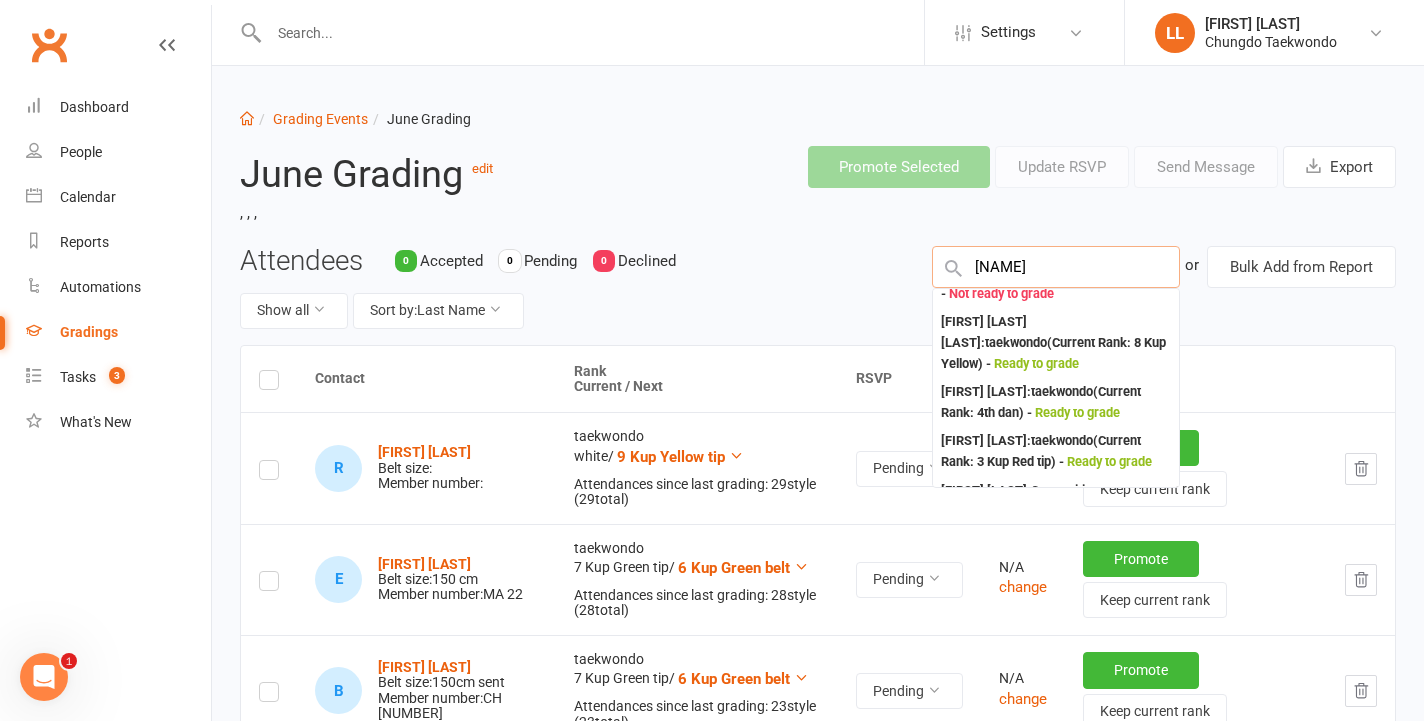 scroll, scrollTop: 206, scrollLeft: 0, axis: vertical 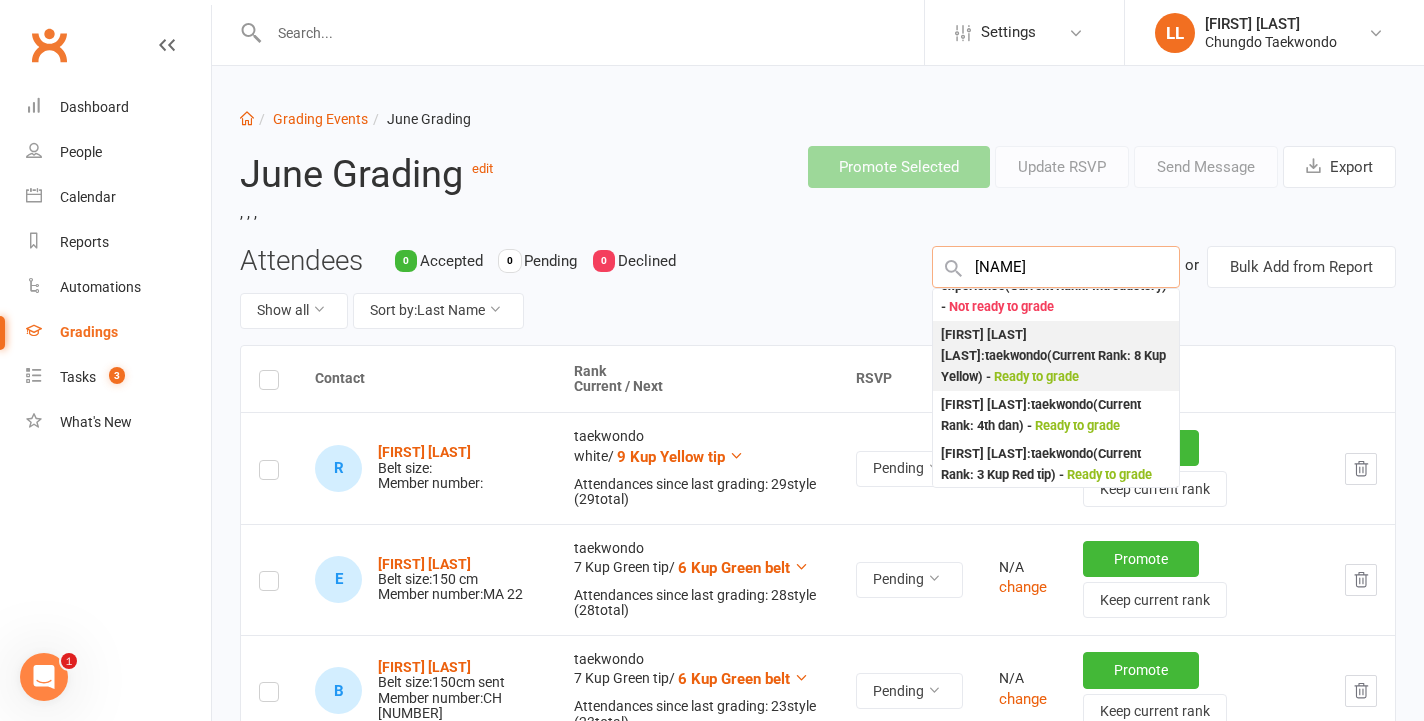 type on "[NAME]" 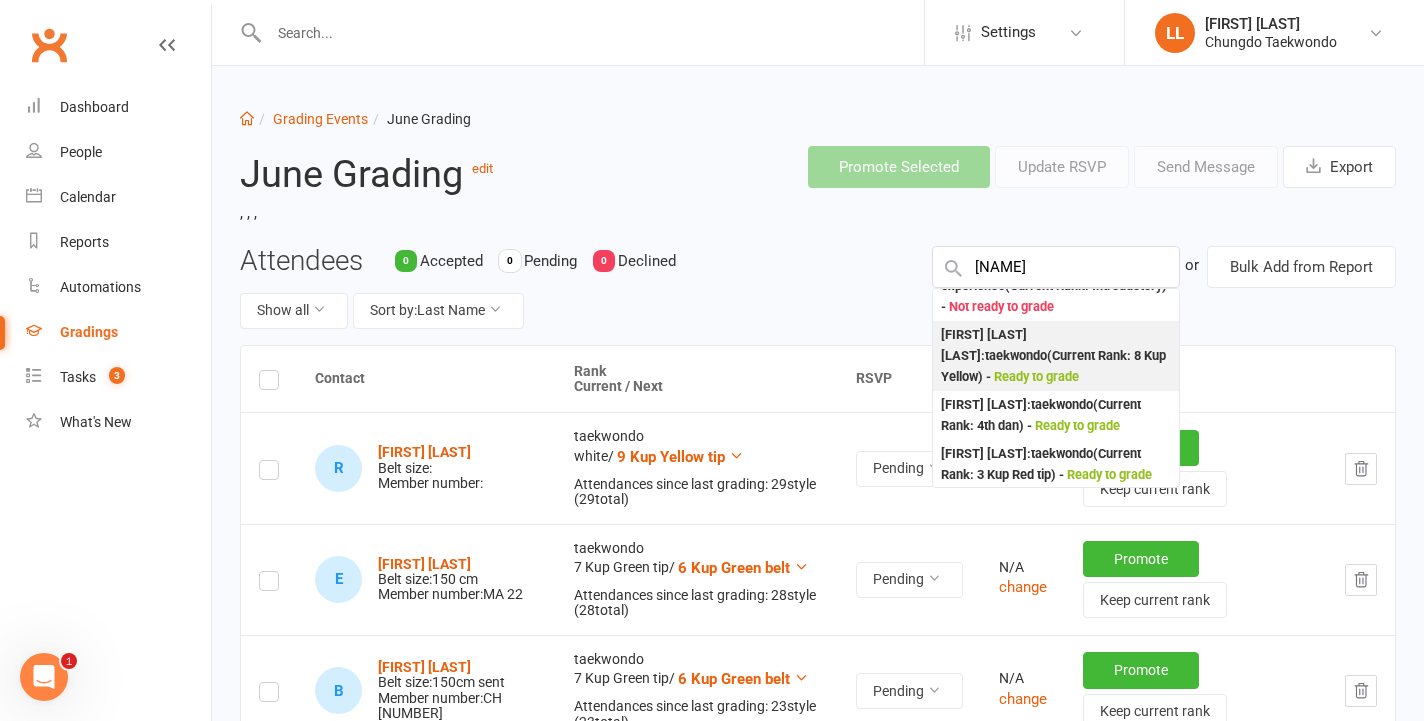 click on "[FIRST] [LAST] : taekwondo (Current Rank: 8 Kup Yellow ) - Ready to grade" at bounding box center [1056, 356] 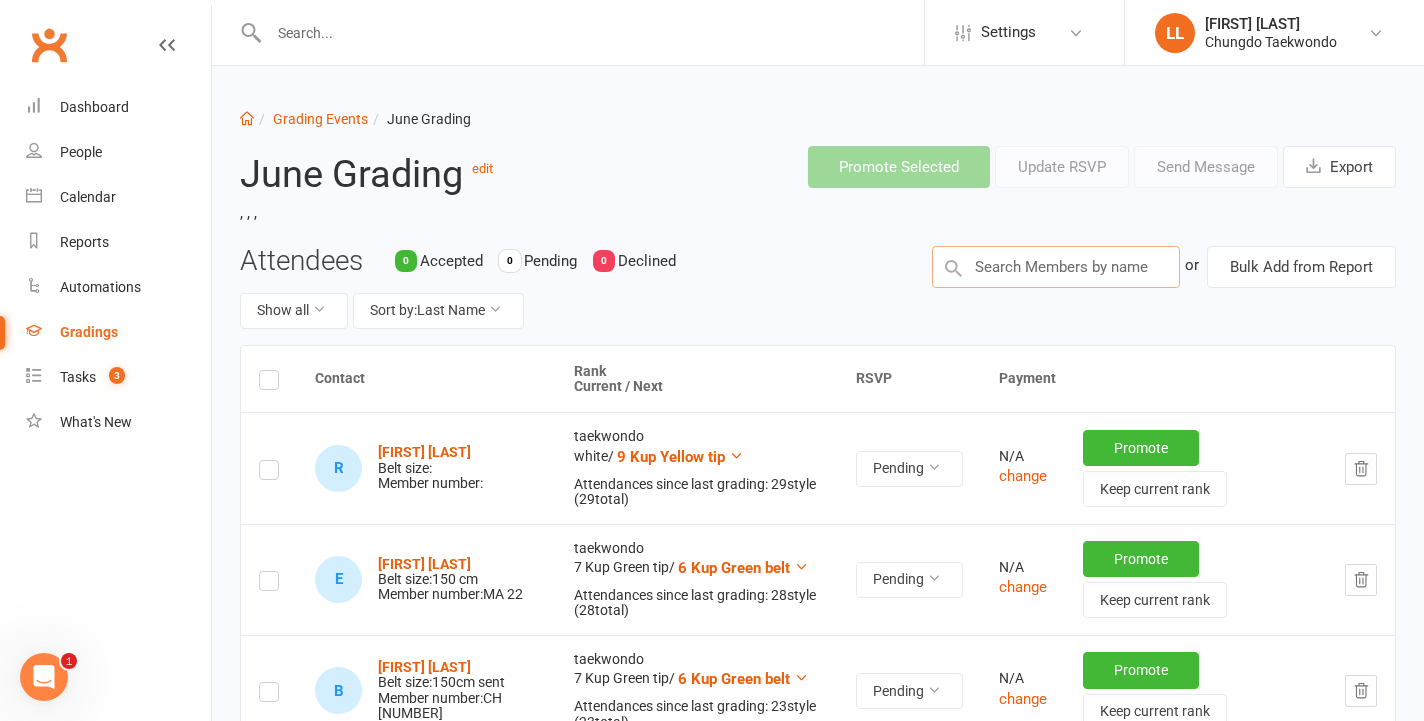 click at bounding box center (1056, 267) 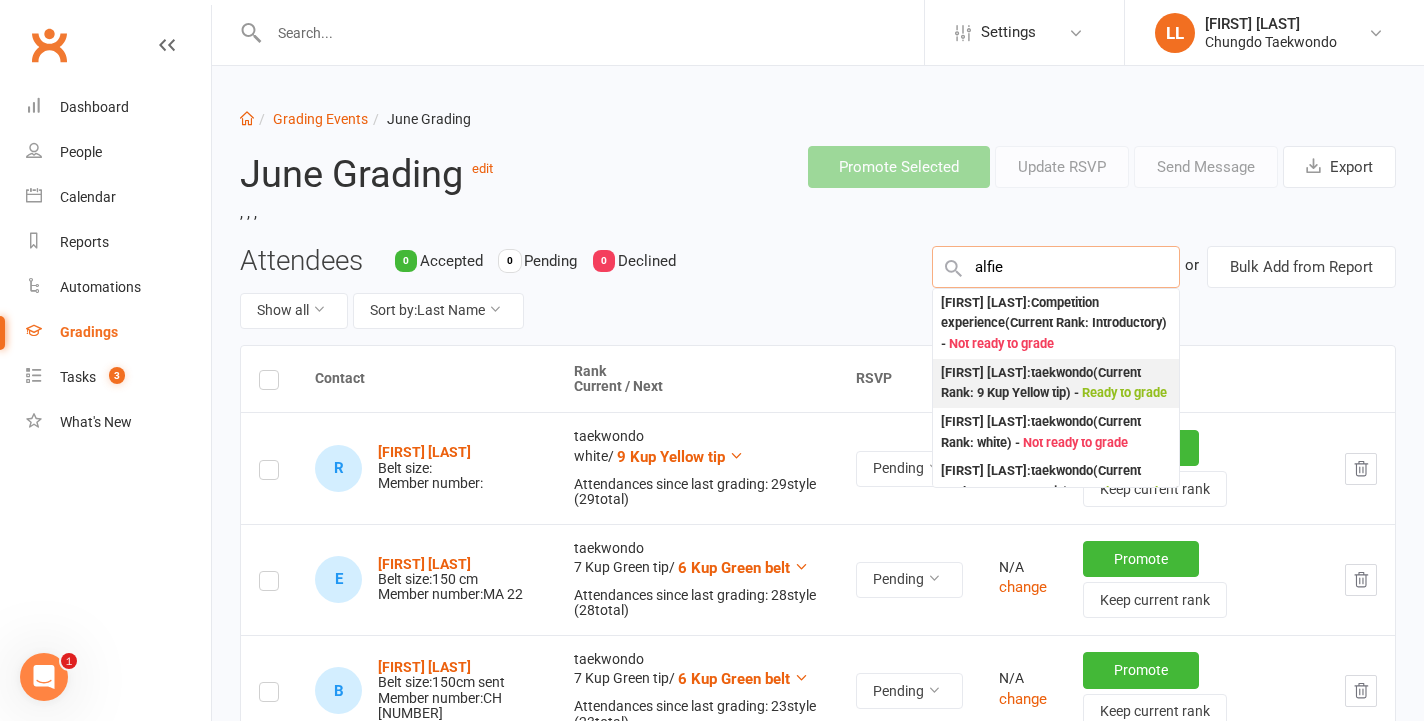 type on "alfie" 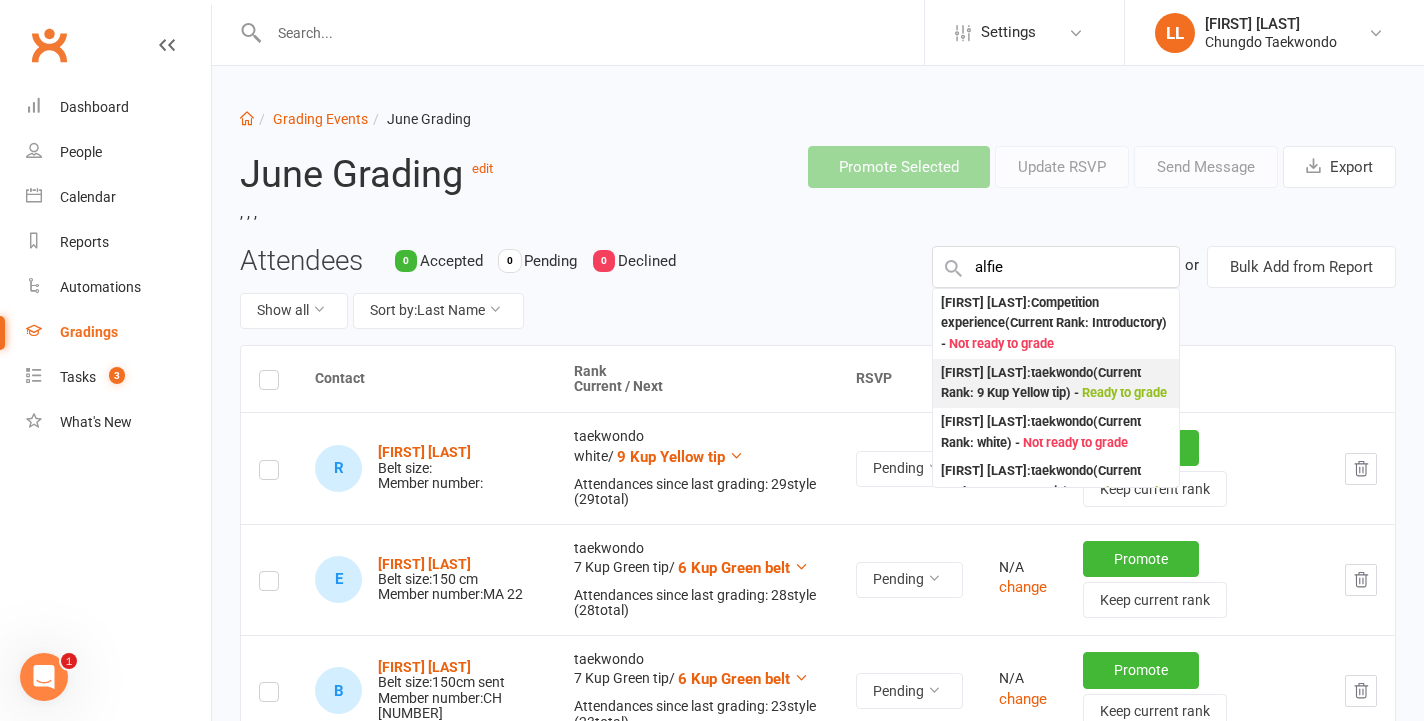 click on "[FIRST] [LAST] : taekwondo (Current Rank: 9 Kup Yellow tip ) - Ready to grade" at bounding box center (1056, 383) 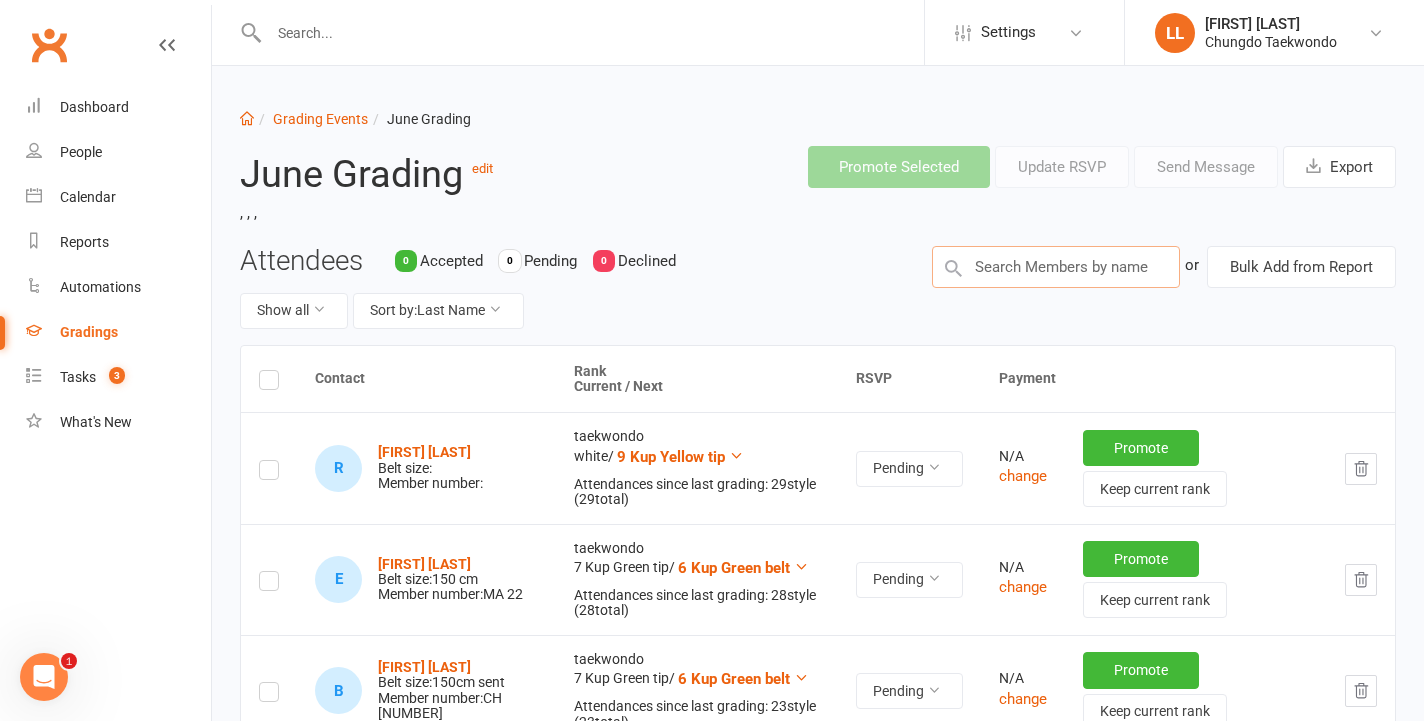 click at bounding box center [1056, 267] 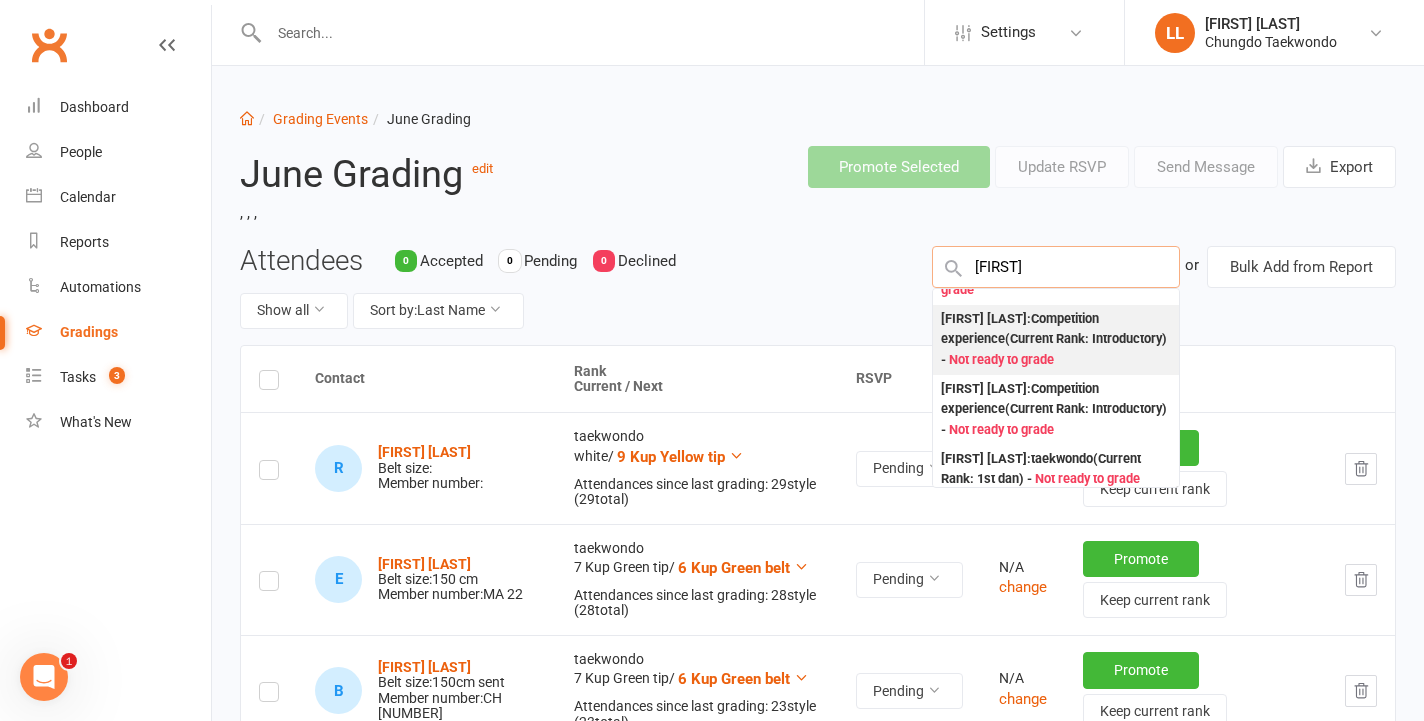 scroll, scrollTop: 0, scrollLeft: 0, axis: both 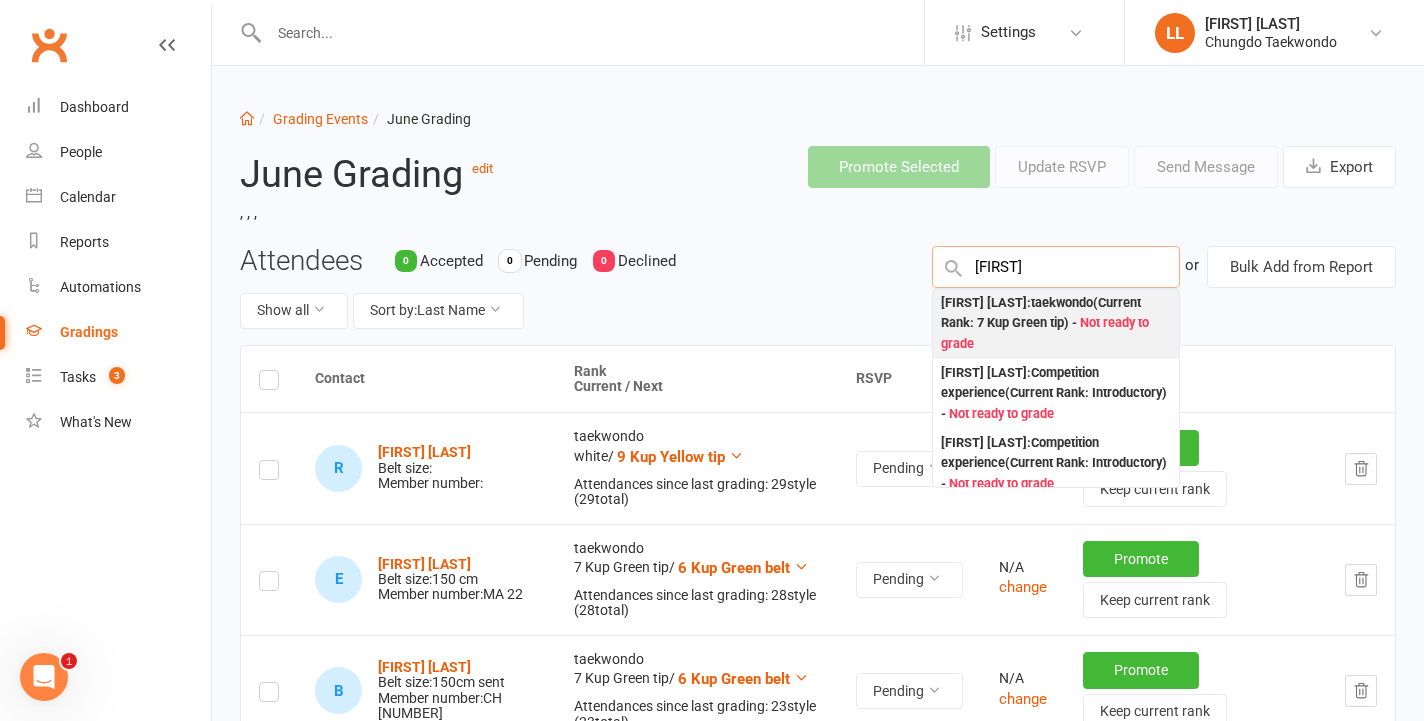 type on "[FIRST]" 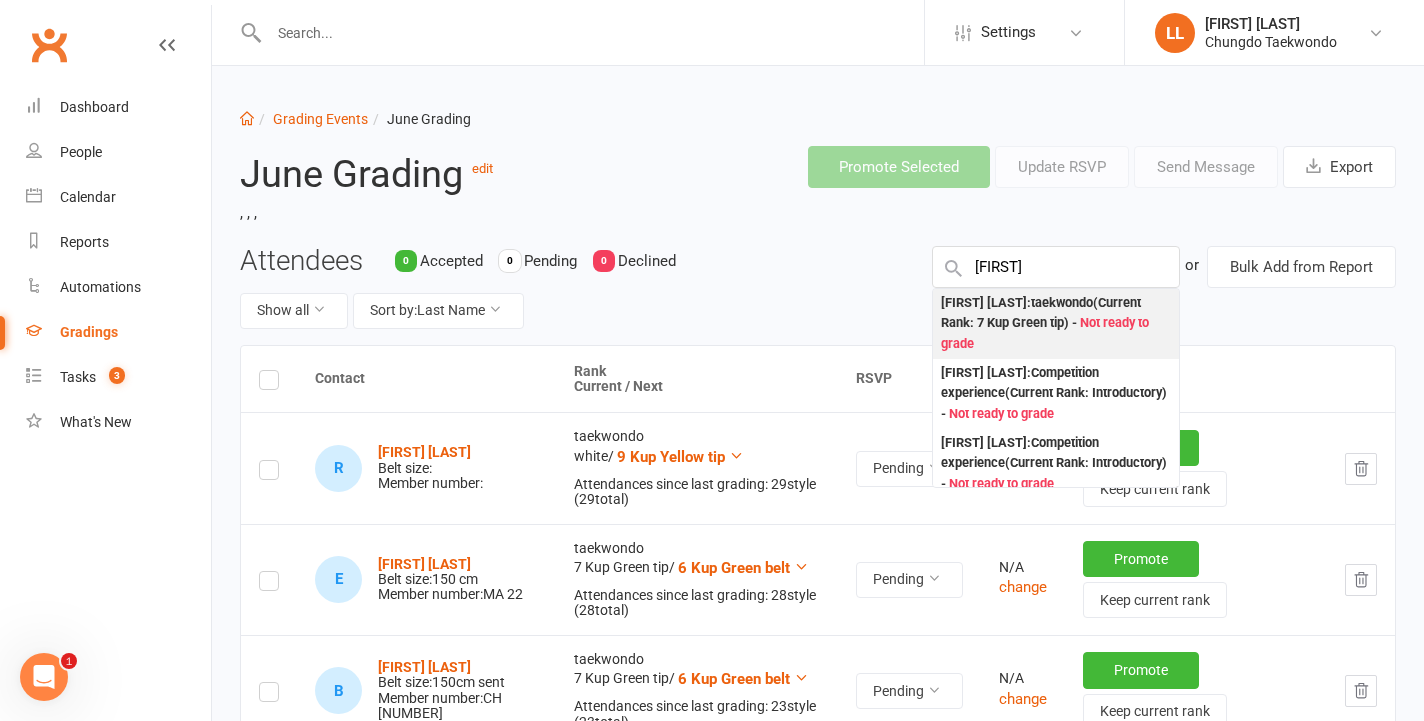 click on "Not ready to grade" at bounding box center [1045, 333] 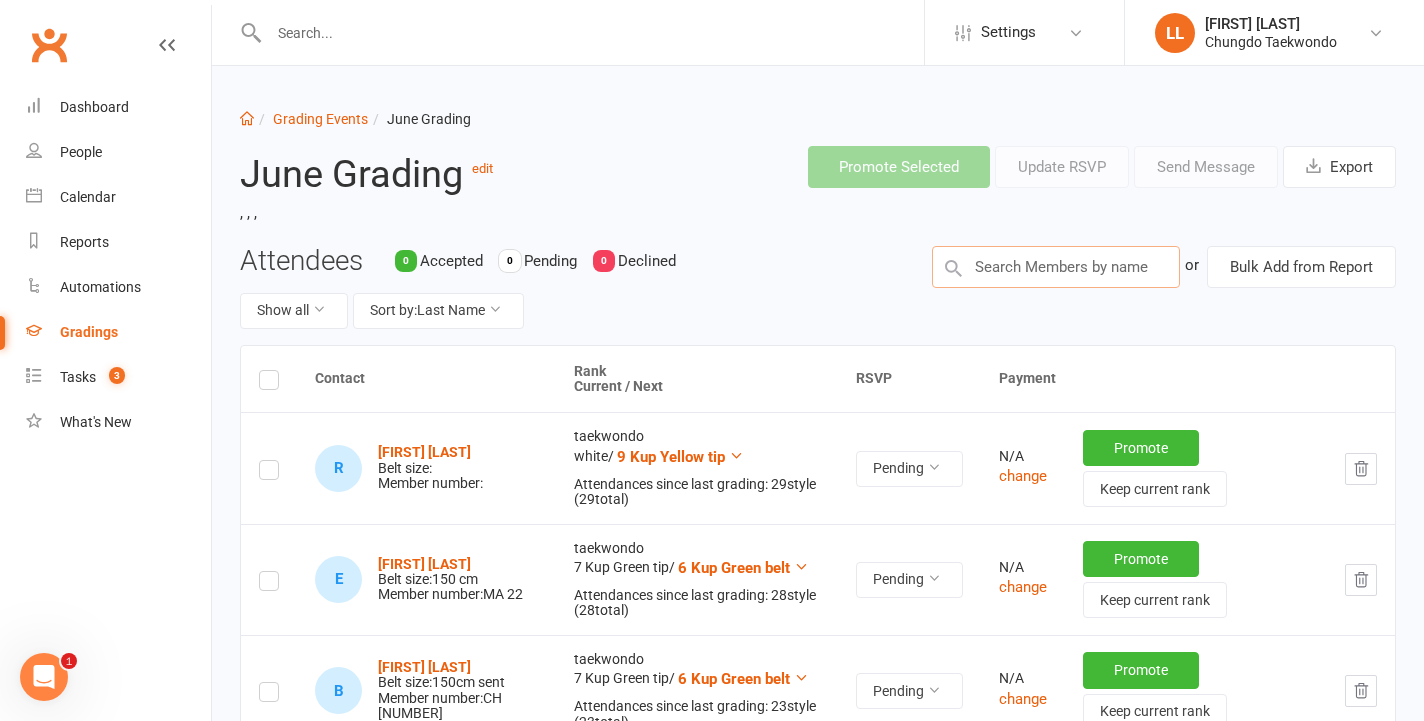 click at bounding box center (1056, 267) 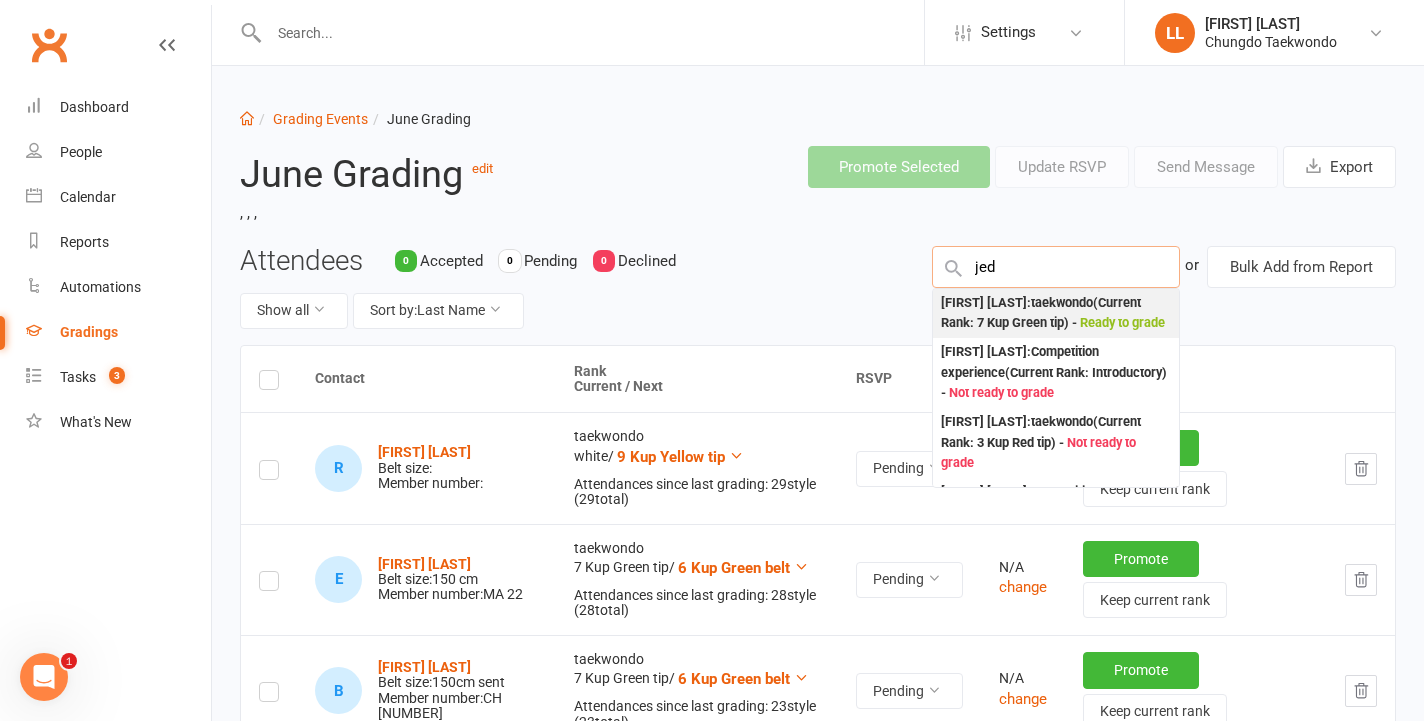 type on "jed" 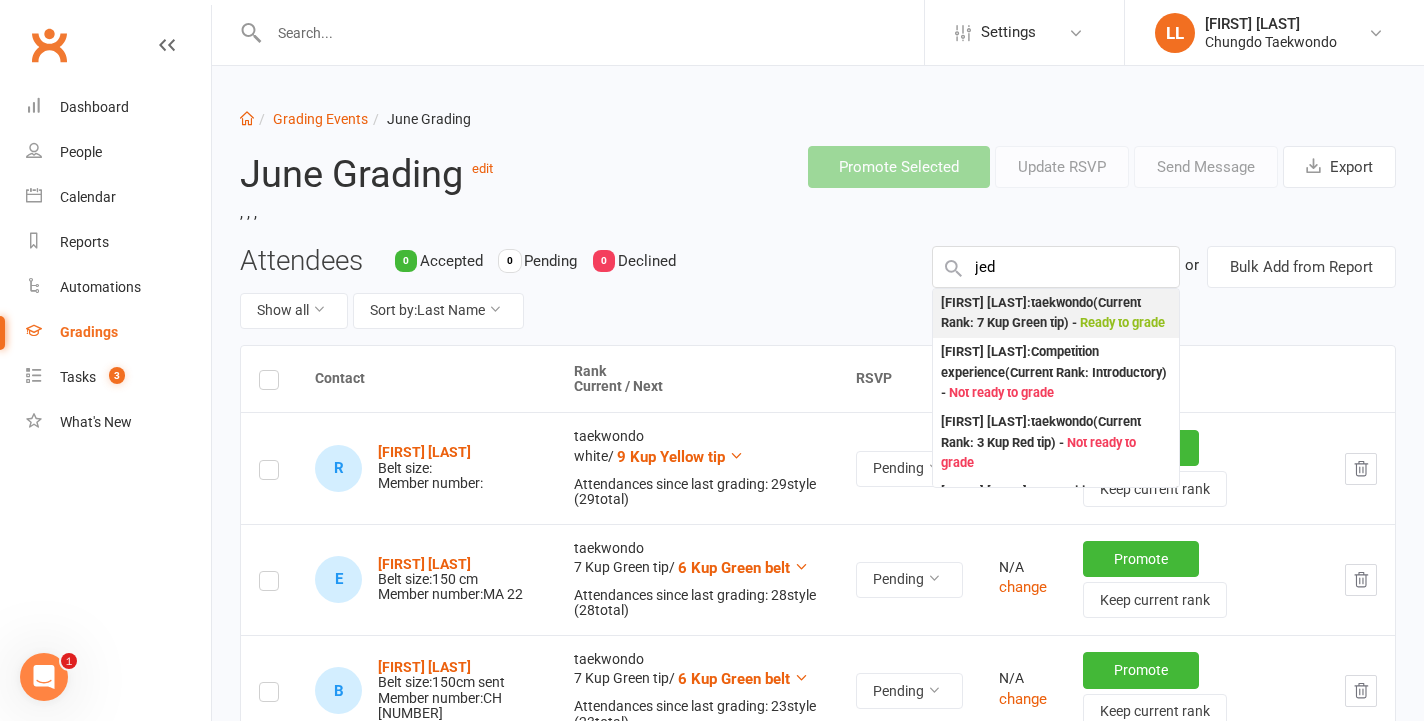 click on ": taekwondo (Current Rank: 7 Kup Green tip ) - Ready to grade" at bounding box center [1056, 313] 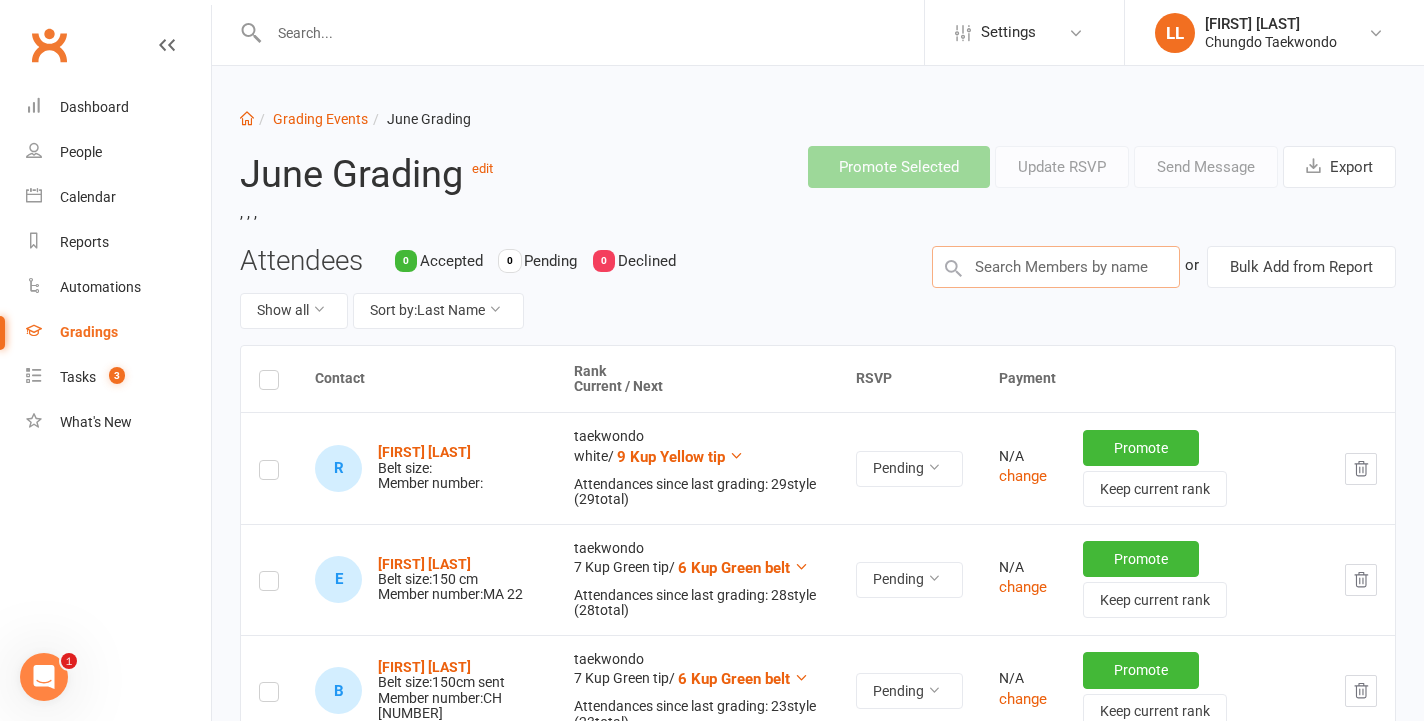 click at bounding box center (1056, 267) 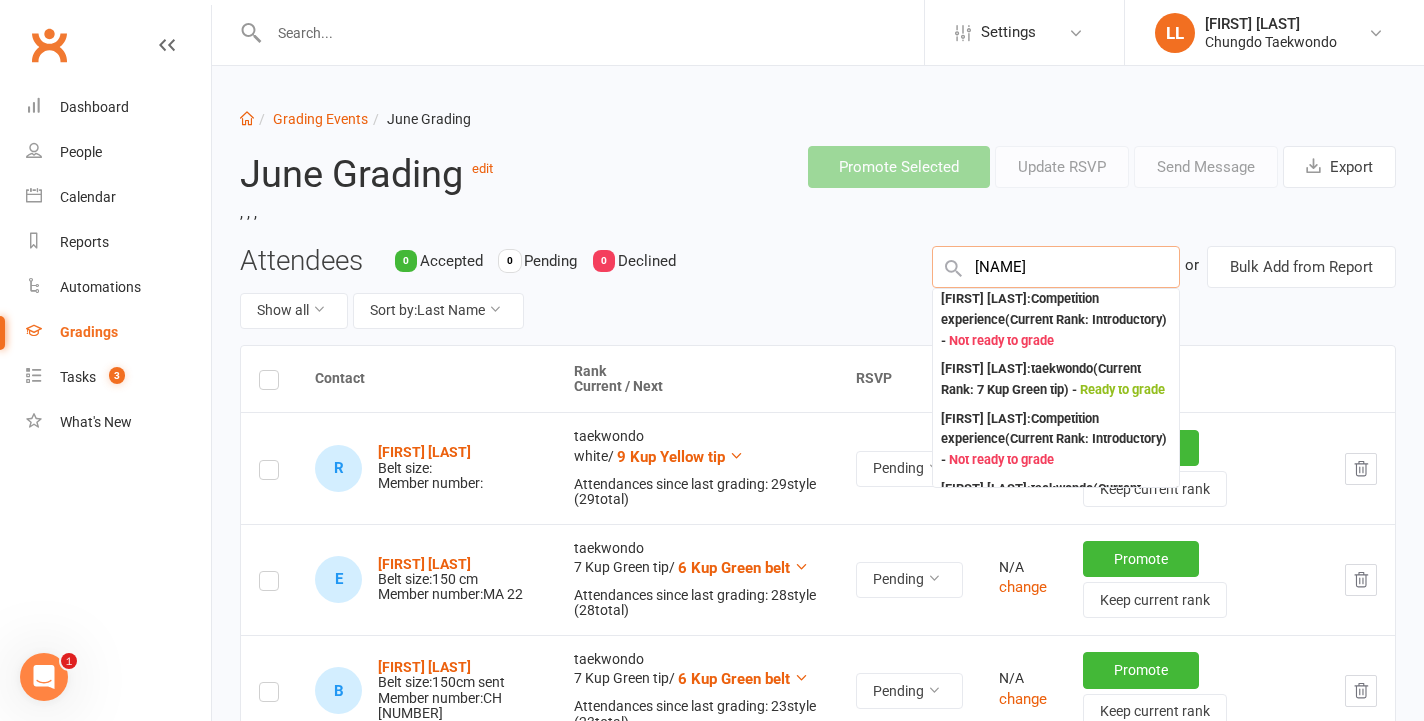 scroll, scrollTop: 363, scrollLeft: 0, axis: vertical 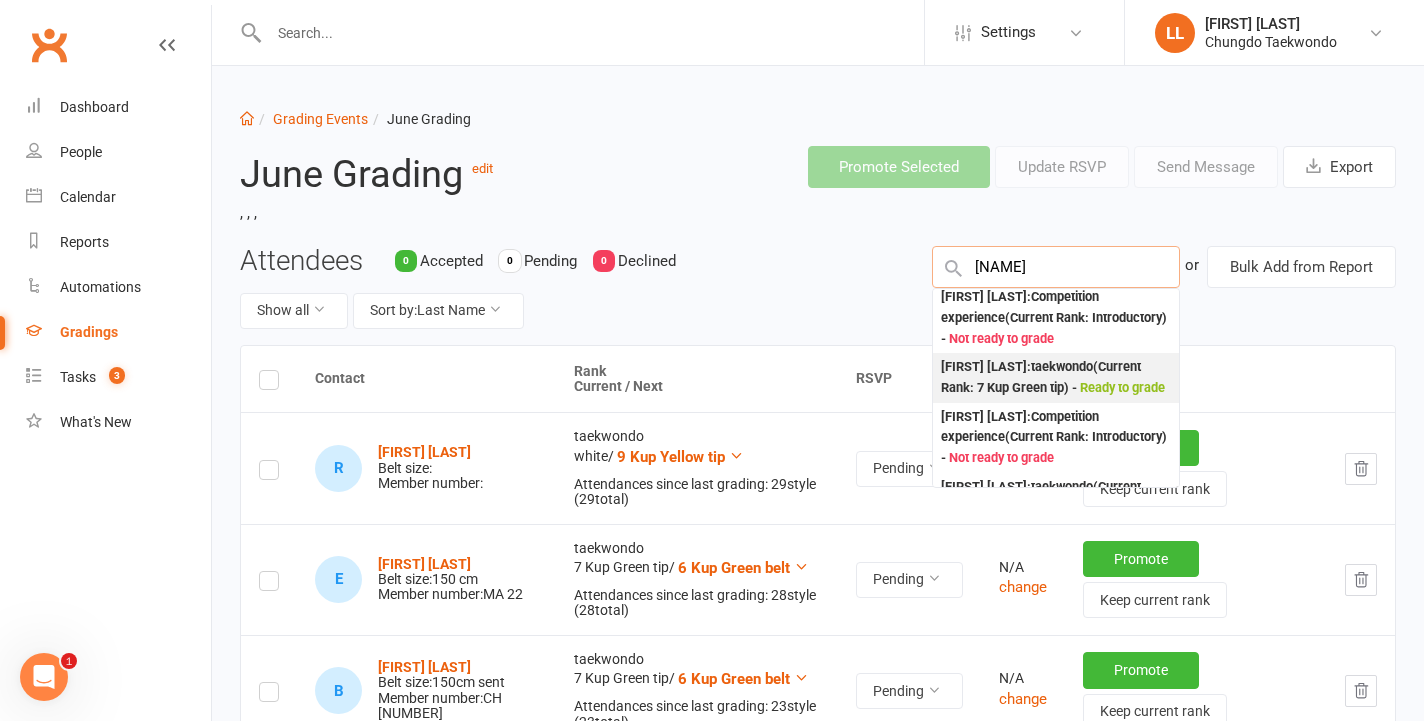 type on "[NAME]" 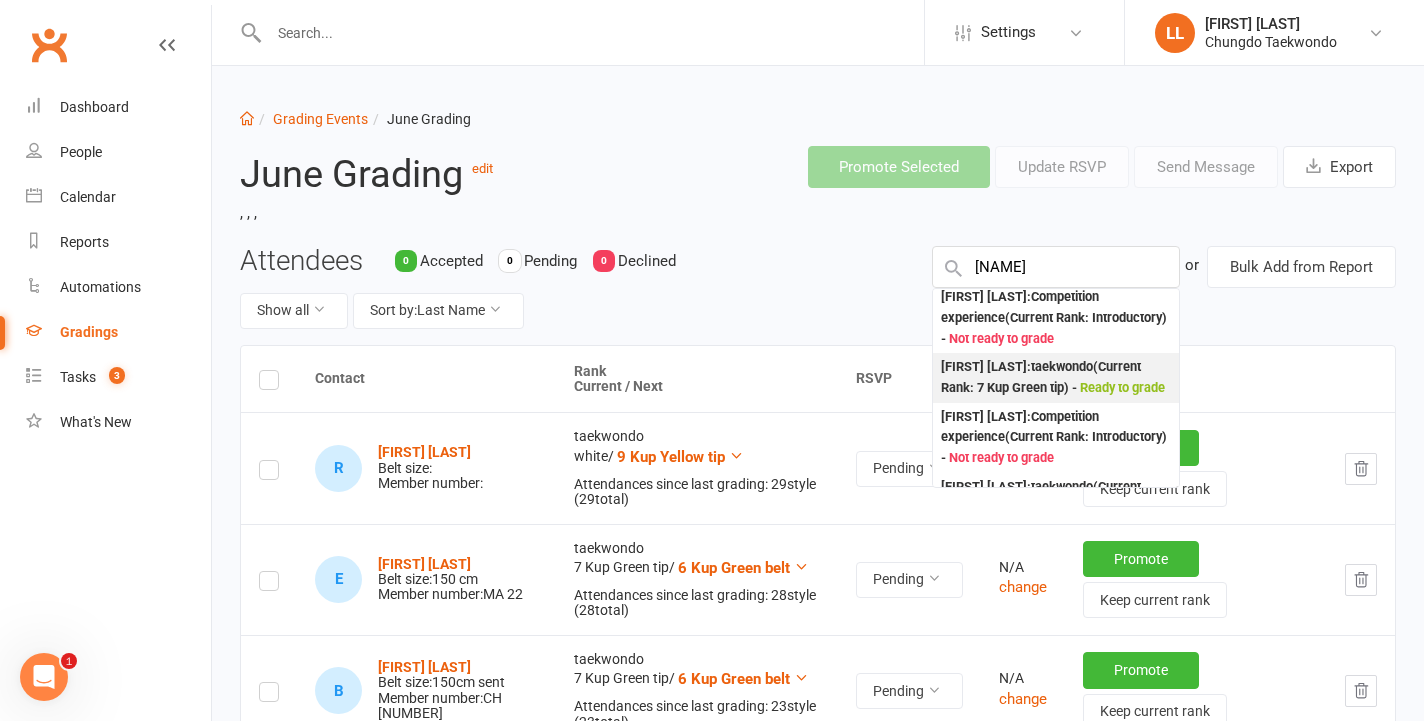click on "[FIRST] [LAST] : taekwondo (Current Rank: 7 Kup Green tip ) - Ready to grade" at bounding box center [1056, 377] 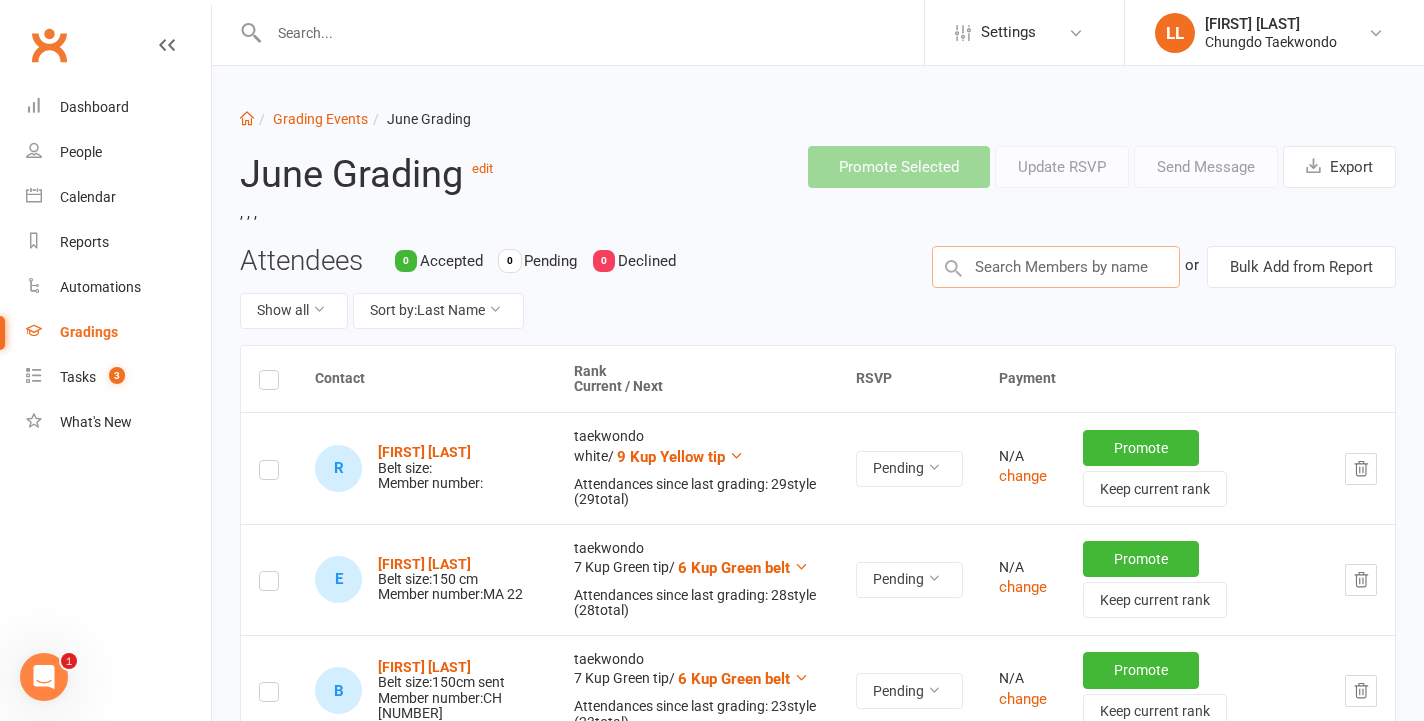 click at bounding box center [1056, 267] 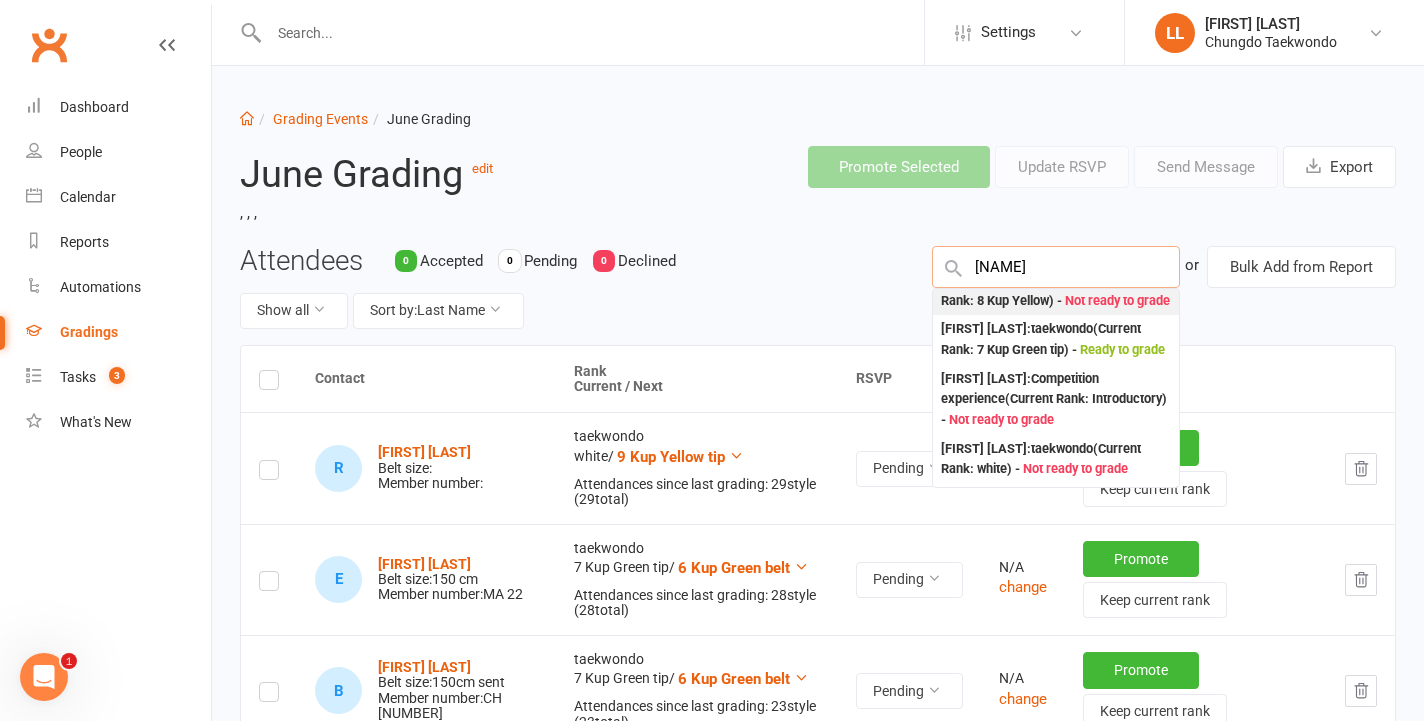 scroll, scrollTop: 54, scrollLeft: 0, axis: vertical 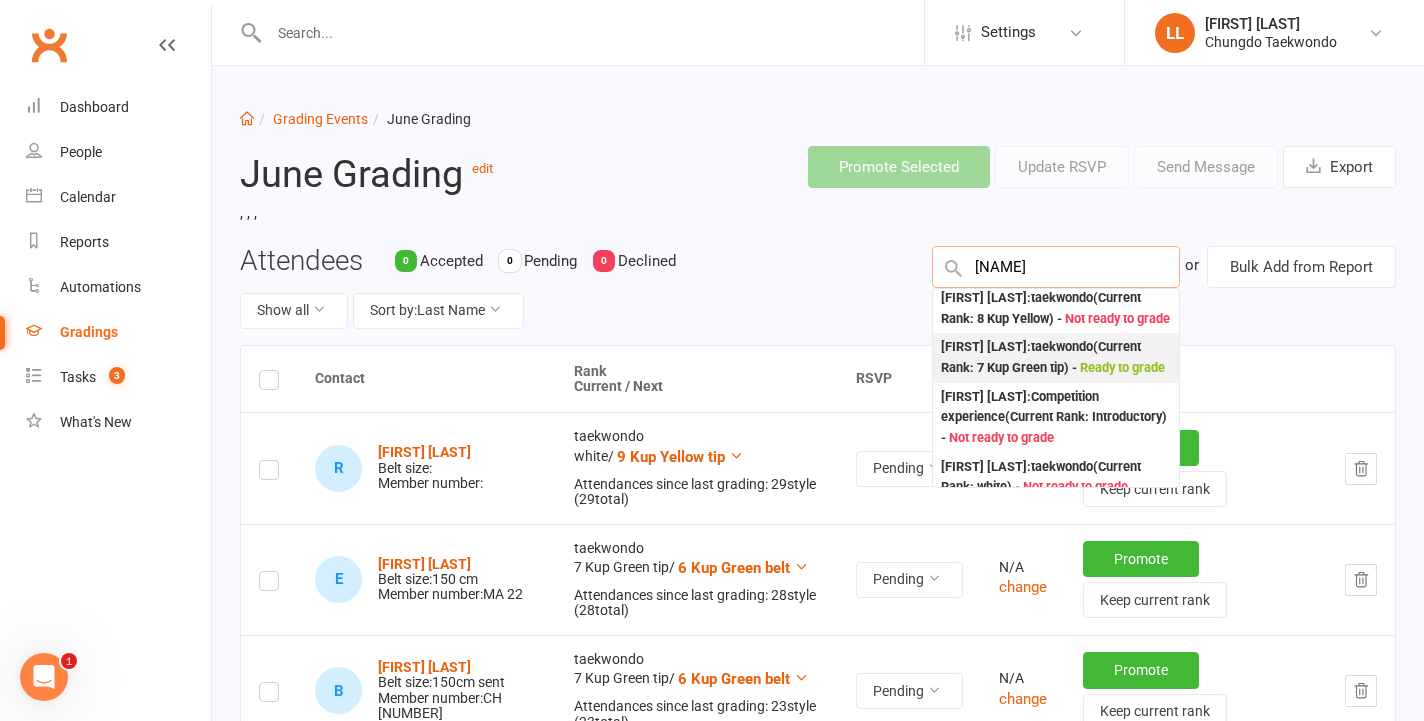 type on "[NAME]" 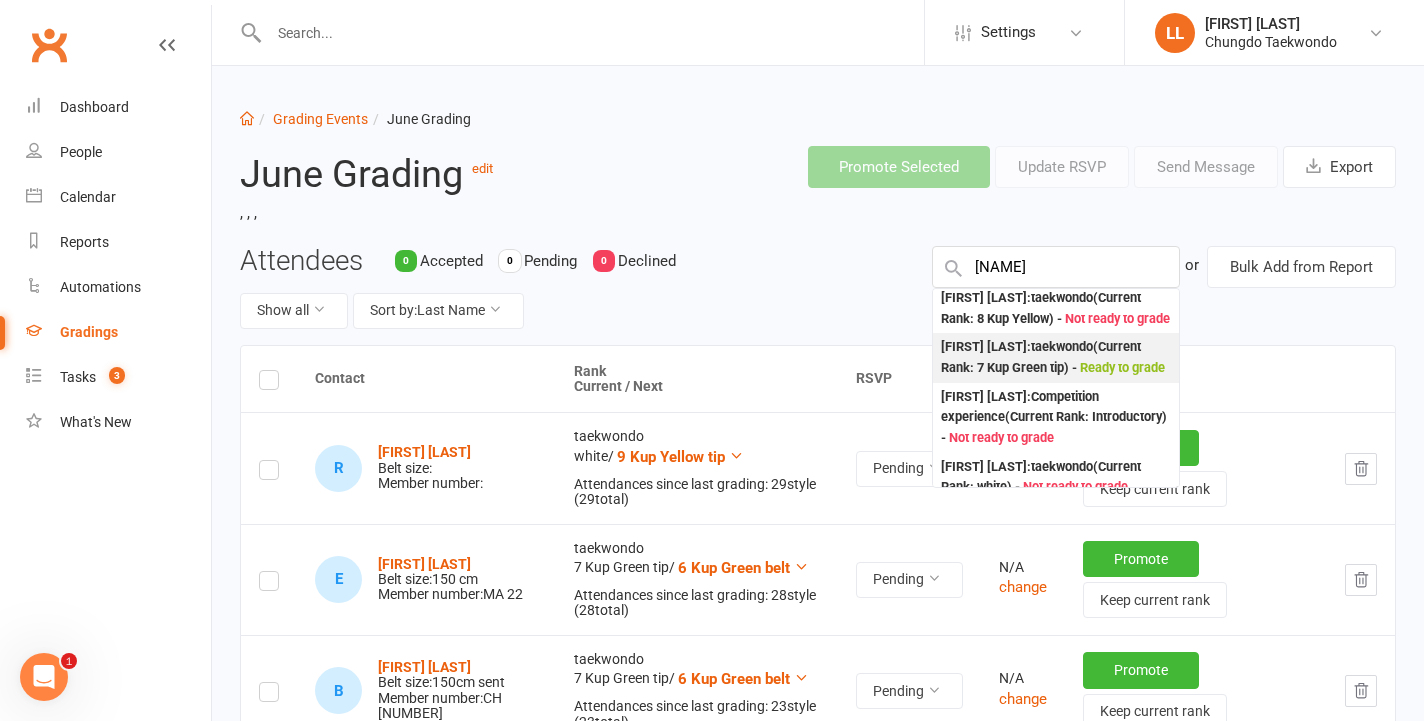 click on "[FIRST] [LAST] : taekwondo (Current Rank: 7 Kup Green tip ) - Ready to grade" at bounding box center [1056, 357] 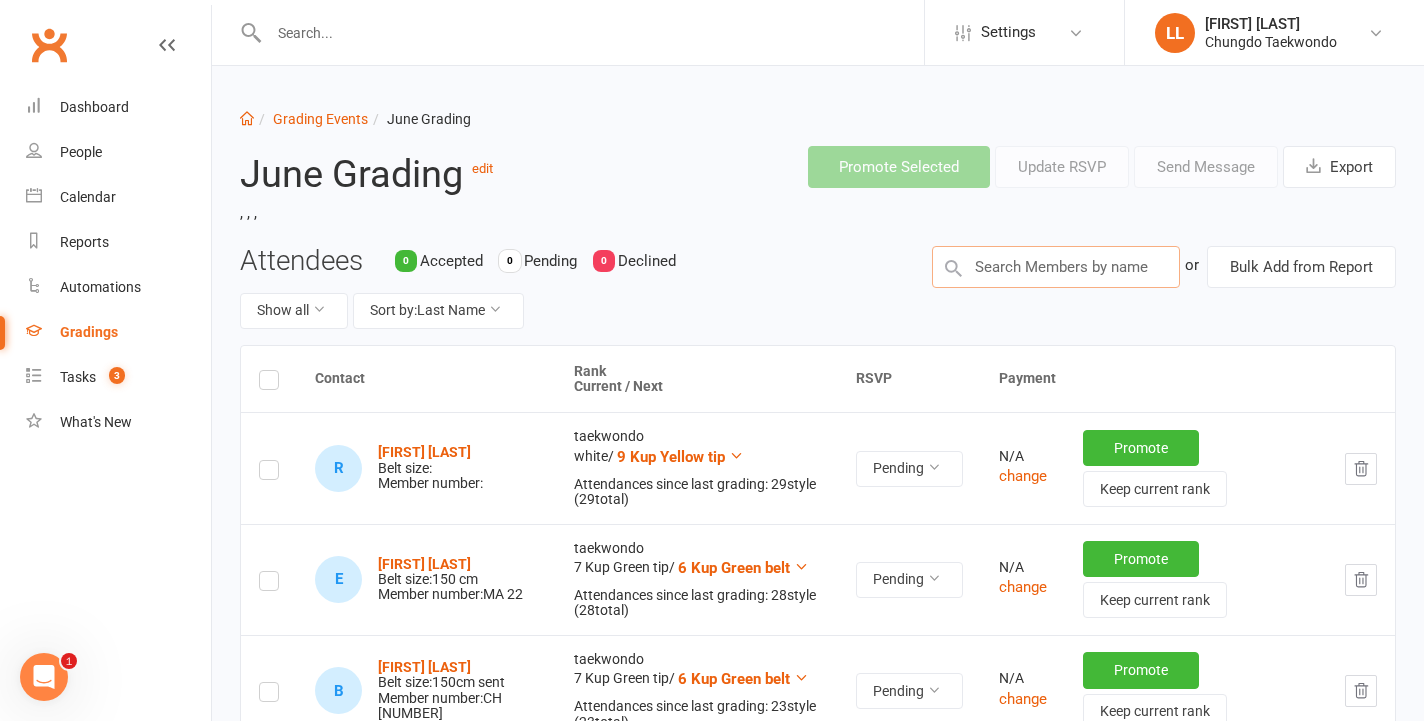 click at bounding box center [1056, 267] 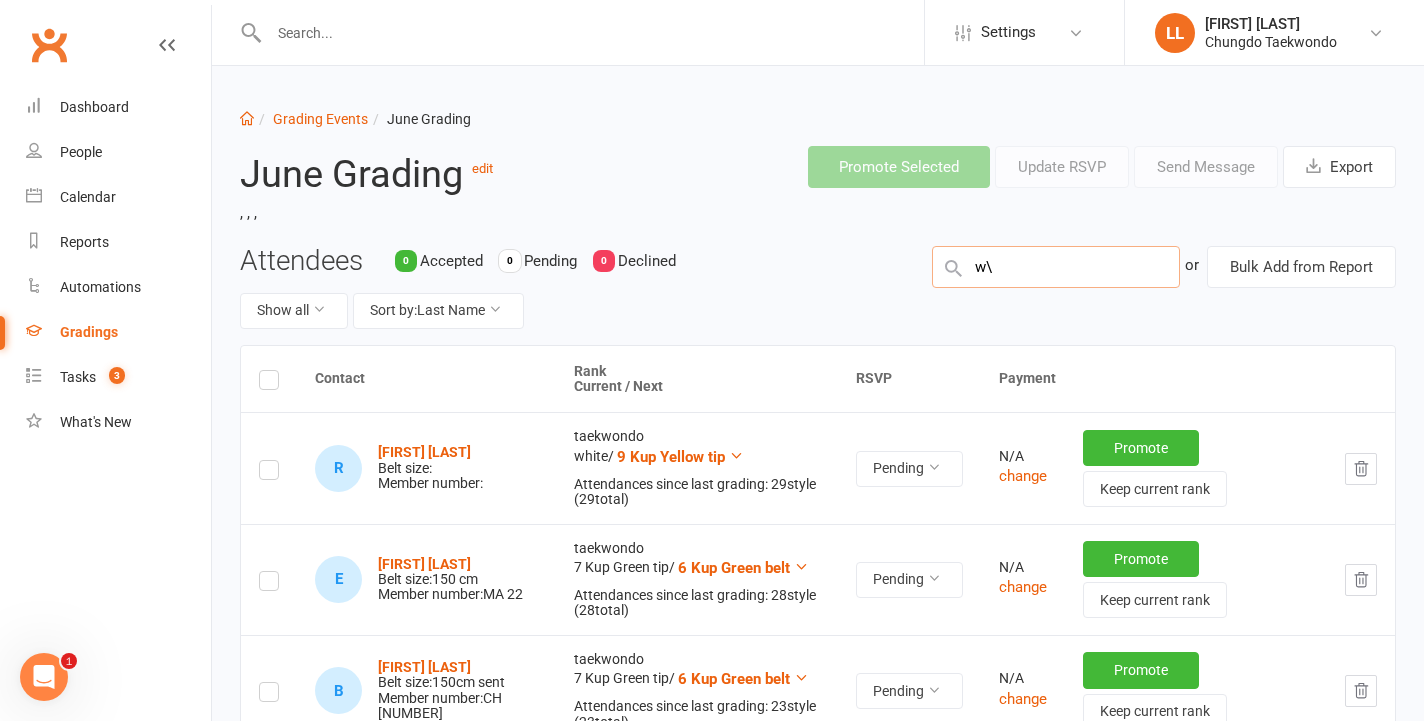 type on "w" 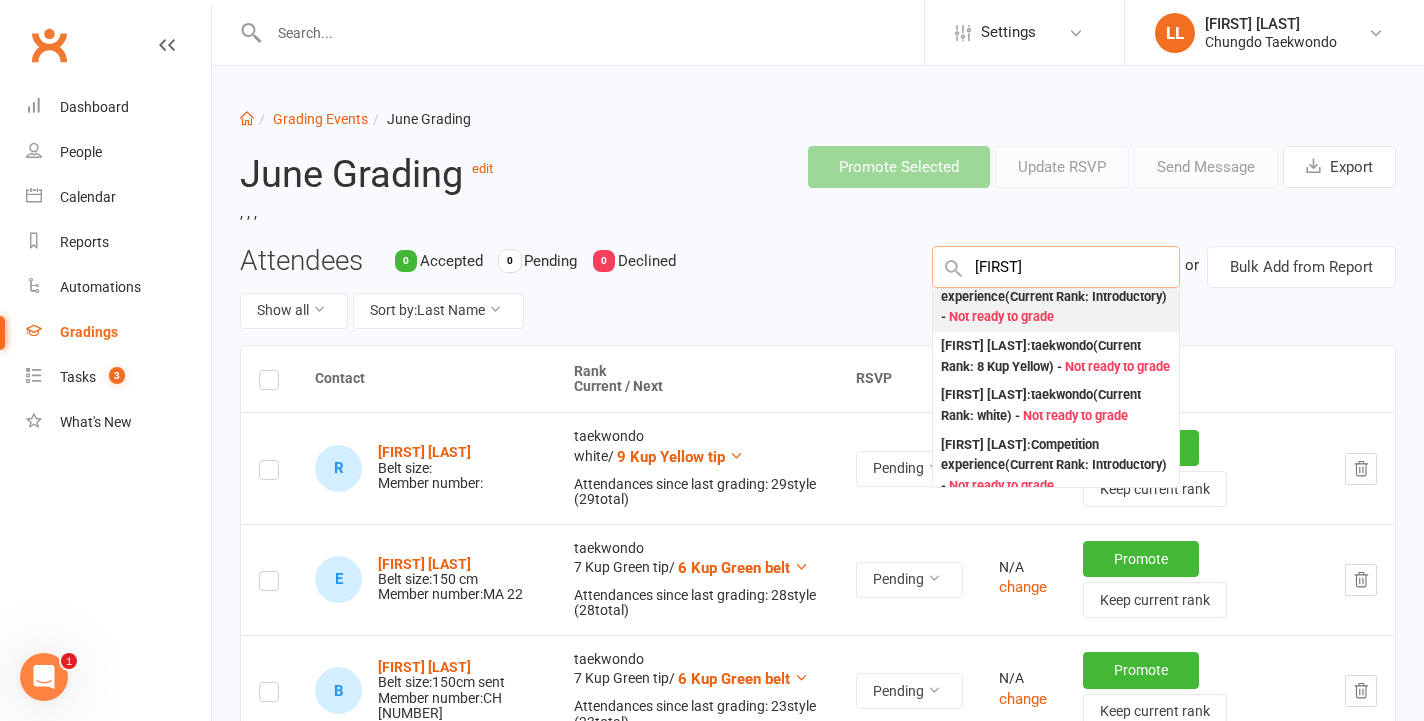scroll, scrollTop: 59, scrollLeft: 0, axis: vertical 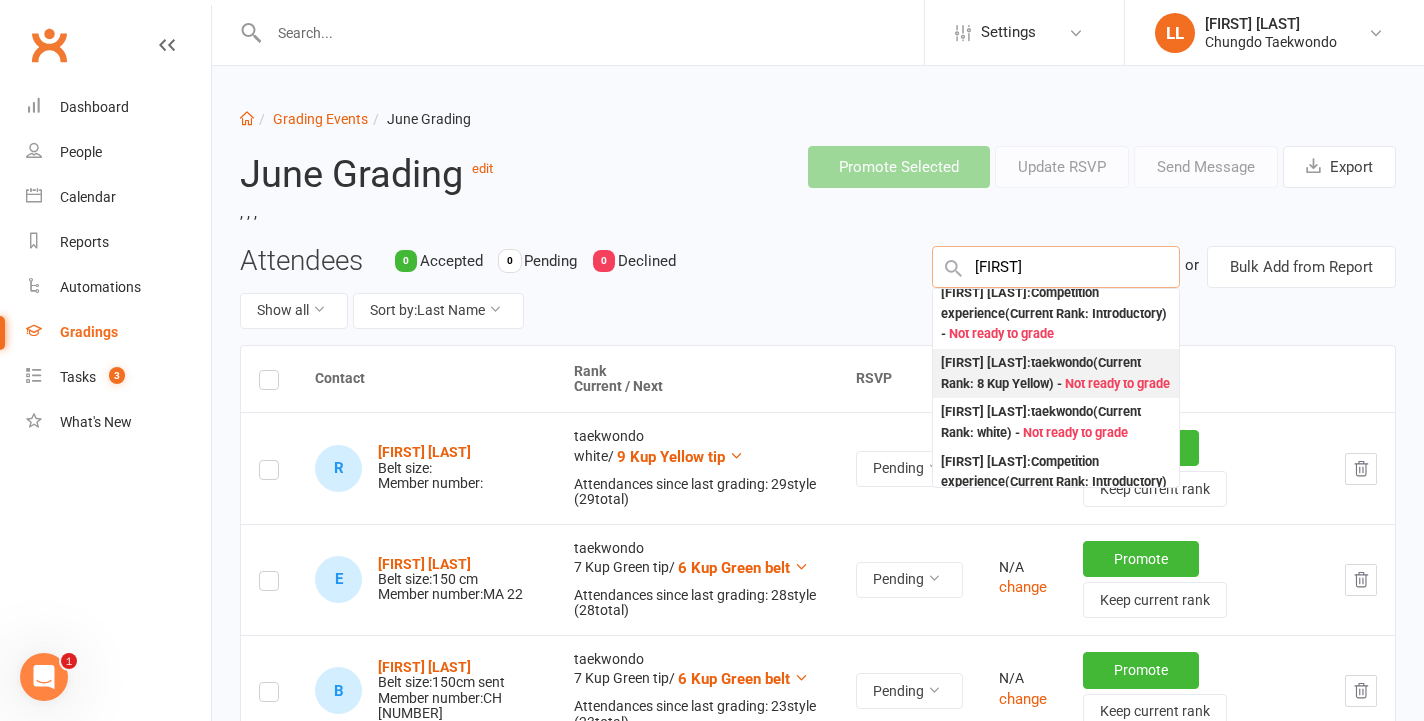 type on "[FIRST]" 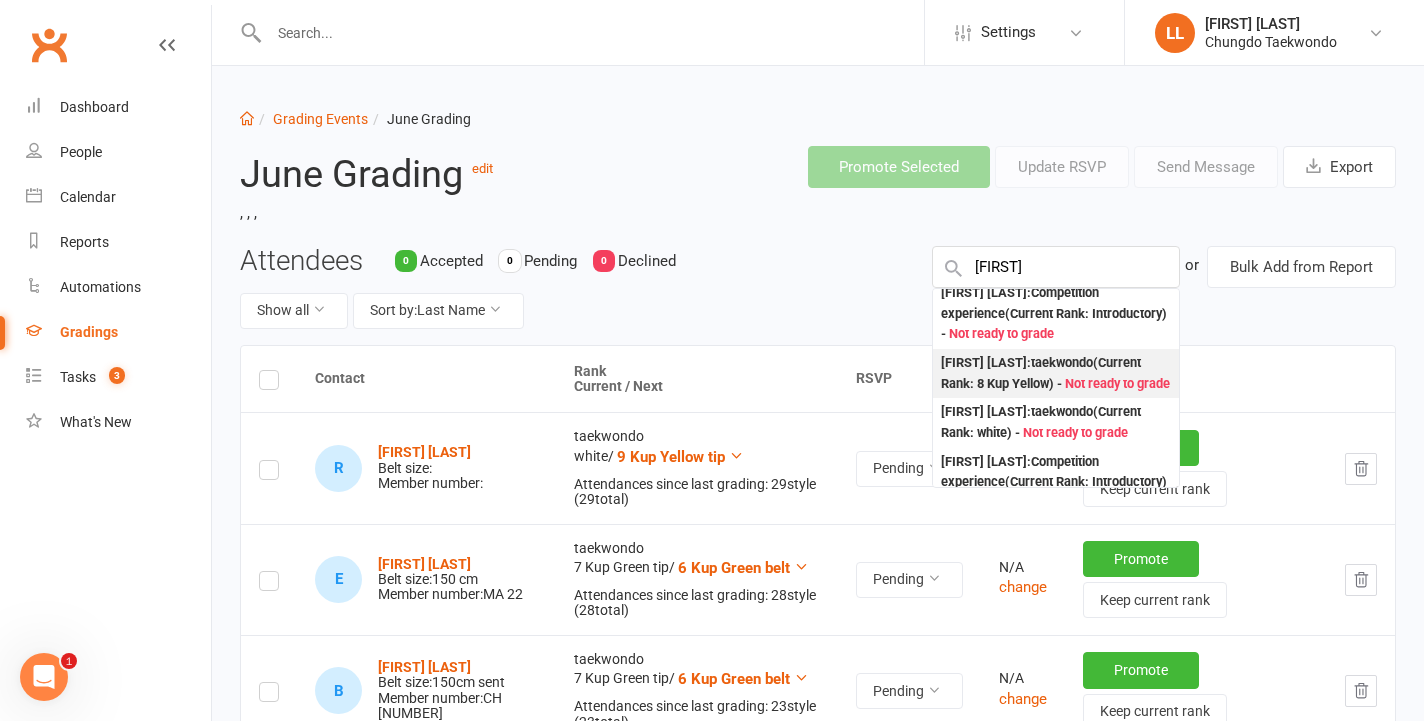 click on "[FIRST] [LAST] : taekwondo (Current Rank: 8 Kup Yellow ) - Not ready to grade" at bounding box center (1056, 373) 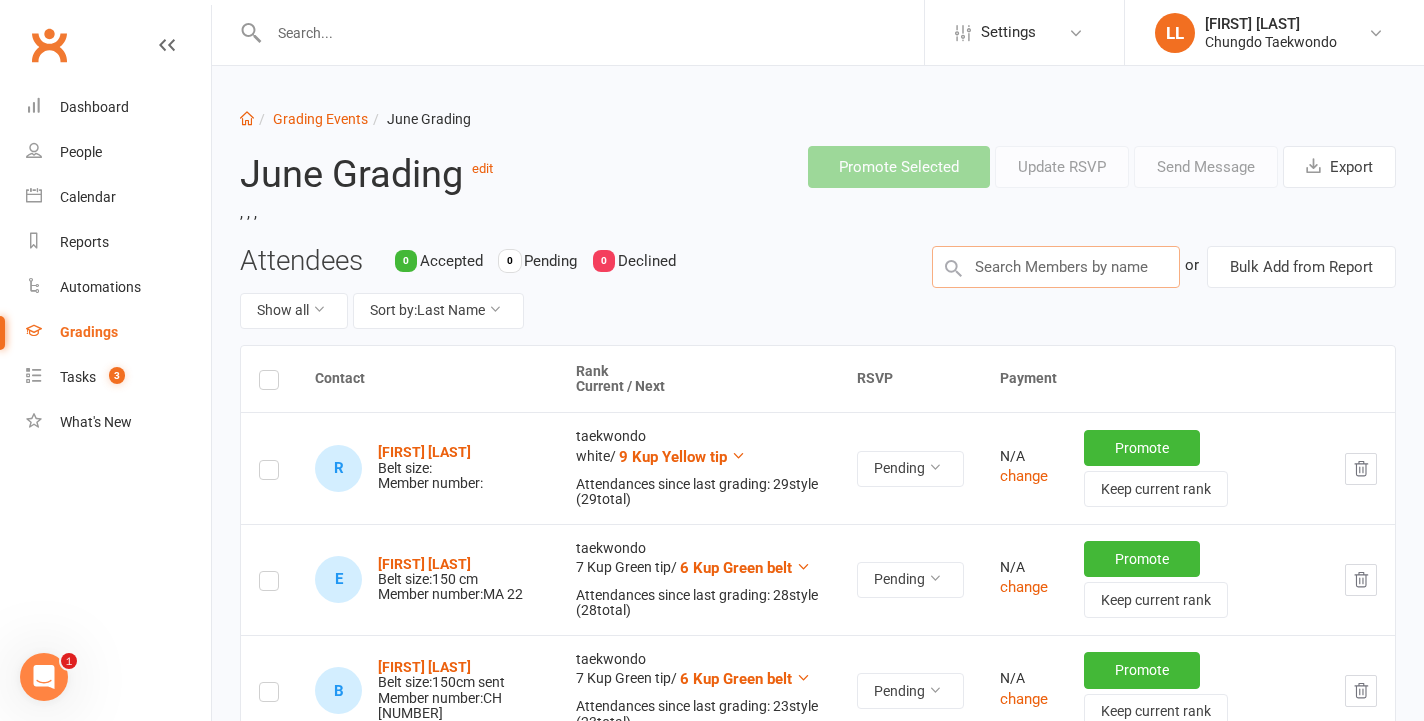 click at bounding box center [1056, 267] 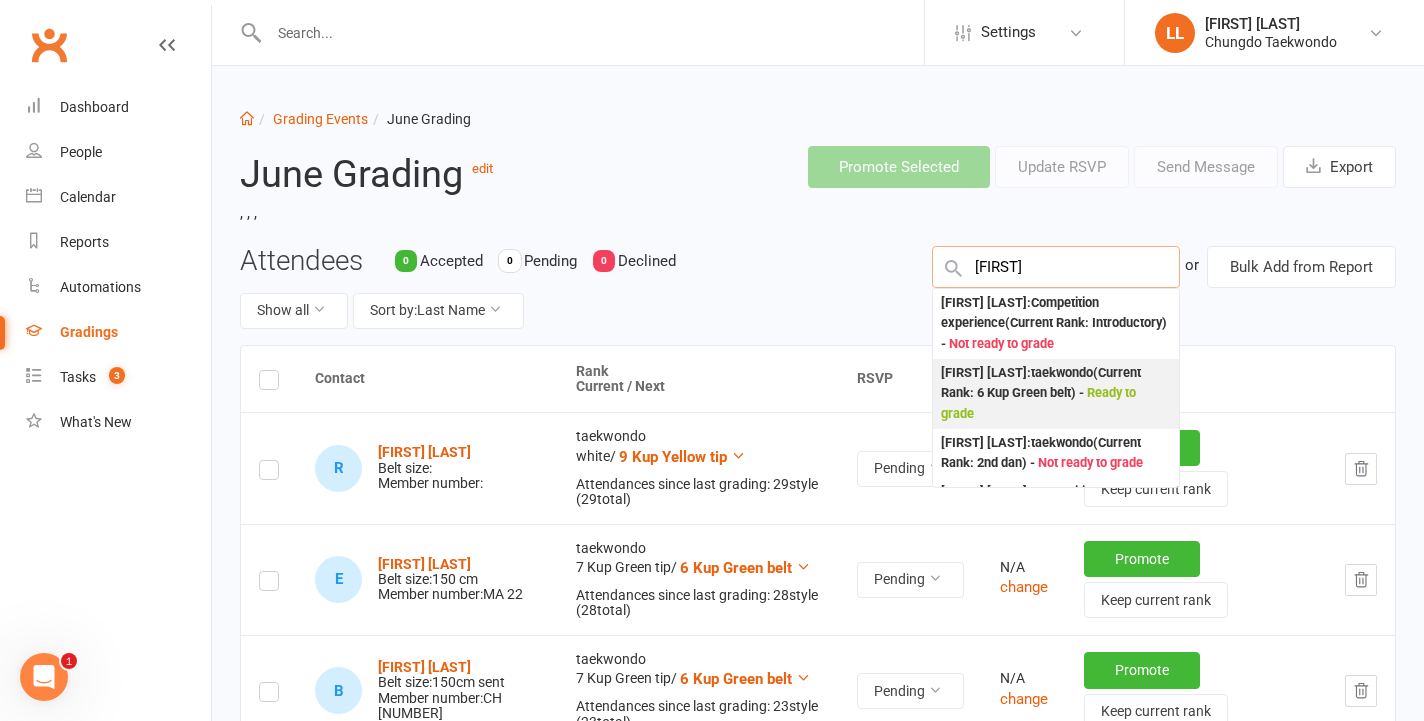 type on "[FIRST]" 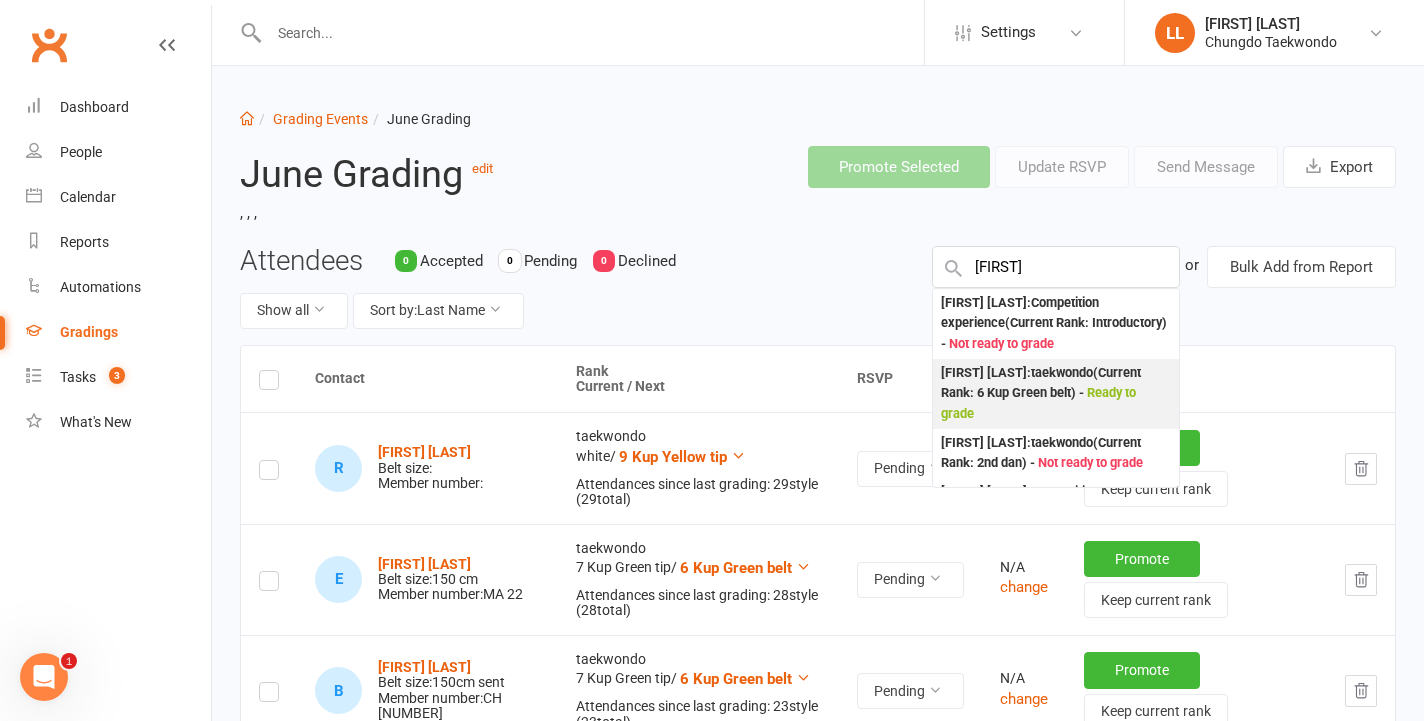 click on "[FIRST] [LAST] : taekwondo (Current Rank: 6 Kup Green belt ) - Ready to grade" at bounding box center [1056, 394] 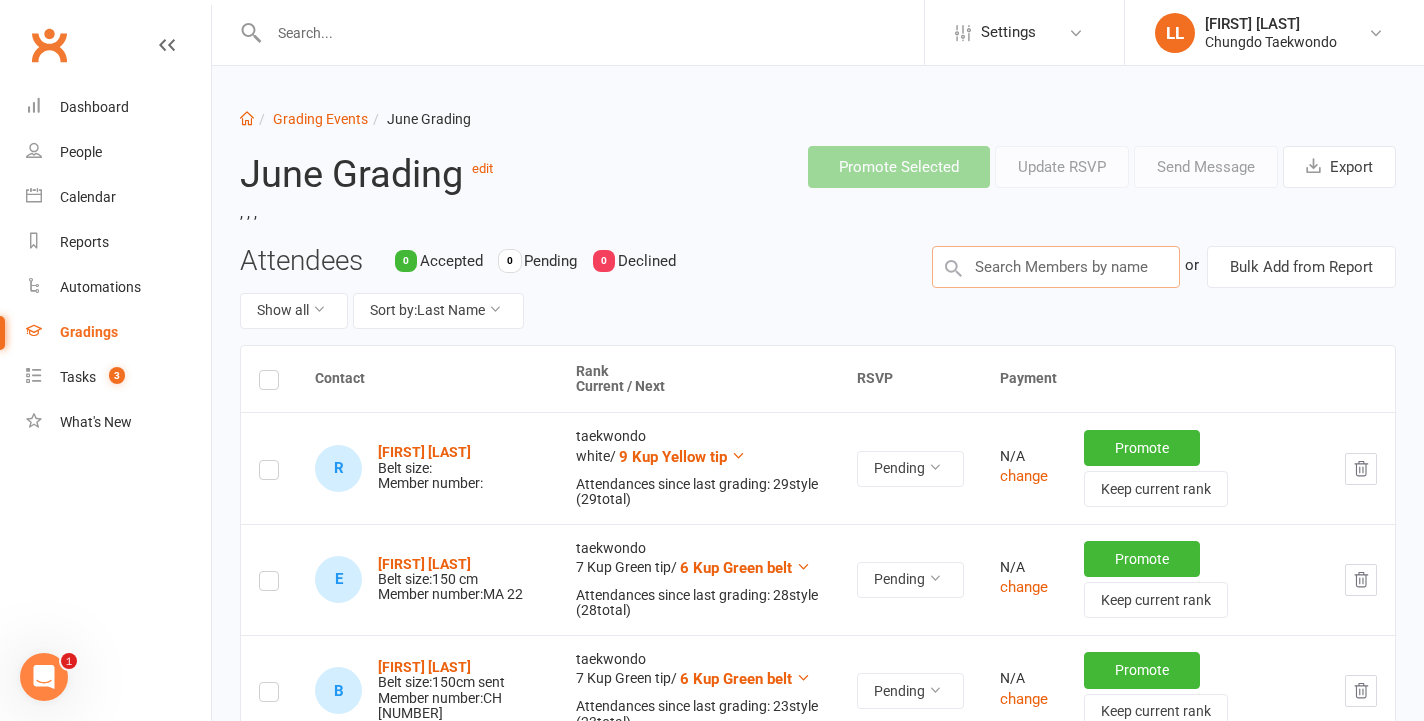 click at bounding box center [1056, 267] 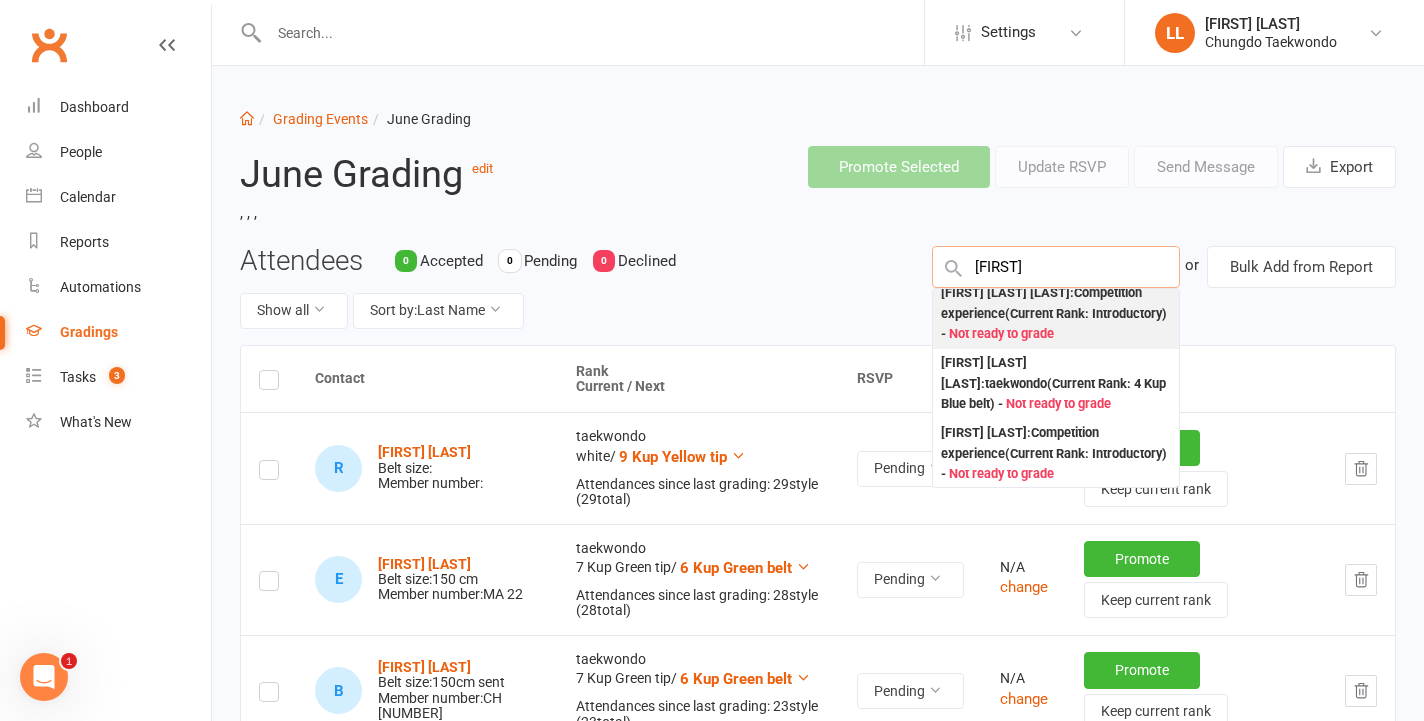 scroll, scrollTop: 60, scrollLeft: 0, axis: vertical 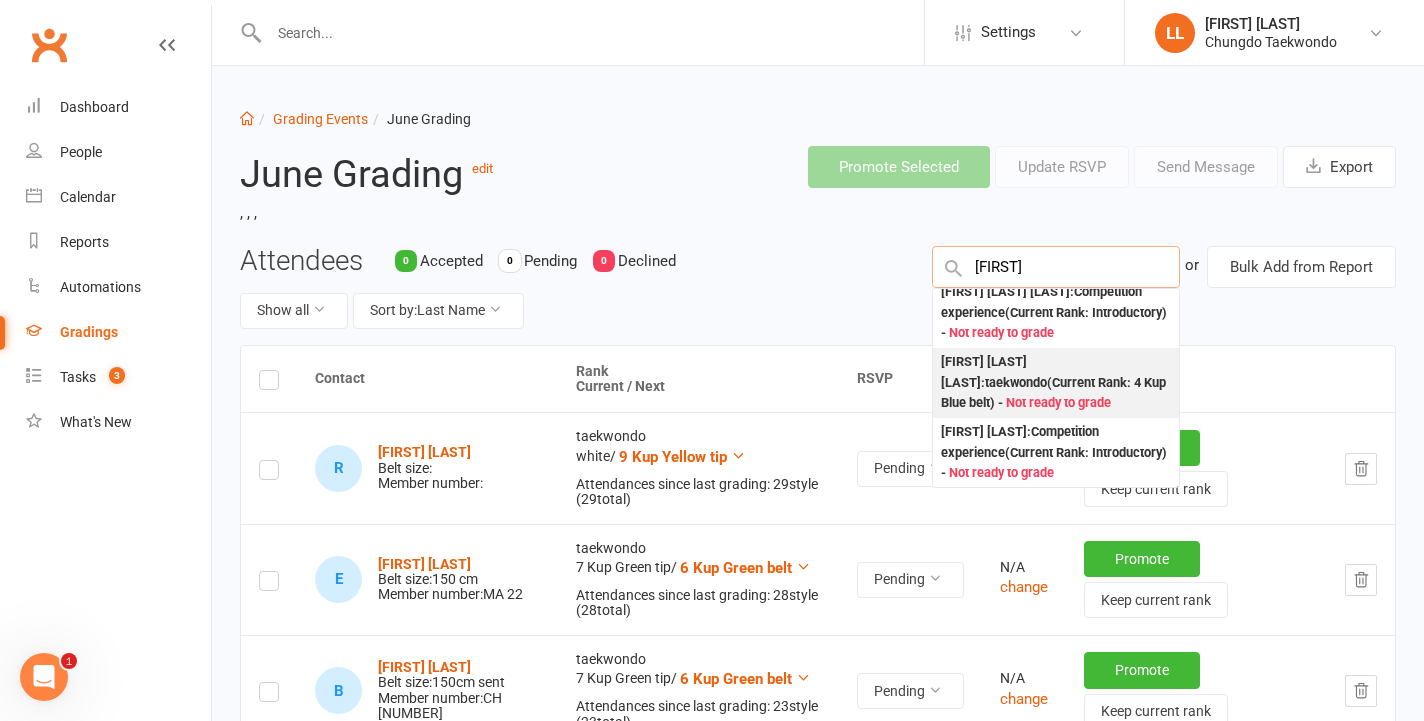 type on "[FIRST]" 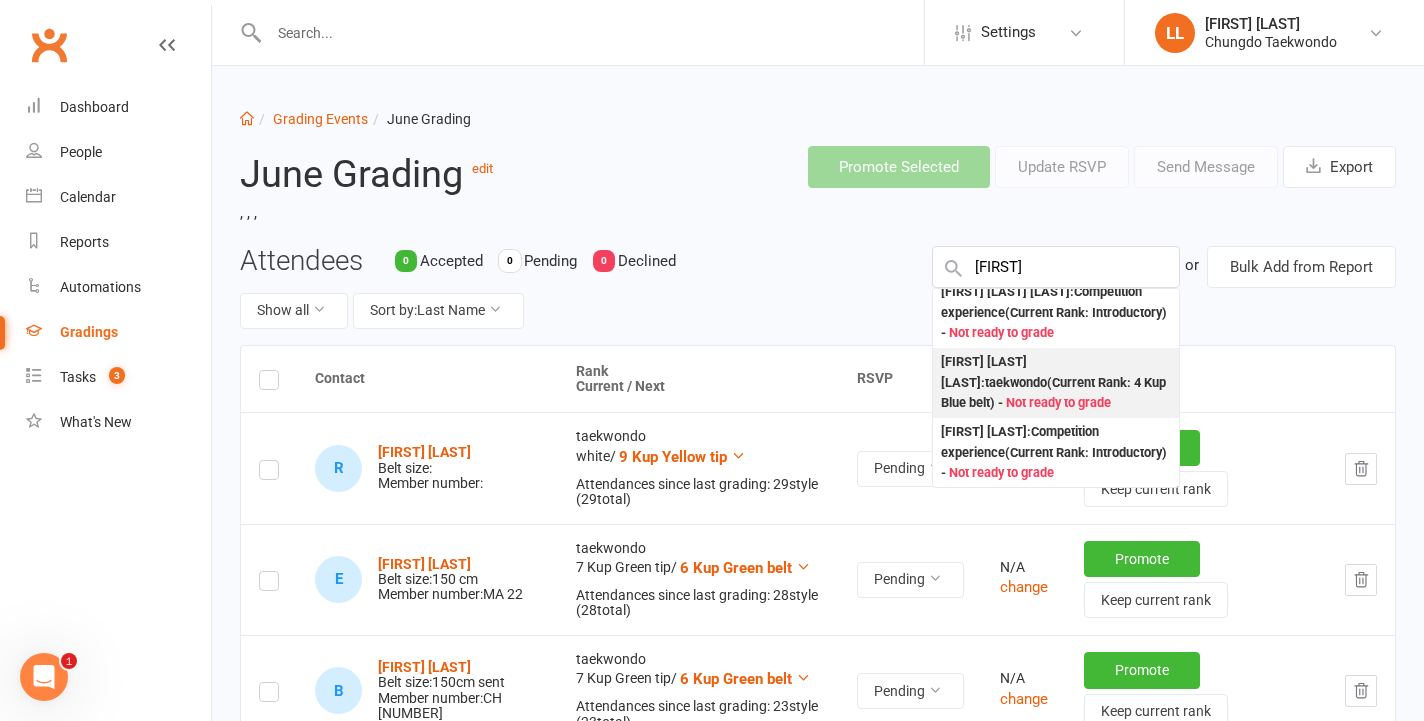 click on ": taekwondo (Current Rank: 4 Kup Blue belt ) - Not ready to grade" at bounding box center [1056, 383] 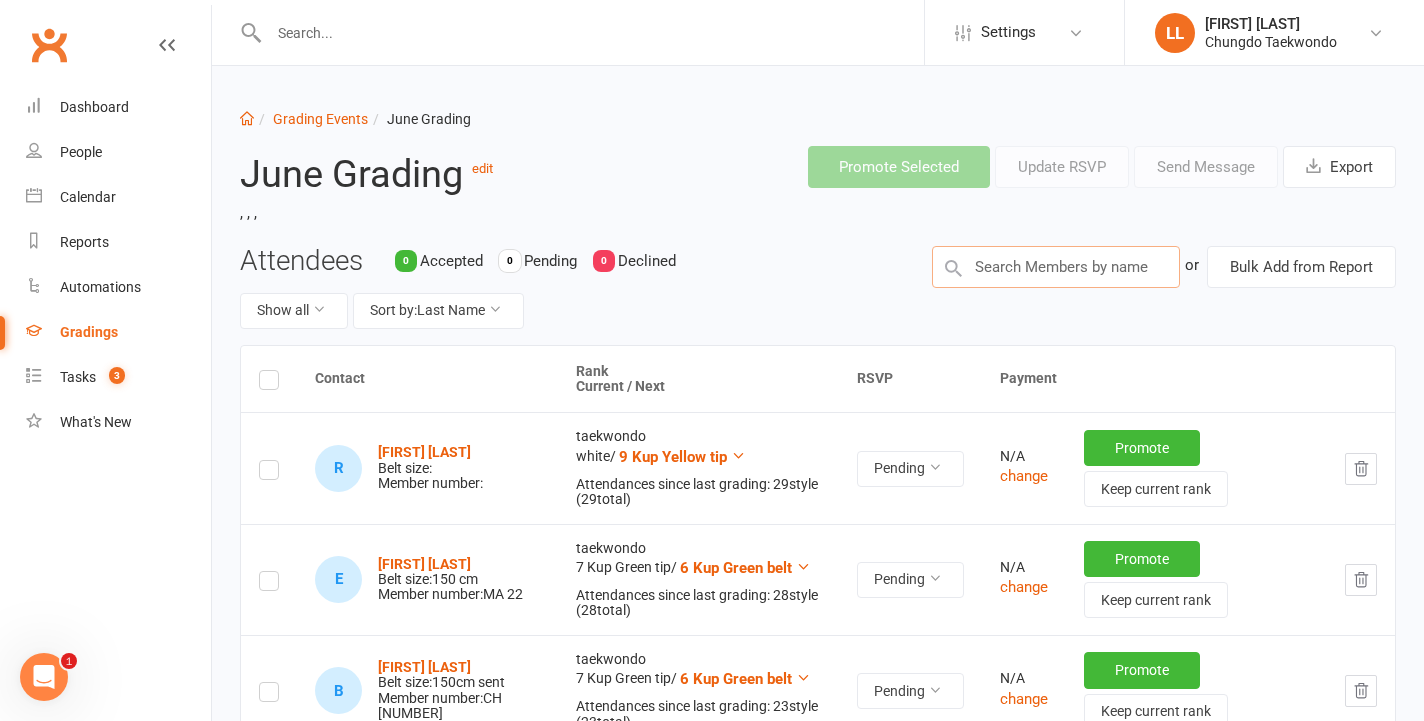 click at bounding box center (1056, 267) 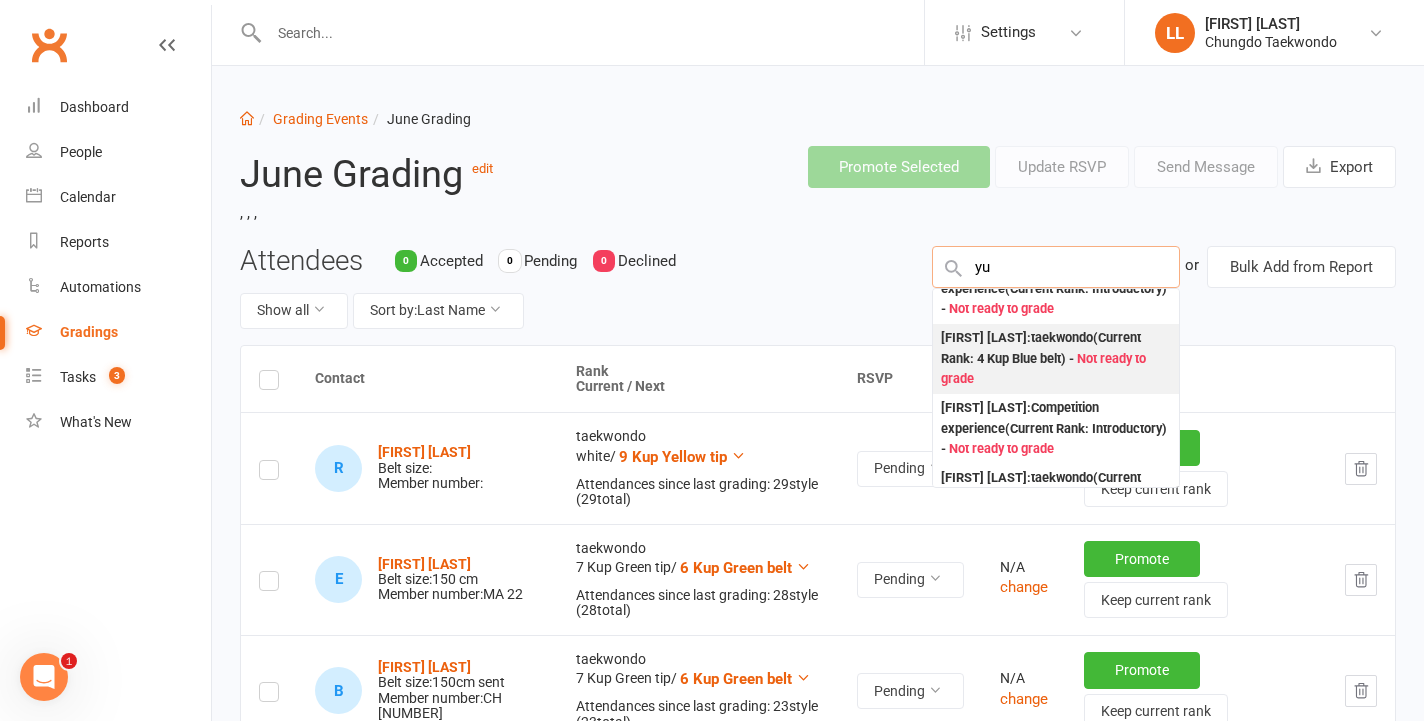 scroll, scrollTop: 86, scrollLeft: 0, axis: vertical 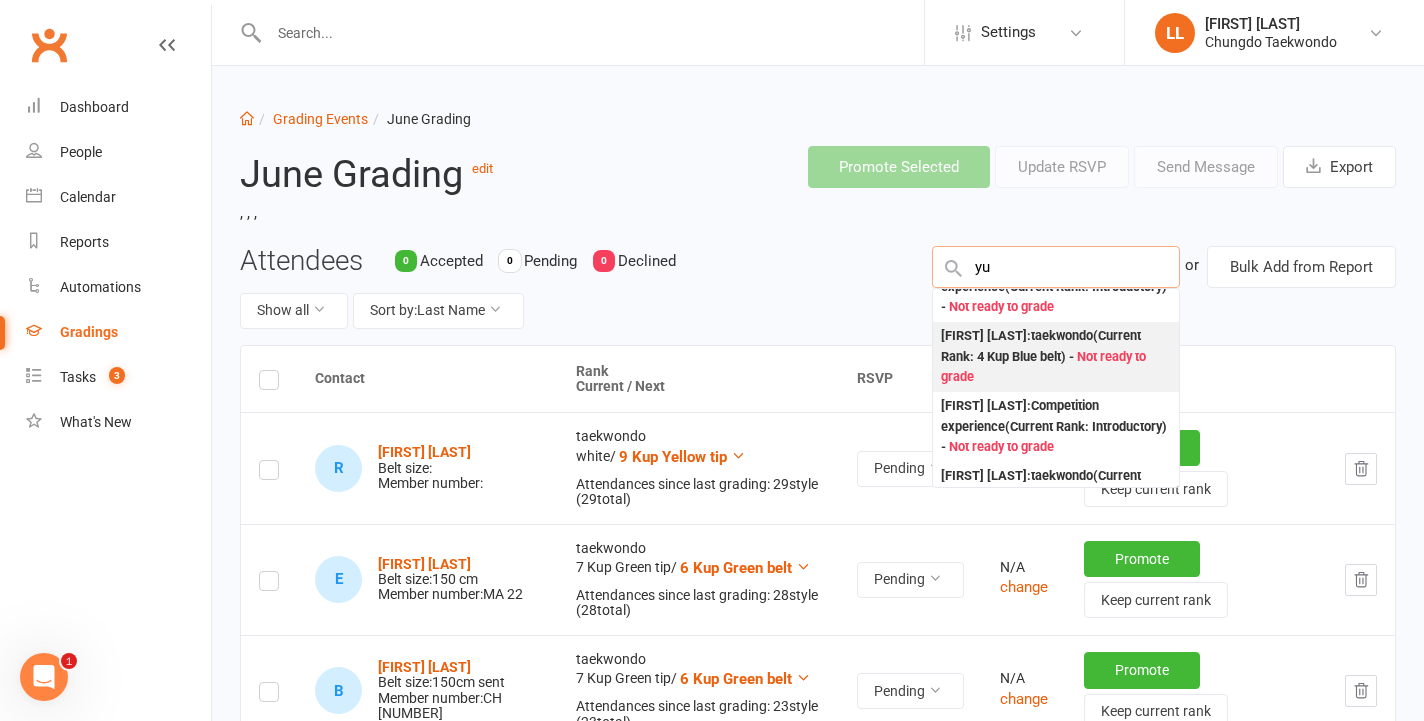type on "yu" 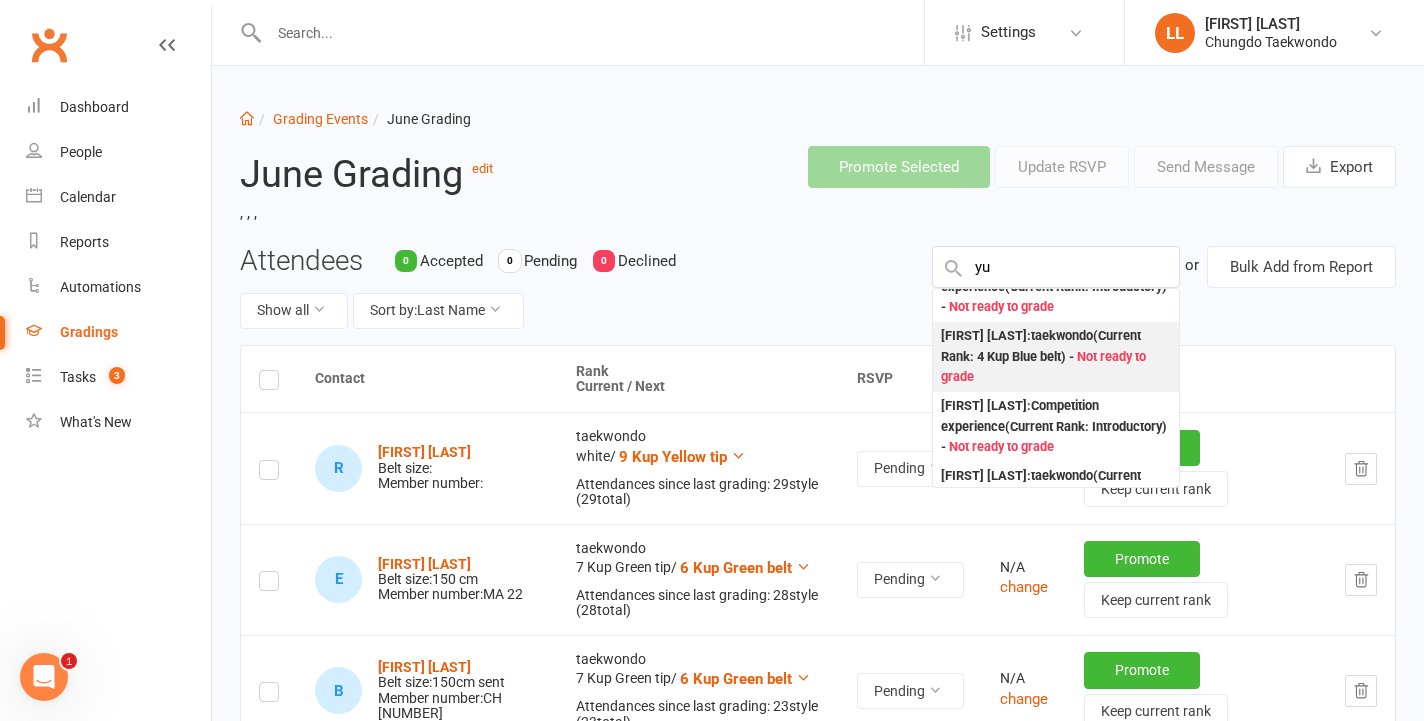 click on "[FIRST] [LAST] : taekwondo (Current Rank: 4 Kup Blue belt ) - Not ready to grade" at bounding box center [1056, 357] 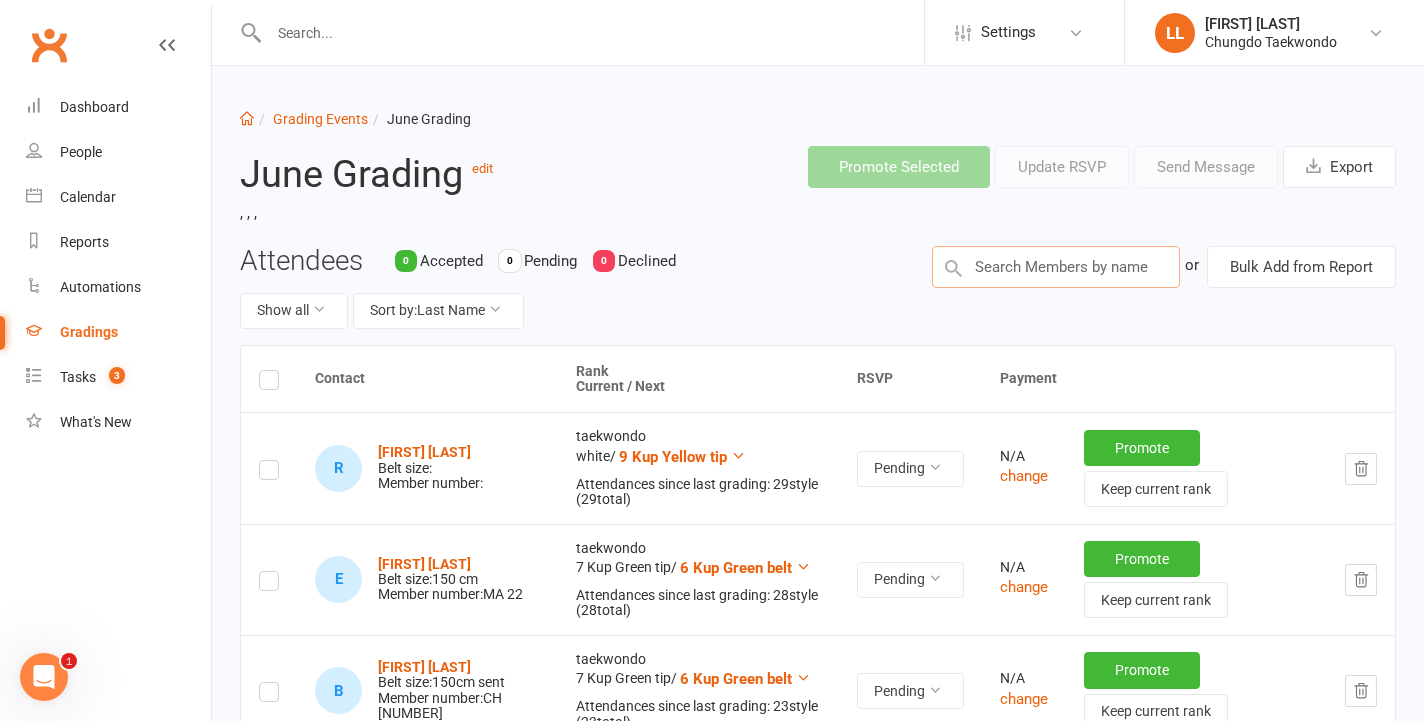 click at bounding box center [1056, 267] 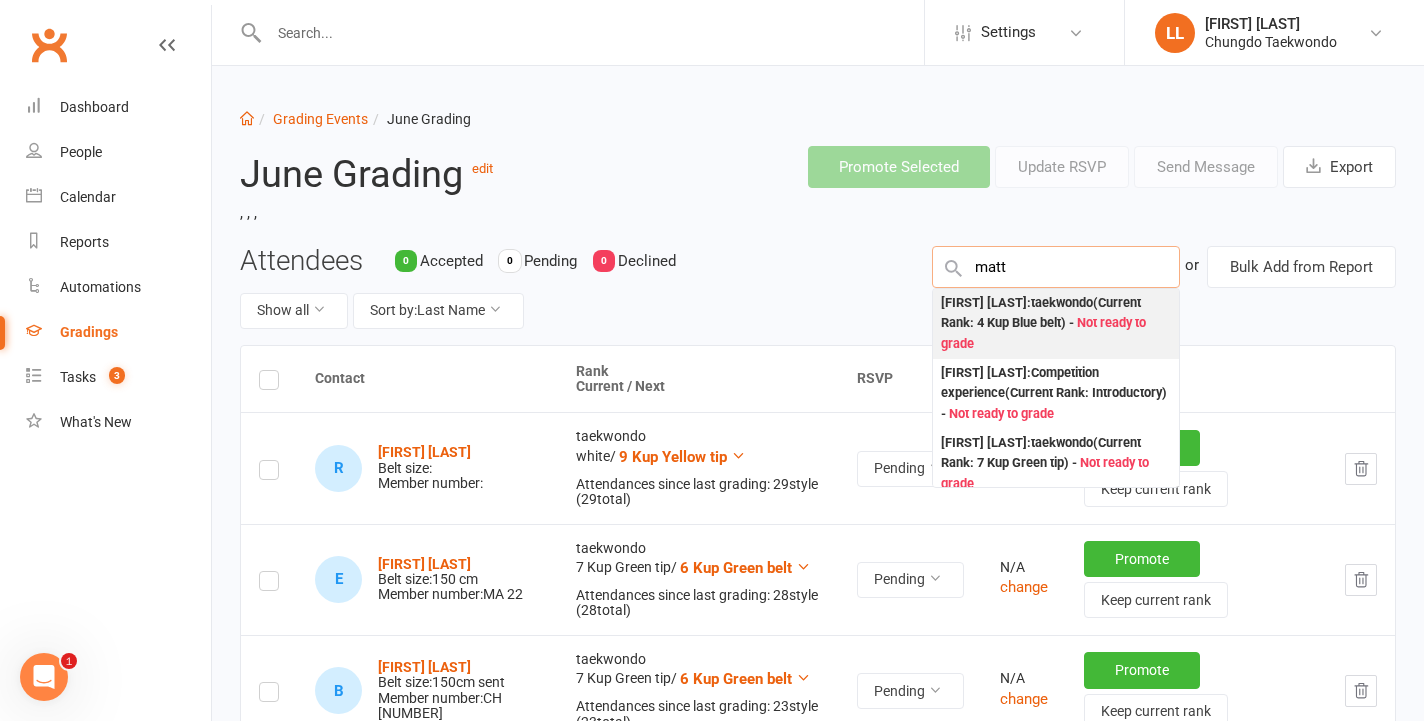 type on "matt" 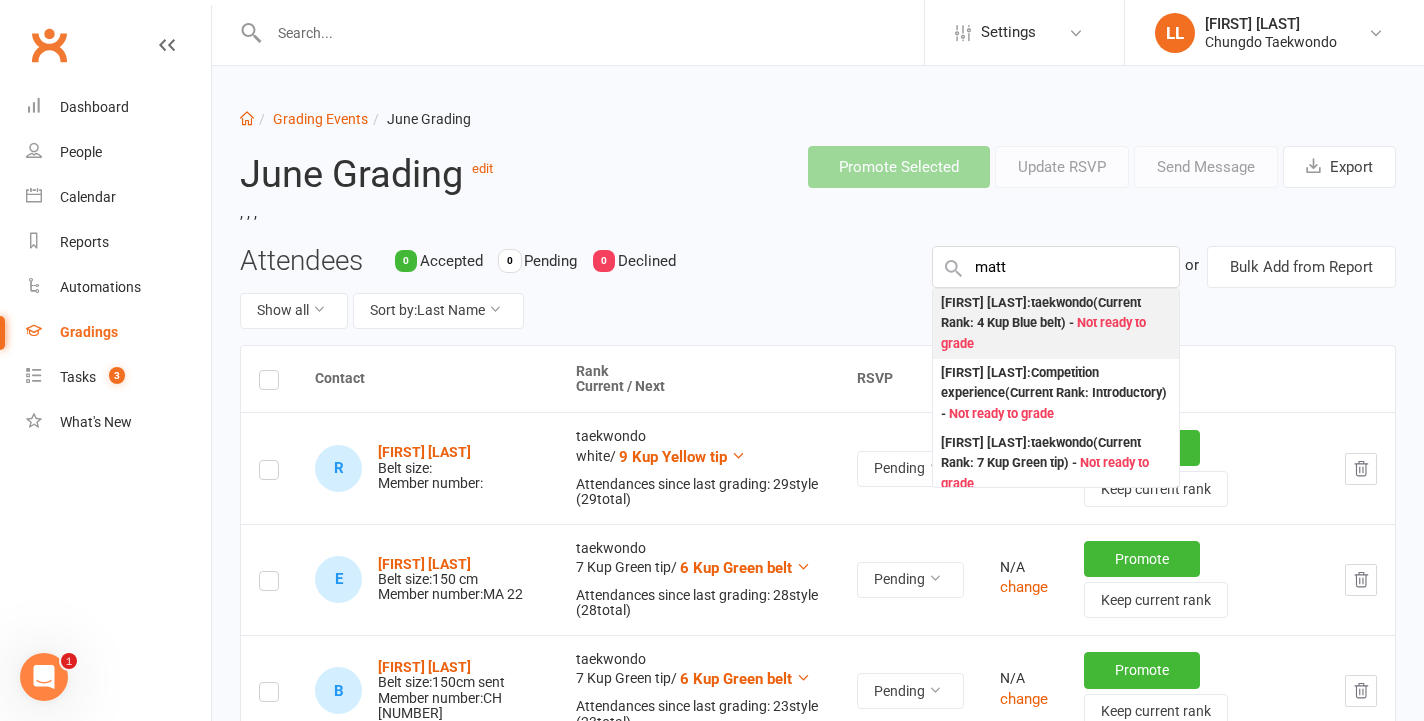 click on "[FIRST] [LAST] : taekwondo (Current Rank: 4 Kup Blue belt ) - Not ready to grade" at bounding box center (1056, 324) 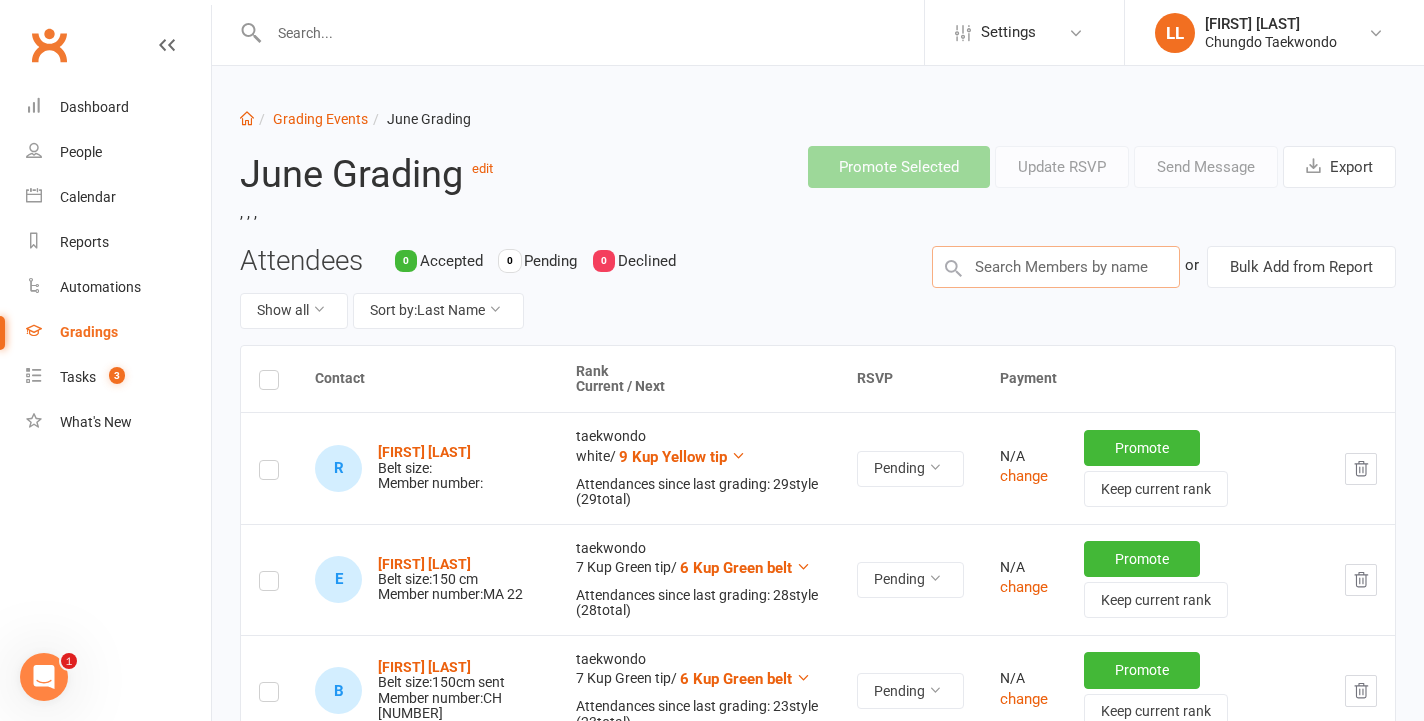 click at bounding box center (1056, 267) 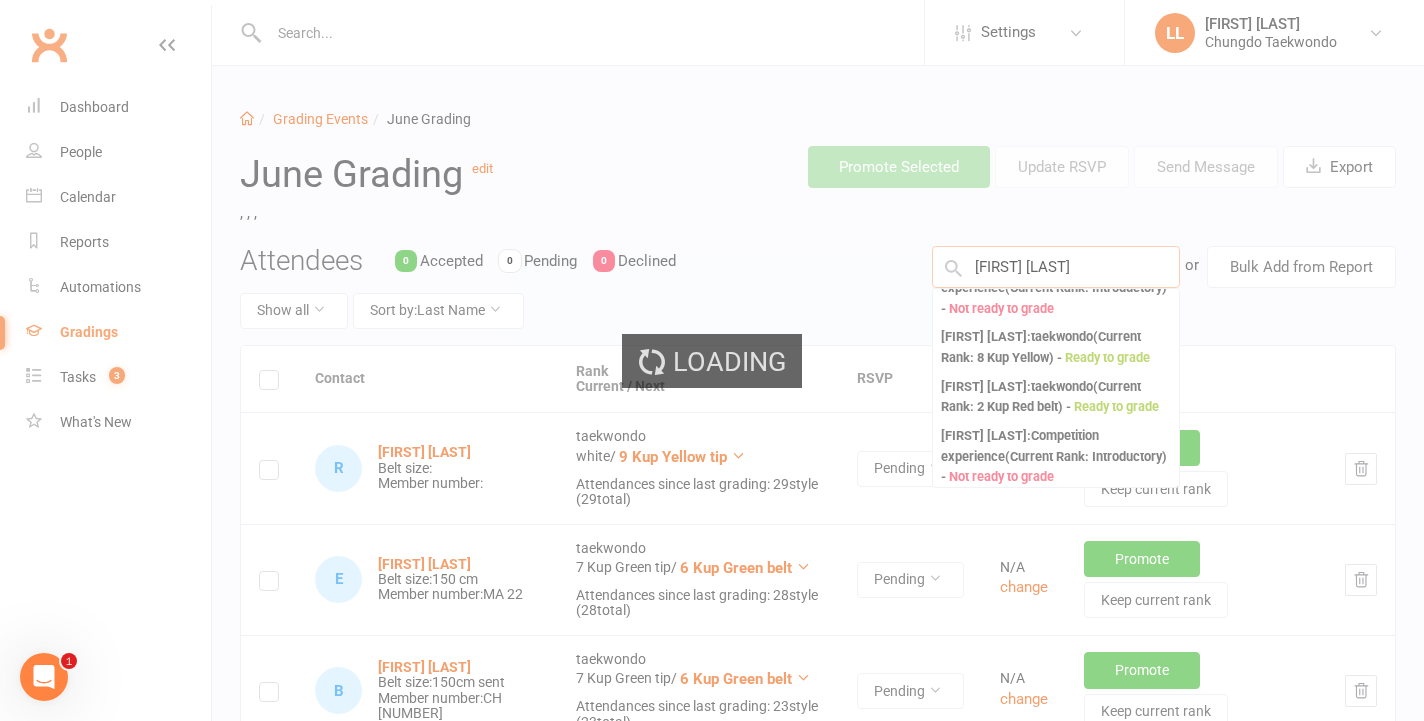 scroll, scrollTop: 0, scrollLeft: 0, axis: both 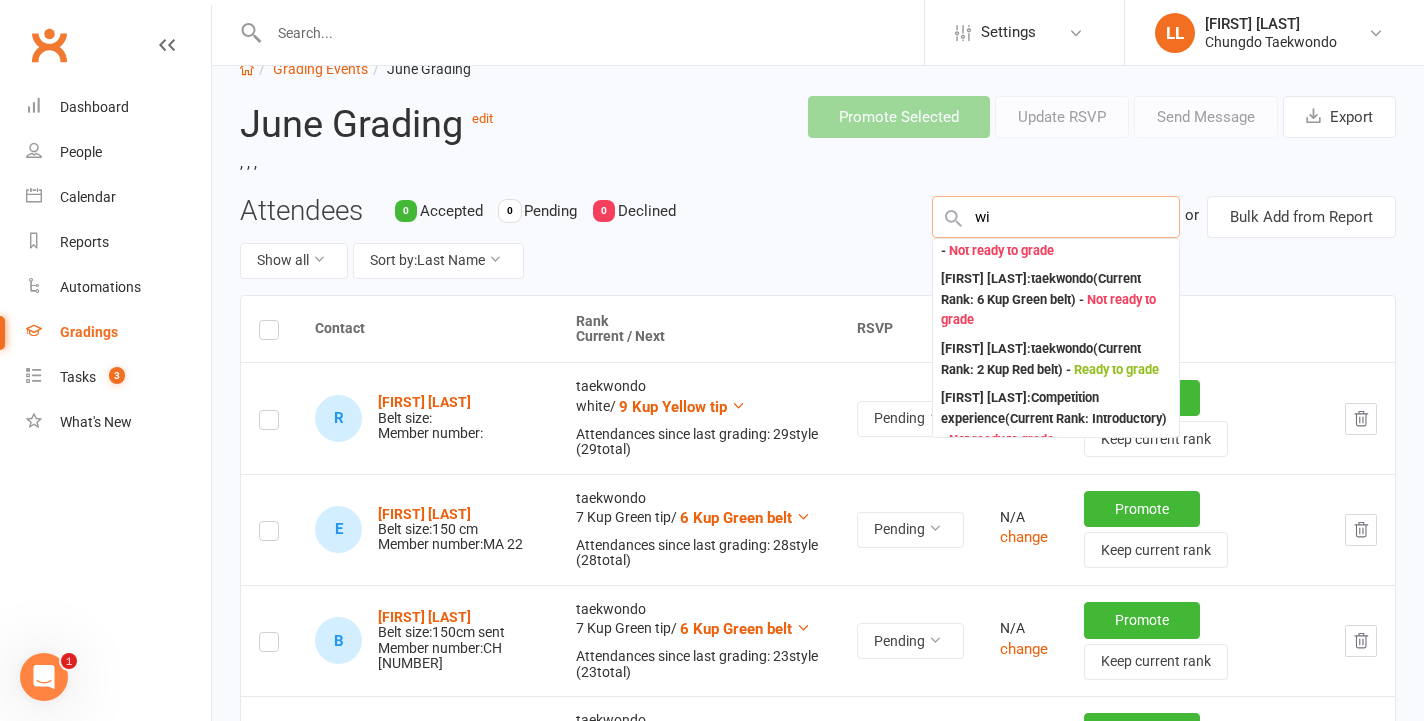 type on "w" 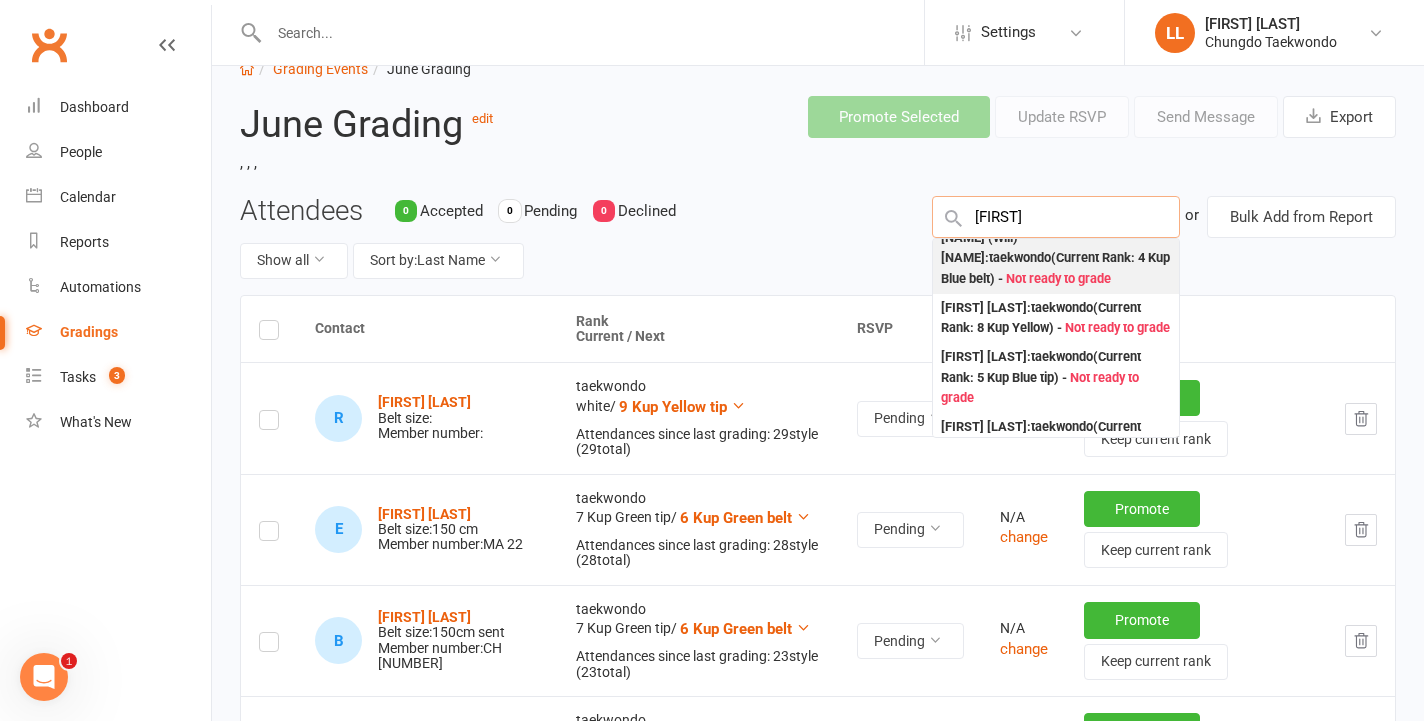 scroll, scrollTop: 0, scrollLeft: 0, axis: both 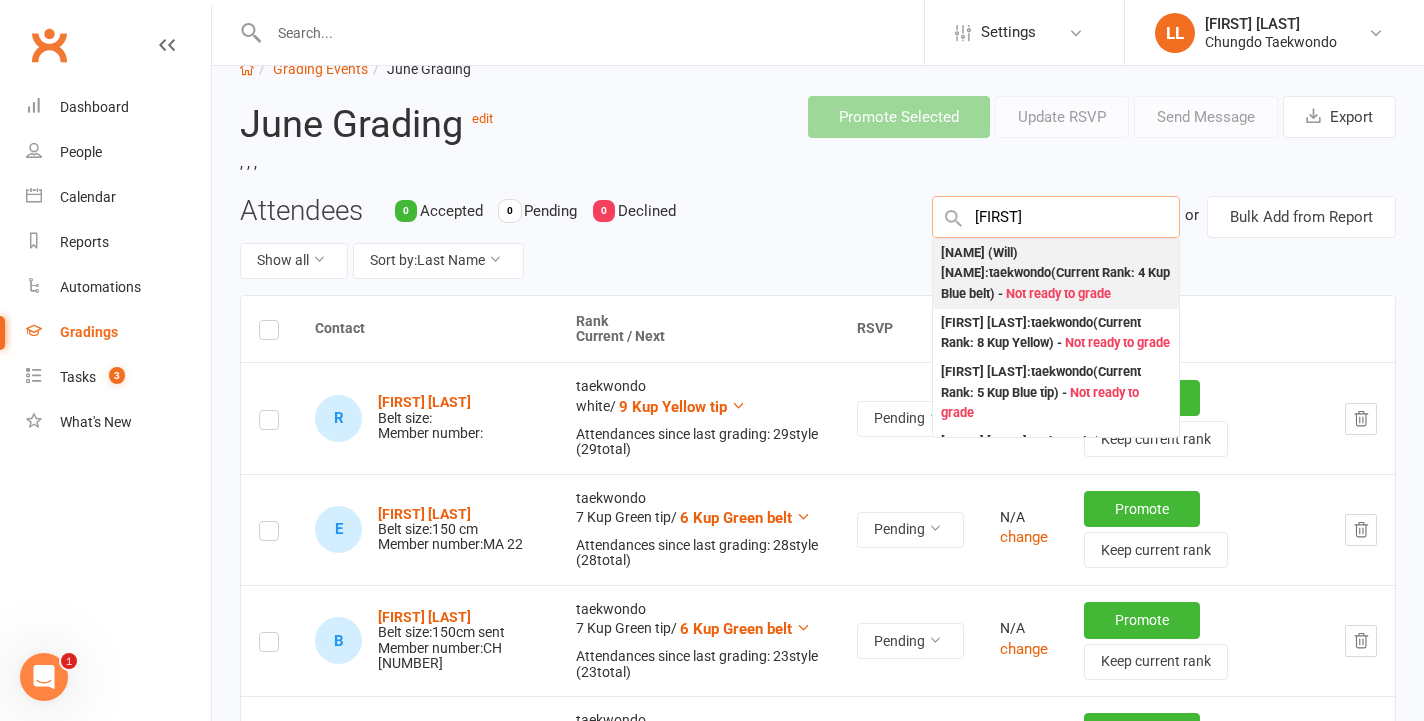 type on "[FIRST]" 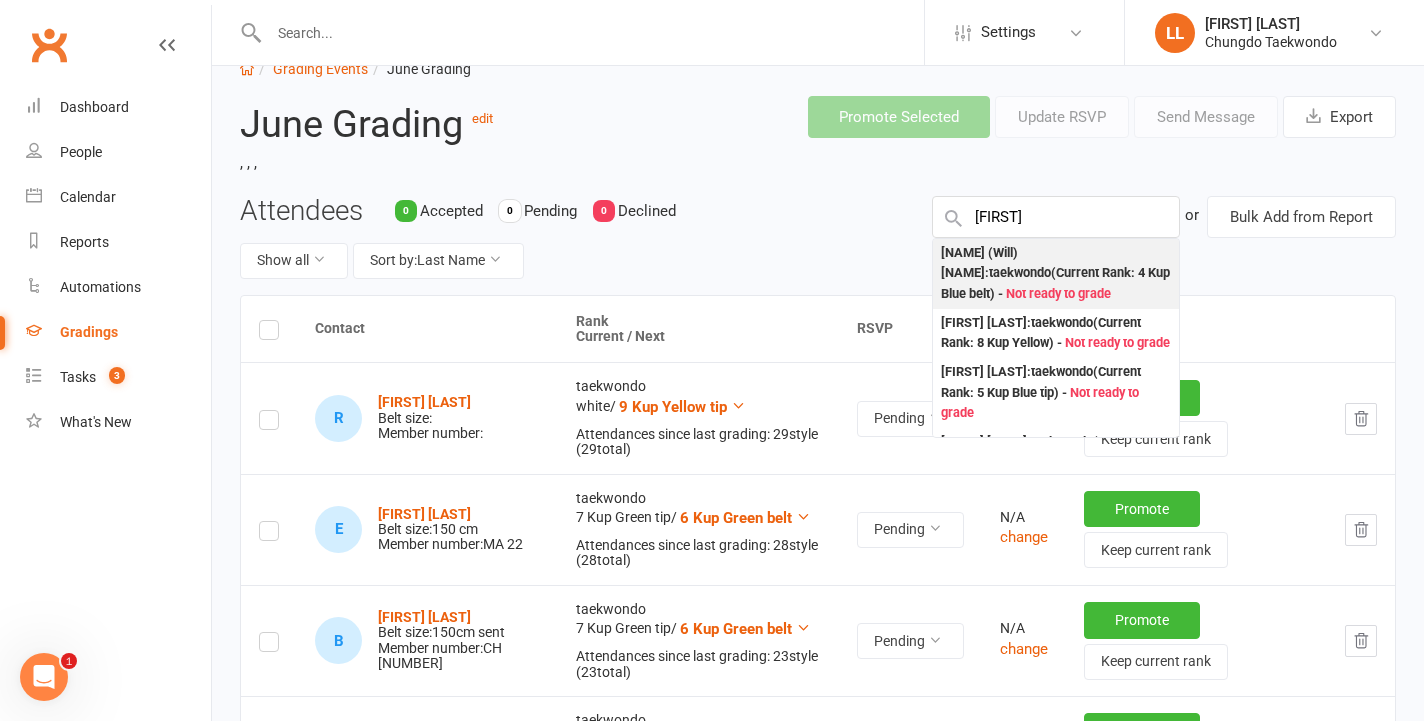click on "[FIRST] [LAST] : taekwondo (Current Rank: 4 Kup Blue belt ) - Not ready to grade" at bounding box center (1056, 274) 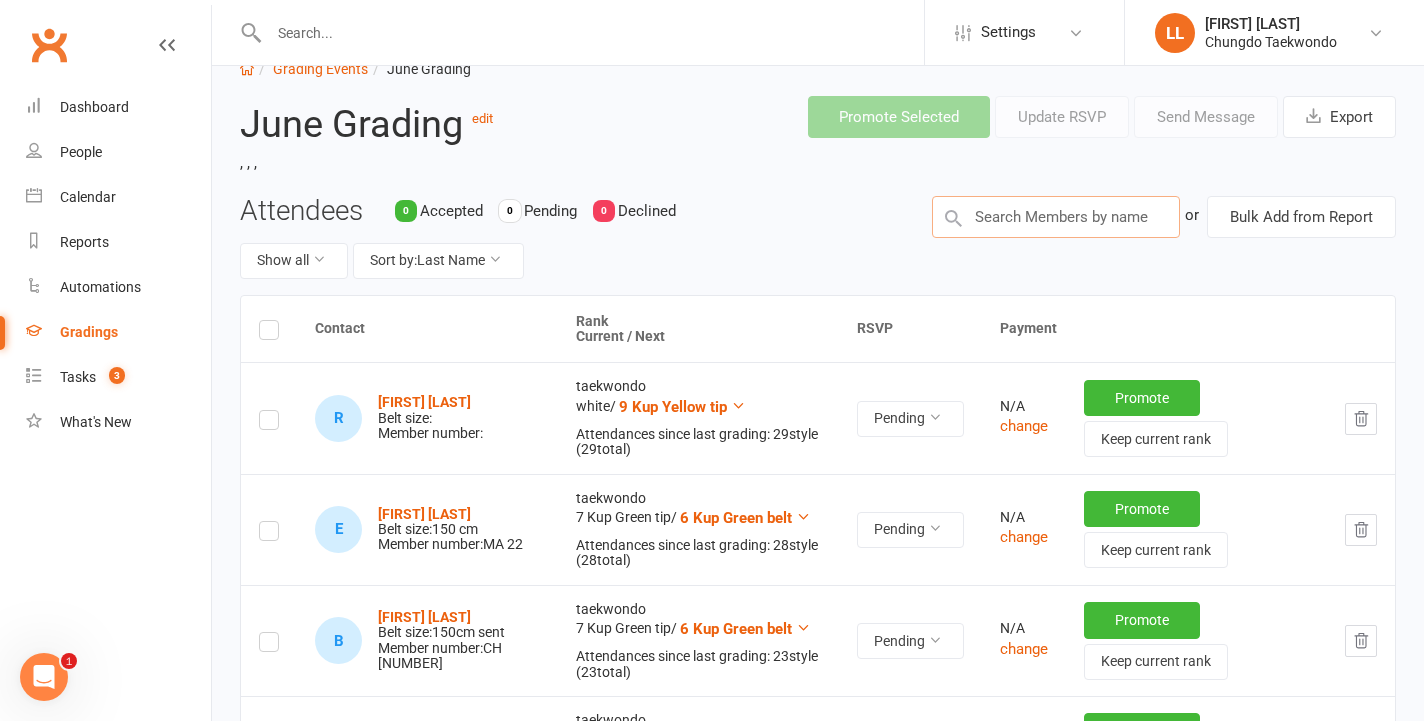 click at bounding box center (1056, 217) 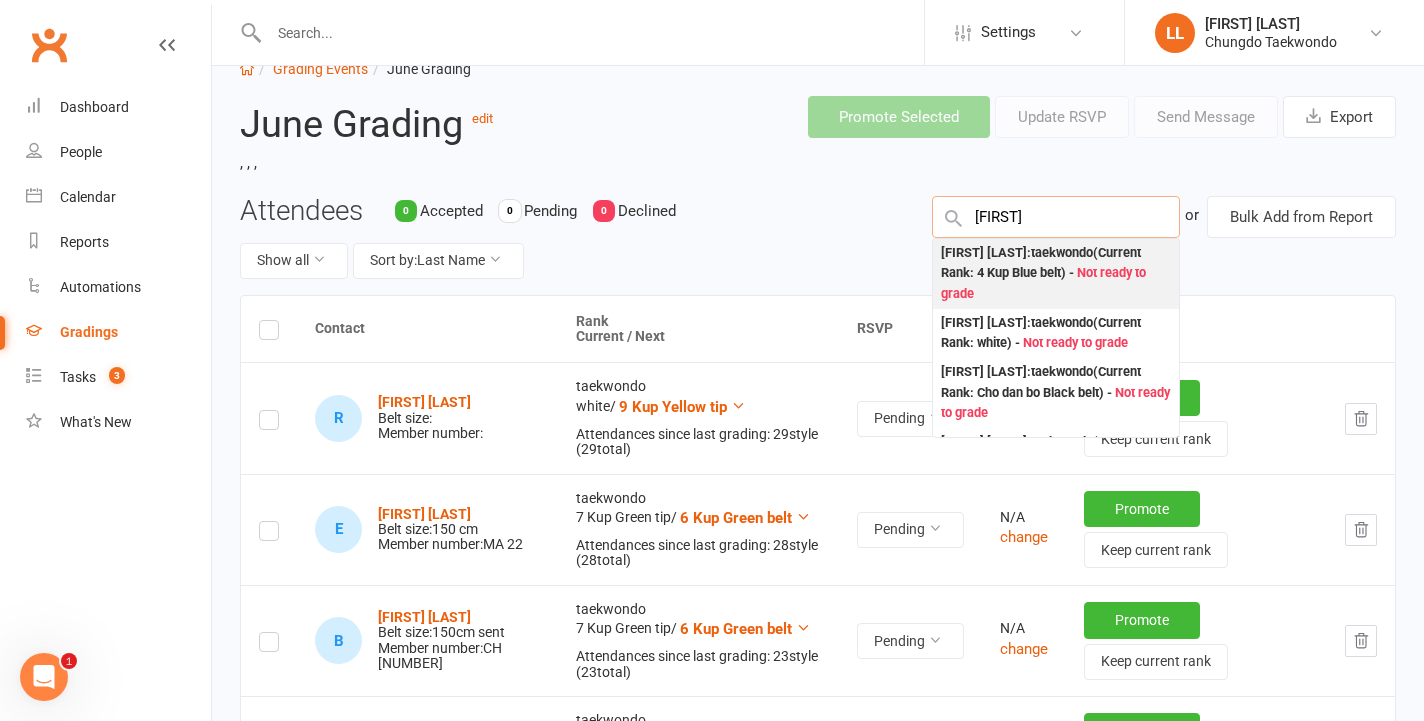 type on "[FIRST]" 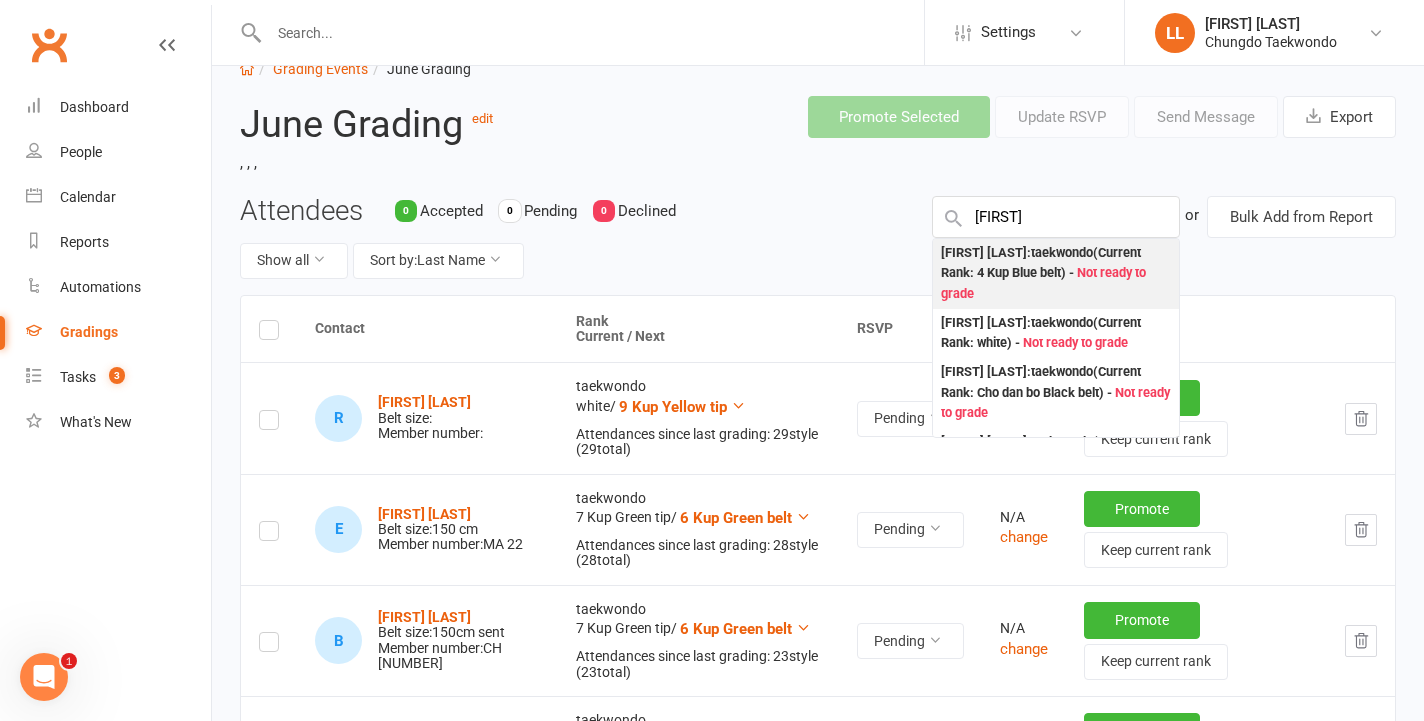 click on "[FIRST] [LAST] : taekwondo (Current Rank: 4 Kup Blue belt ) - Not ready to grade" at bounding box center [1056, 274] 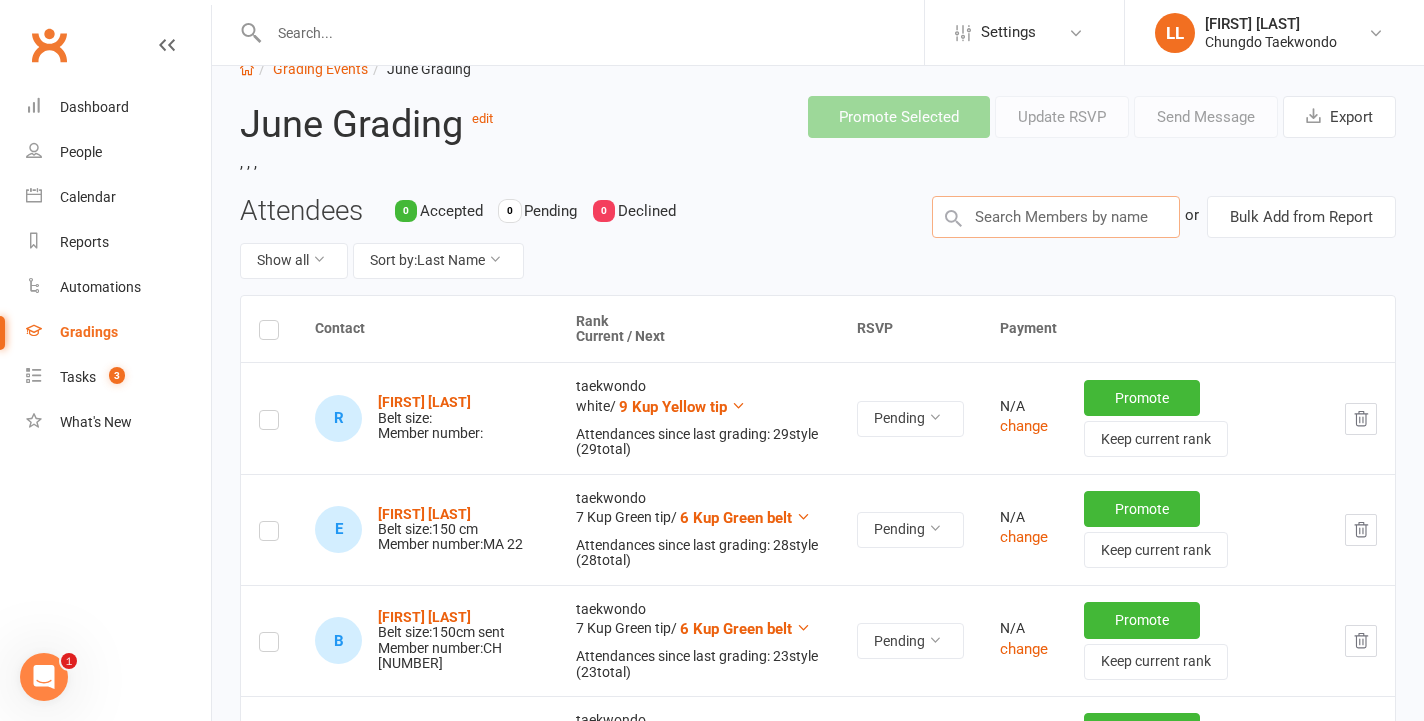 click at bounding box center [1056, 217] 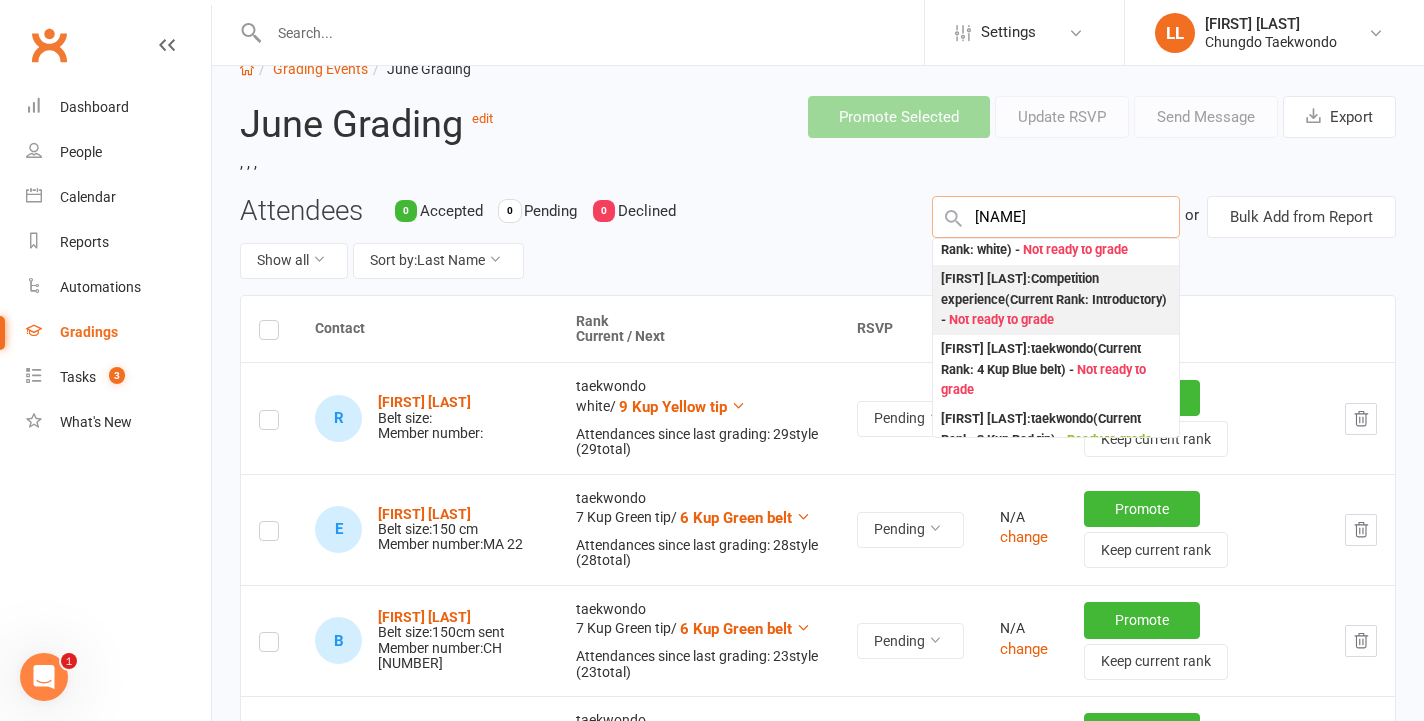 scroll, scrollTop: 107, scrollLeft: 0, axis: vertical 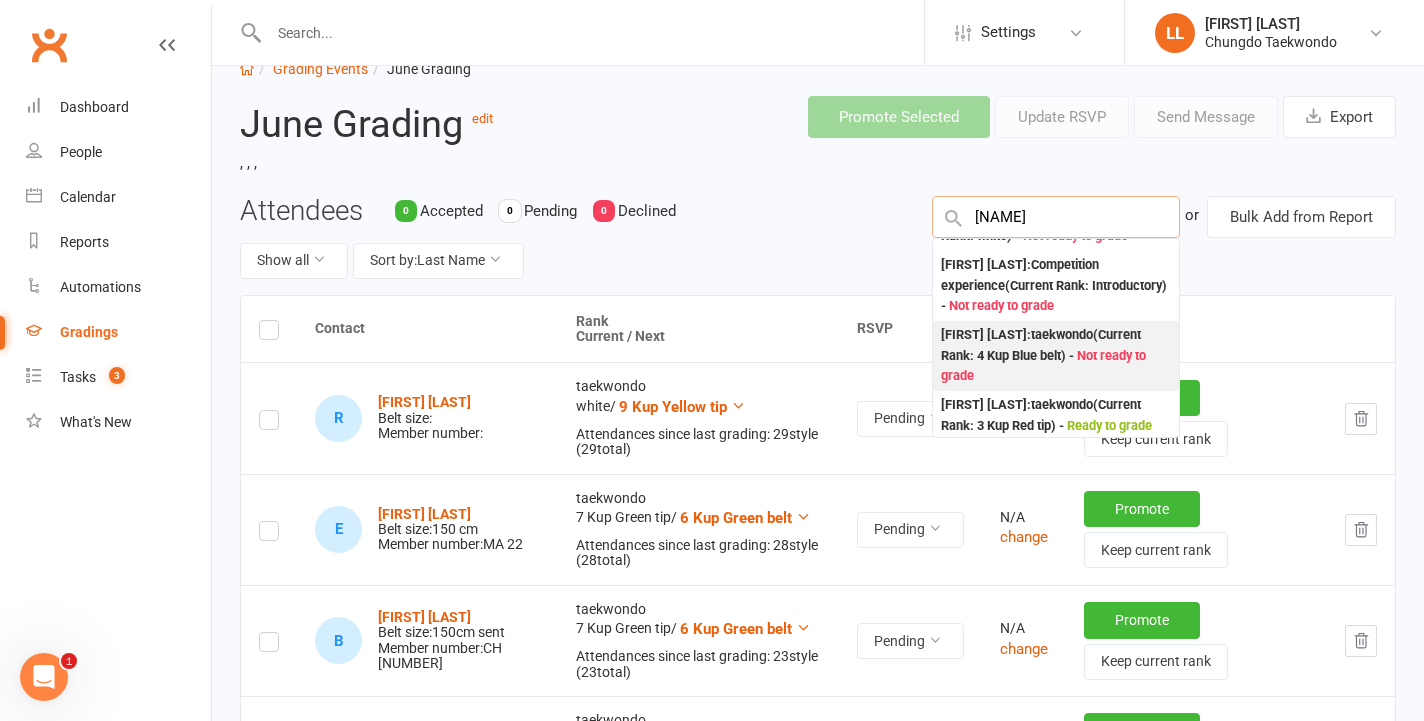 type on "[NAME]" 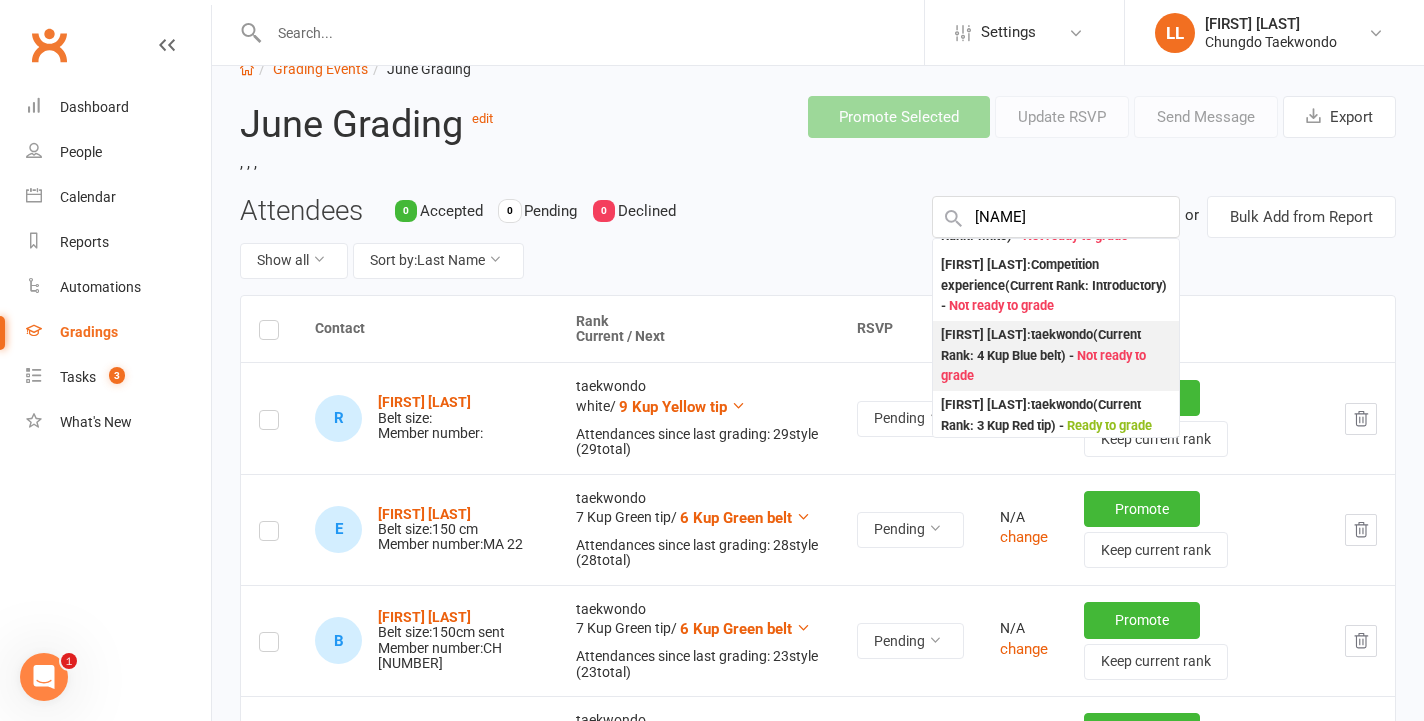 click on "[FIRST] [LAST] : taekwondo (Current Rank: 4 Kup Blue belt ) - Not ready to grade" at bounding box center (1056, 356) 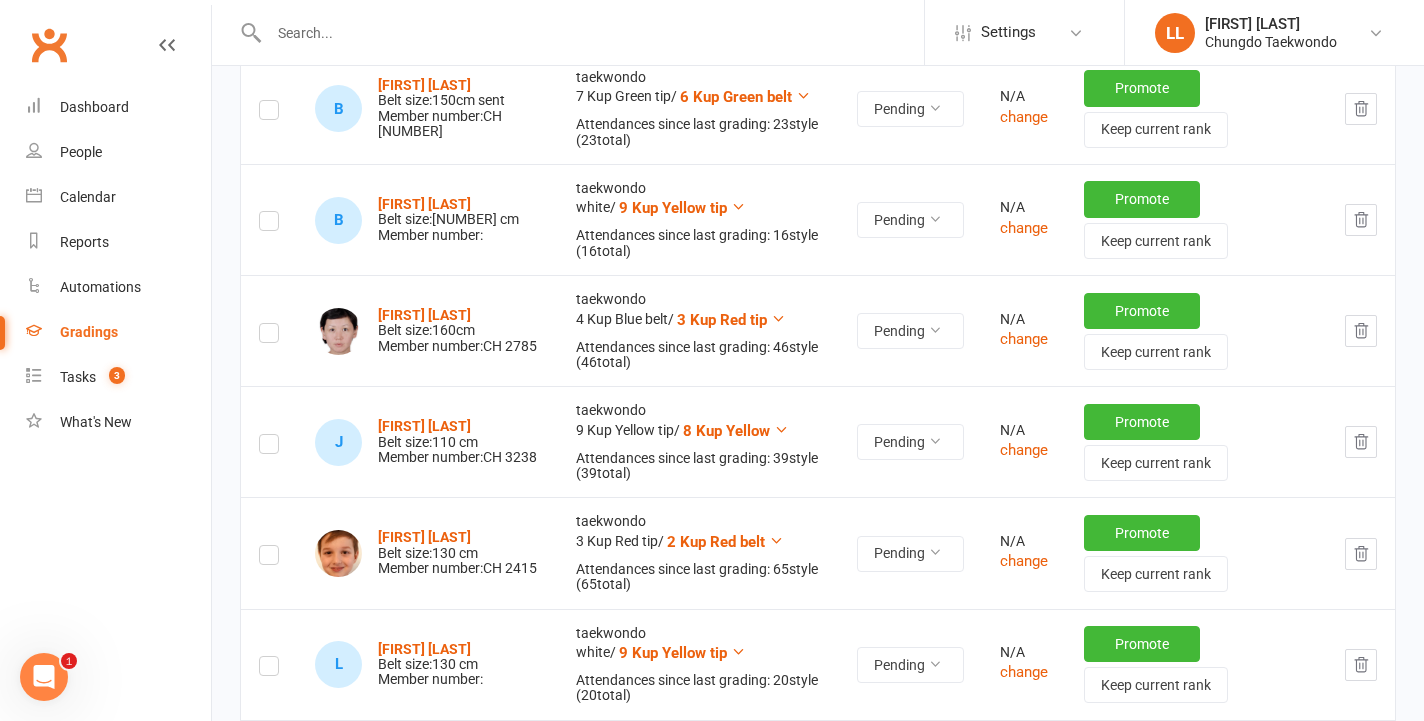 scroll, scrollTop: 0, scrollLeft: 0, axis: both 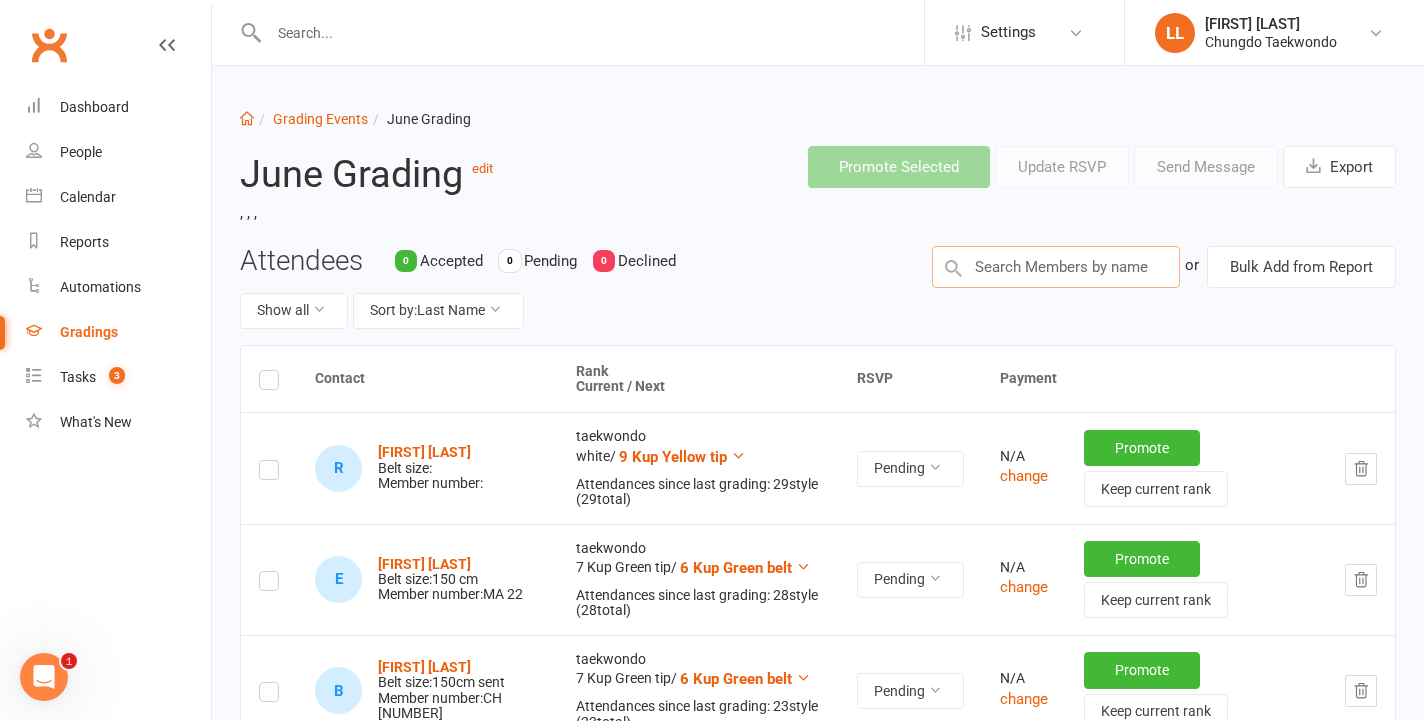 click at bounding box center [1056, 267] 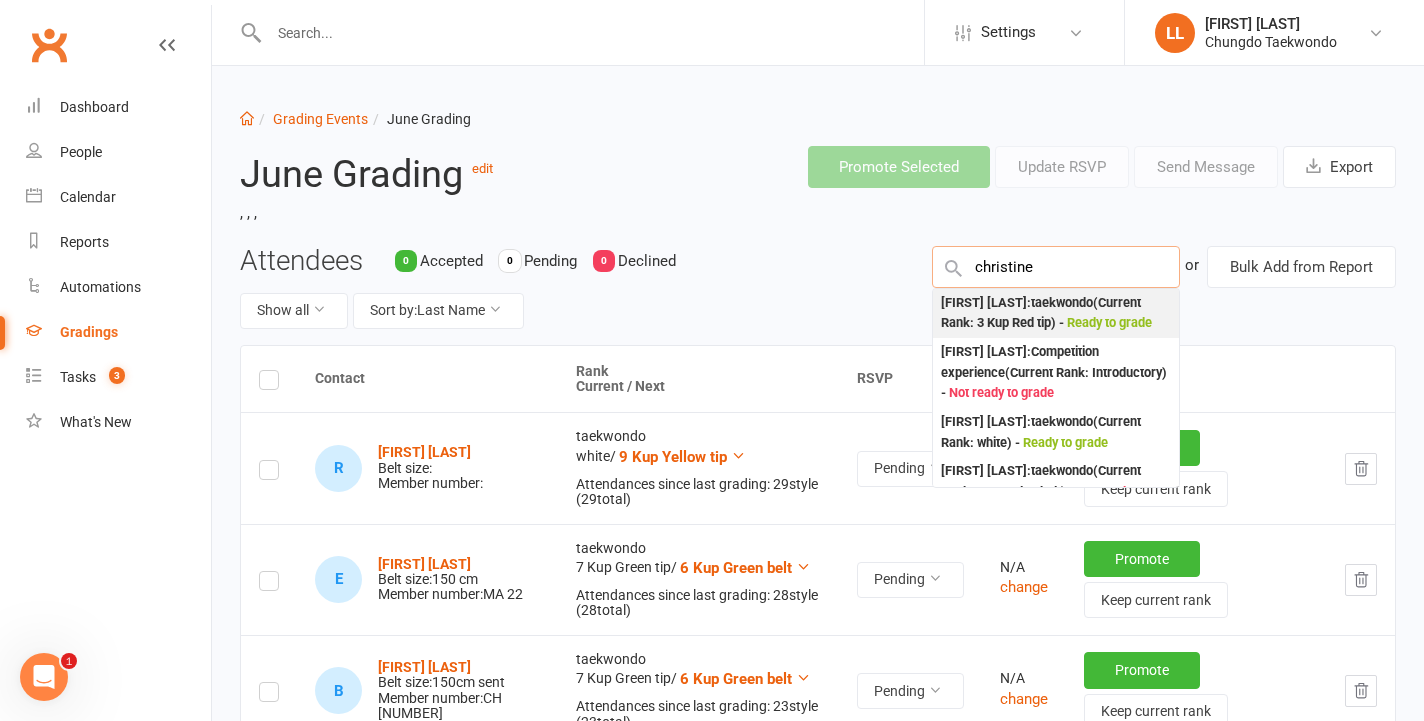 type on "christine" 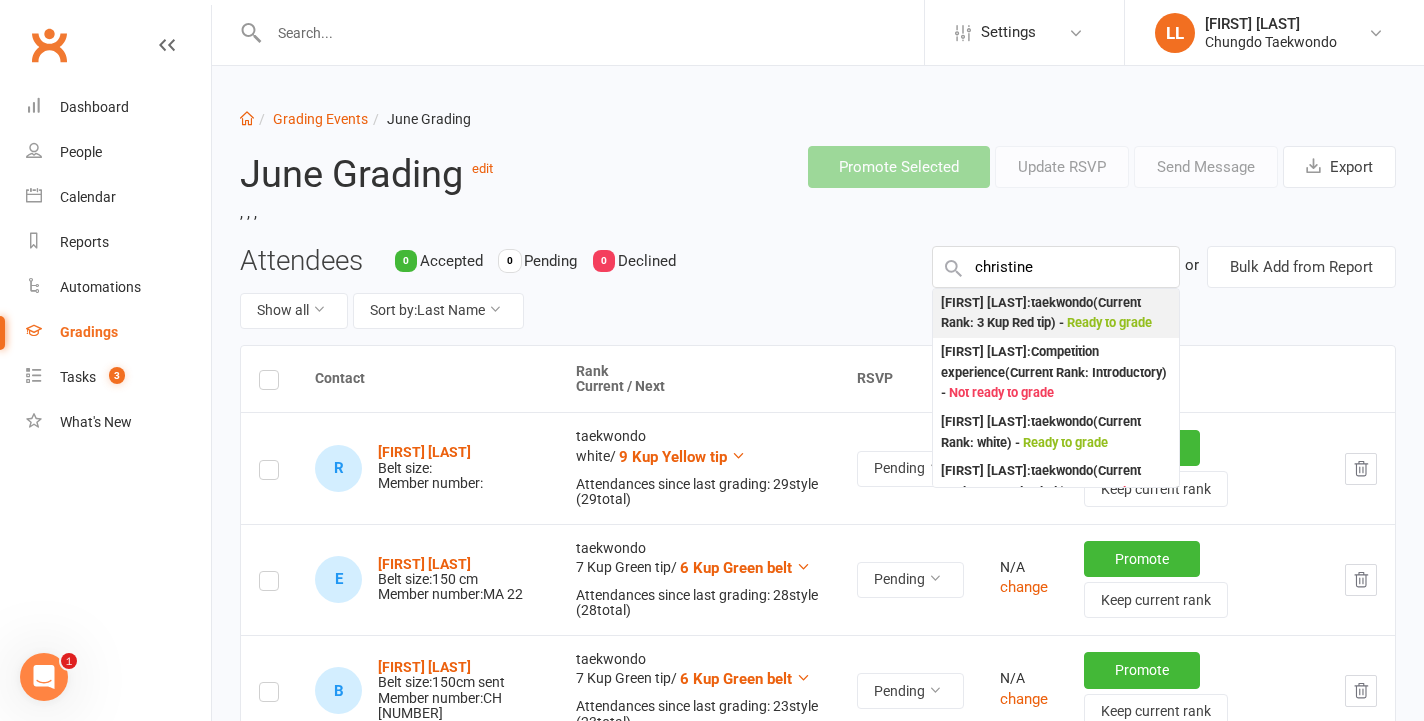 click on ": taekwondo (Current Rank: 3 Kup Red tip ) - Ready to grade" at bounding box center (1056, 313) 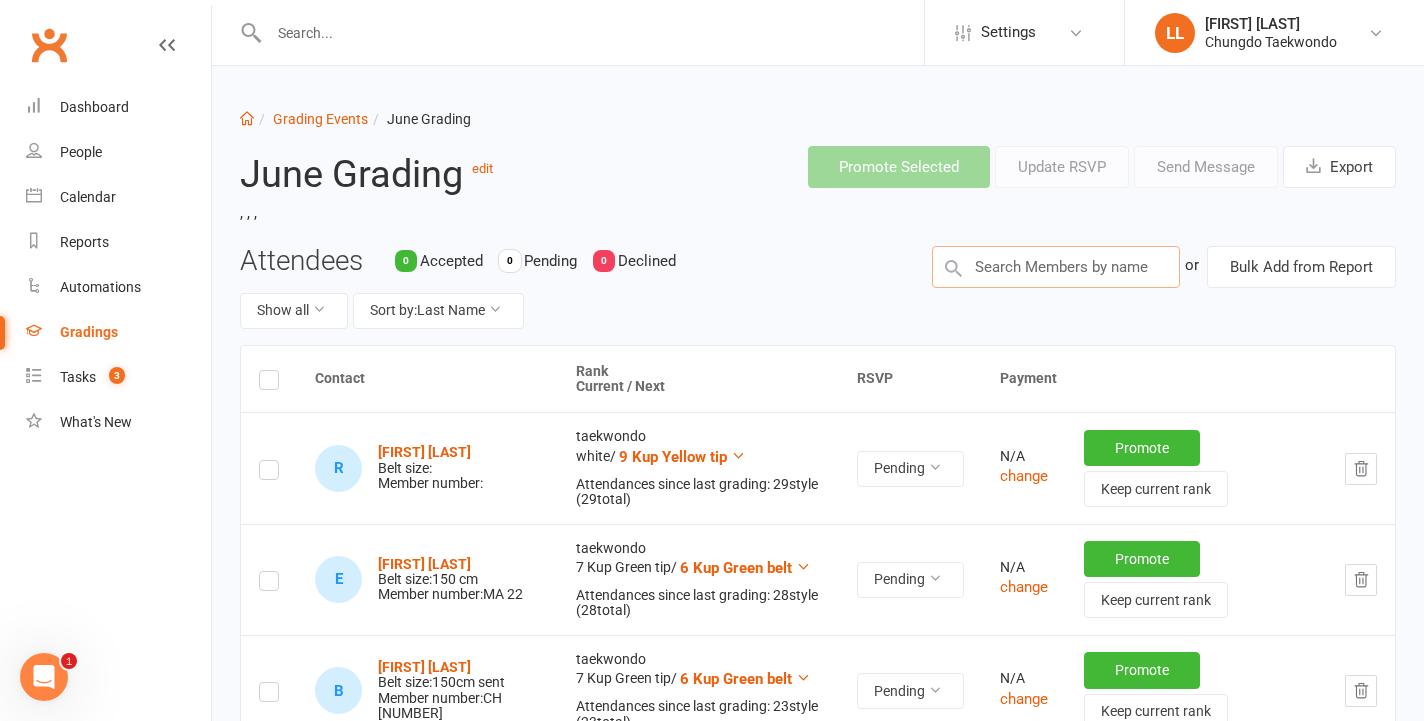 click at bounding box center [1056, 267] 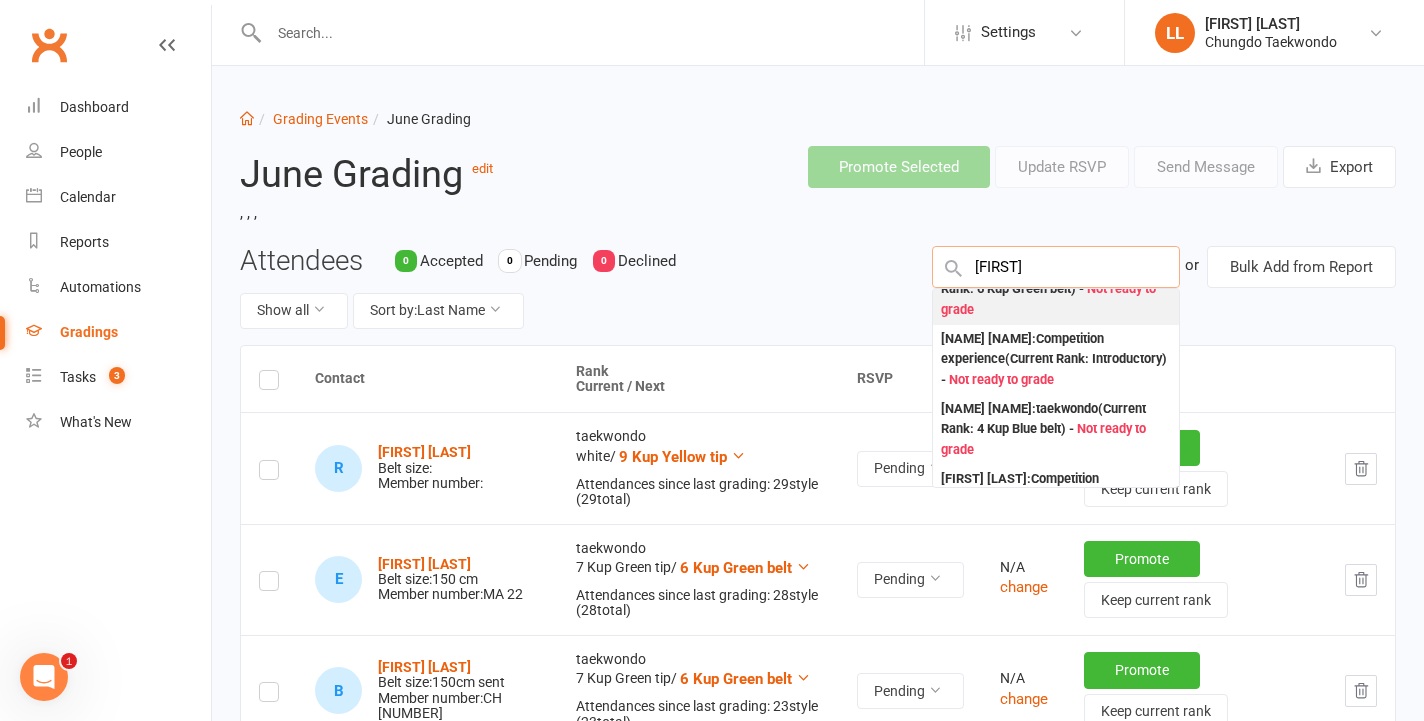 scroll, scrollTop: 101, scrollLeft: 0, axis: vertical 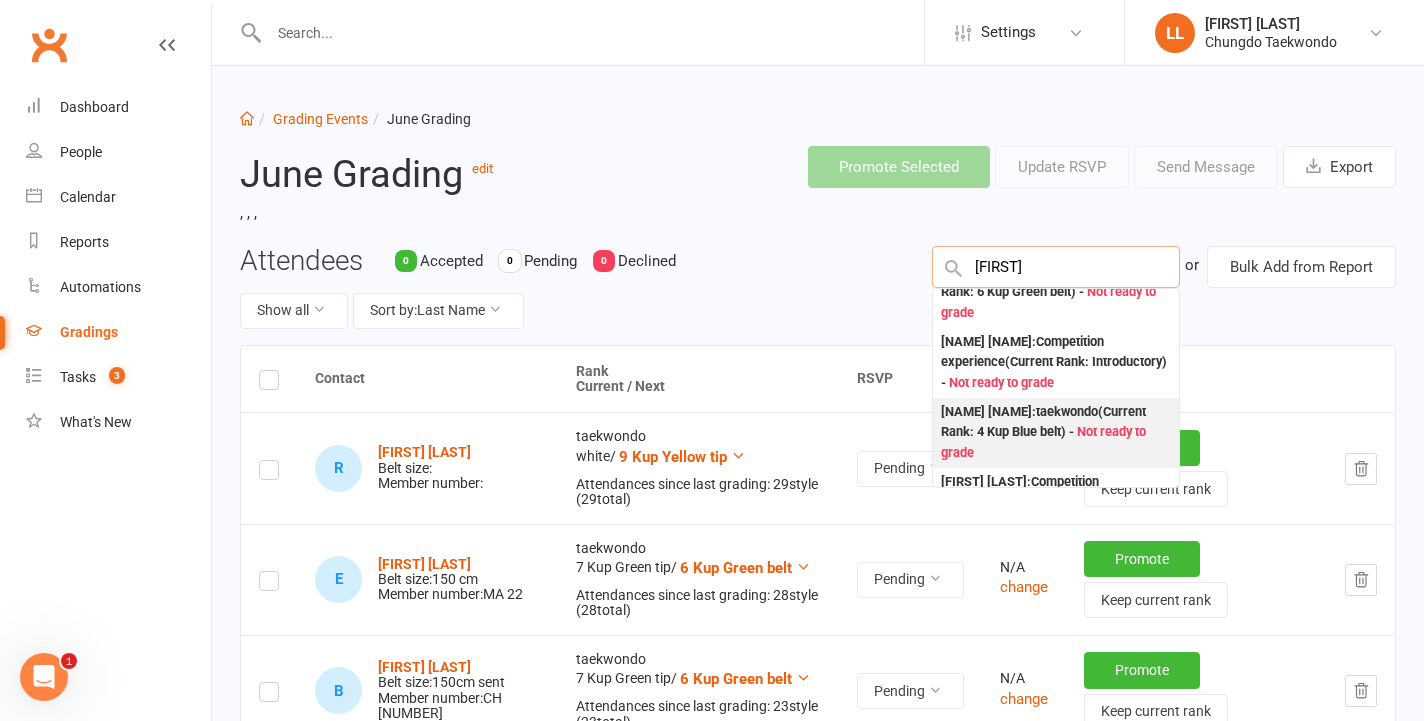 type on "[FIRST]" 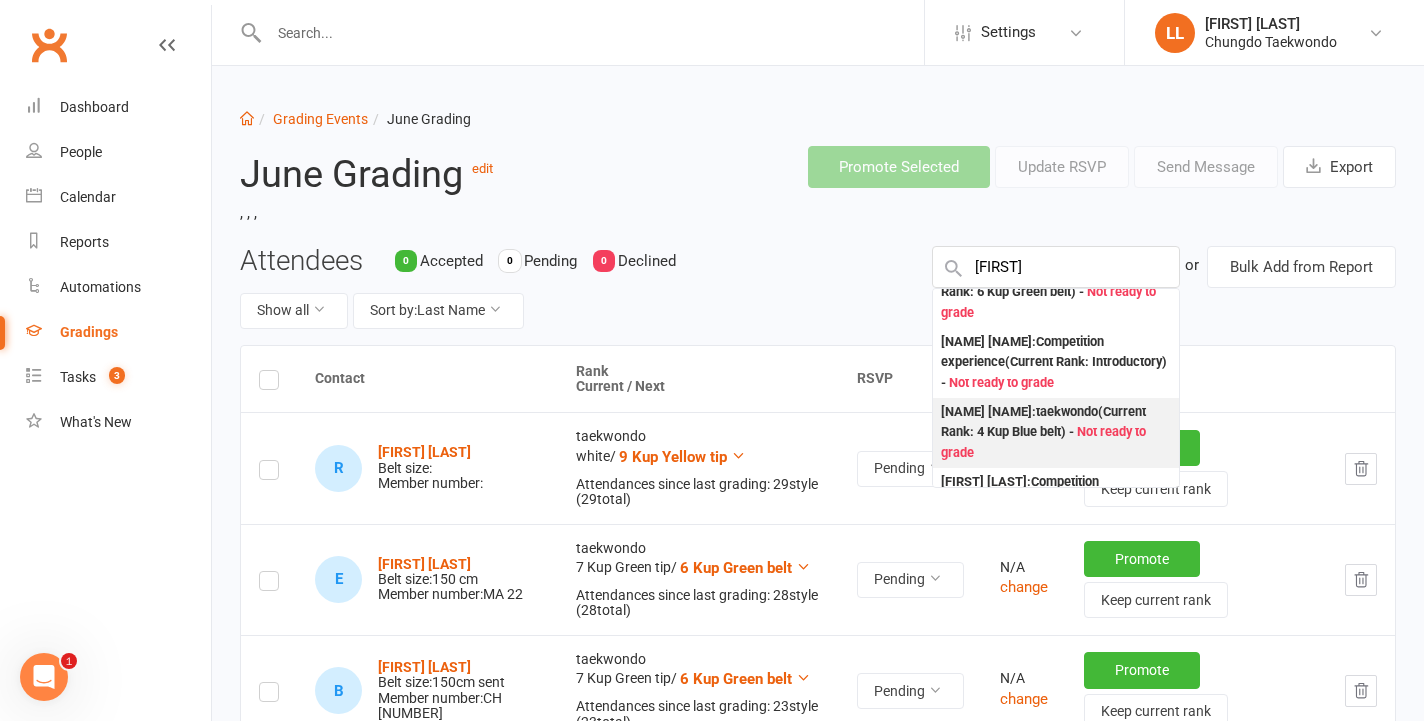 click on "Not ready to grade" at bounding box center (1043, 442) 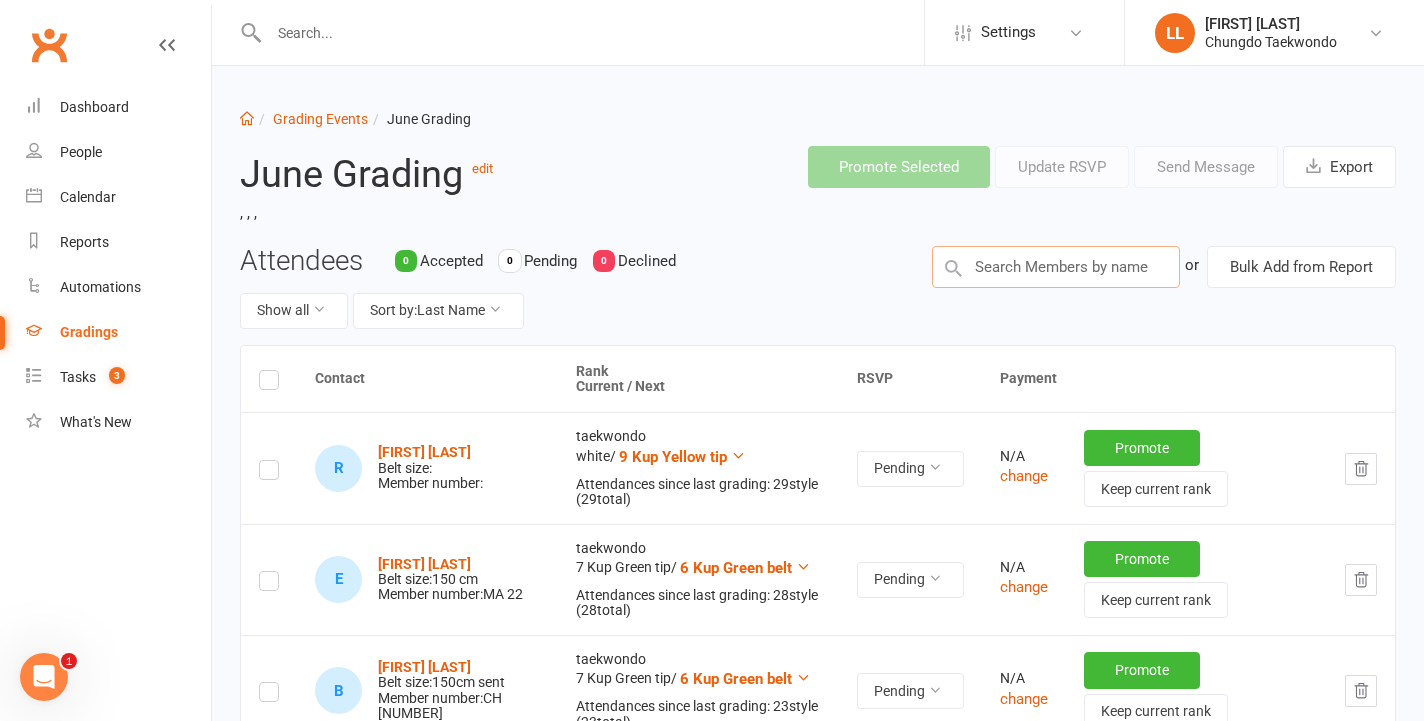 click at bounding box center [1056, 267] 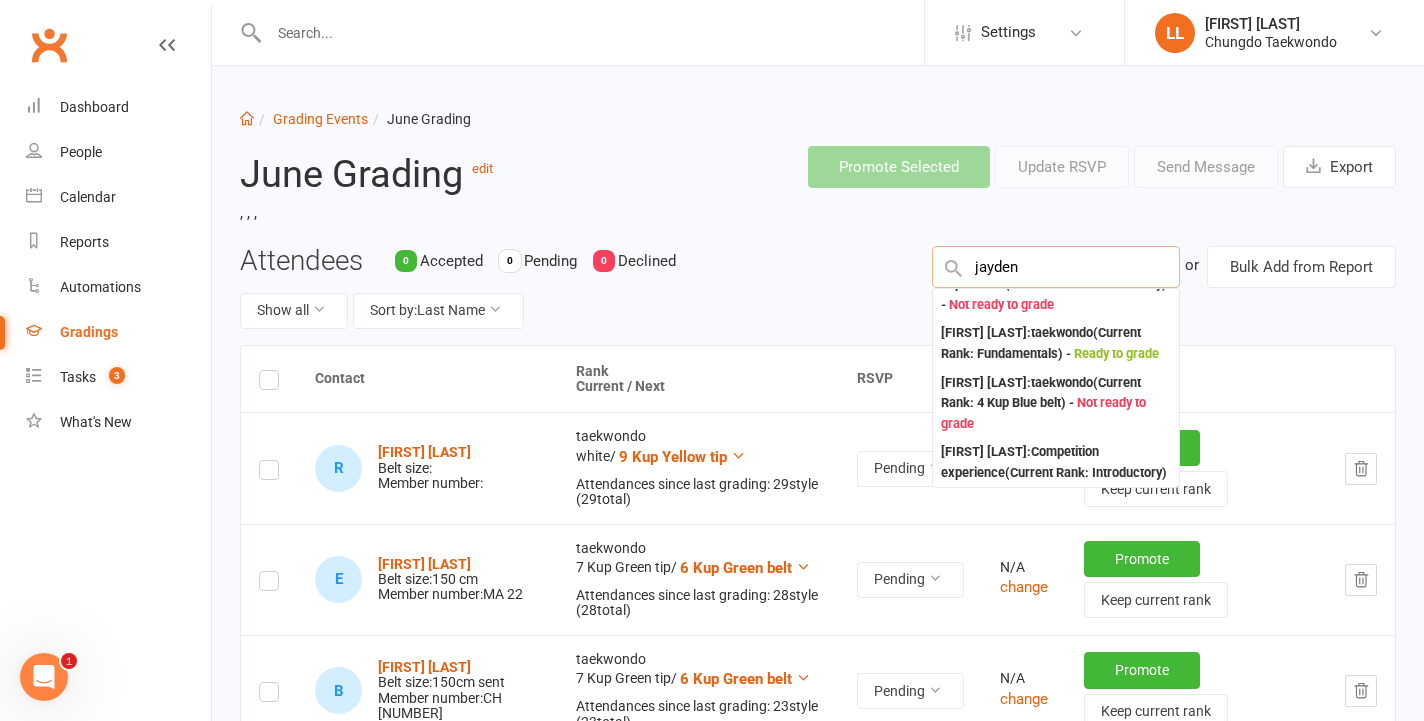 scroll, scrollTop: 218, scrollLeft: 0, axis: vertical 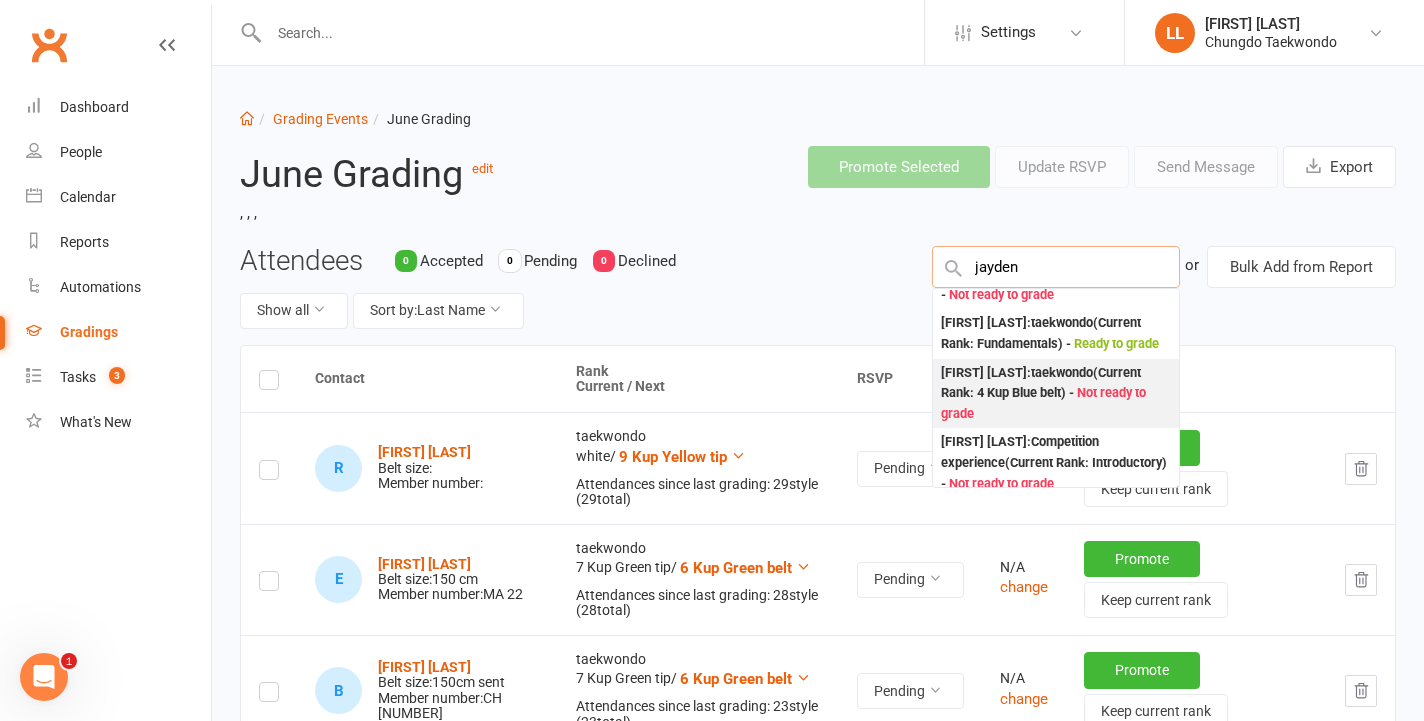 type on "jayden" 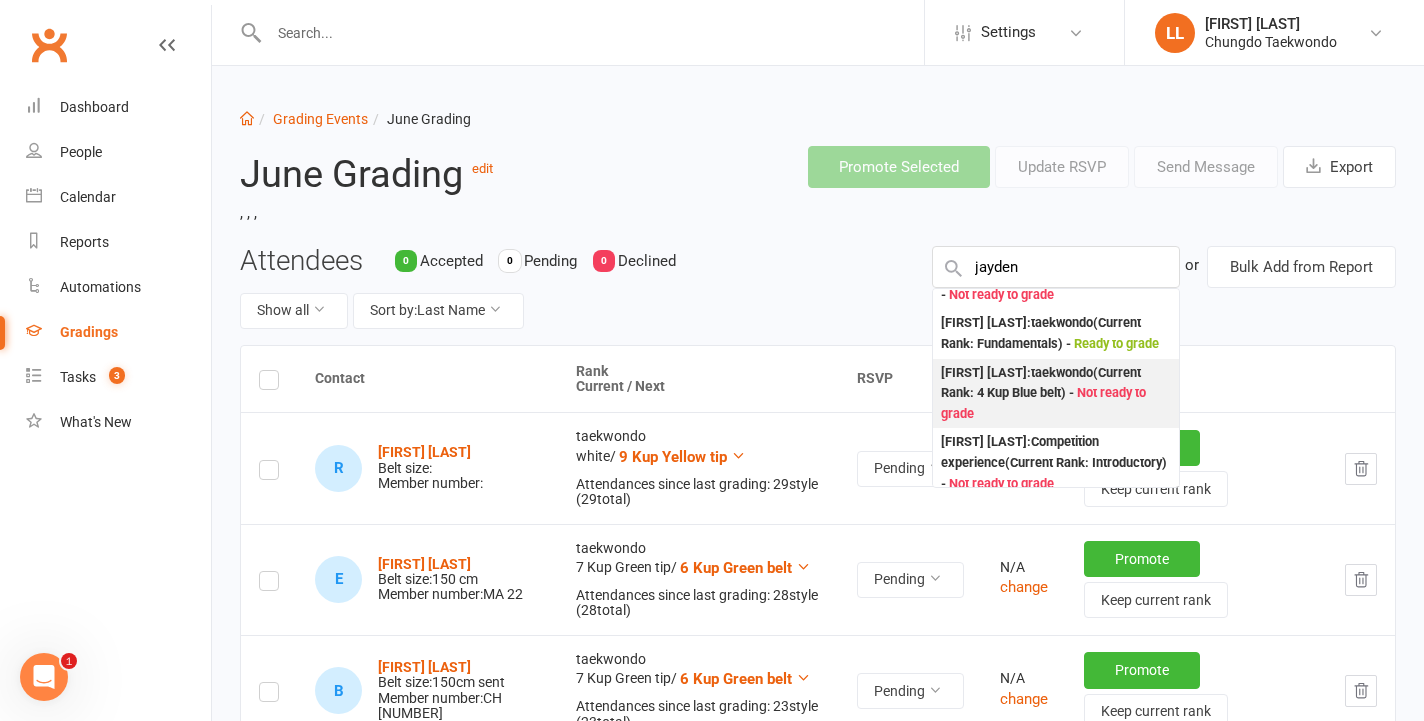 click on "[FIRST] [LAST] : taekwondo (Current Rank: 4 Kup Blue belt ) - Not ready to grade" at bounding box center (1056, 394) 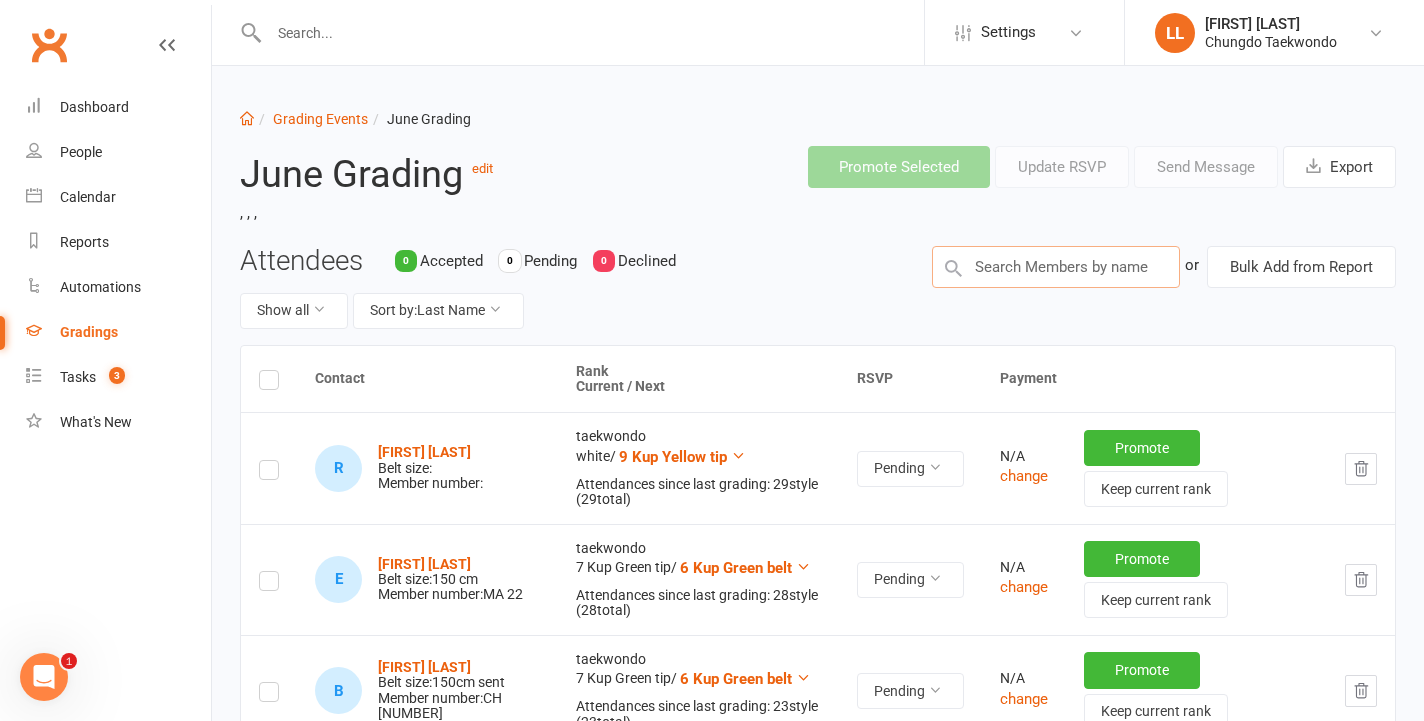 click at bounding box center (1056, 267) 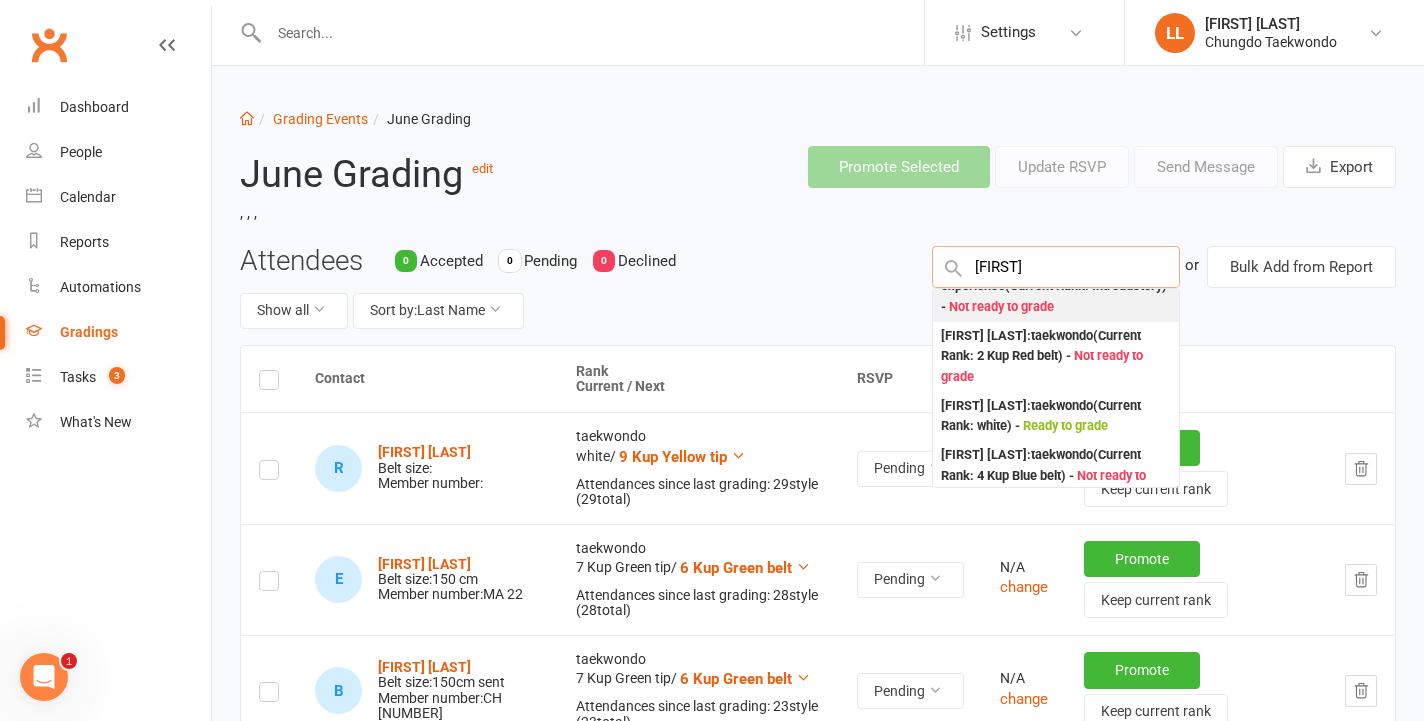 scroll, scrollTop: 48, scrollLeft: 0, axis: vertical 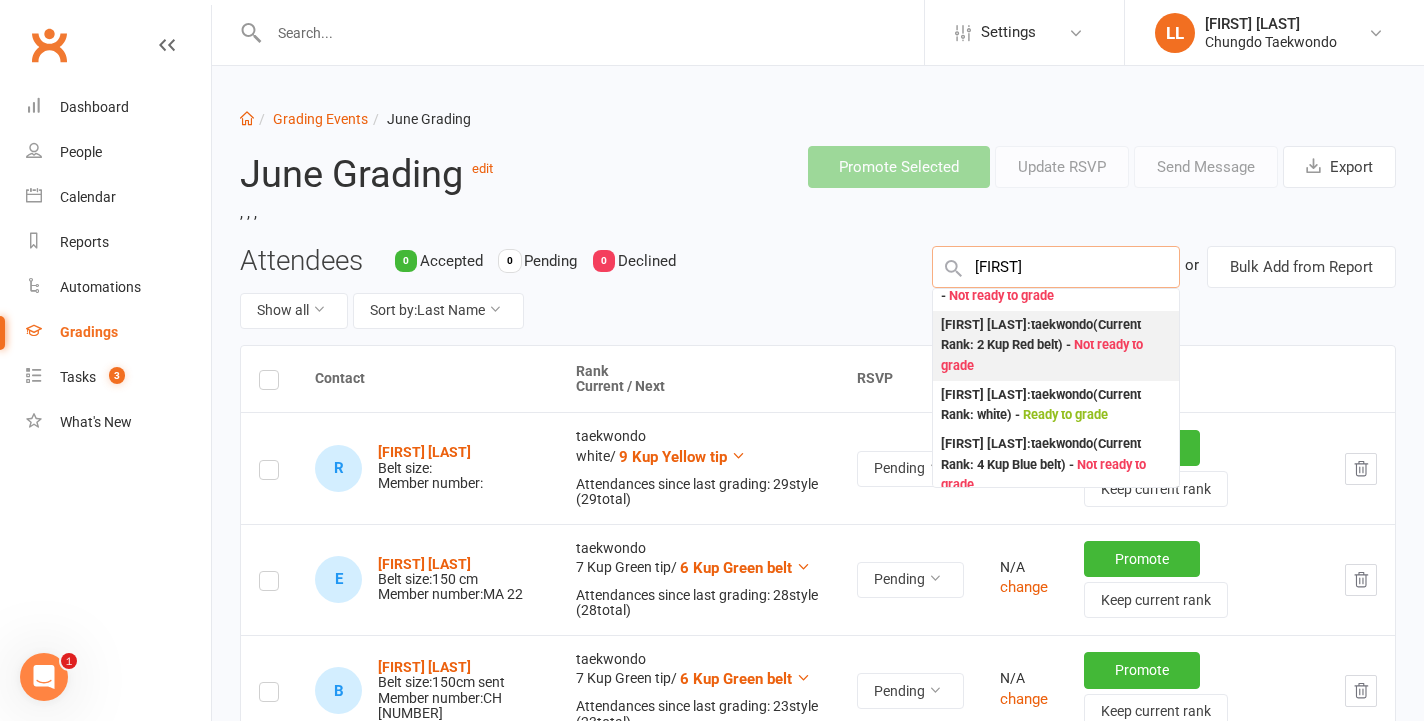 type on "[FIRST]" 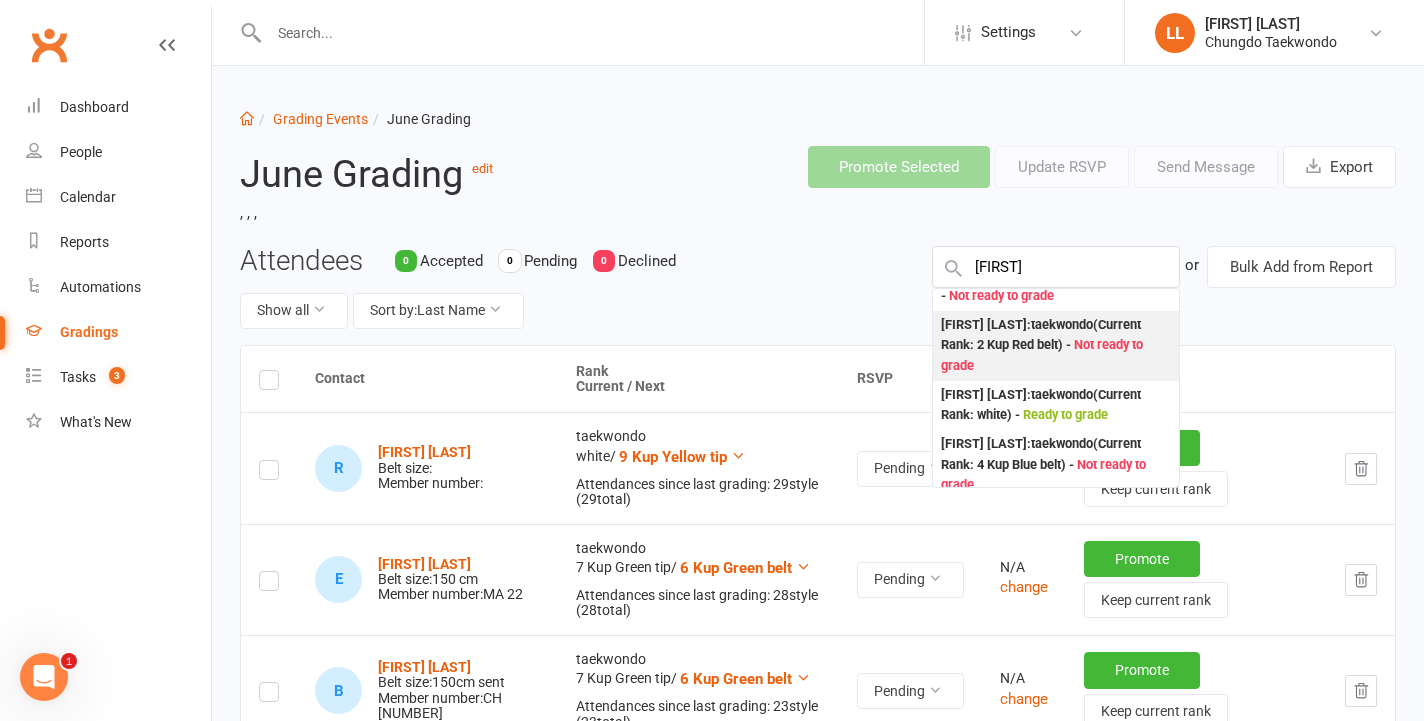 click on "[FIRST] [LAST] : taekwondo (Current Rank: 2 Kup Red belt ) - Not ready to grade" at bounding box center [1056, 346] 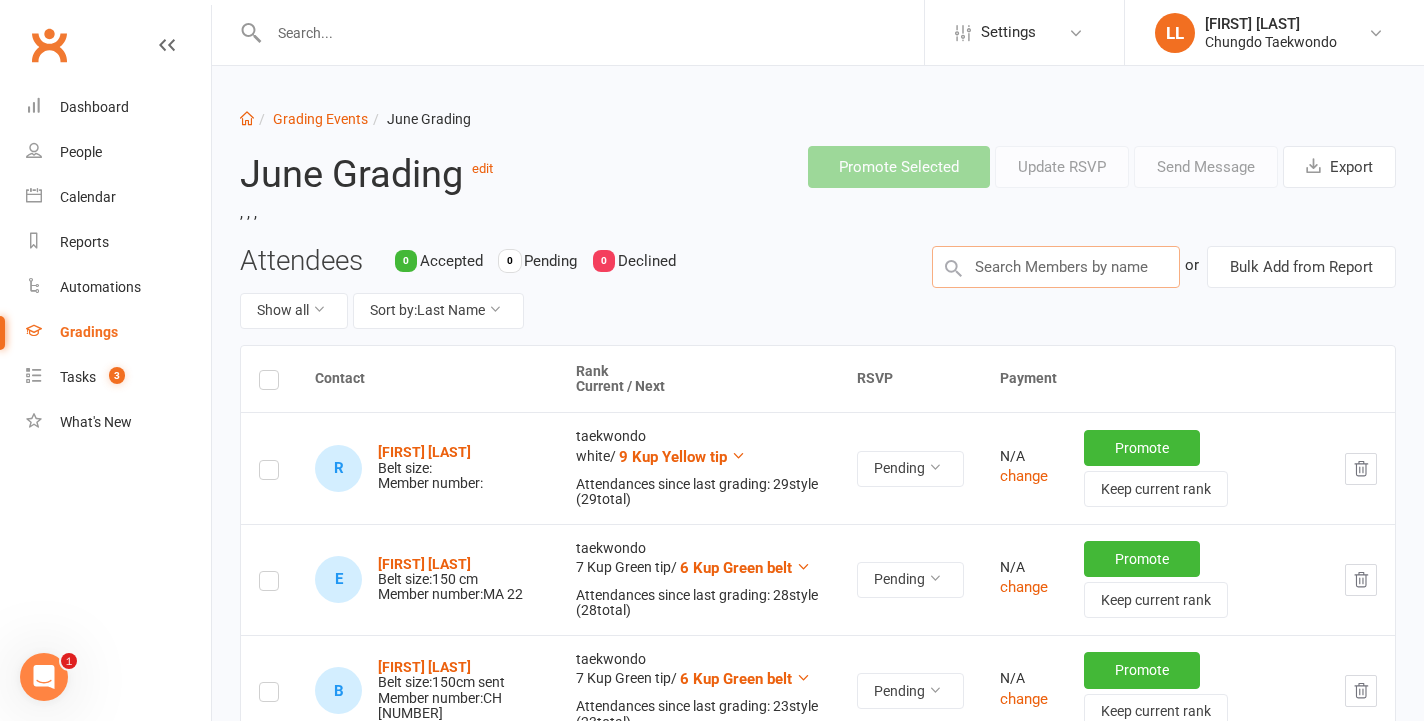 click at bounding box center [1056, 267] 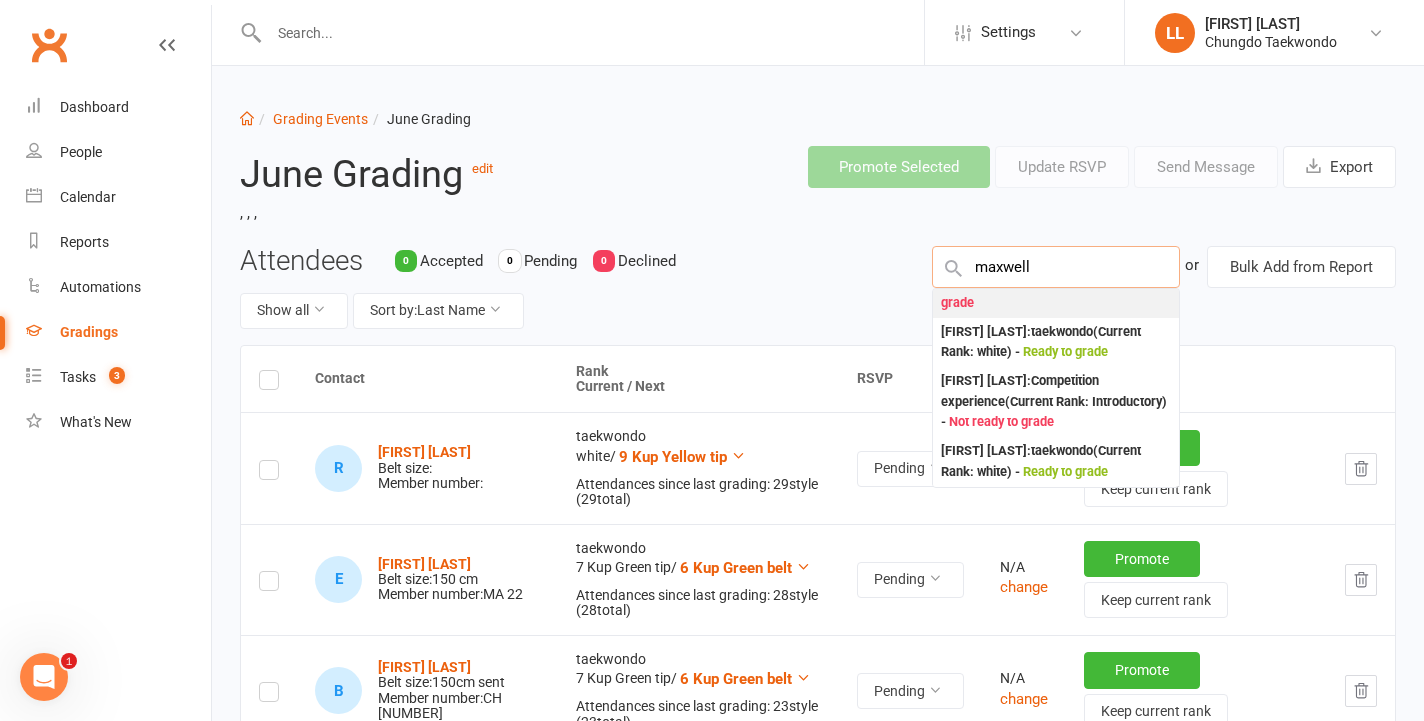 scroll, scrollTop: 21, scrollLeft: 0, axis: vertical 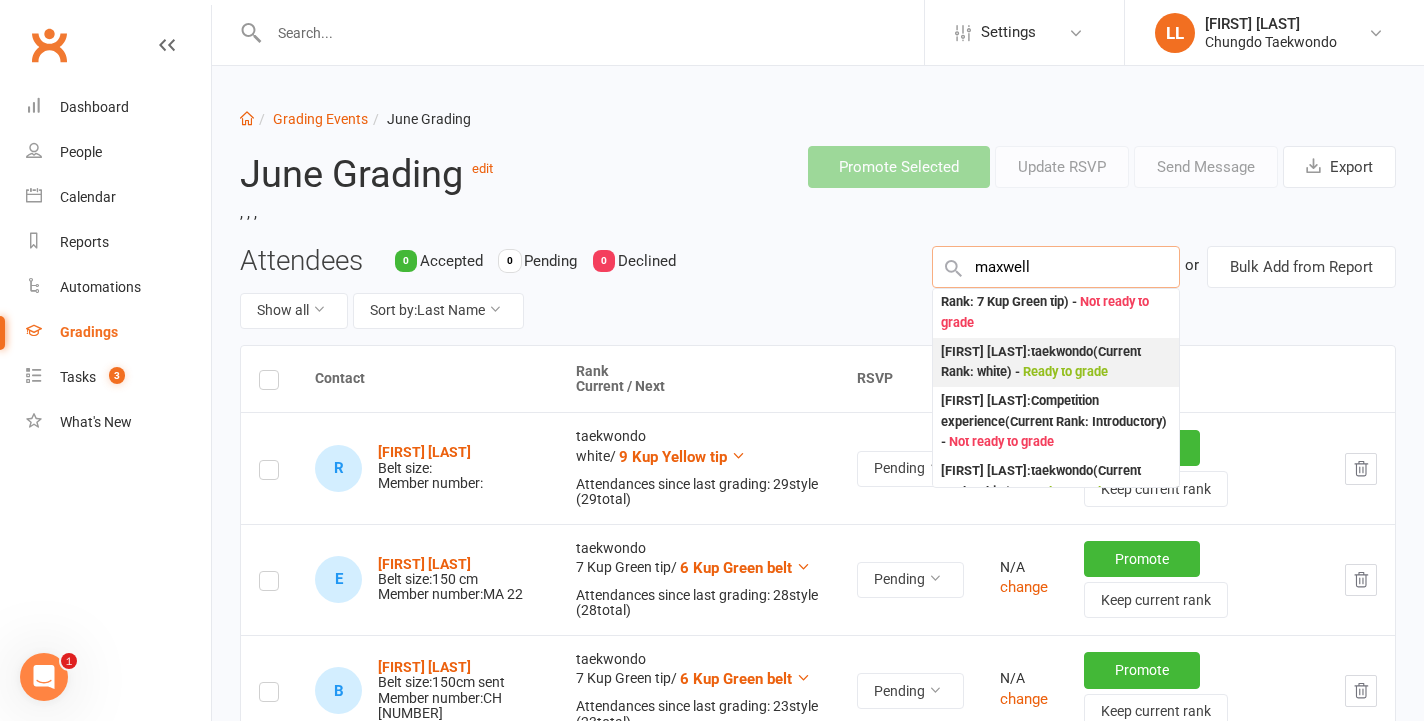 type on "maxwell" 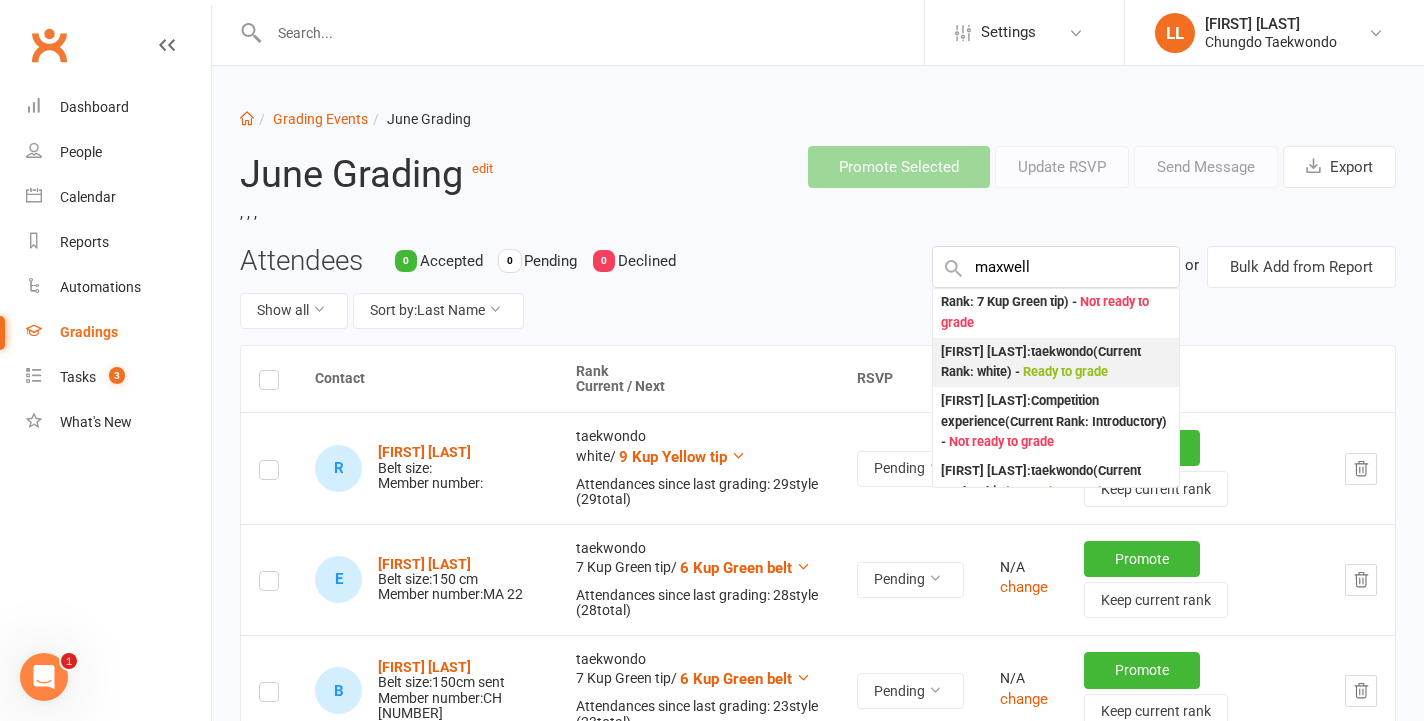 click on "Ready to grade" at bounding box center (1065, 371) 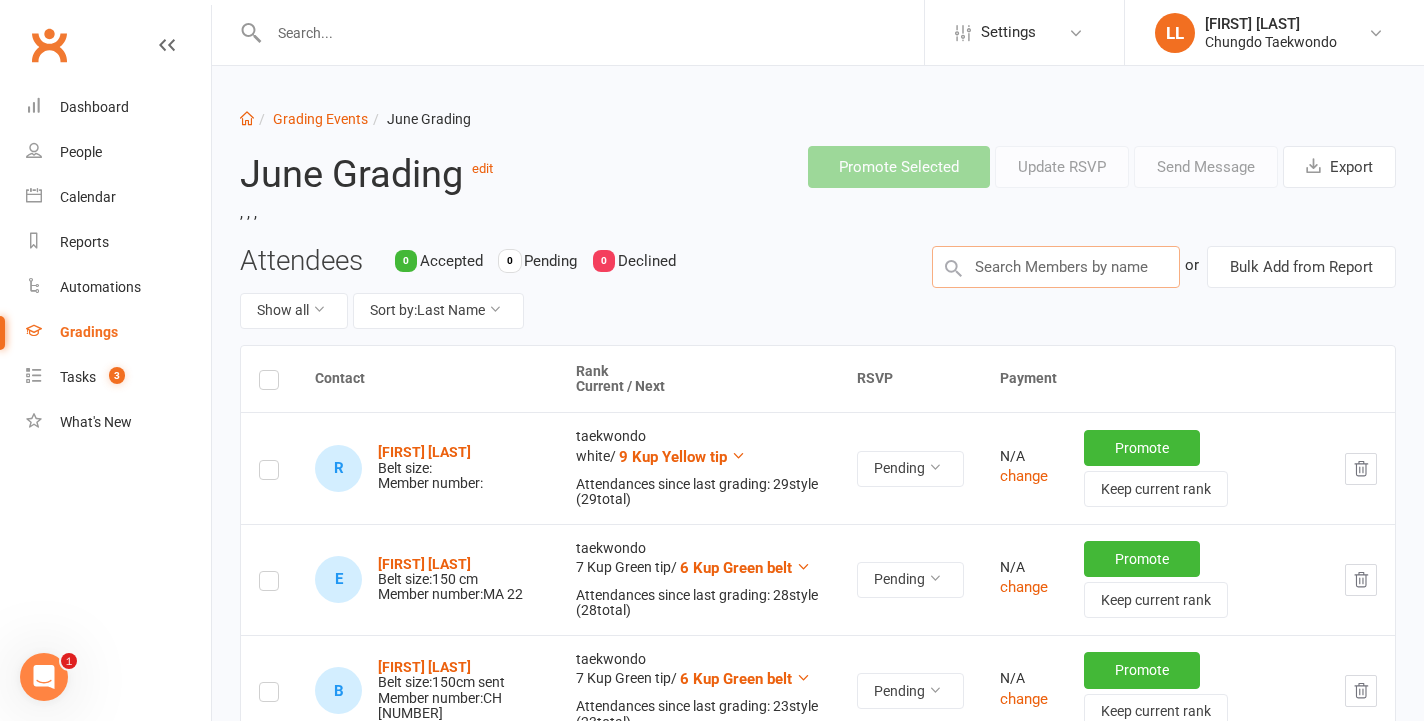 click at bounding box center [1056, 267] 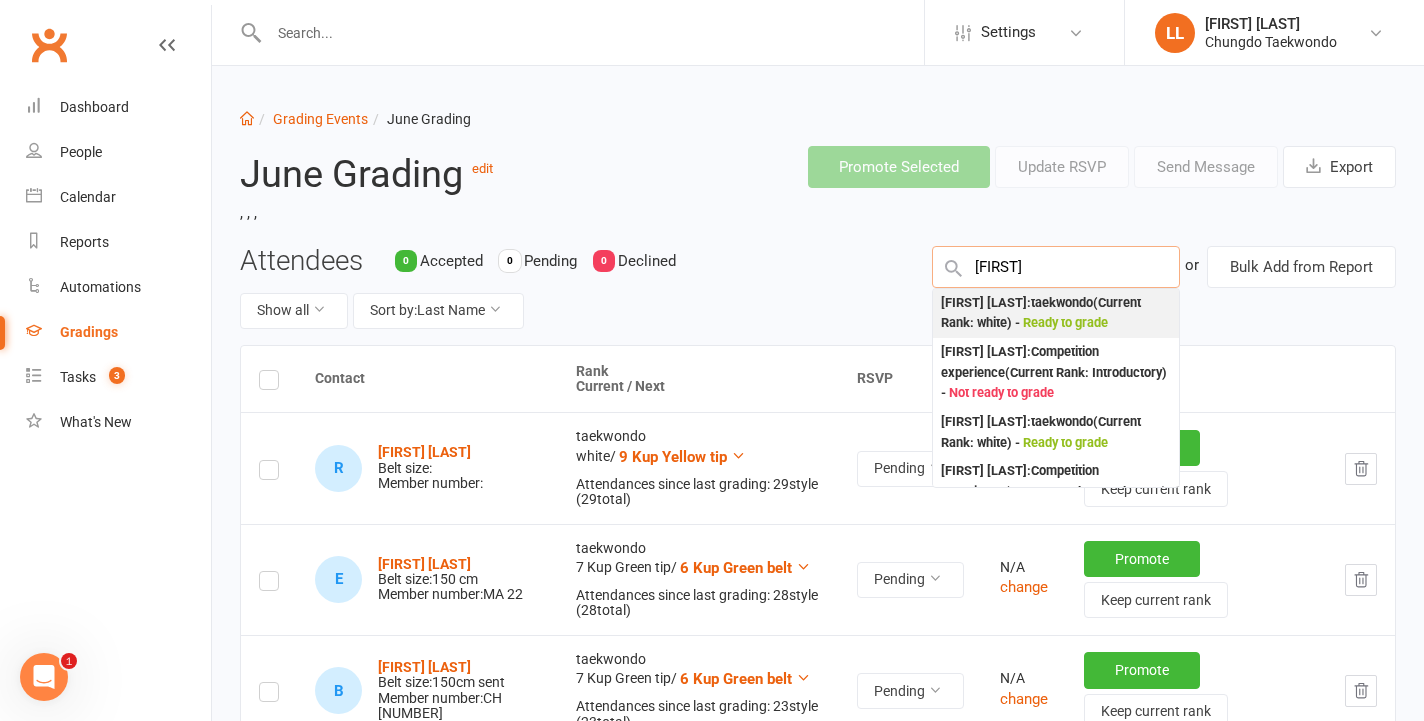 type on "[FIRST]" 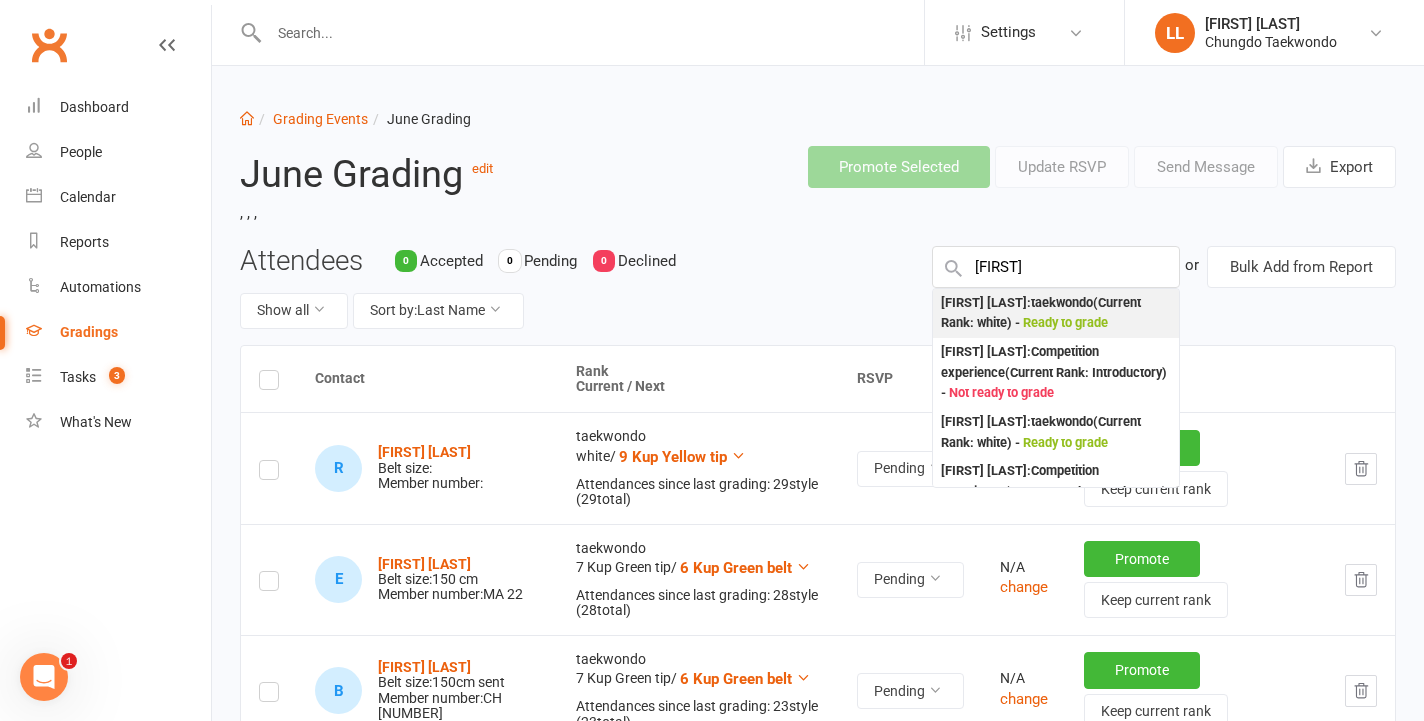 click on "Ready to grade" at bounding box center (1065, 322) 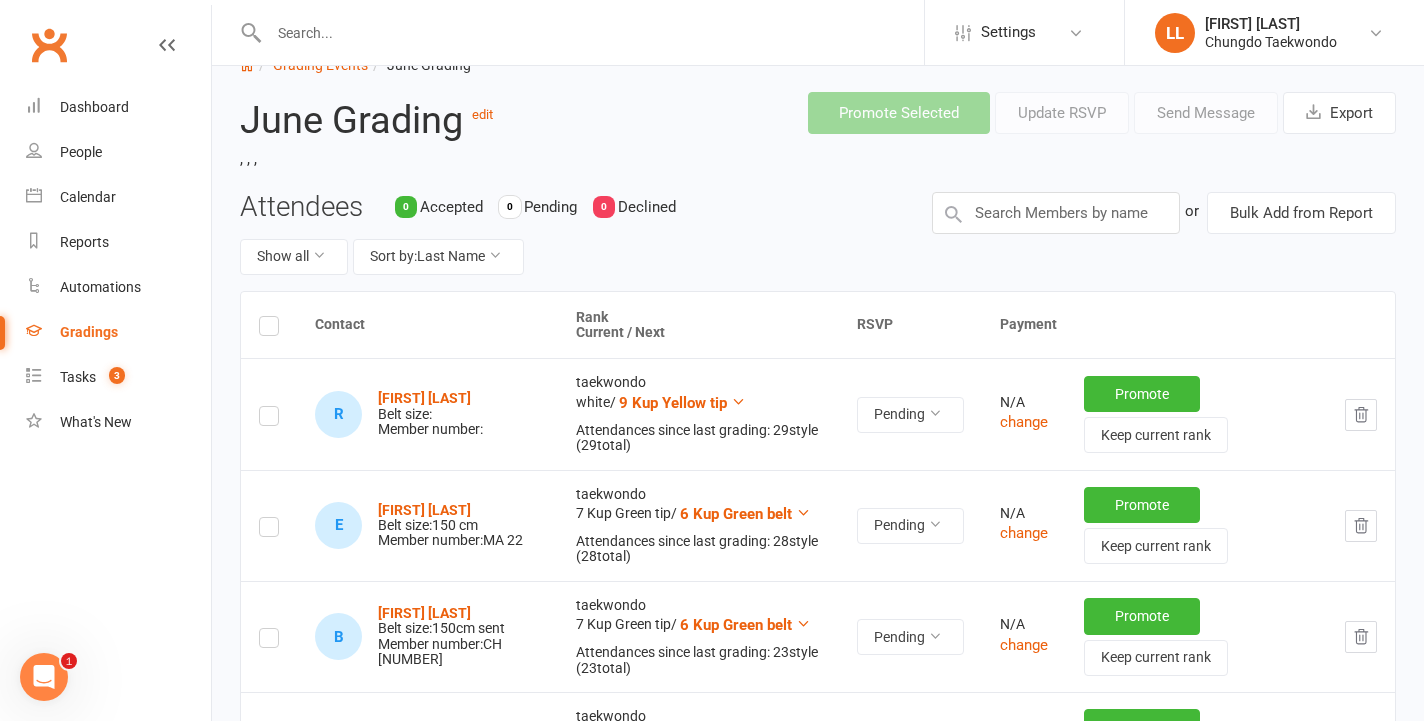scroll, scrollTop: 150, scrollLeft: 0, axis: vertical 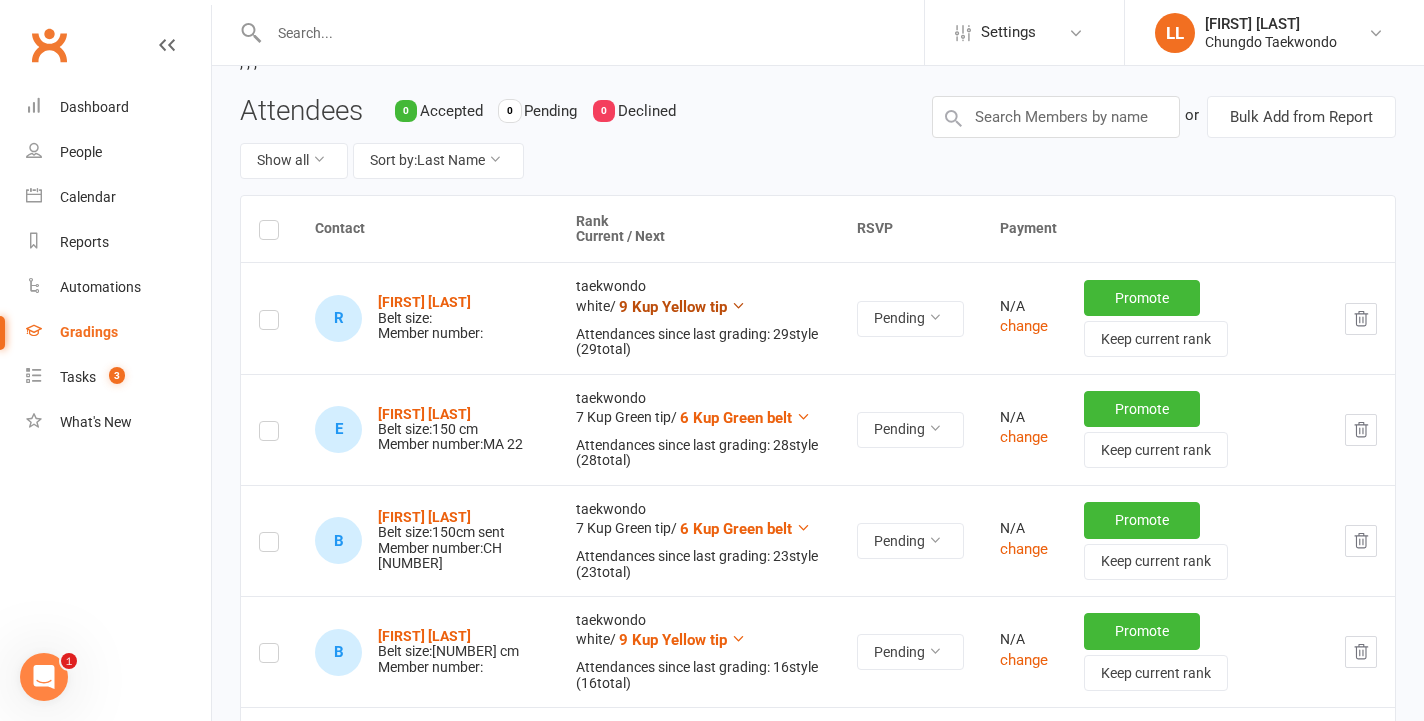 click on "9 Kup Yellow tip" at bounding box center (673, 307) 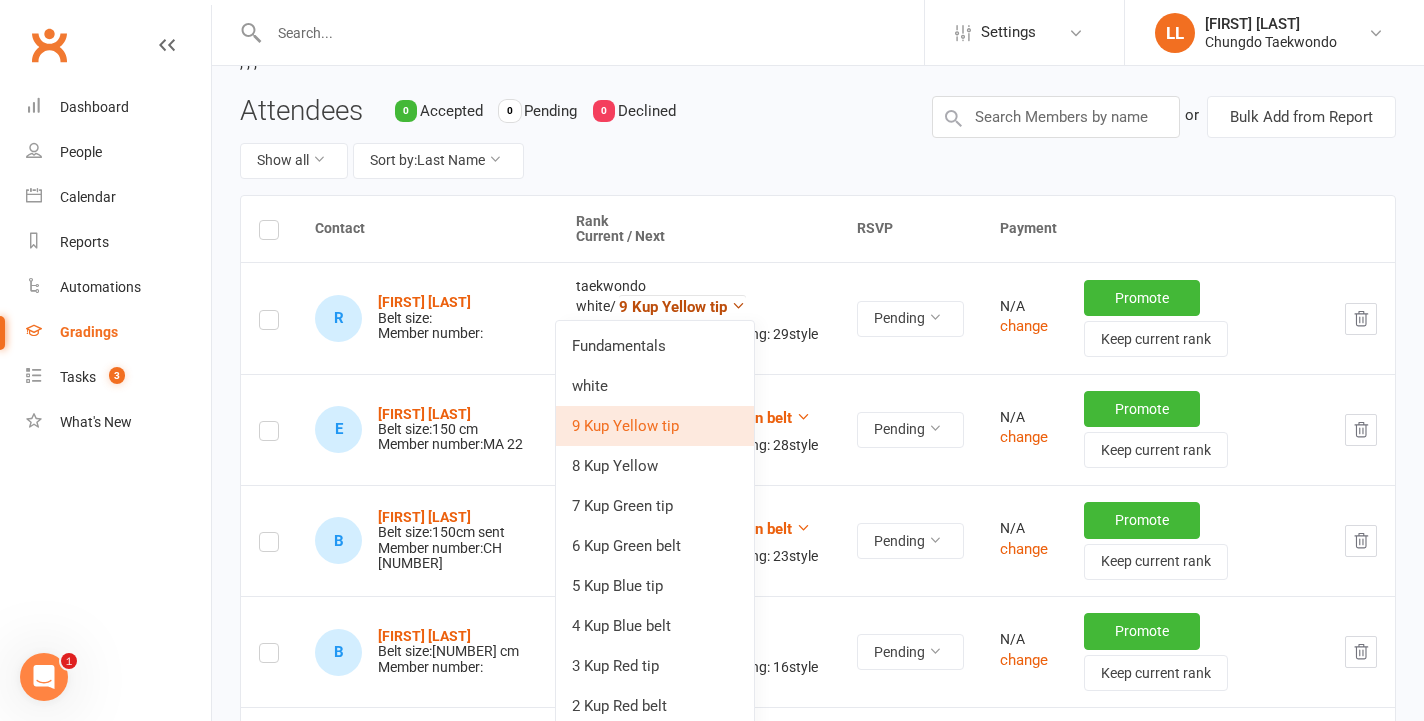 click on "9 Kup Yellow tip" at bounding box center (673, 307) 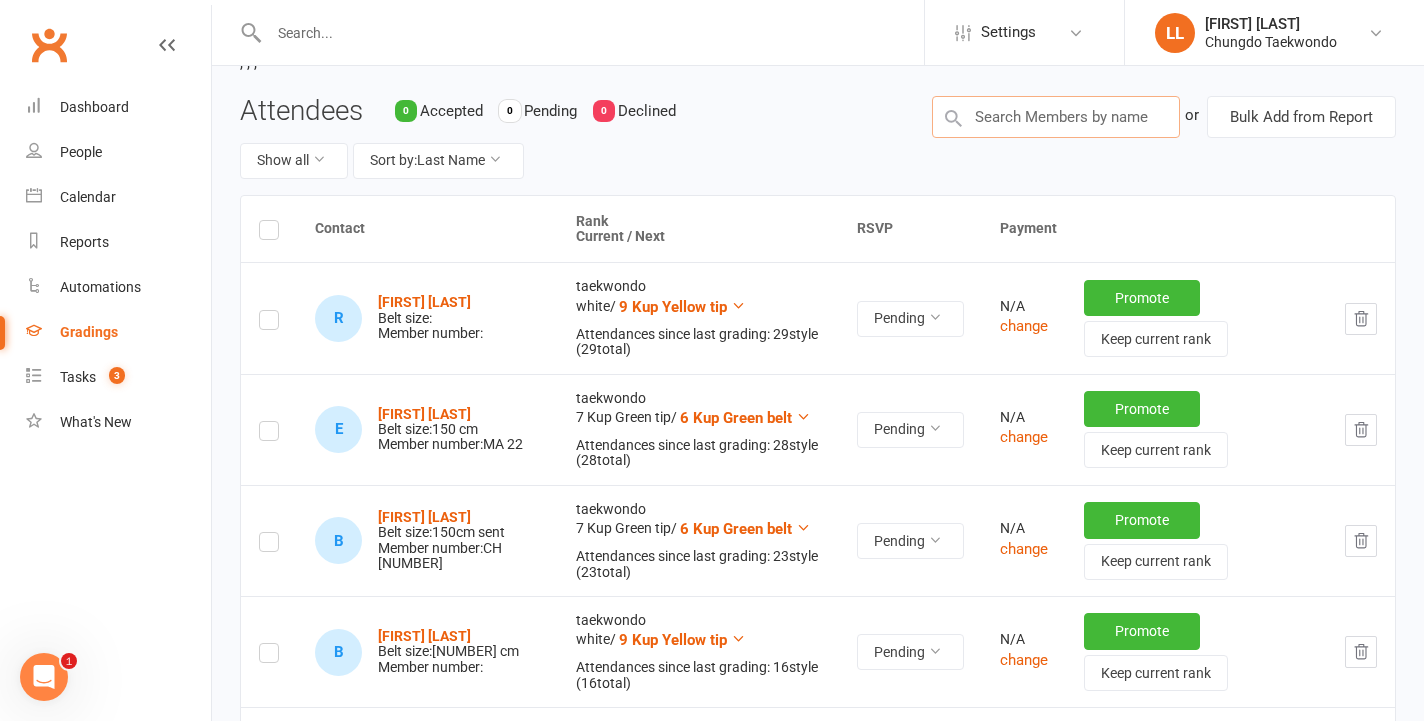 click at bounding box center [1056, 117] 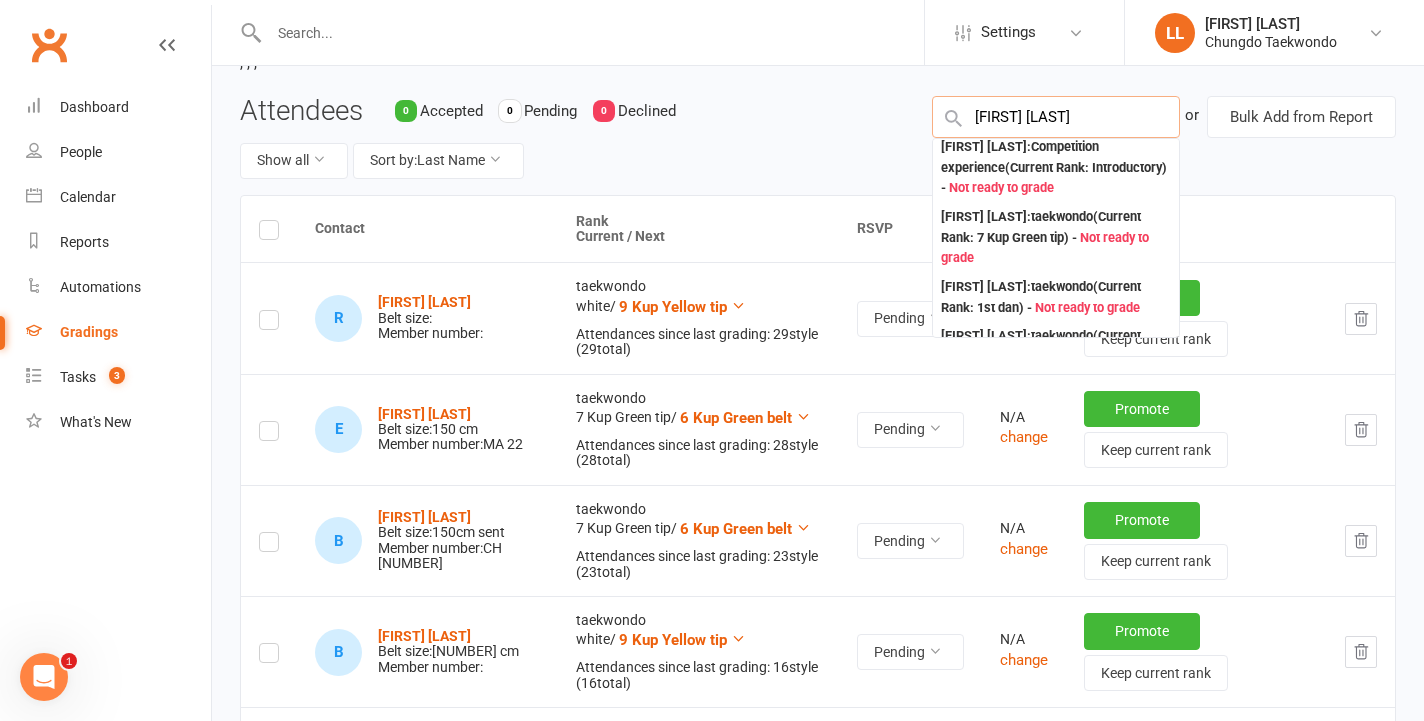 scroll, scrollTop: 0, scrollLeft: 0, axis: both 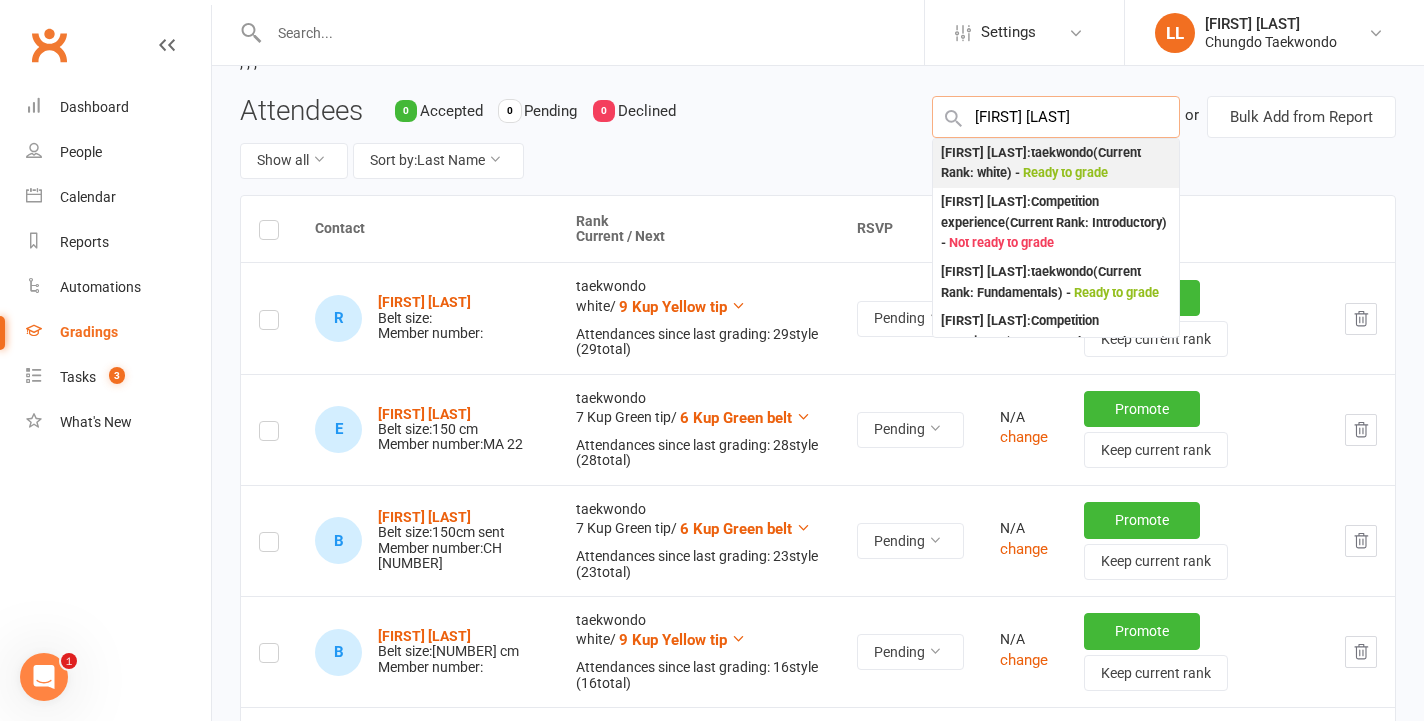 type on "[FIRST] [LAST]" 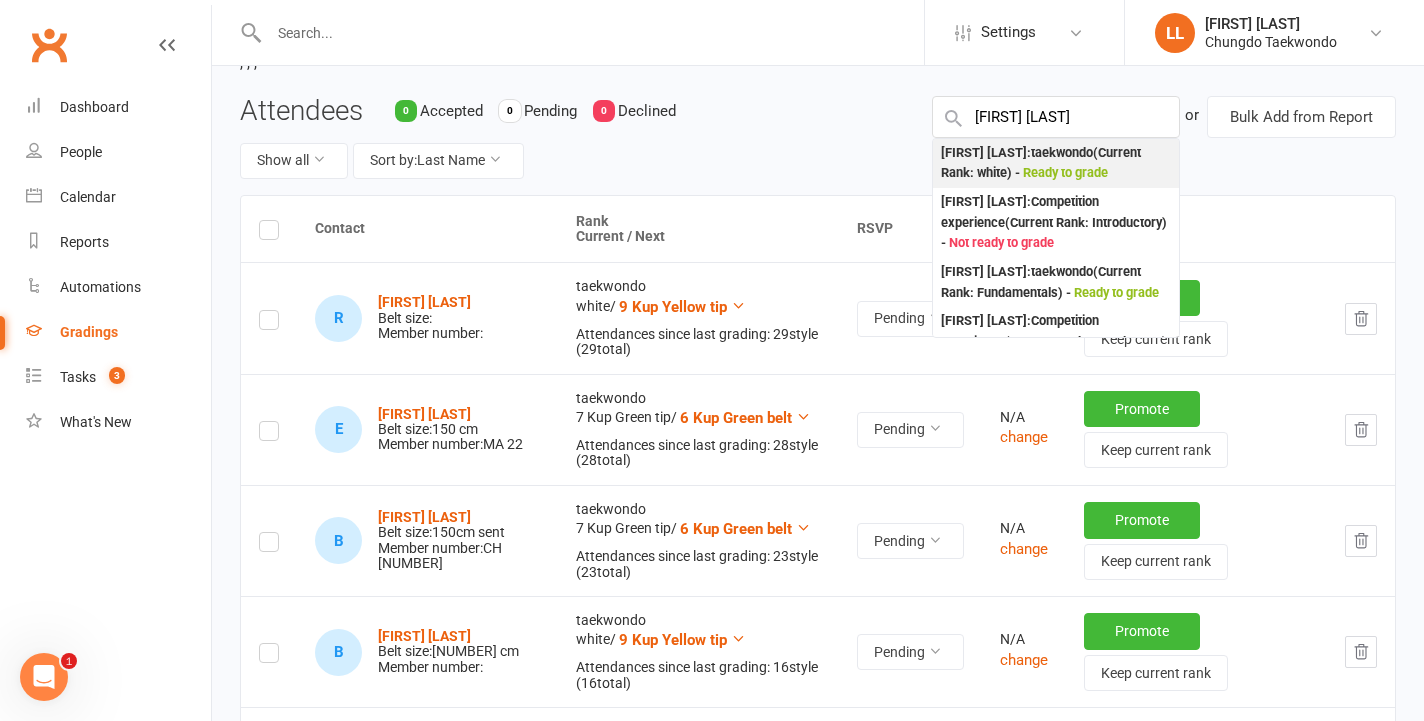 click on "Ready to grade" at bounding box center (1065, 172) 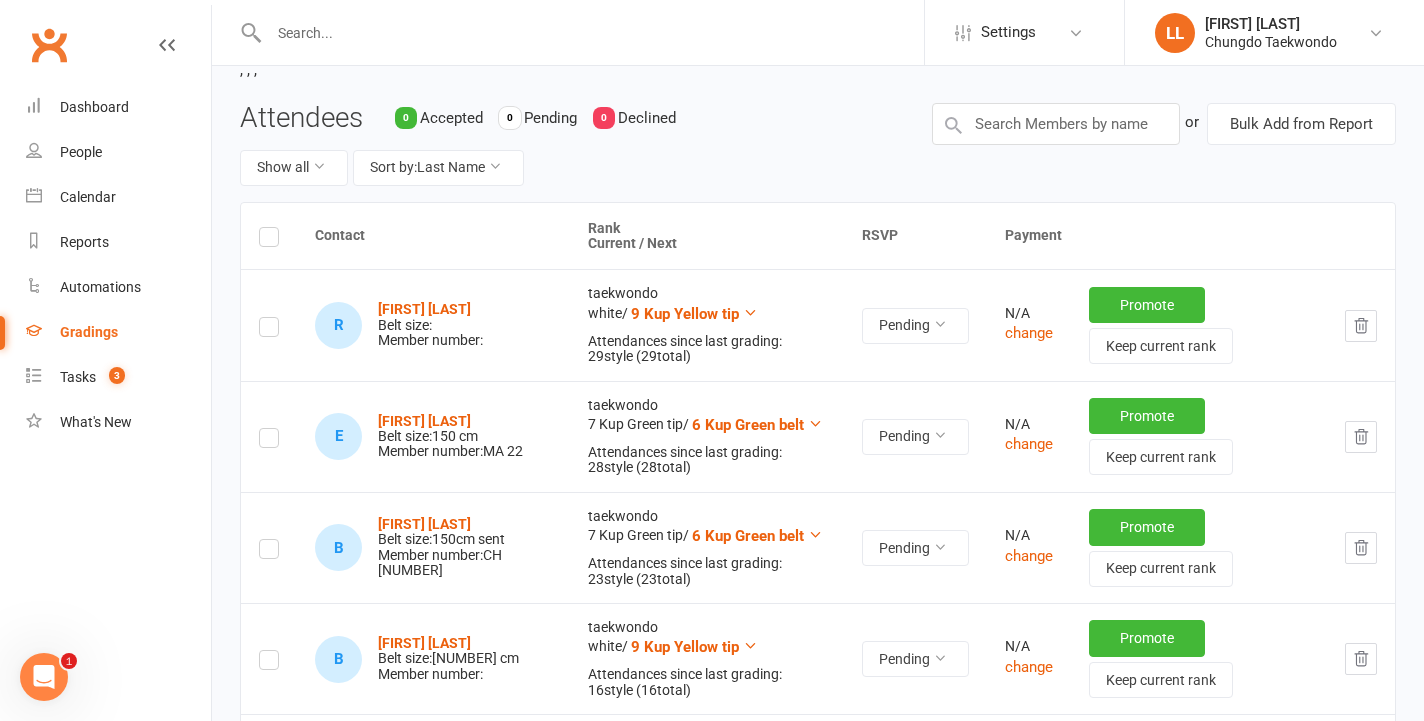 scroll, scrollTop: 0, scrollLeft: 0, axis: both 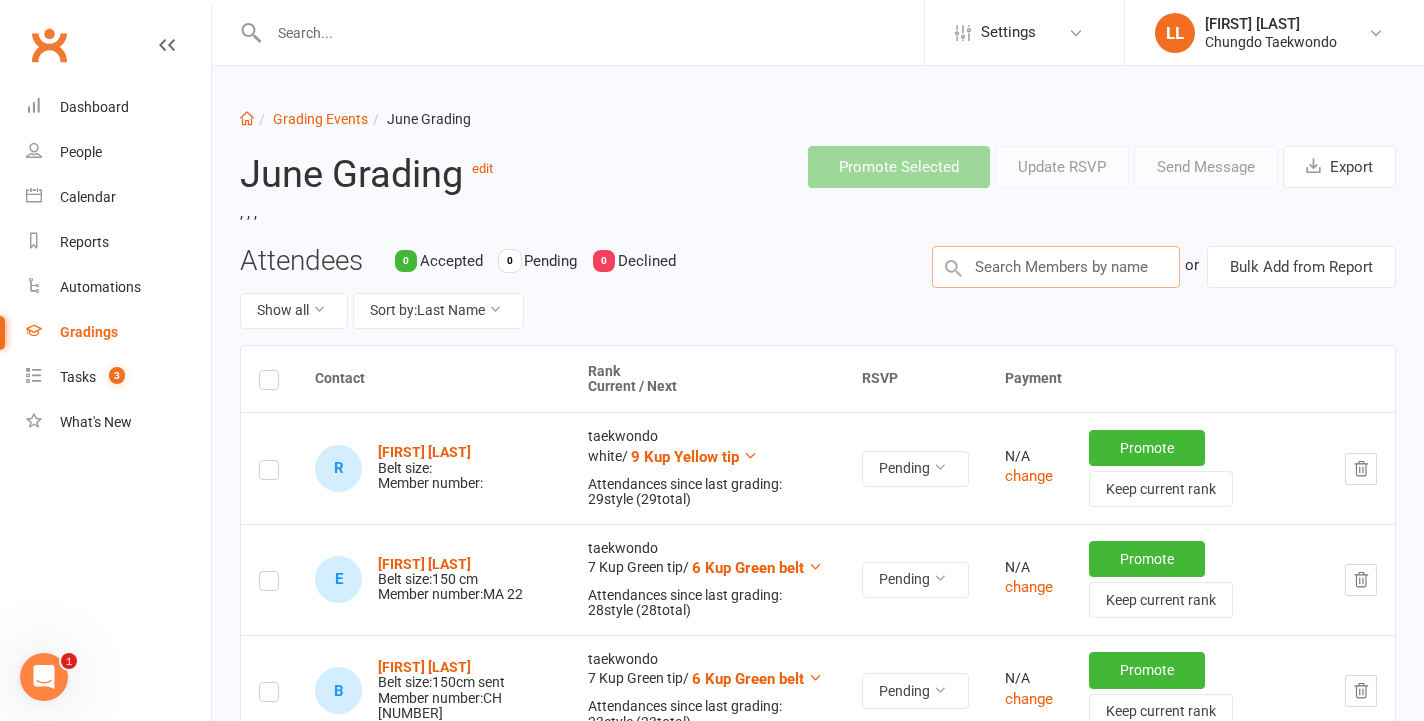 click at bounding box center [1056, 267] 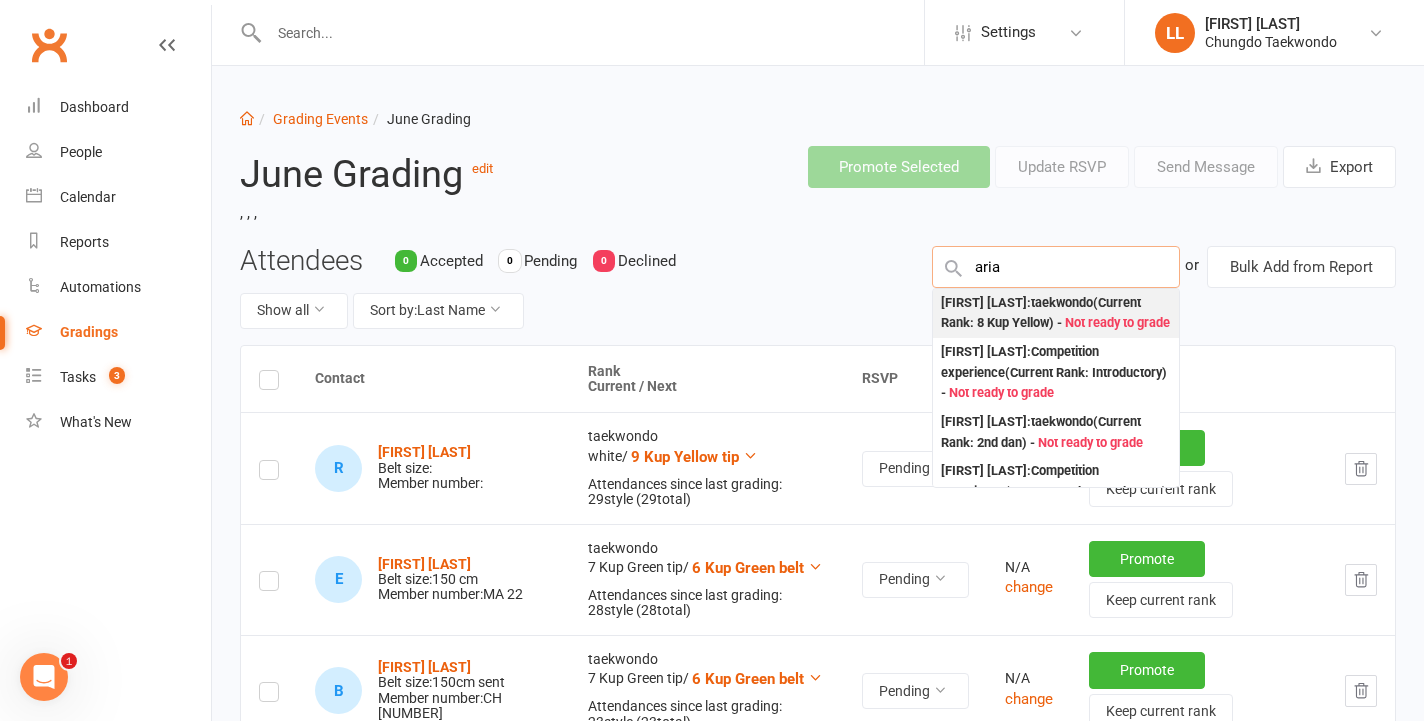 type on "aria" 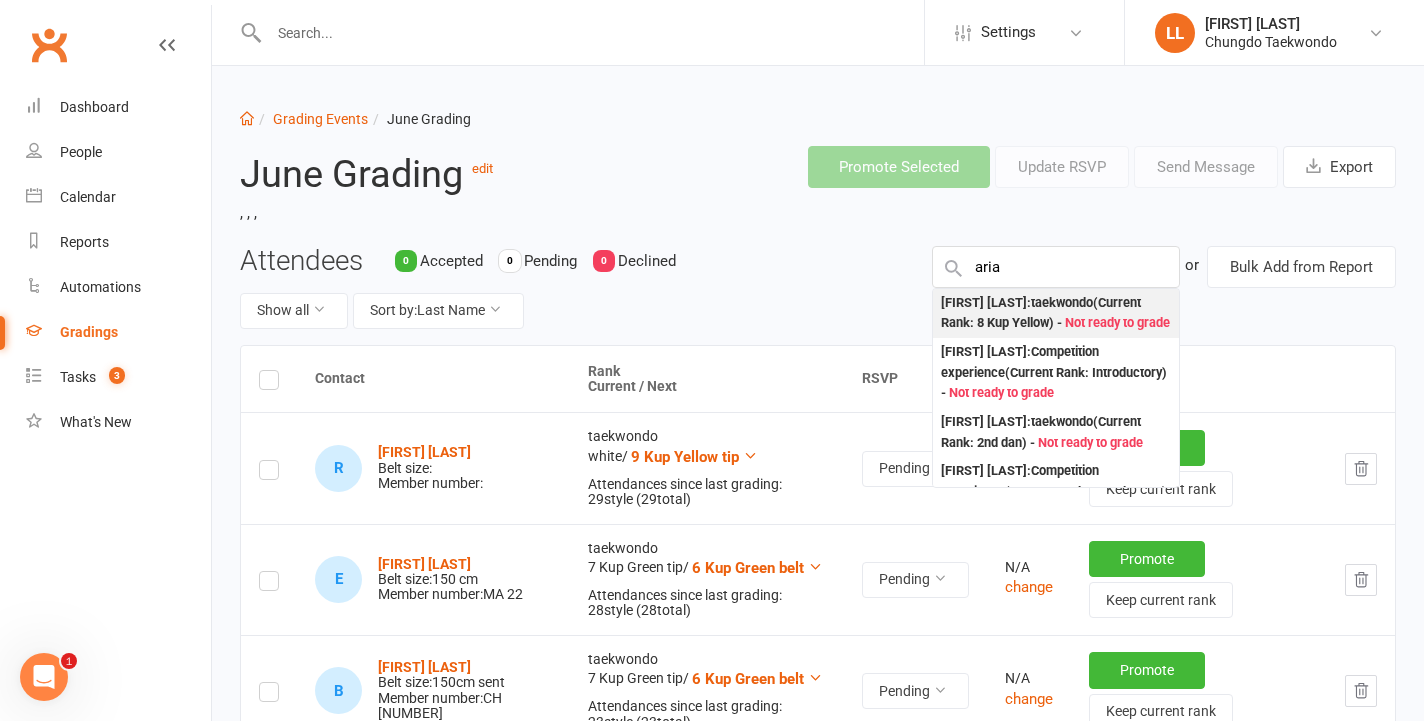 click on "[FIRST] [LAST] : taekwondo (Current Rank: 8 Kup Yellow ) - Not ready to grade" at bounding box center (1056, 313) 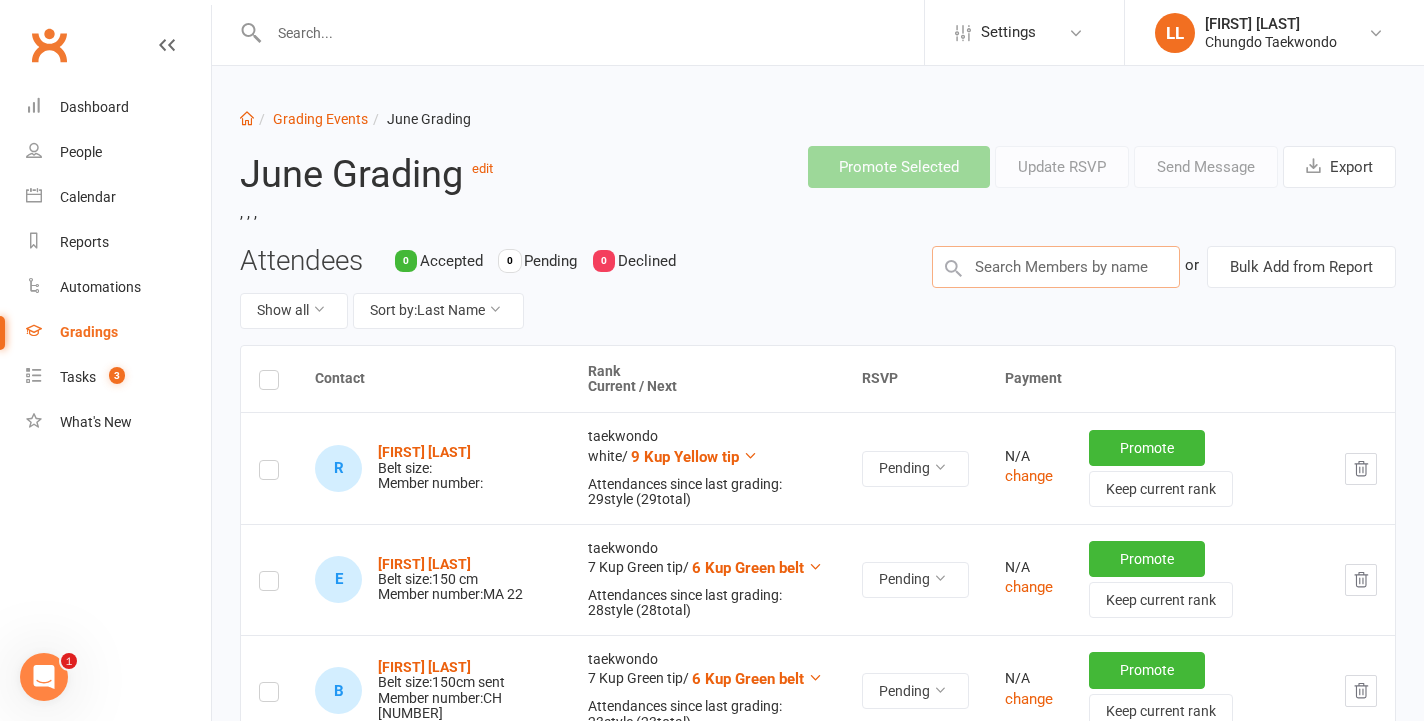 click at bounding box center [1056, 267] 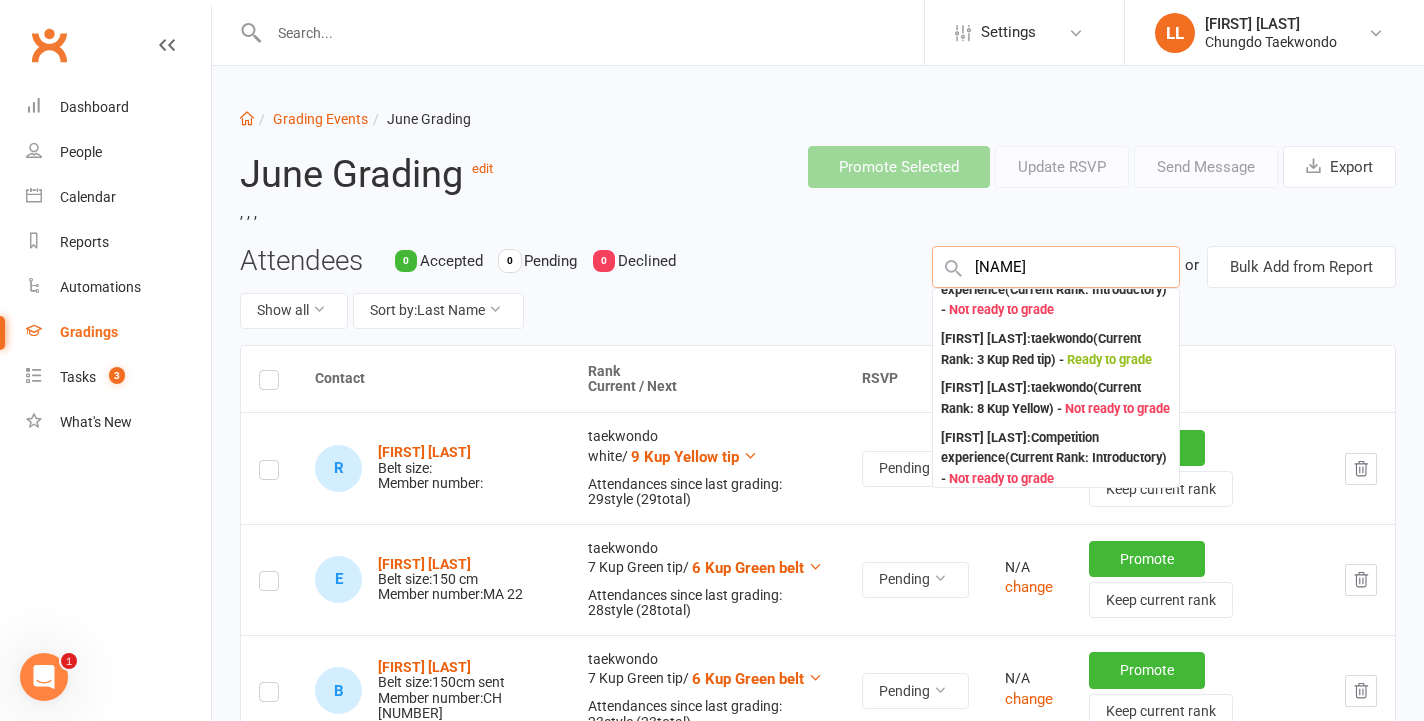 scroll, scrollTop: 154, scrollLeft: 0, axis: vertical 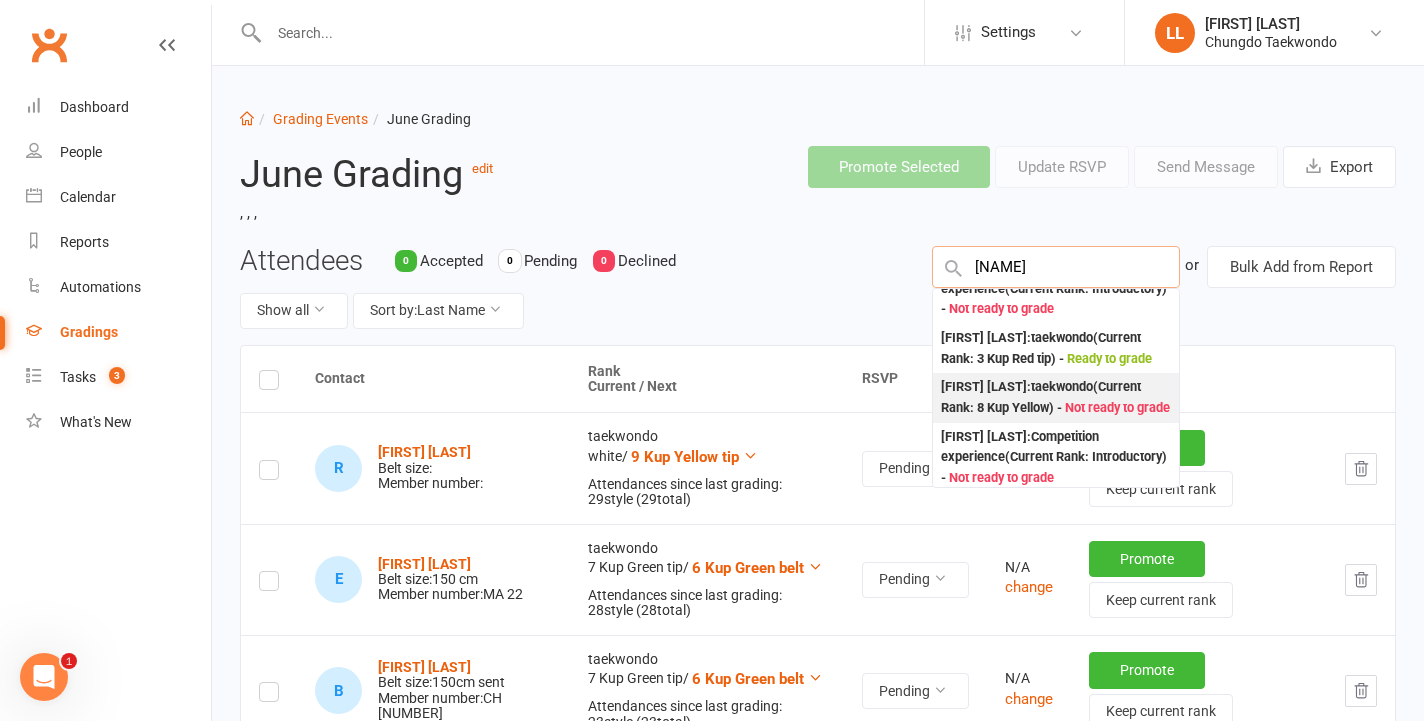 type on "[NAME]" 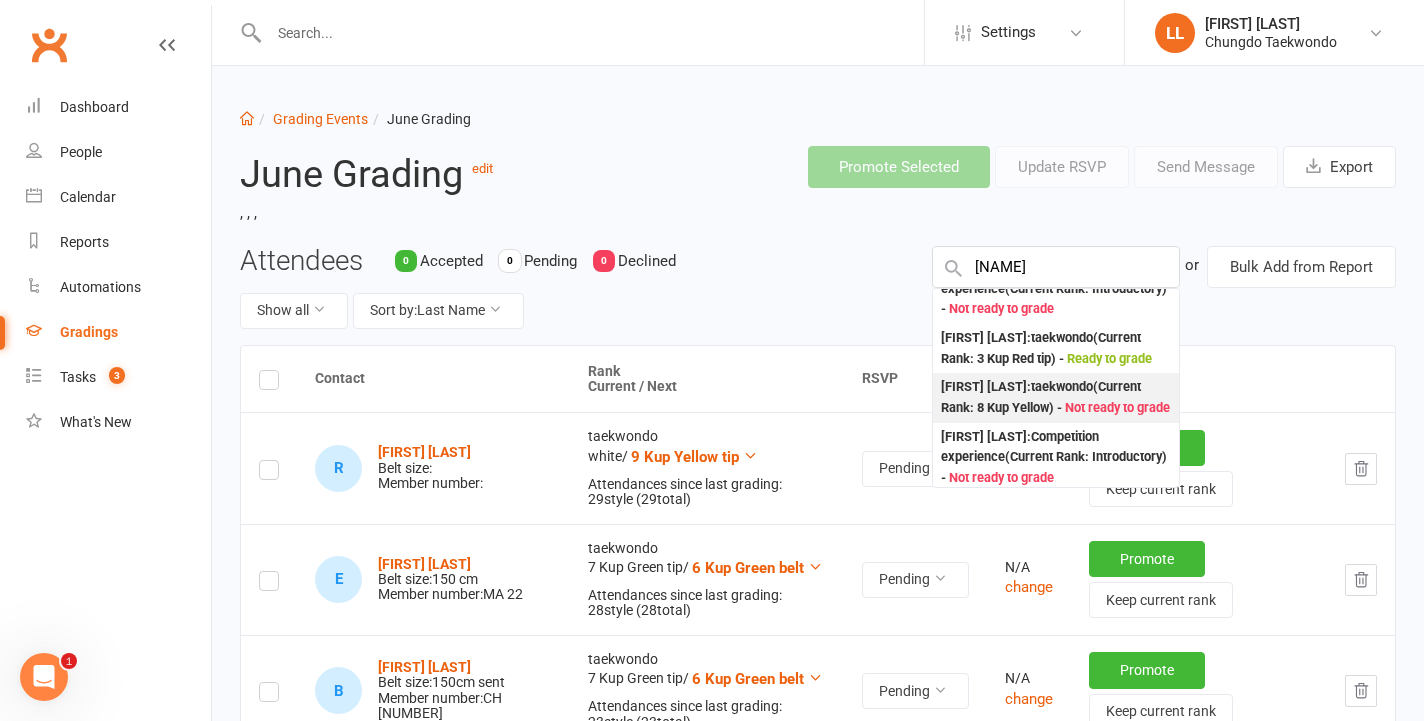click on "[FIRST] [LAST] : taekwondo (Current Rank: 8 Kup Yellow ) - Not ready to grade" at bounding box center [1056, 397] 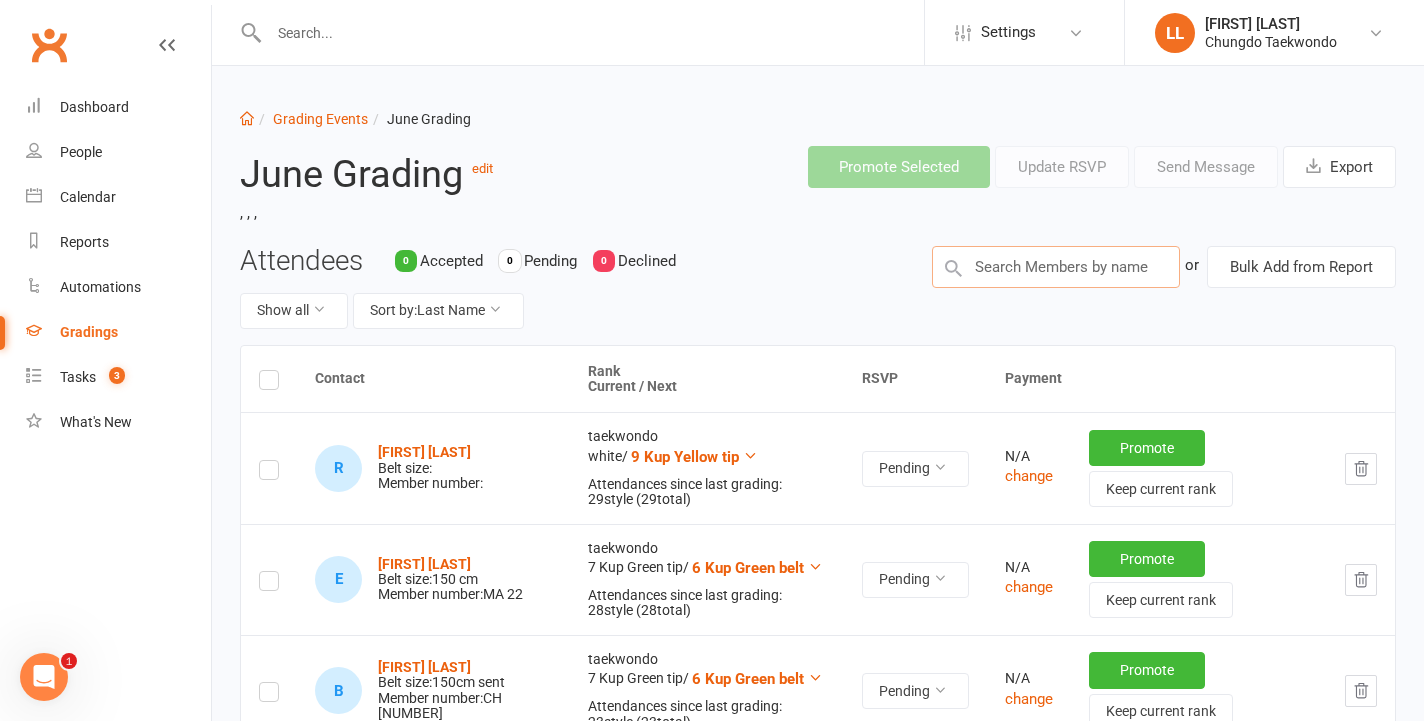 click at bounding box center [1056, 267] 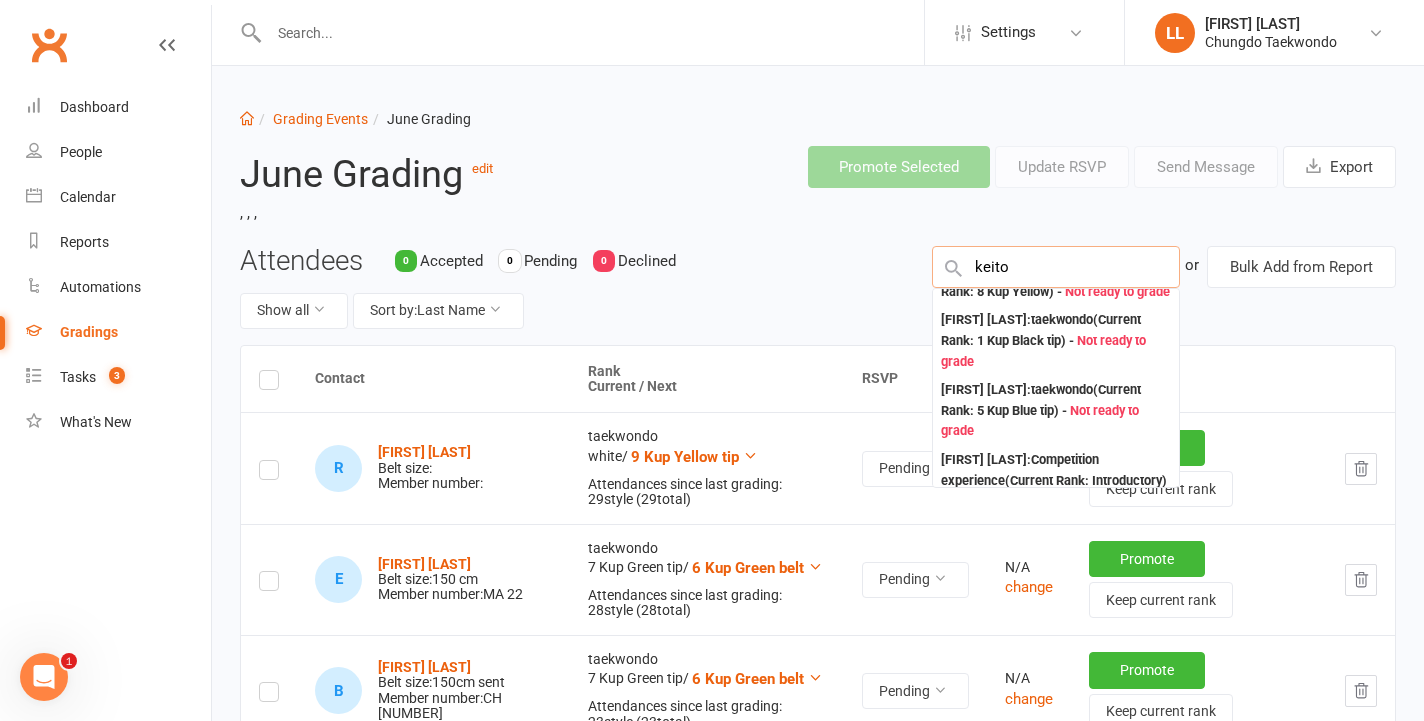 scroll, scrollTop: 0, scrollLeft: 0, axis: both 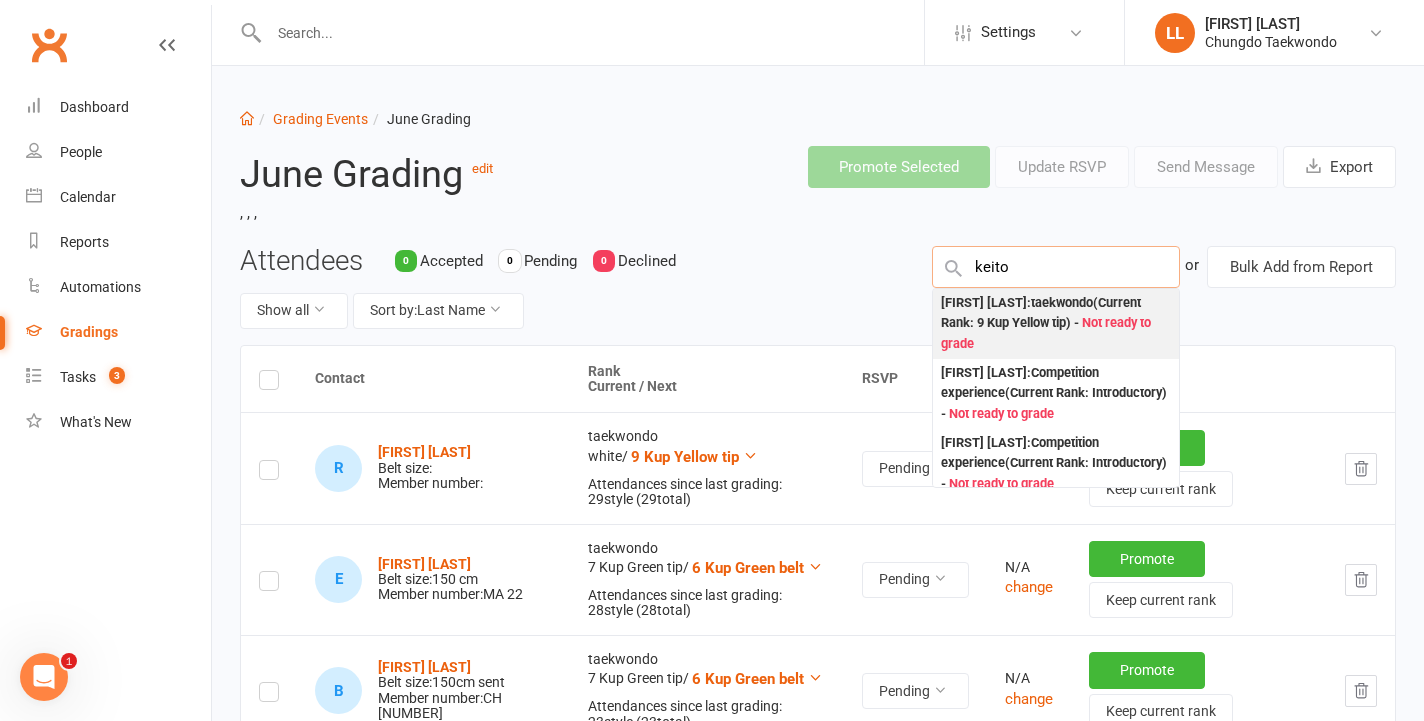 type on "keito" 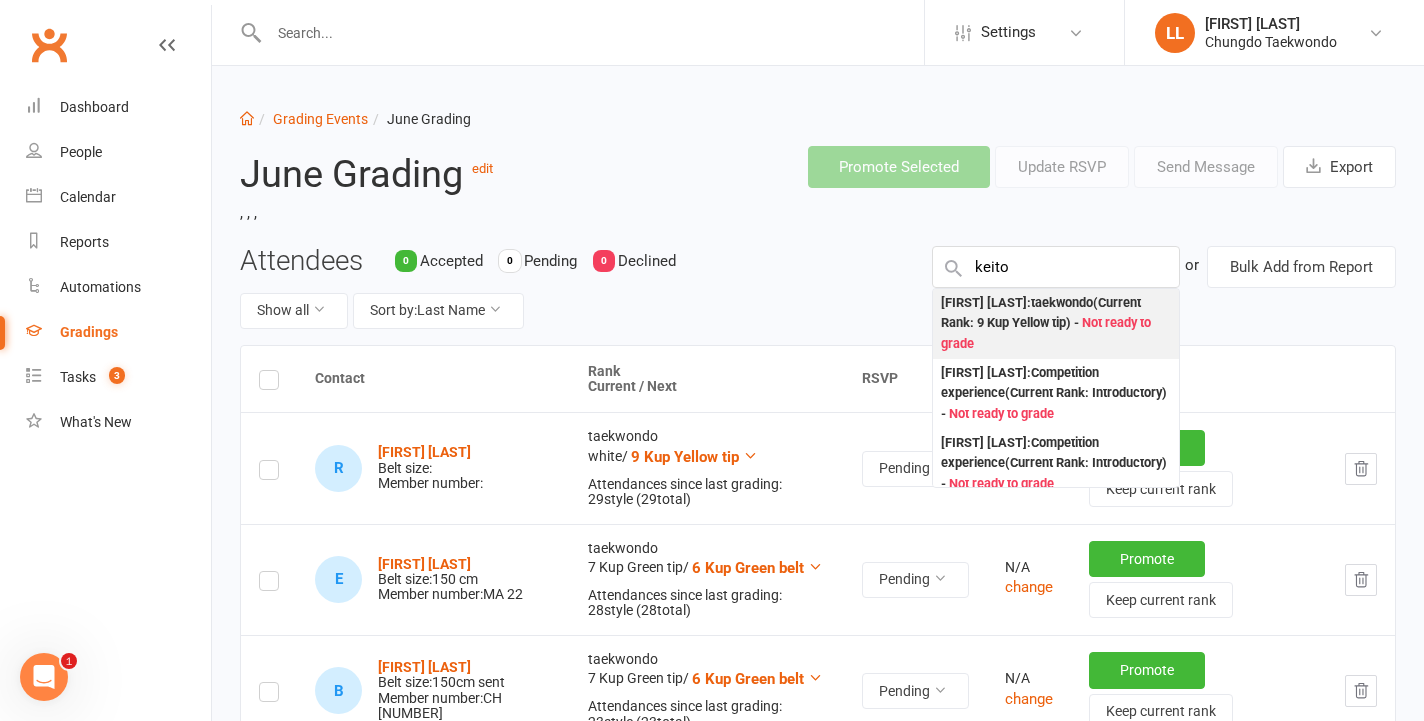 click on "[FIRST] [LAST] : taekwondo (Current Rank: 9 Kup Yellow tip ) - Not ready to grade" at bounding box center (1056, 324) 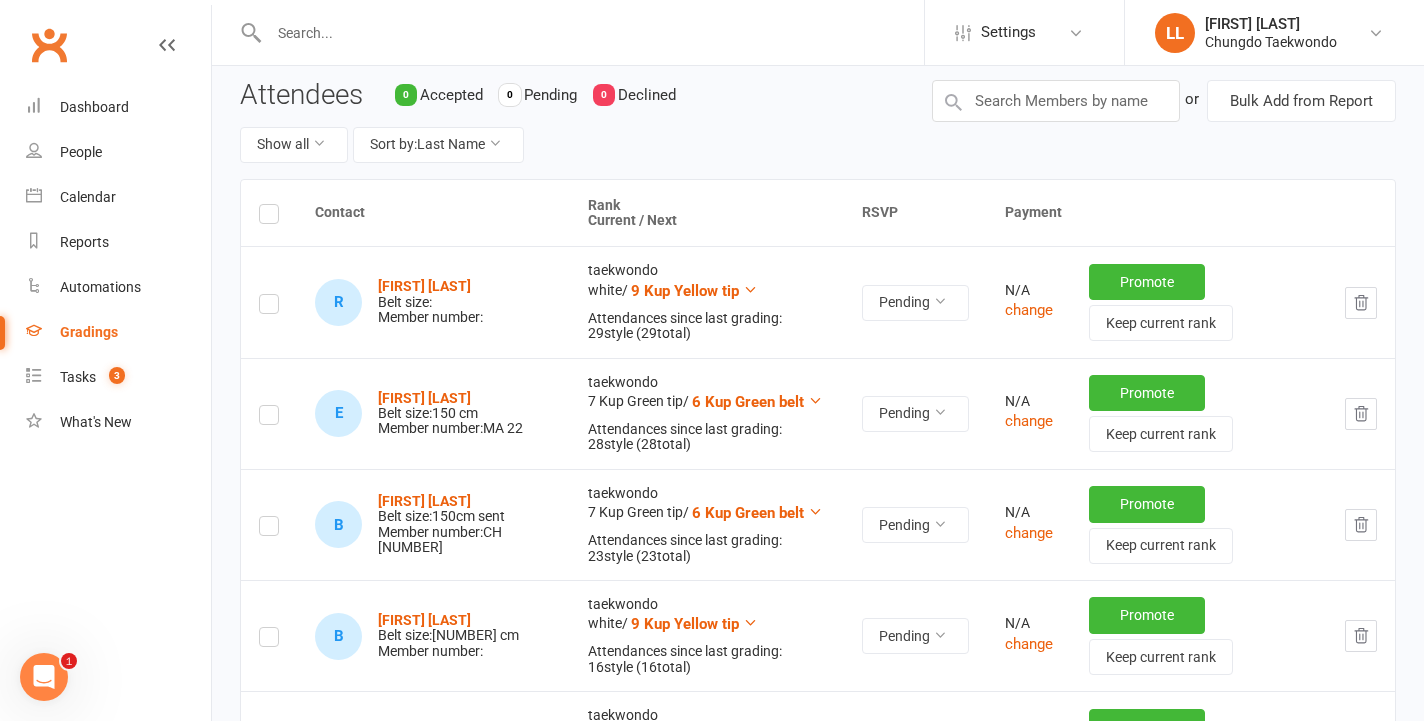 scroll, scrollTop: 0, scrollLeft: 0, axis: both 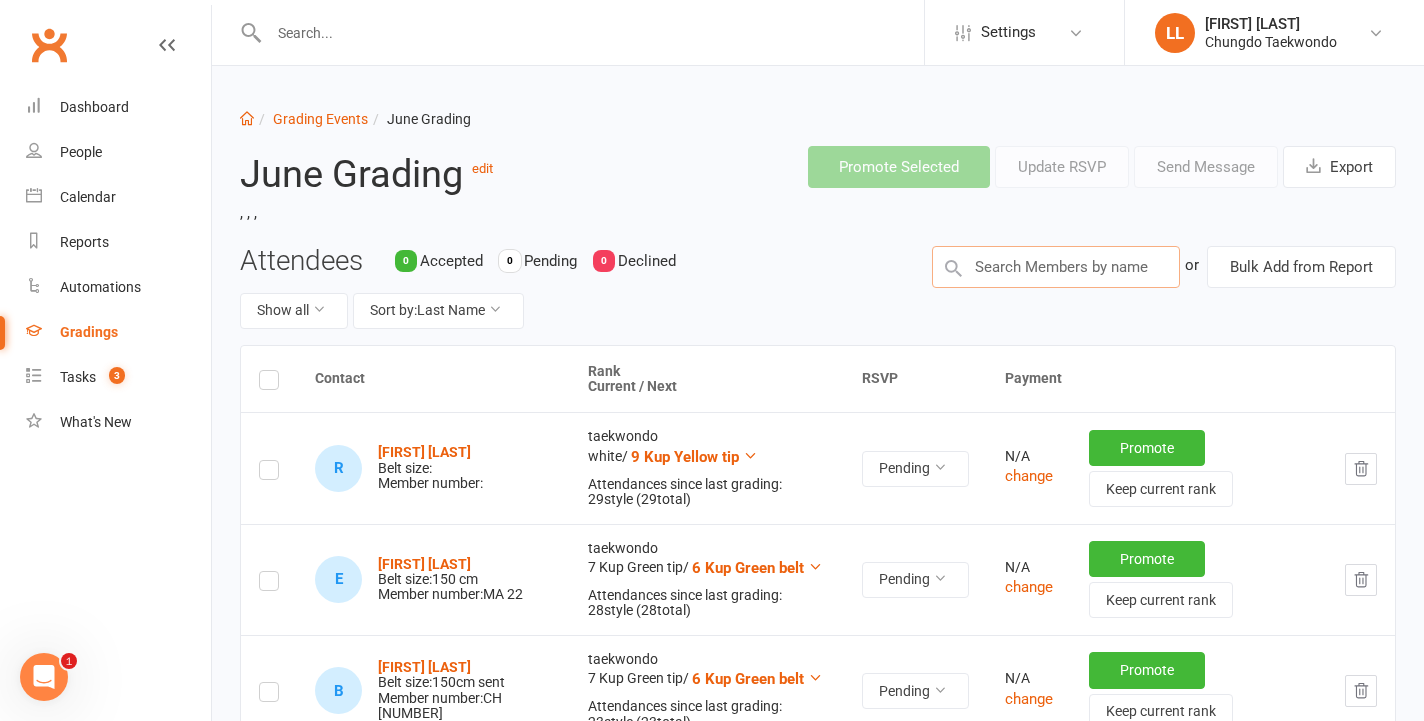 click at bounding box center (1056, 267) 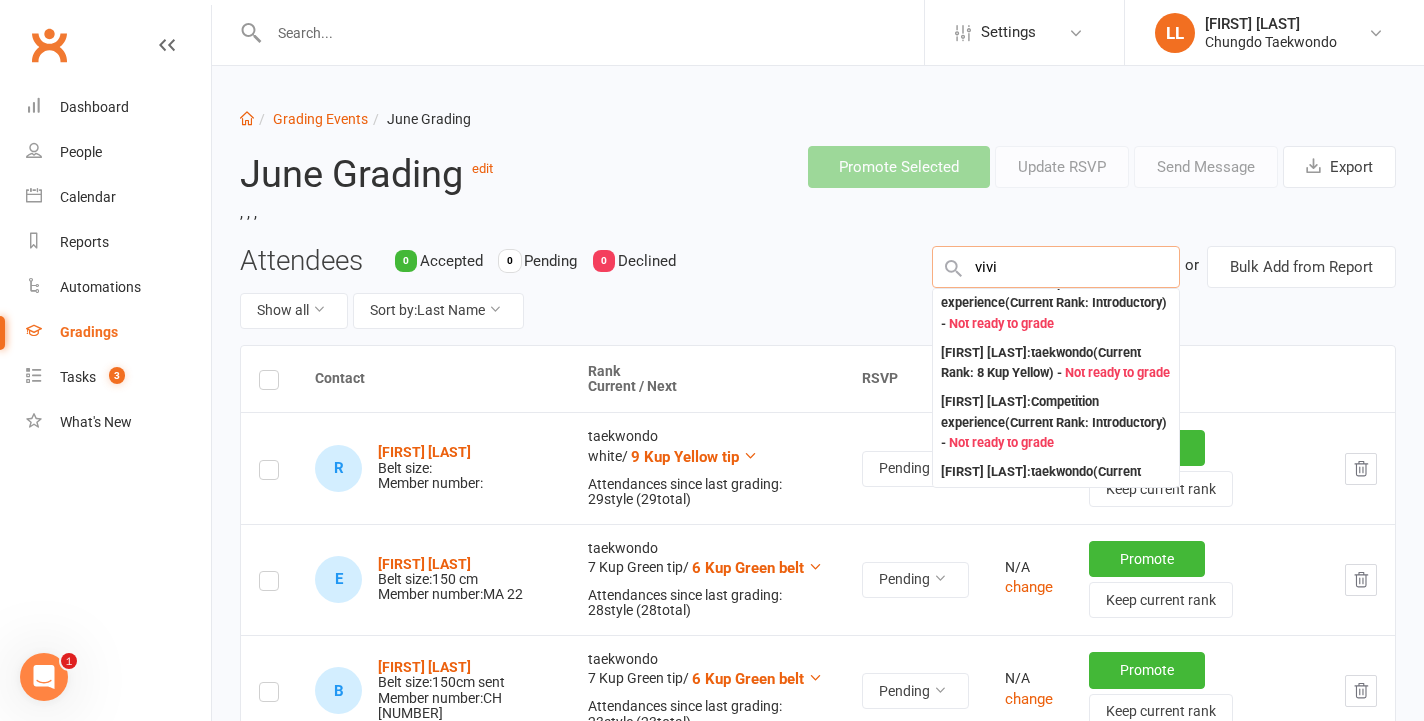 scroll, scrollTop: 421, scrollLeft: 0, axis: vertical 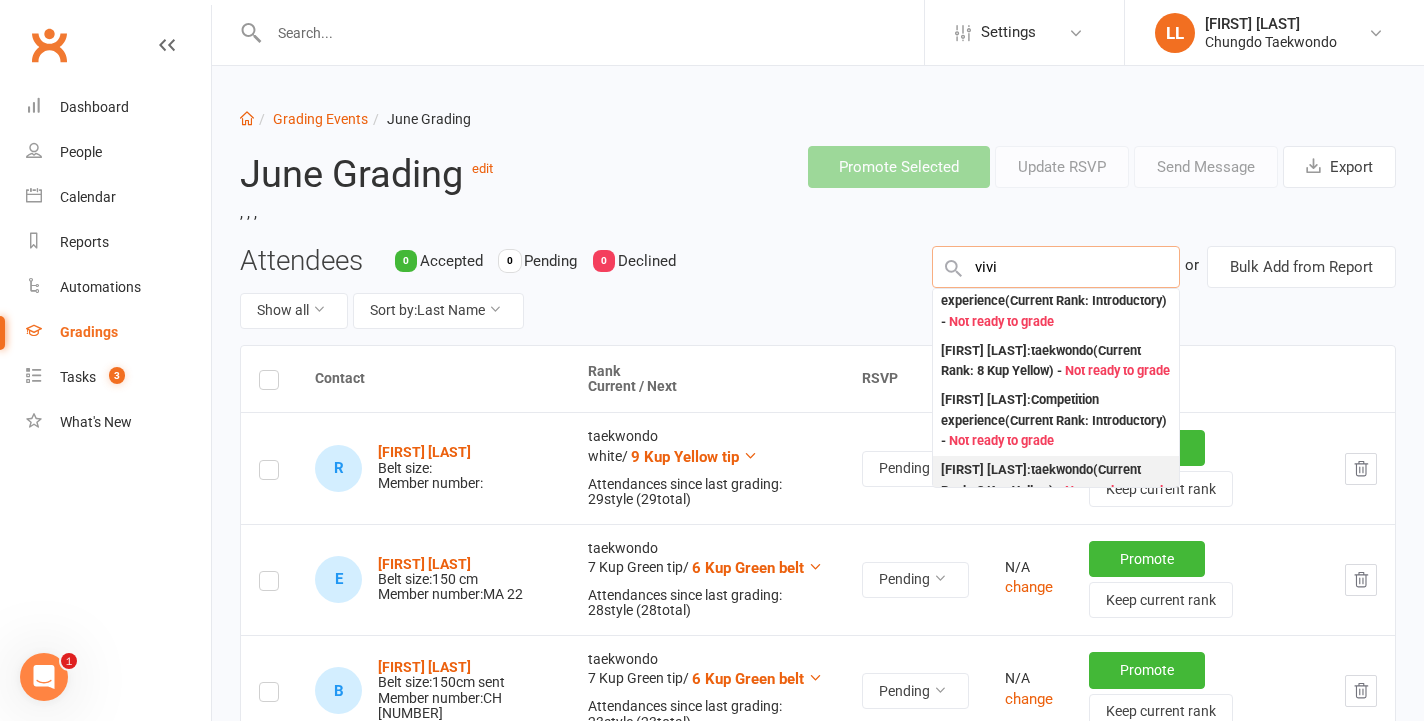 type on "vivi" 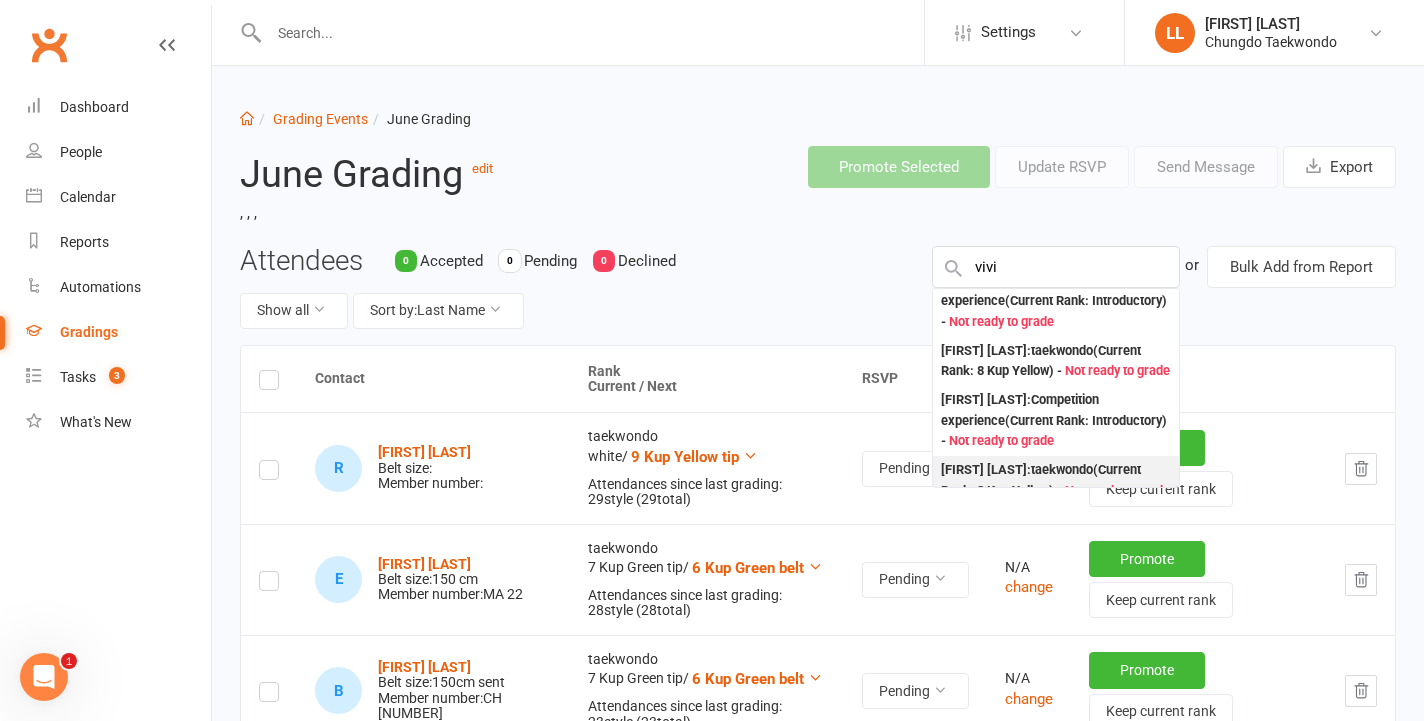 click on "[FIRST] [LAST] : taekwondo (Current Rank: 8 Kup Yellow ) - Not ready to grade" at bounding box center (1056, 480) 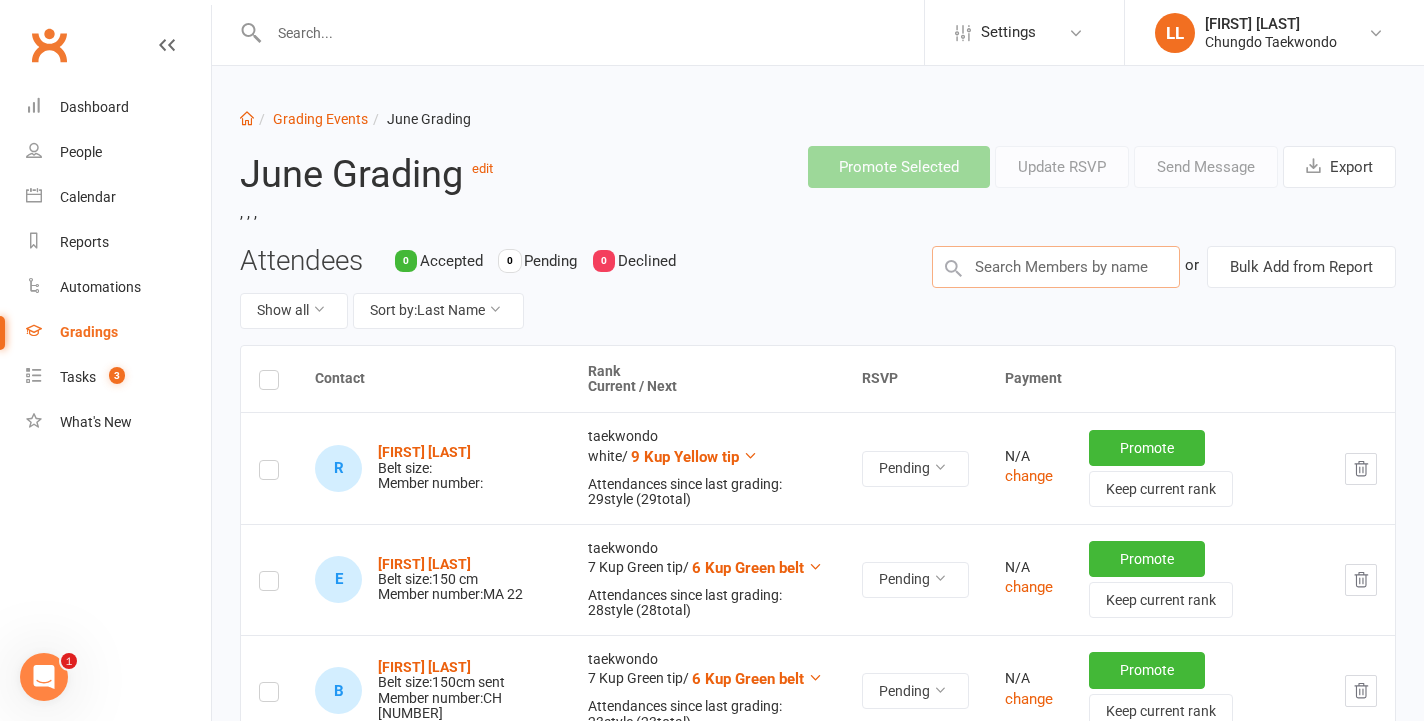 click at bounding box center (1056, 267) 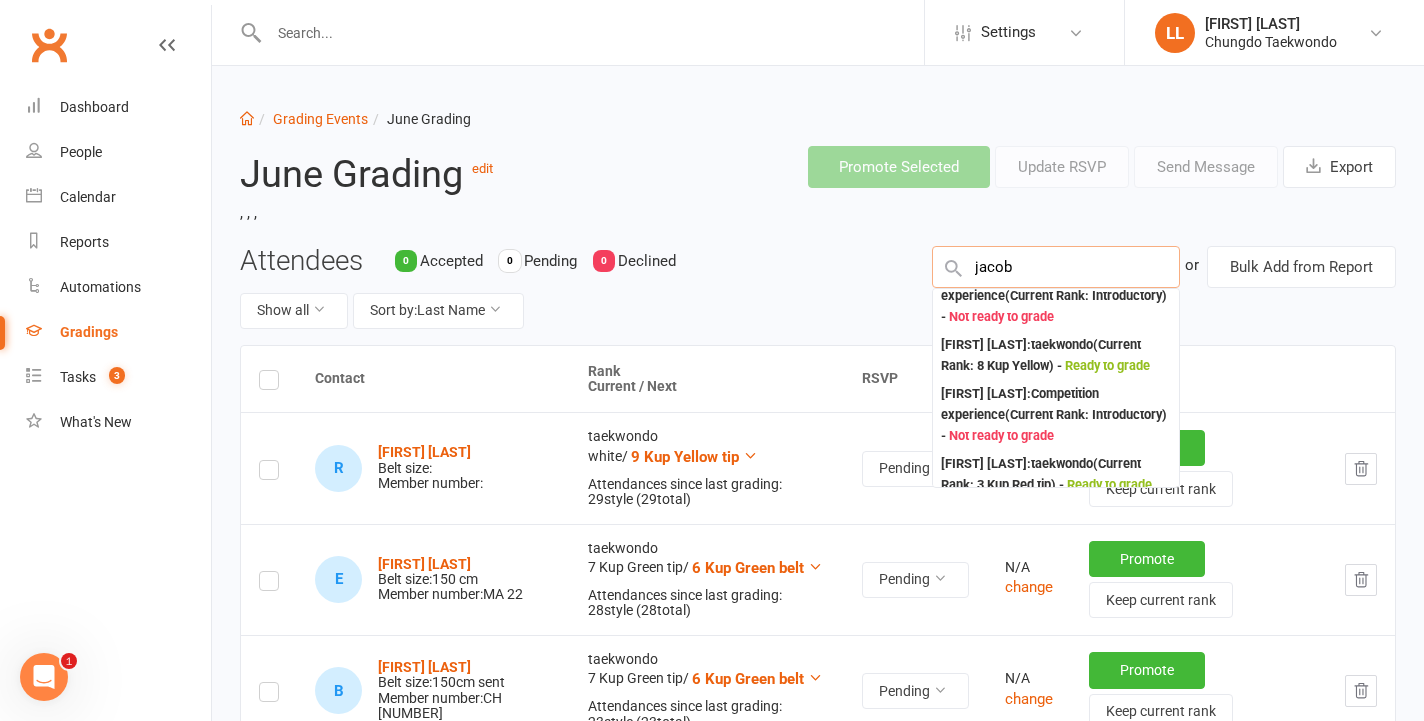 scroll, scrollTop: 268, scrollLeft: 0, axis: vertical 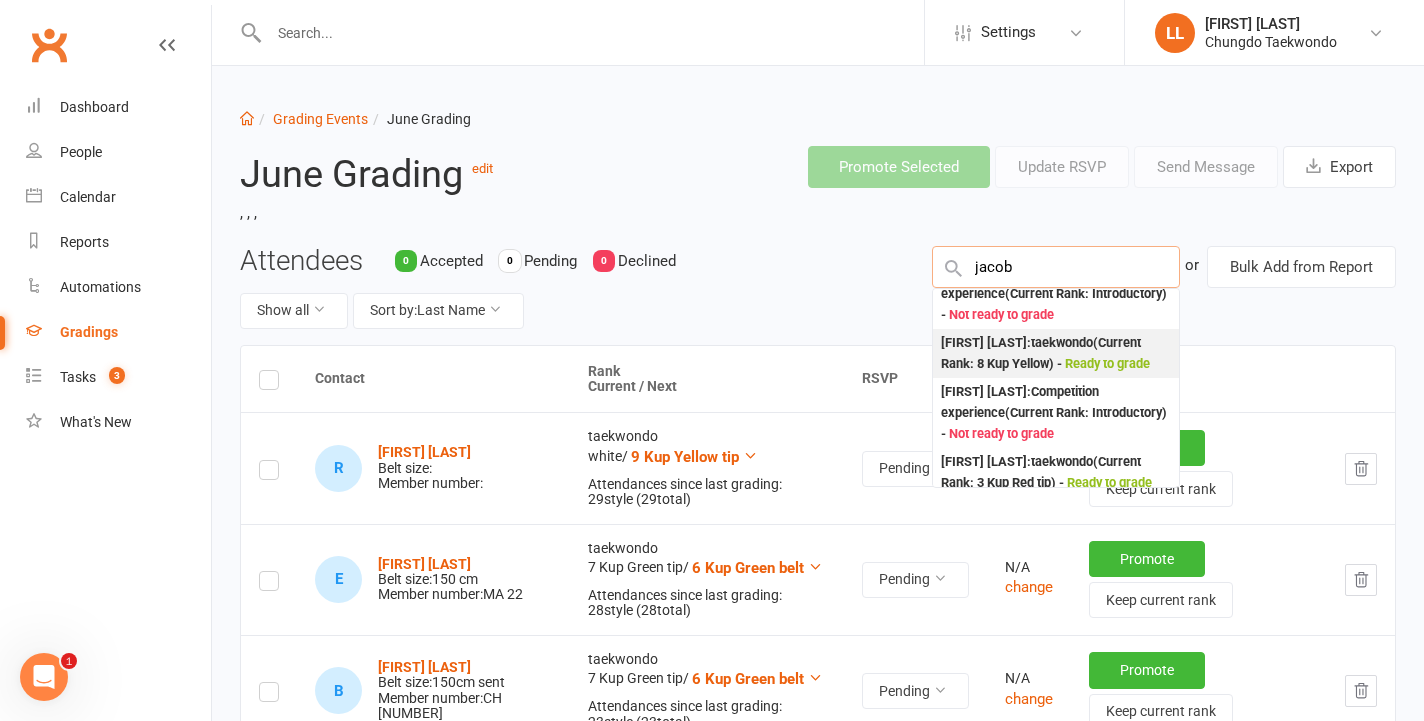 type on "jacob" 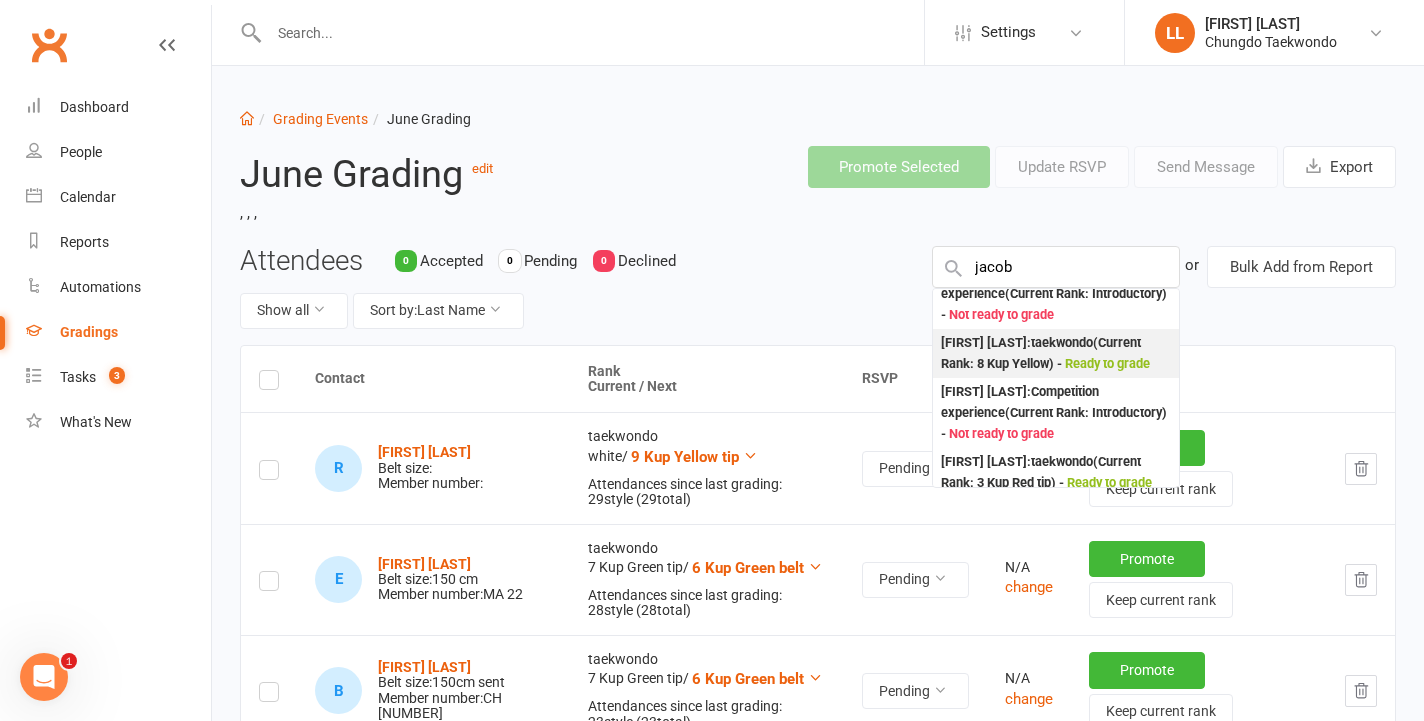 click on "Ready to grade" at bounding box center (1107, 363) 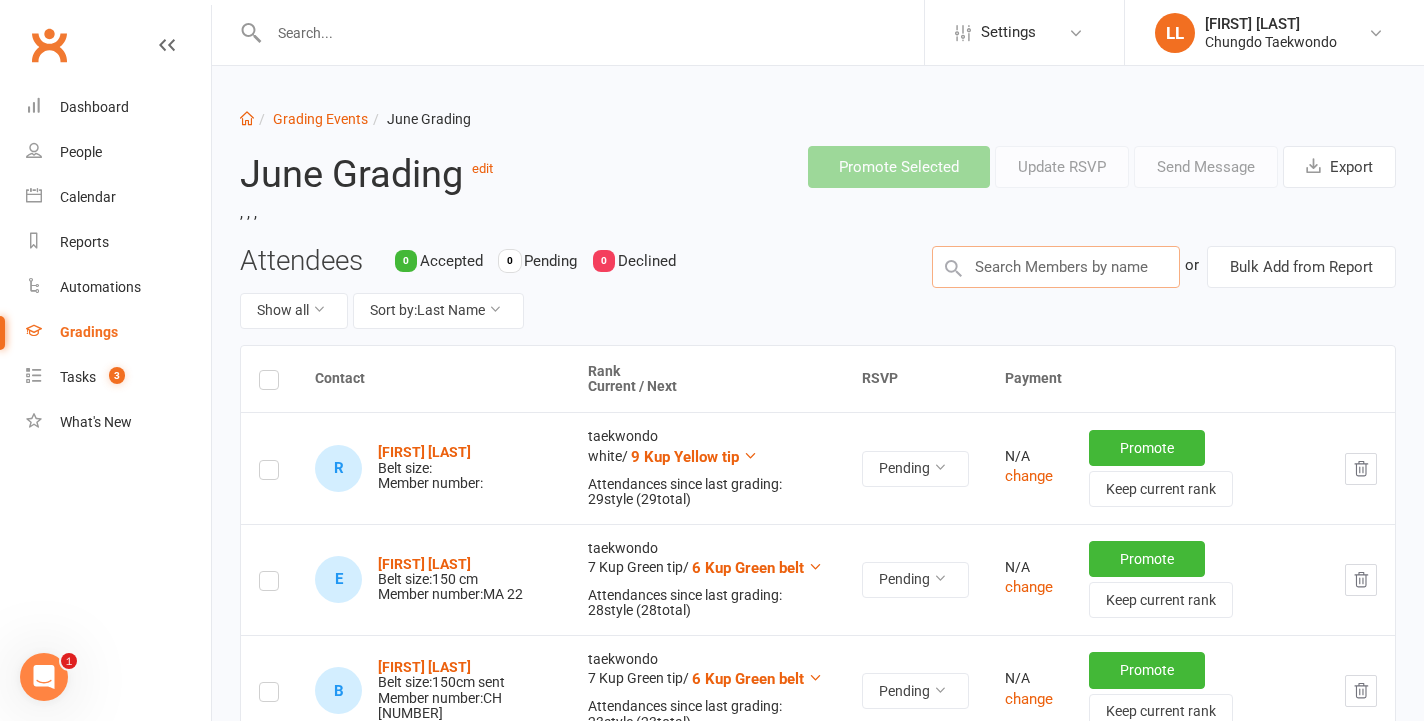click at bounding box center (1056, 267) 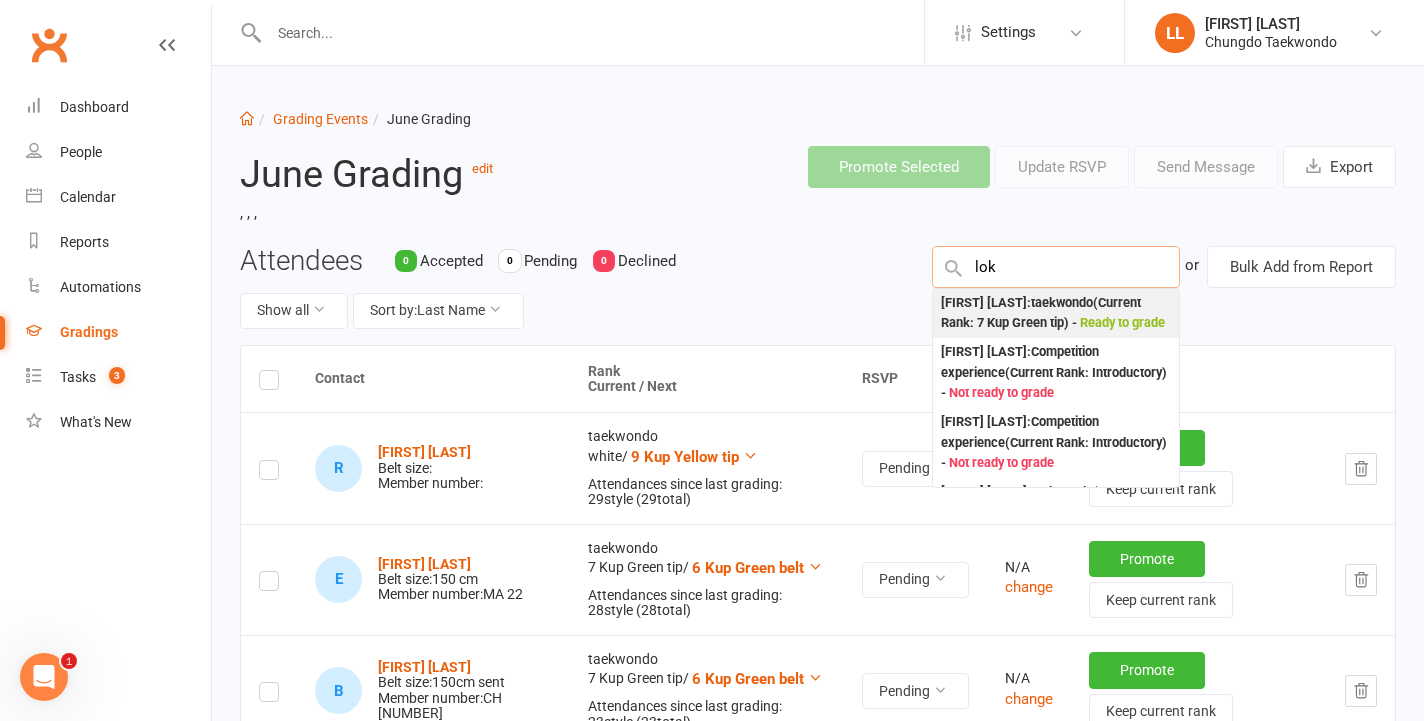 type on "lok" 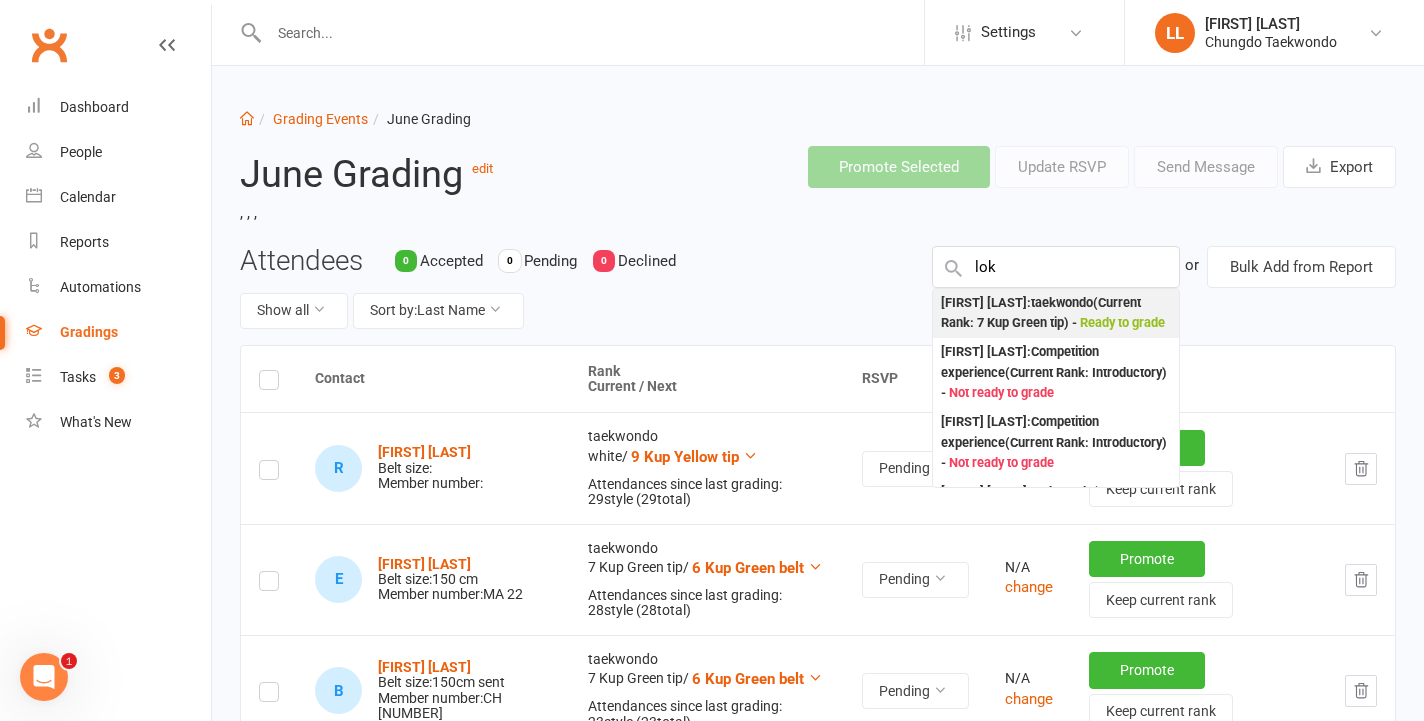 click on "[FIRST] [LAST] : taekwondo (Current Rank: 7 Kup Green tip ) - Ready to grade" at bounding box center (1056, 313) 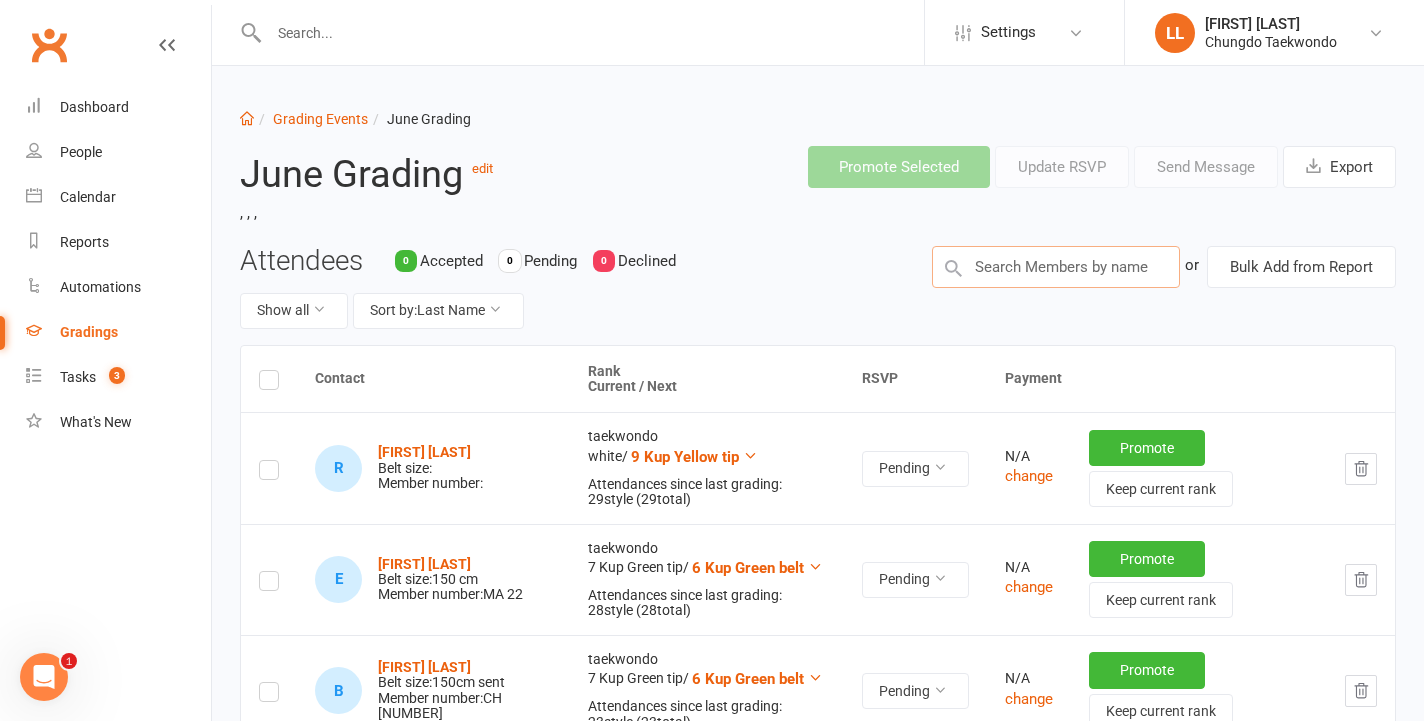 click at bounding box center (1056, 267) 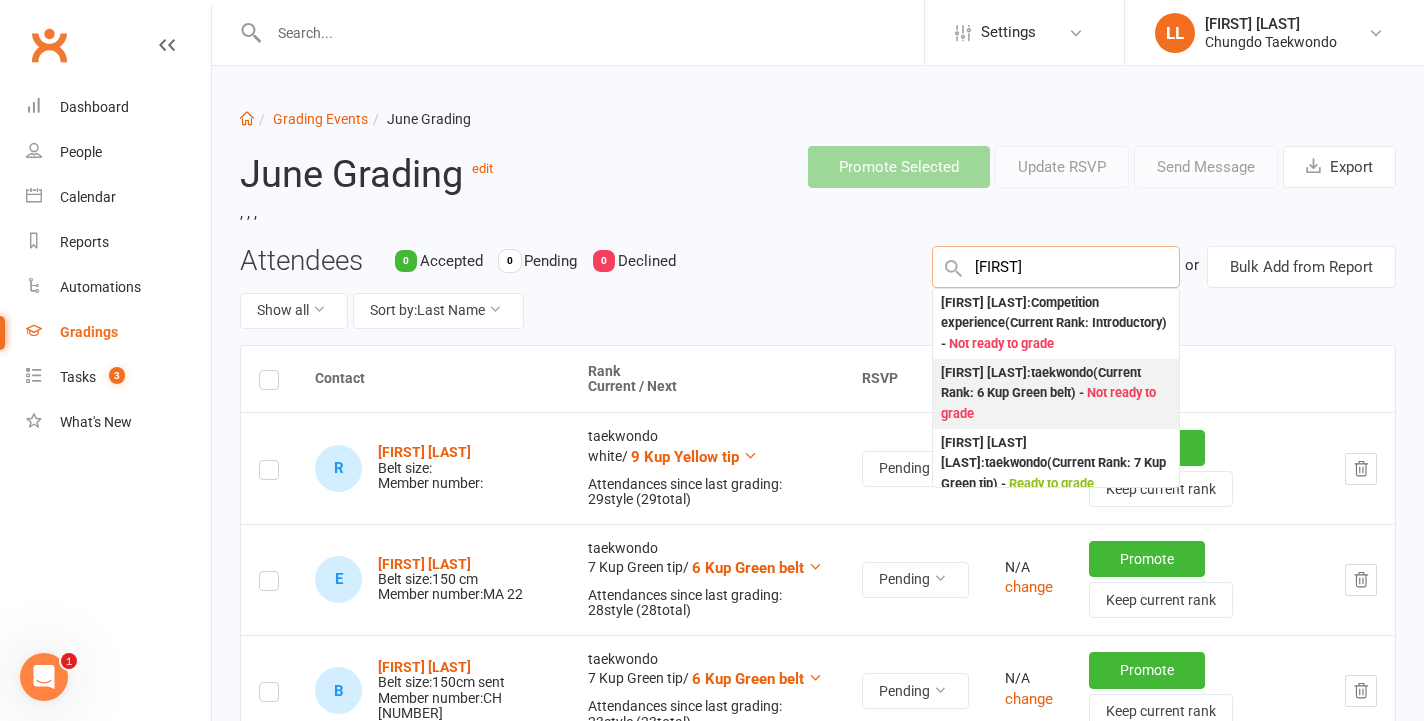 type on "[FIRST]" 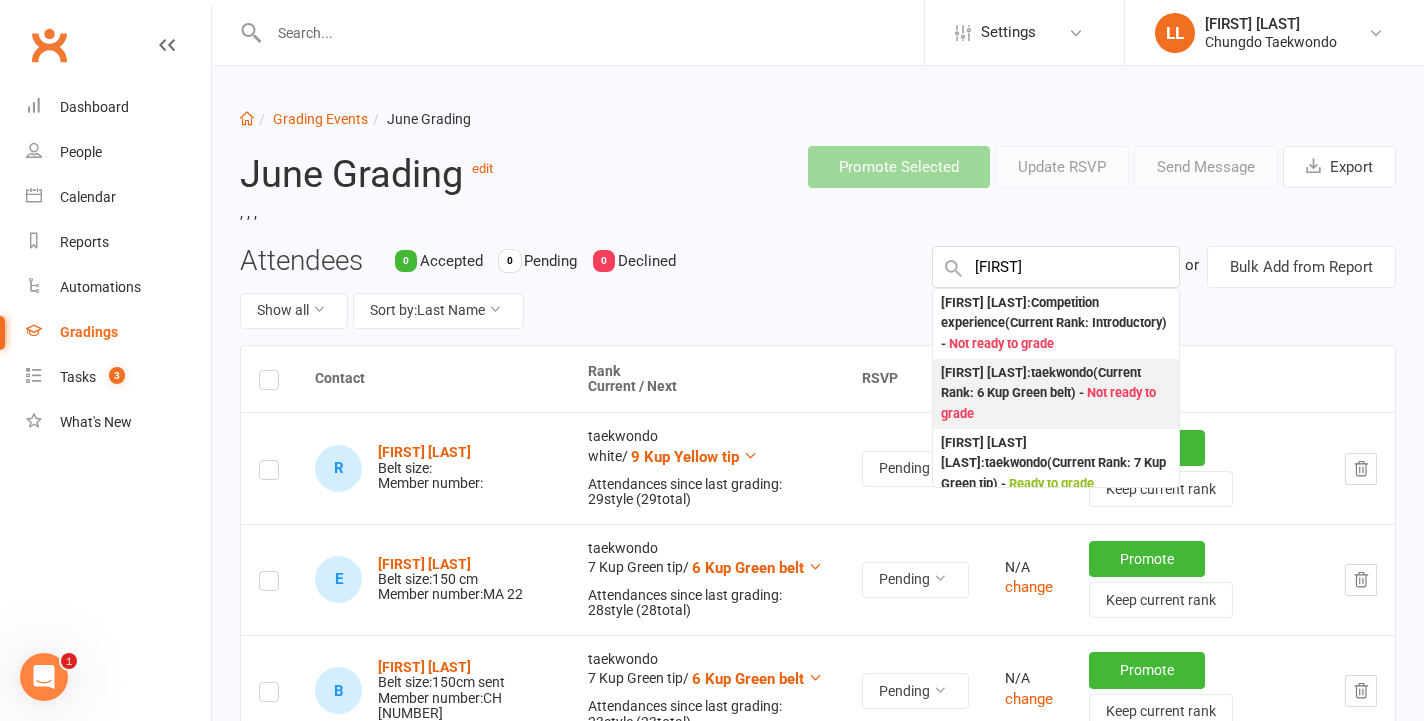 click on "Not ready to grade" at bounding box center [1048, 403] 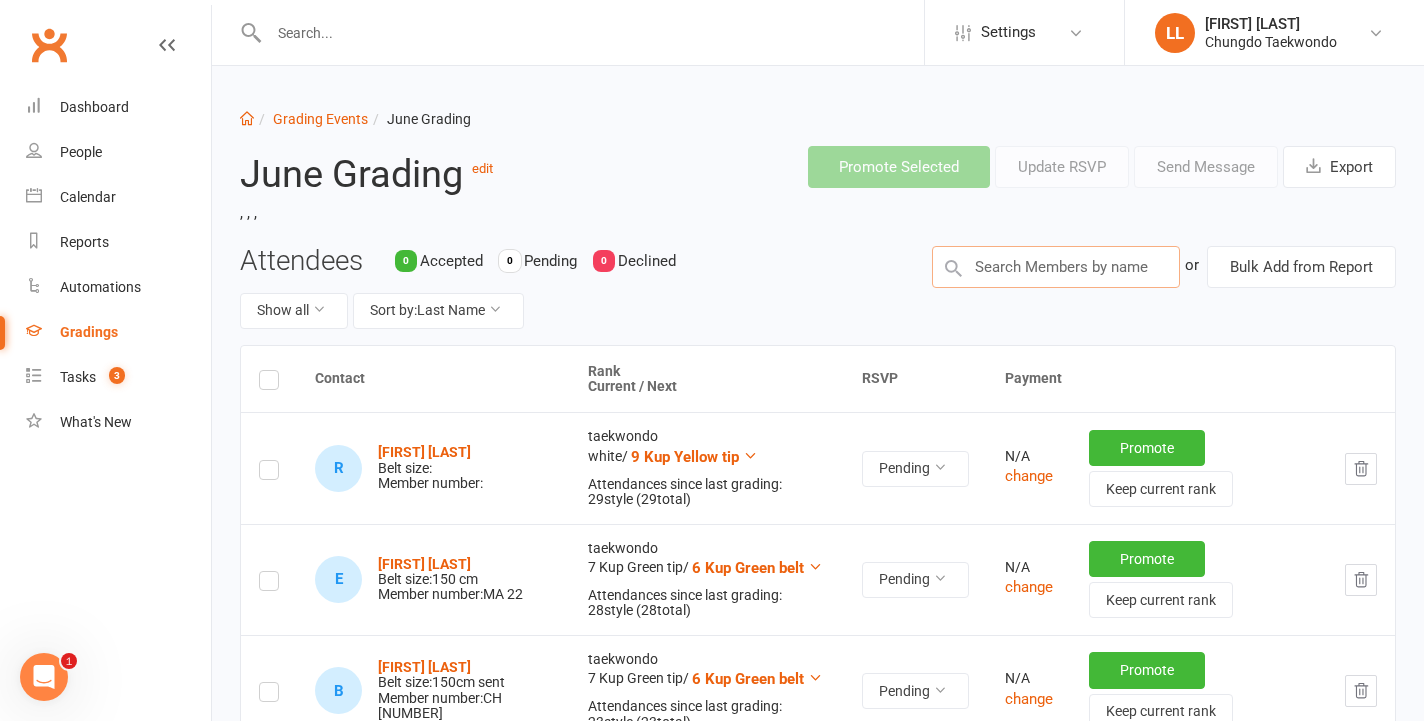 click at bounding box center (1056, 267) 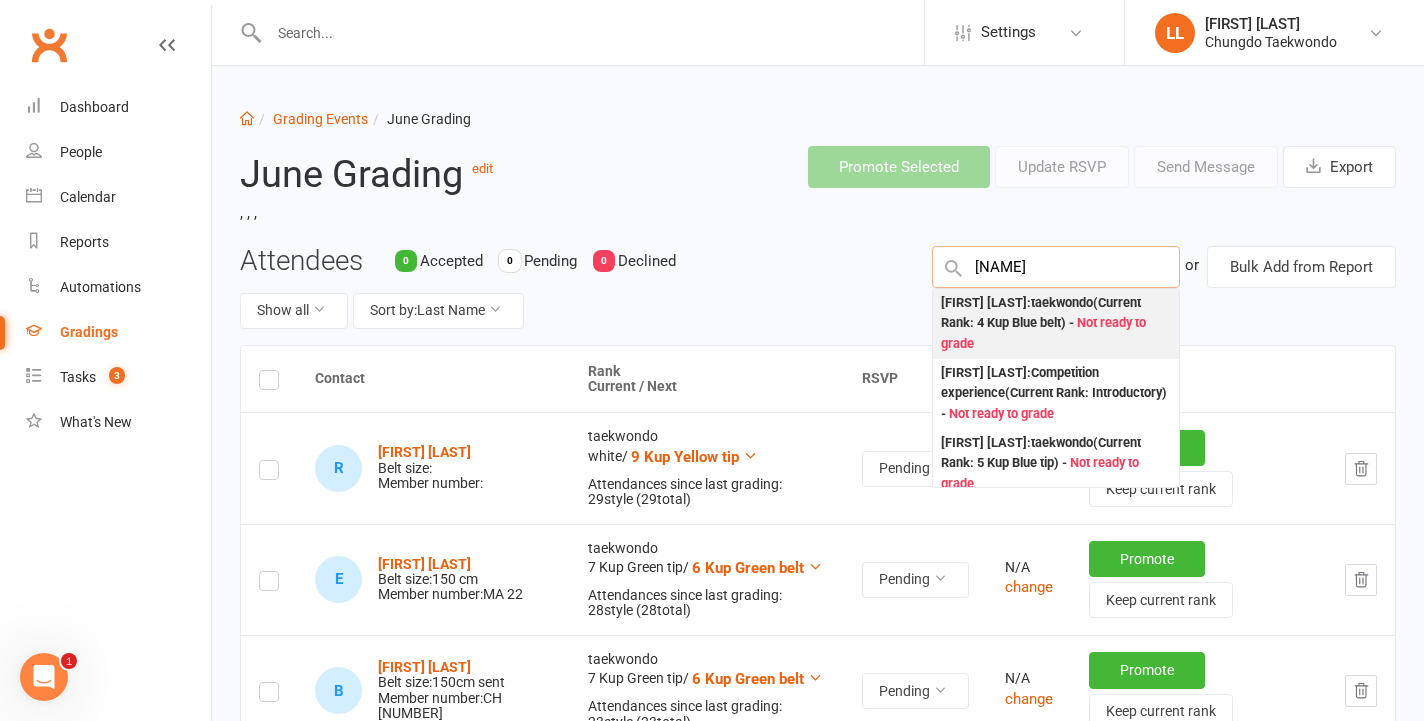 type on "[NAME]" 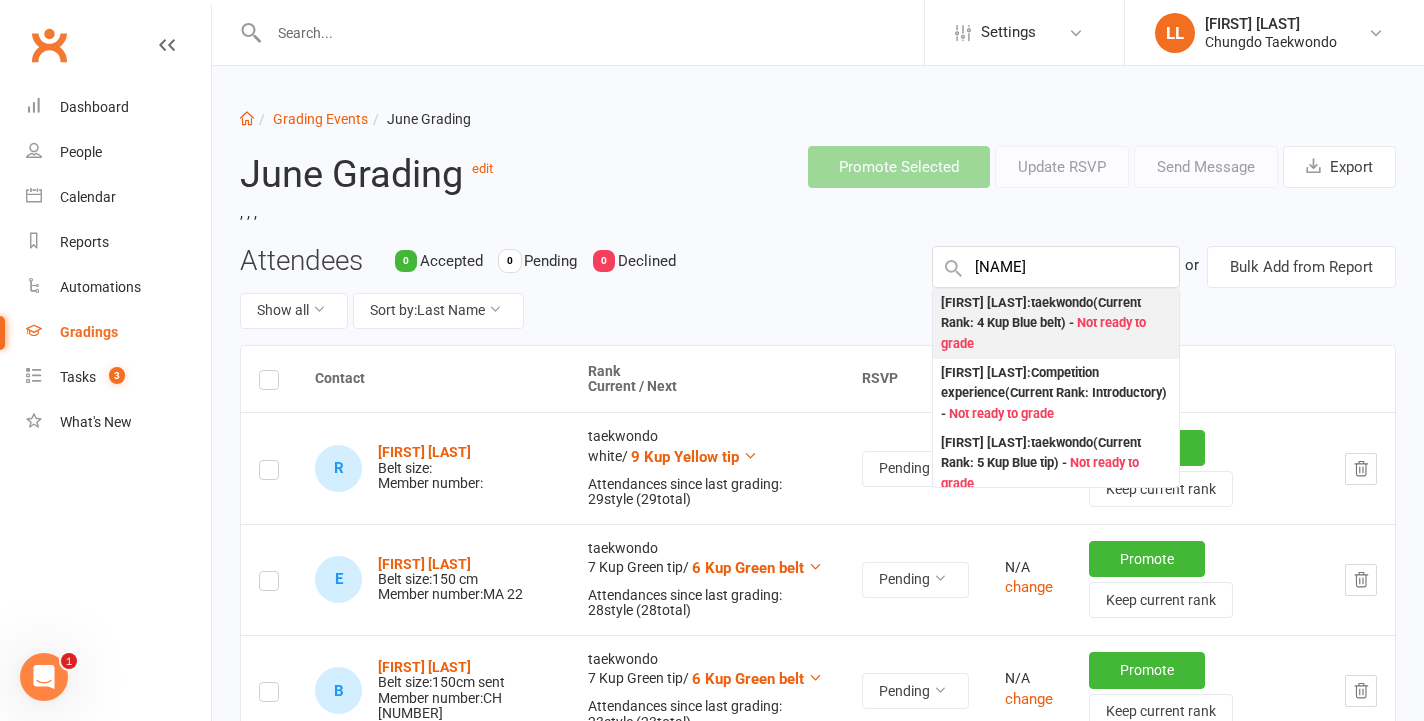 click on "[FIRST] [LAST] : taekwondo (Current Rank: 4 Kup Blue belt ) - Not ready to grade" at bounding box center (1056, 324) 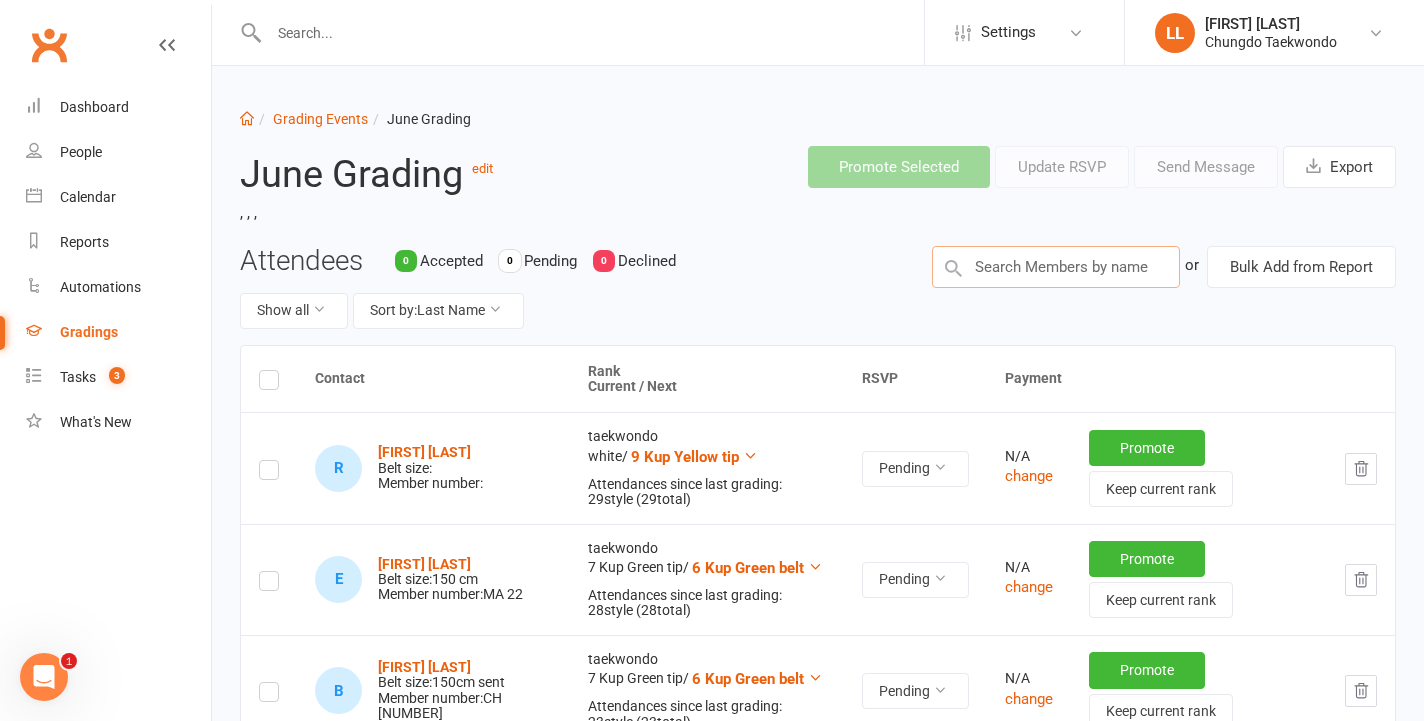 click at bounding box center [1056, 267] 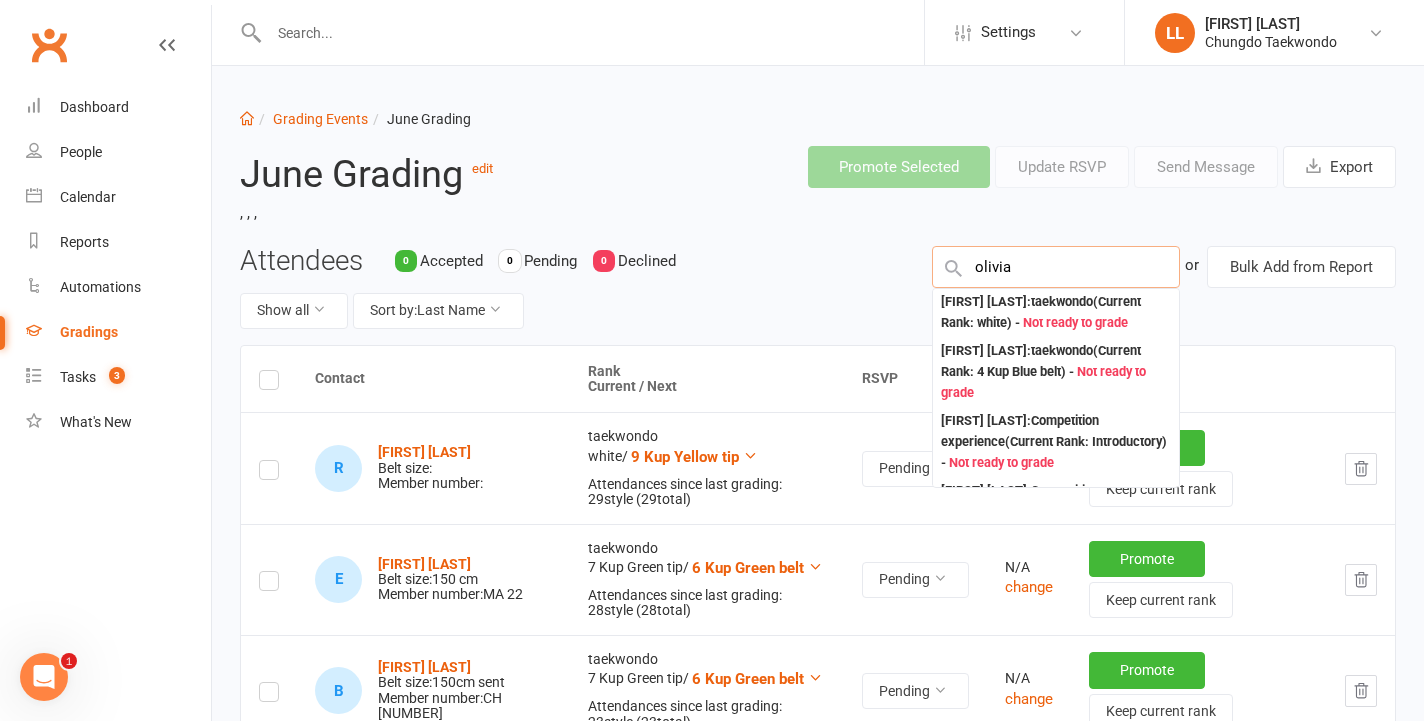 scroll, scrollTop: 310, scrollLeft: 0, axis: vertical 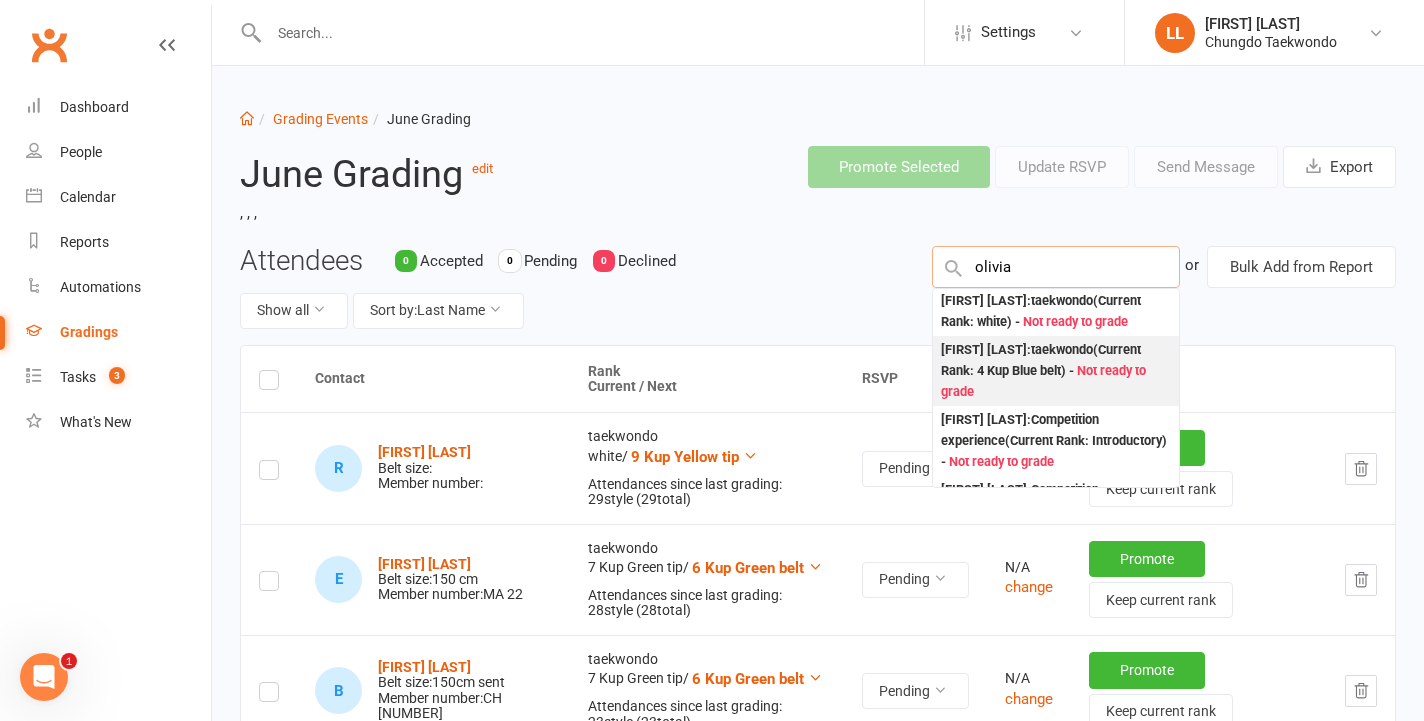 type on "olivia" 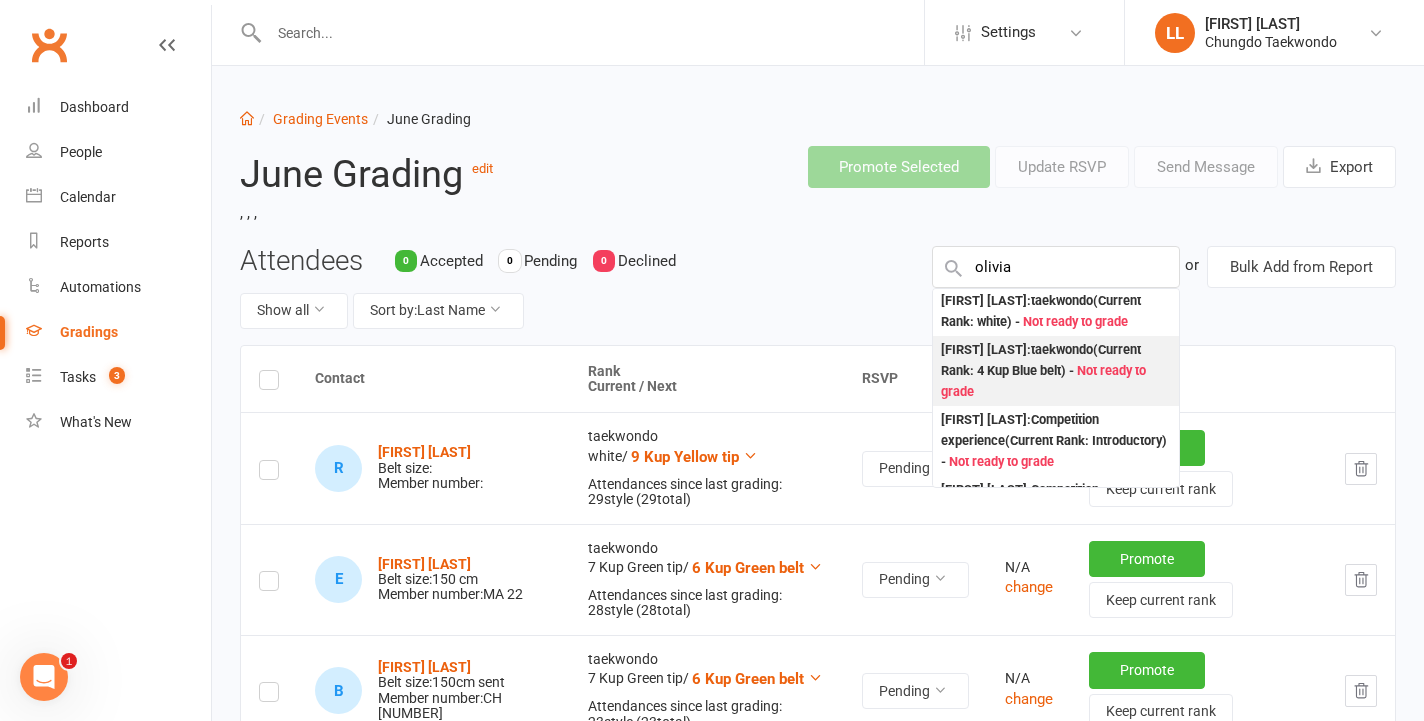 click on "[FIRST] [LAST] : taekwondo (Current Rank: 4 Kup Blue belt ) - Not ready to grade" at bounding box center [1056, 371] 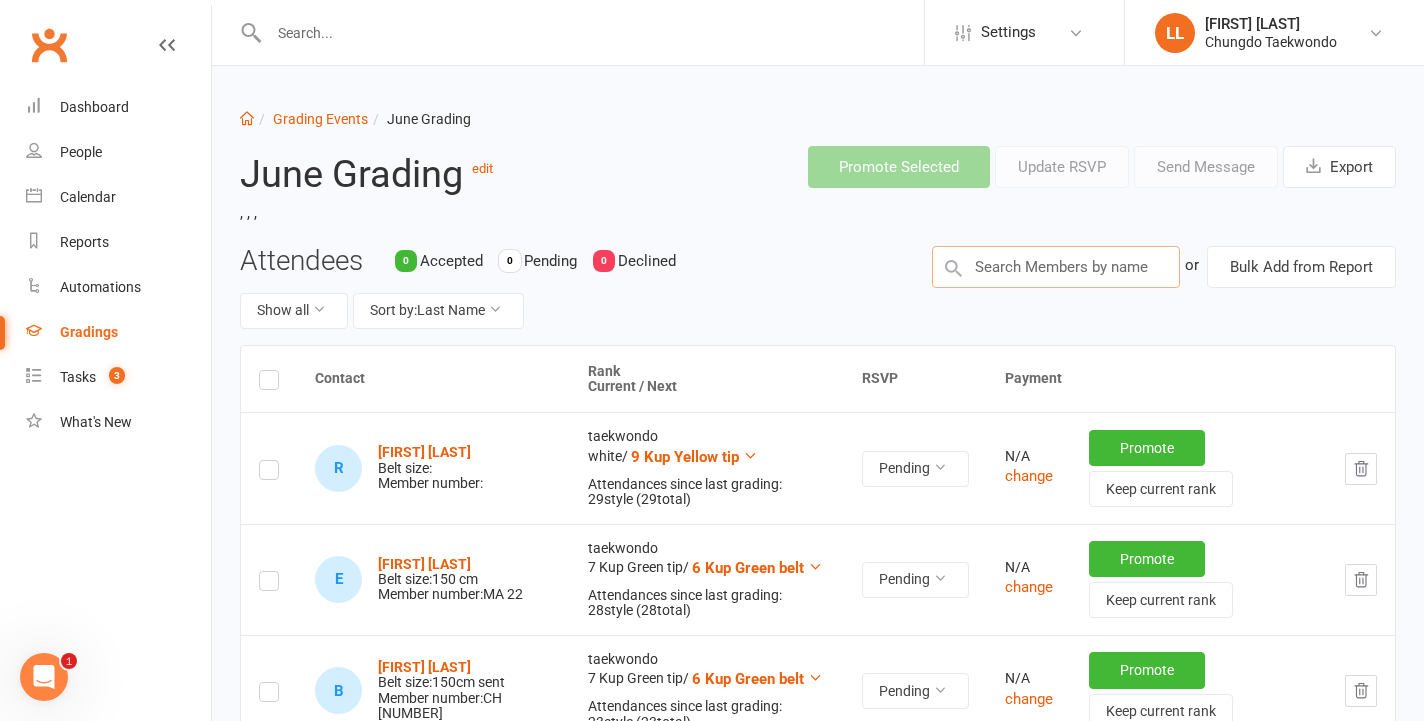 click at bounding box center (1056, 267) 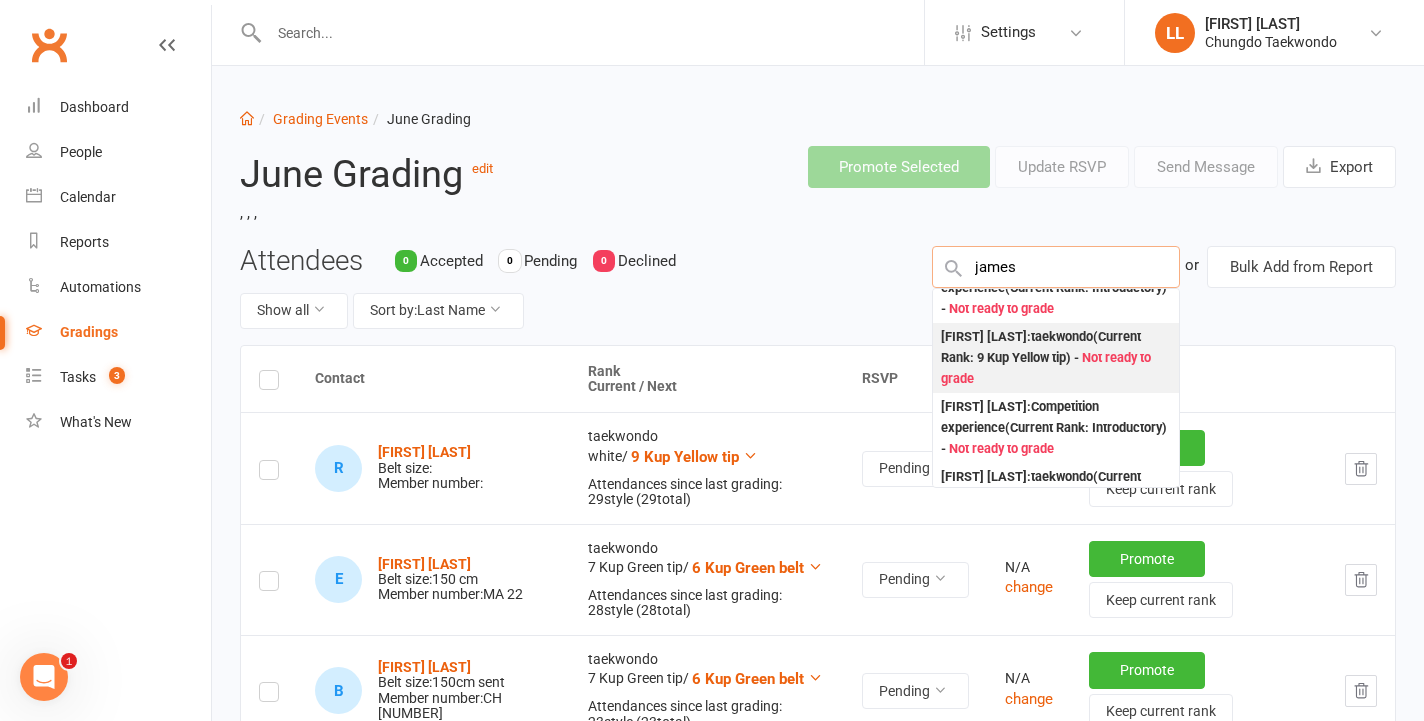 scroll, scrollTop: 395, scrollLeft: 0, axis: vertical 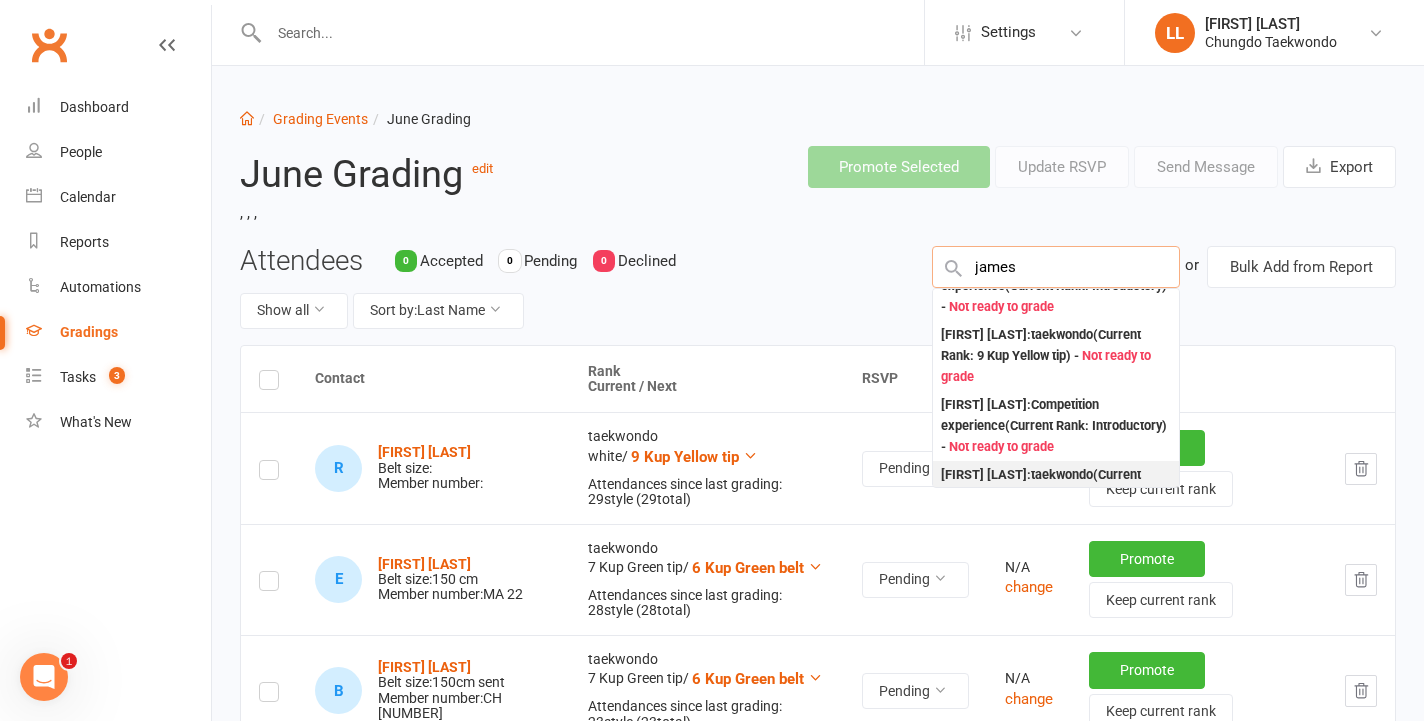 type on "james" 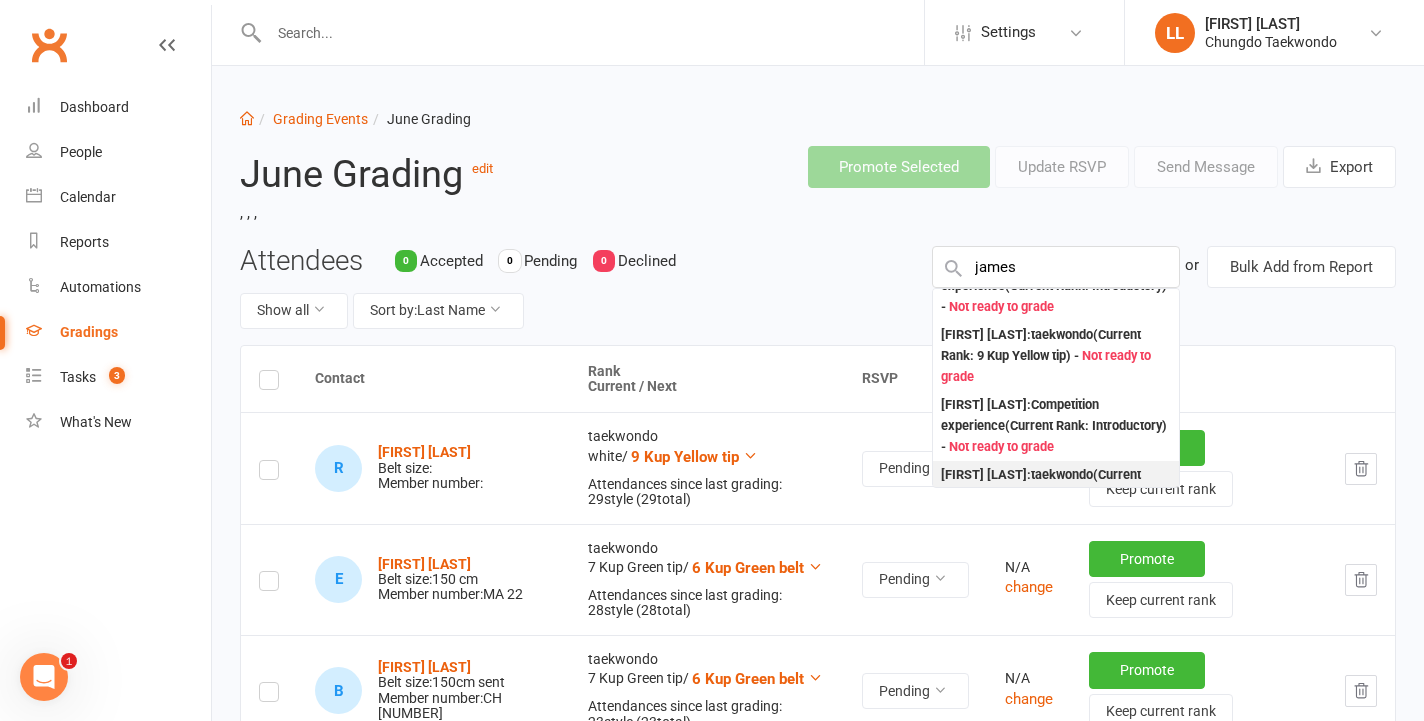 click on ": taekwondo (Current Rank: 4 Kup Blue belt ) - Not ready to grade" at bounding box center [1056, 496] 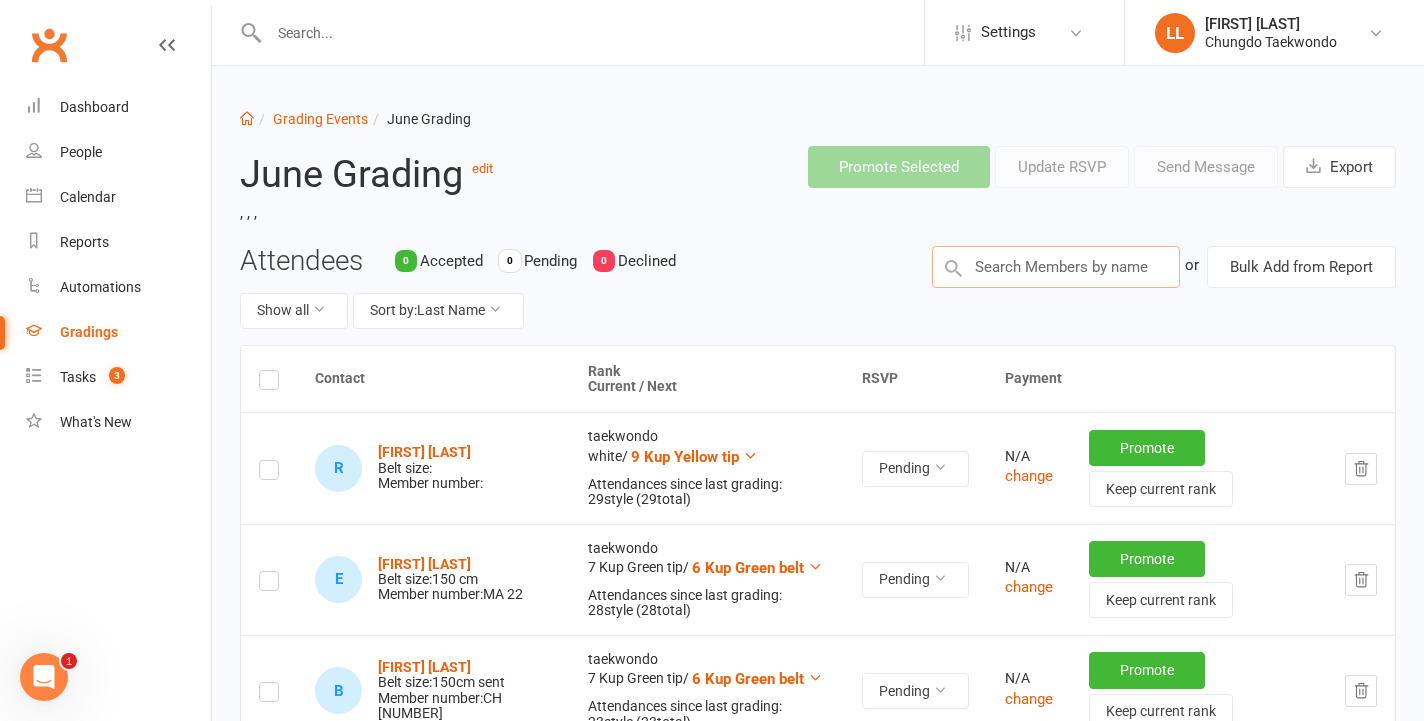click at bounding box center [1056, 267] 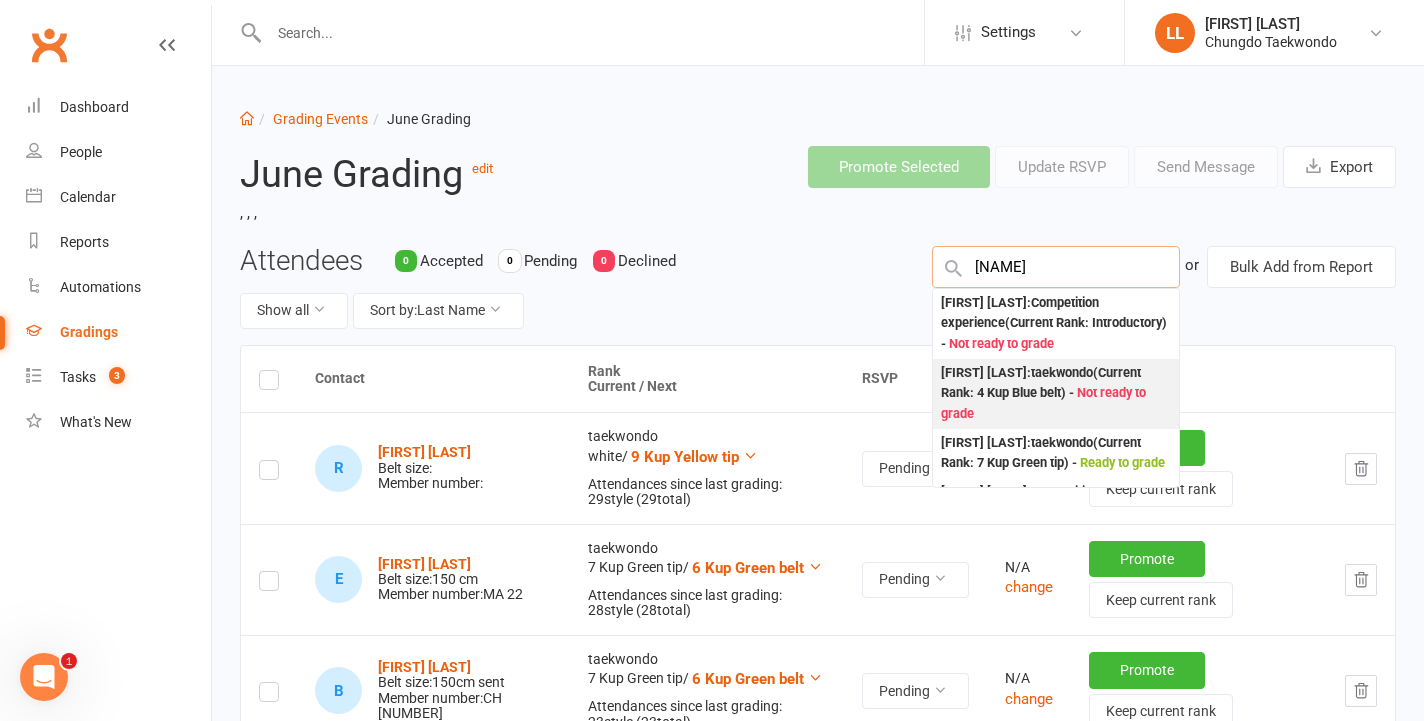 type on "[NAME]" 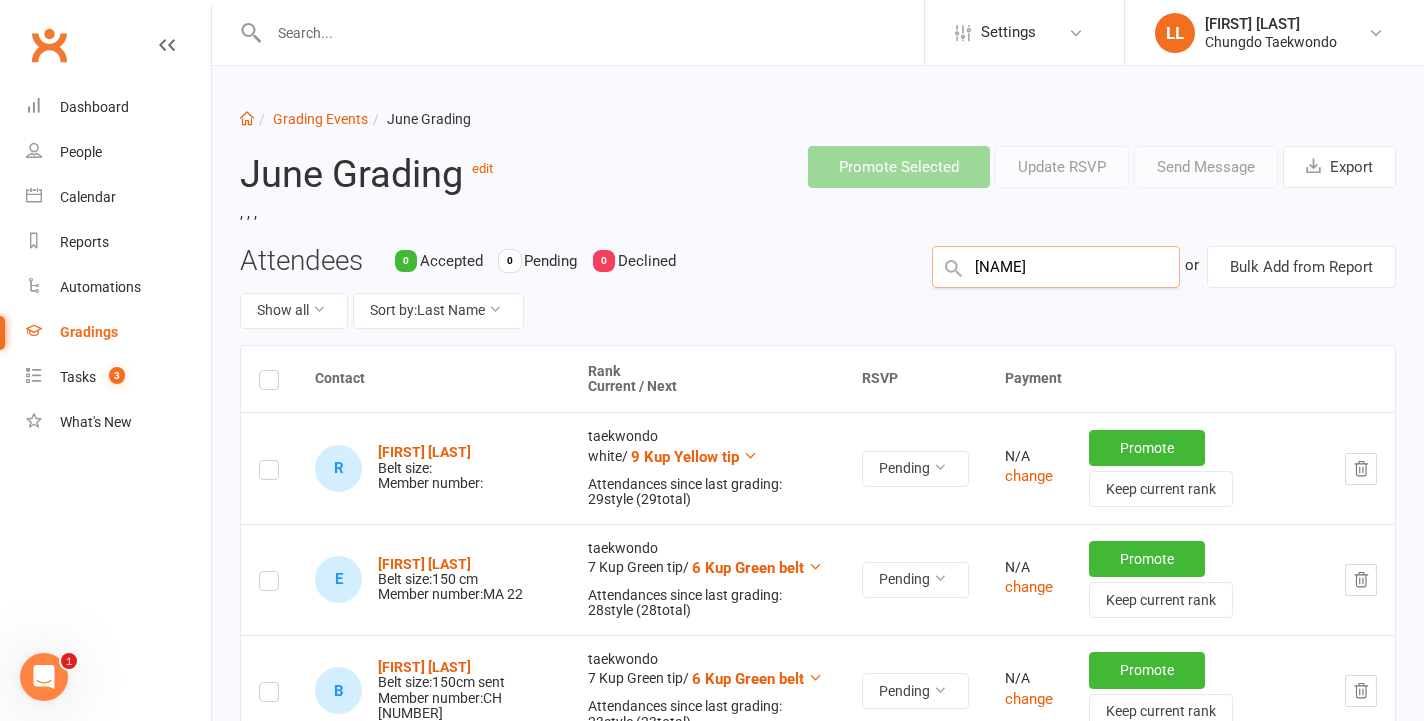 click on "[NAME]" at bounding box center [1056, 267] 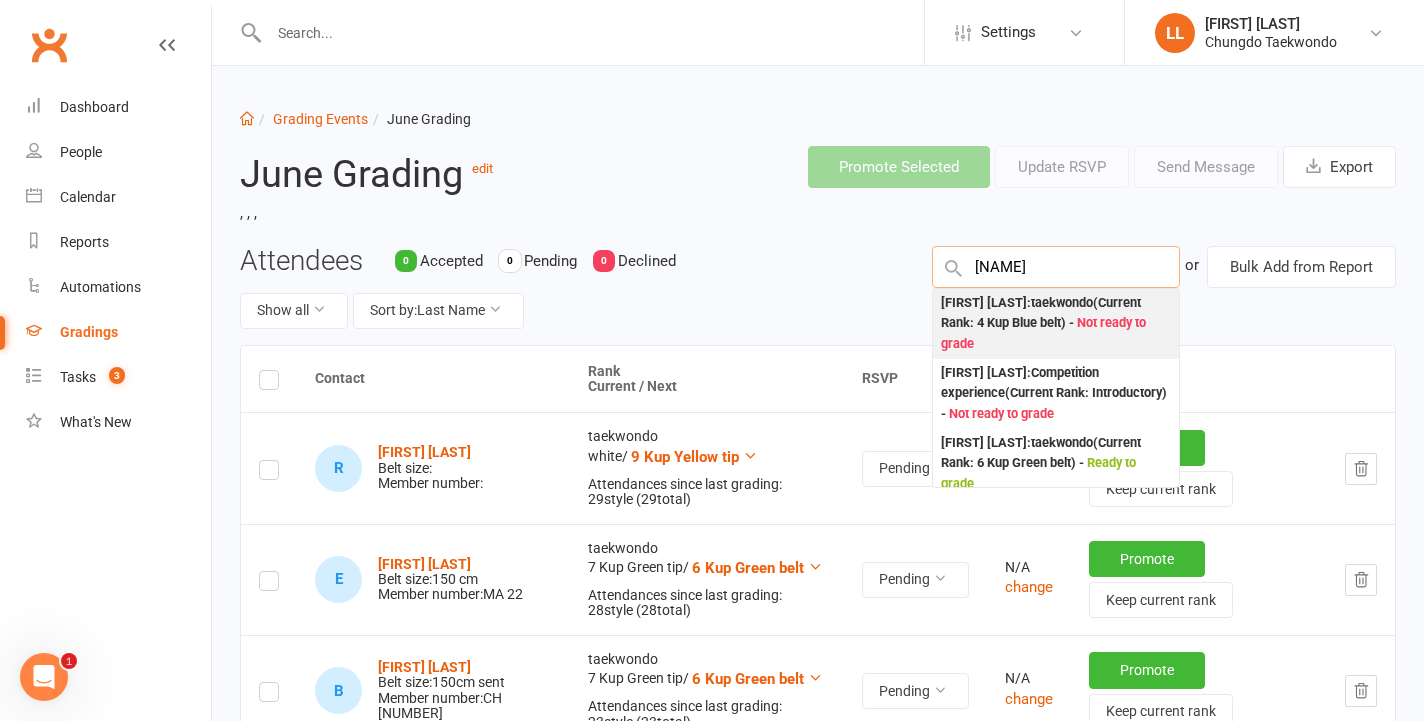 type on "[NAME]" 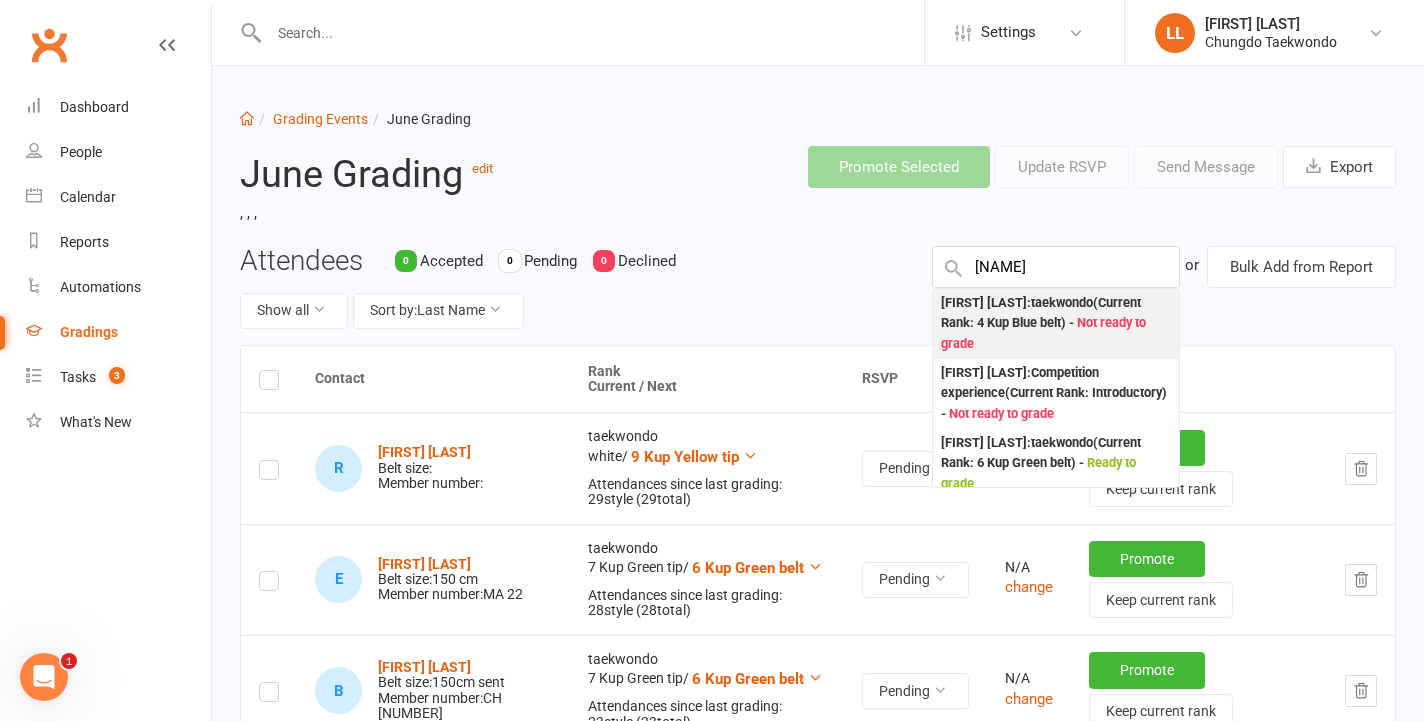 click on "[FIRST] [LAST] : taekwondo (Current Rank: 4 Kup Blue belt ) - Not ready to grade" at bounding box center [1056, 324] 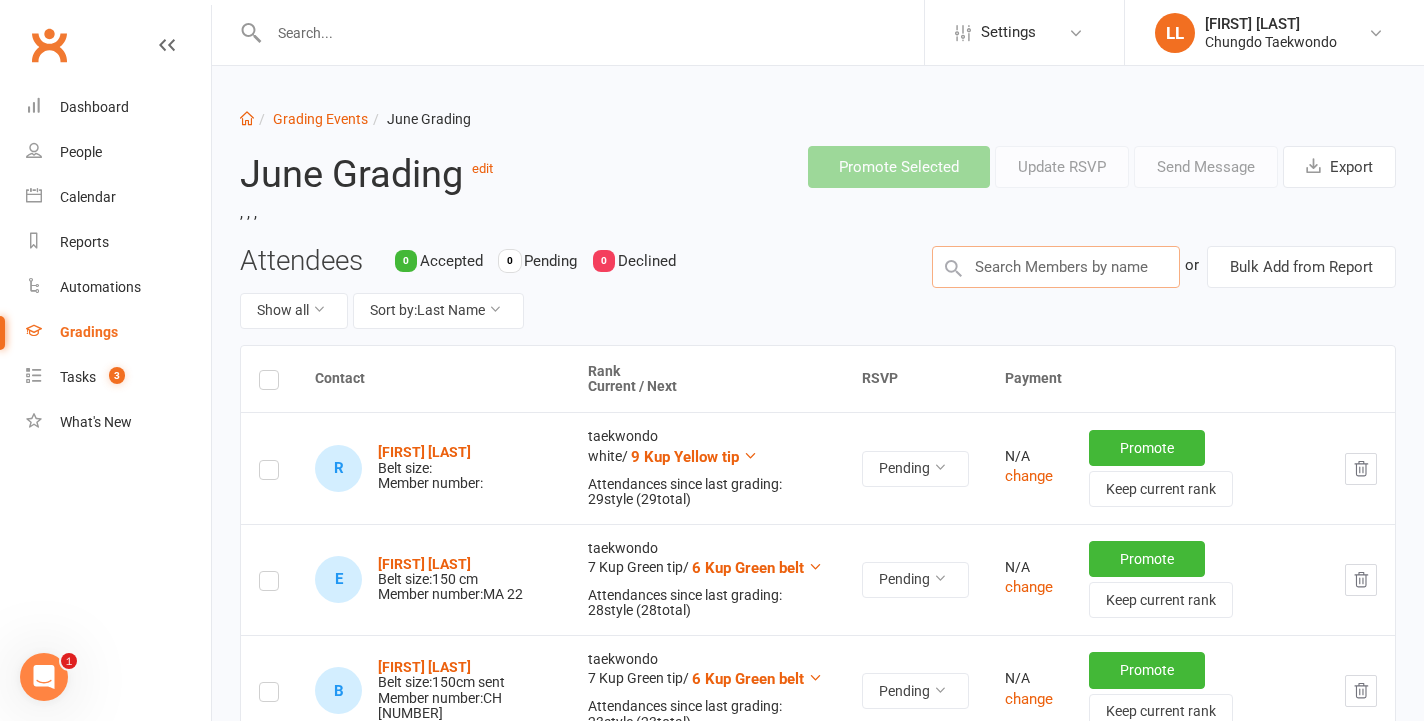 click at bounding box center (1056, 267) 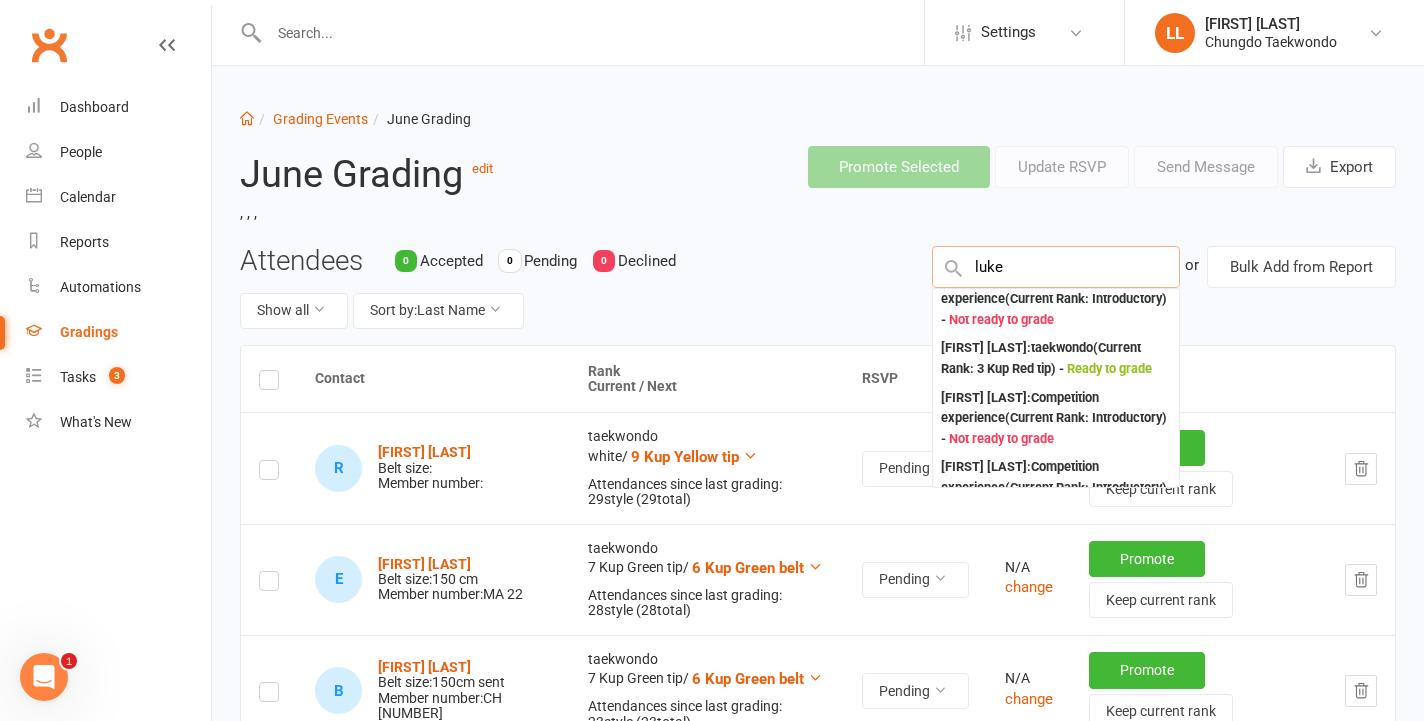 scroll, scrollTop: 186, scrollLeft: 0, axis: vertical 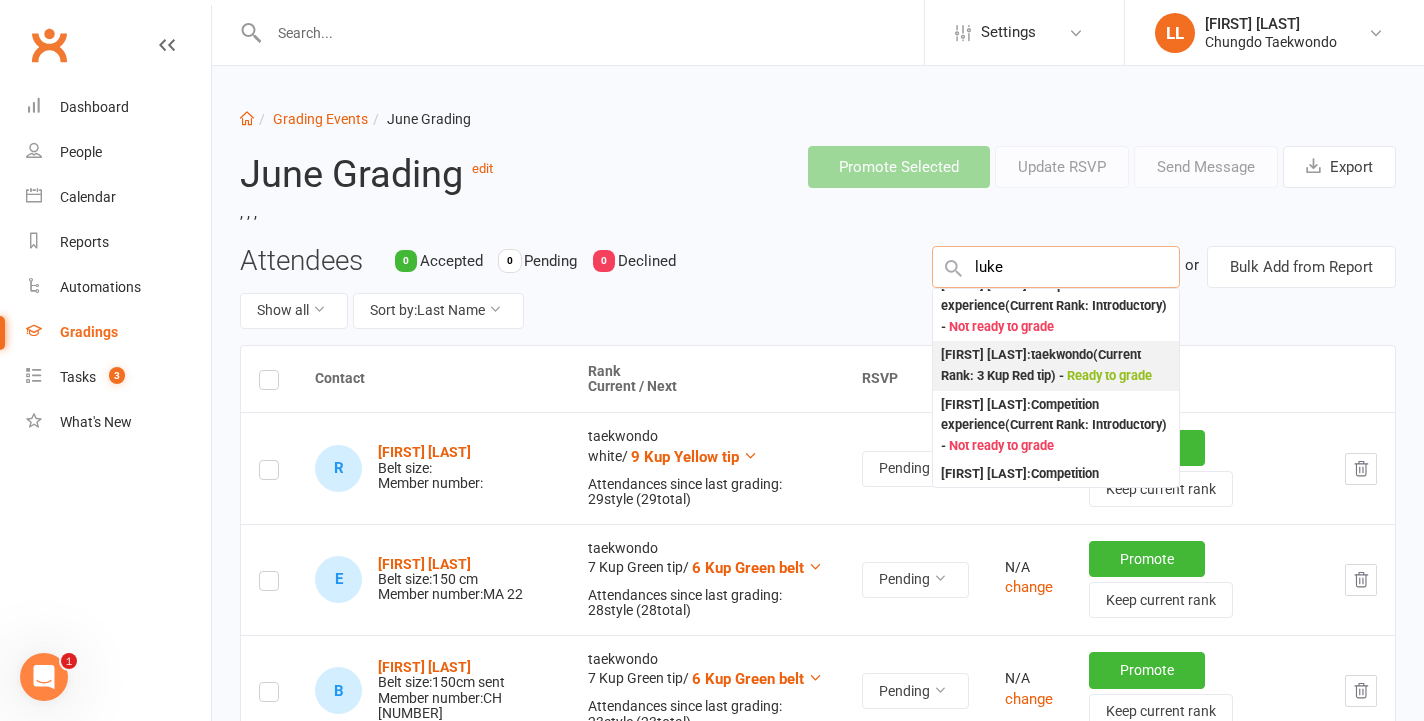 type on "luke" 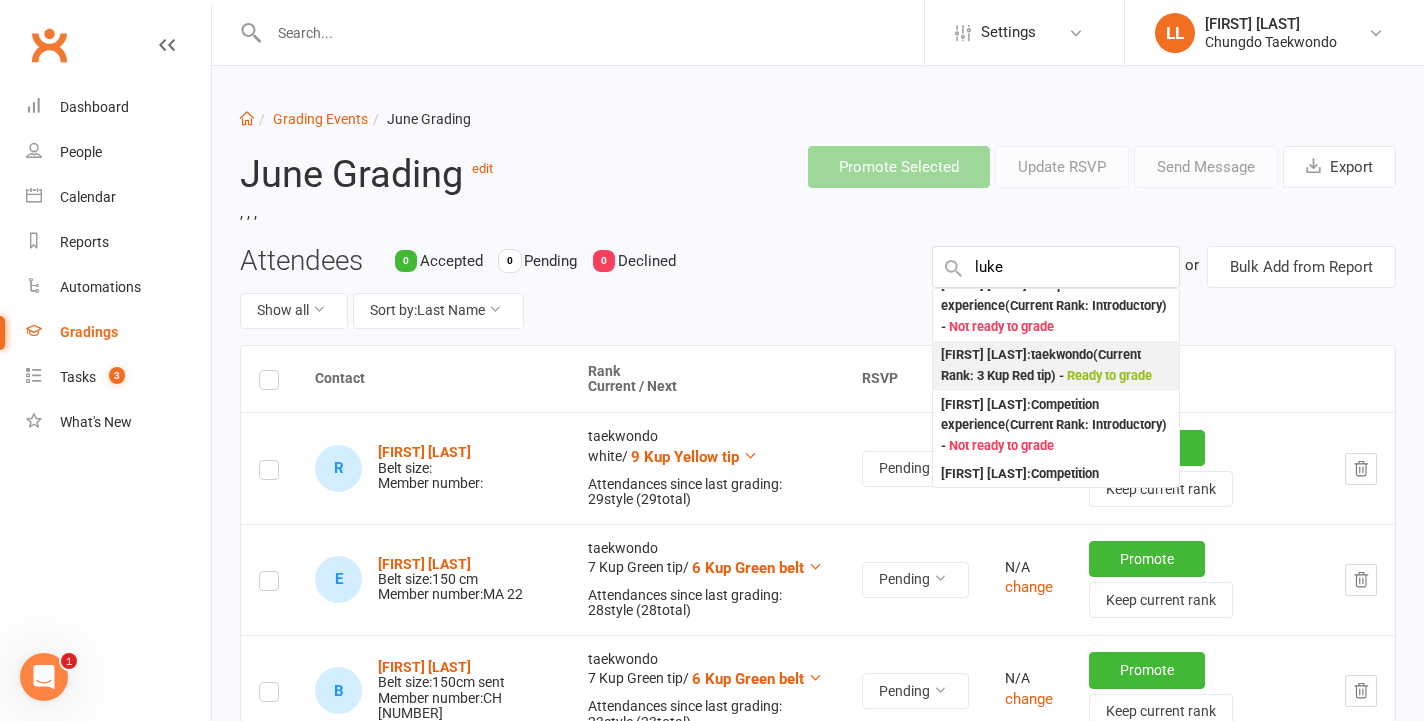 click on "[FIRST] [LAST] : taekwondo (Current Rank: 3 Kup Red tip ) - Ready to grade" at bounding box center [1056, 365] 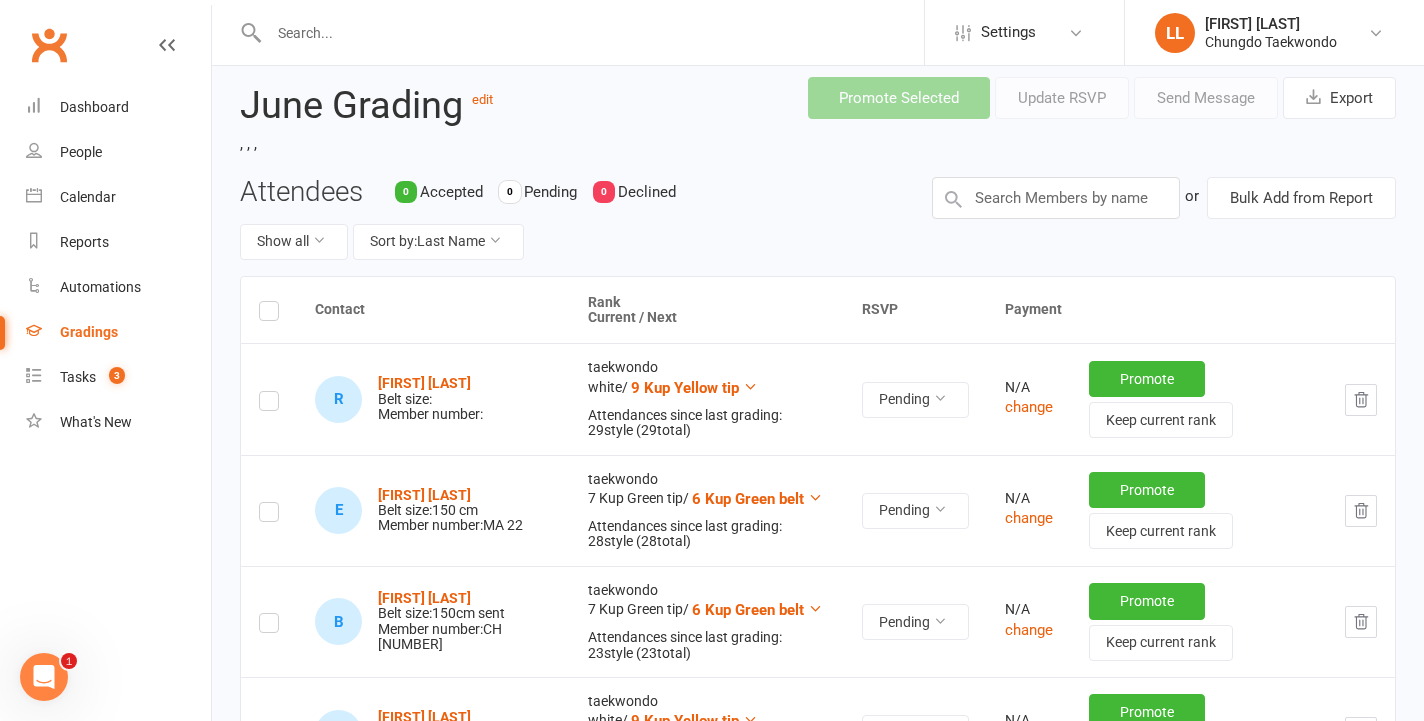 scroll, scrollTop: 0, scrollLeft: 0, axis: both 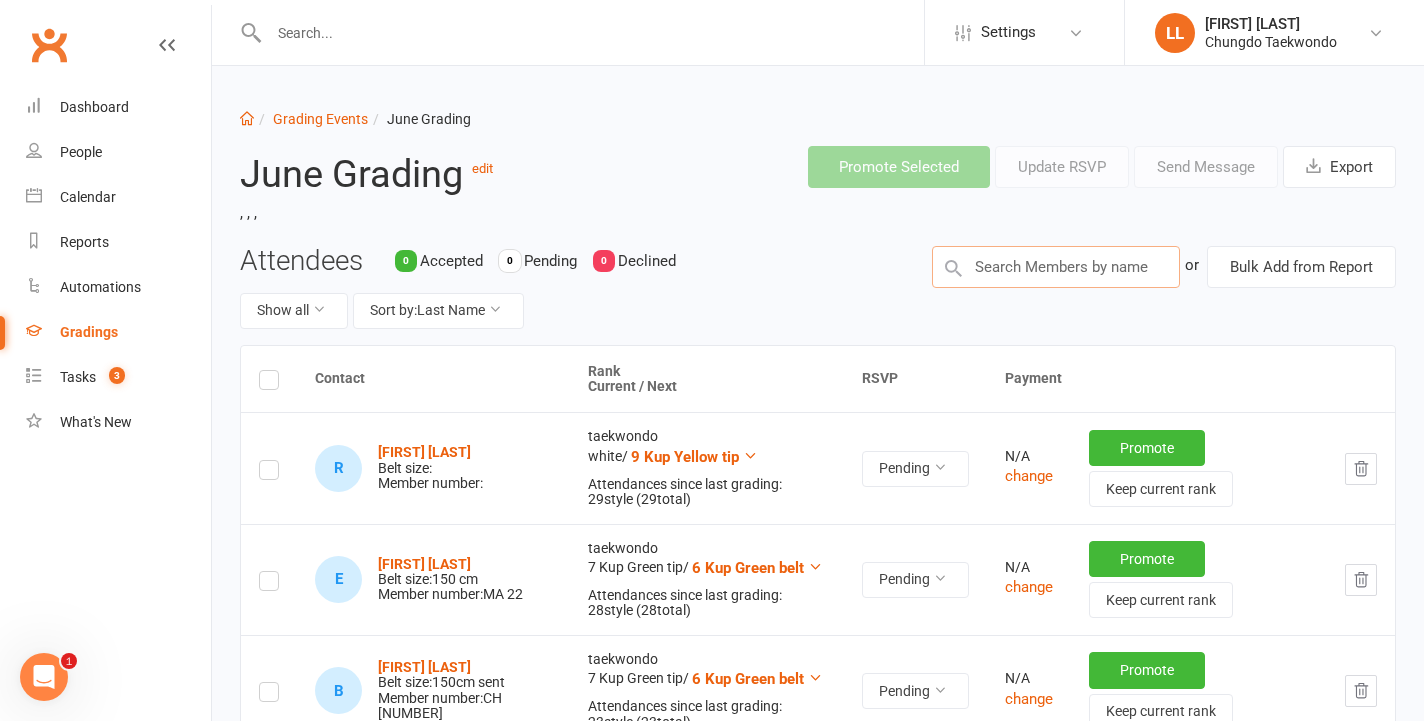 click at bounding box center [1056, 267] 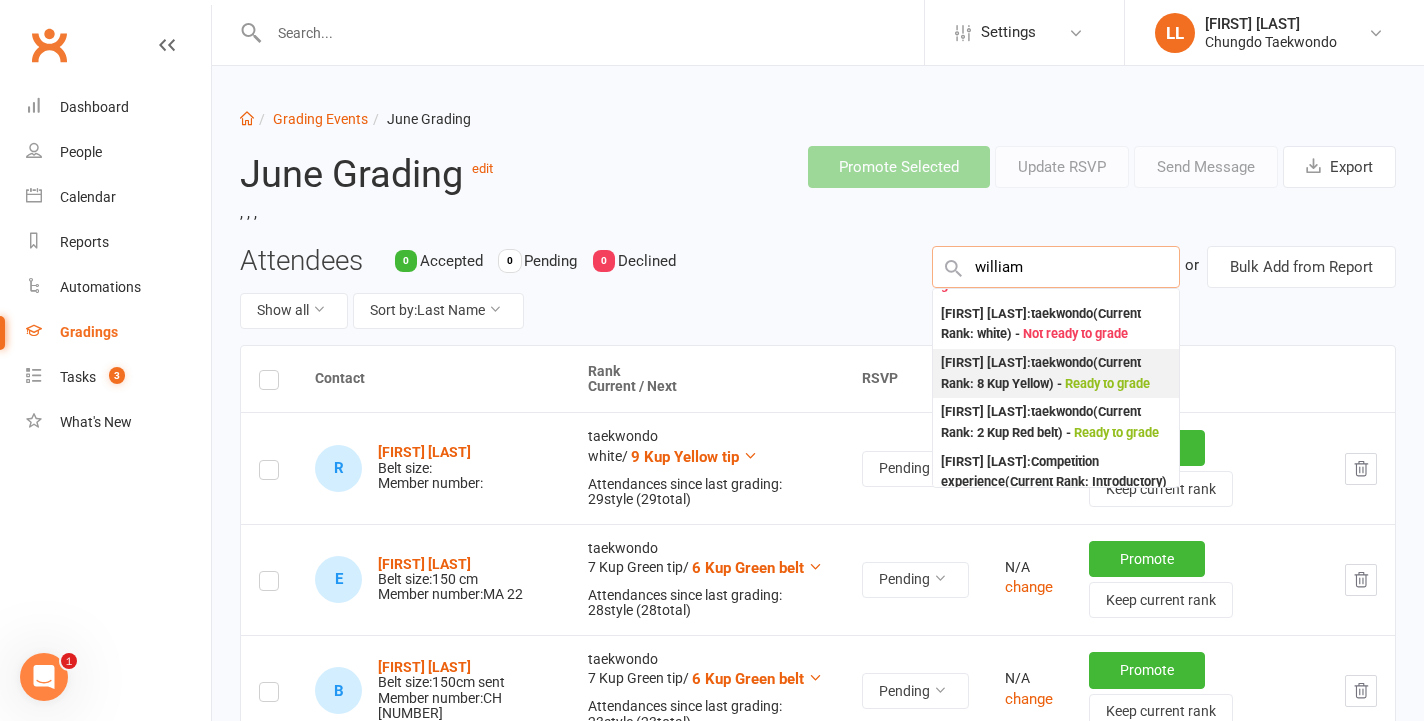 scroll, scrollTop: 58, scrollLeft: 0, axis: vertical 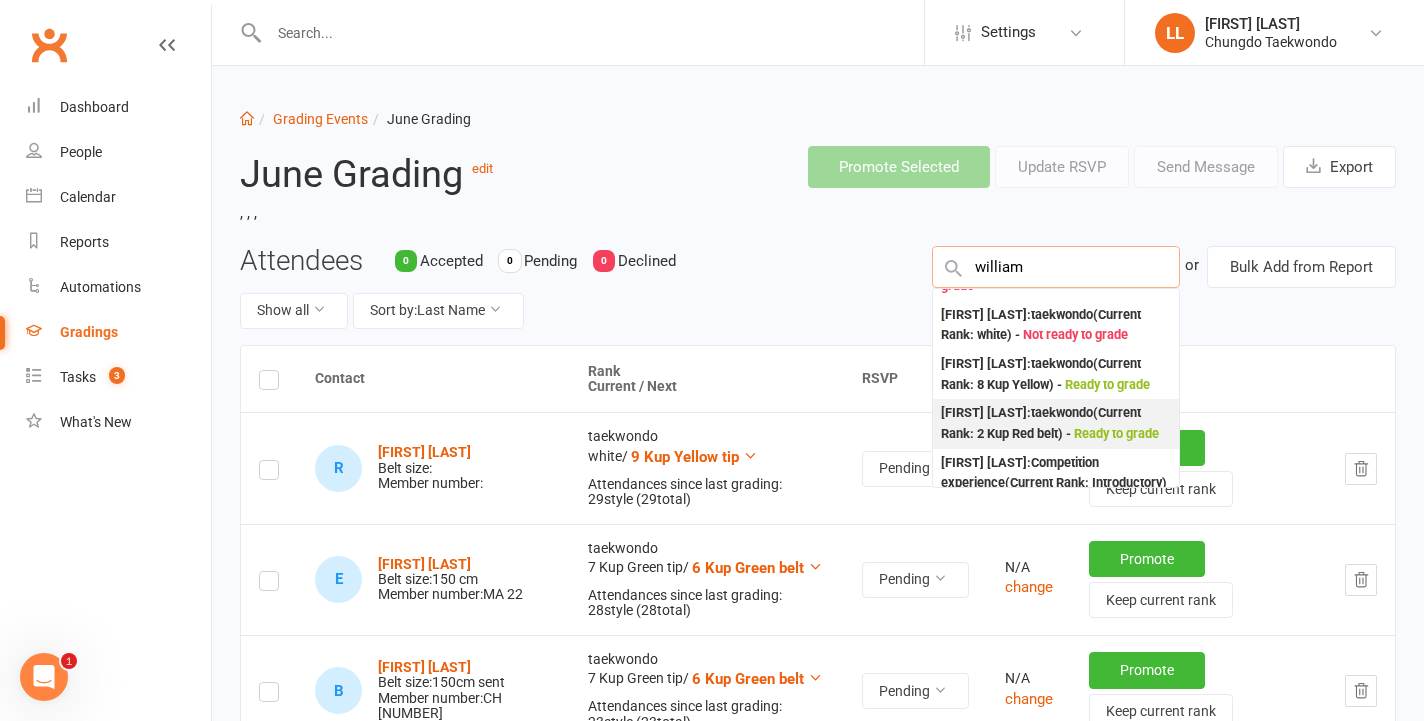 type on "william" 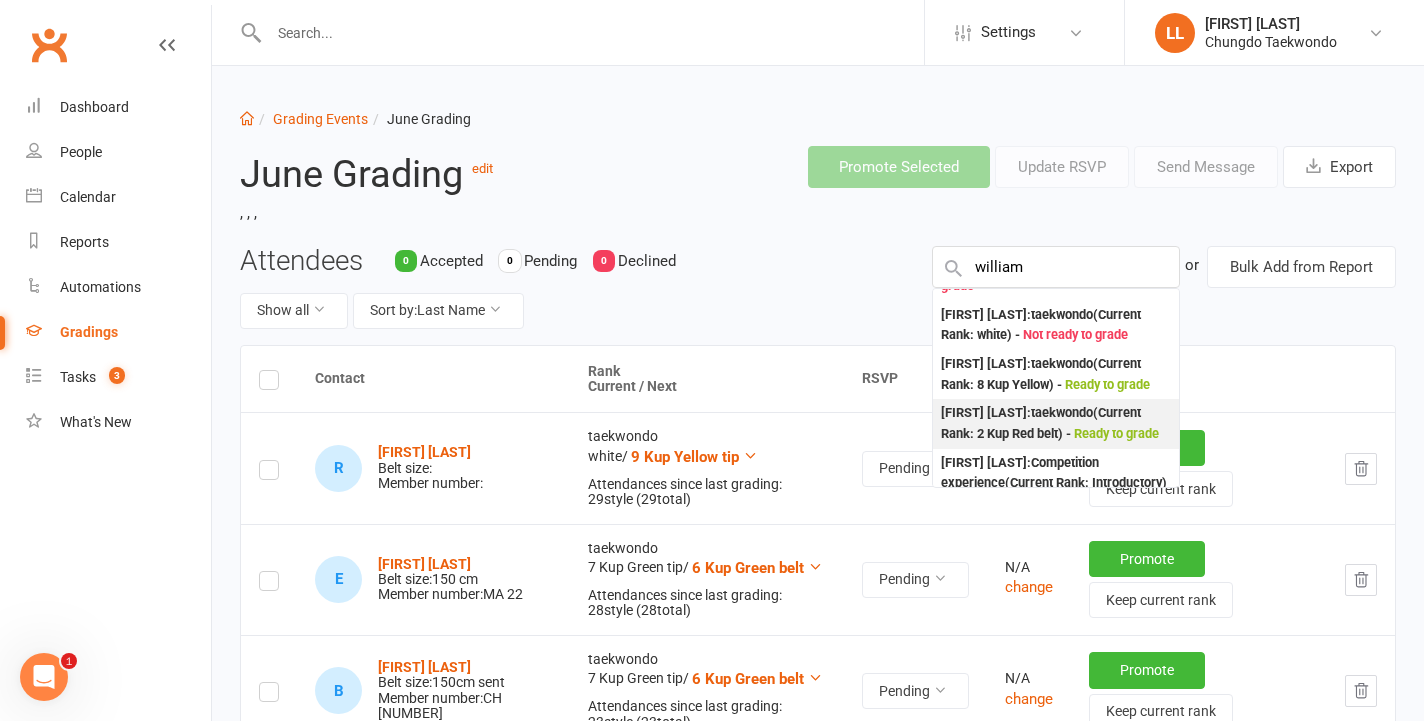 click on "[FIRST] [LAST] : taekwondo (Current Rank: 2 Kup Red belt ) - Ready to grade" at bounding box center (1056, 423) 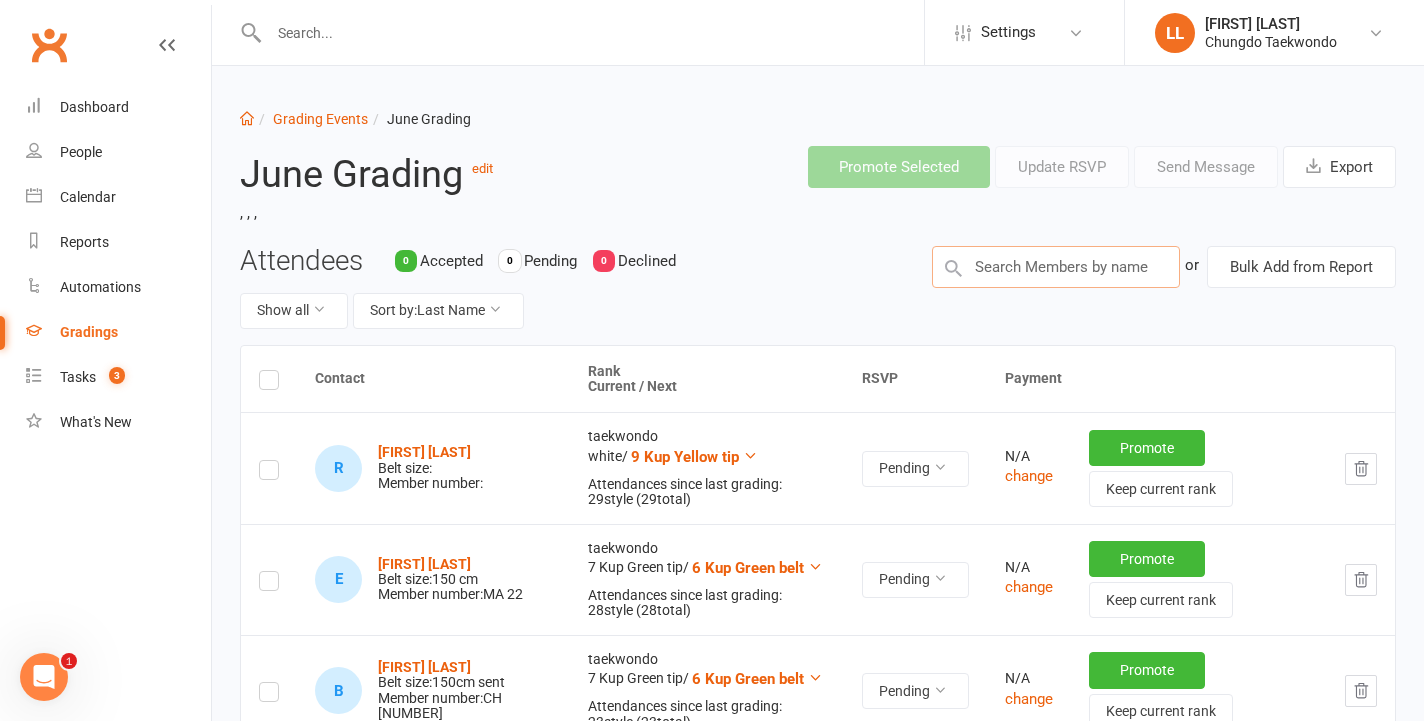 click at bounding box center (1056, 267) 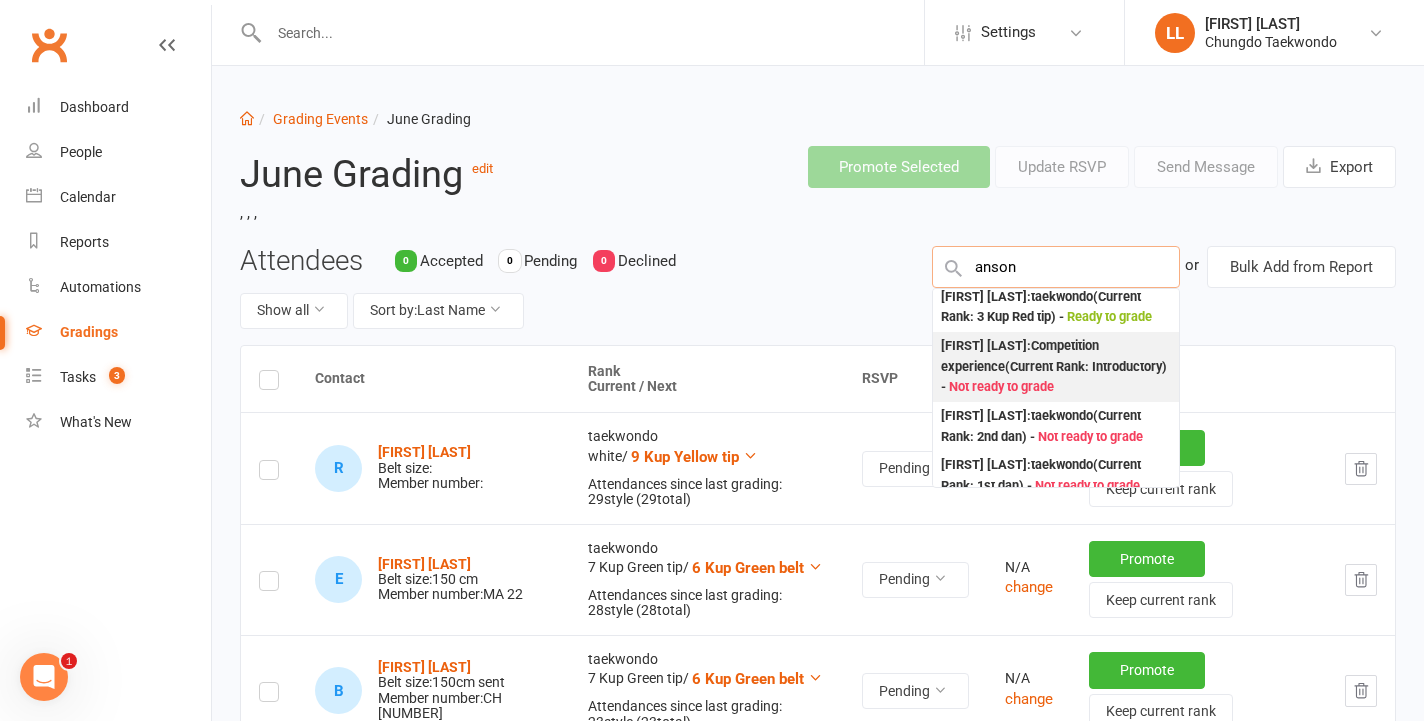 scroll, scrollTop: 0, scrollLeft: 0, axis: both 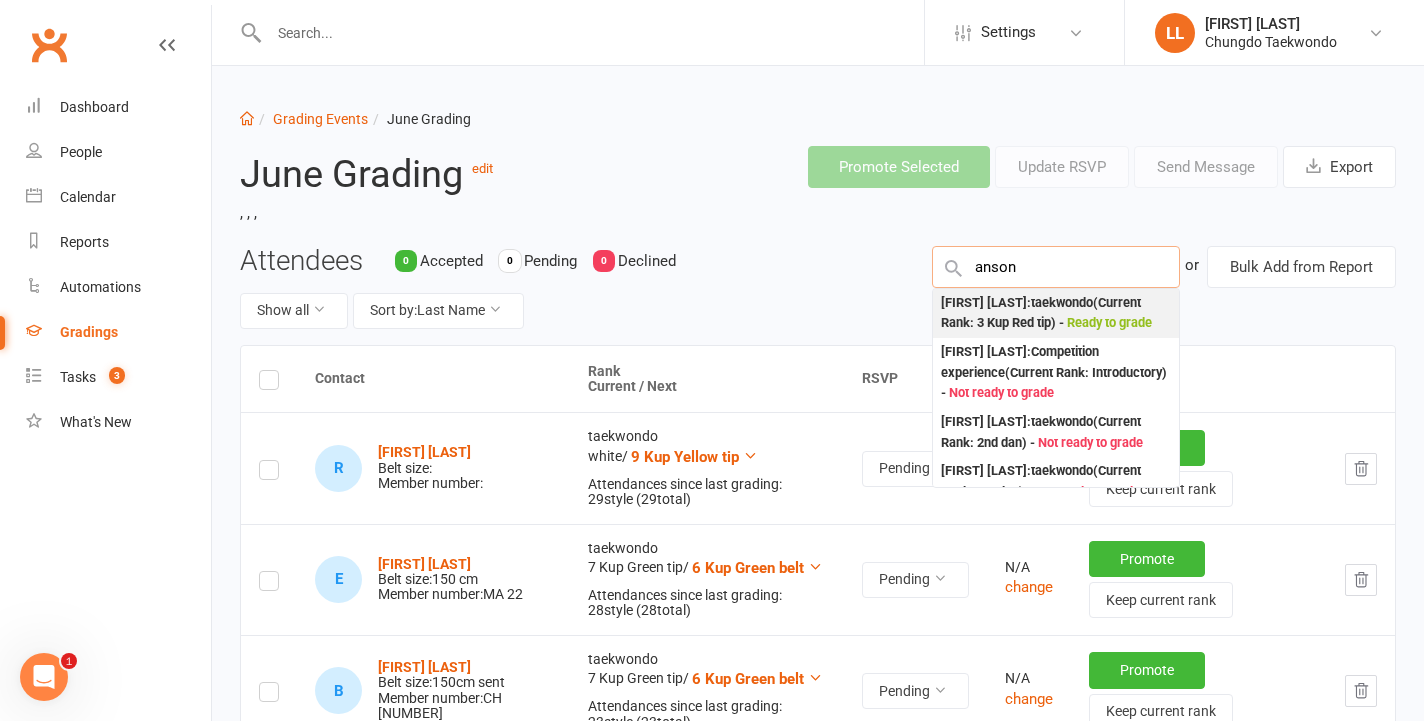 type on "anson" 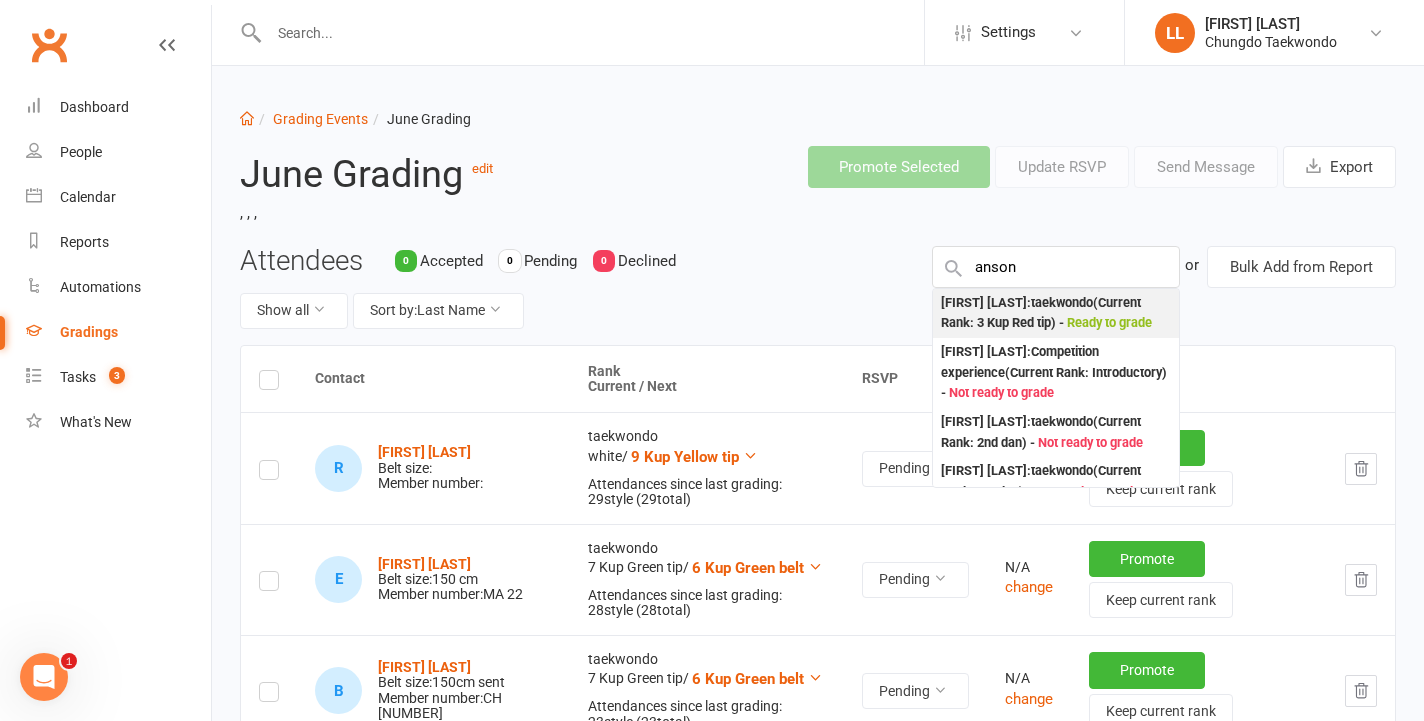 click on "Ready to grade" at bounding box center [1109, 322] 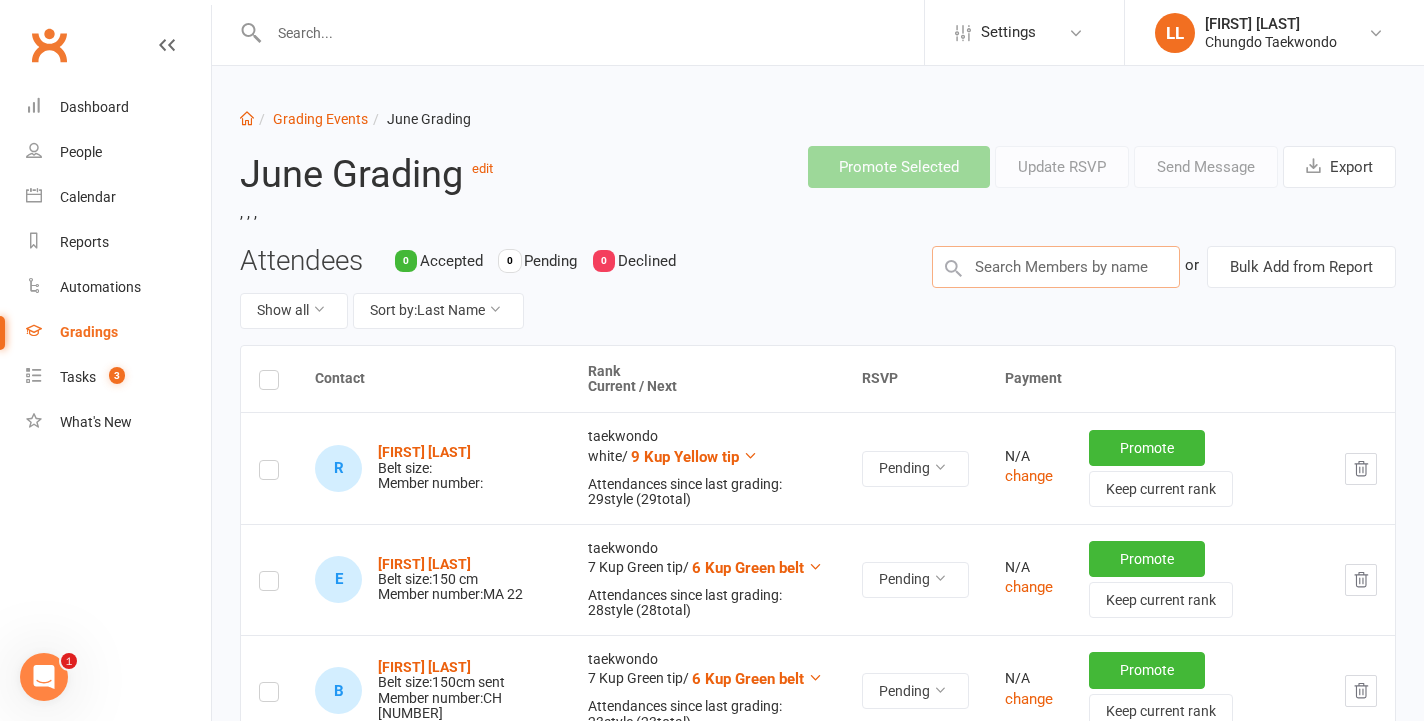 click at bounding box center [1056, 267] 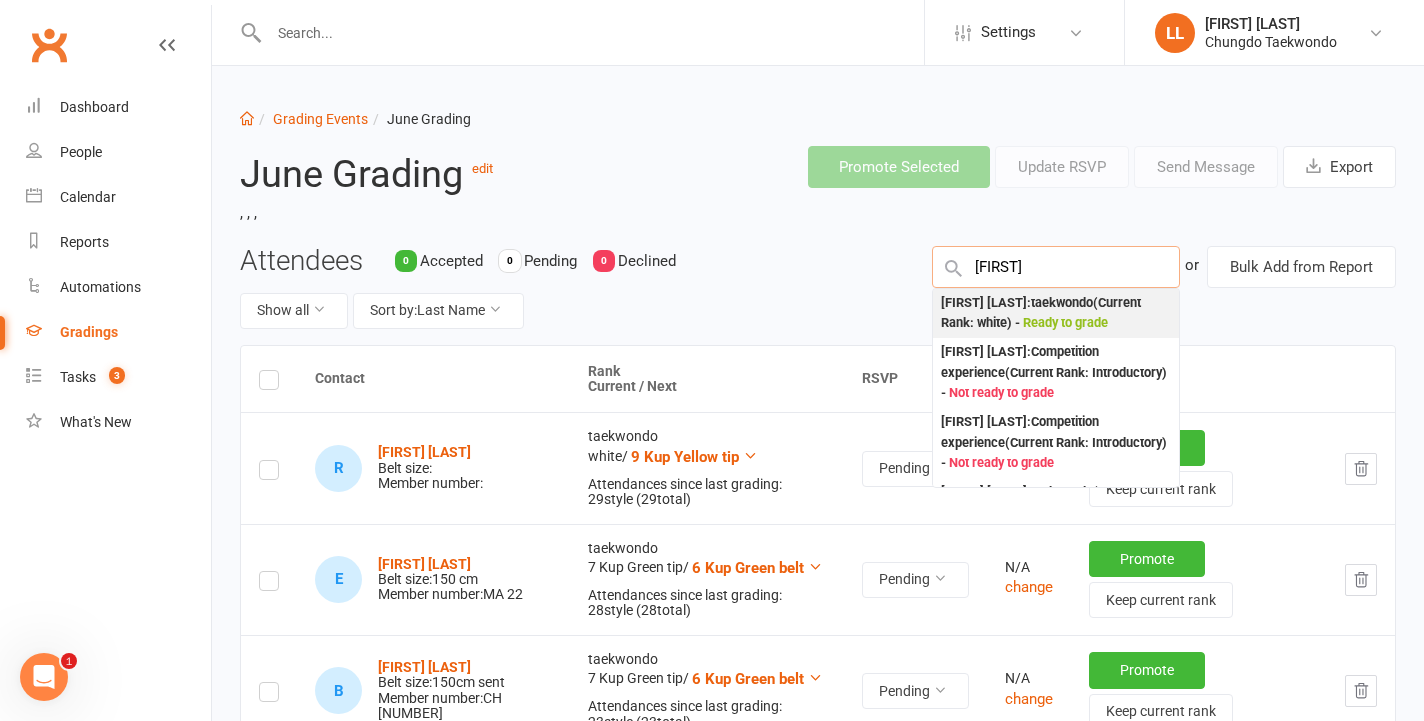 type on "[FIRST]" 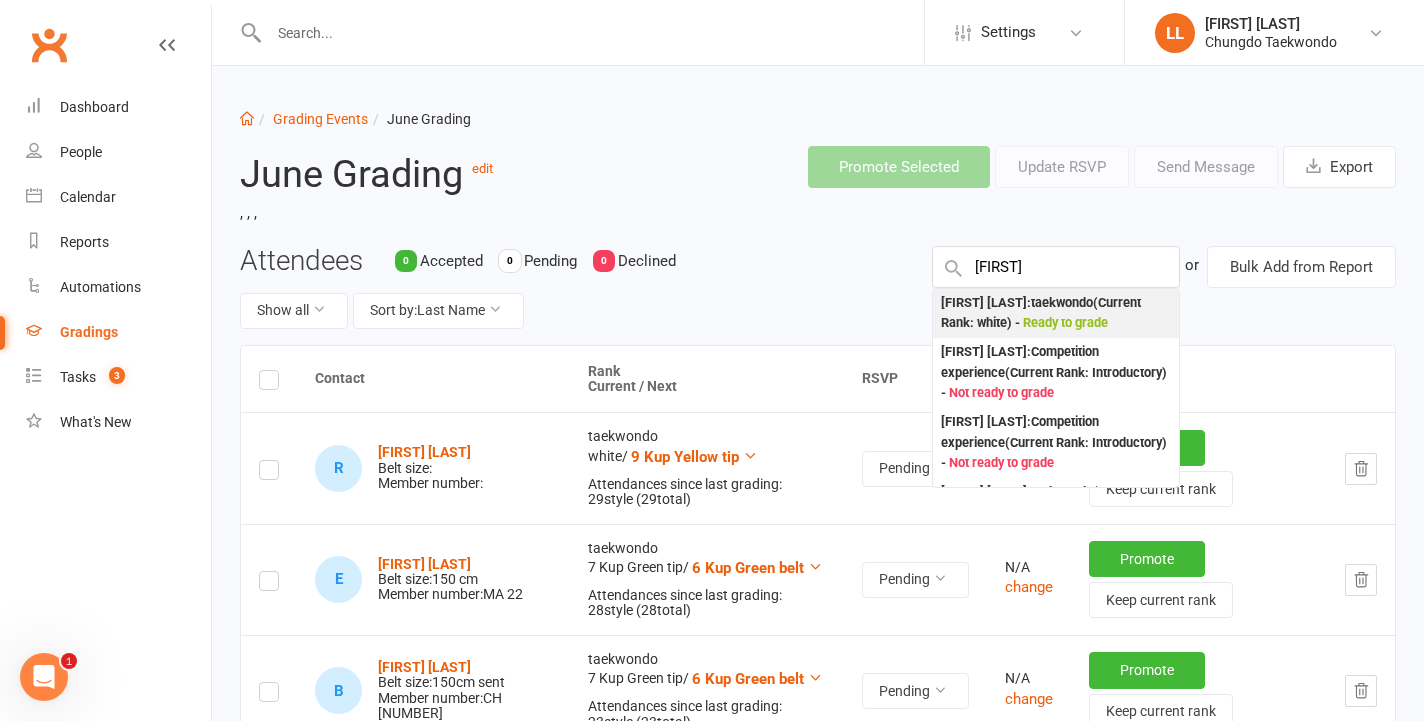 click on "Ready to grade" at bounding box center (1065, 322) 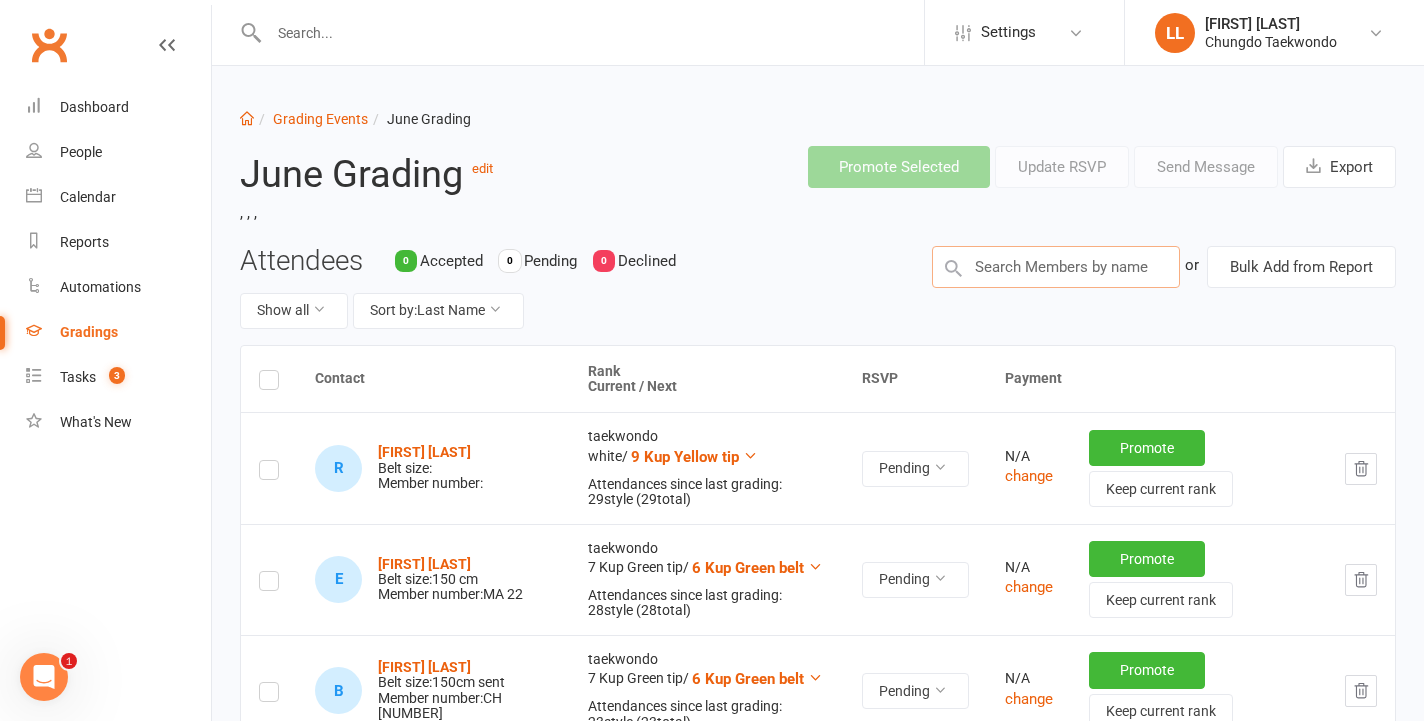 click at bounding box center [1056, 267] 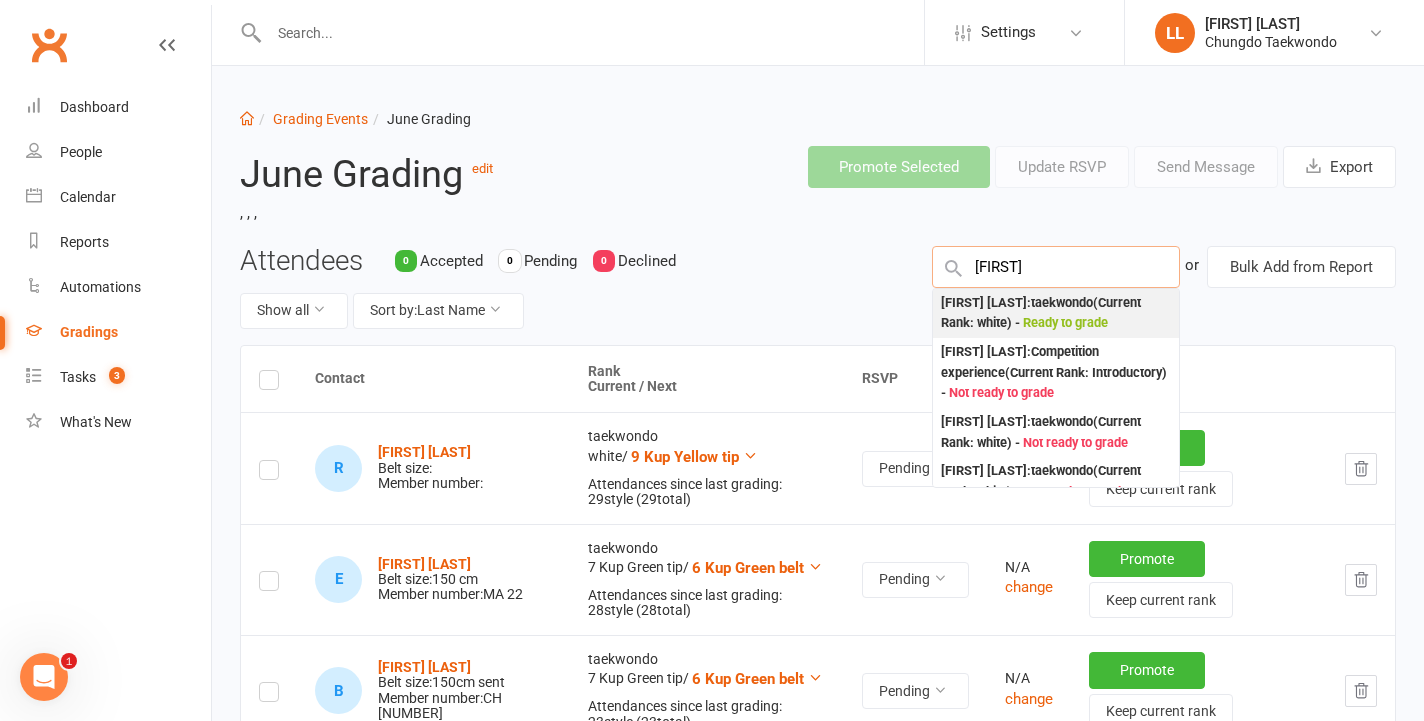 type on "[FIRST]" 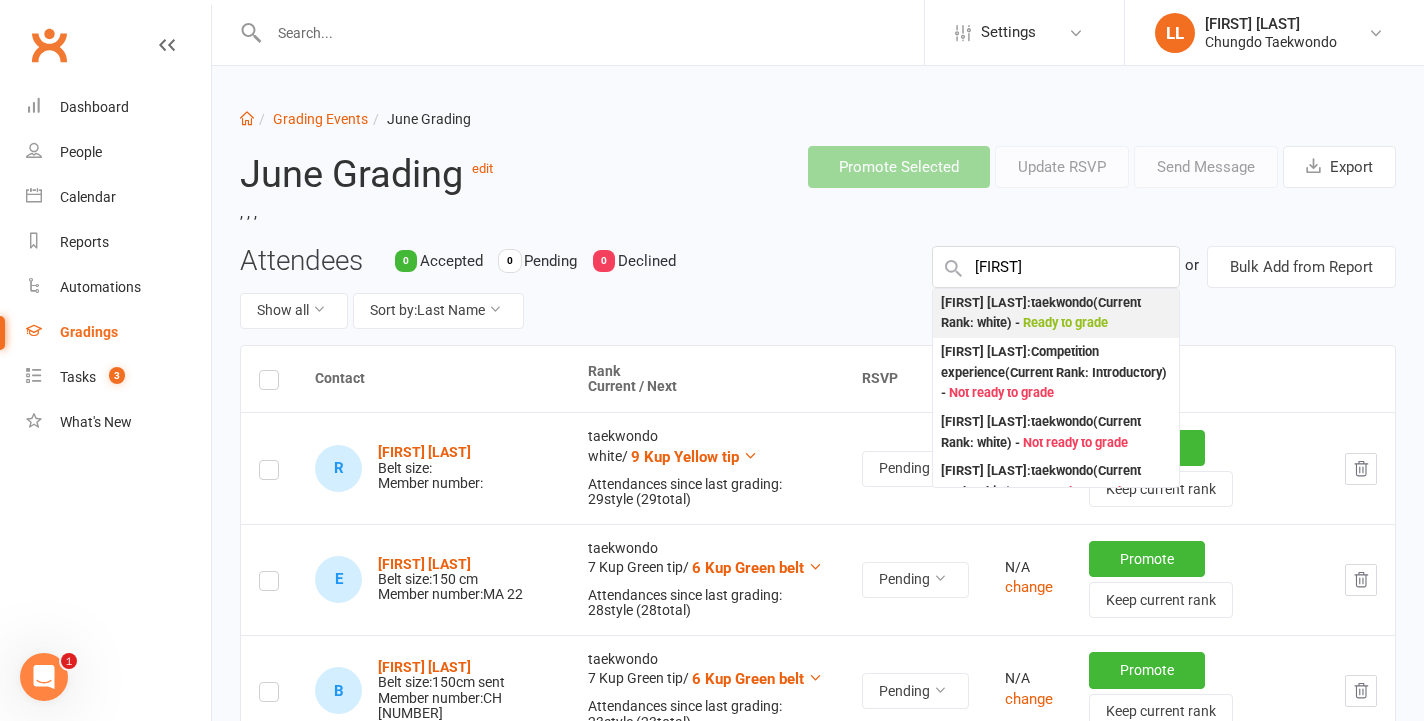 click on "[FIRST] [LAST] : taekwondo (Current Rank: white ) - Ready to grade" at bounding box center [1056, 313] 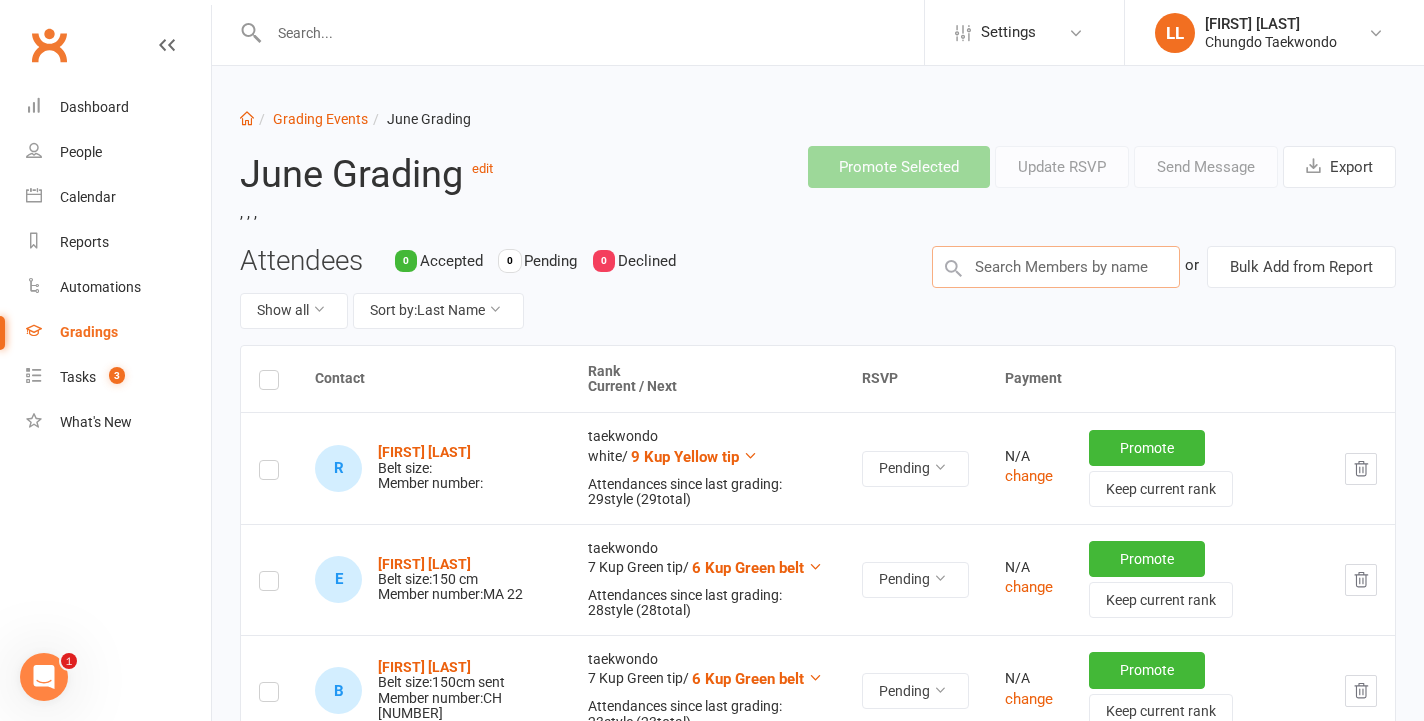 click at bounding box center [1056, 267] 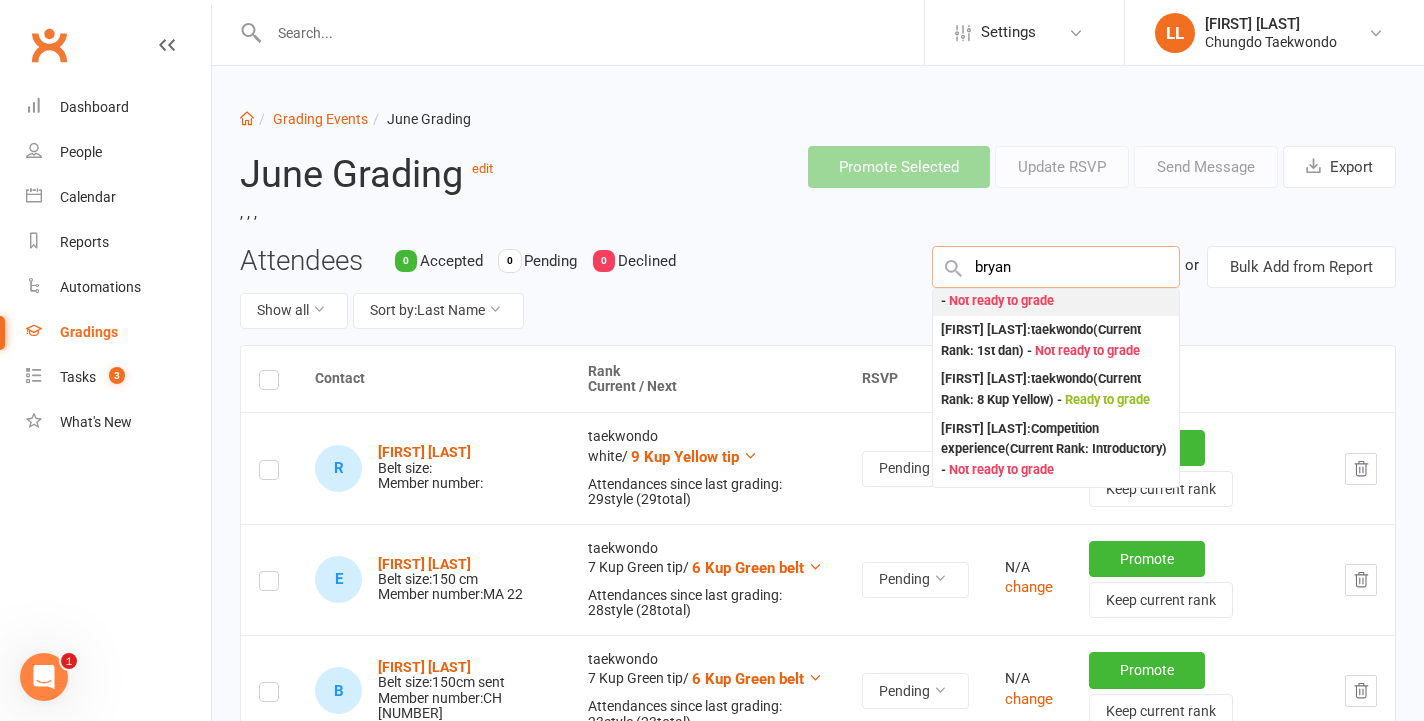 scroll, scrollTop: 112, scrollLeft: 0, axis: vertical 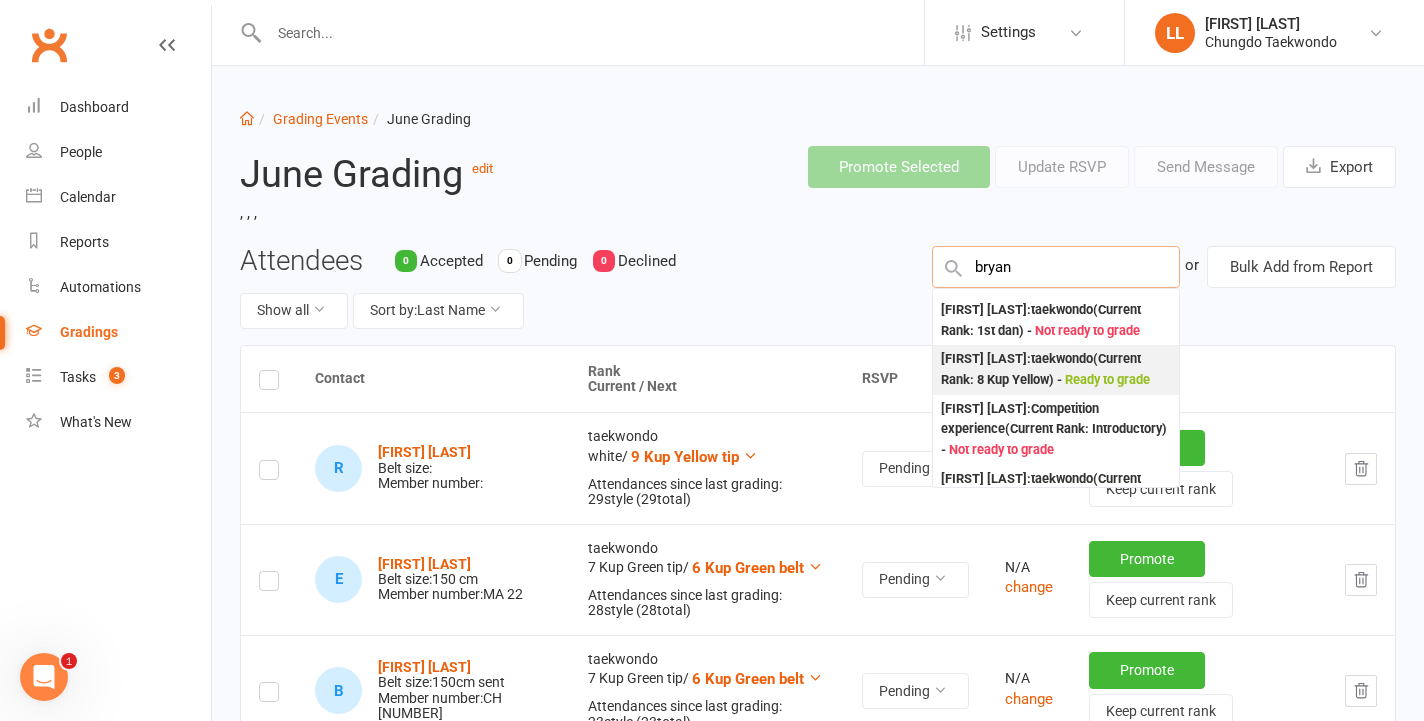 type on "bryan" 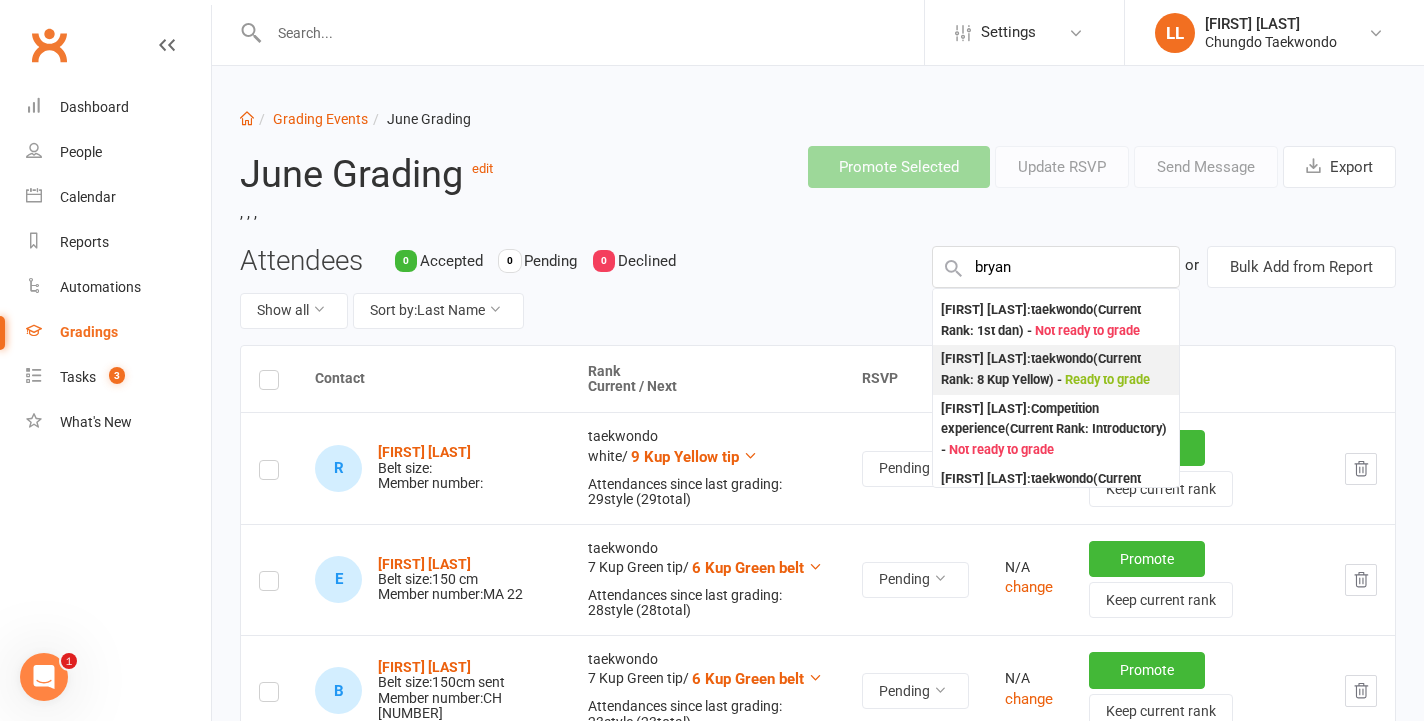click on "[FIRST] [LAST] : taekwondo (Current Rank: 8 Kup Yellow ) - Ready to grade" at bounding box center [1056, 369] 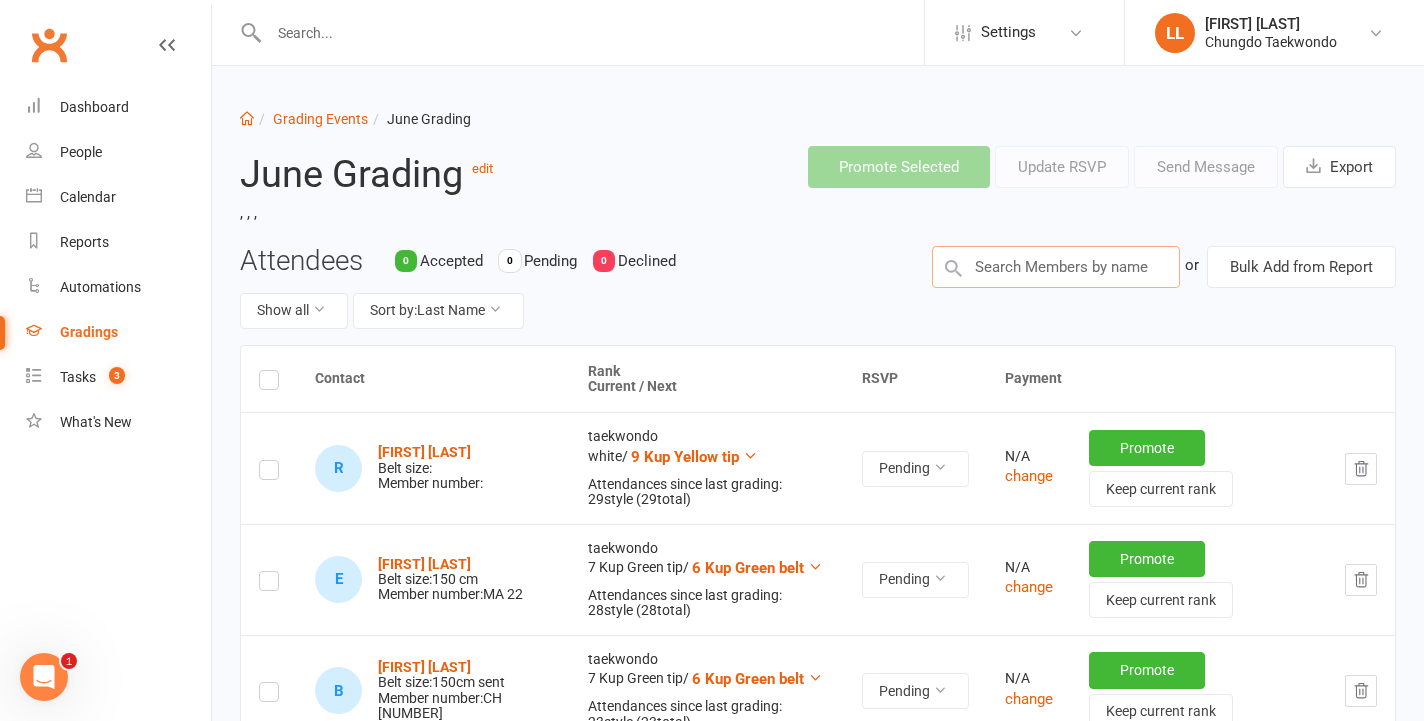 click at bounding box center [1056, 267] 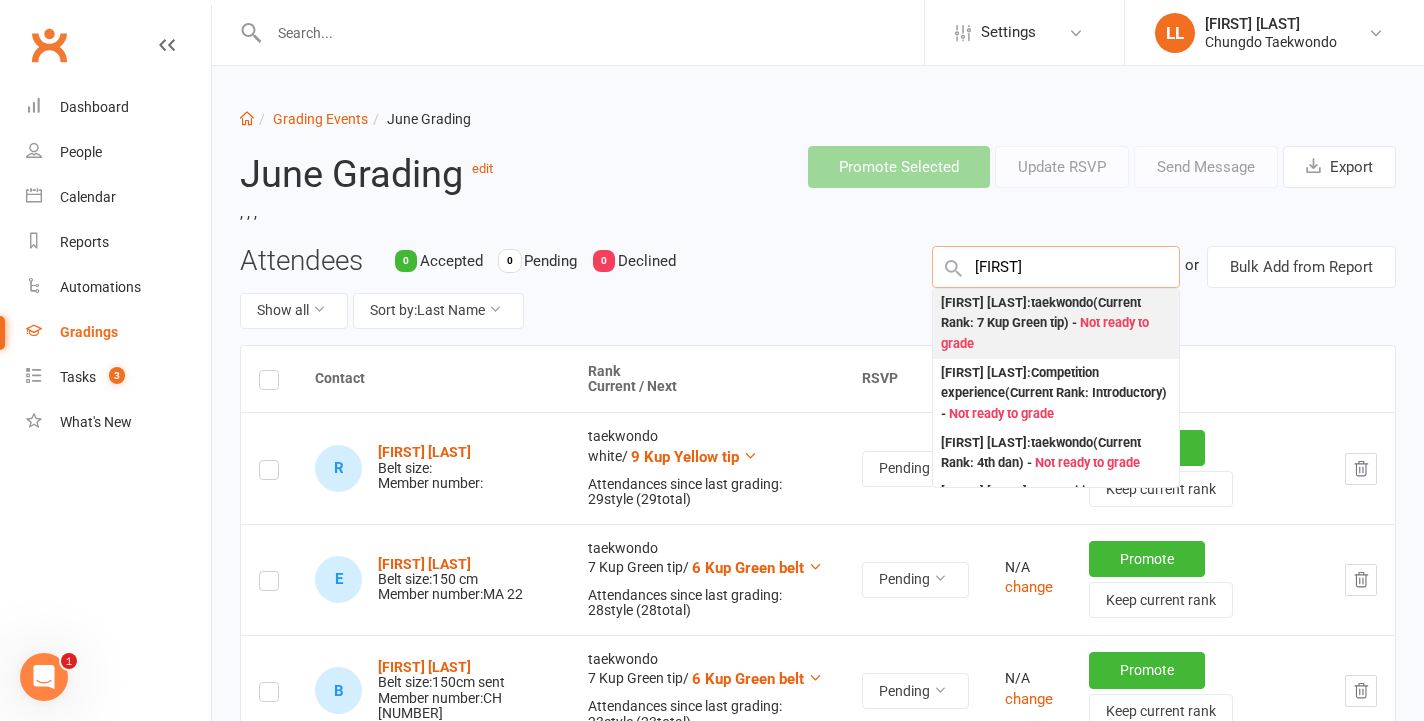 type on "[FIRST]" 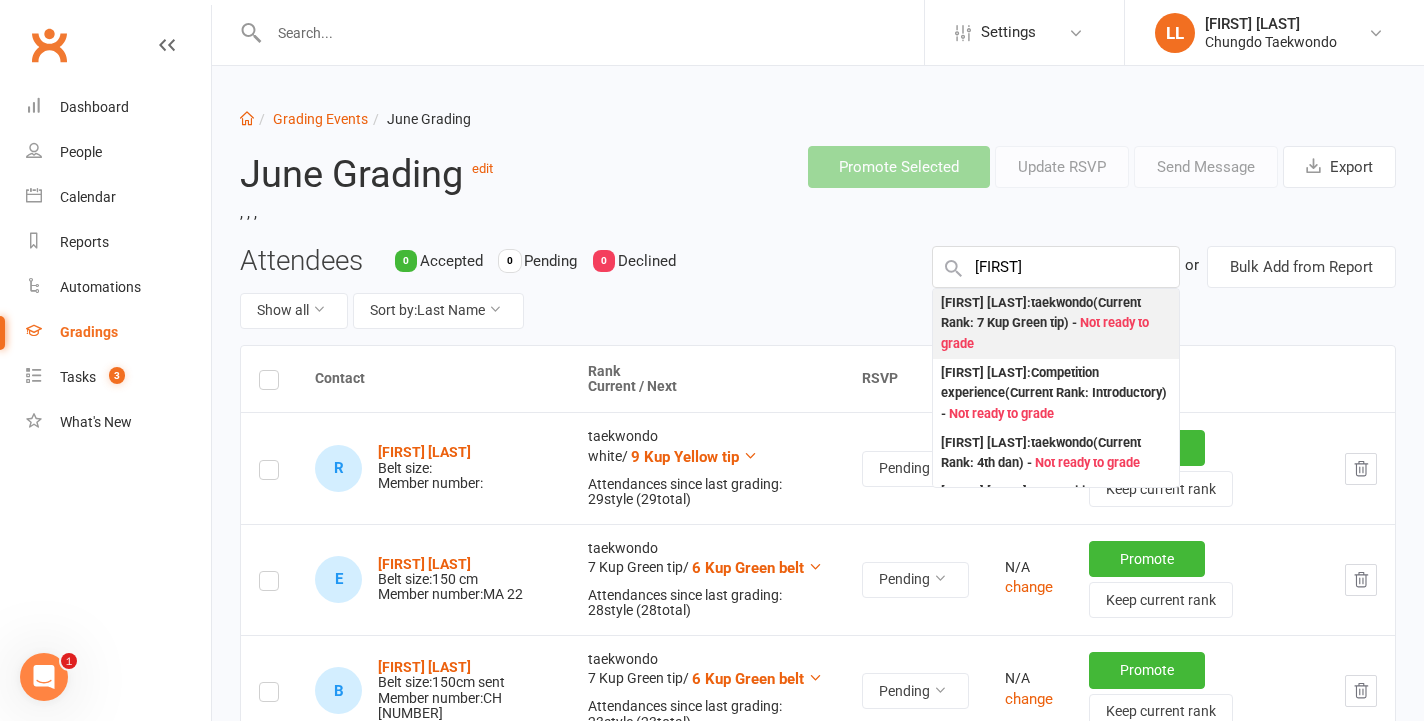 click on "Not ready to grade" at bounding box center [1045, 333] 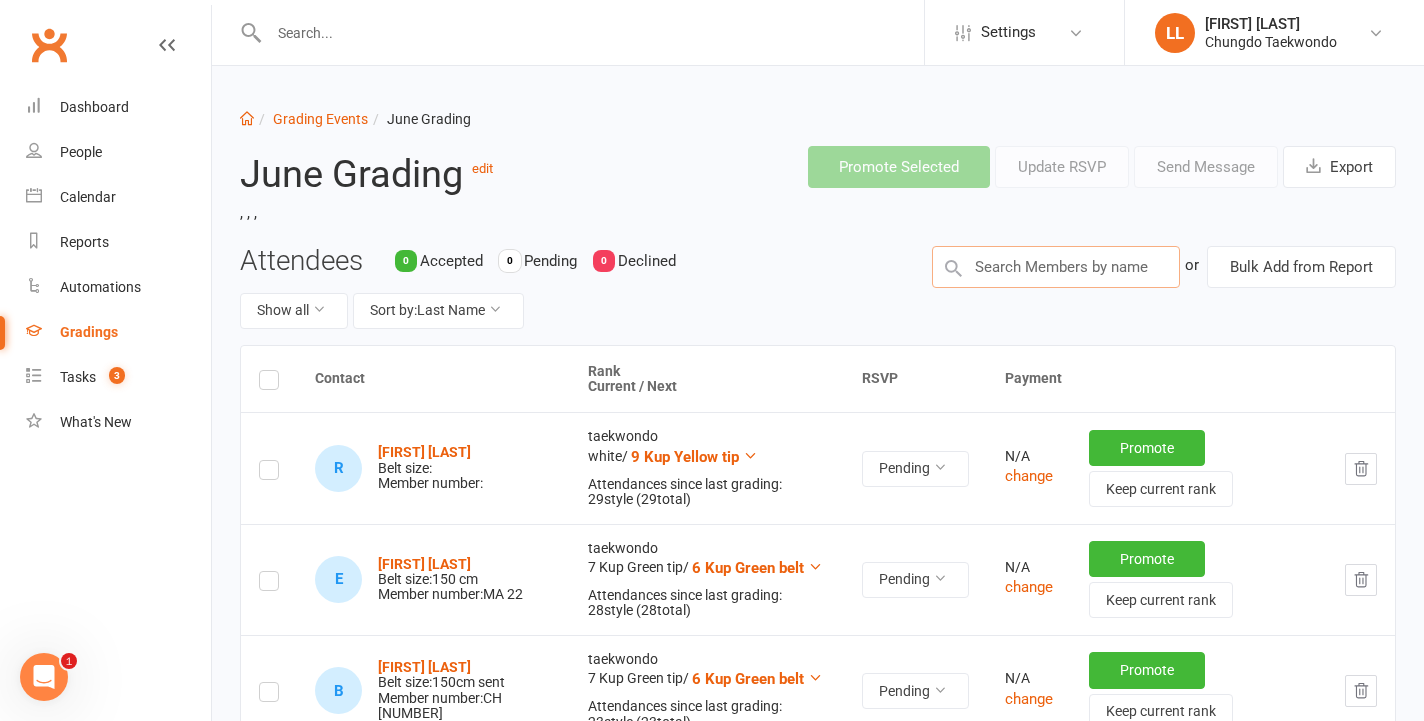 click at bounding box center [1056, 267] 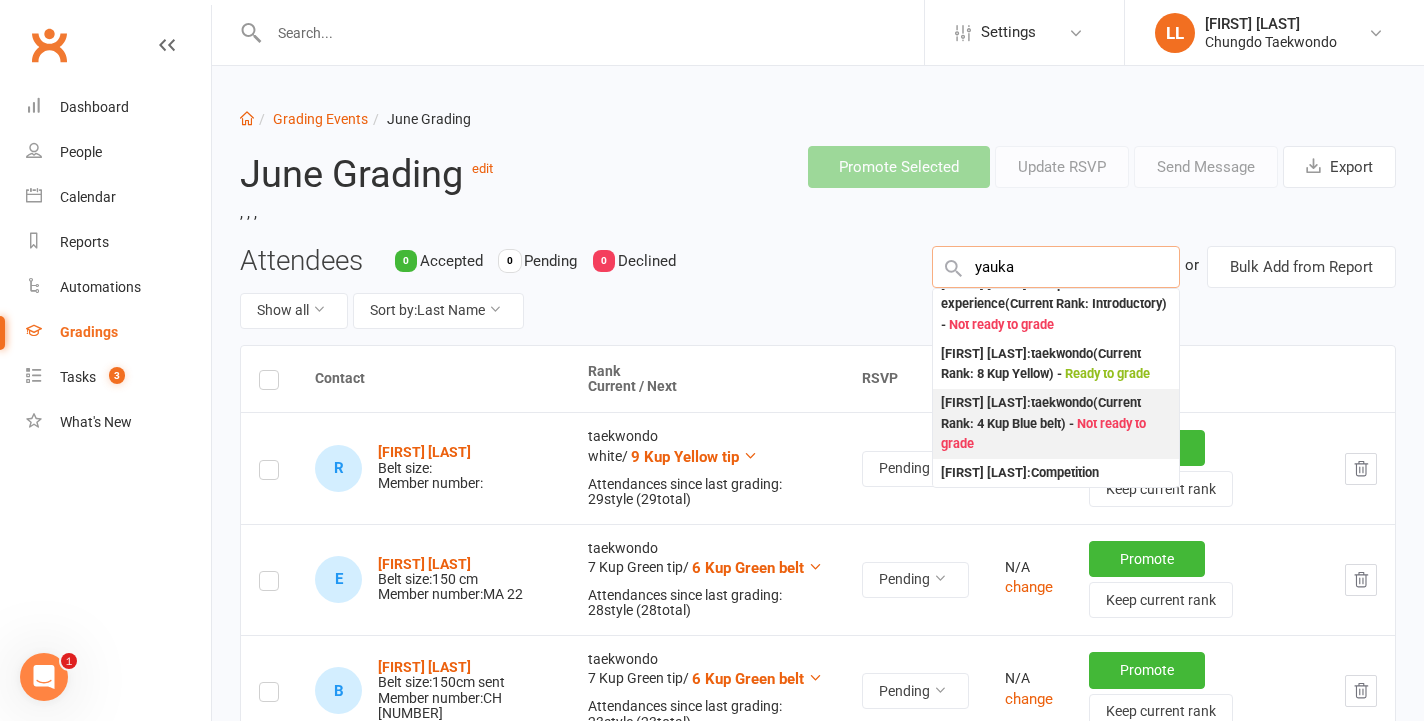 scroll, scrollTop: 0, scrollLeft: 0, axis: both 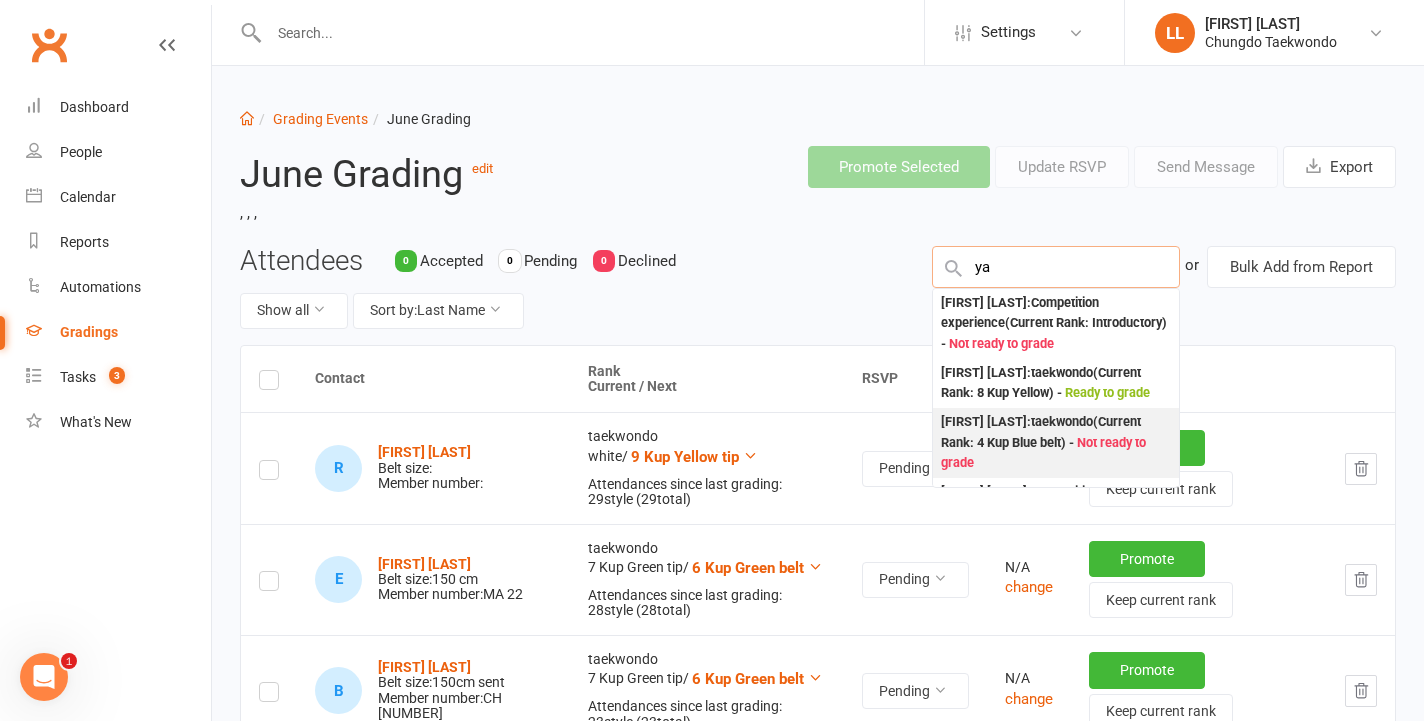 type on "y" 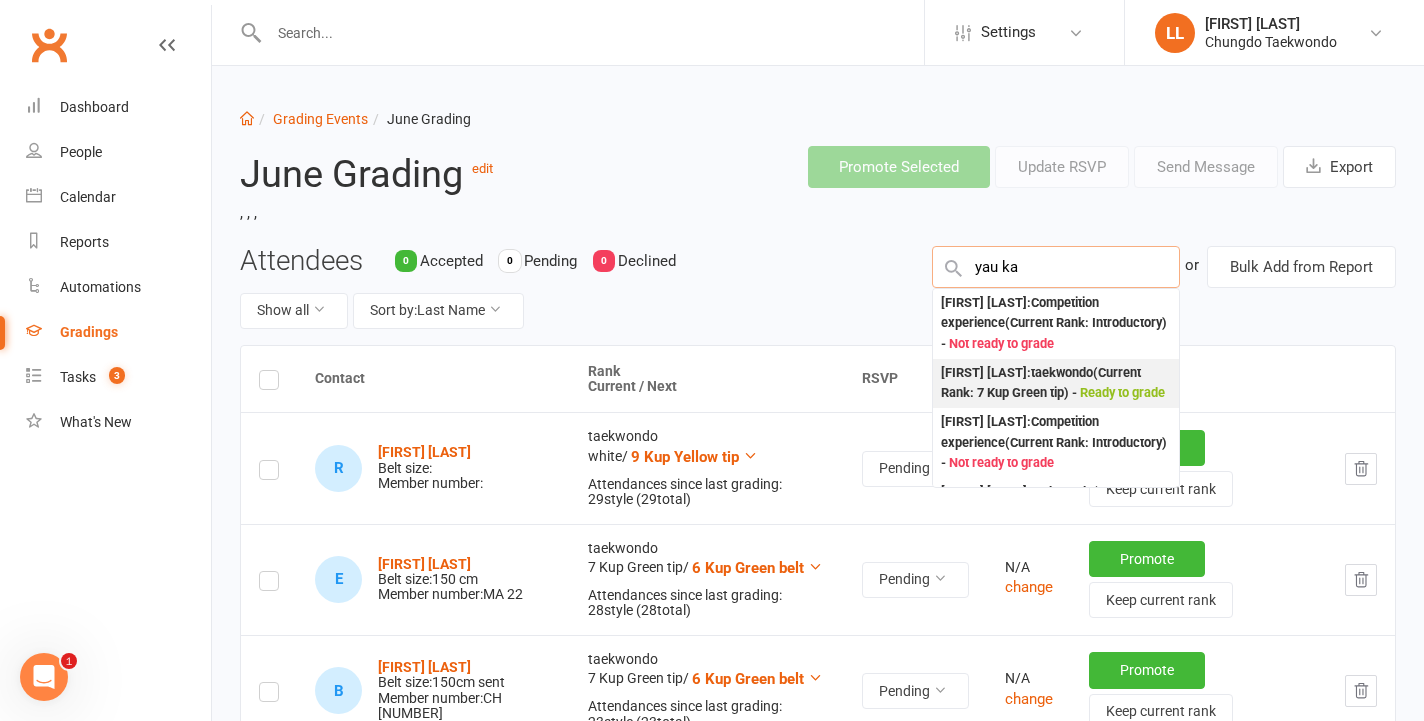 type on "yau ka" 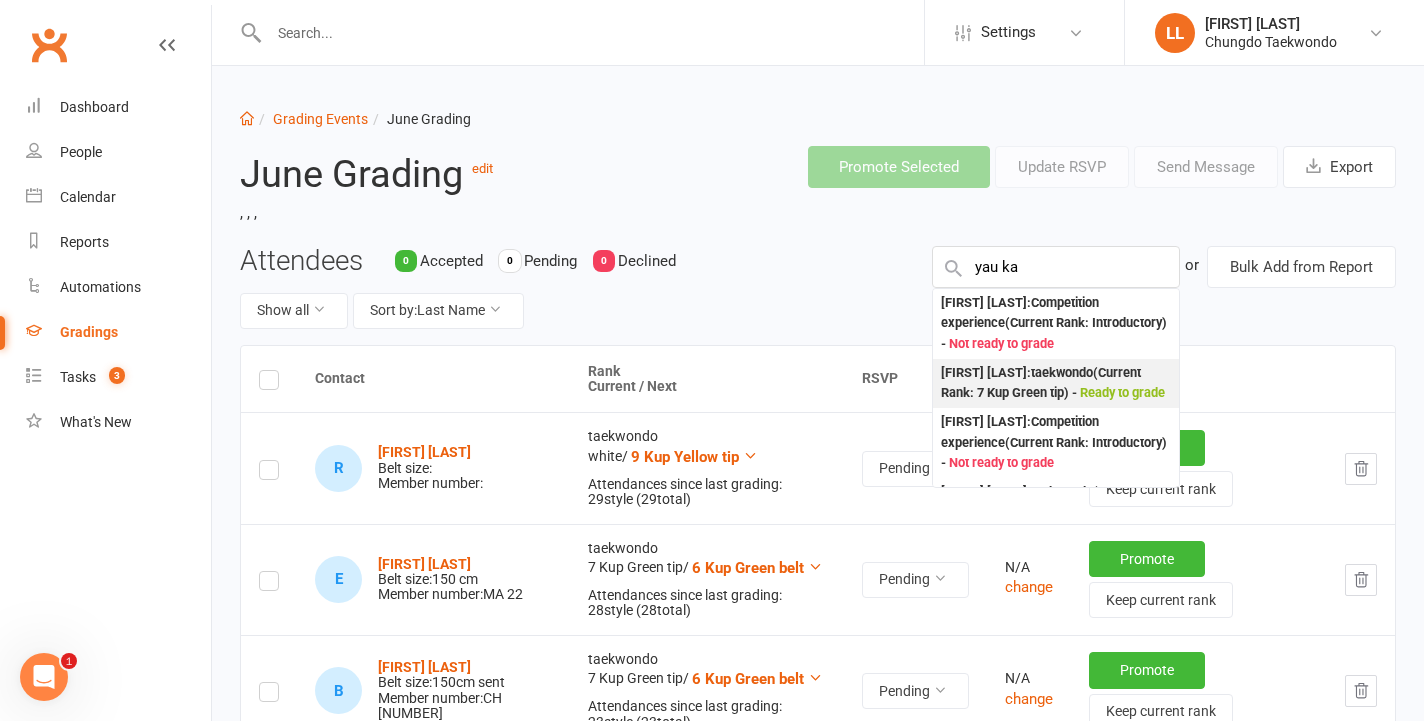 click on "[FIRST] ([FIRST]) [LAST] : taekwondo (Current Rank: 7 Kup Green tip ) - Ready to grade" at bounding box center [1056, 383] 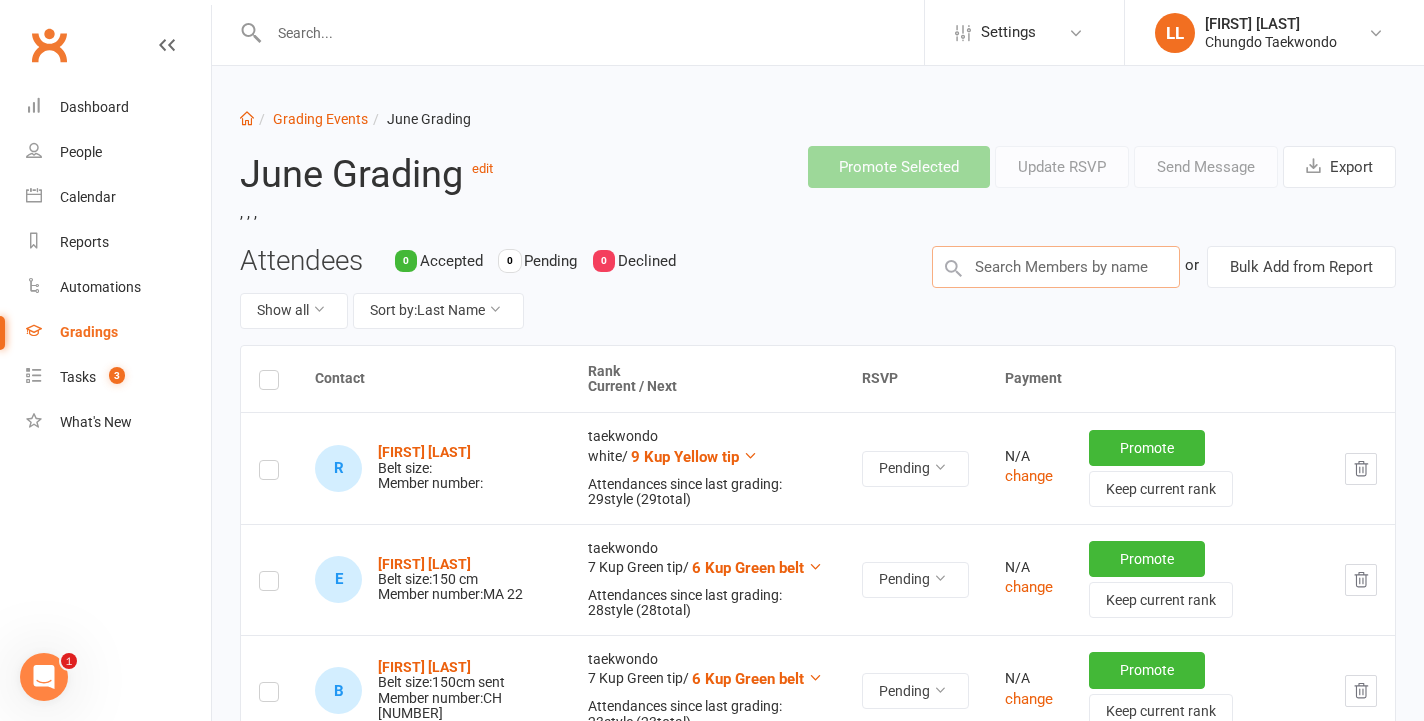 click at bounding box center (1056, 267) 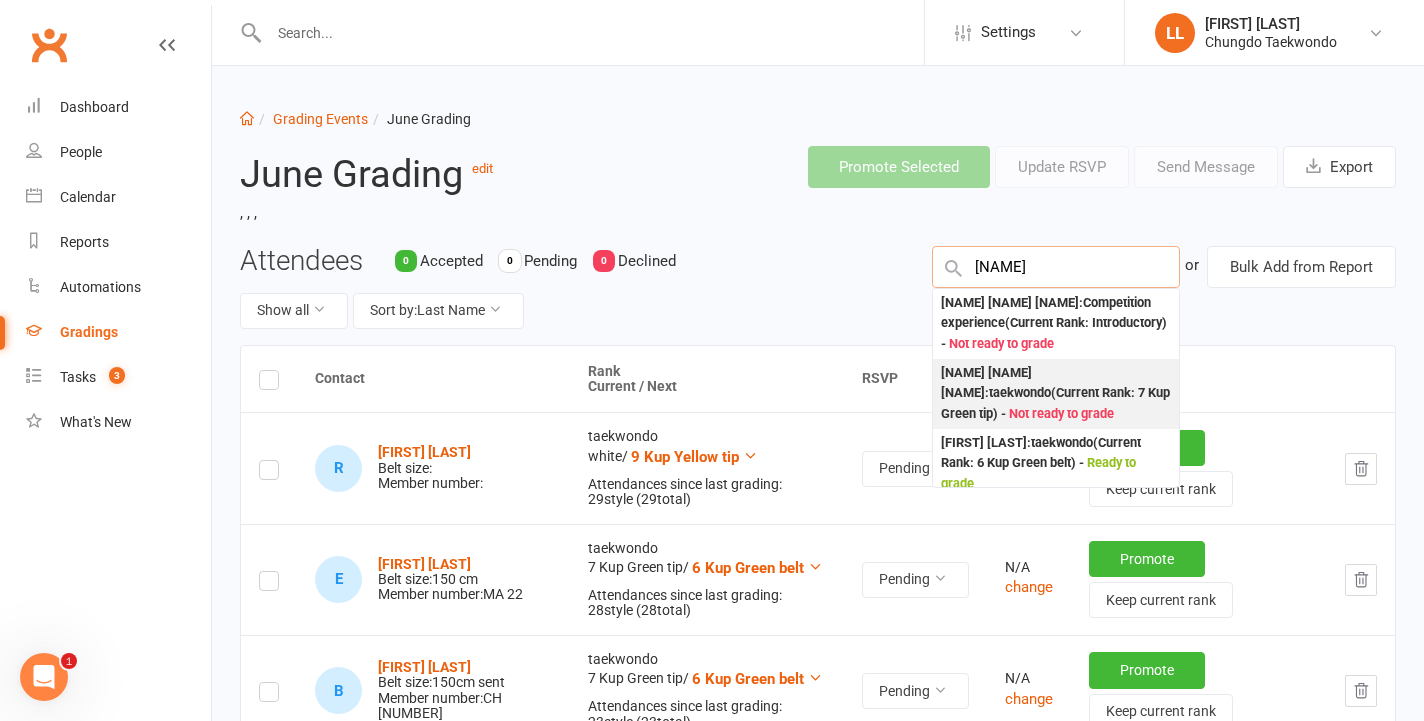 type on "[NAME]" 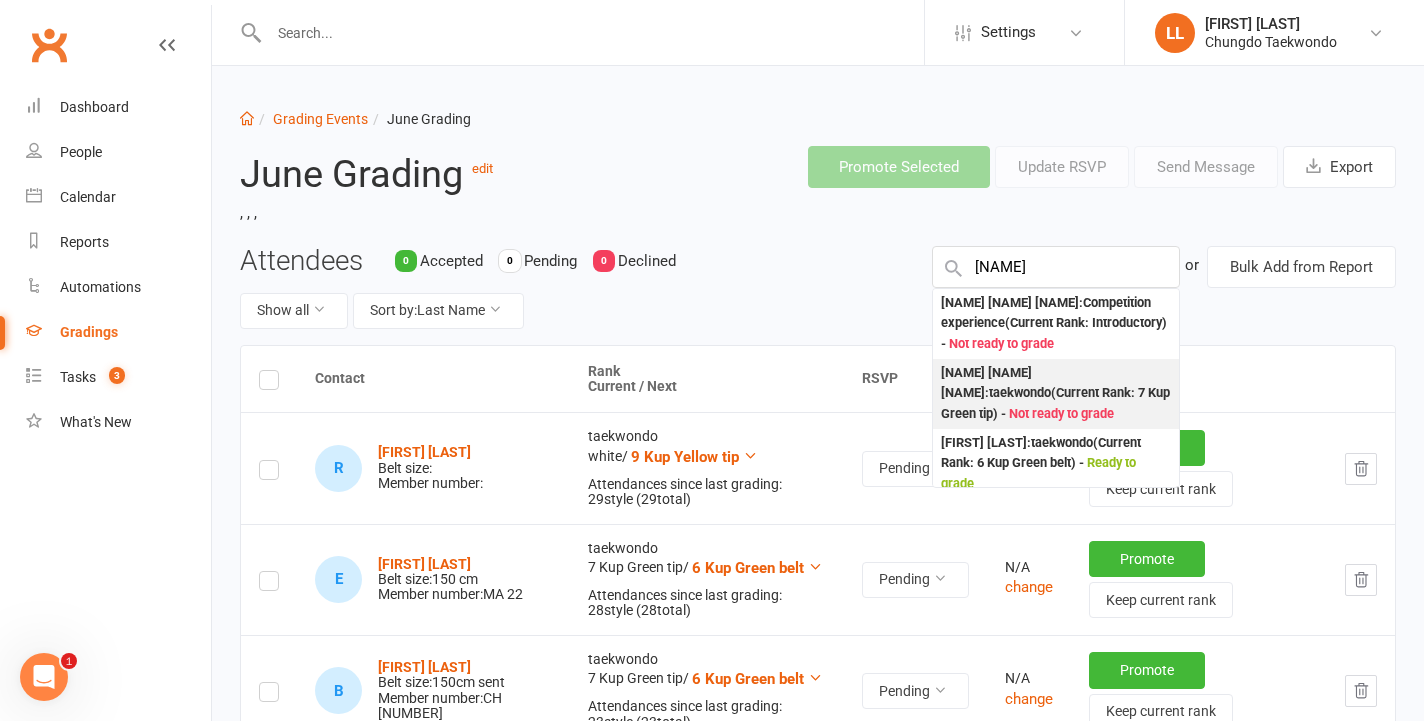 click on "[FIRST] [LAST] : taekwondo (Current Rank: 7 Kup Green tip ) - Not ready to grade" at bounding box center (1056, 394) 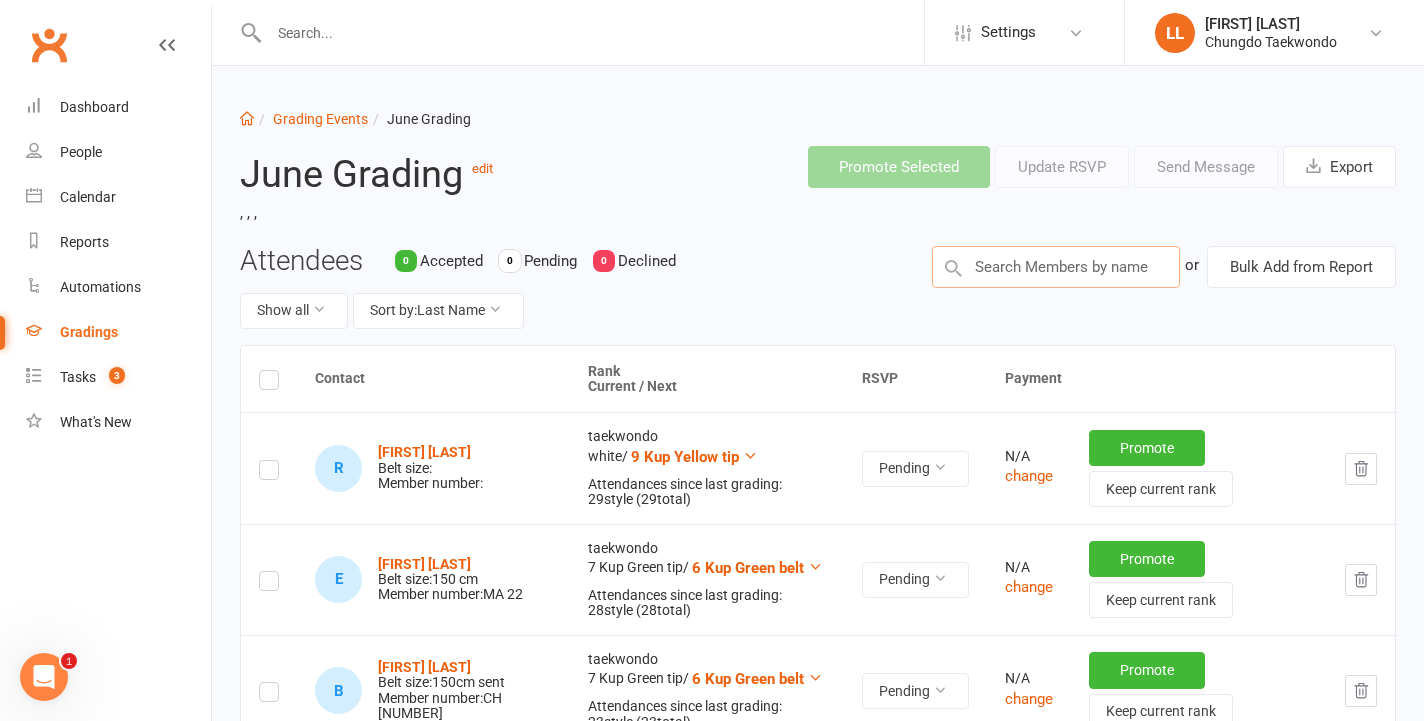 click at bounding box center [1056, 267] 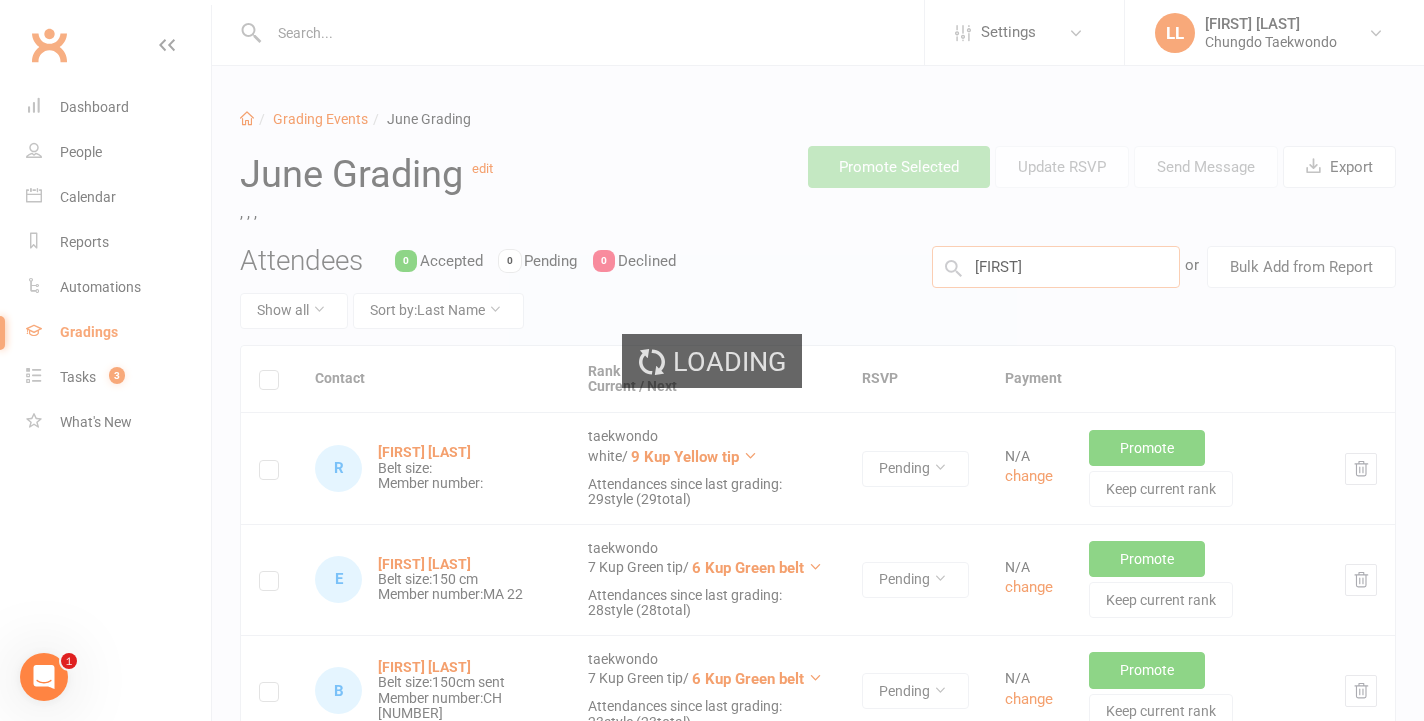 type on "w" 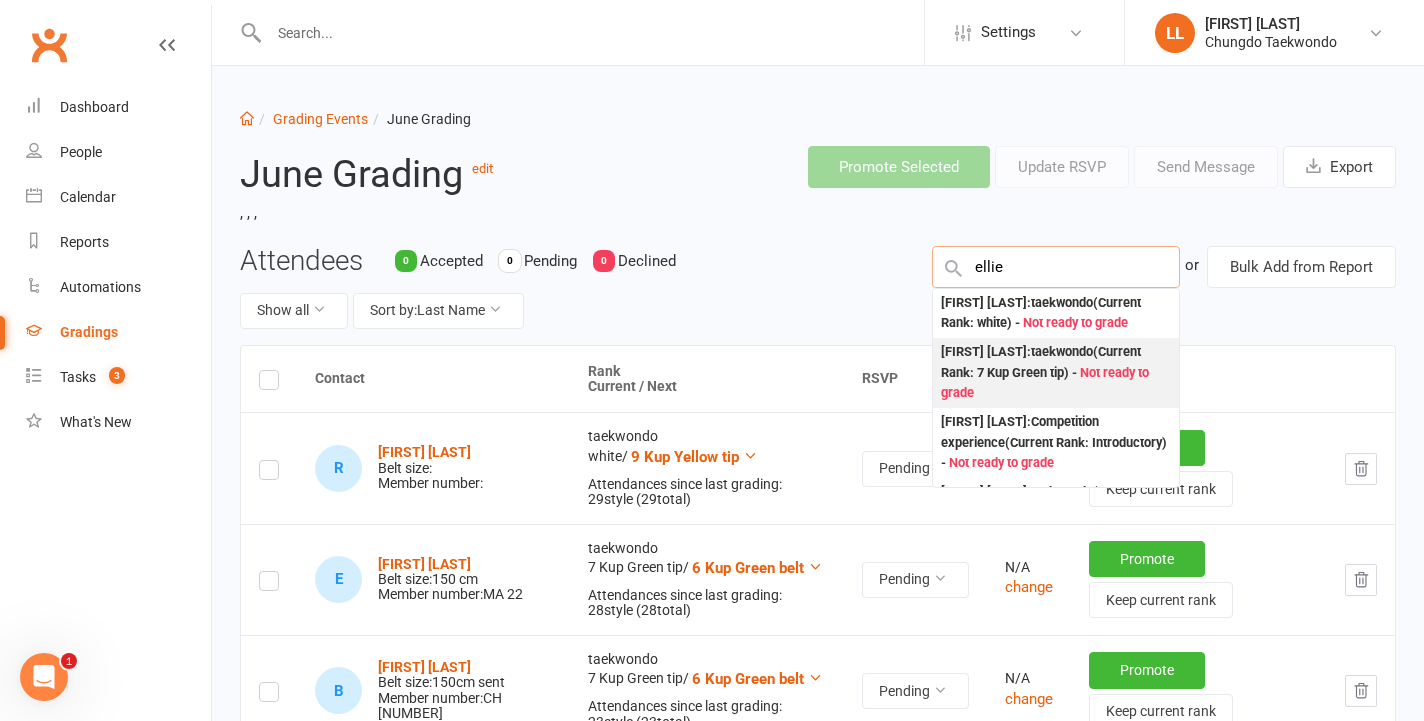 scroll, scrollTop: 19, scrollLeft: 0, axis: vertical 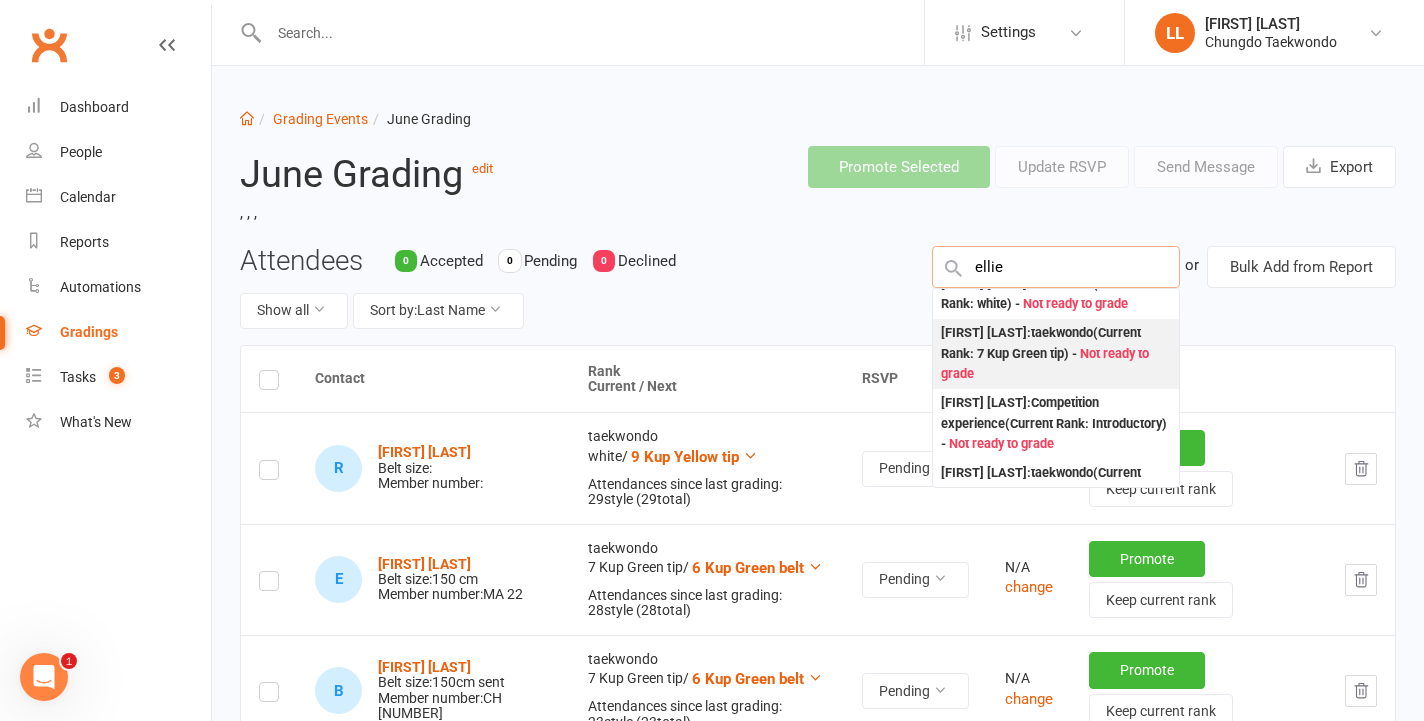 type on "ellie" 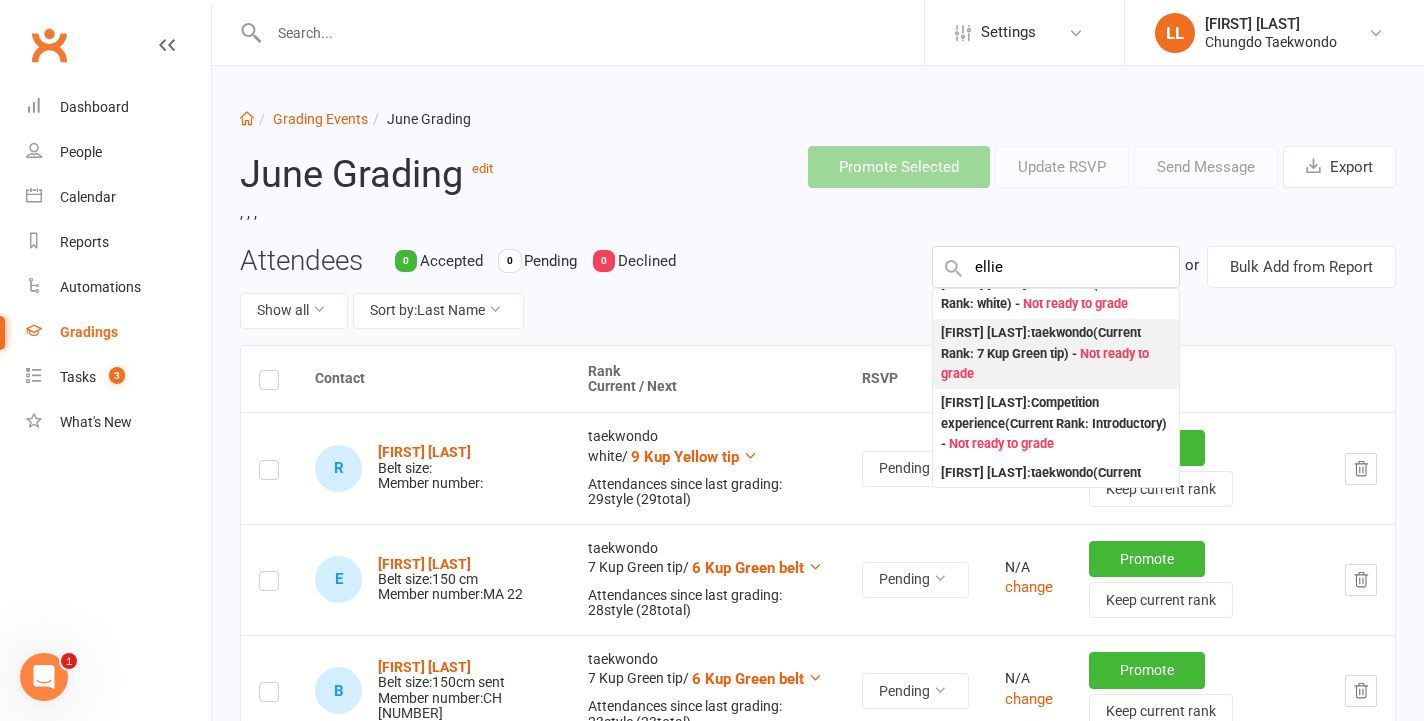 click on "Not ready to grade" at bounding box center (1045, 364) 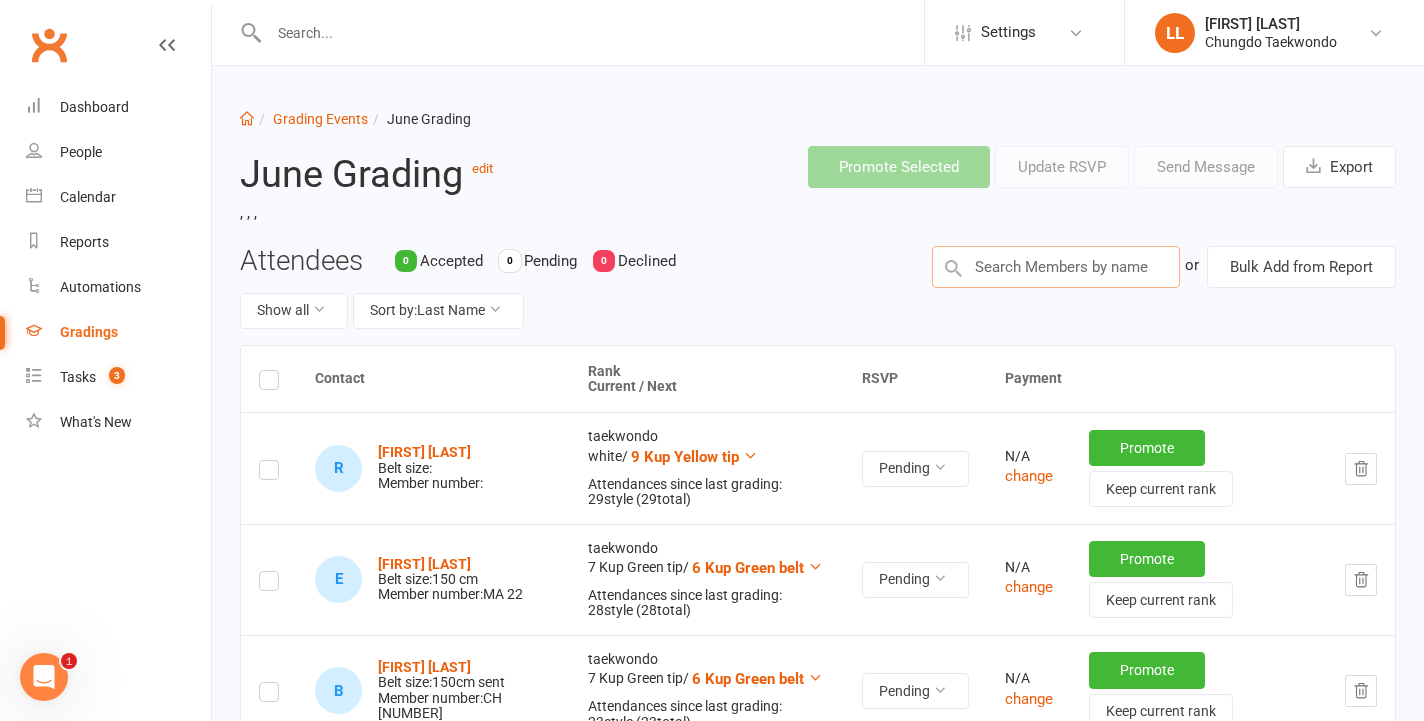 click at bounding box center [1056, 267] 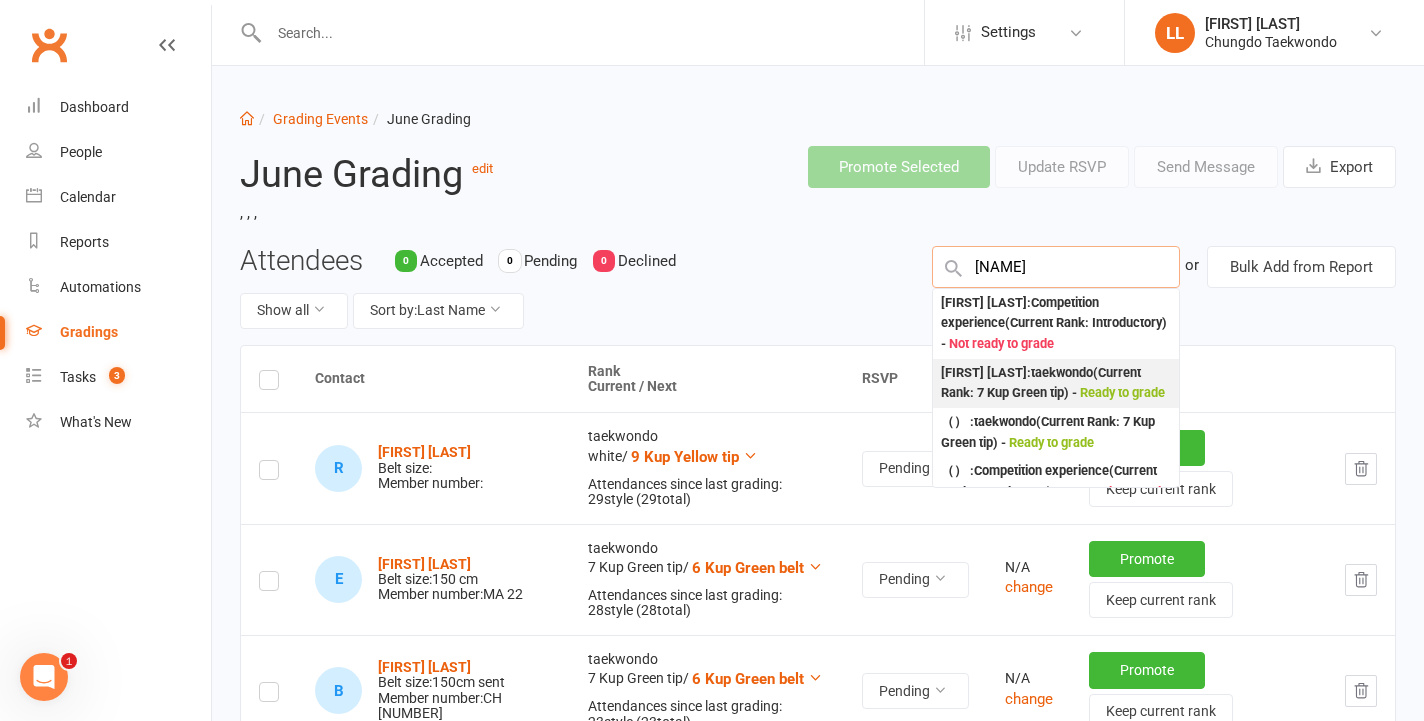 type on "[NAME]" 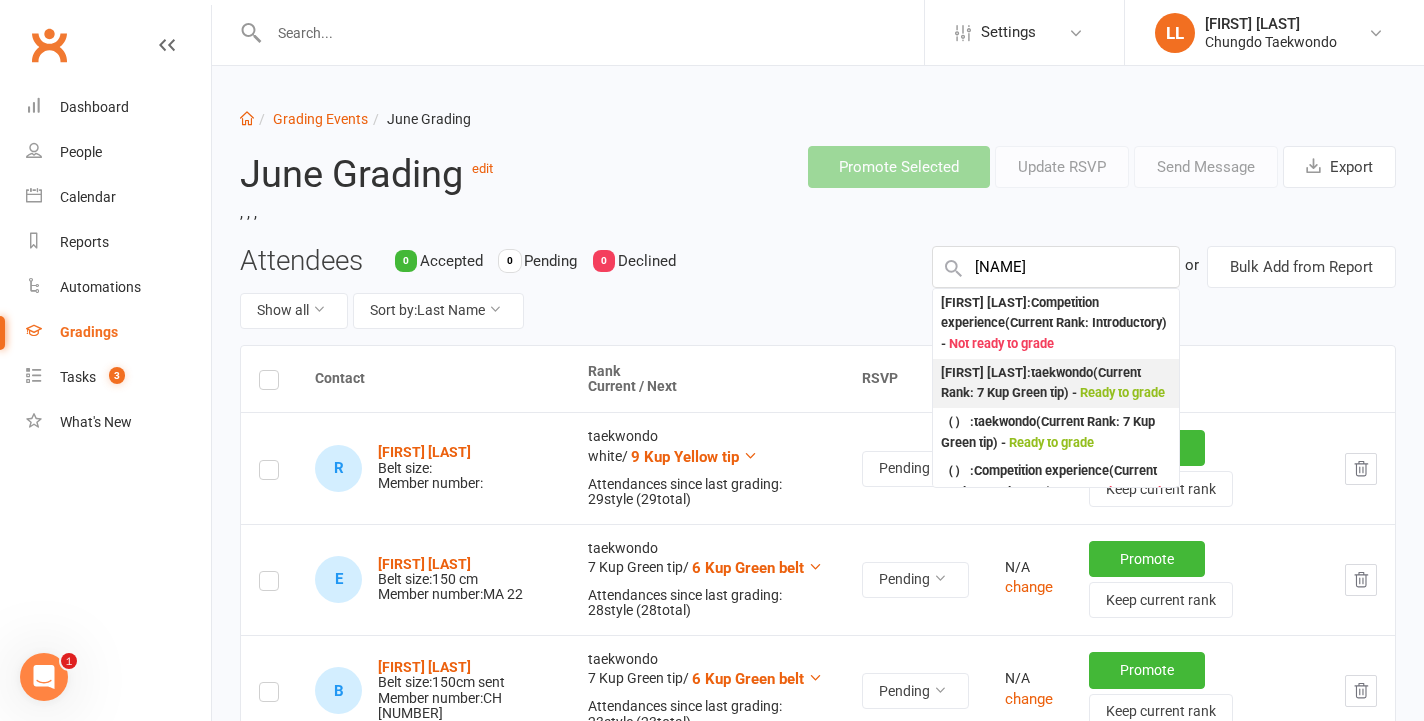 click on "Ready to grade" at bounding box center (1122, 392) 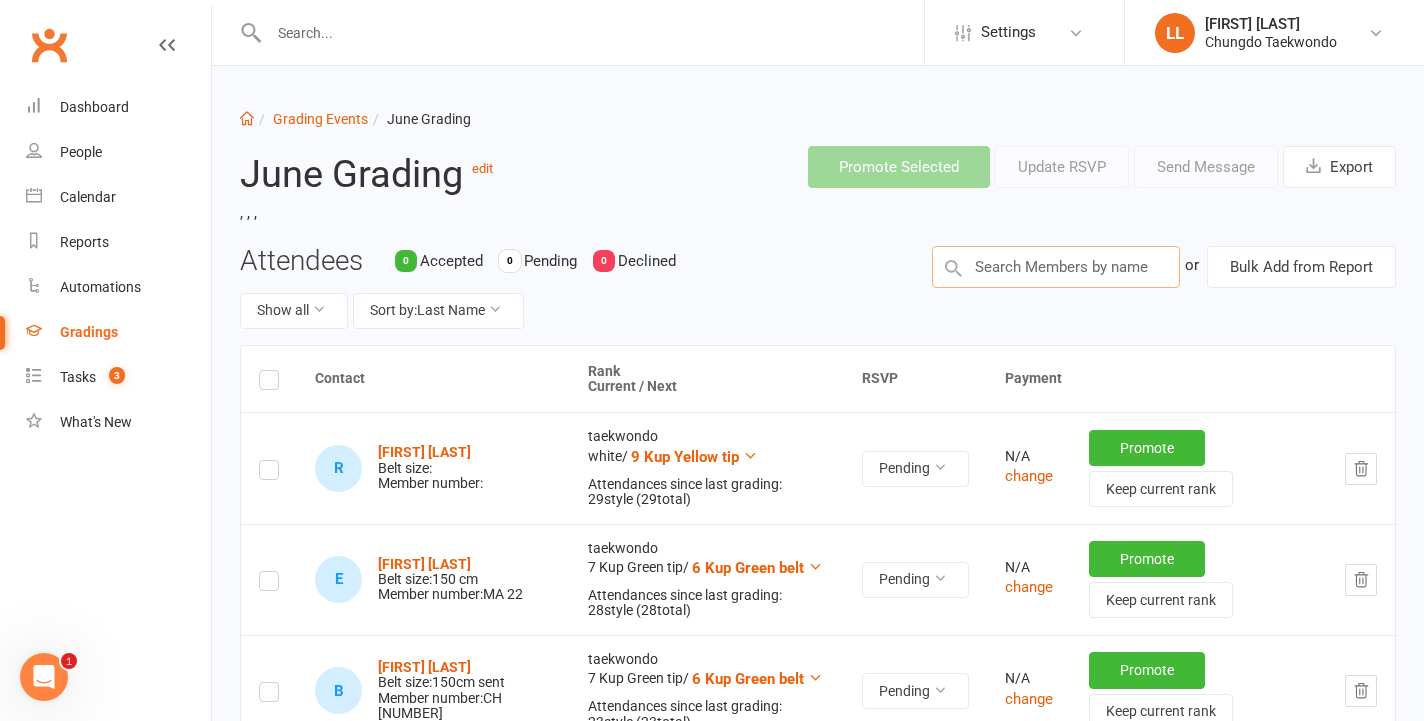 click at bounding box center (1056, 267) 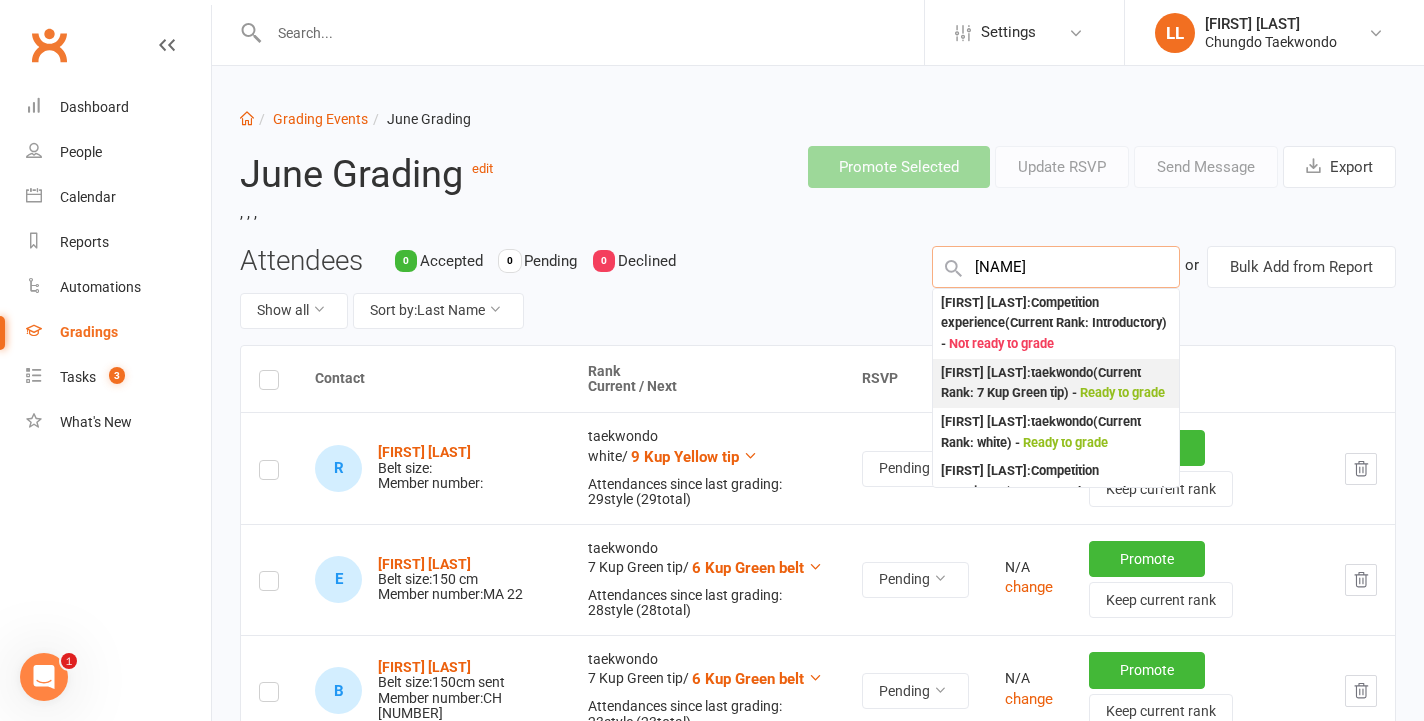 type on "[NAME]" 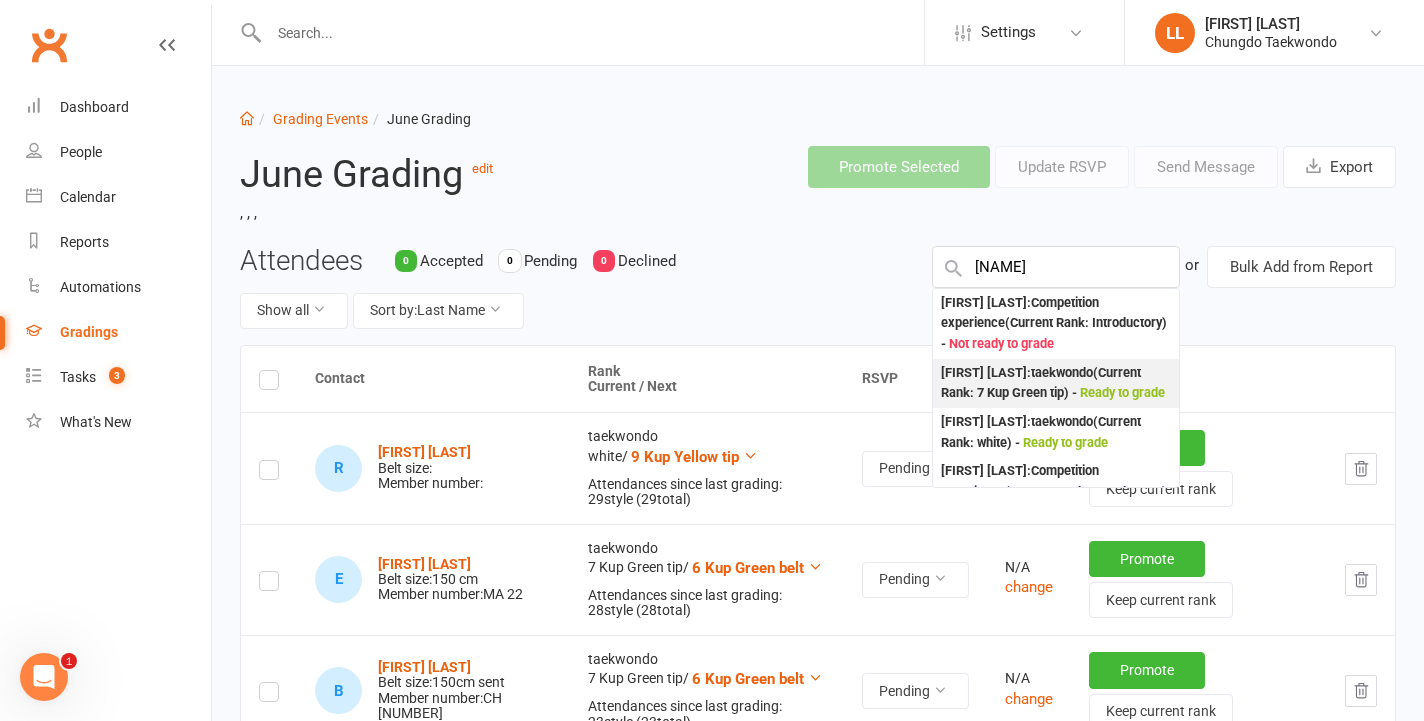 click on "[FIRST] [LAST] : taekwondo (Current Rank: 7 Kup Green tip ) - Ready to grade" at bounding box center (1056, 383) 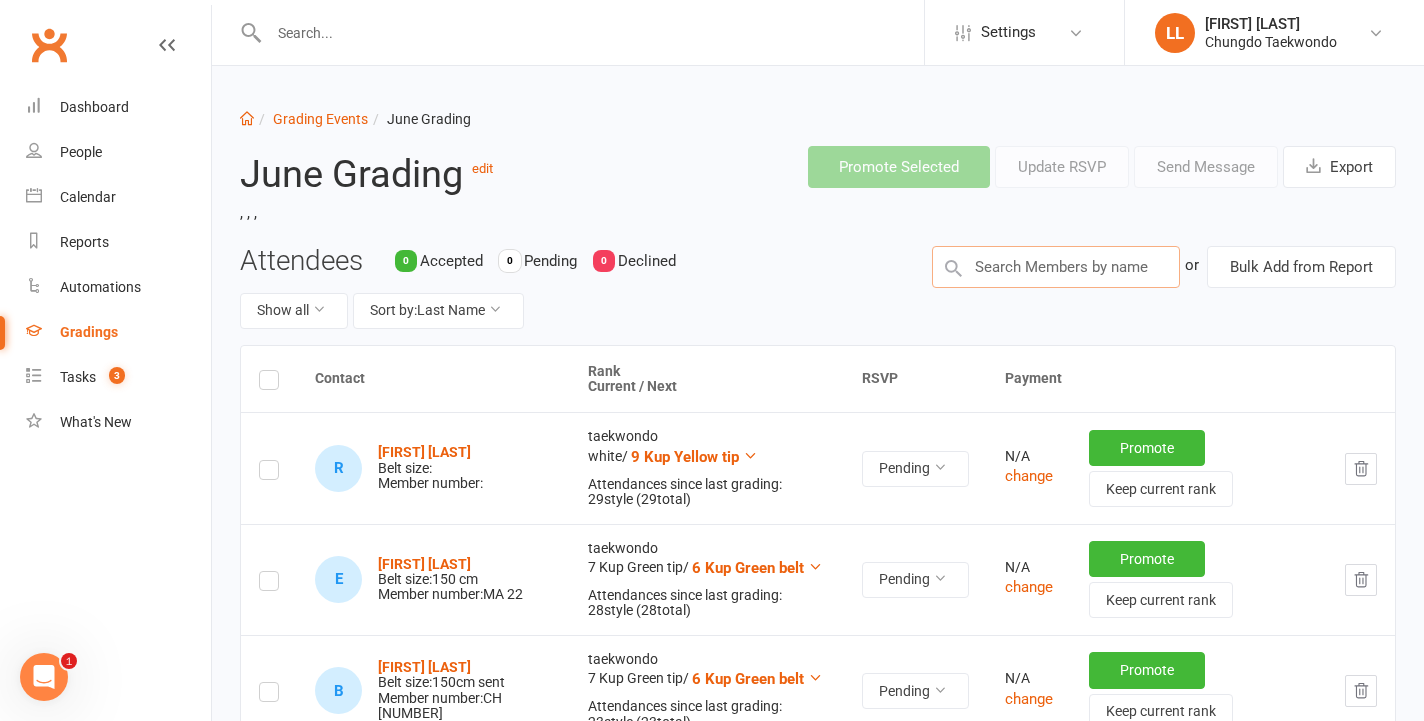 click at bounding box center (1056, 267) 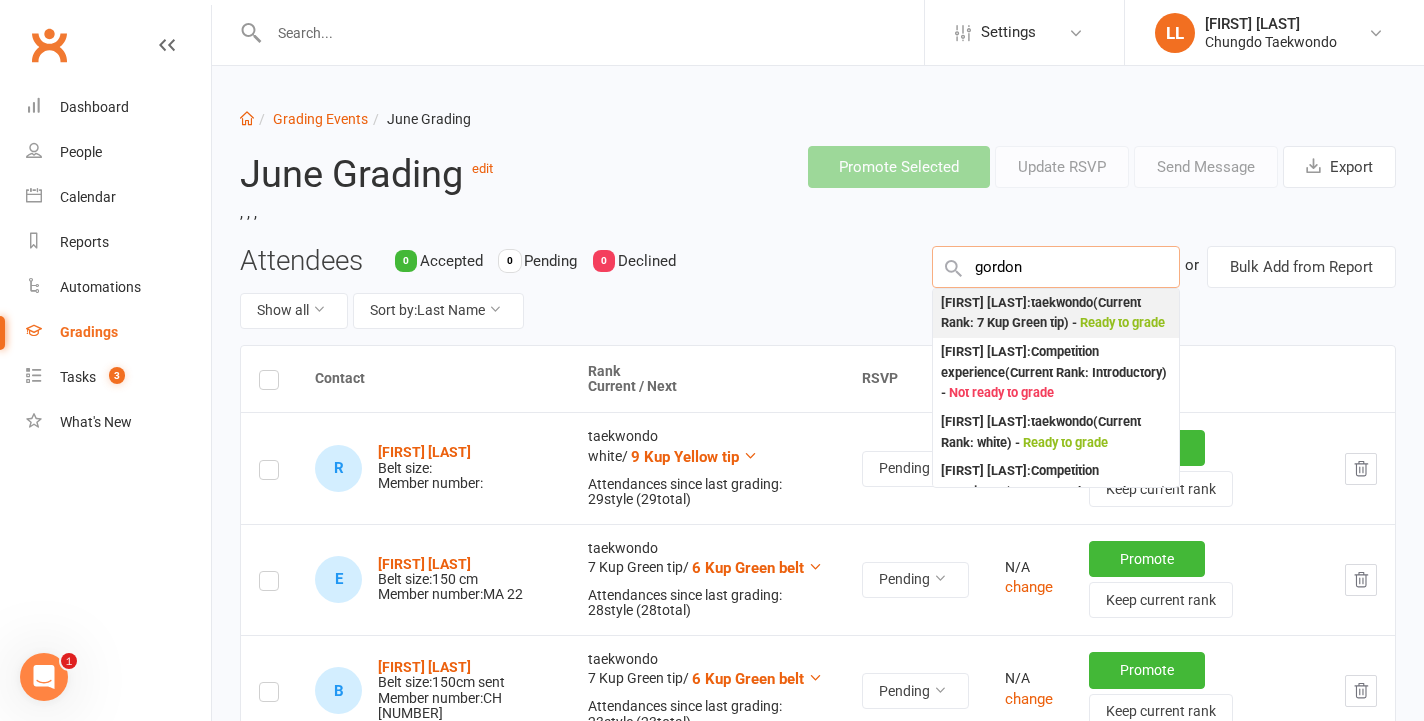 type on "gordon" 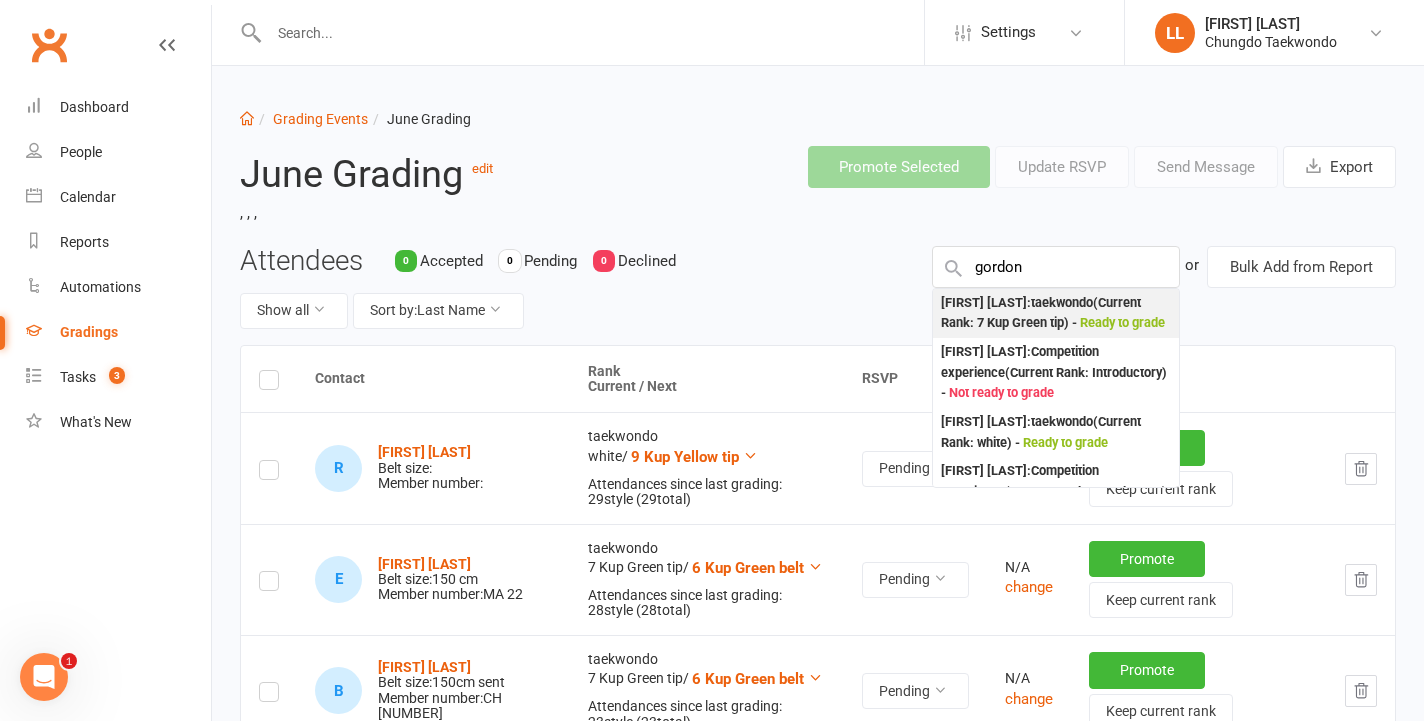 click on "[FIRST] [LAST] : taekwondo (Current Rank: 7 Kup Green tip ) - Ready to grade" at bounding box center [1056, 313] 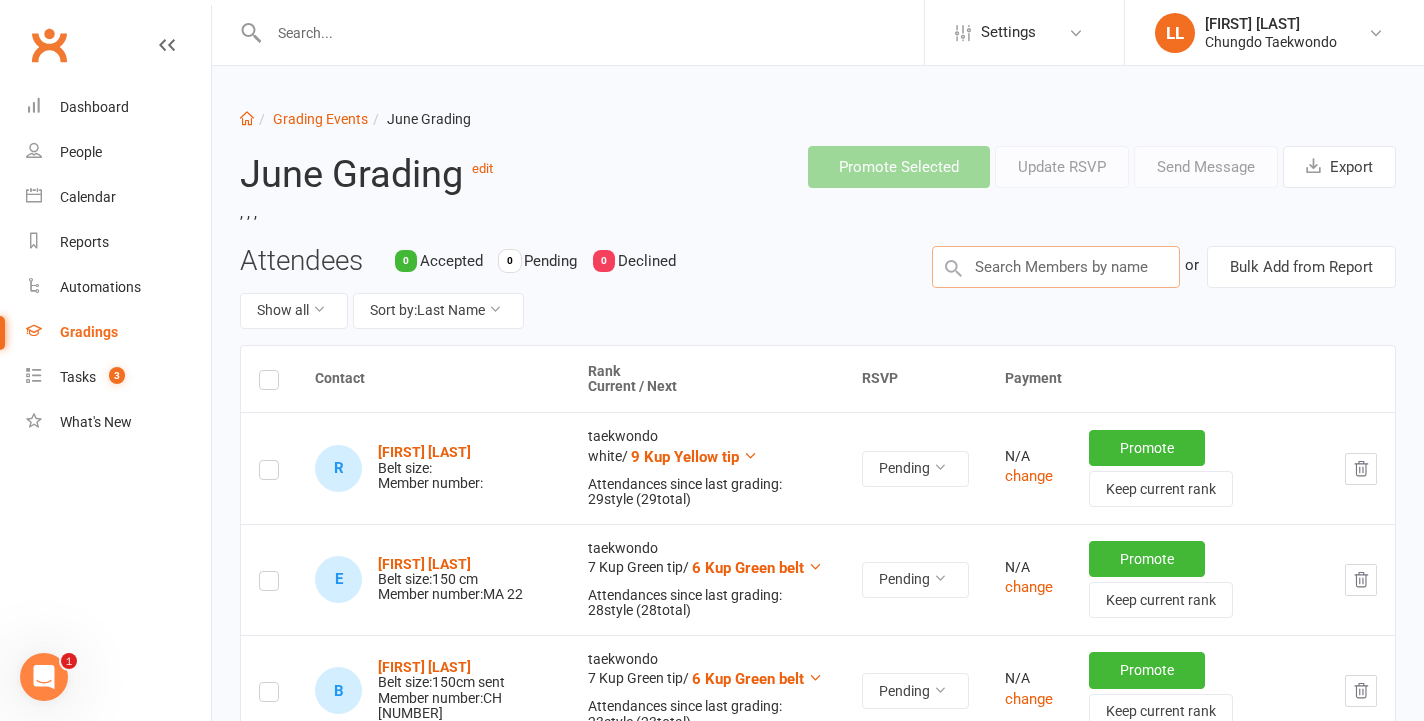 click at bounding box center [1056, 267] 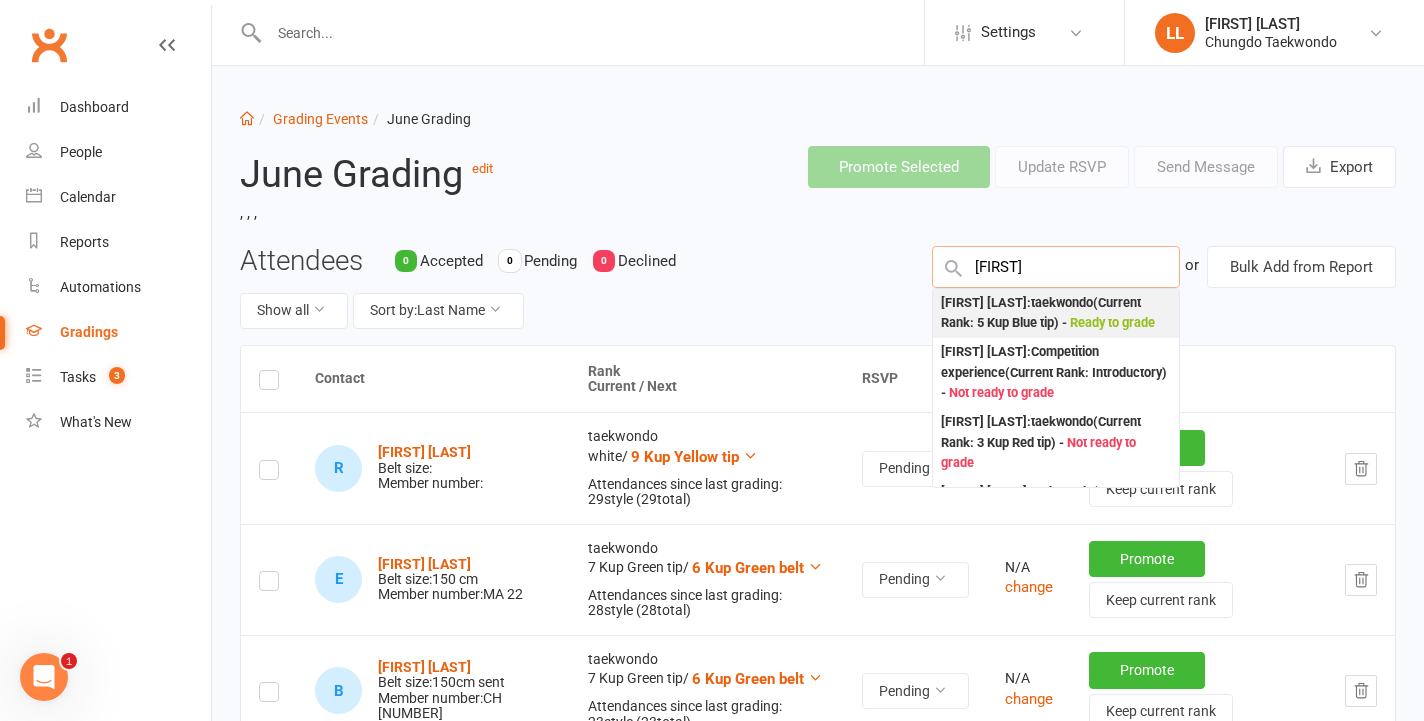 type on "[FIRST]" 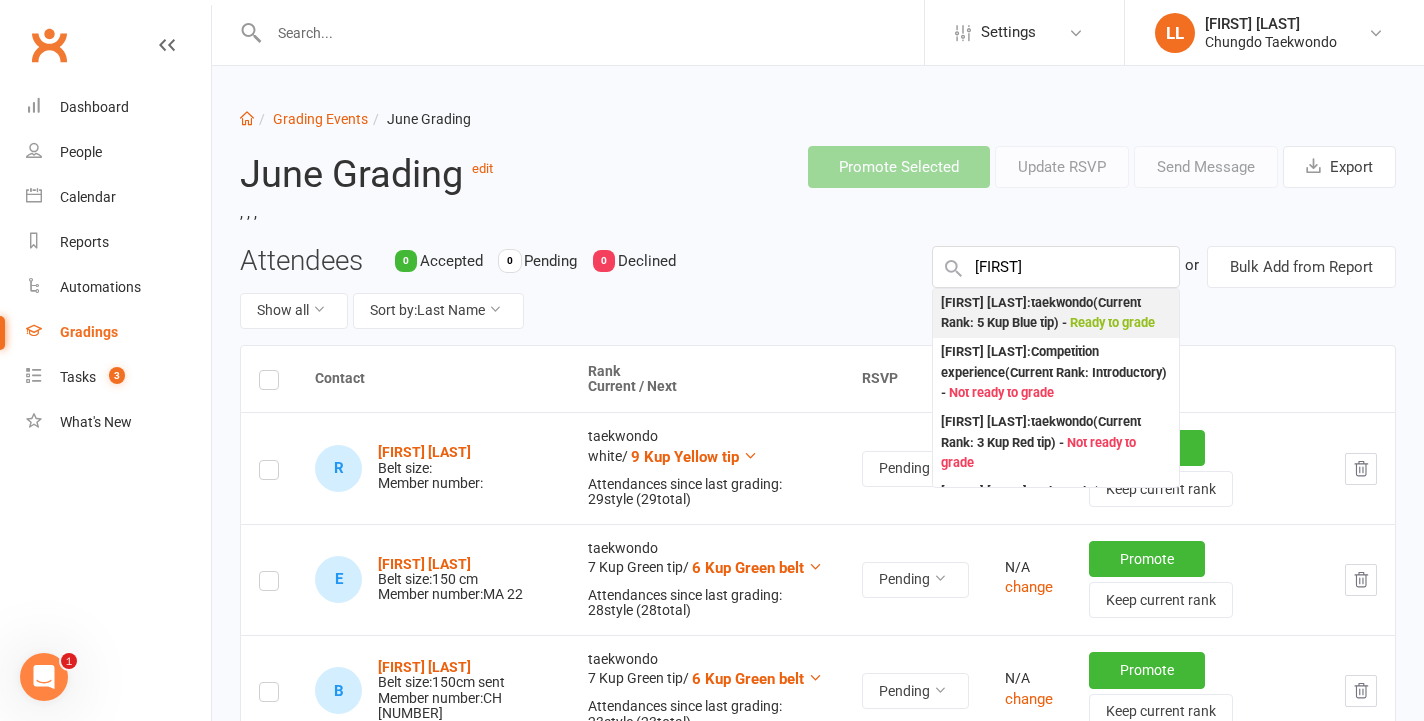 click on "[FIRST] [LAST] : taekwondo (Current Rank: 5 Kup Blue tip ) - Ready to grade" at bounding box center [1056, 313] 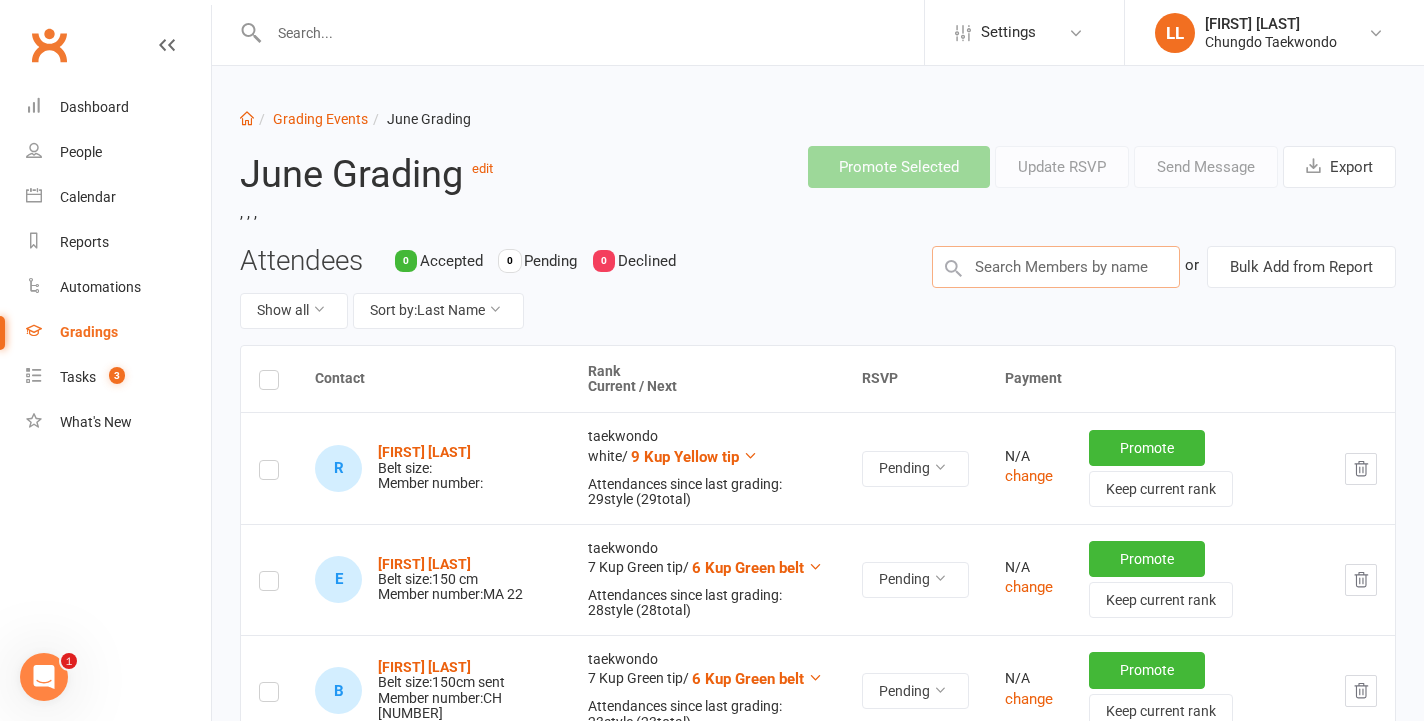 click at bounding box center [1056, 267] 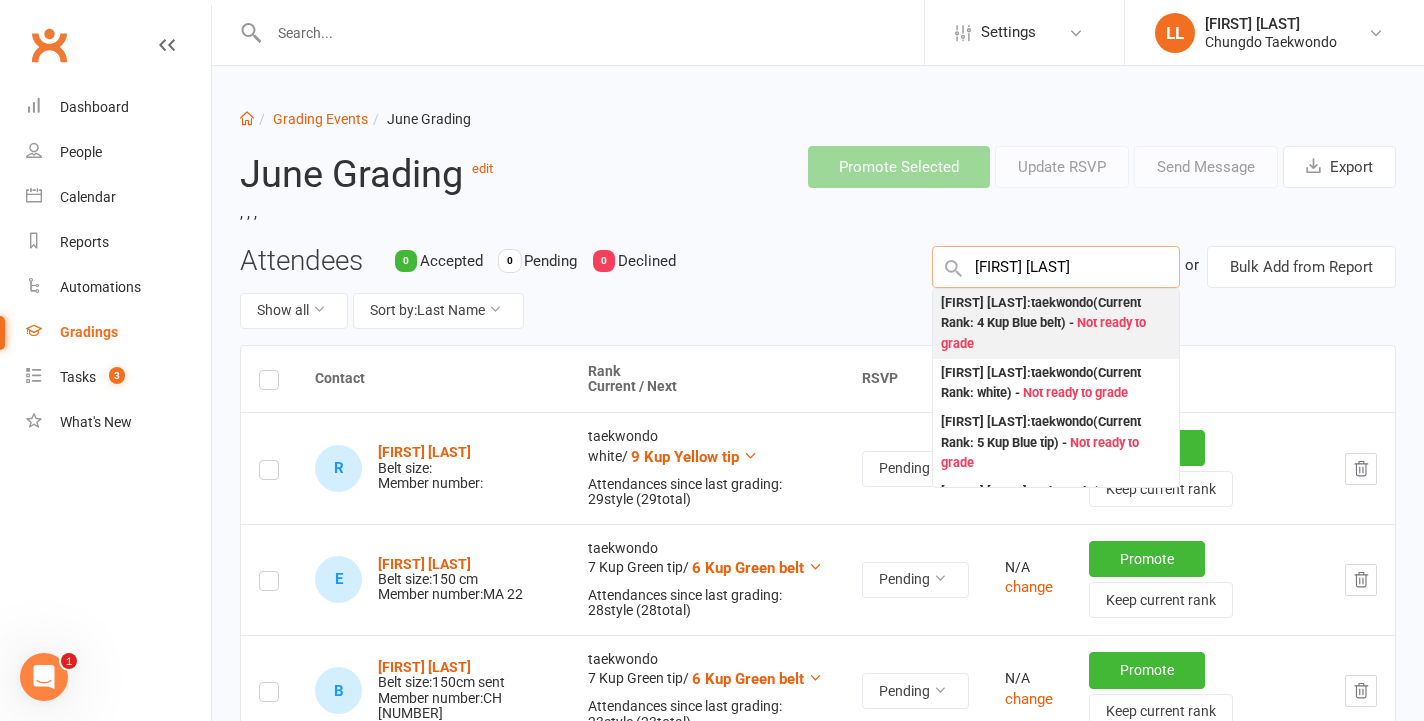 type on "[FIRST] [LAST]" 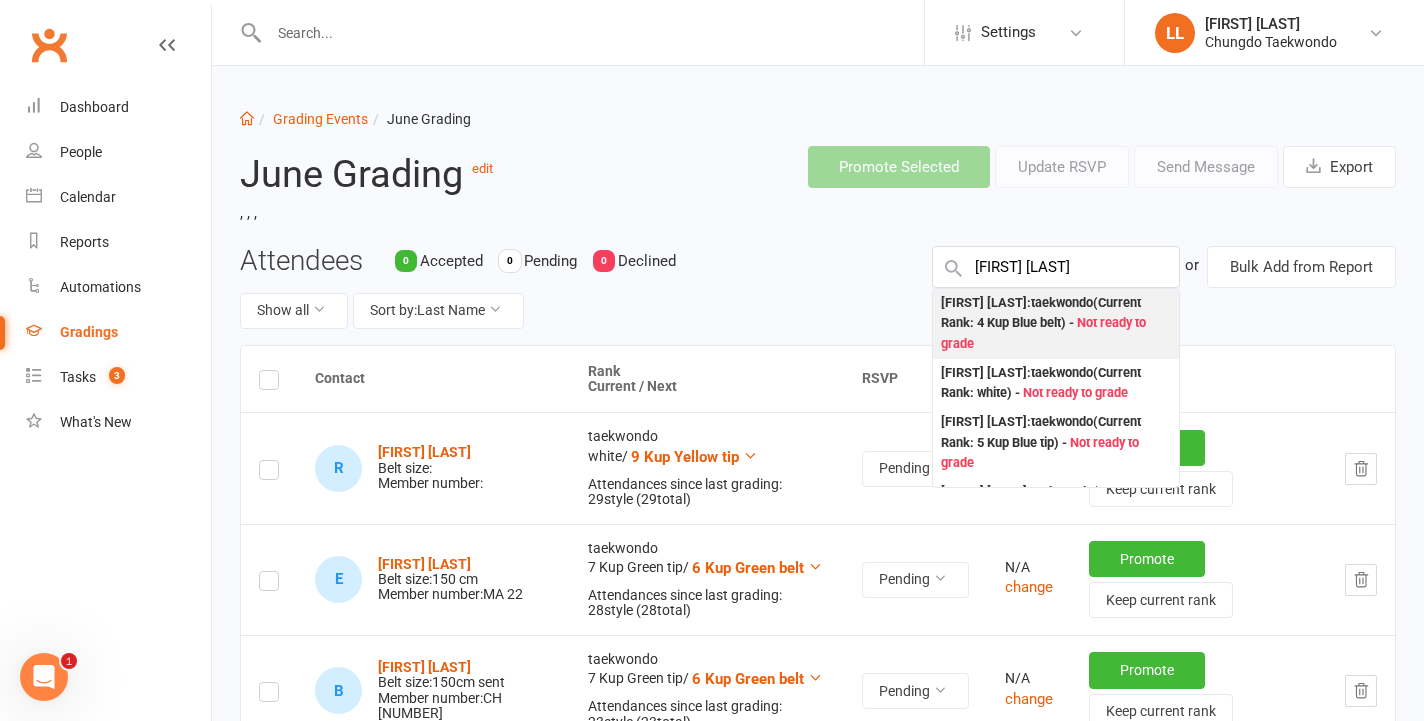 click on "[FIRST] [LAST] : taekwondo (Current Rank: 4 Kup Blue belt ) - Not ready to grade" at bounding box center (1056, 324) 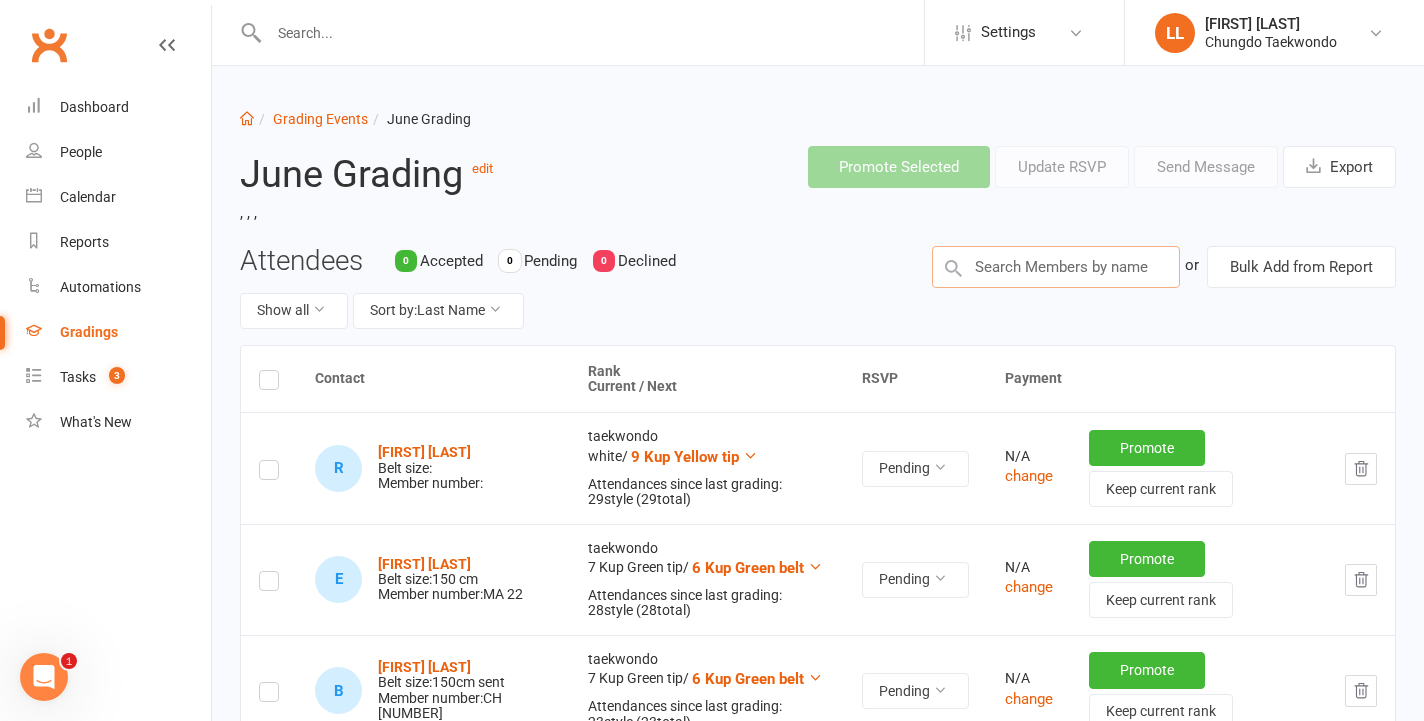 click at bounding box center (1056, 267) 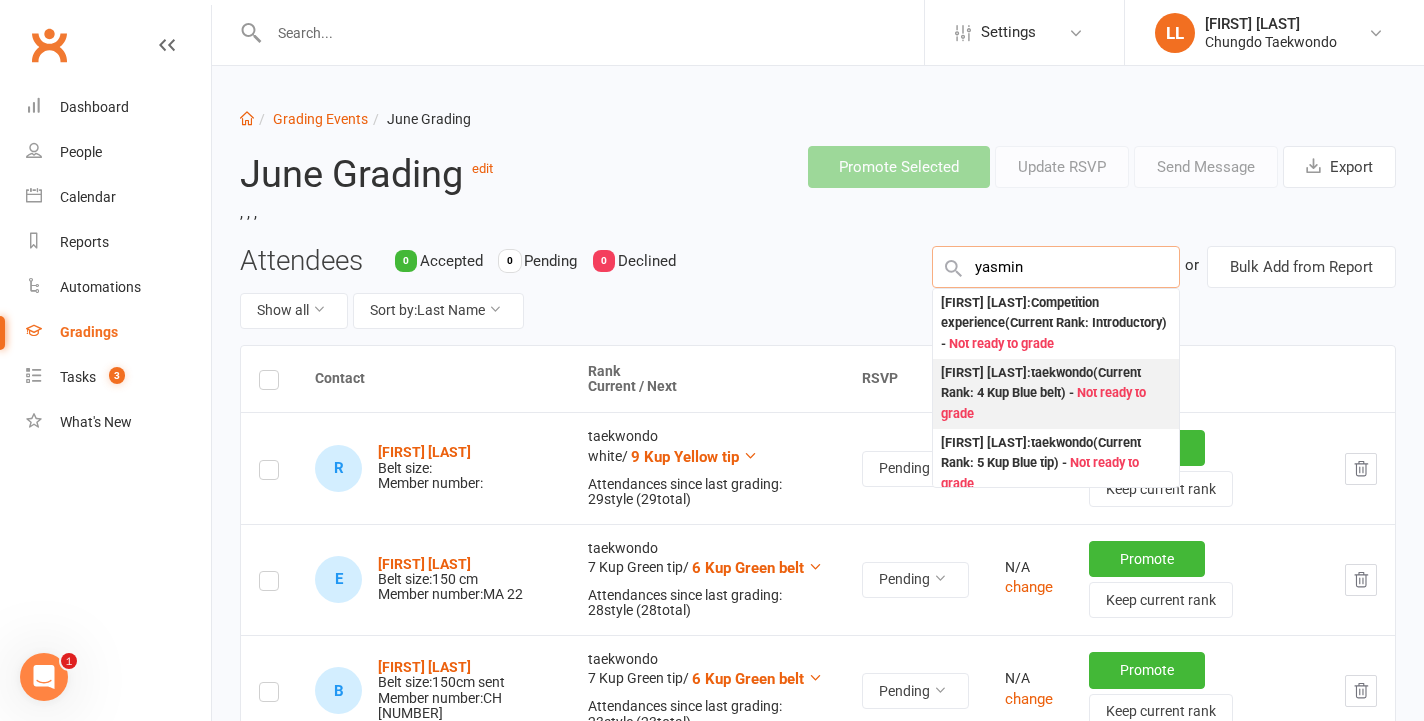 type on "yasmin" 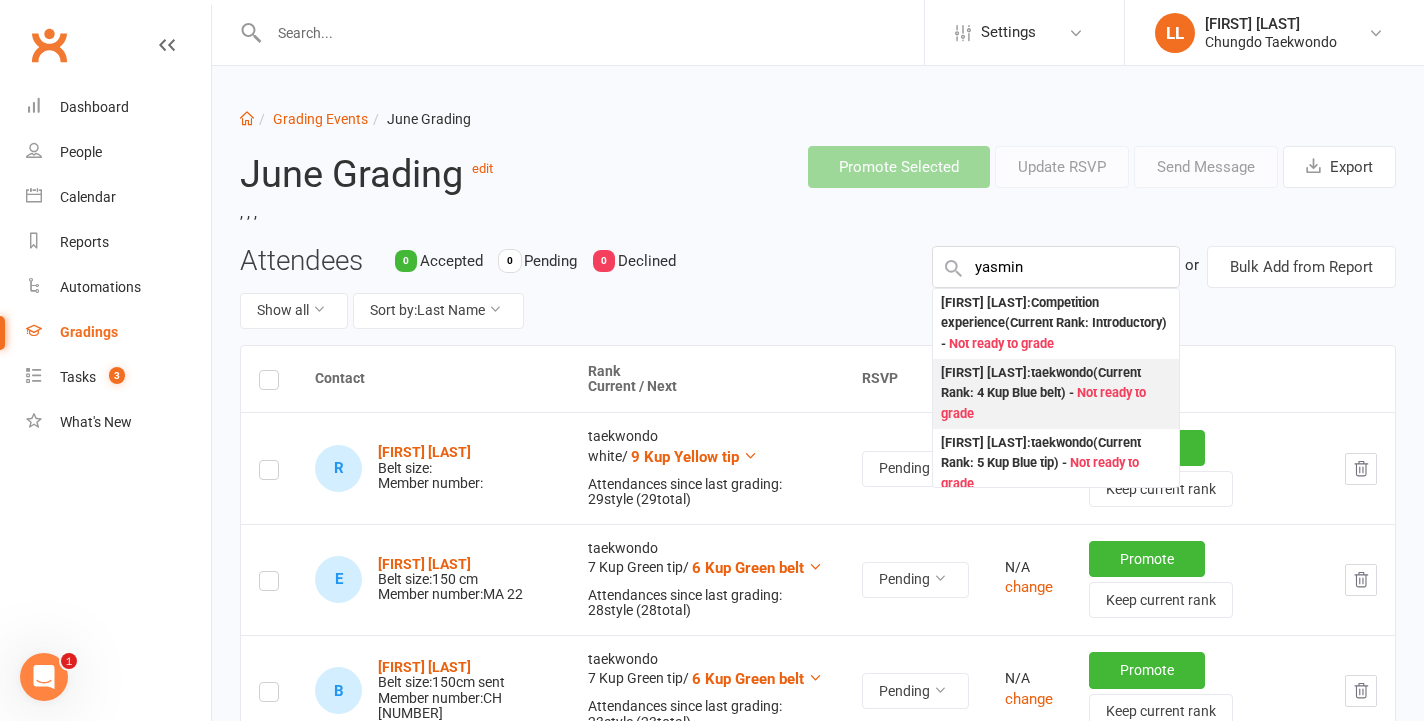 click on "[FIRST] [LAST] : taekwondo (Current Rank: 4 Kup Blue belt ) - Not ready to grade" at bounding box center (1056, 394) 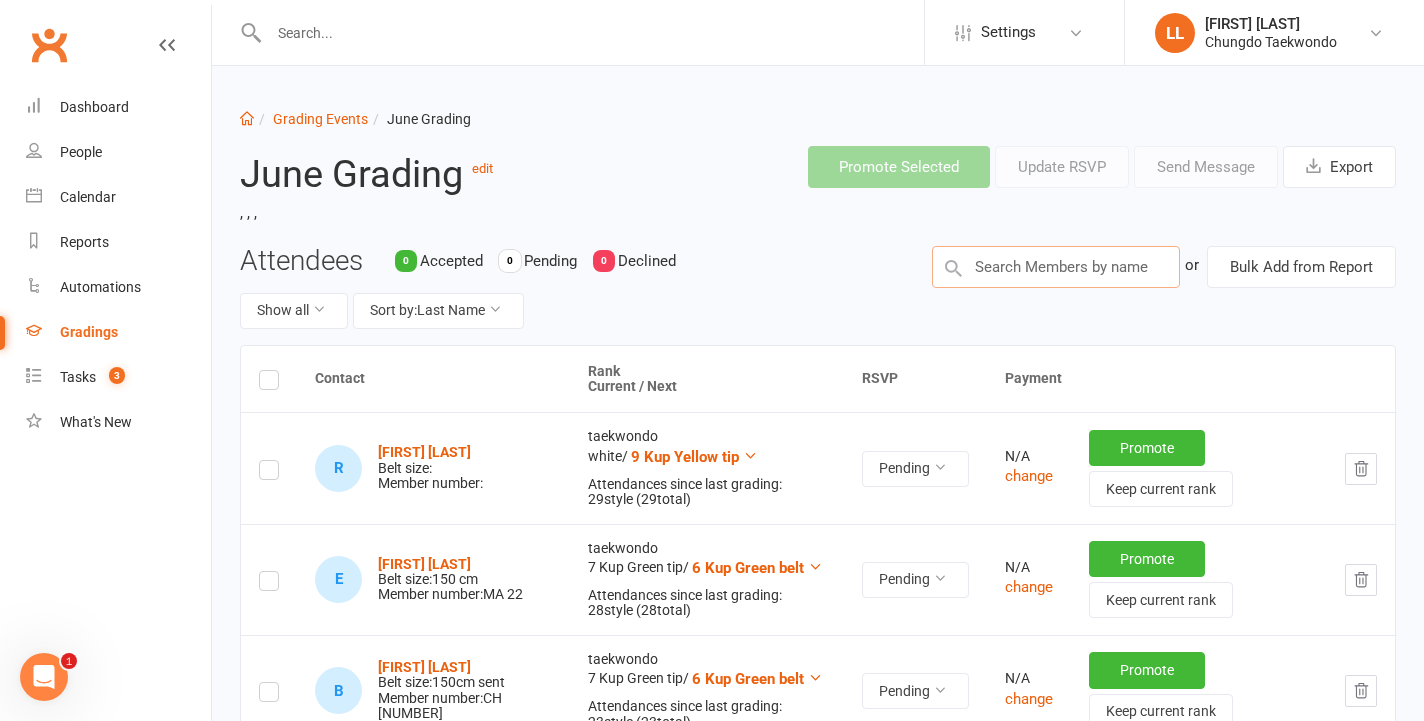click at bounding box center (1056, 267) 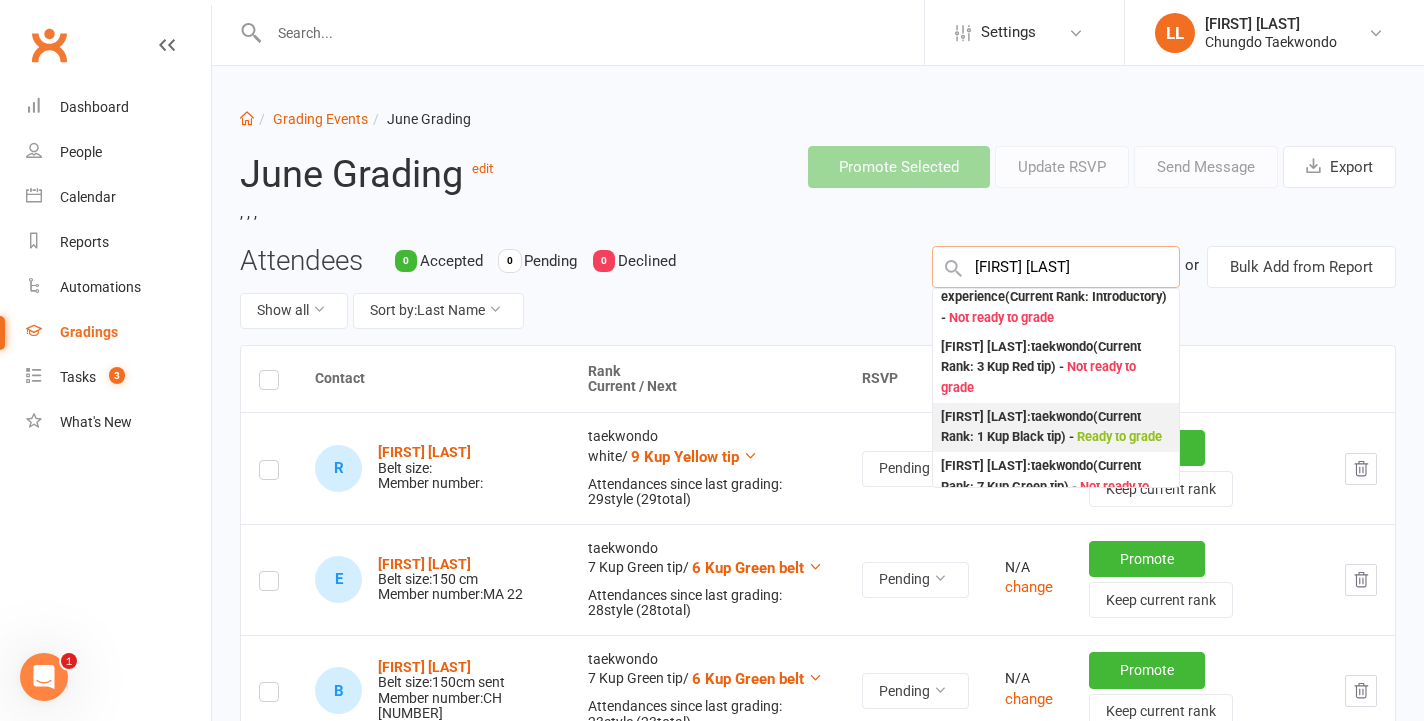 scroll, scrollTop: 0, scrollLeft: 0, axis: both 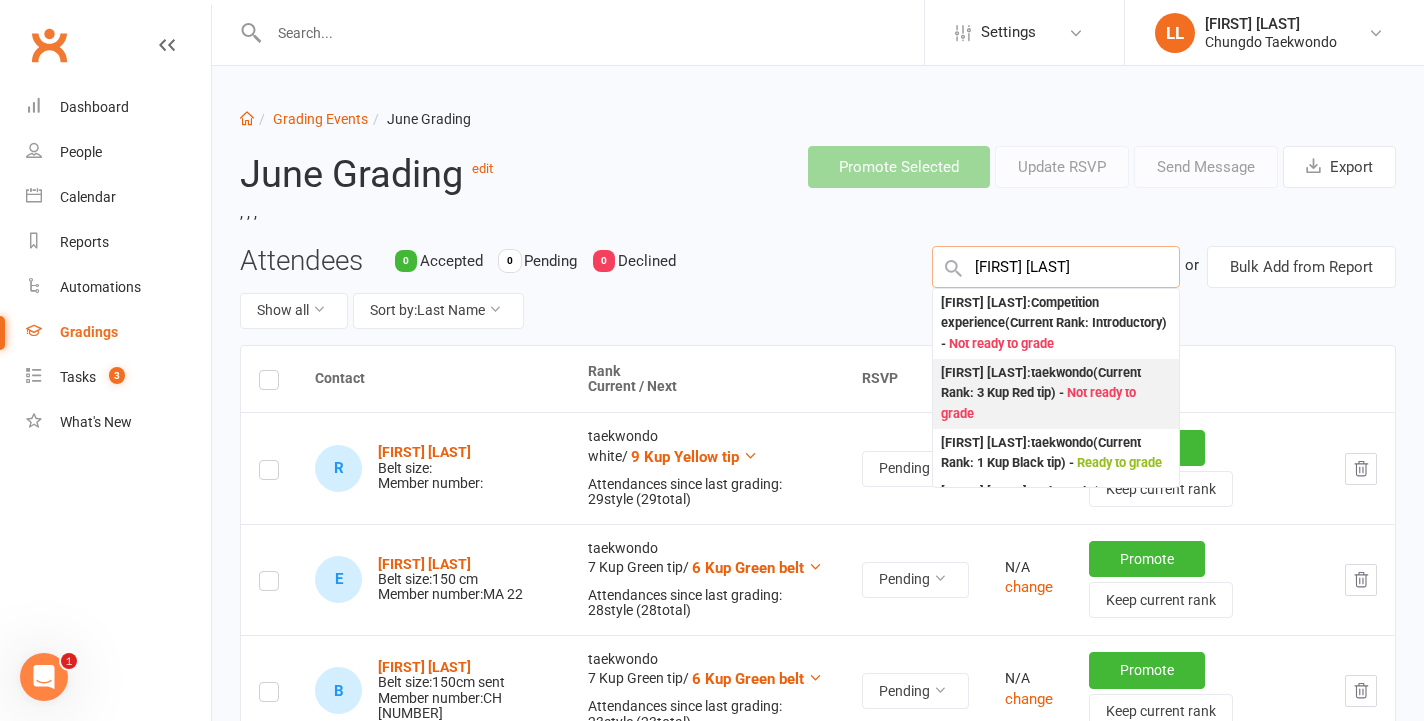 type on "[FIRST] [LAST]" 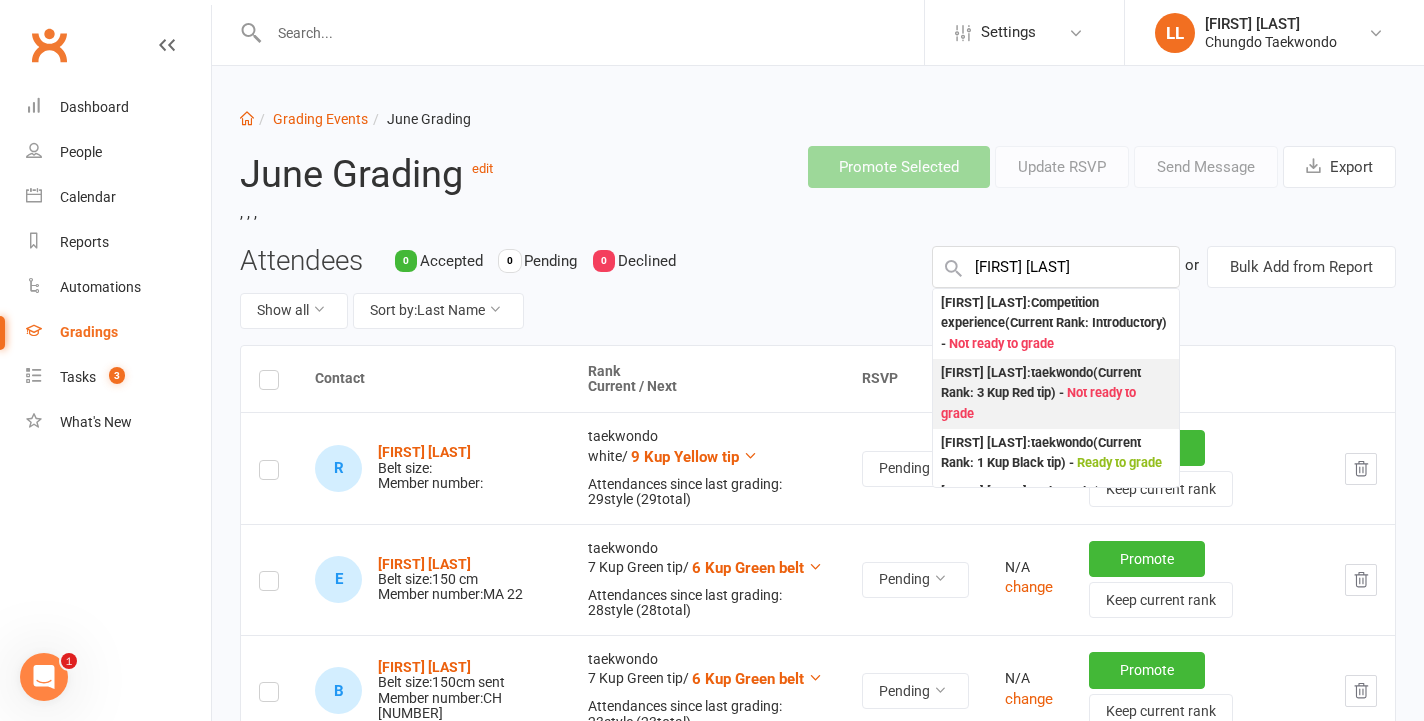 click on "[FIRST] [LAST] : taekwondo (Current Rank: 3 Kup Red tip ) - Not ready to grade" at bounding box center (1056, 394) 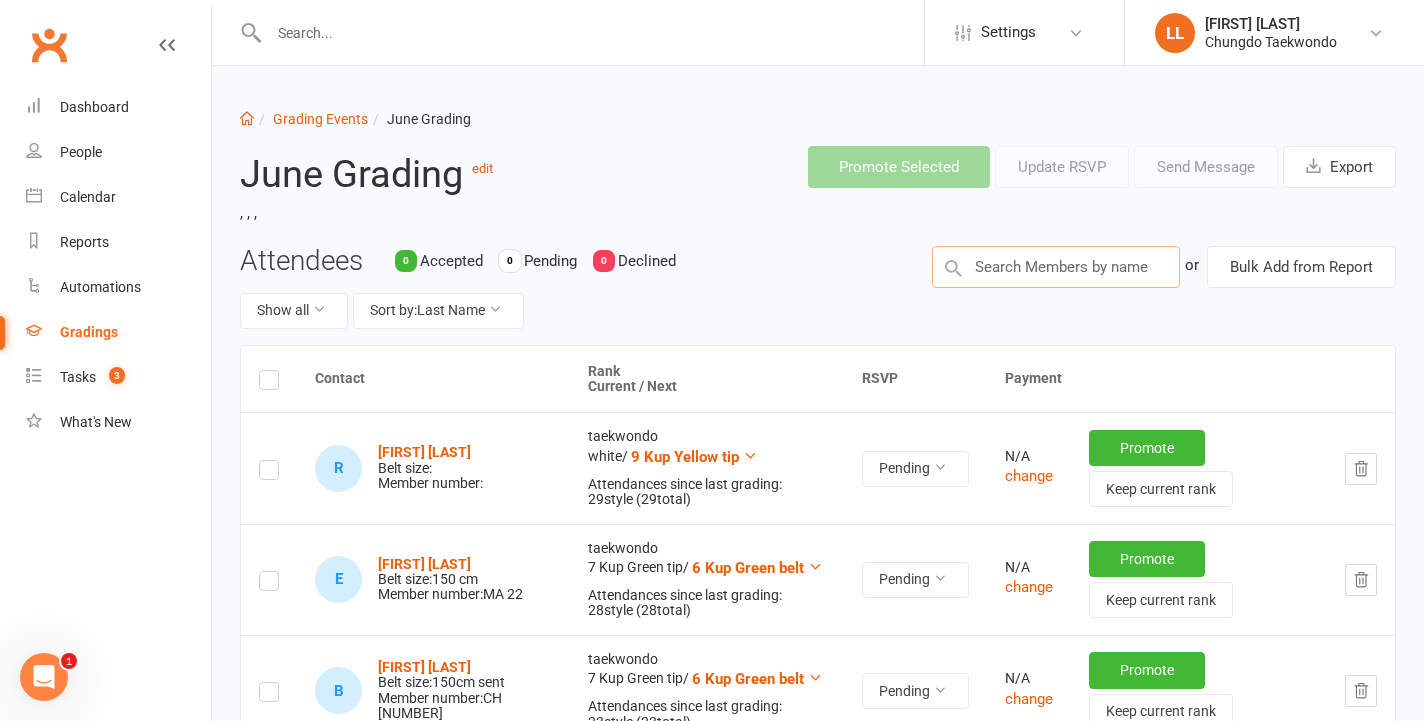 click at bounding box center [1056, 267] 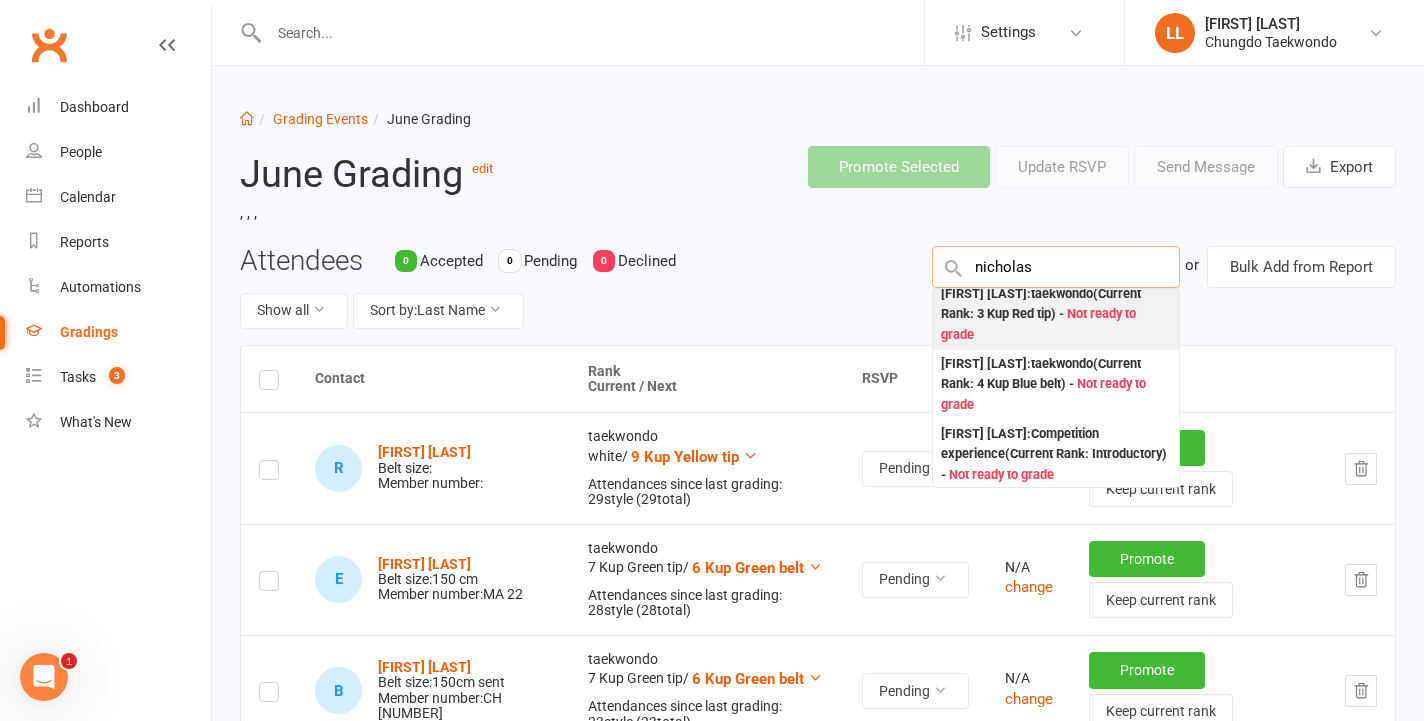 scroll, scrollTop: 80, scrollLeft: 0, axis: vertical 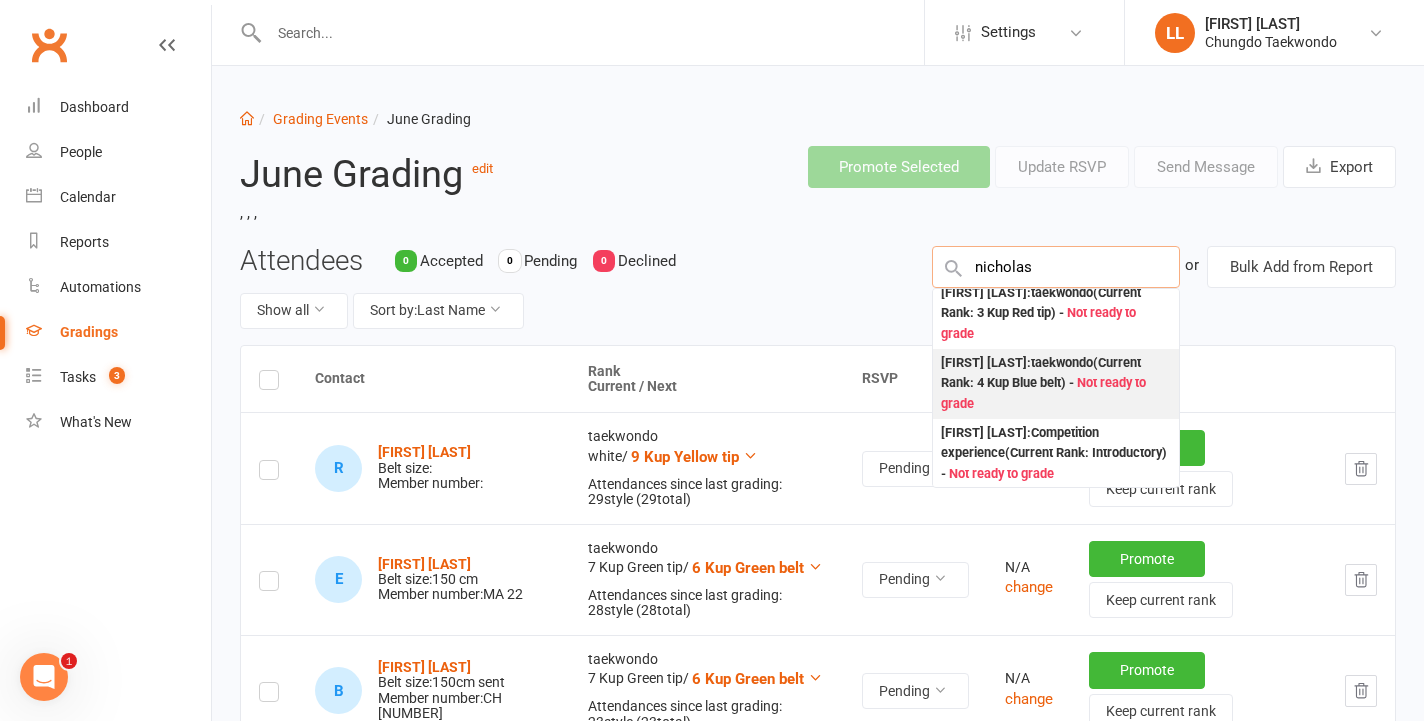 type on "nicholas" 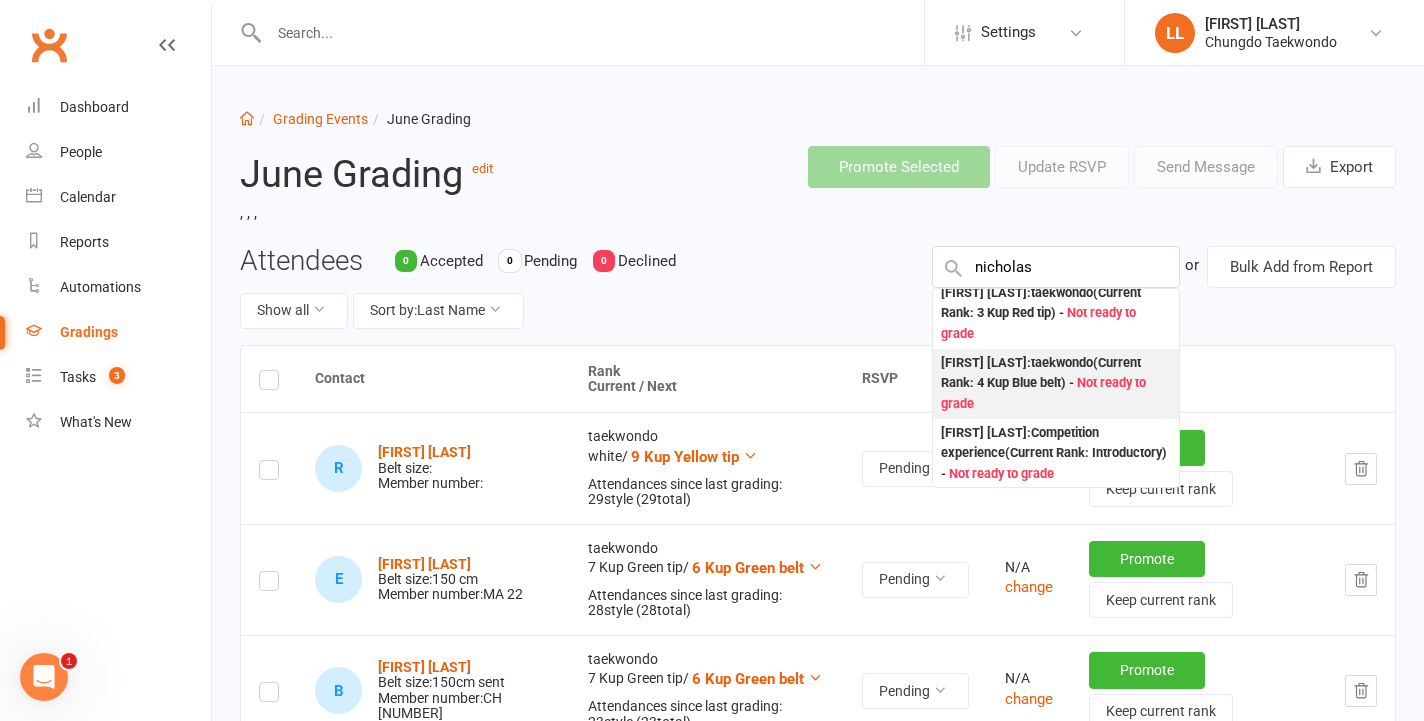 click on "Not ready to grade" at bounding box center (1043, 393) 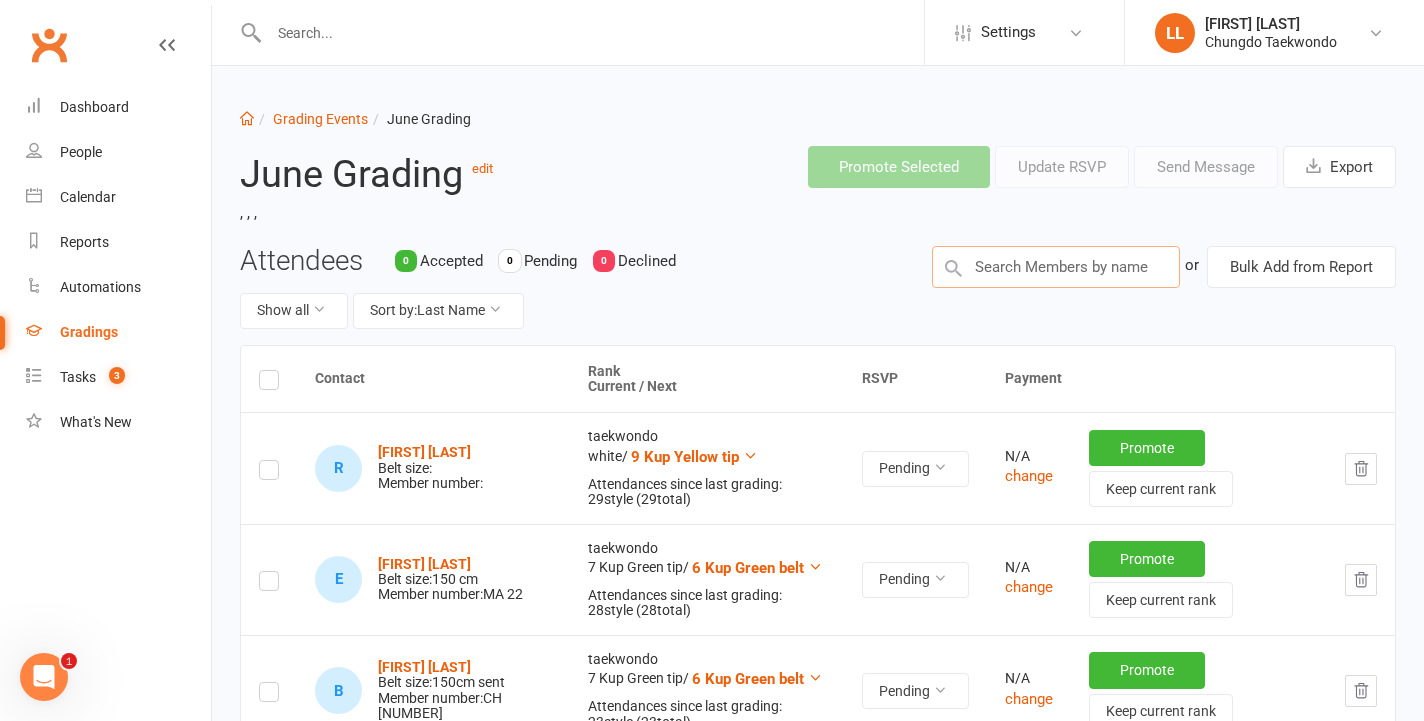 click at bounding box center (1056, 267) 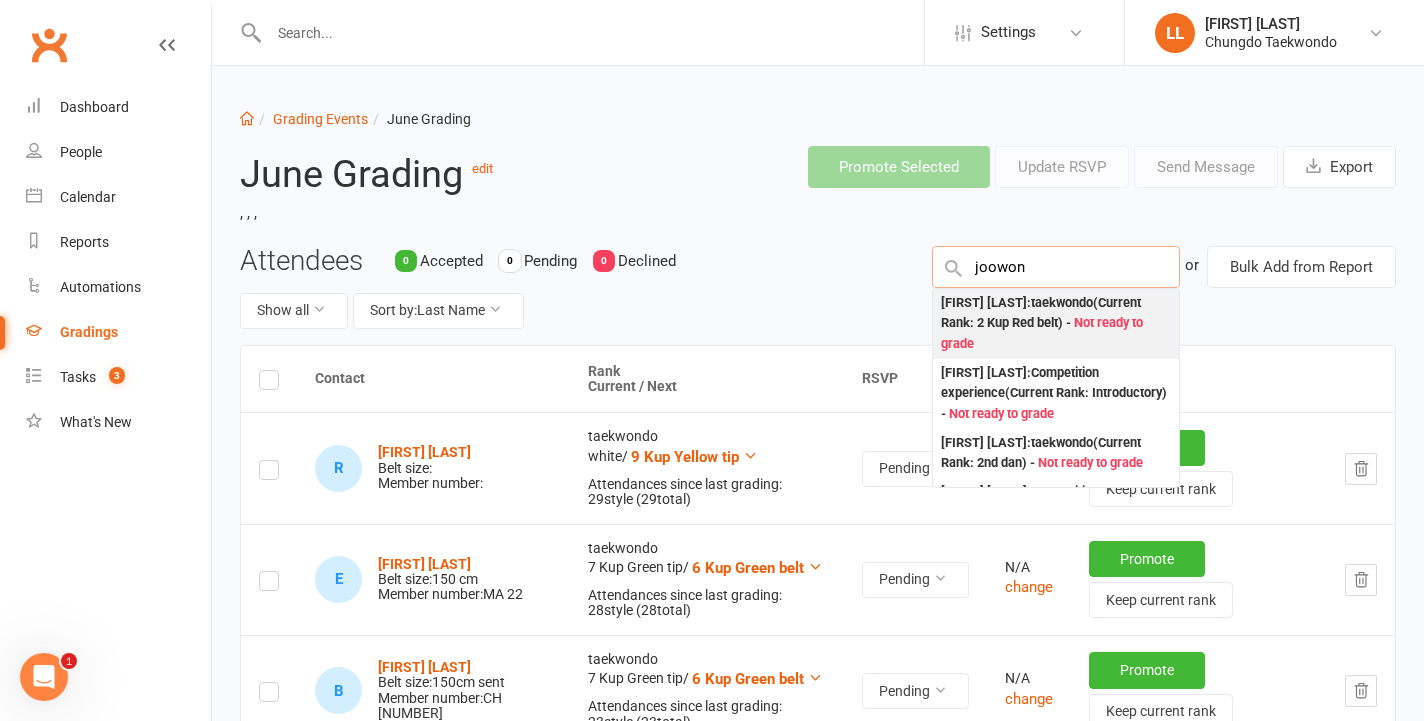 type 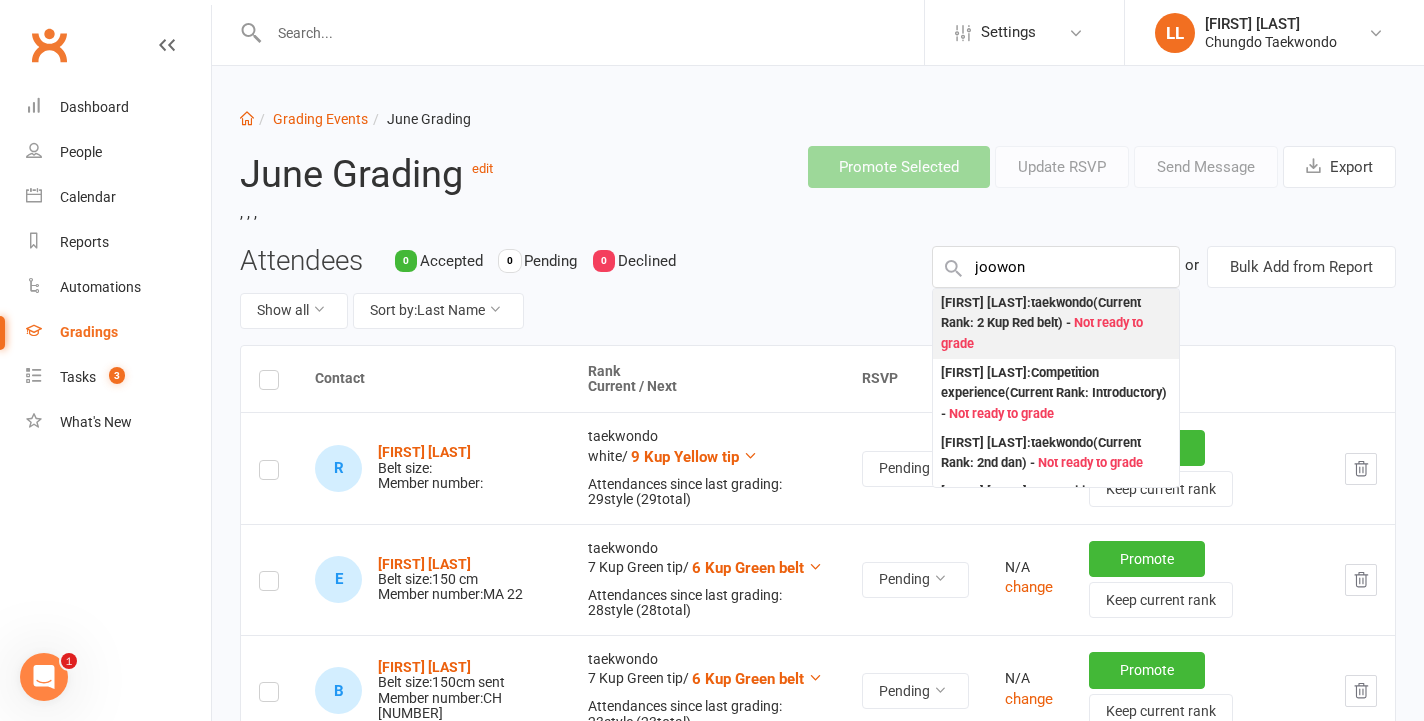 click on "[FIRST] [LAST] : taekwondo (Current Rank: 2 Kup Red belt ) - Not ready to grade" at bounding box center (1056, 324) 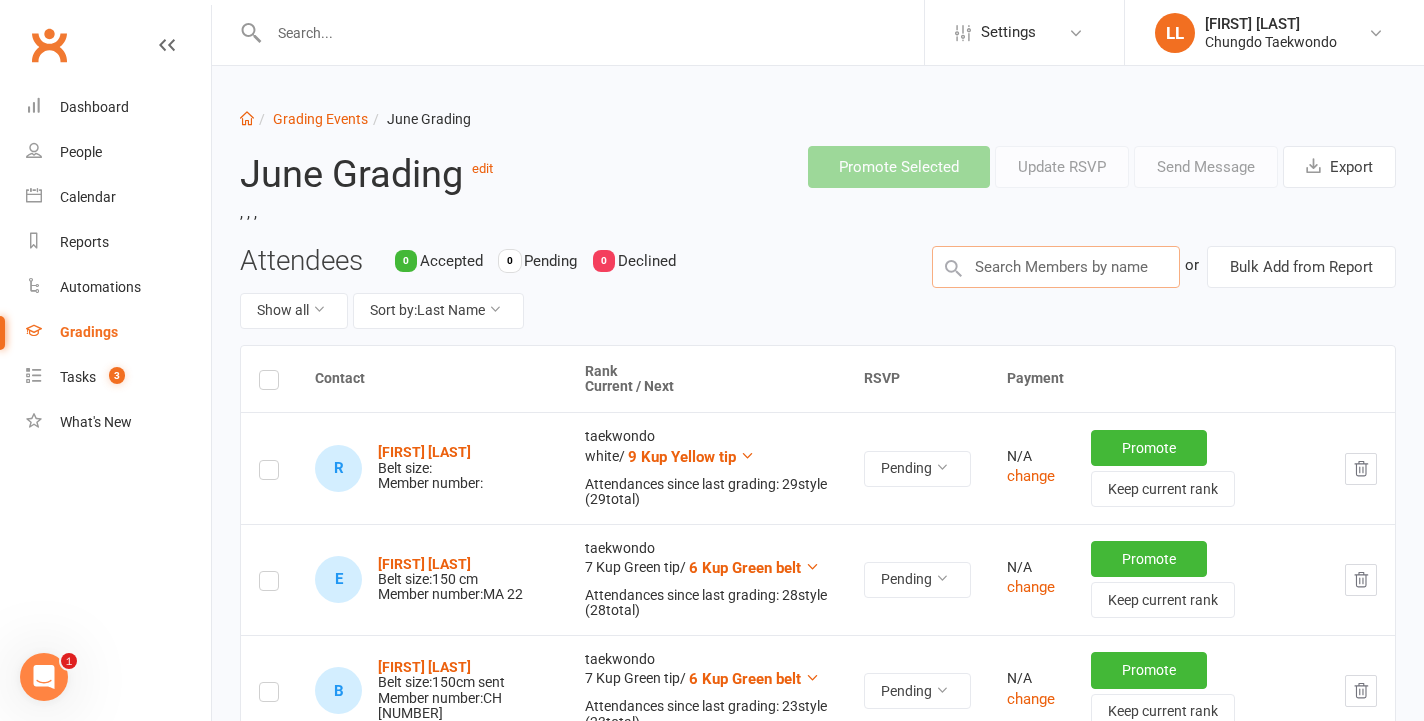 click at bounding box center (1056, 267) 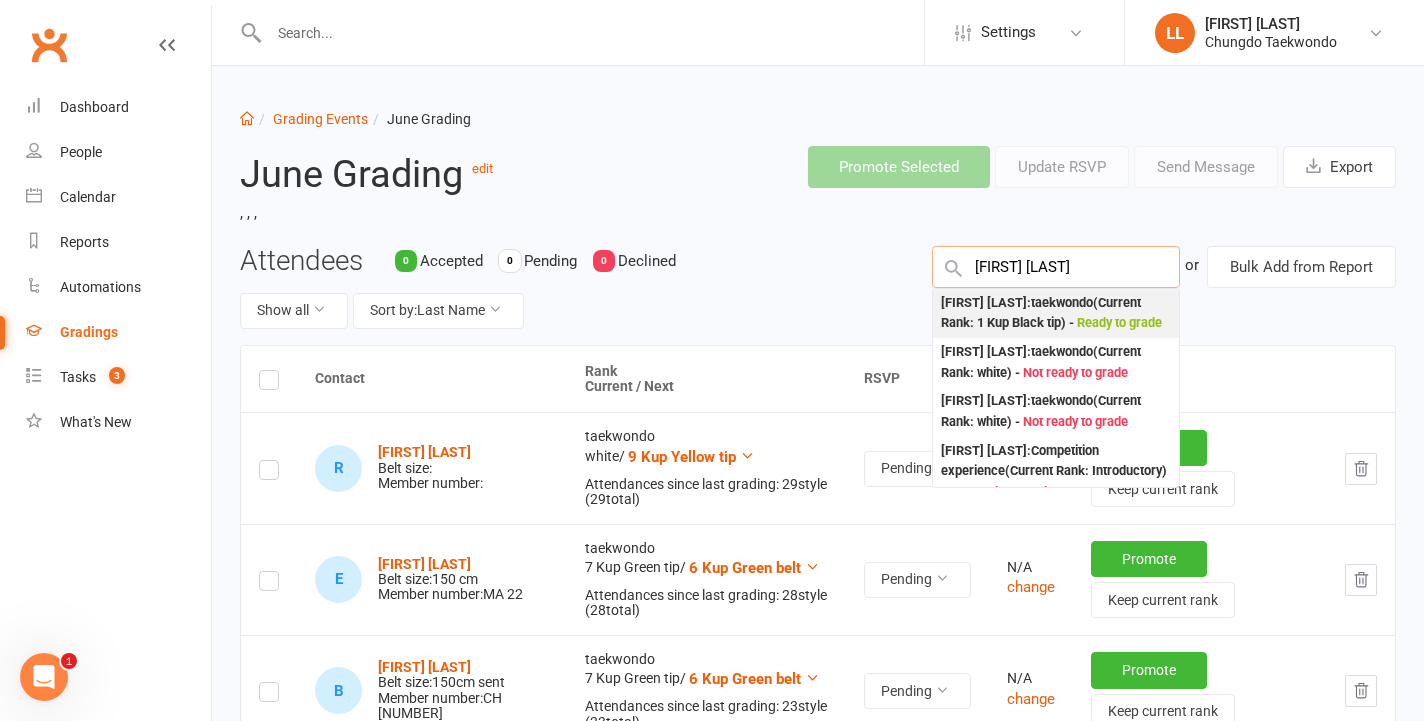 type on "[FIRST] [LAST]" 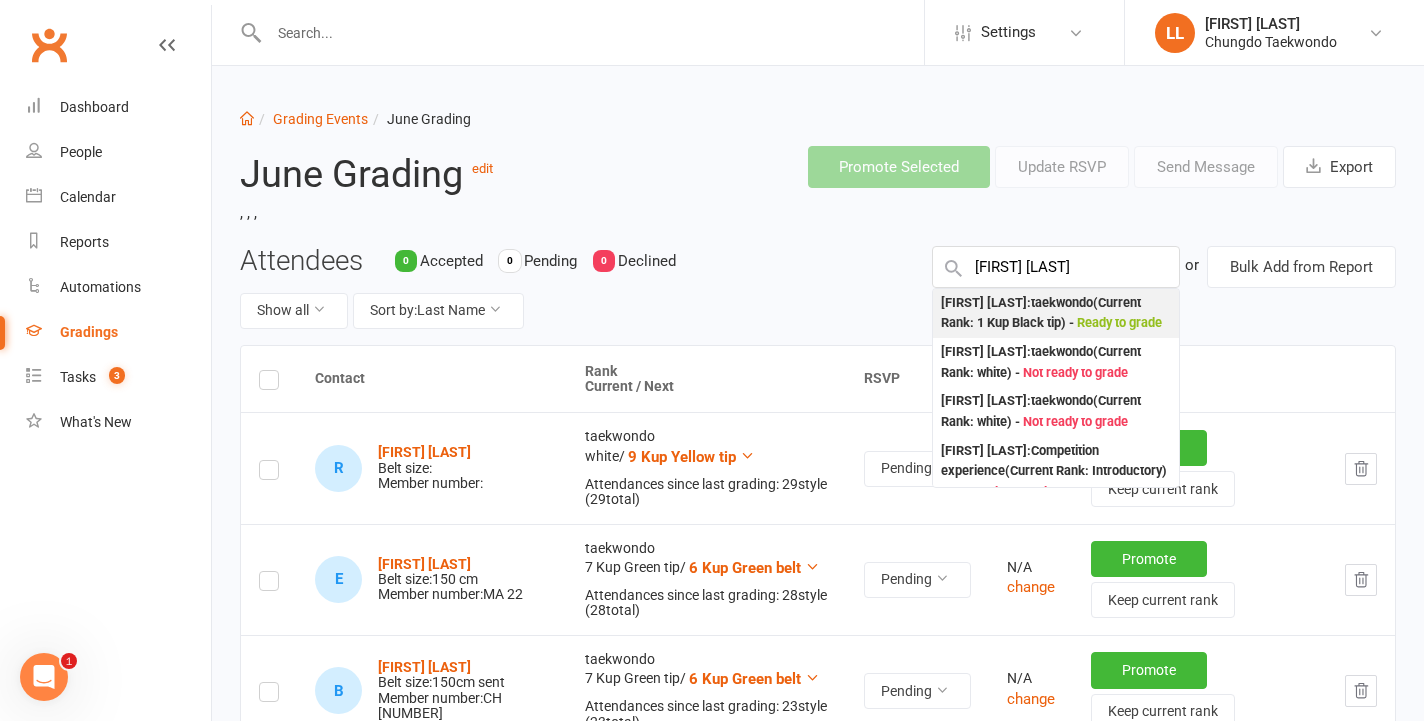 click on "[FIRST] [LAST] : taekwondo (Current Rank: 1 Kup Black tip ) - Ready to grade" at bounding box center (1056, 313) 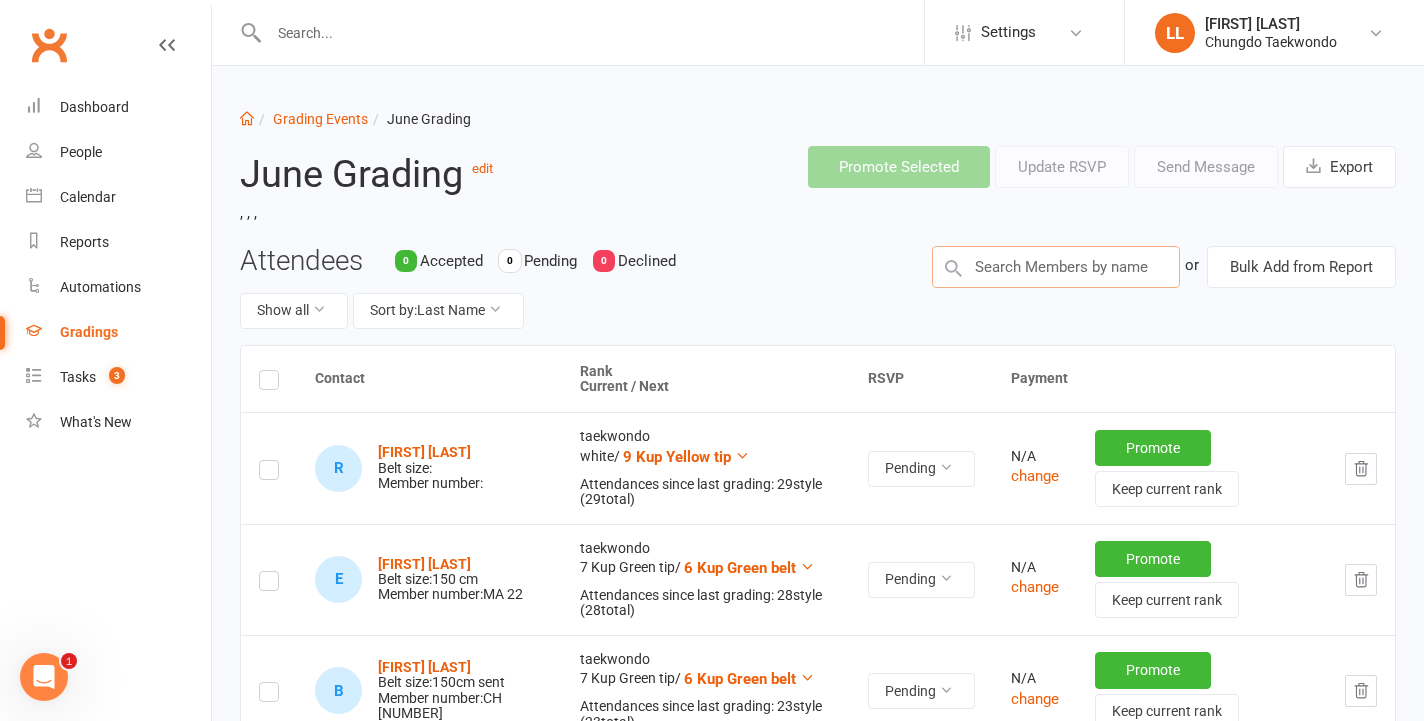 click at bounding box center (1056, 267) 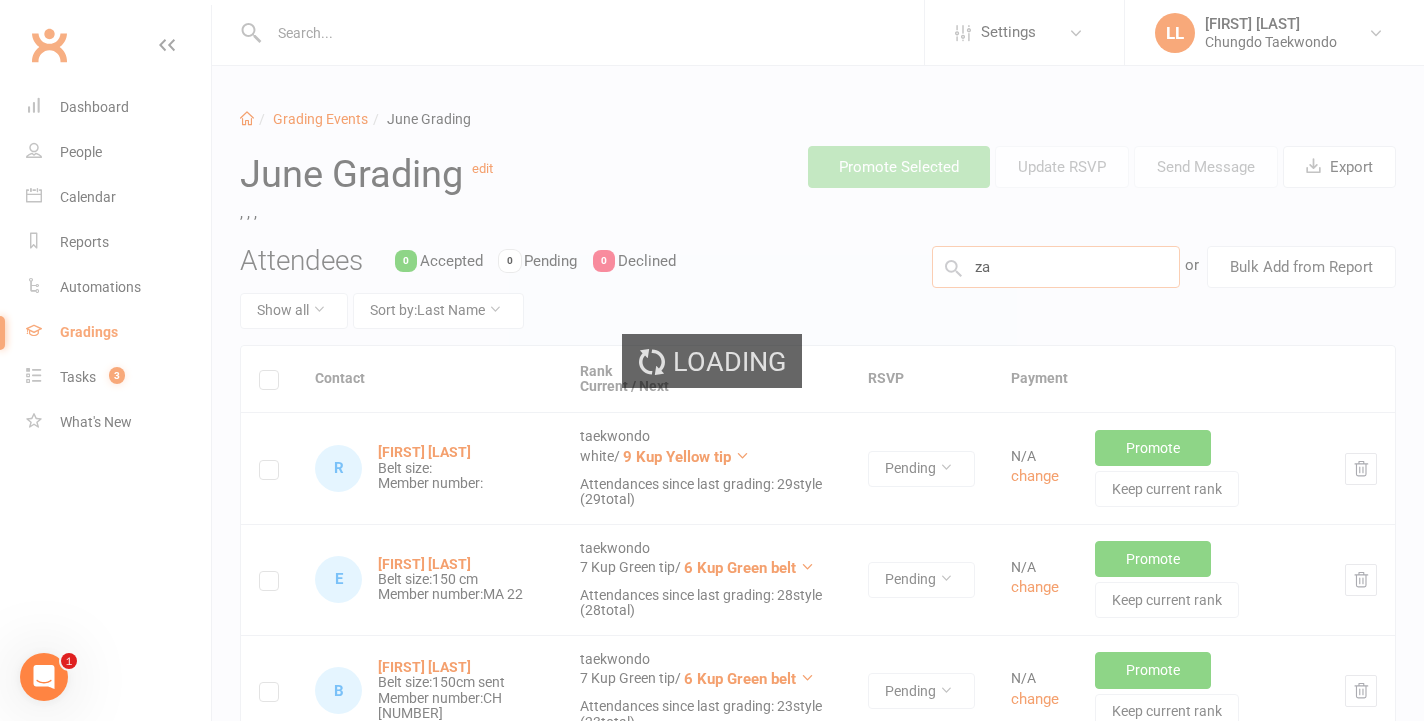 type on "z" 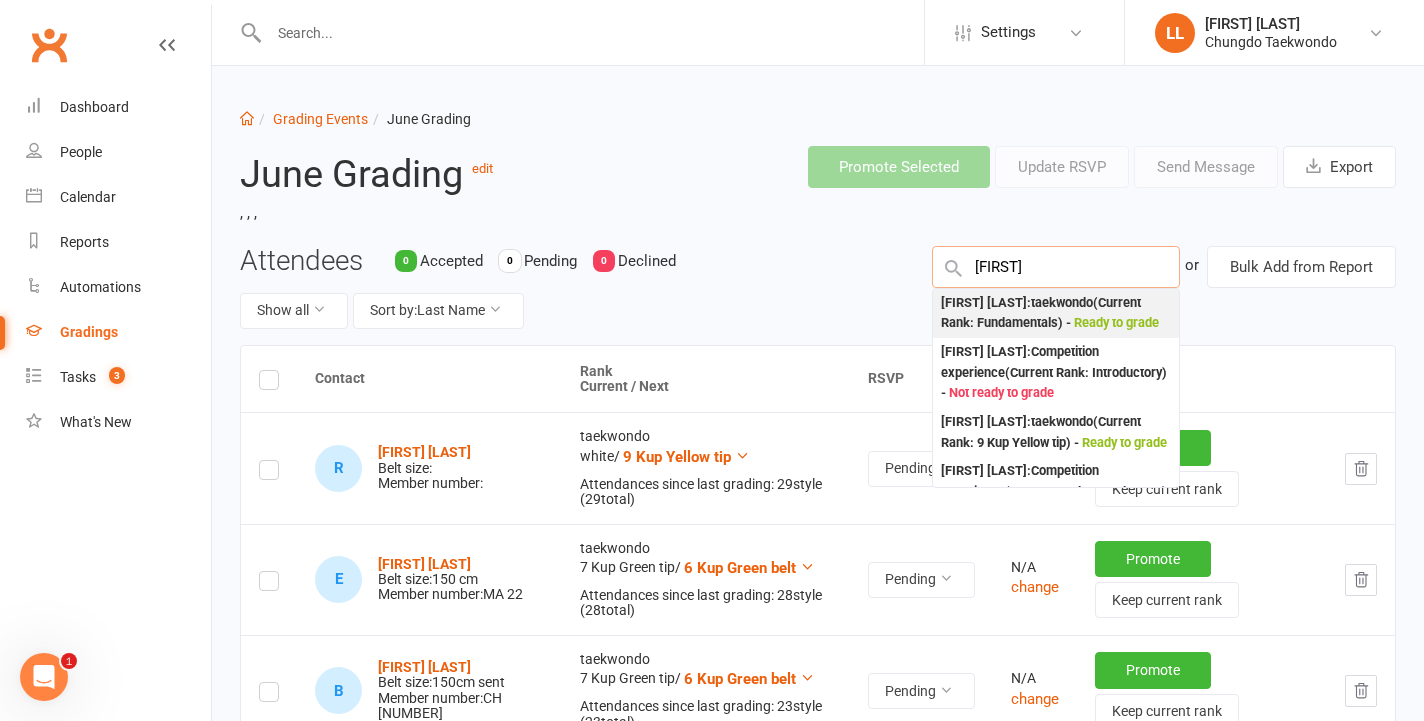 type on "[FIRST]" 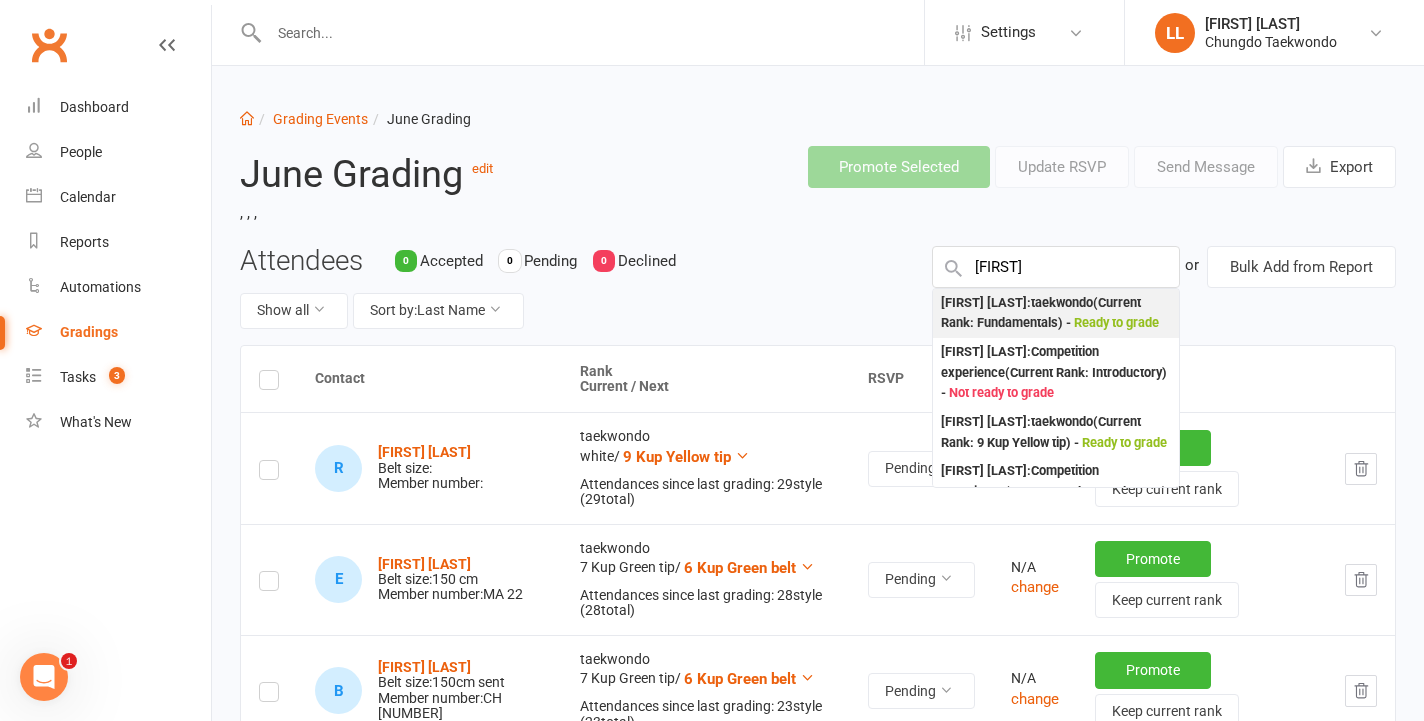 click on "[FIRST] [LAST] : taekwondo (Current Rank: Fundamentals ) - Ready to grade" at bounding box center [1056, 313] 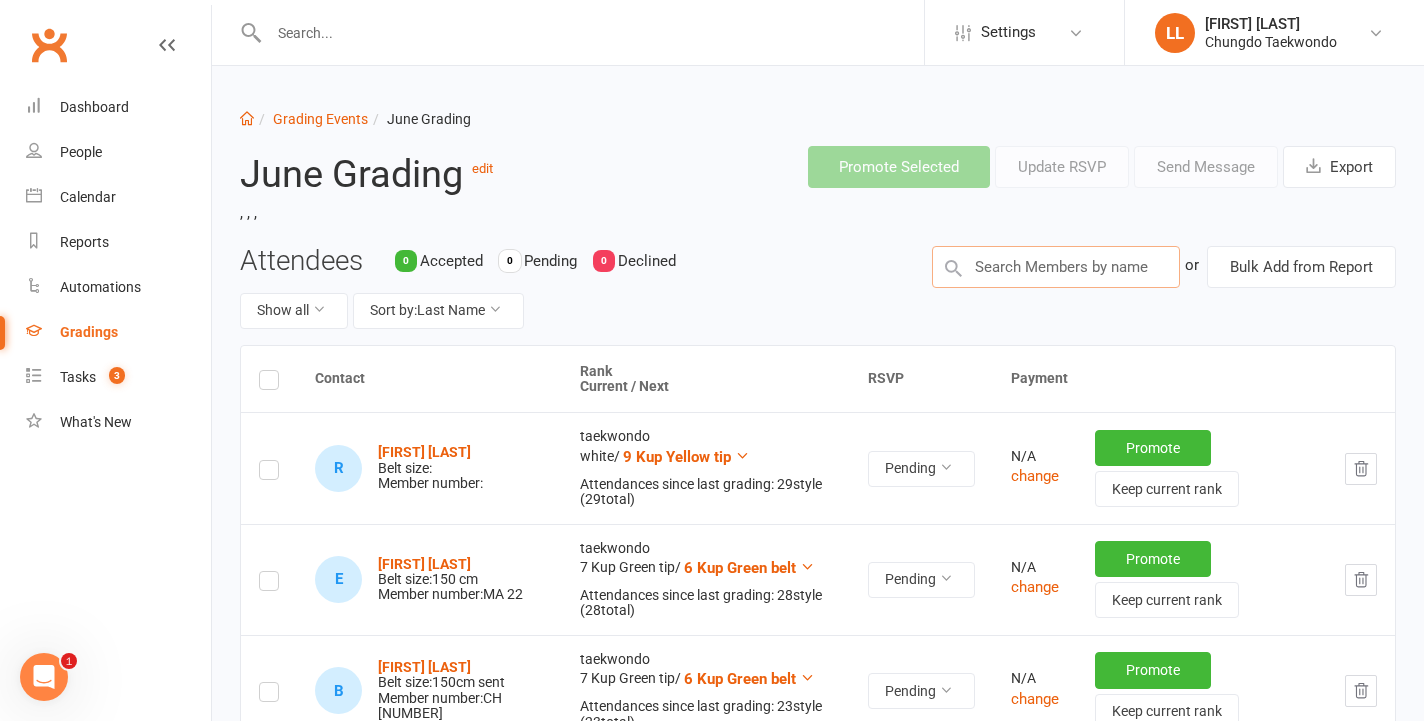 click at bounding box center [1056, 267] 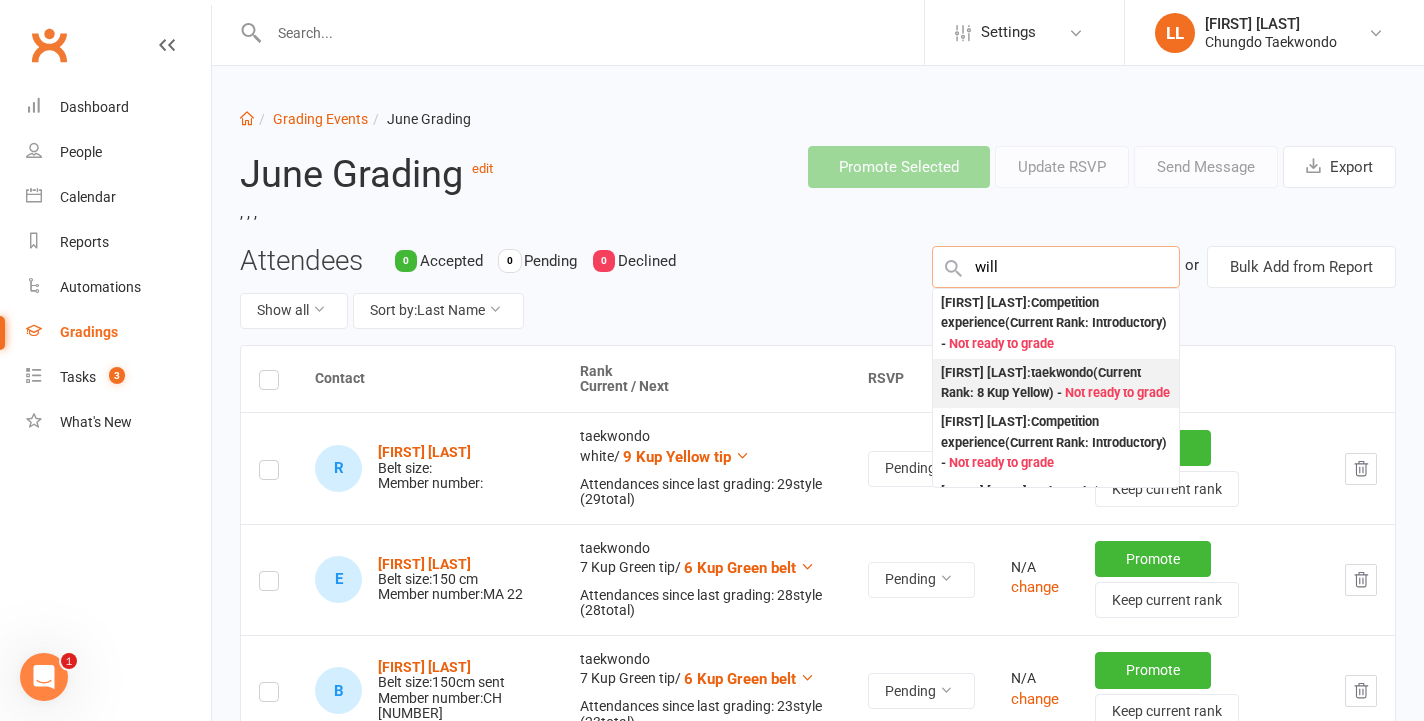 type on "will" 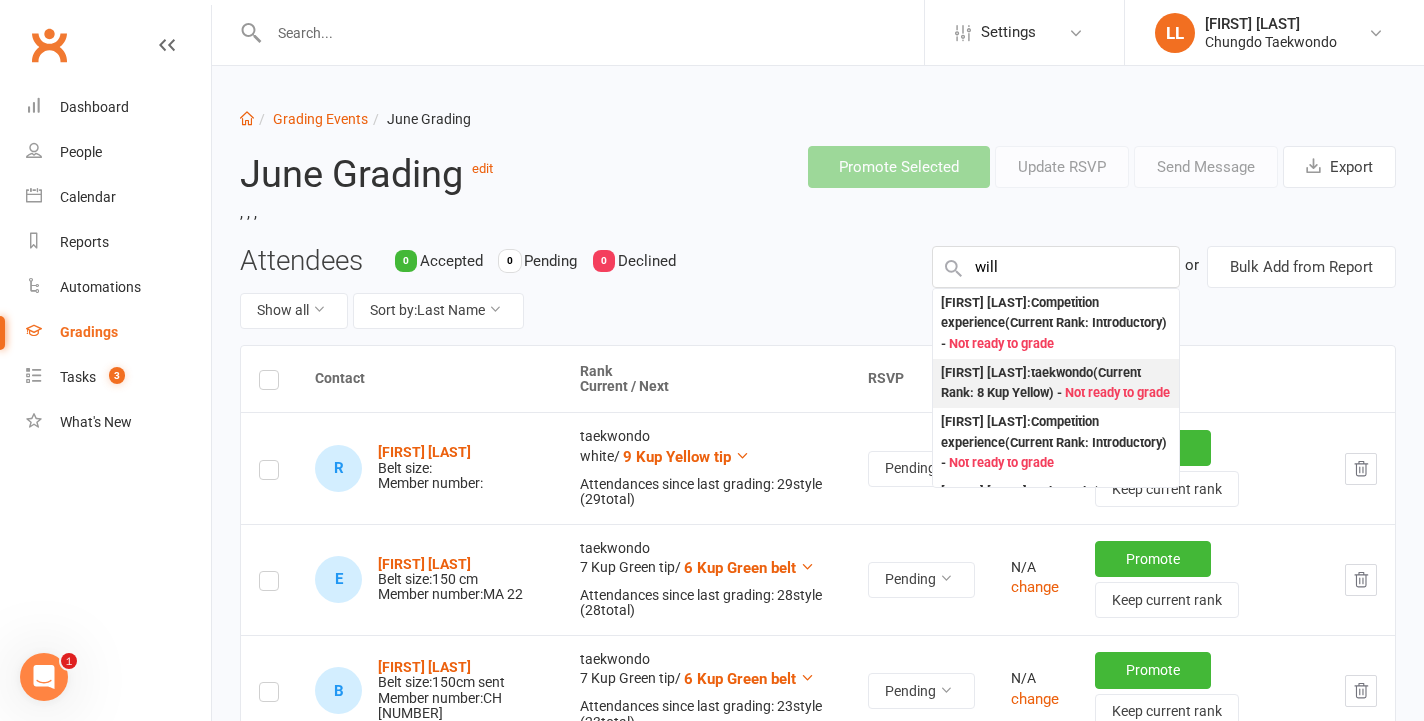 click on "[FIRST] [LAST] : taekwondo (Current Rank: 8 Kup Yellow ) - Not ready to grade" at bounding box center [1056, 383] 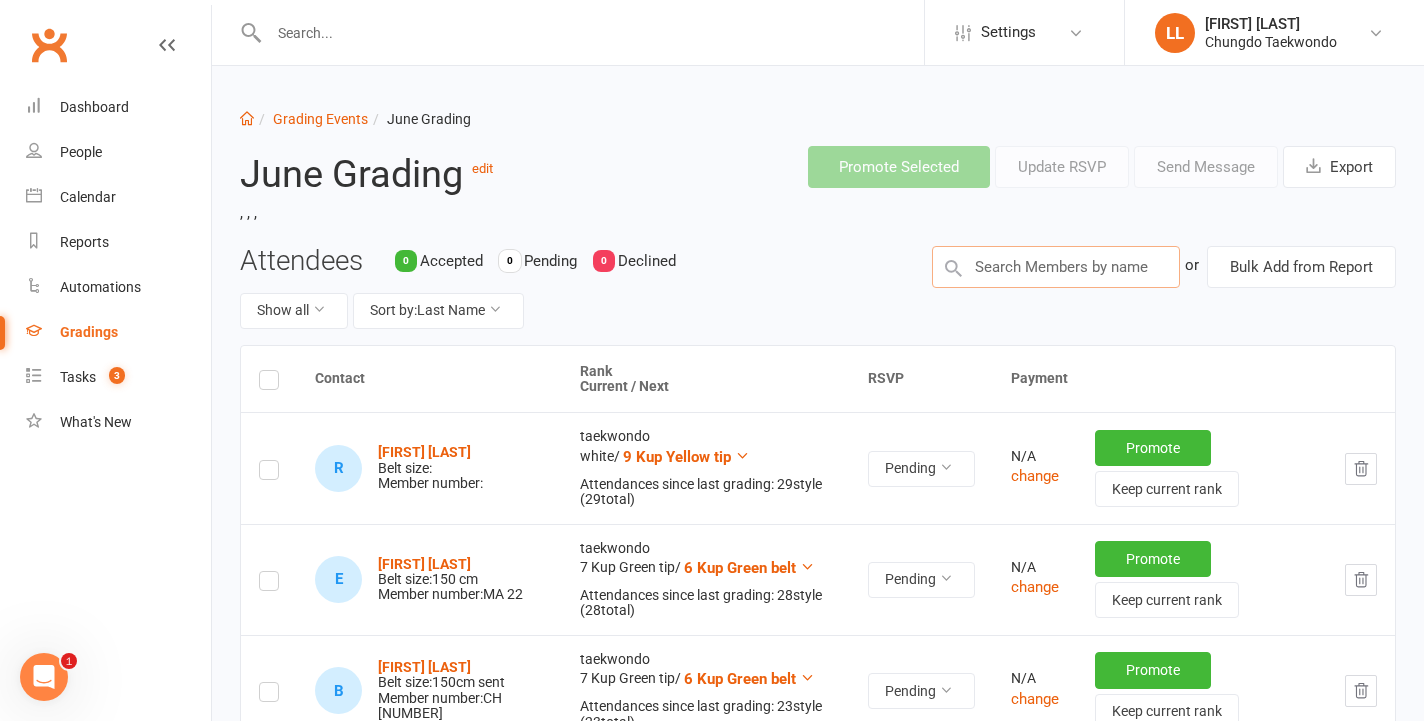 click at bounding box center (1056, 267) 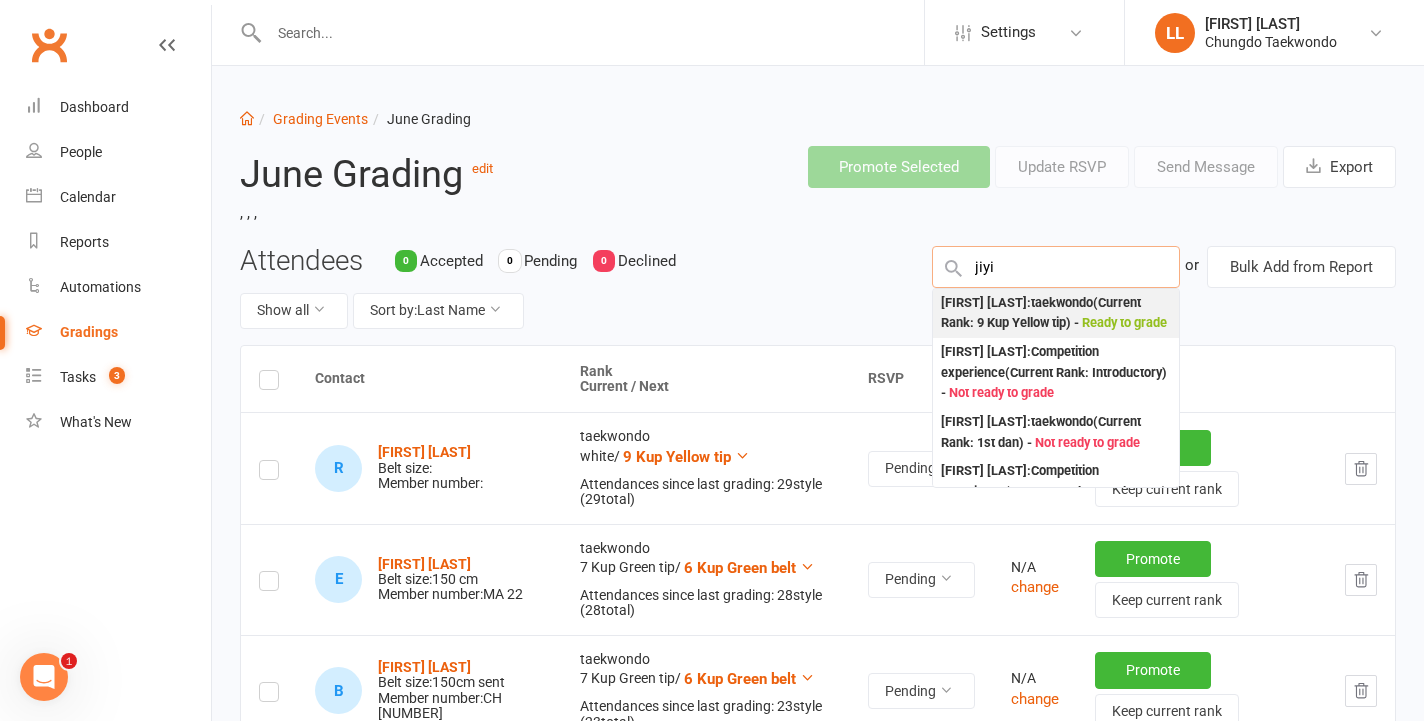 type 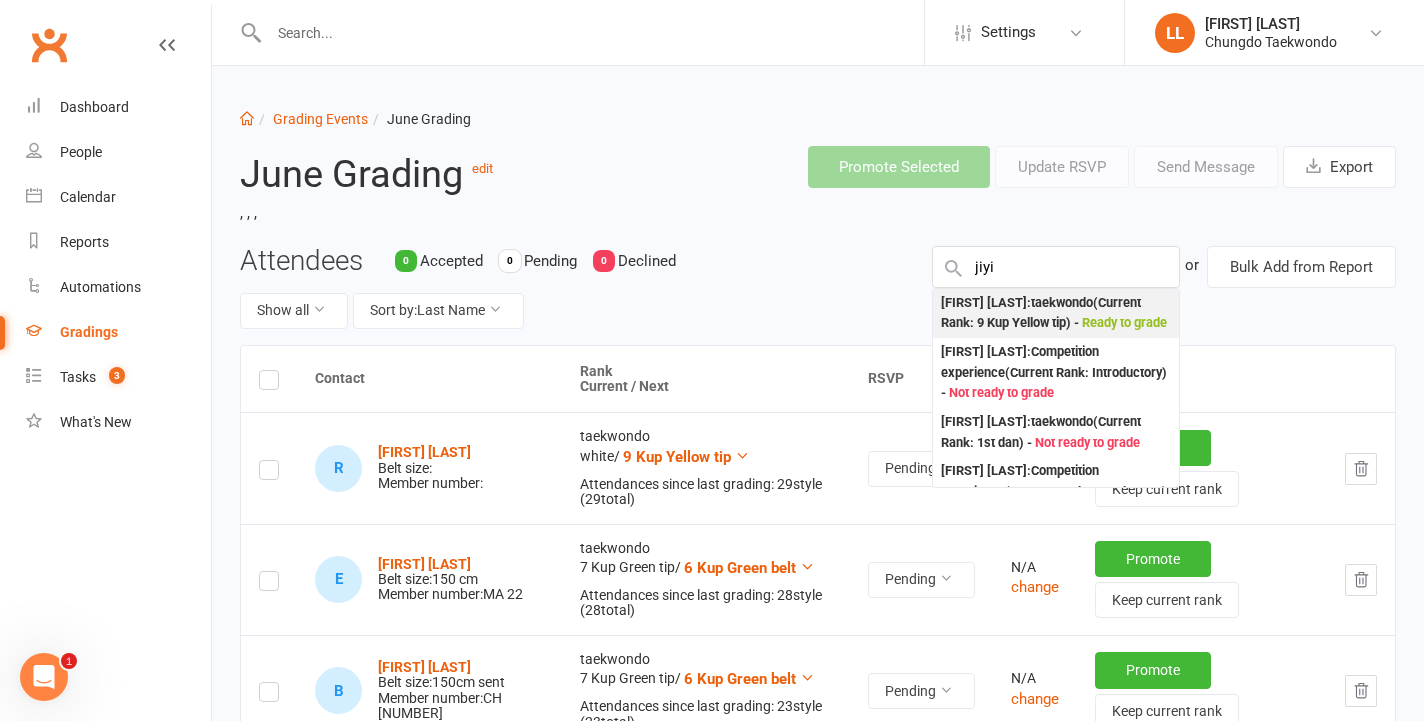 click on "[FIRST] [LAST] : taekwondo (Current Rank: 9 Kup Yellow tip ) - Ready to grade" at bounding box center (1056, 313) 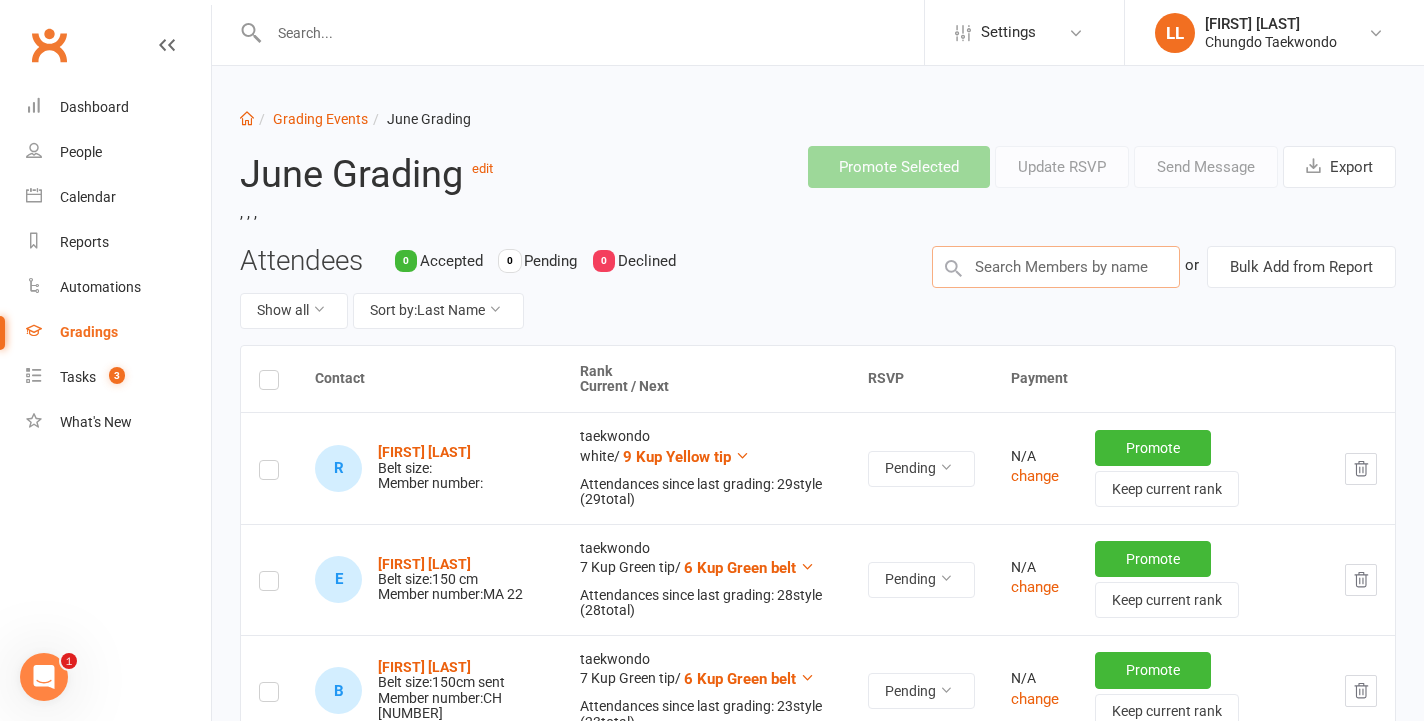 click at bounding box center [1056, 267] 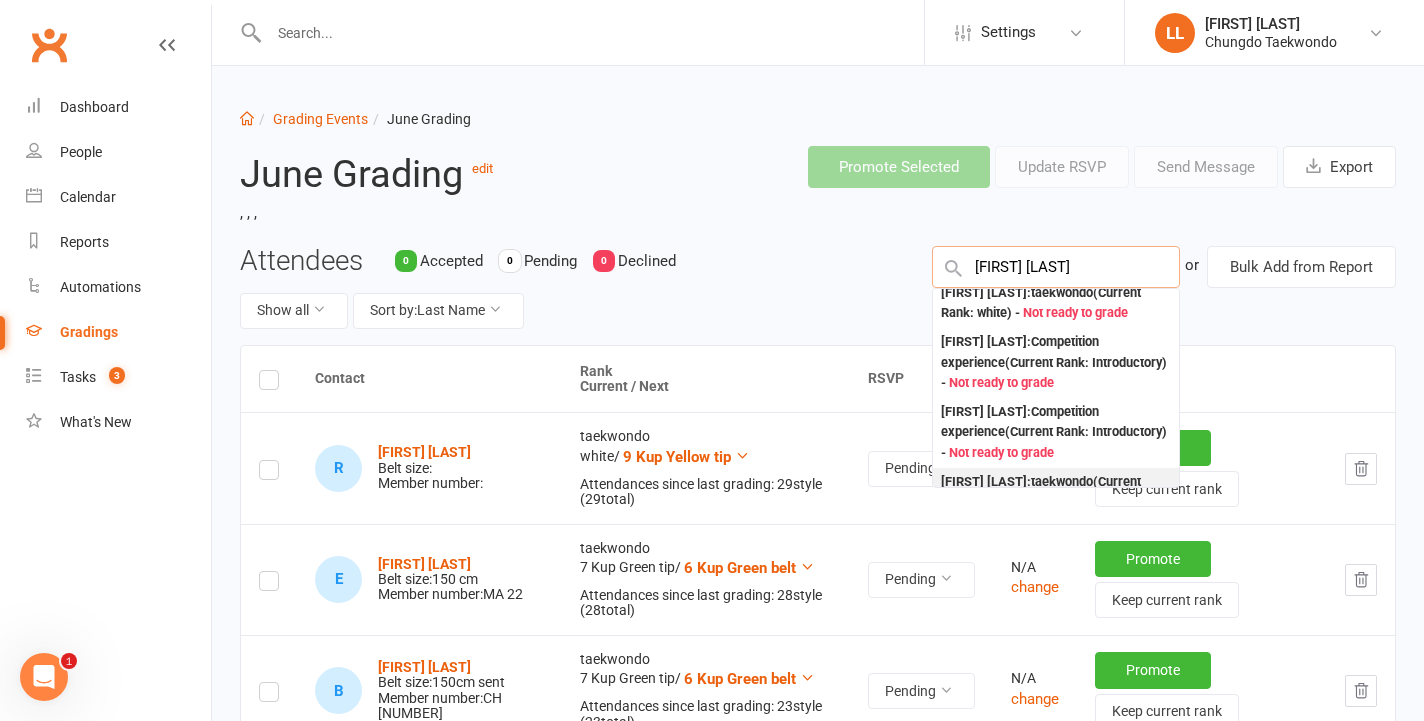 scroll, scrollTop: 0, scrollLeft: 0, axis: both 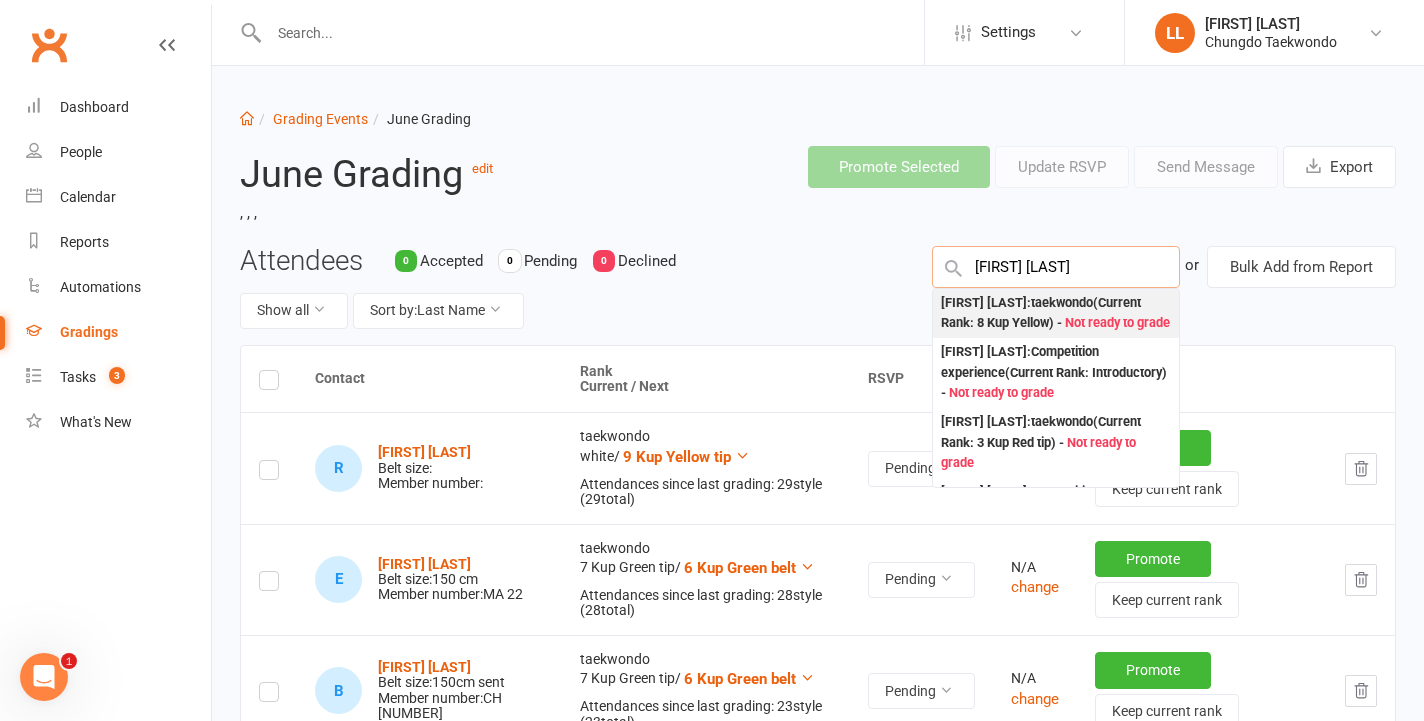 type on "[FIRST] [LAST]" 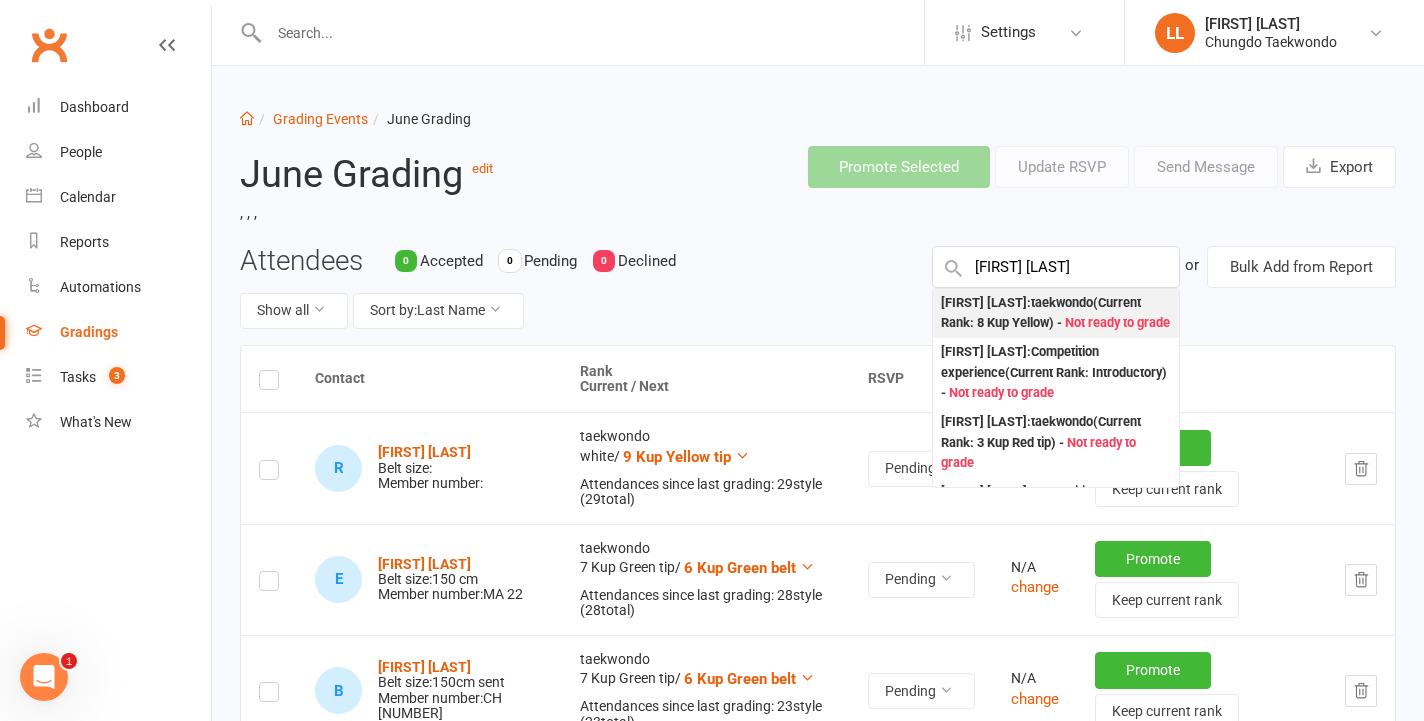 click on "Not ready to grade" at bounding box center [1117, 322] 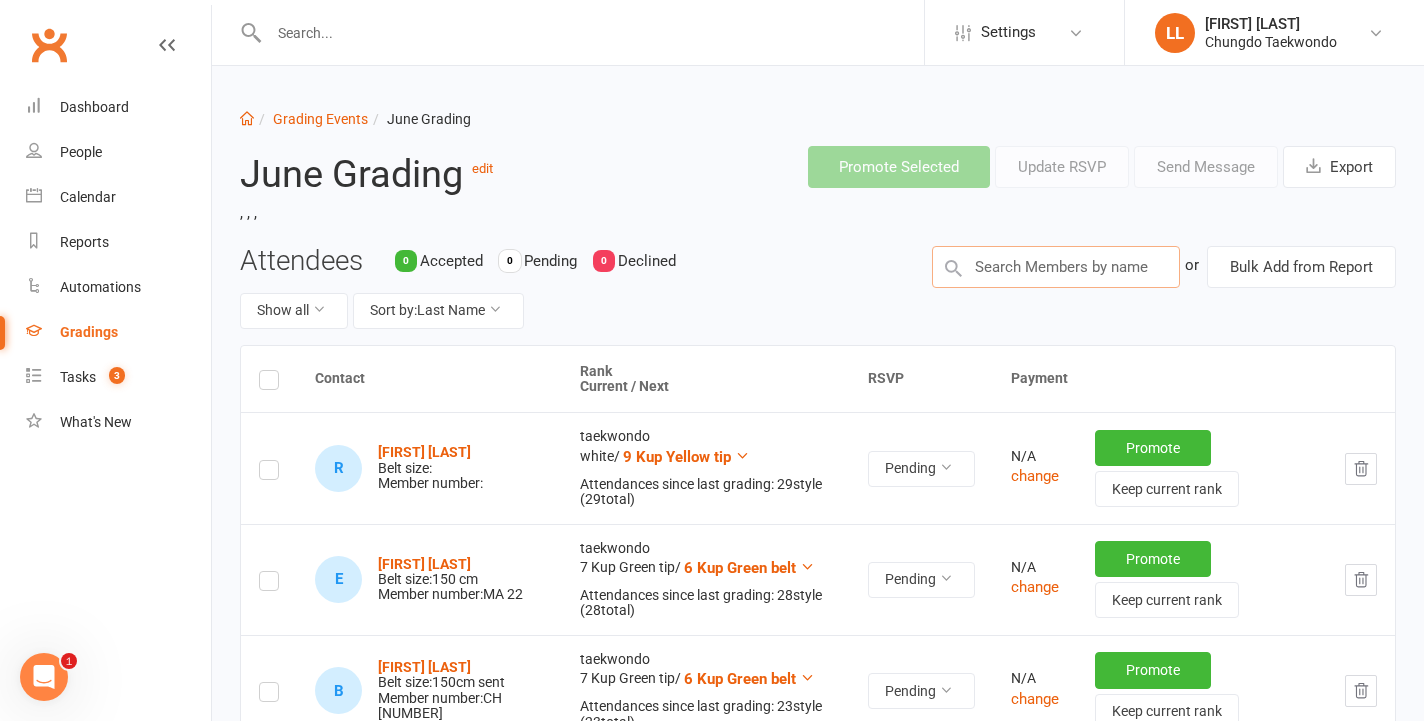 click at bounding box center [1056, 267] 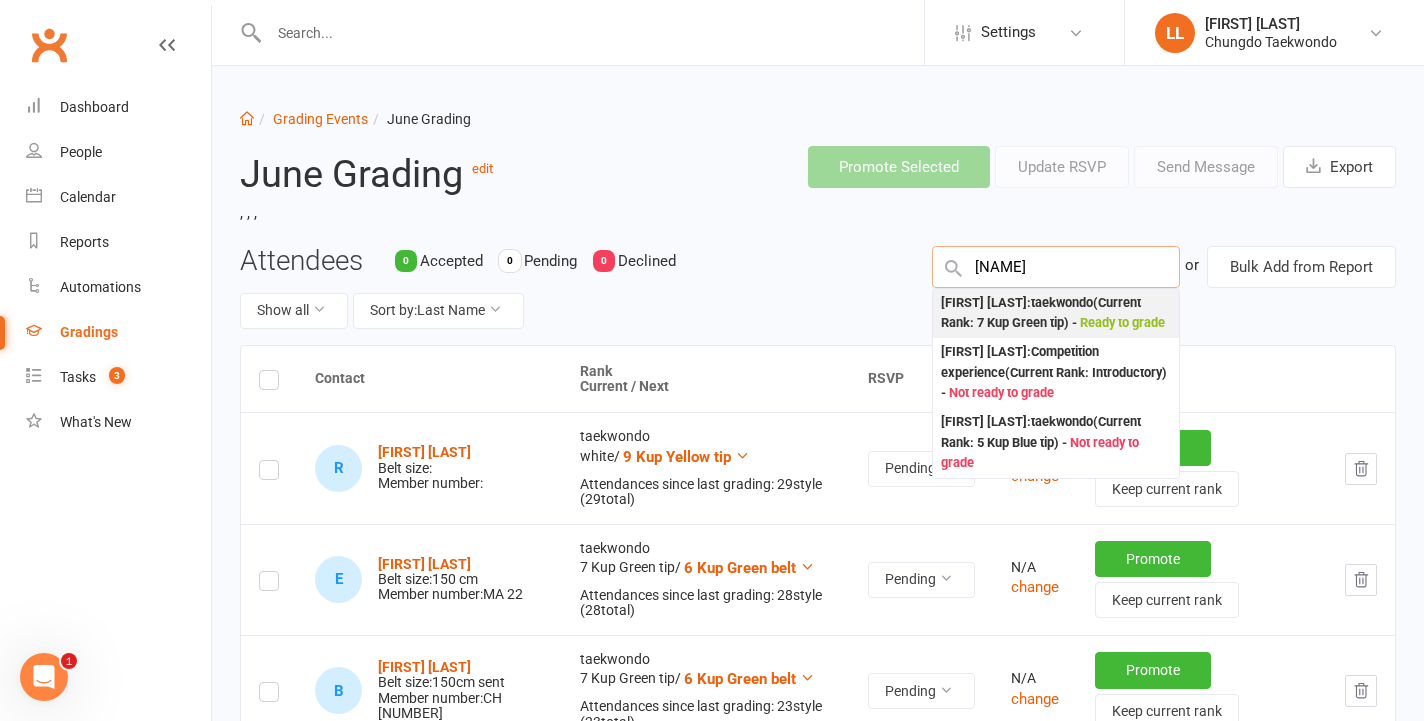 type on "[NAME]" 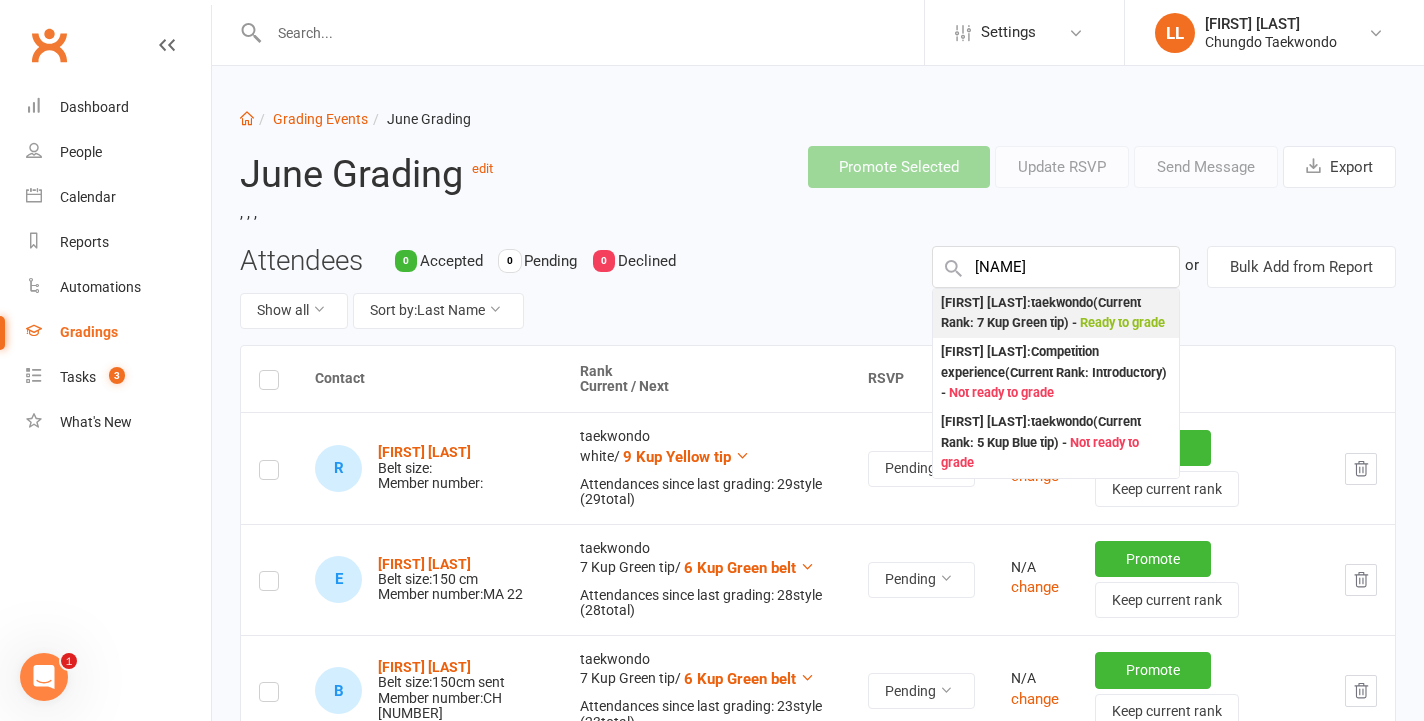 click on ": taekwondo (Current Rank: 7 Kup Green tip ) - Ready to grade" at bounding box center [1056, 313] 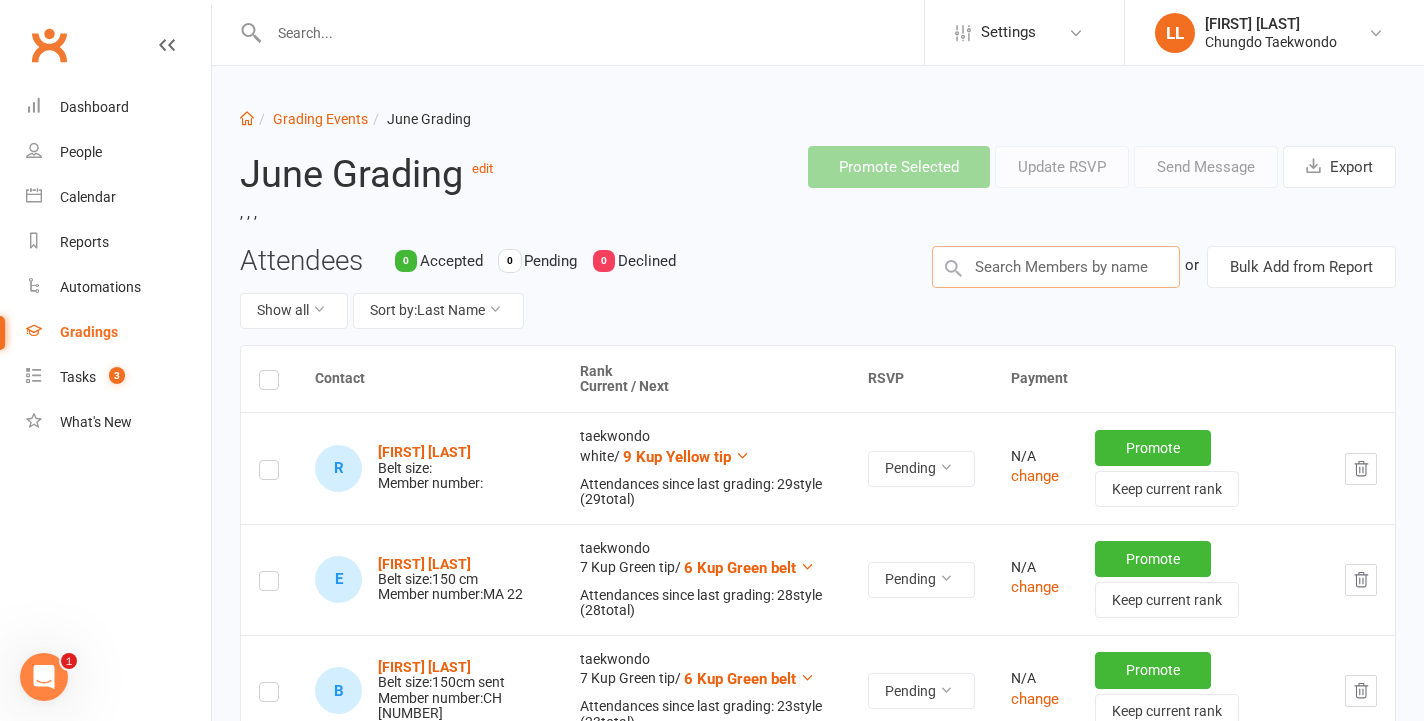 click at bounding box center (1056, 267) 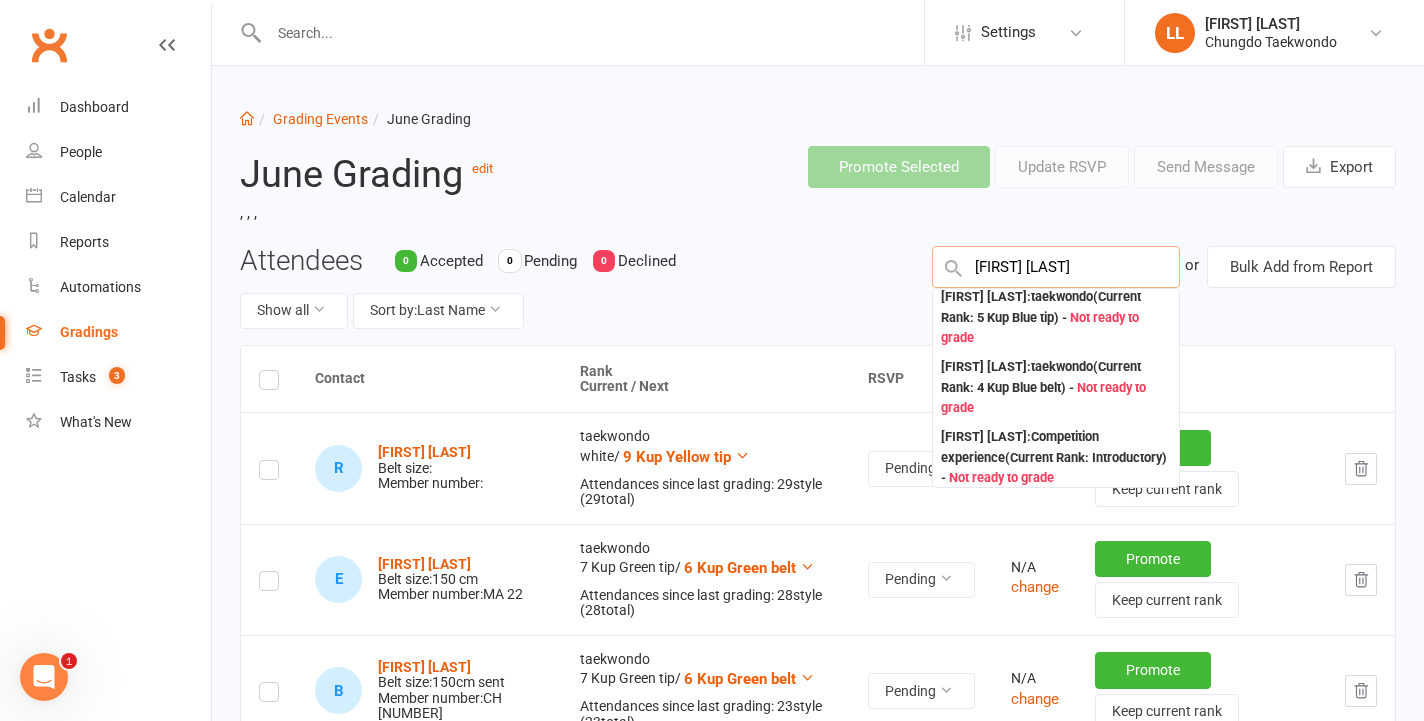 scroll, scrollTop: 0, scrollLeft: 0, axis: both 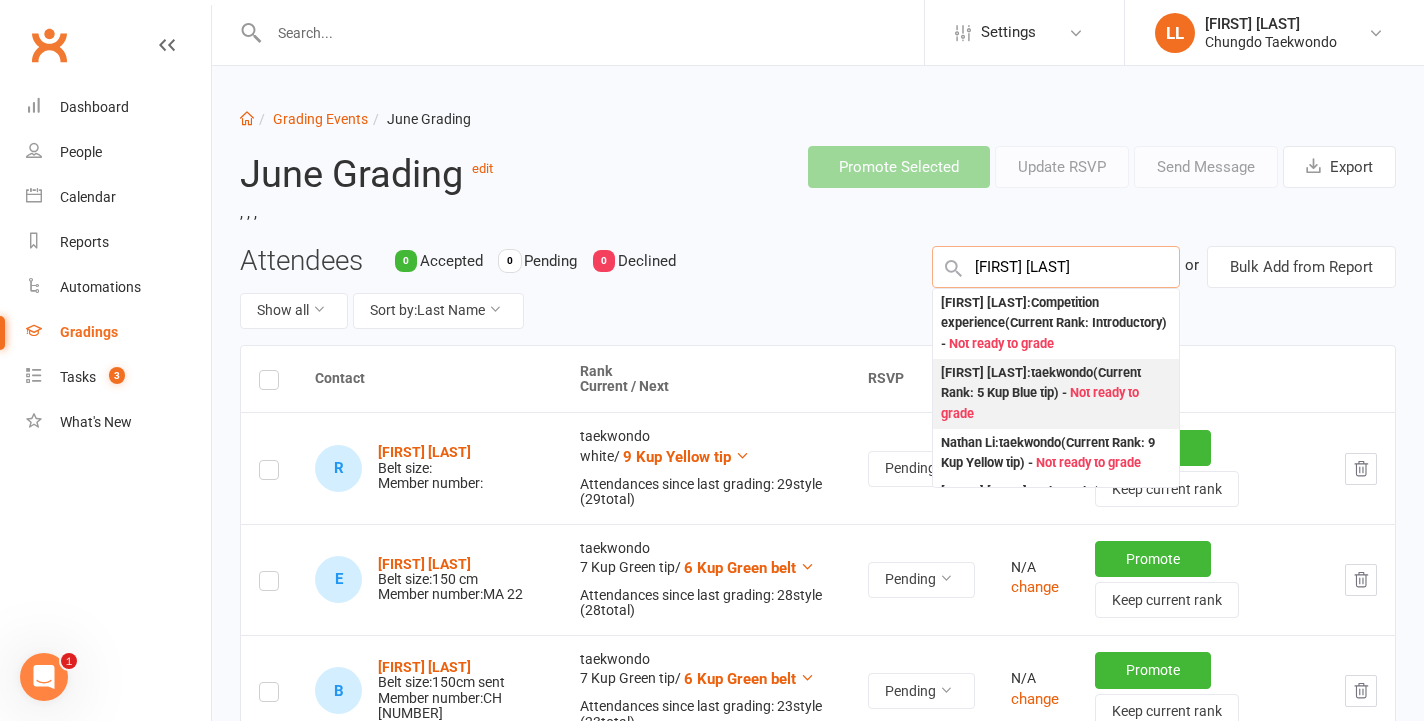type on "[FIRST] [LAST]" 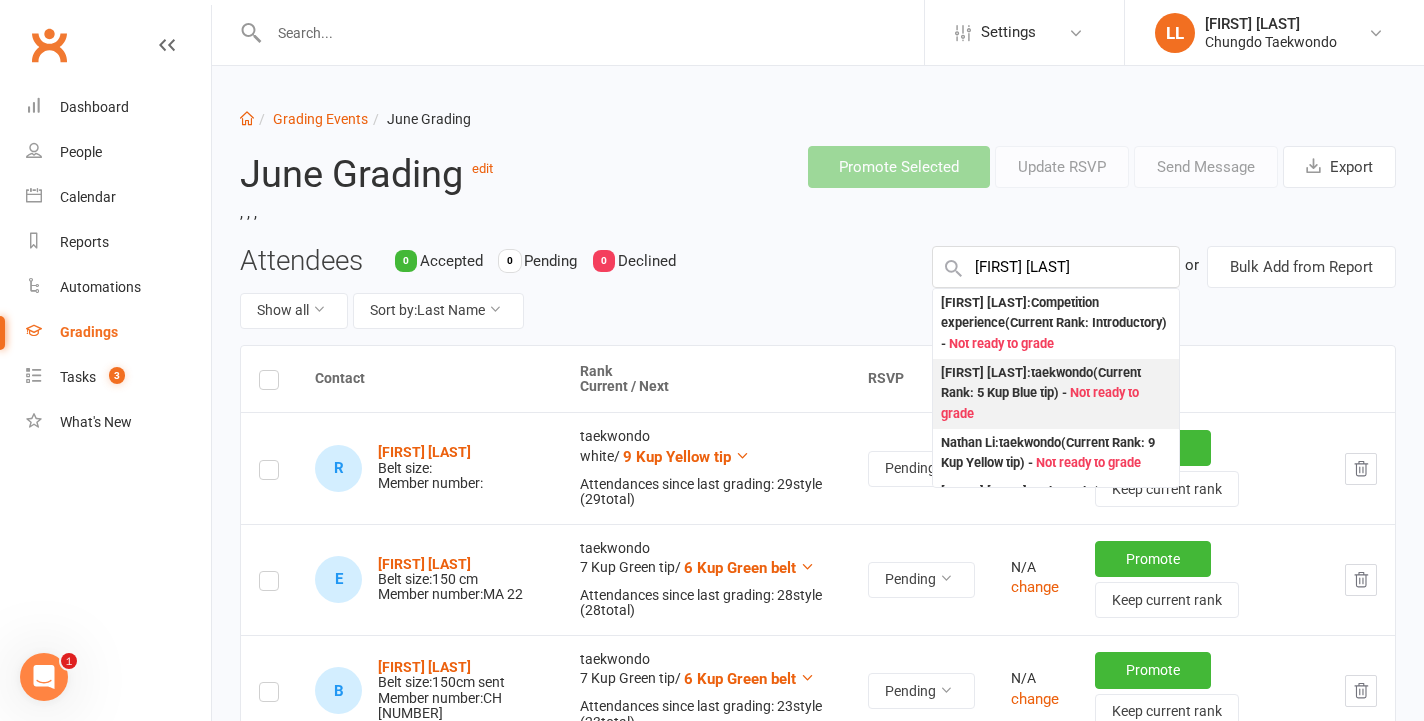 click on ": taekwondo (Current Rank: 5 Kup Blue tip ) - Not ready to grade" at bounding box center [1056, 394] 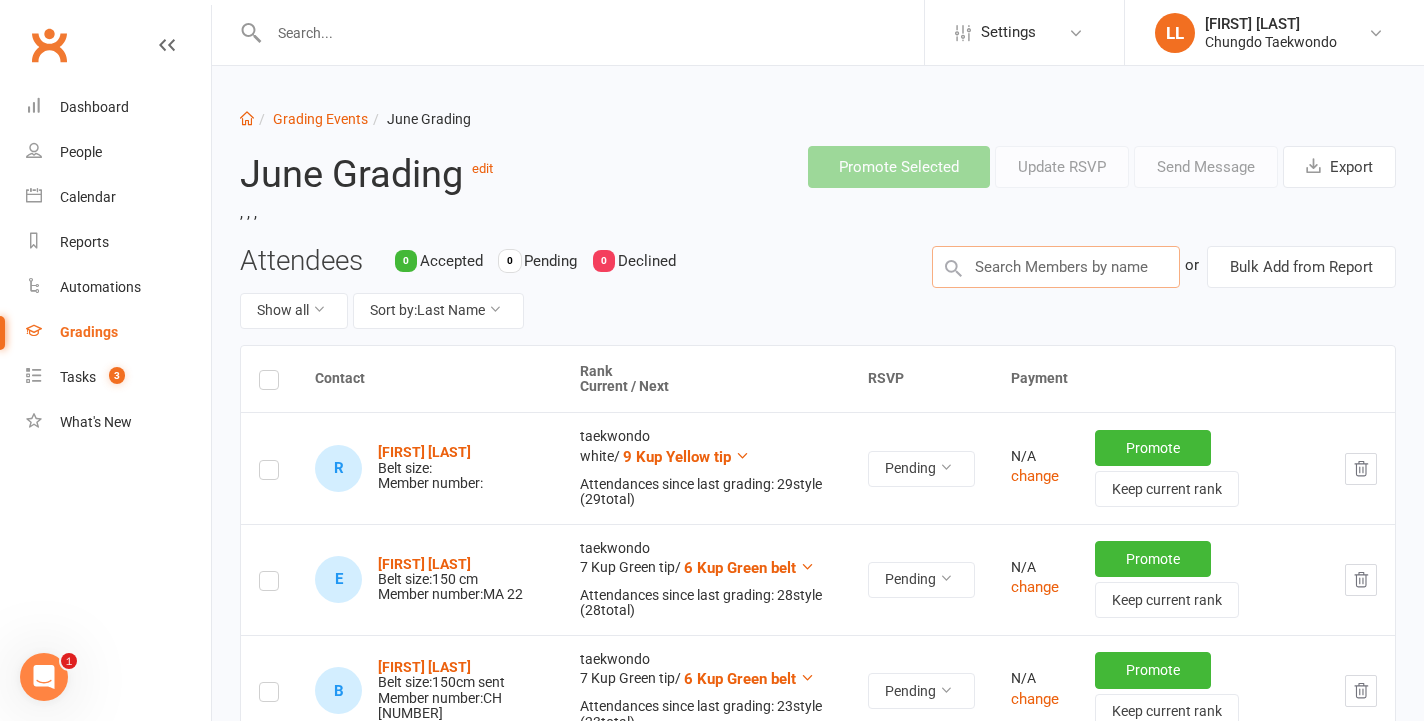 click at bounding box center (1056, 267) 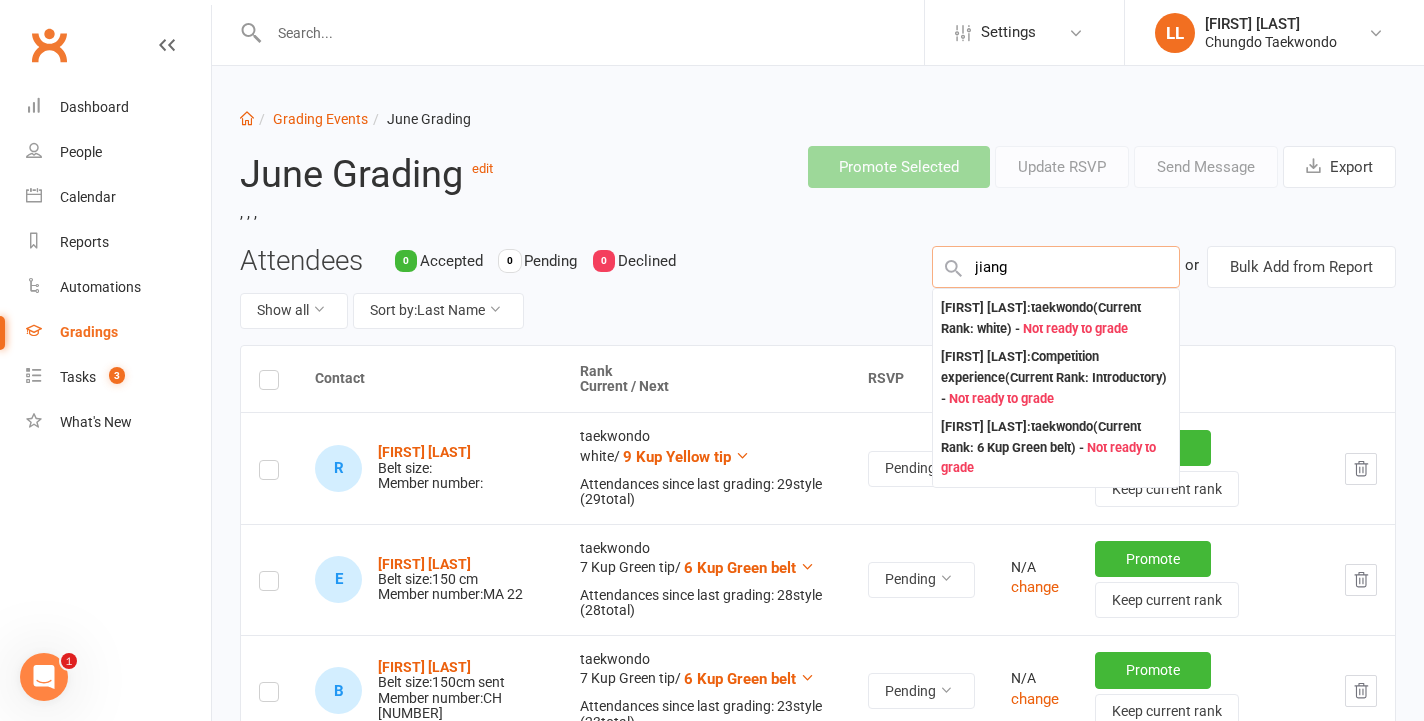 scroll, scrollTop: 186, scrollLeft: 0, axis: vertical 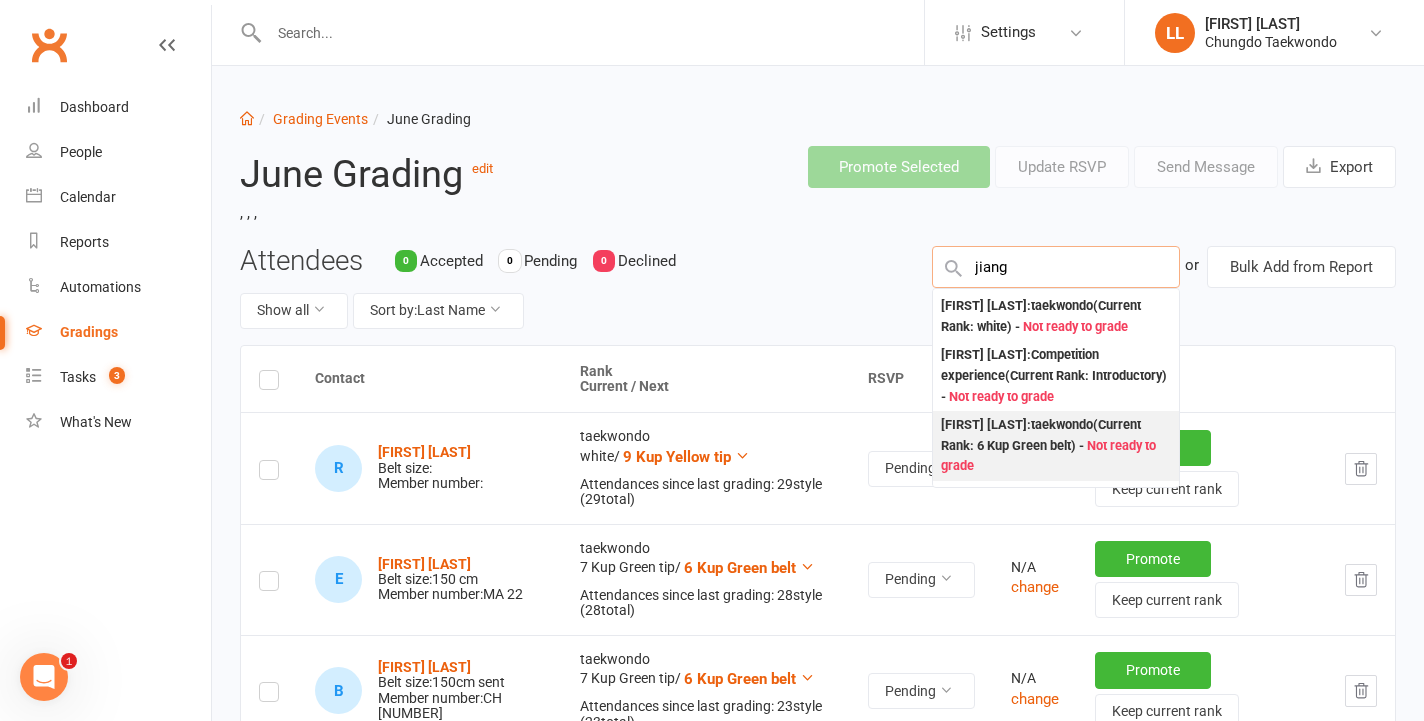 type 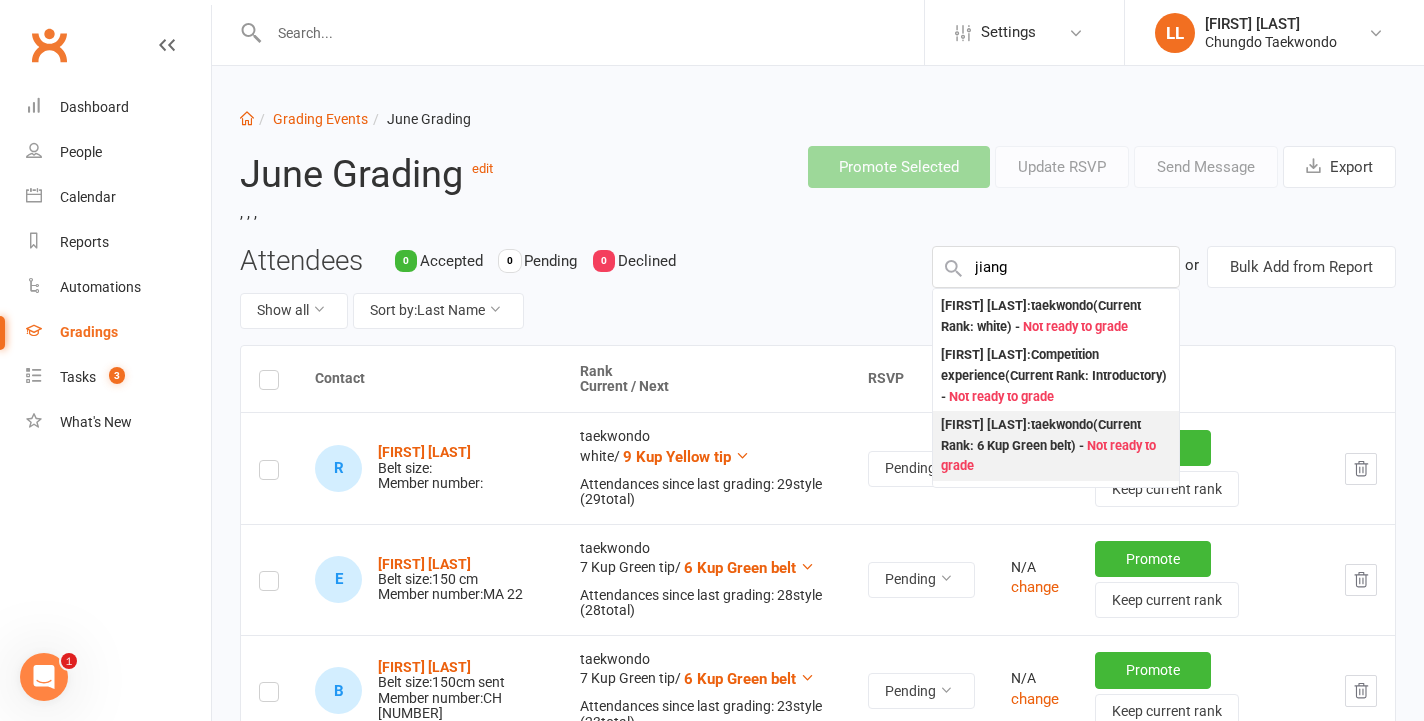 click on "[FIRST] [LAST] : taekwondo (Current Rank: 6 Kup Green belt ) - Not ready to grade" at bounding box center [1056, 446] 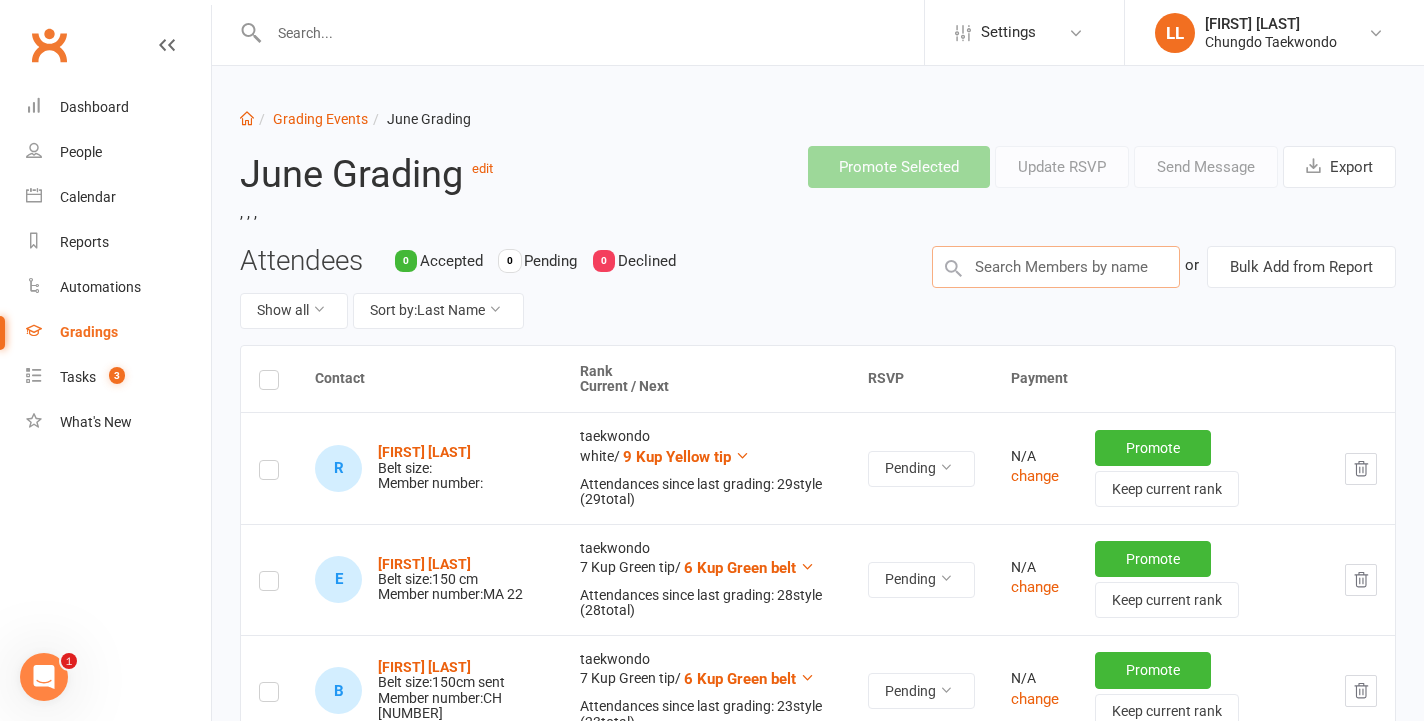click at bounding box center [1056, 267] 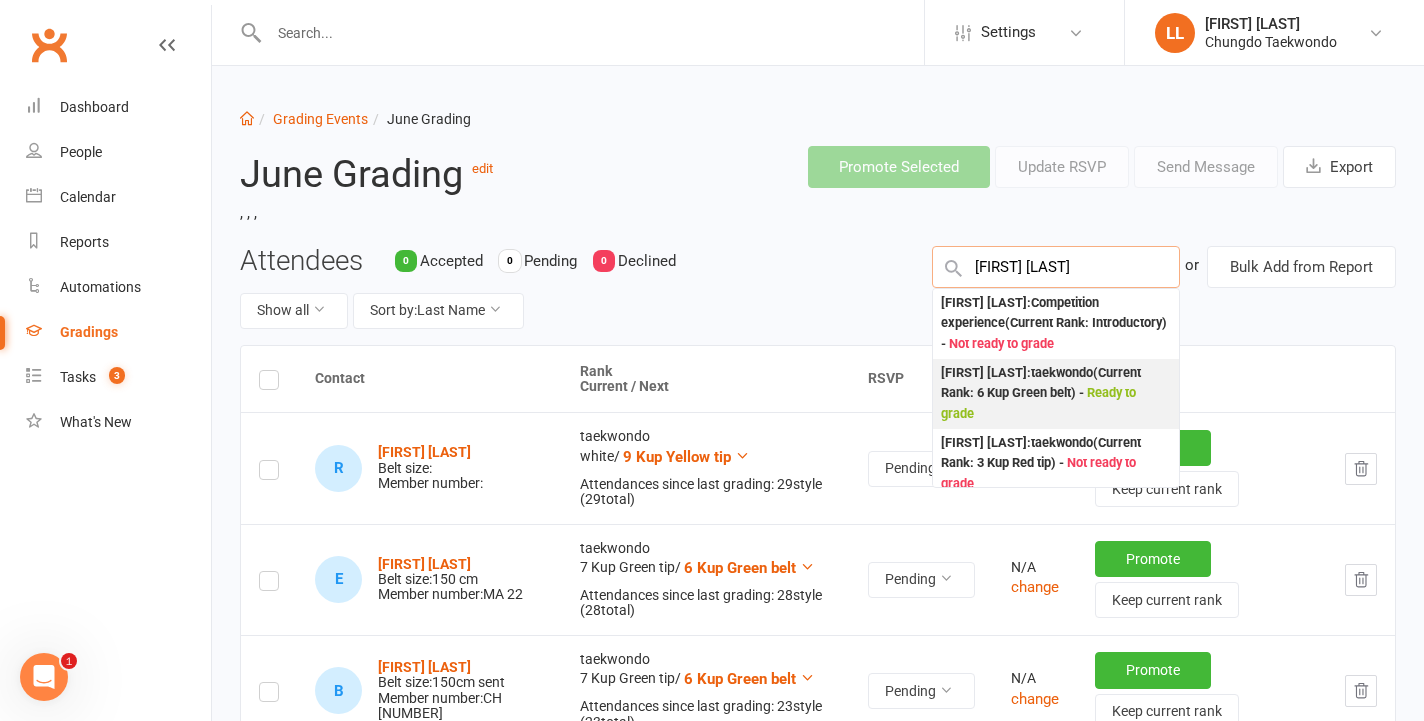 type on "[FIRST] [LAST]" 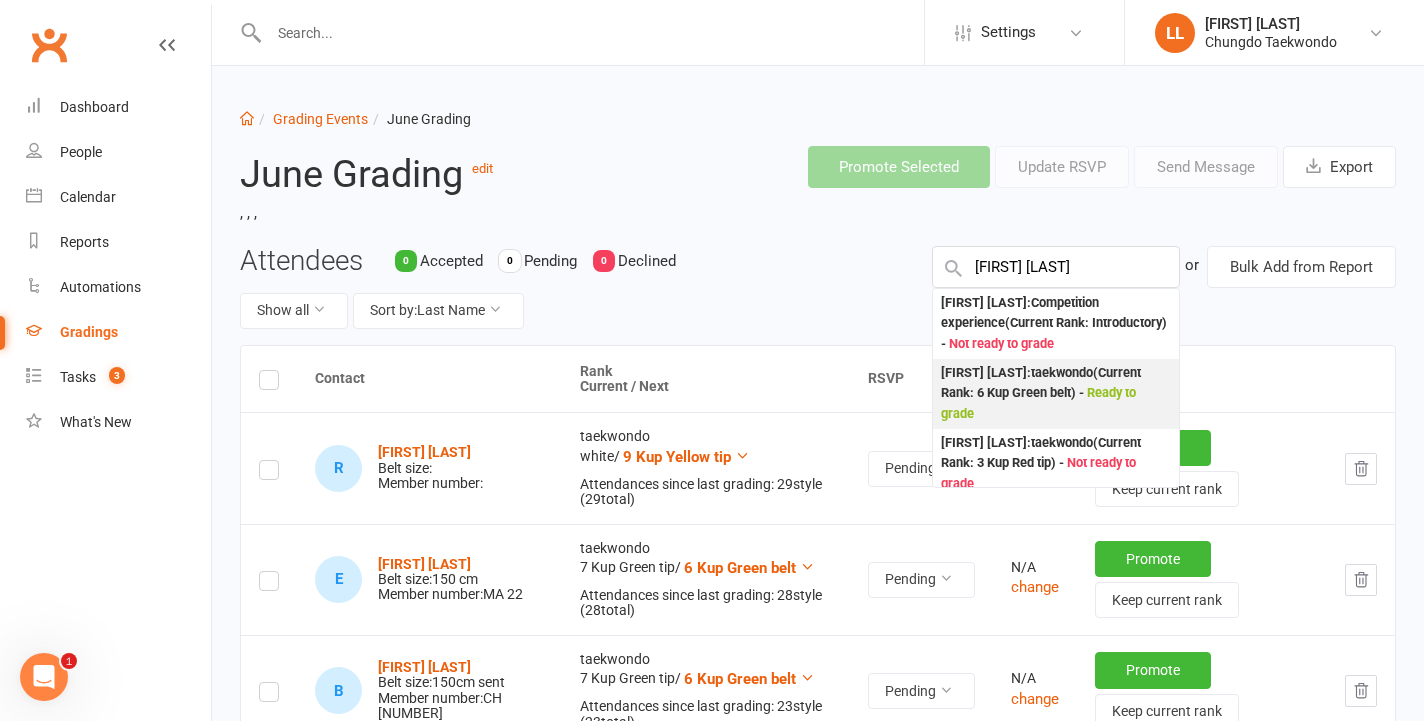 click on "[FIRST] [LAST] : taekwondo (Current Rank: 6 Kup Green belt ) - Ready to grade" at bounding box center (1056, 394) 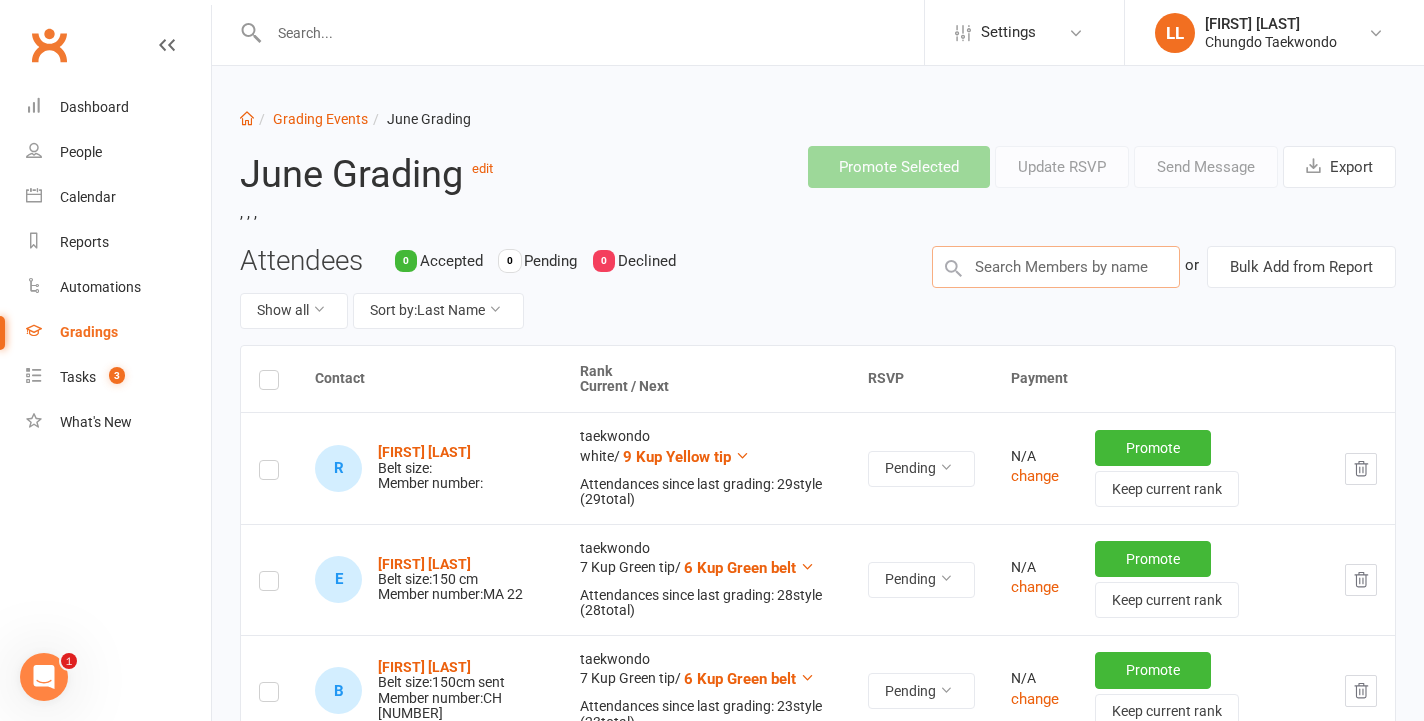 click at bounding box center [1056, 267] 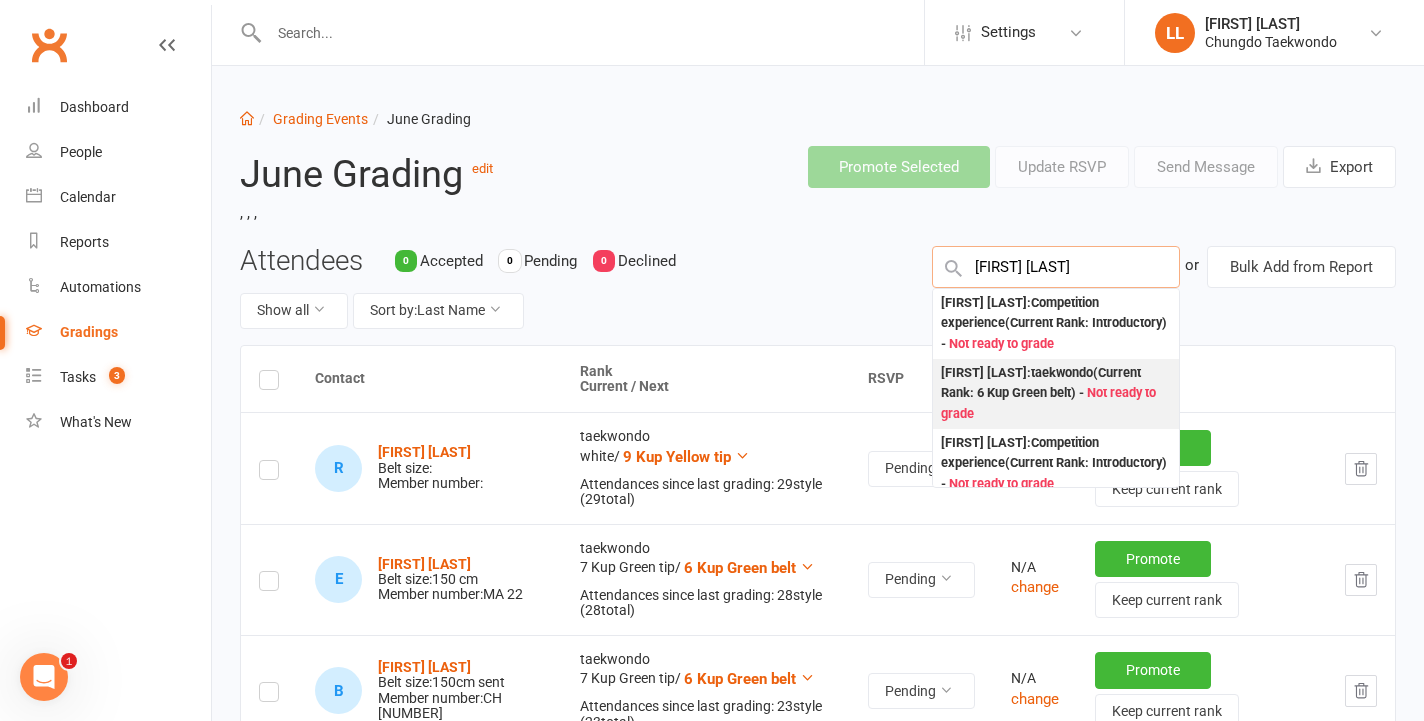 type on "[FIRST] [LAST]" 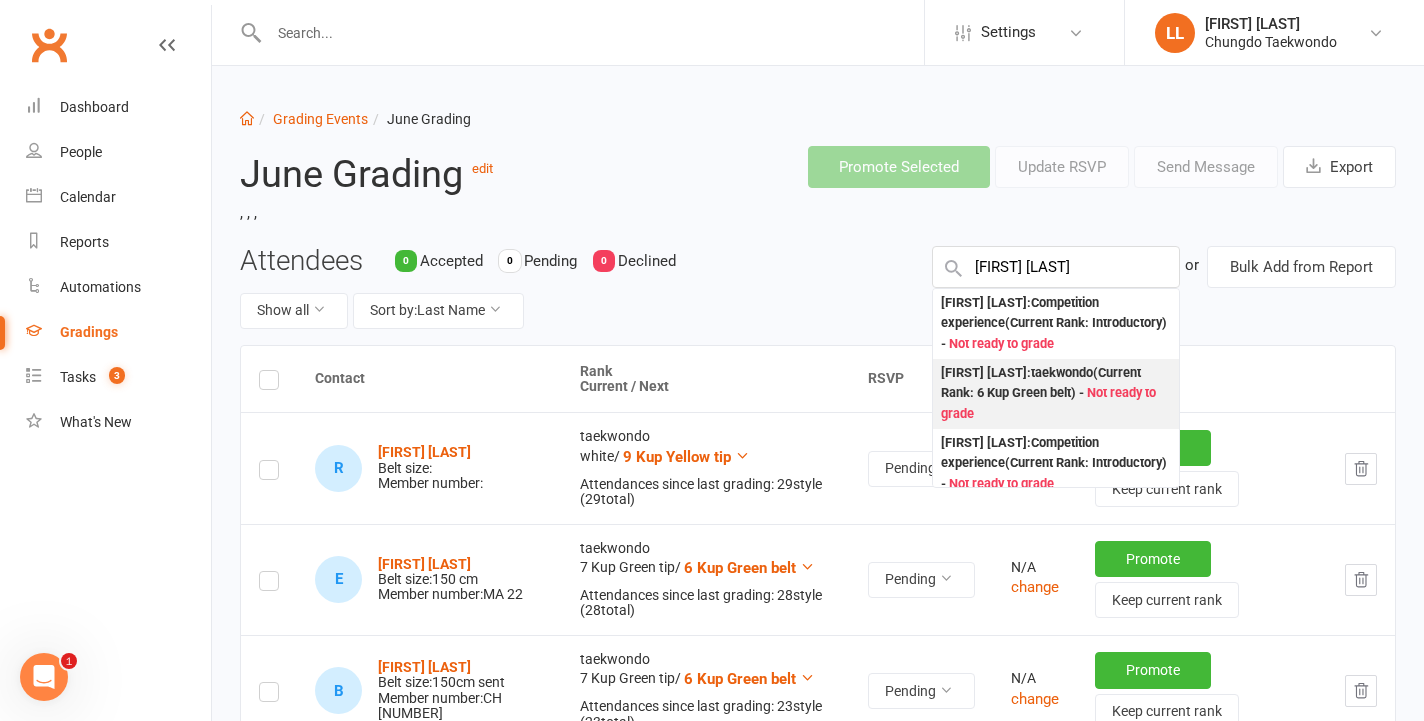 click on "[FIRST] [LAST] : taekwondo (Current Rank: 6 Kup Green belt ) - Not ready to grade" at bounding box center (1056, 394) 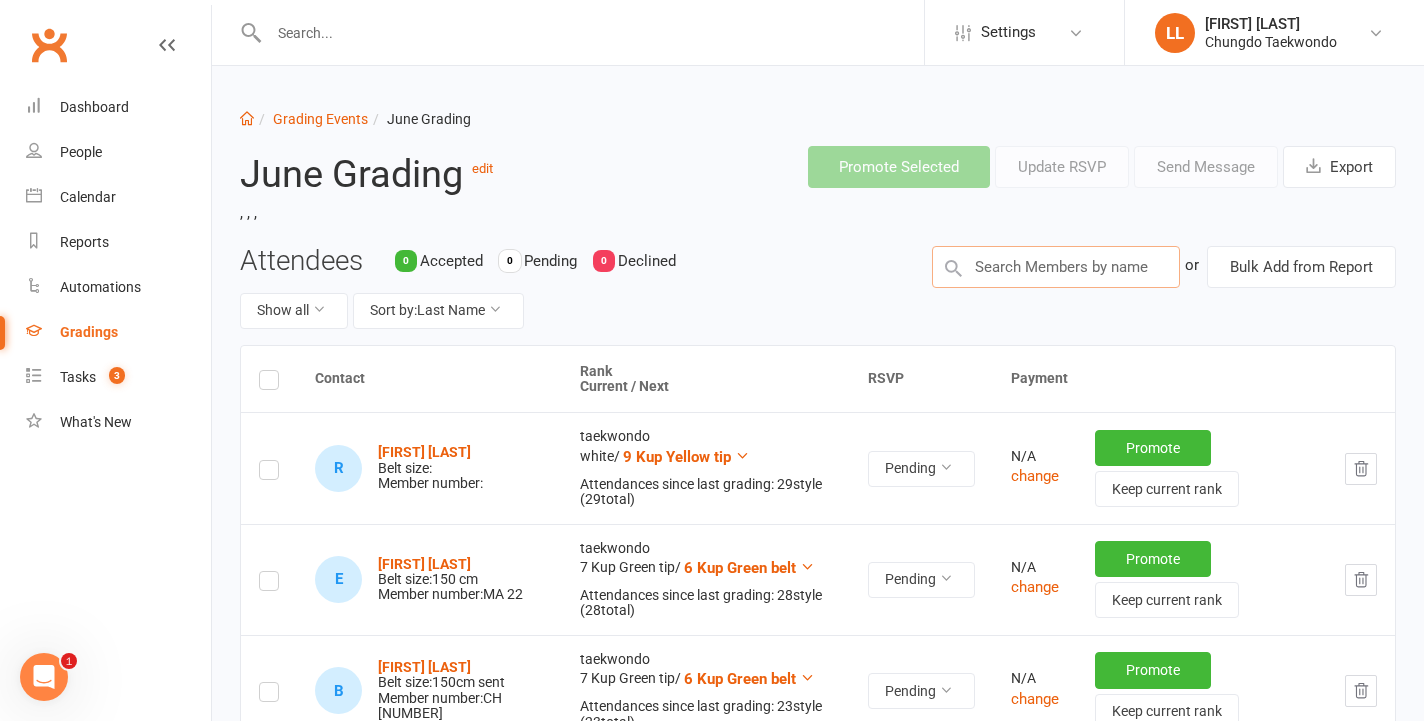 click at bounding box center [1056, 267] 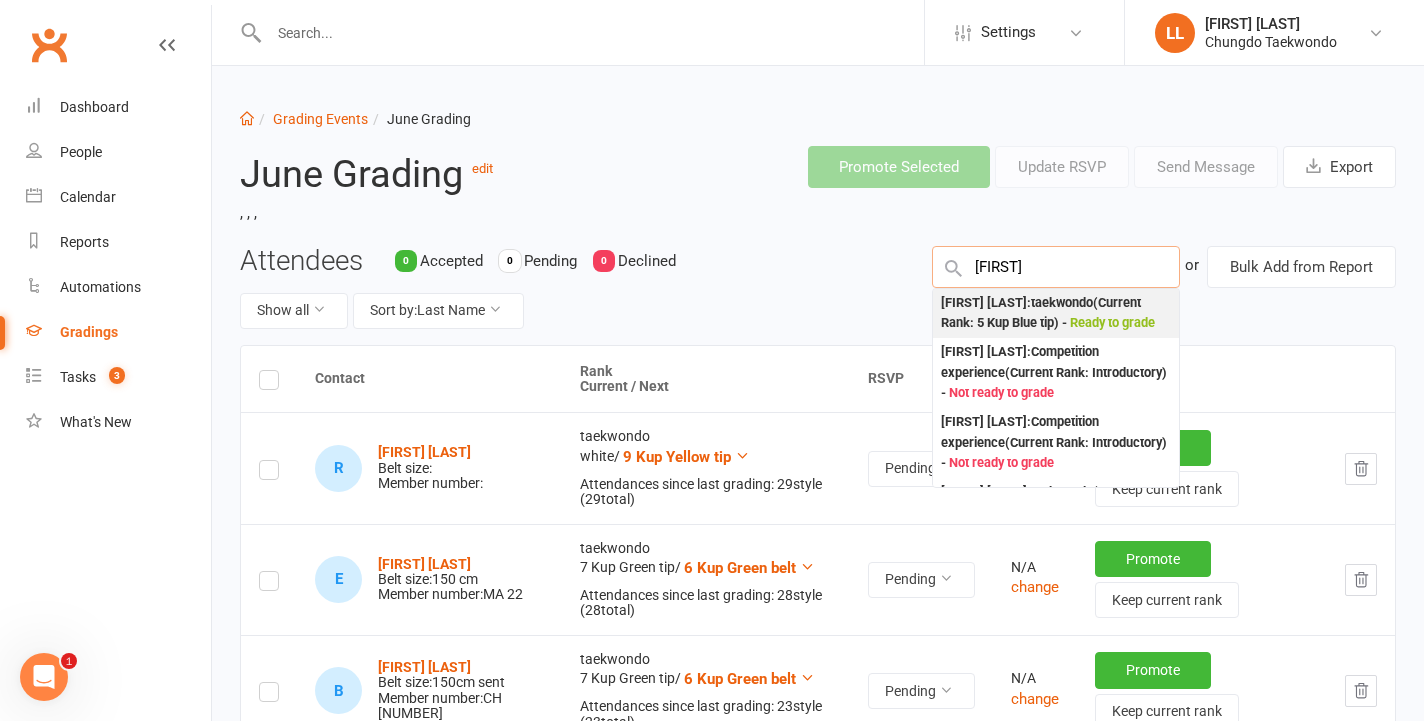 type on "[FIRST]" 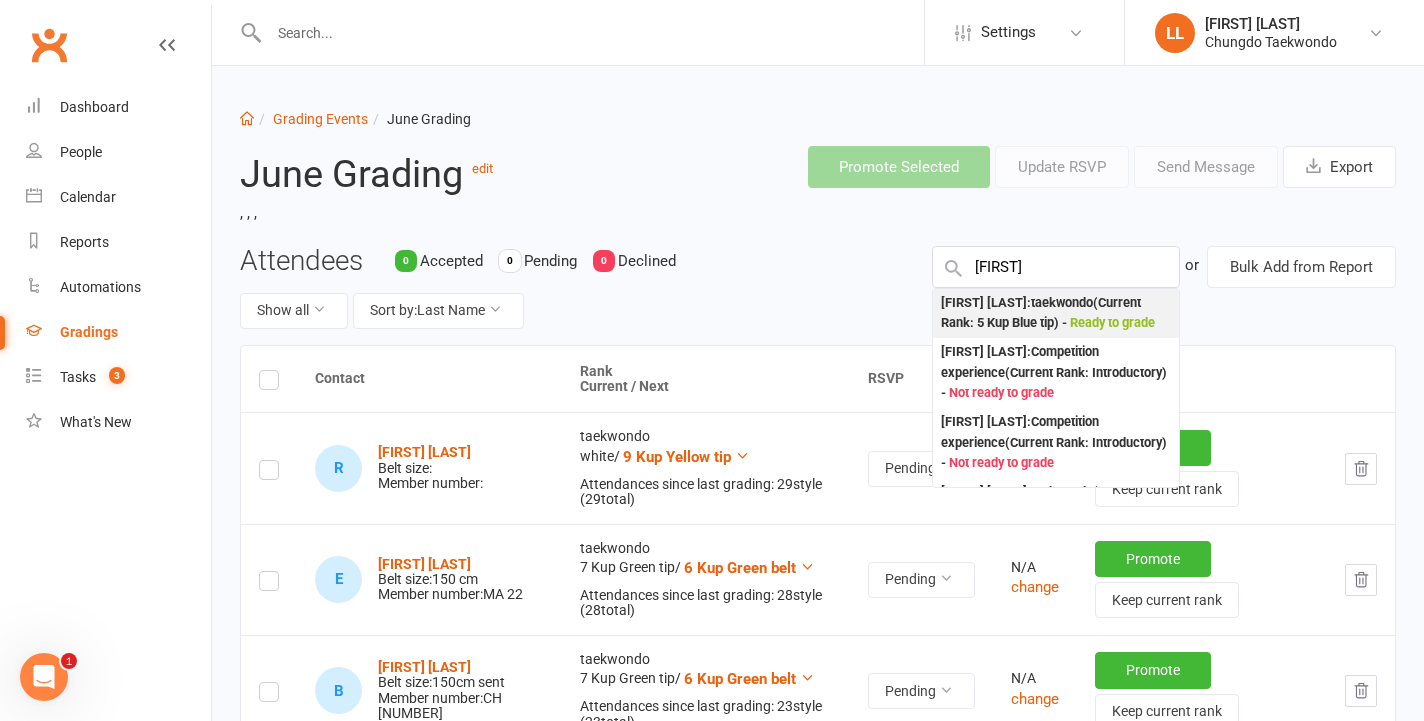 click on "[FIRST] [LAST] : taekwondo (Current Rank: 5 Kup Blue tip ) - Ready to grade" at bounding box center (1056, 313) 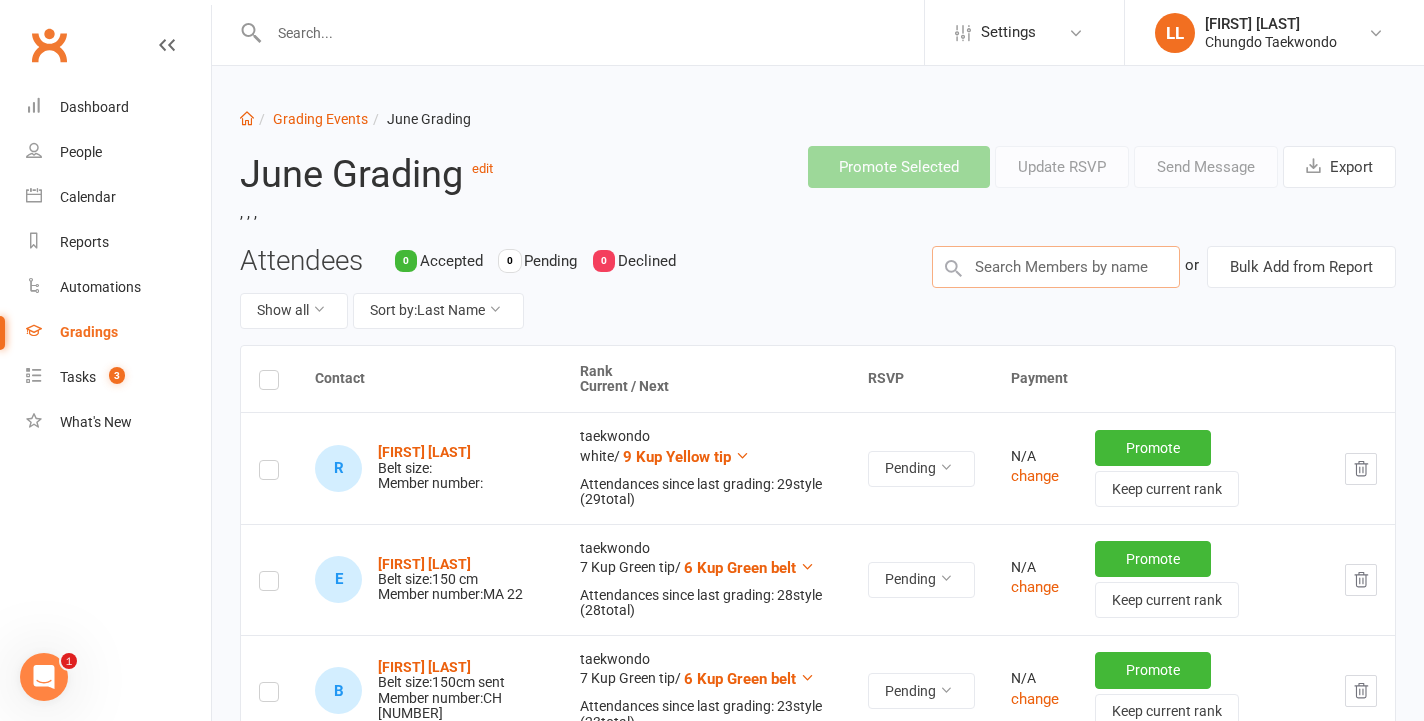 click at bounding box center [1056, 267] 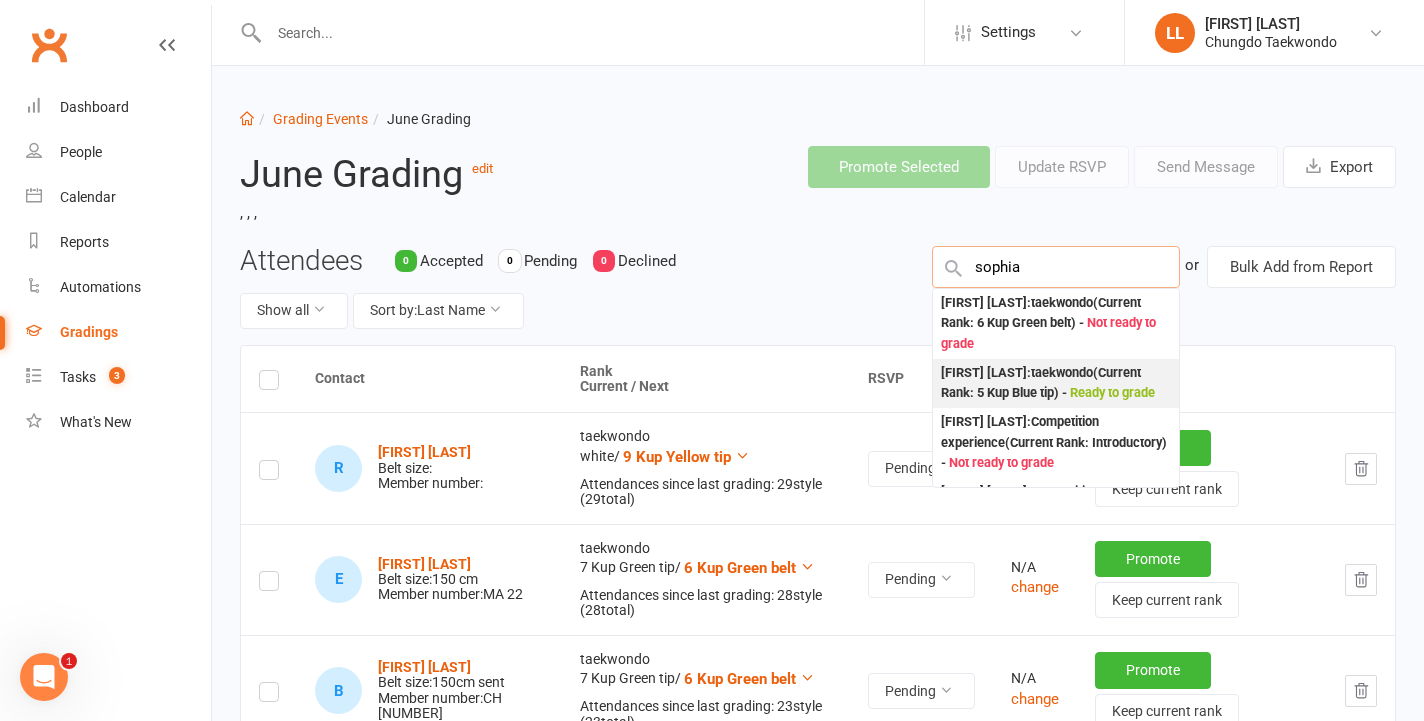 type on "sophia" 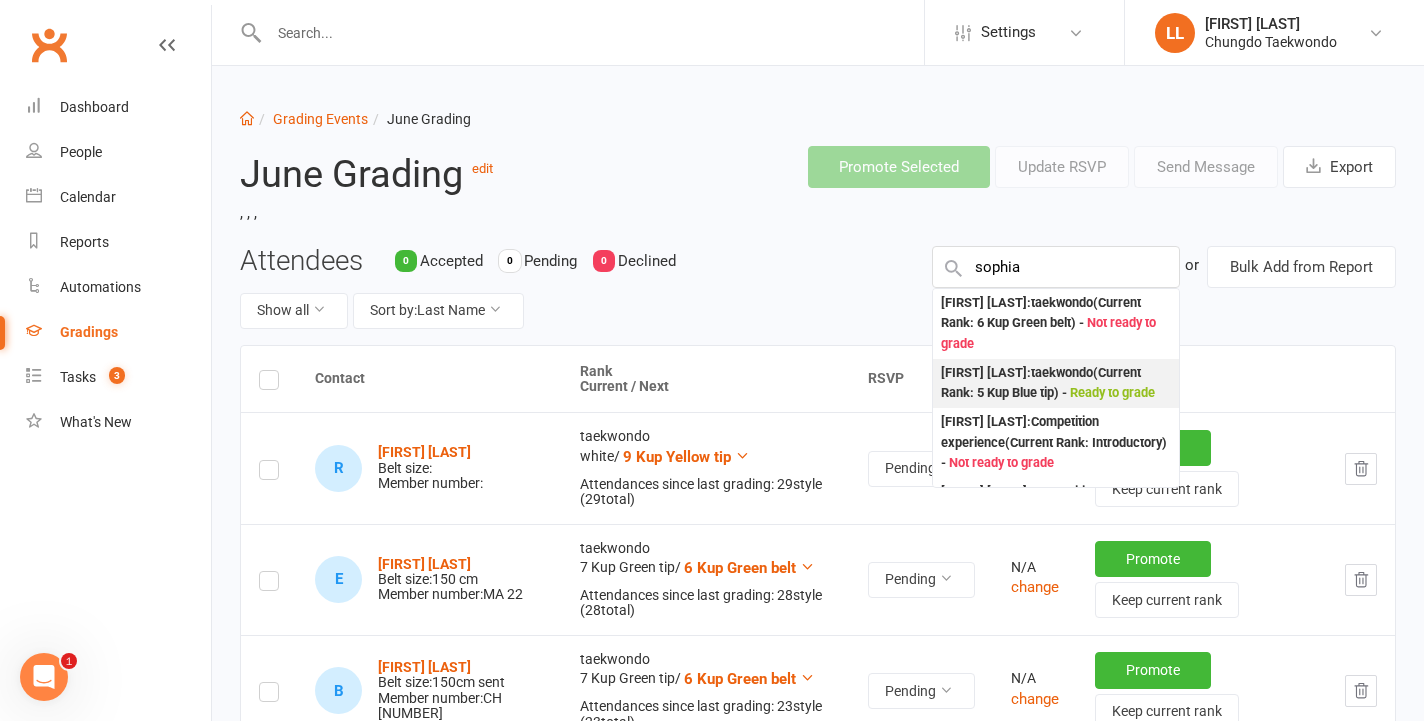 click on "[FIRST] [LAST] : taekwondo (Current Rank: 5 Kup Blue tip ) - Ready to grade" at bounding box center [1056, 383] 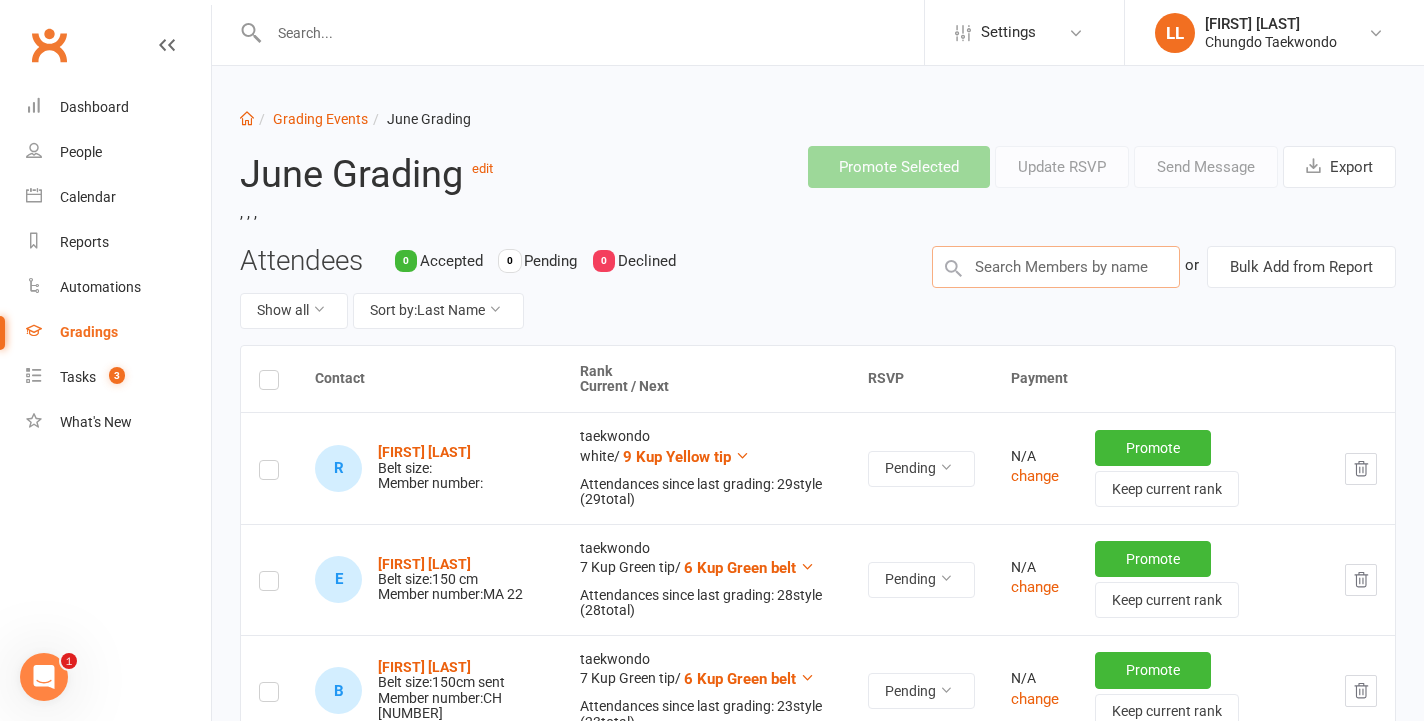 click at bounding box center (1056, 267) 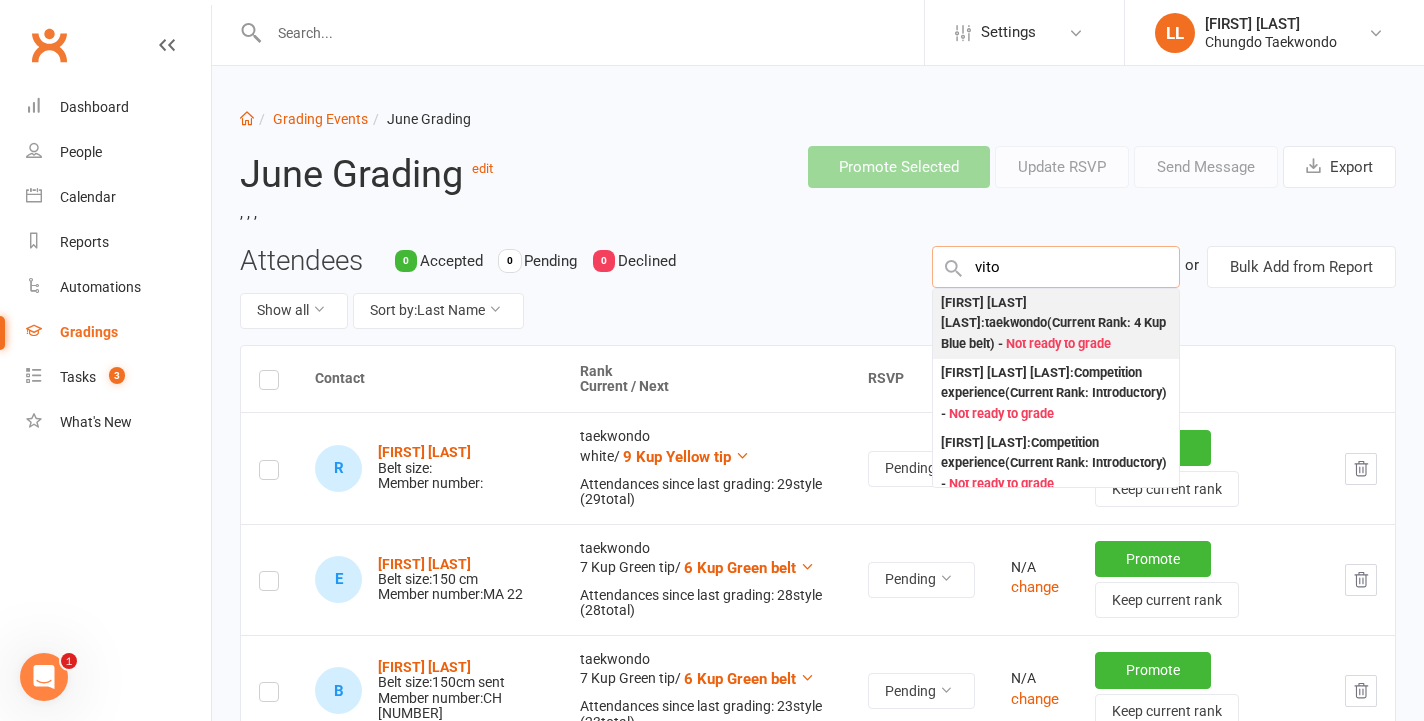 type on "vito" 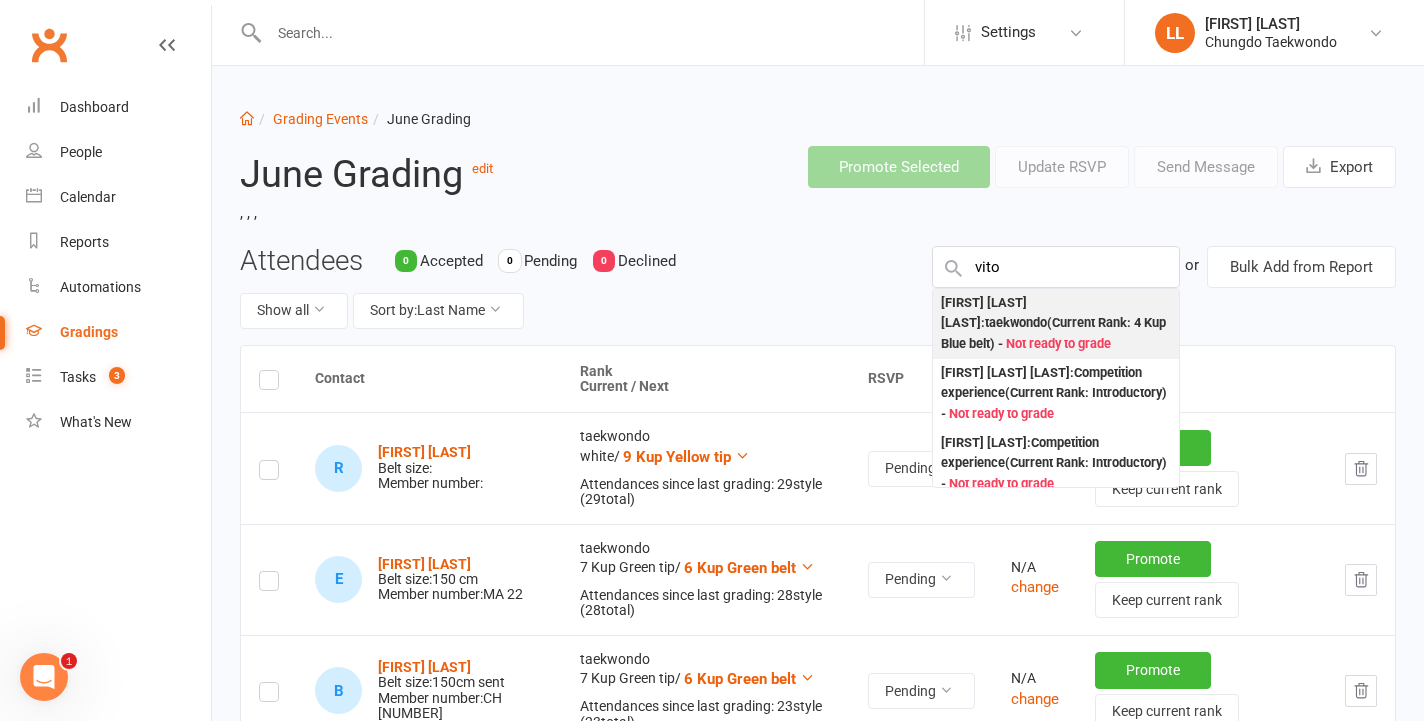click on "[FIRST] [LAST] [LAST] : taekwondo (Current Rank: 4 Kup Blue belt ) - Not ready to grade" at bounding box center (1056, 324) 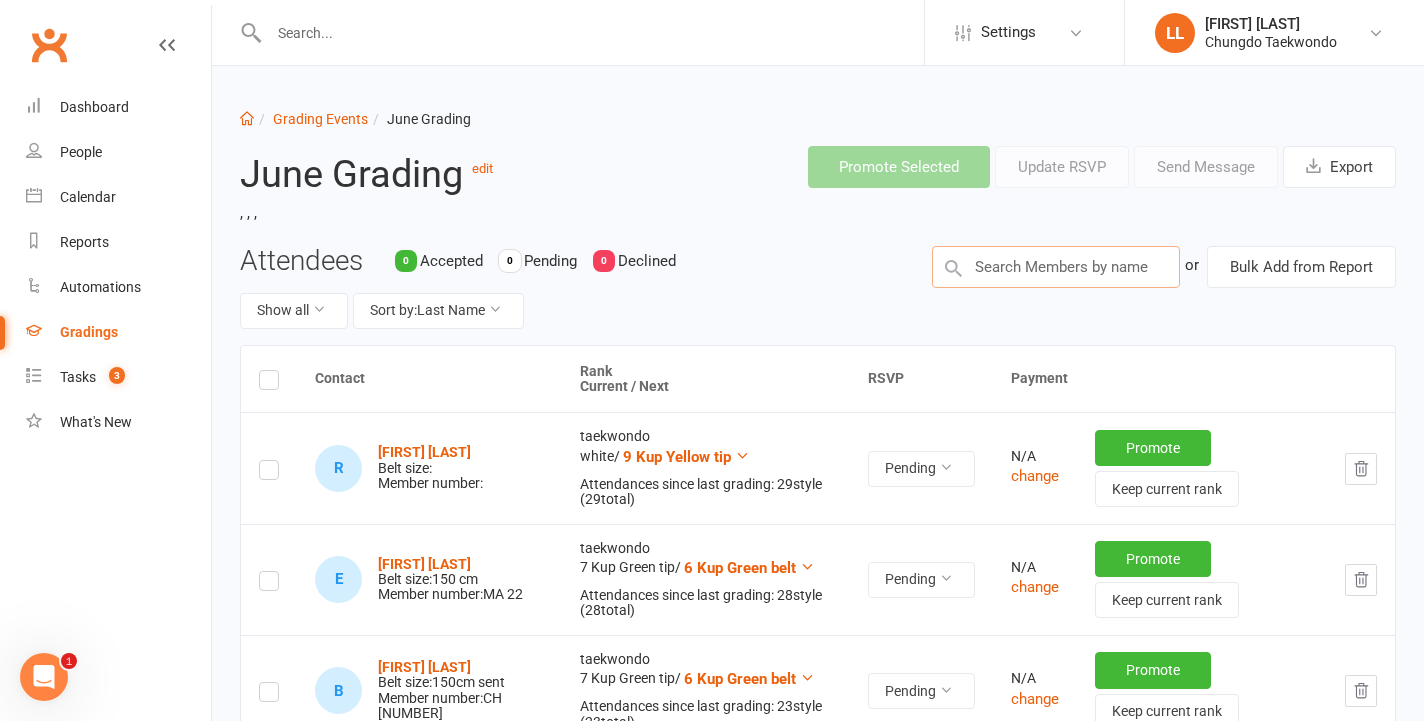 click at bounding box center [1056, 267] 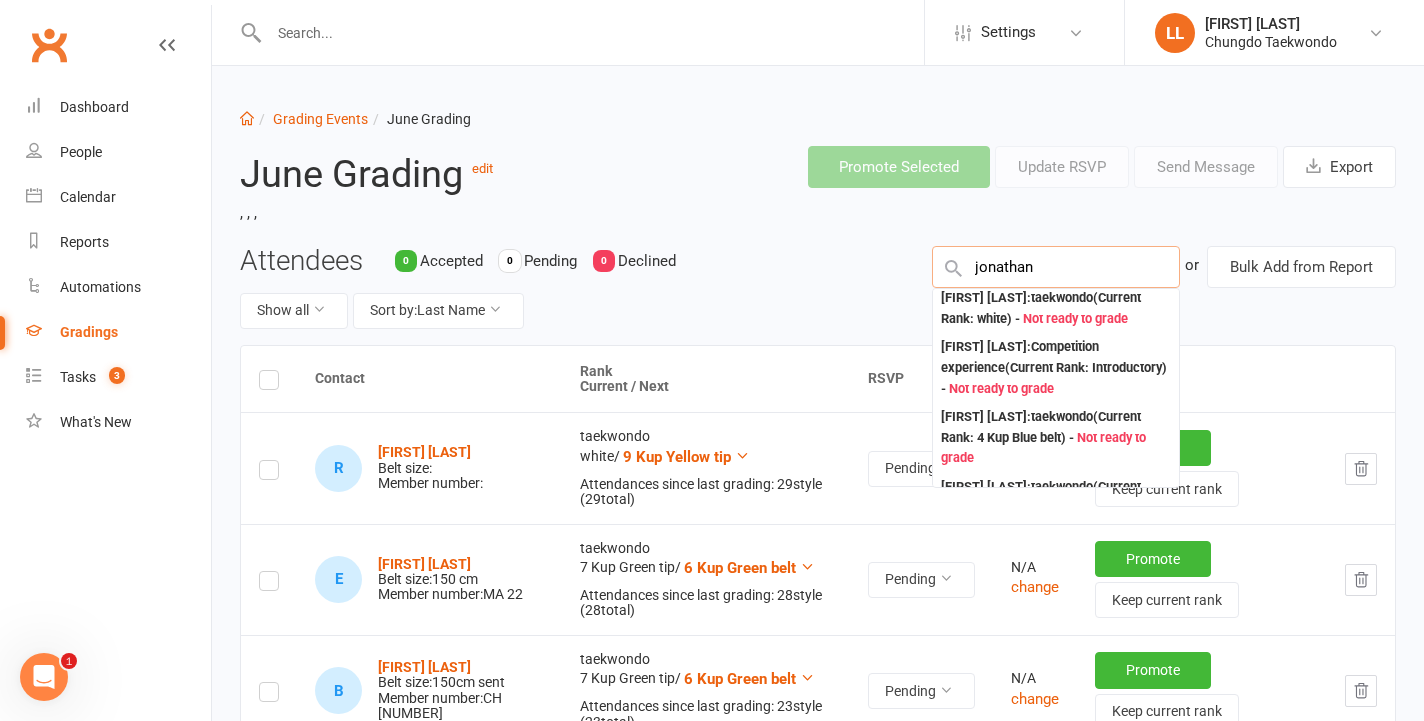 scroll, scrollTop: 197, scrollLeft: 0, axis: vertical 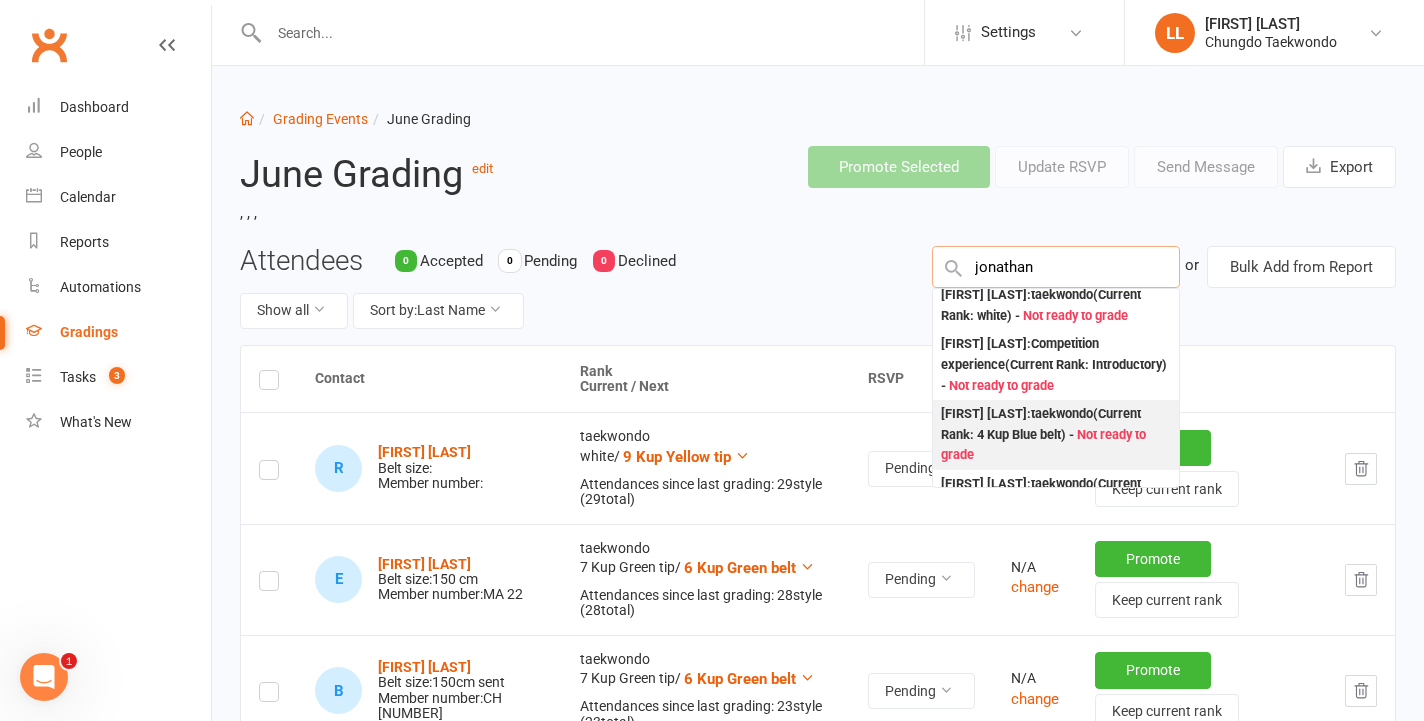 type 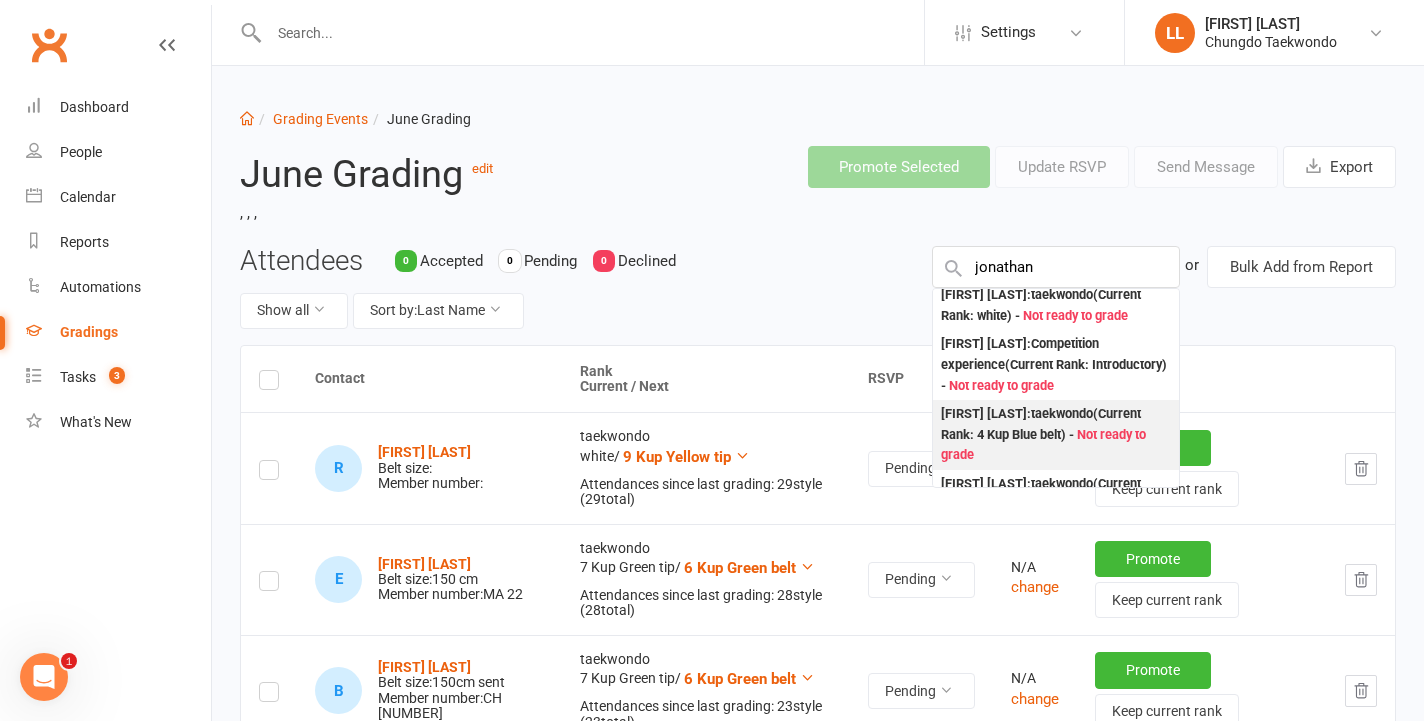 click on "[FIRST] [LAST] : taekwondo (Current Rank: 4 Kup Blue belt ) - Not ready to grade" at bounding box center (1056, 435) 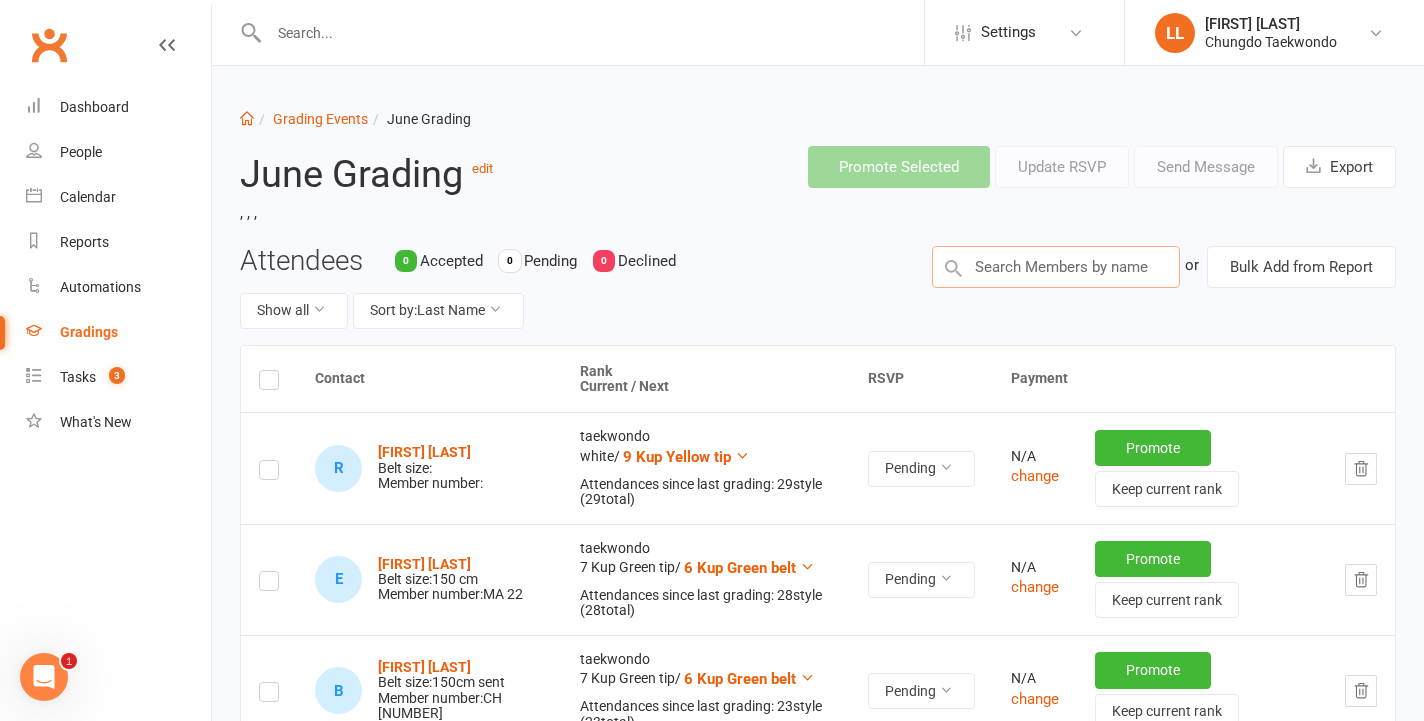 click at bounding box center [1056, 267] 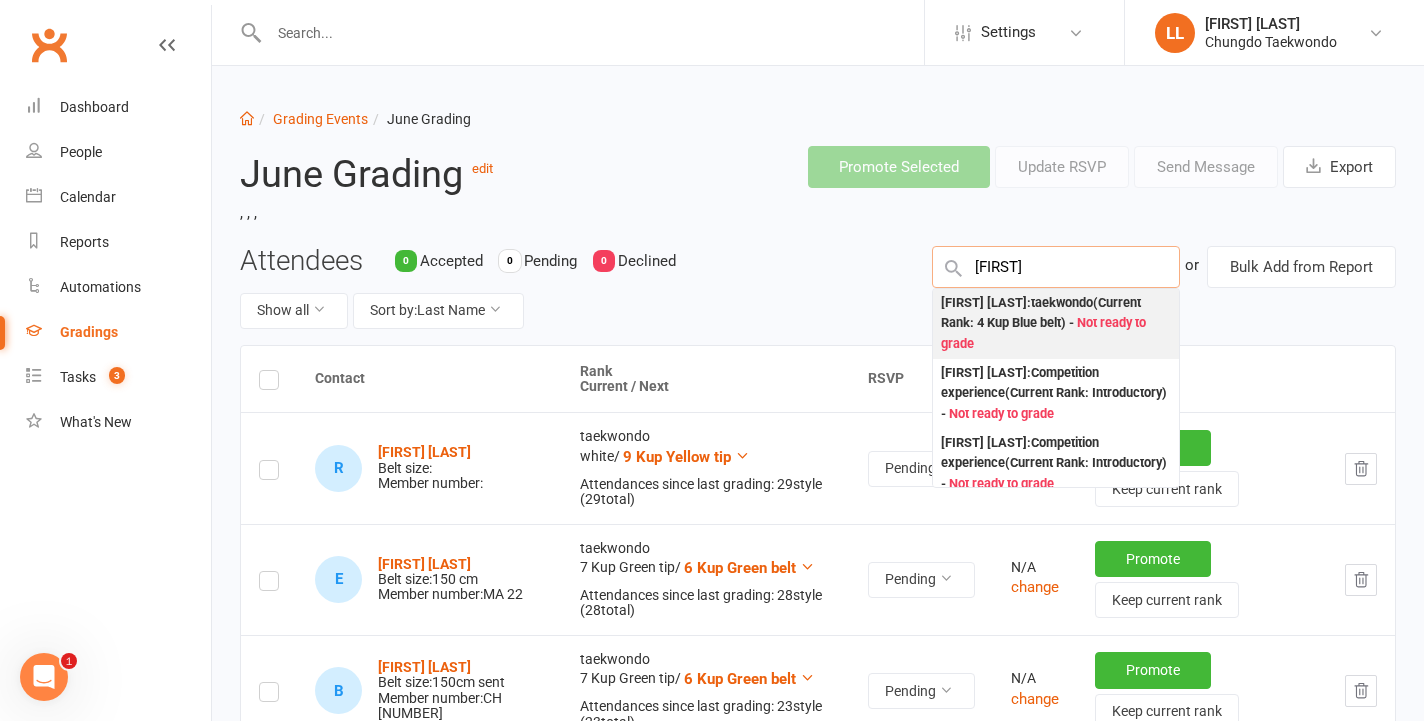 type on "[FIRST]" 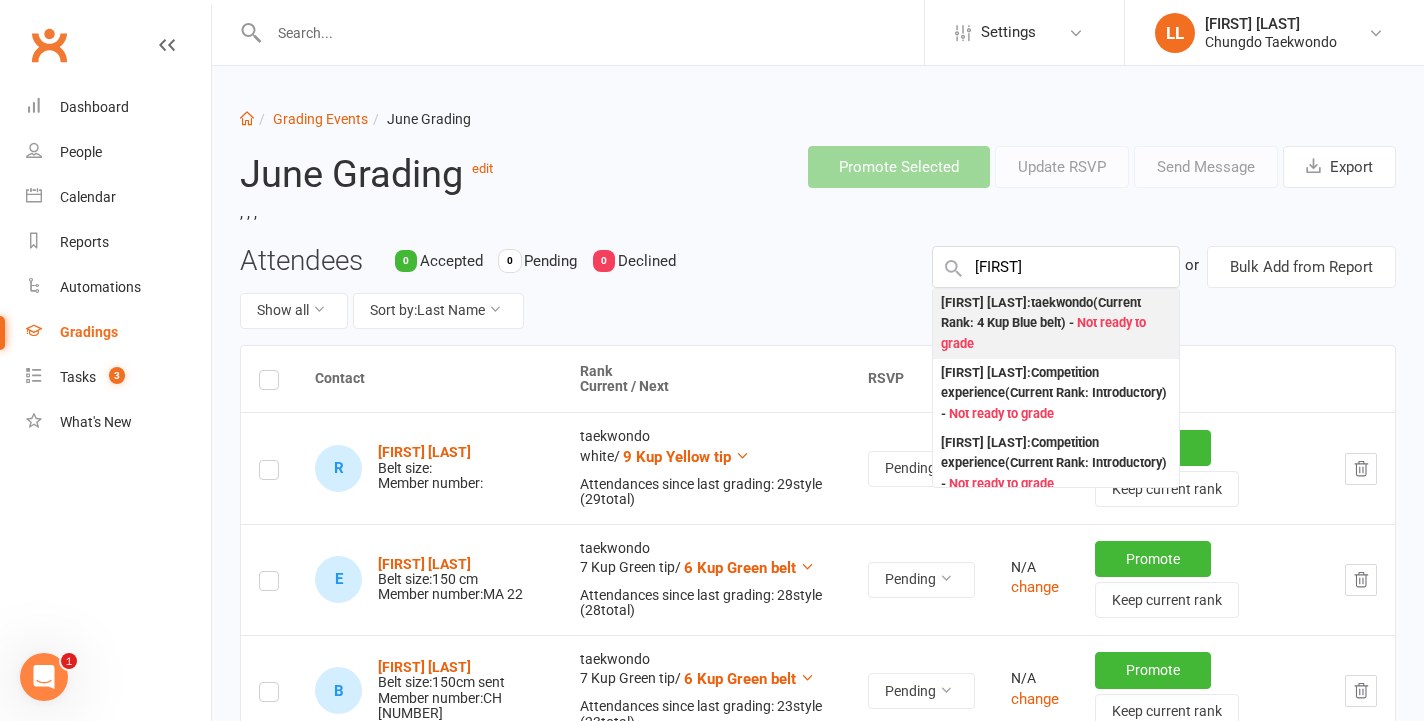 click on ": taekwondo (Current Rank: 4 Kup Blue belt ) - Not ready to grade" at bounding box center (1056, 324) 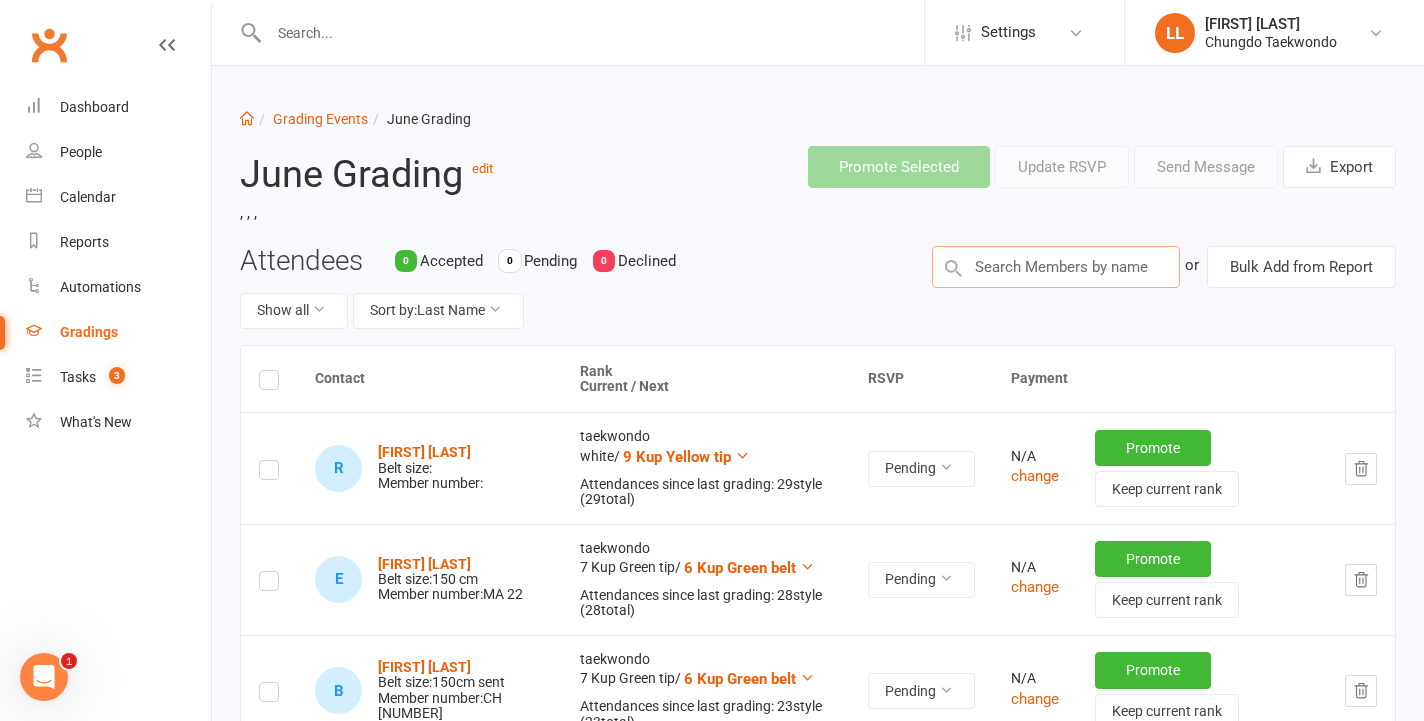 click at bounding box center [1056, 267] 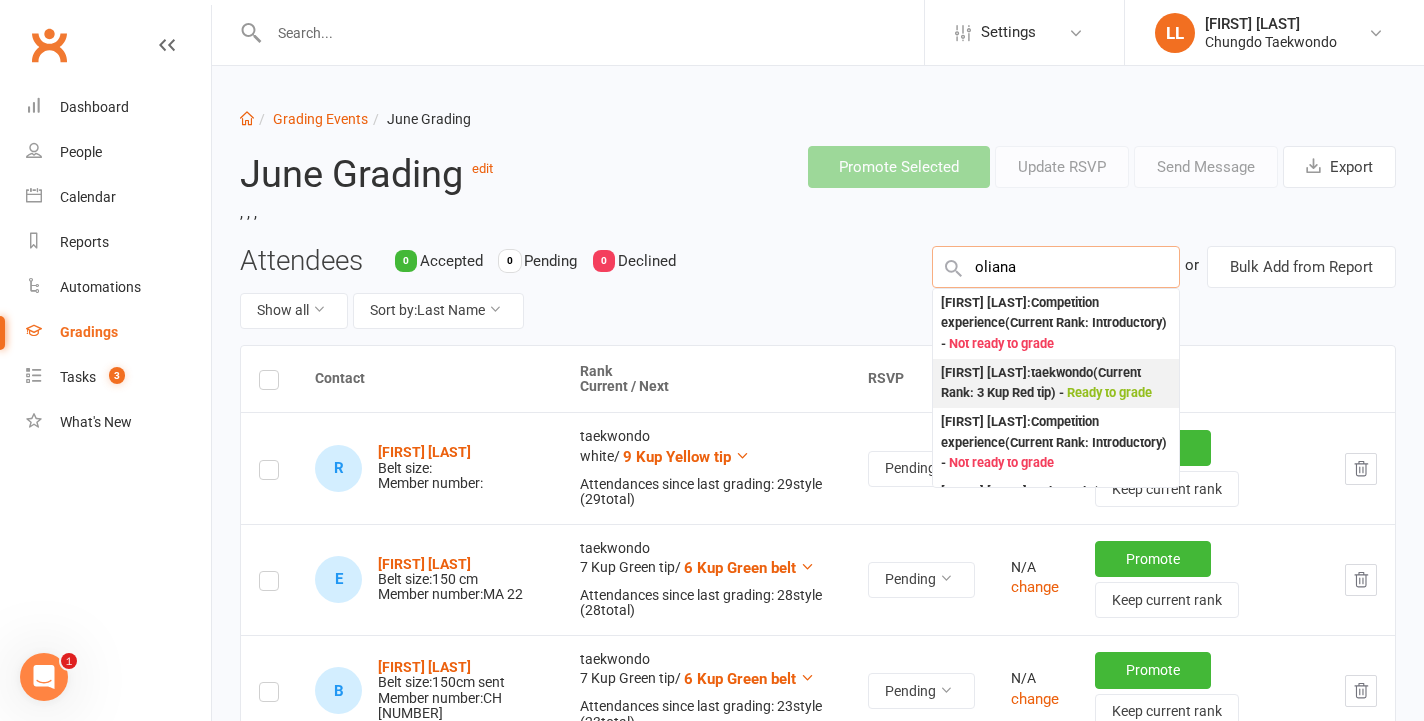 type 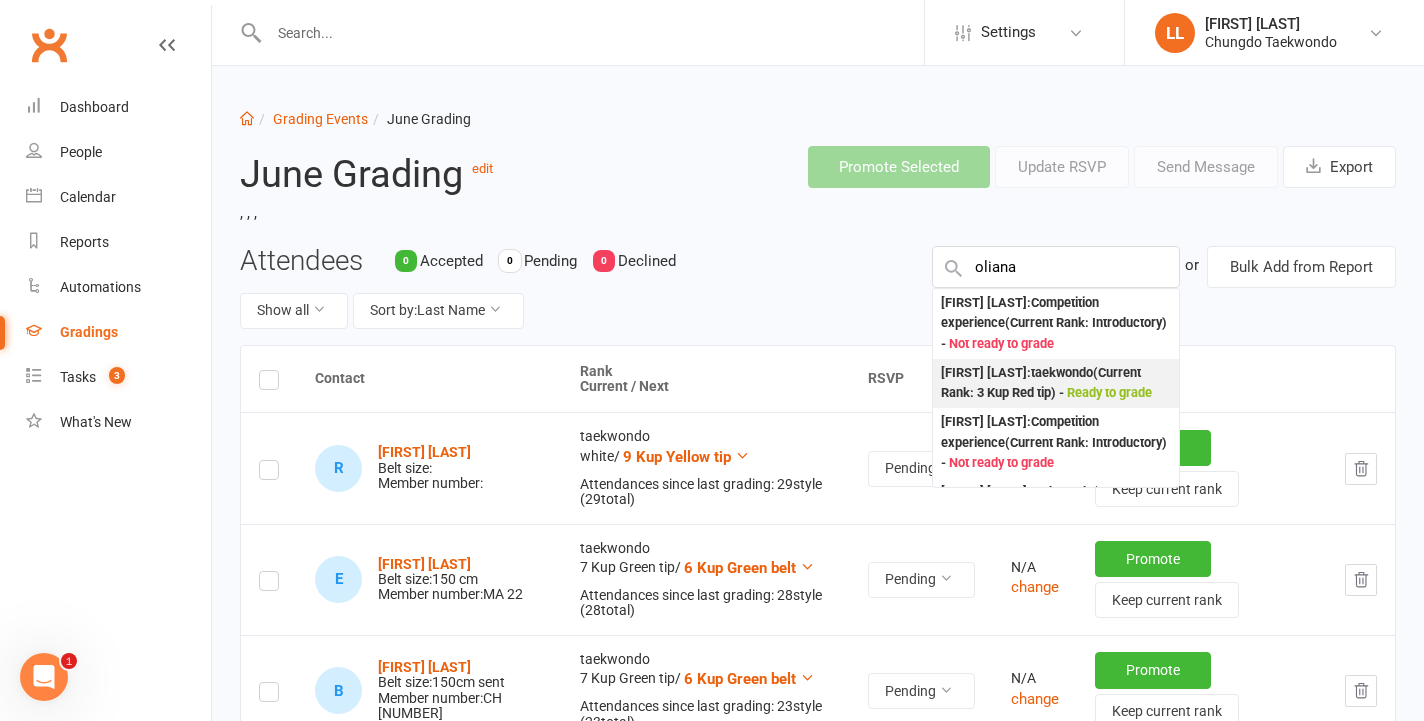 click on "Ready to grade" at bounding box center (1109, 392) 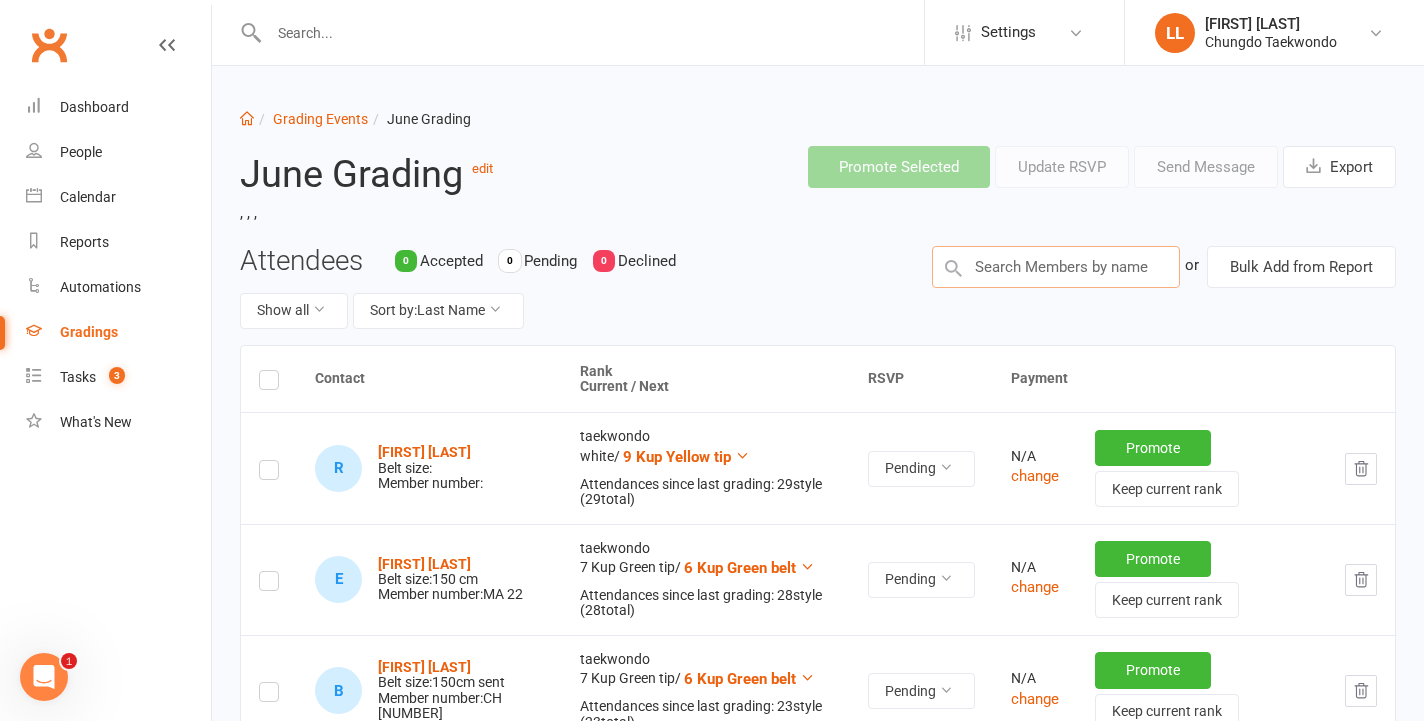 click at bounding box center [1056, 267] 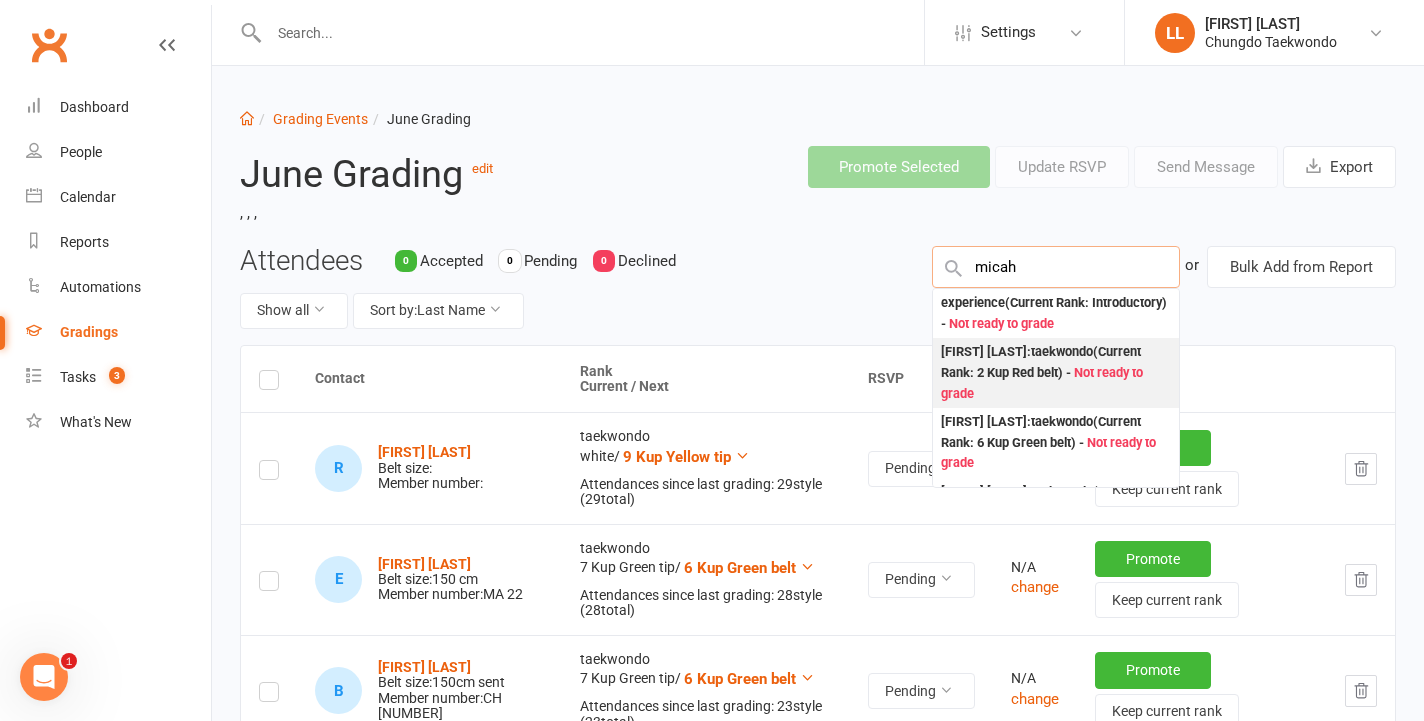 scroll, scrollTop: 190, scrollLeft: 0, axis: vertical 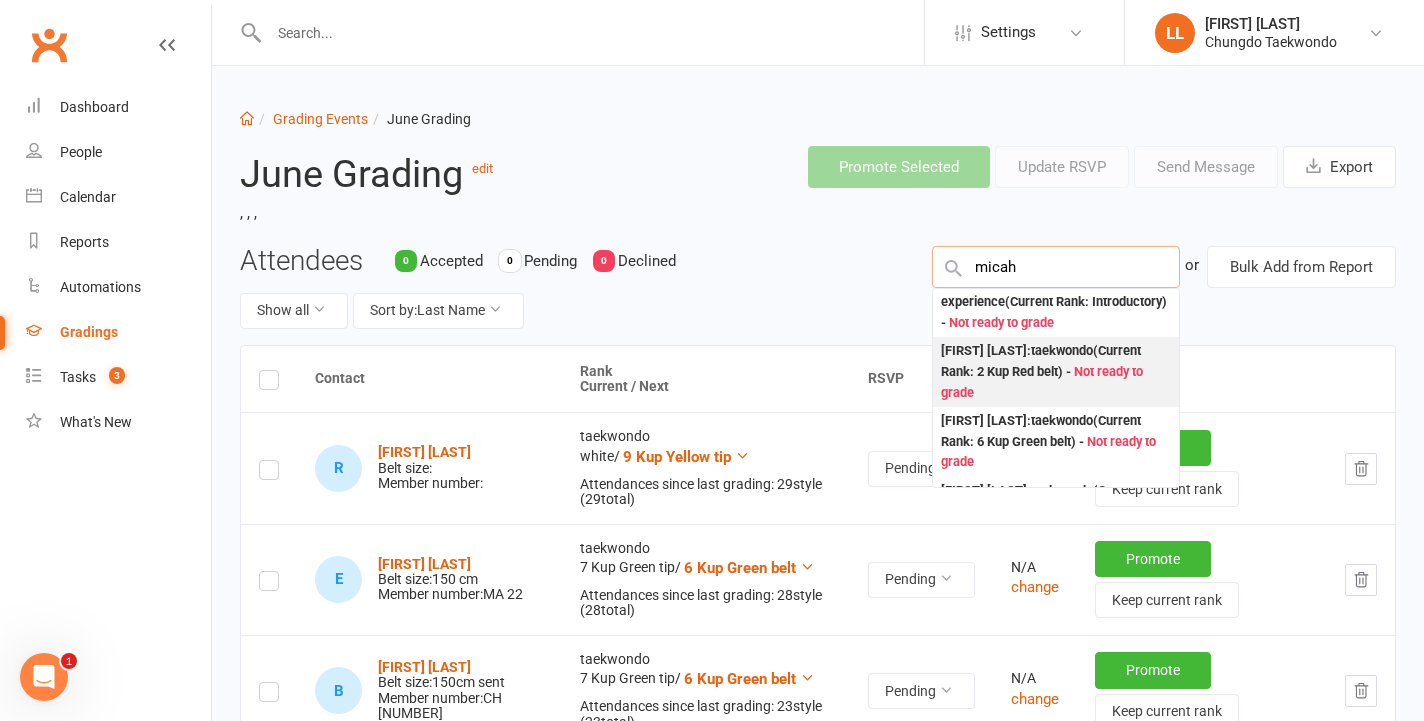 type on "micah" 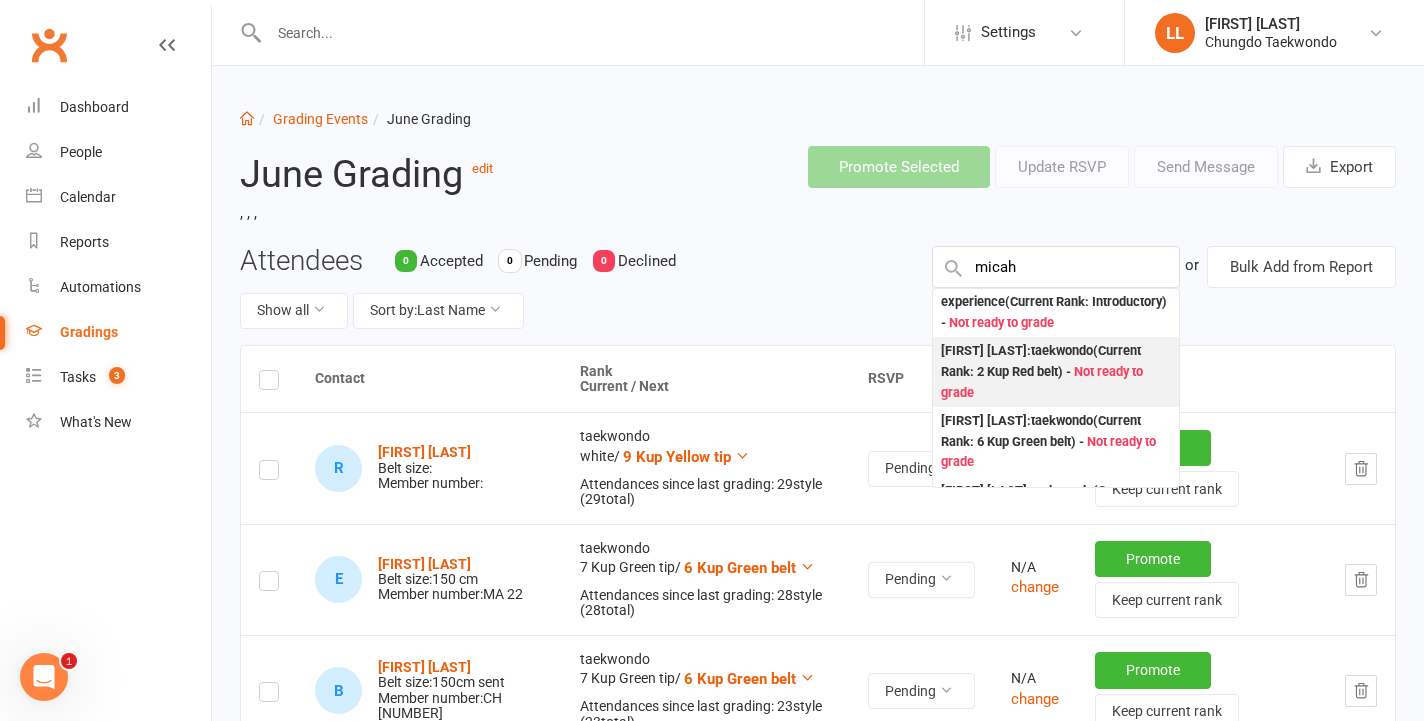 click on ": taekwondo (Current Rank: 2 Kup Red belt ) - Not ready to grade" at bounding box center (1056, 372) 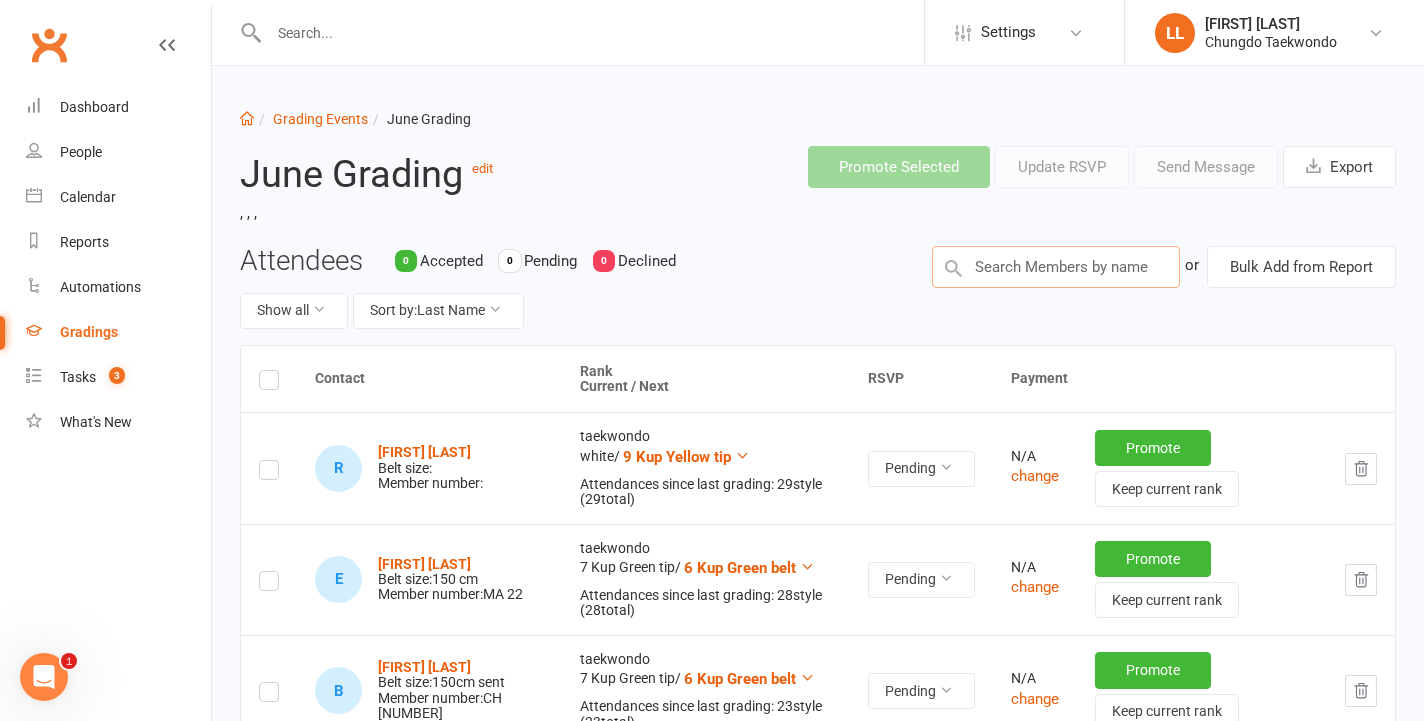 click at bounding box center [1056, 267] 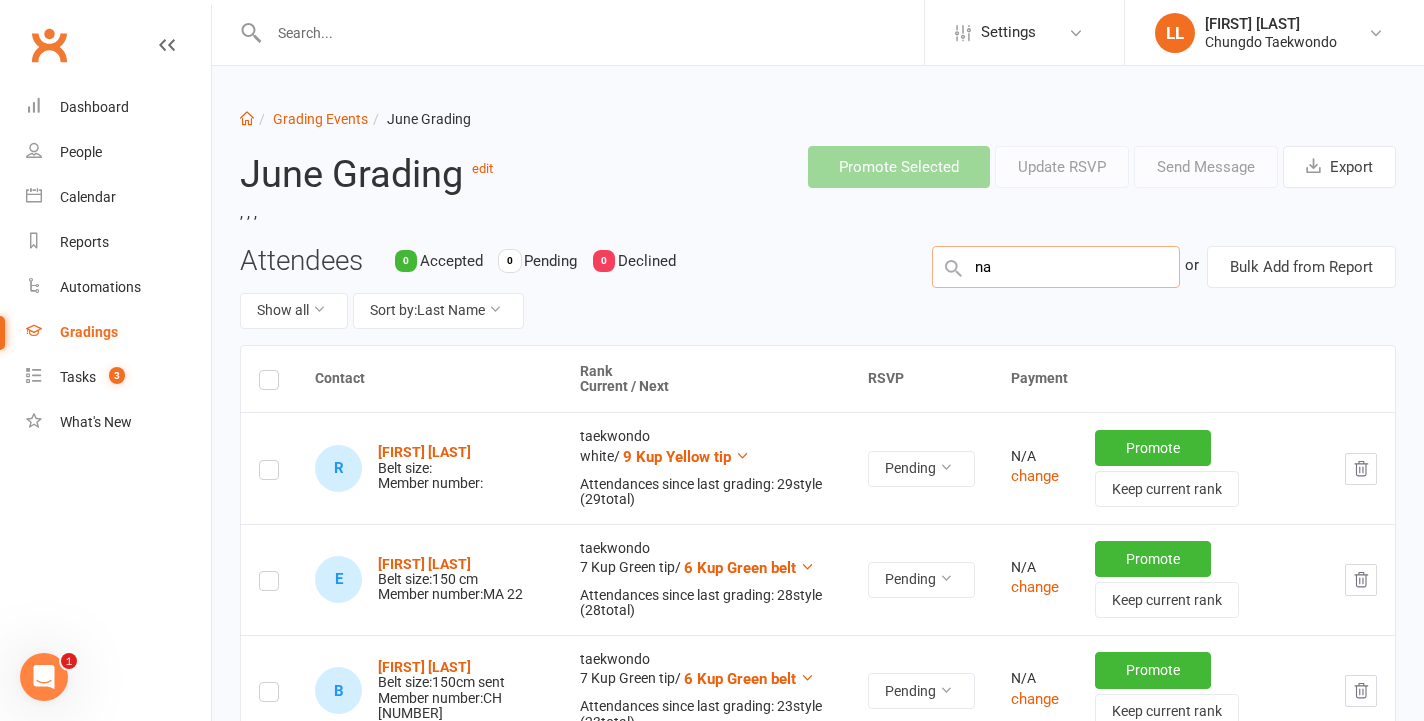 type on "n" 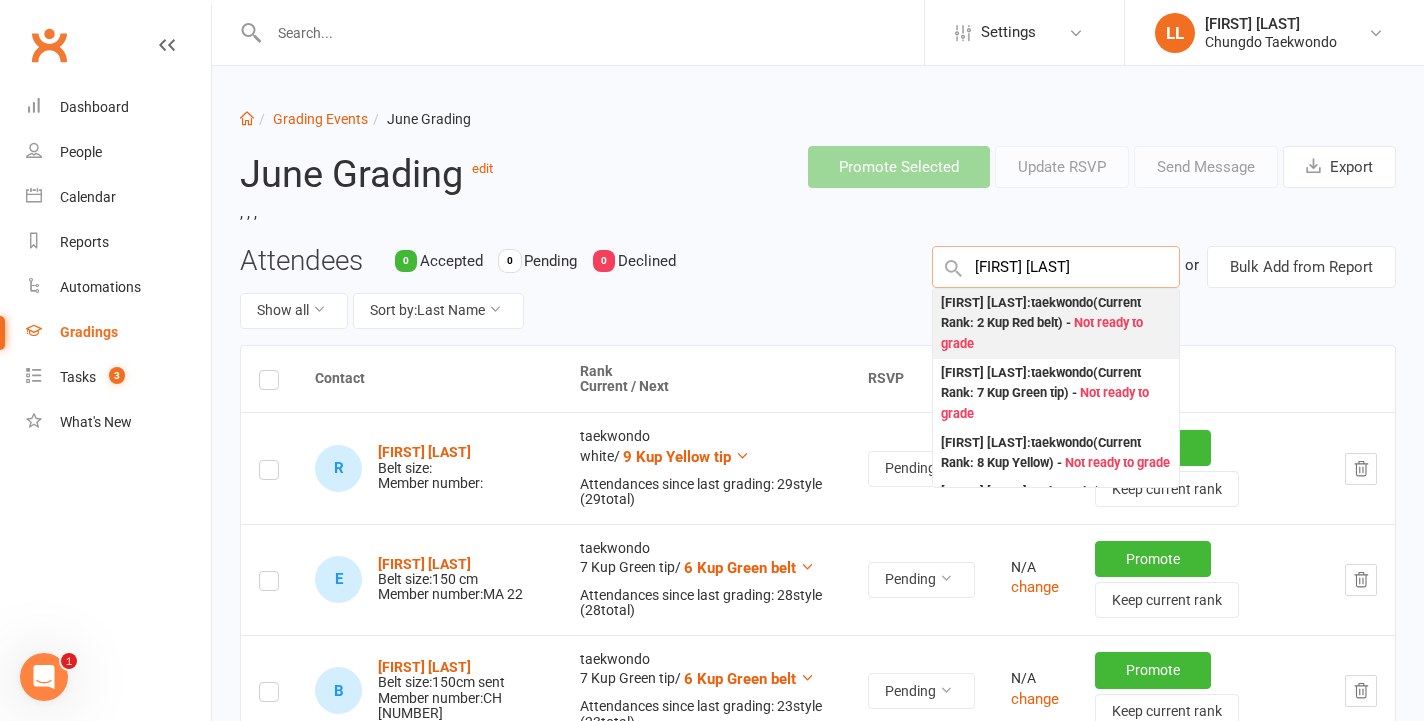 type on "[FIRST] [LAST]" 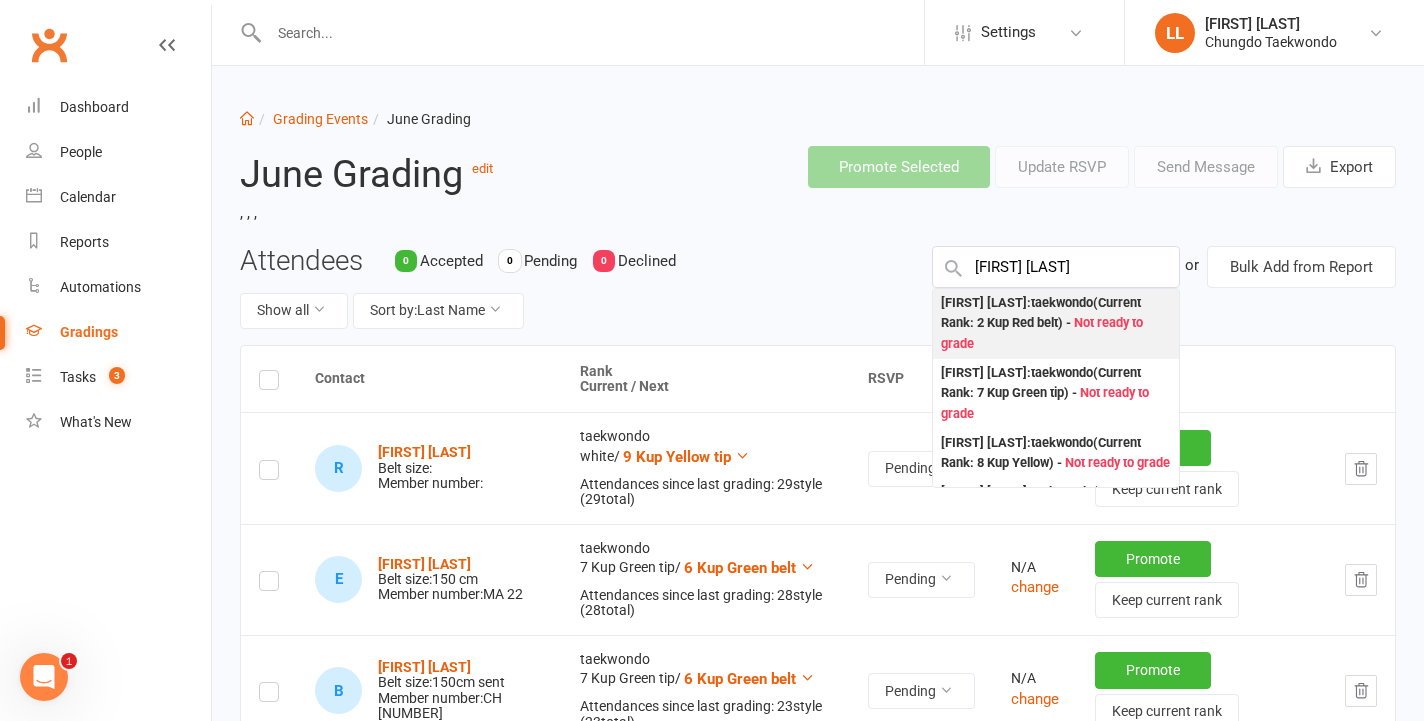 click on "Not ready to grade" at bounding box center [1042, 333] 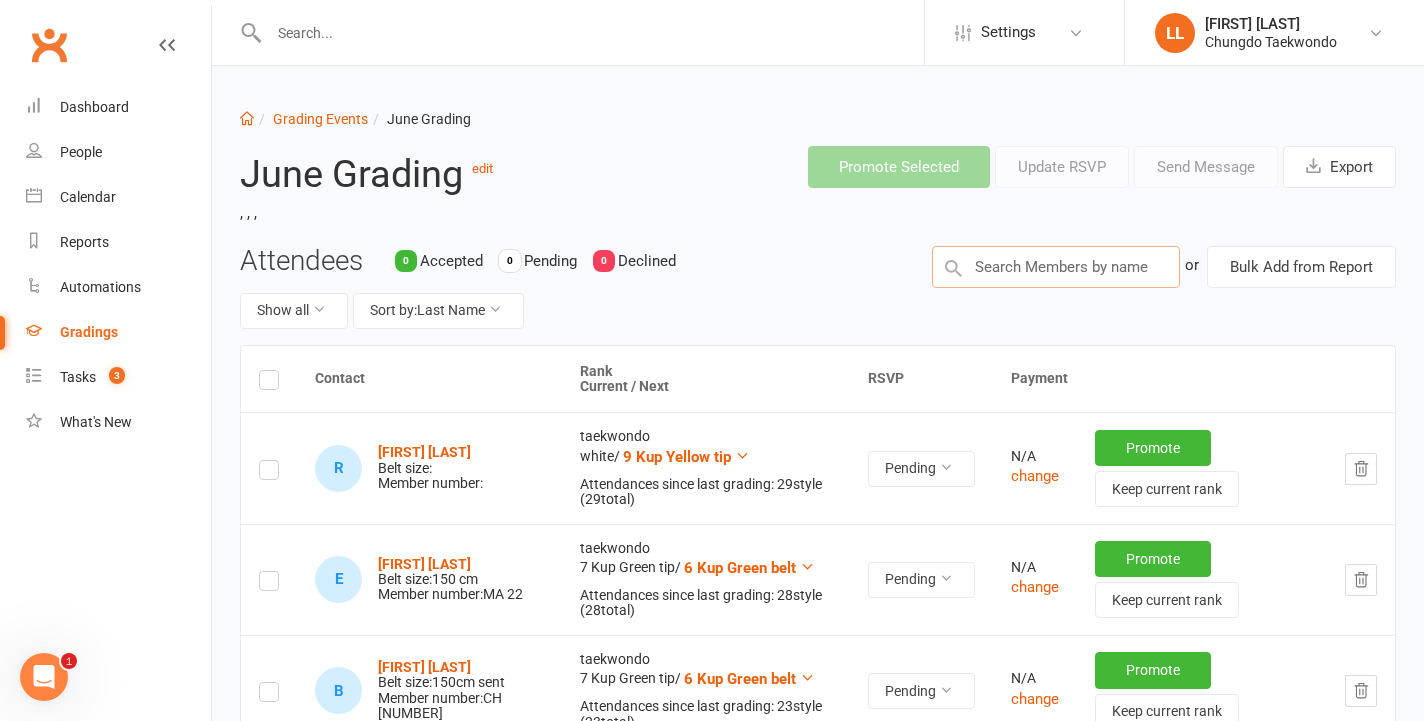 click at bounding box center (1056, 267) 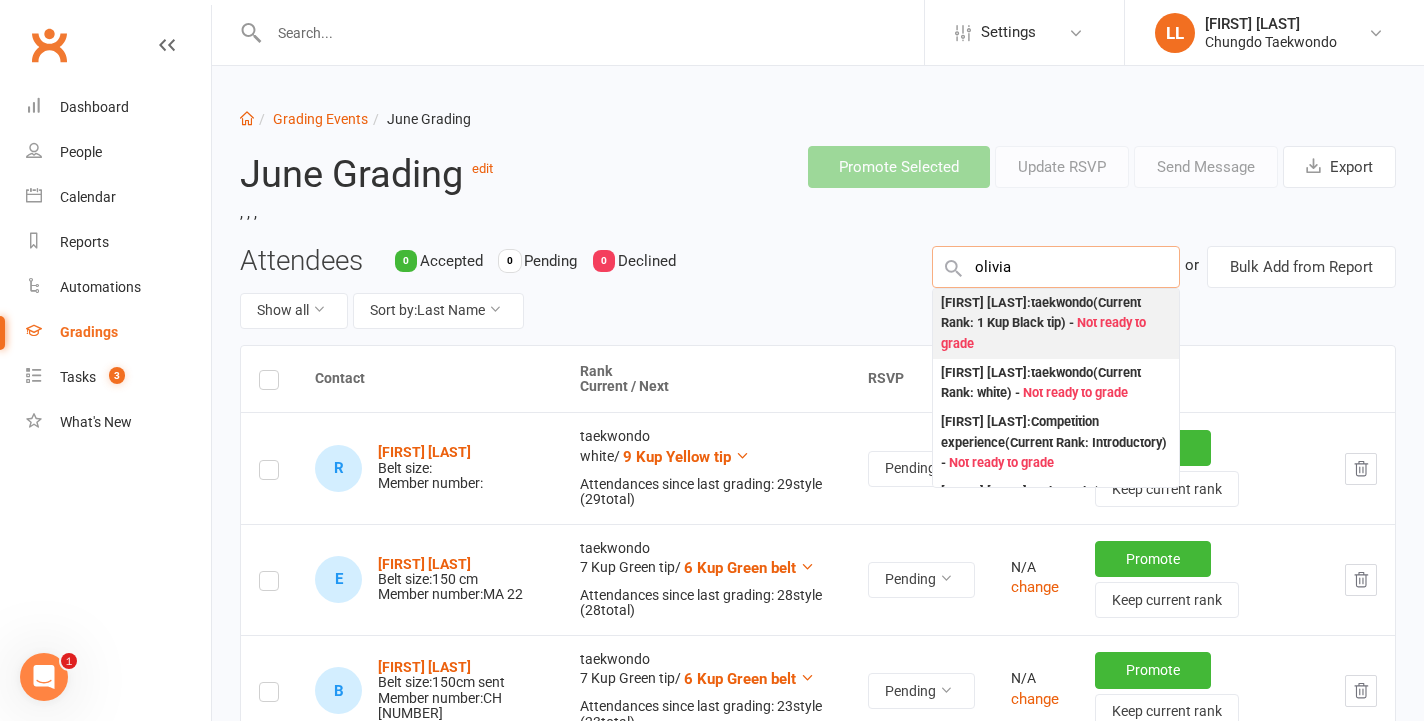 type on "olivia" 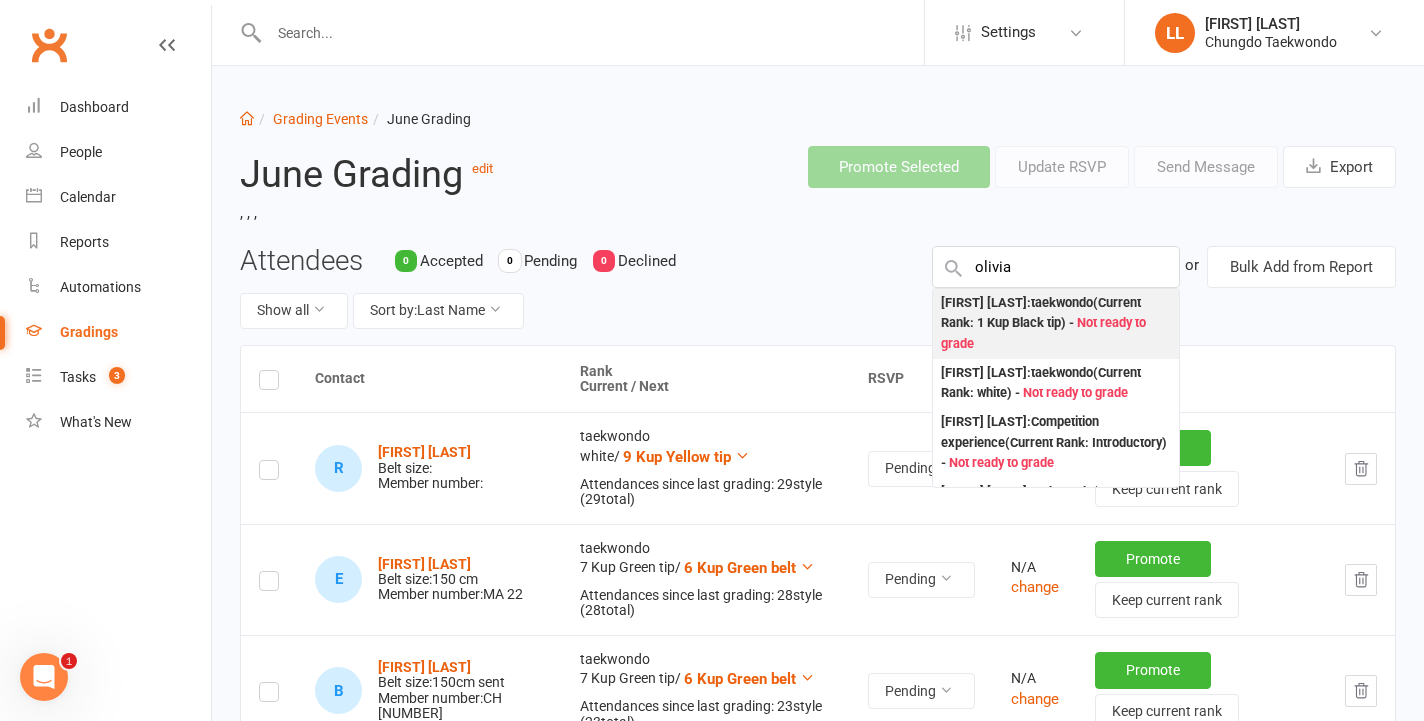 click on "[FIRST] [LAST] : taekwondo (Current Rank: 1 Kup Black tip ) - Not ready to grade" at bounding box center [1056, 324] 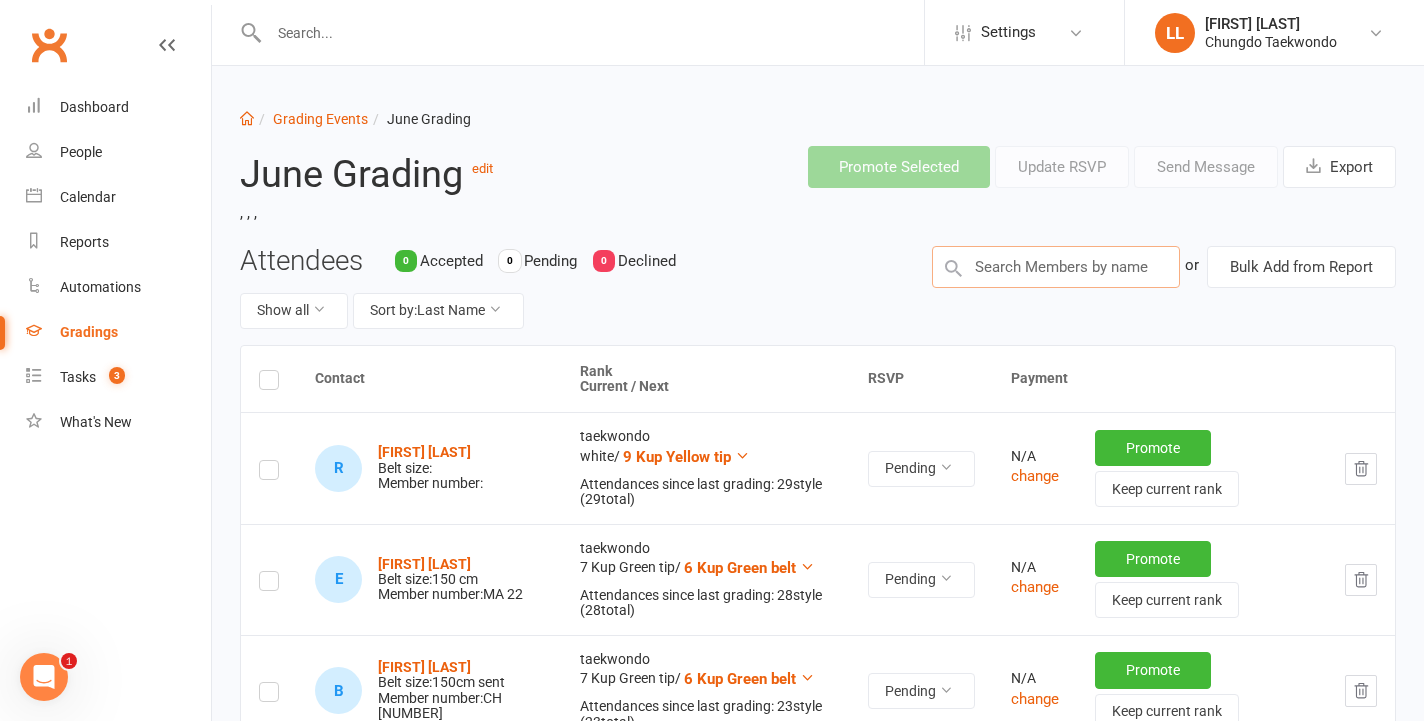 click at bounding box center [1056, 267] 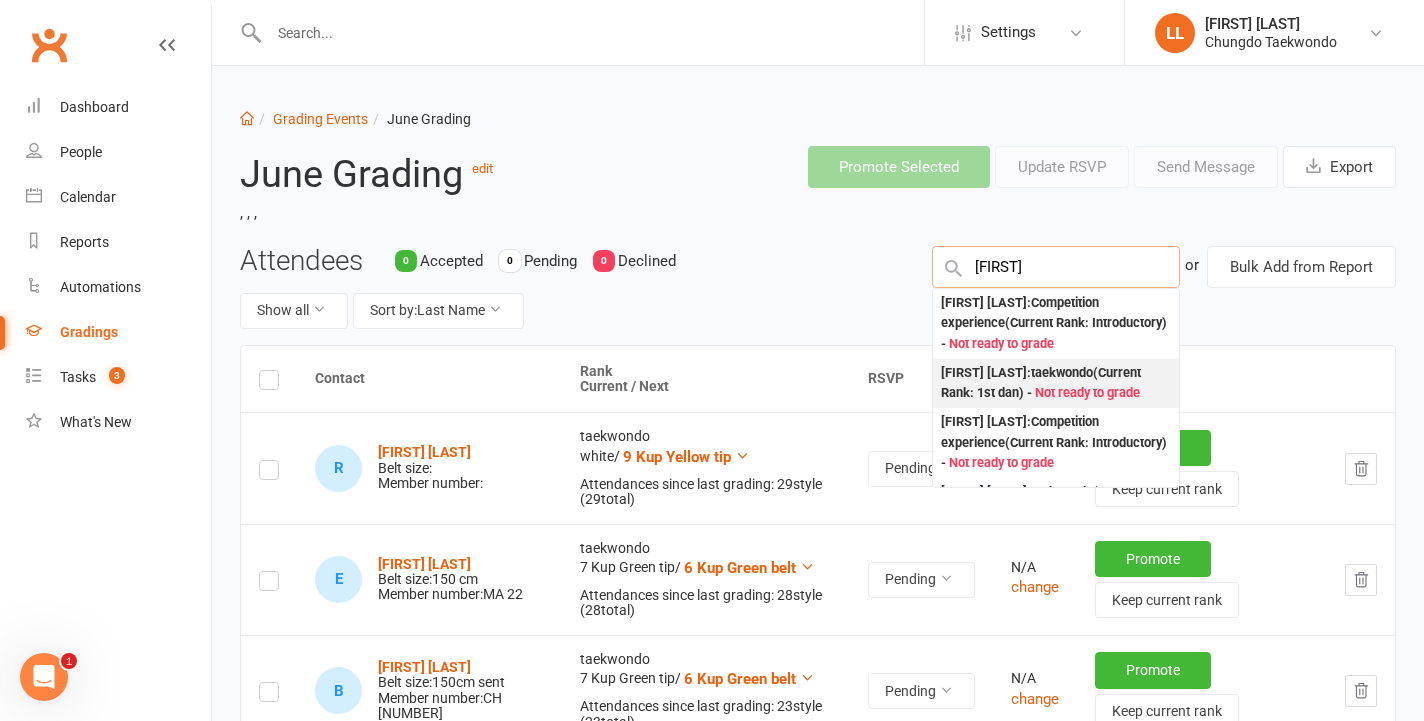 type on "[FIRST]" 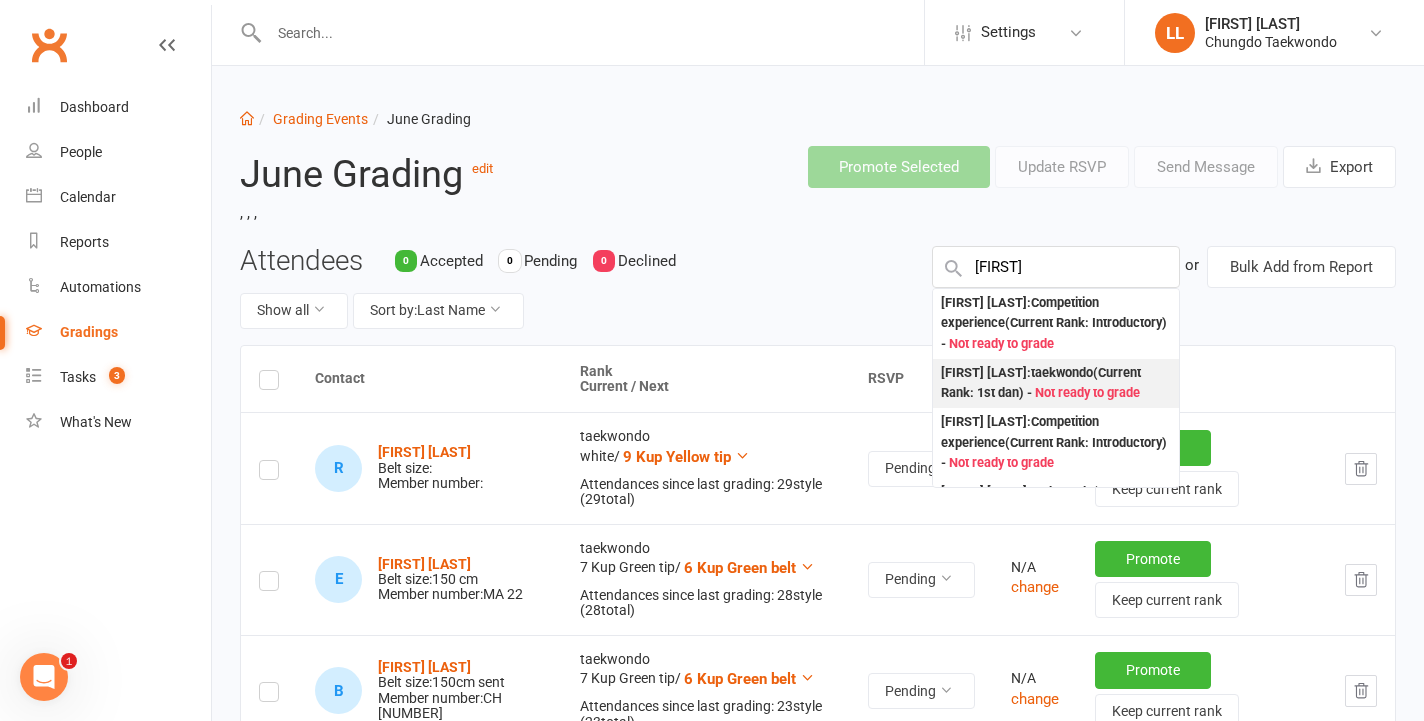 click on "[FIRST] [LAST] : taekwondo (Current Rank: 1st dan ) - Not ready to grade" at bounding box center (1056, 383) 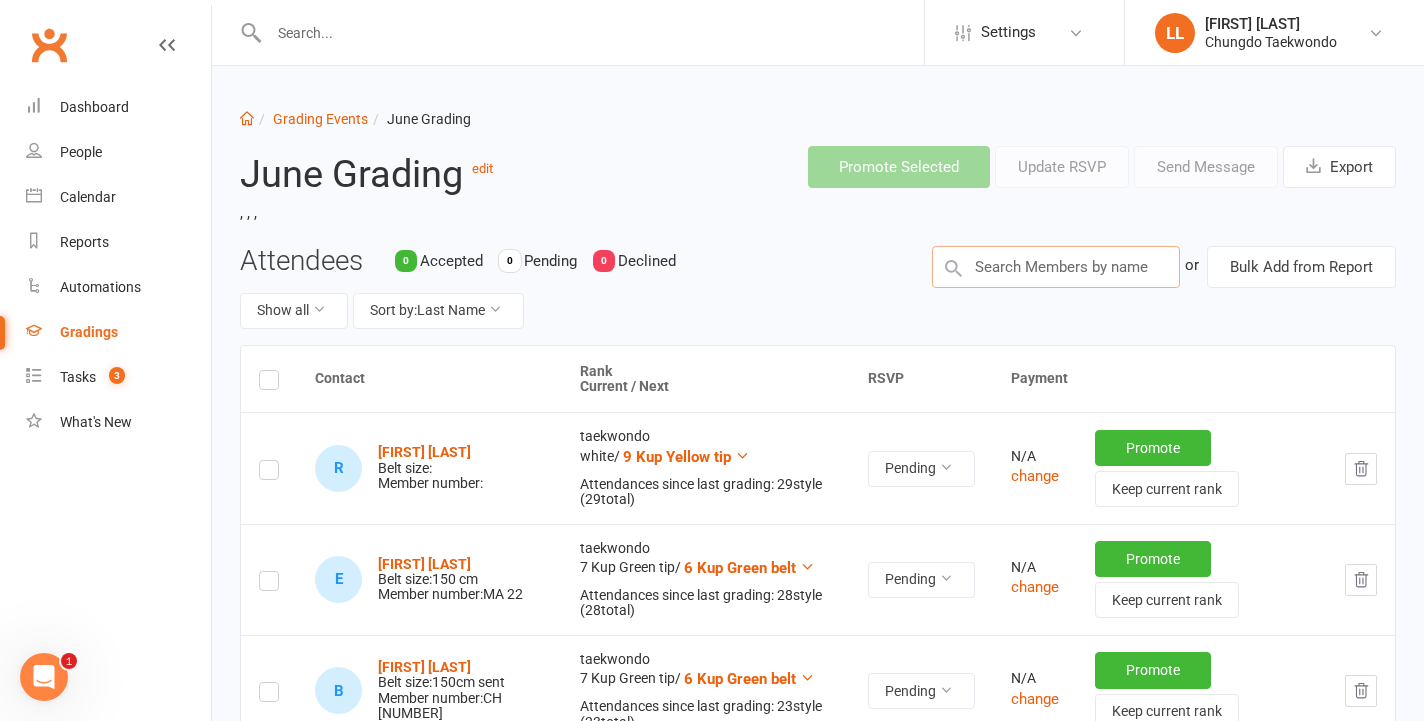 click at bounding box center [1056, 267] 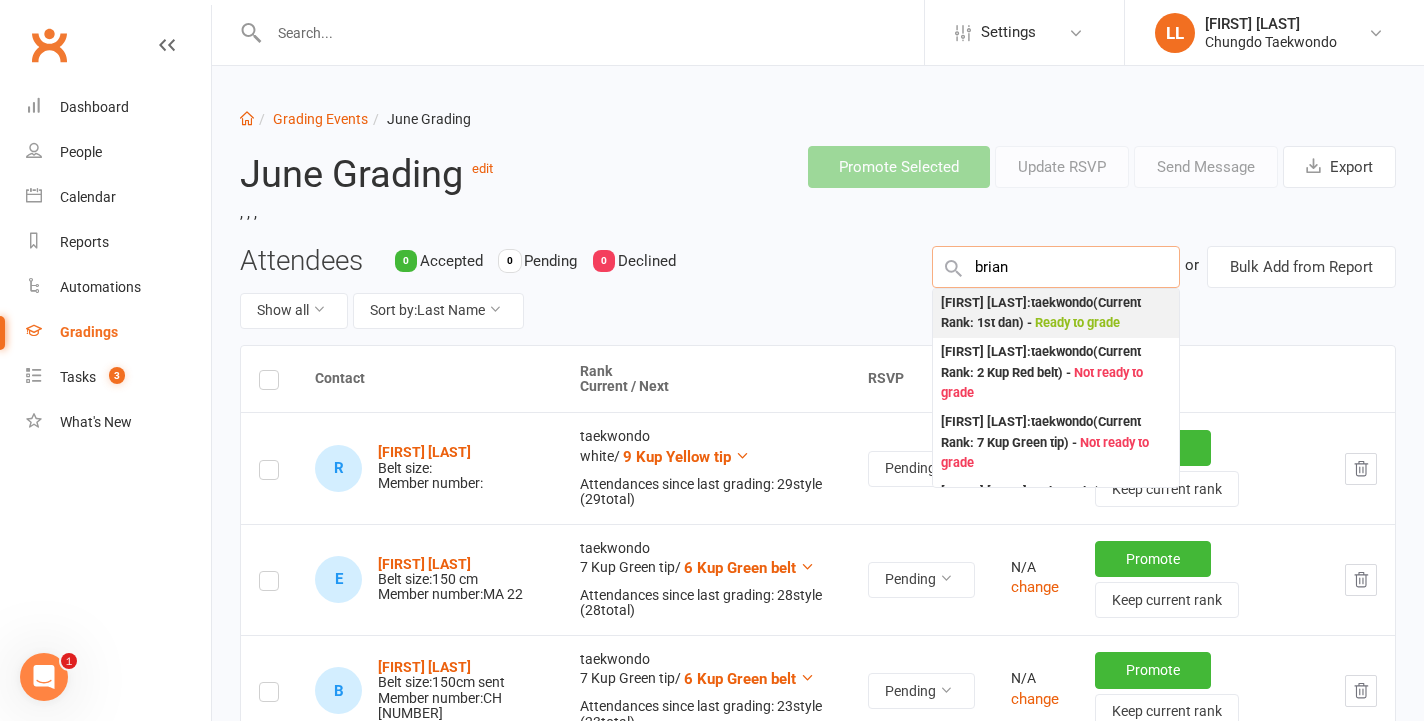 type on "brian" 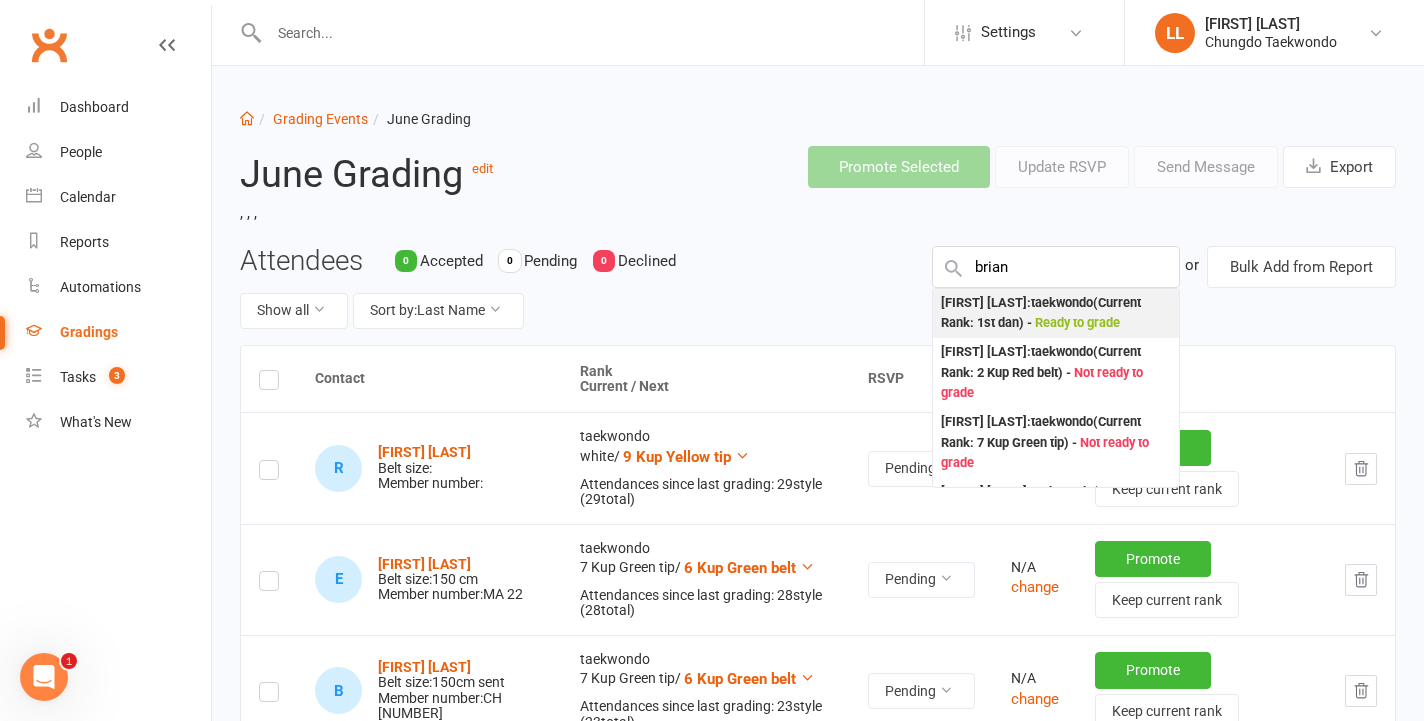 click on "[FIRST] [LAST] : taekwondo (Current Rank: 1st dan ) - Ready to grade" at bounding box center [1056, 313] 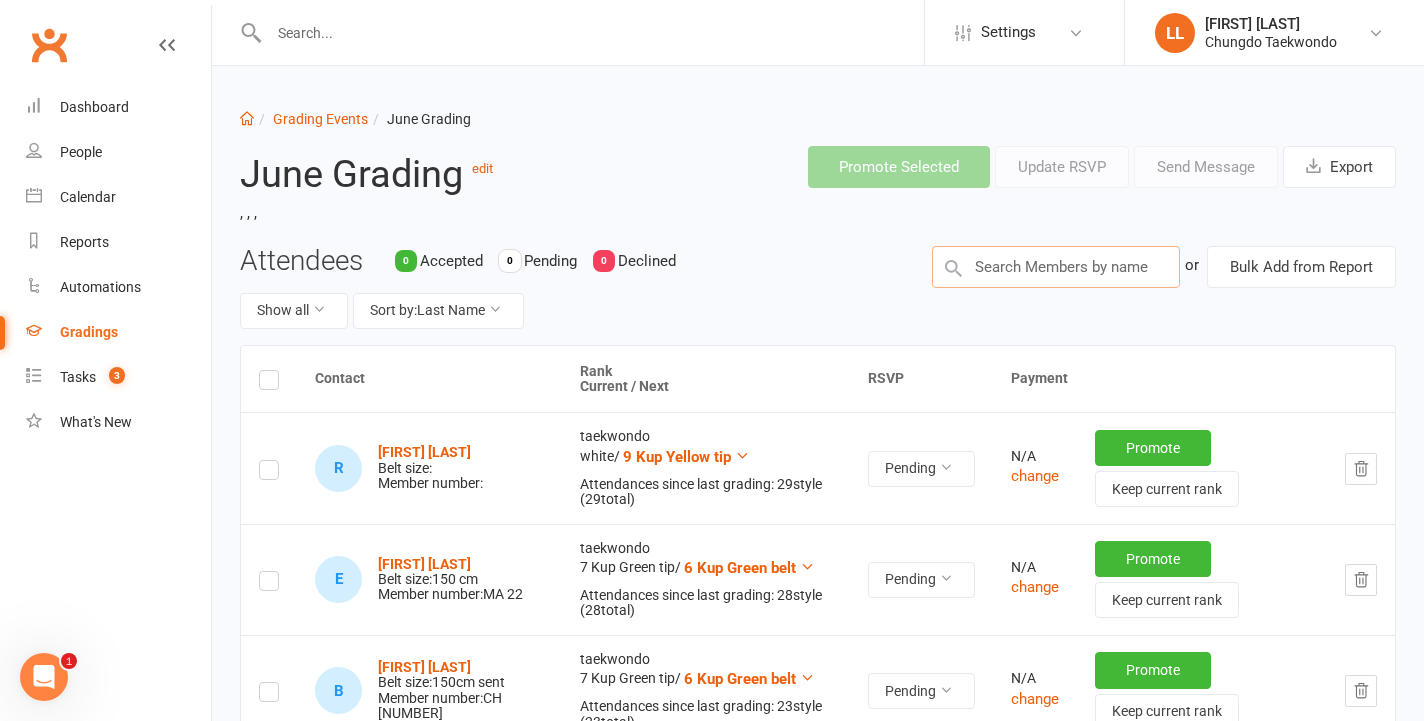 click at bounding box center (1056, 267) 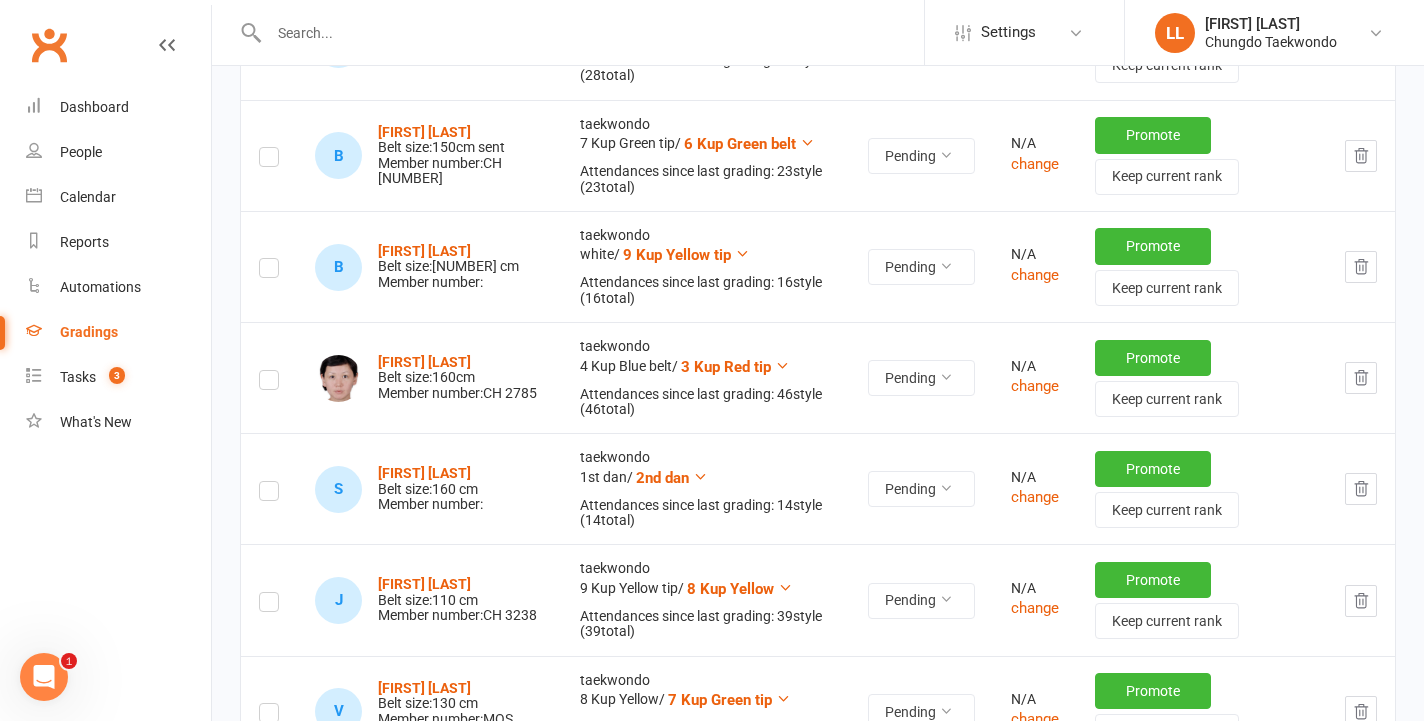 scroll, scrollTop: 0, scrollLeft: 0, axis: both 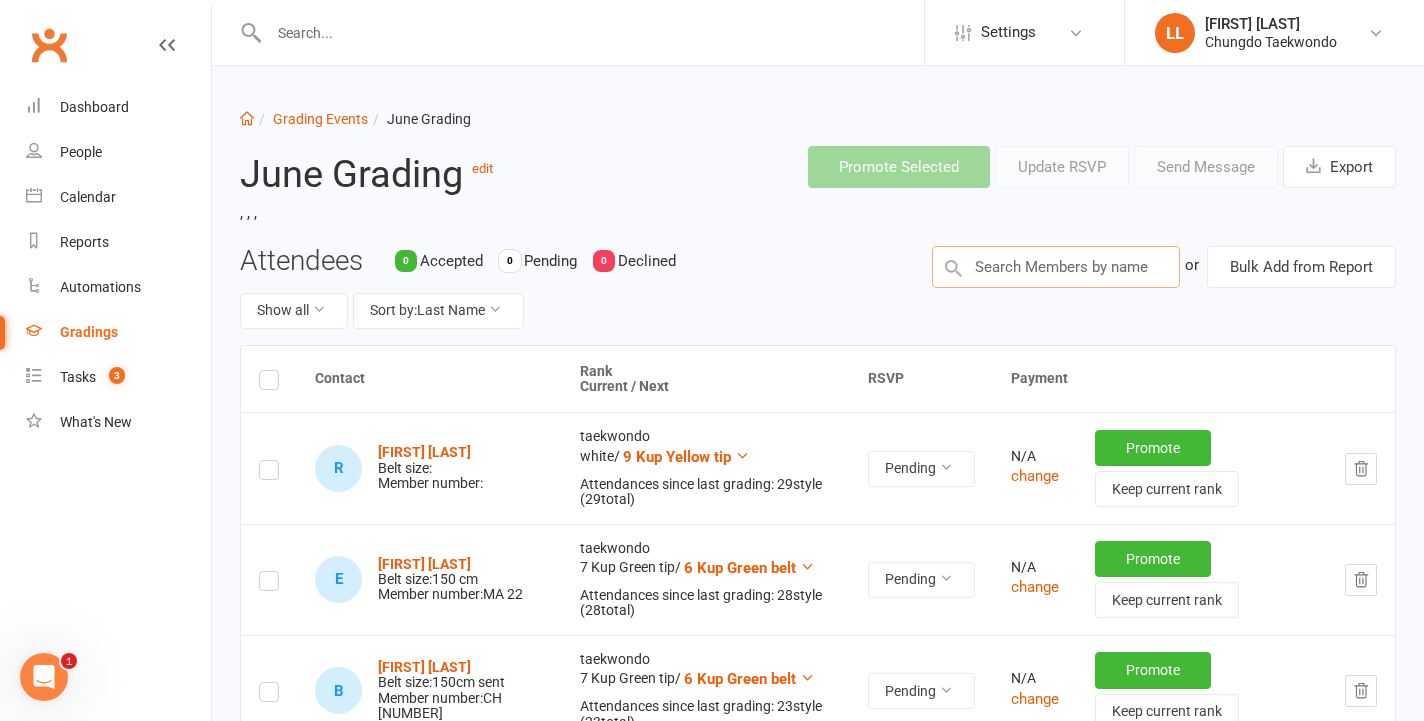 click at bounding box center (1056, 267) 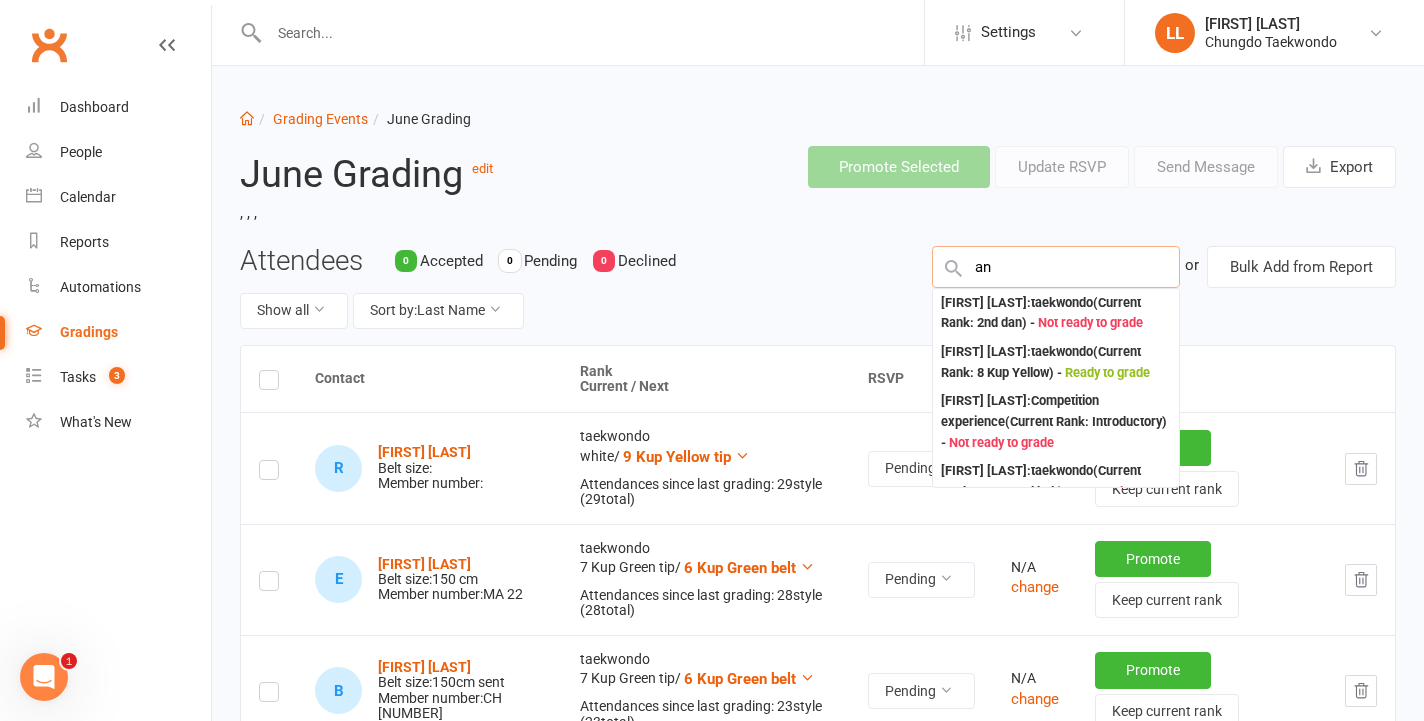 type on "a" 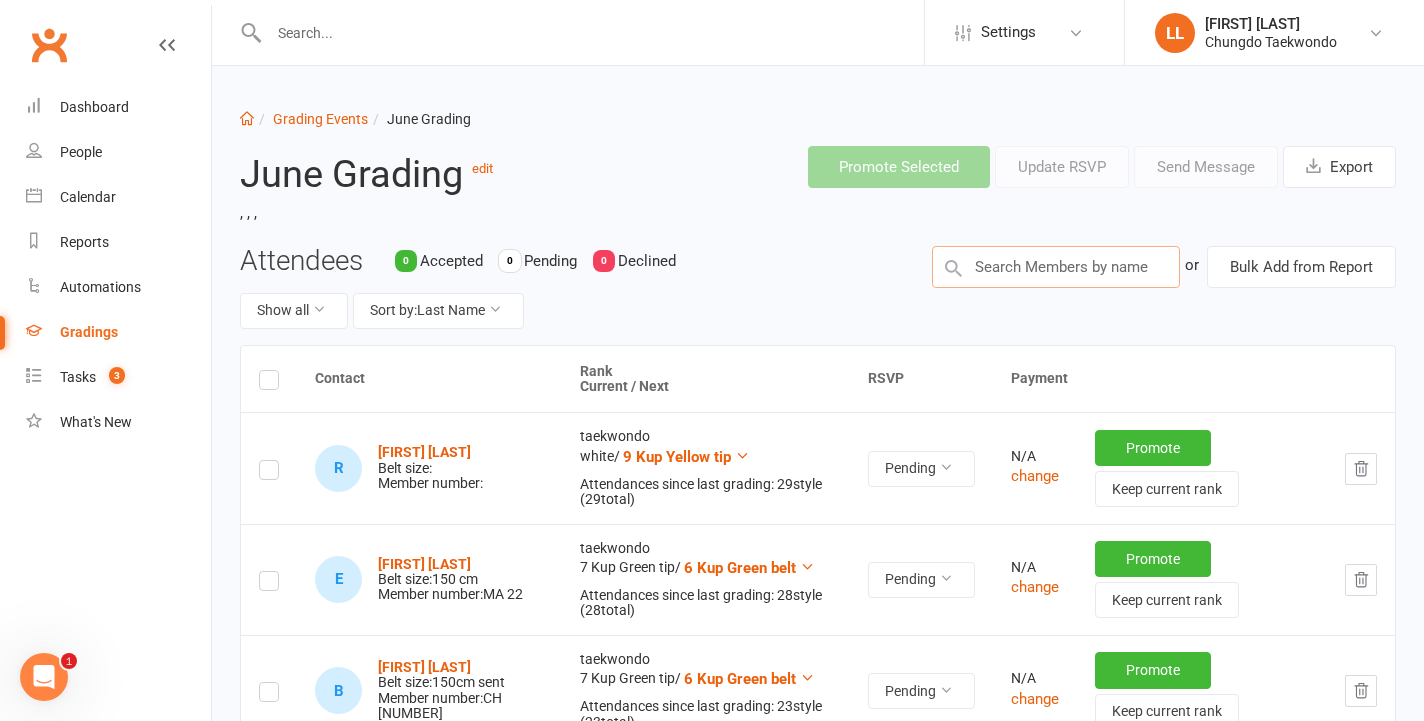 type on "t" 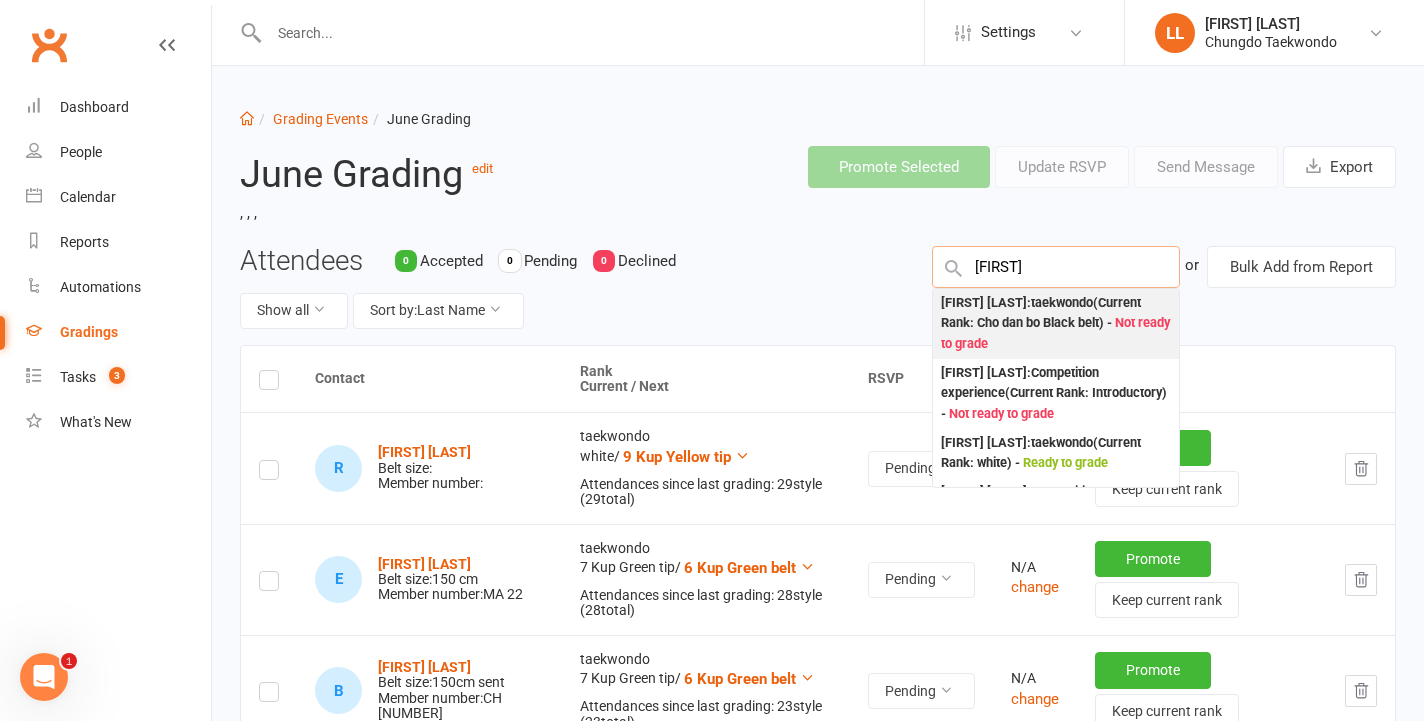type on "[FIRST]" 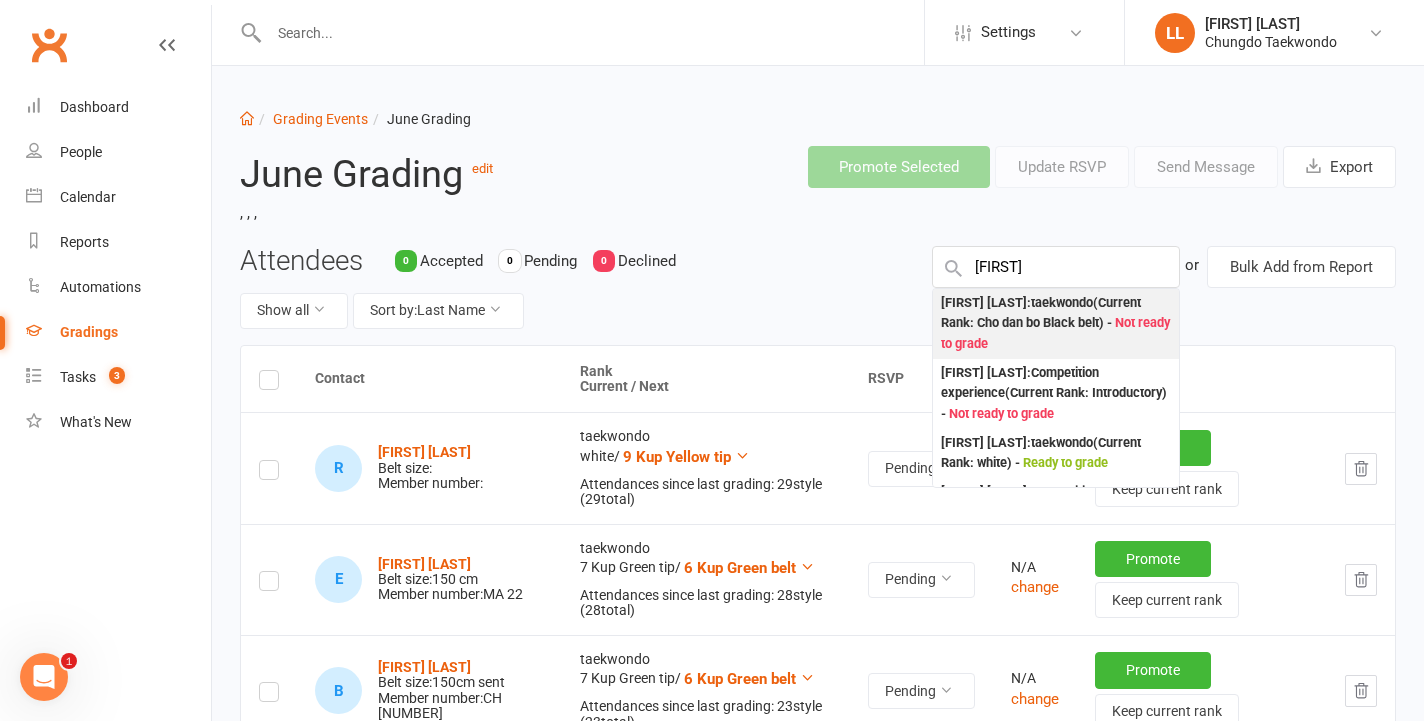 click on "[FIRST] [LAST] : taekwondo (Current Rank: Cho dan bo Black belt ) - Not ready to grade" at bounding box center [1056, 324] 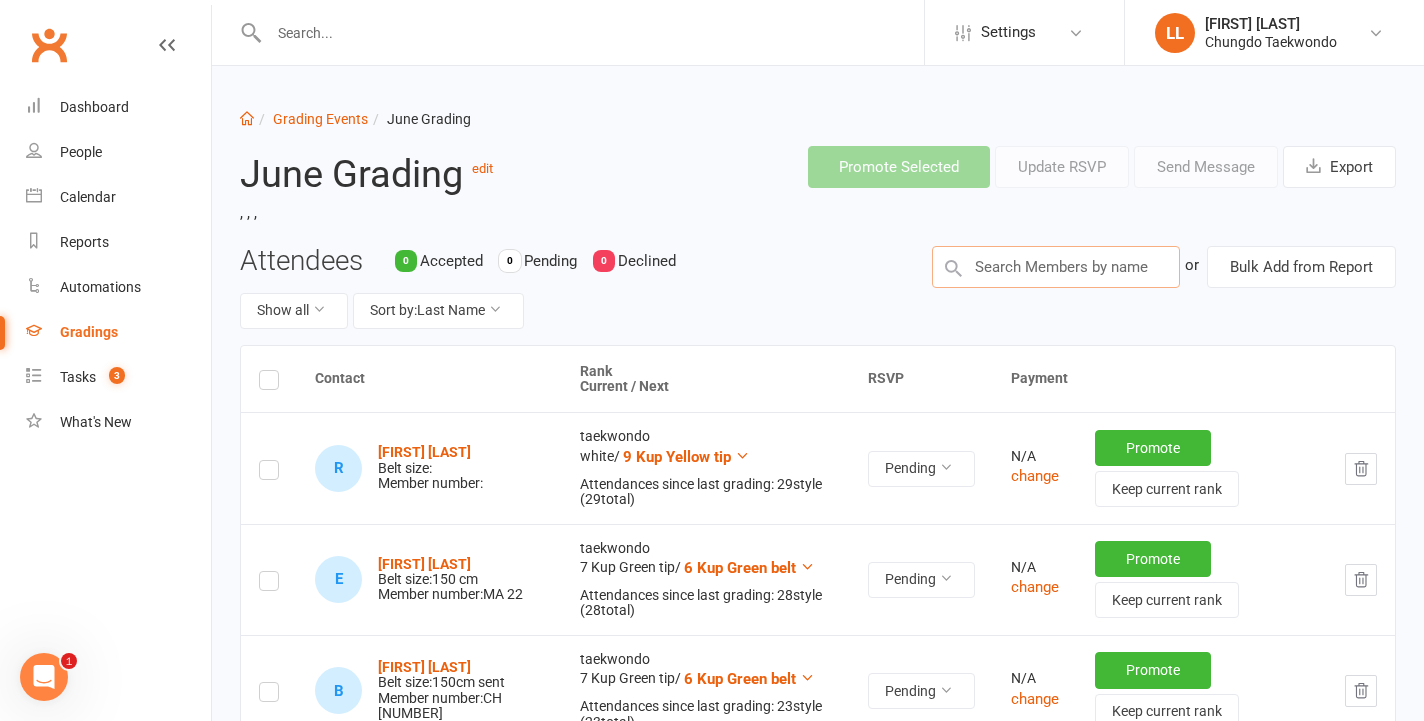 click at bounding box center [1056, 267] 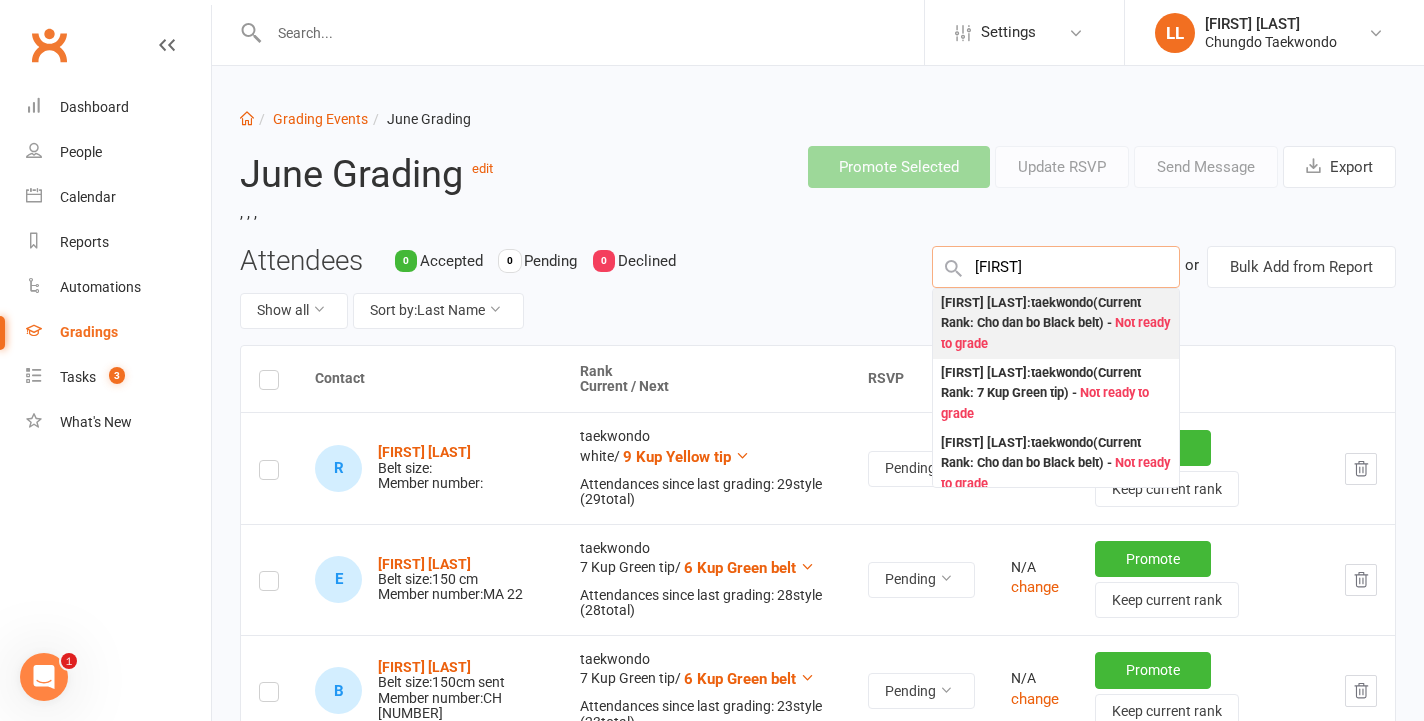 scroll, scrollTop: 0, scrollLeft: 0, axis: both 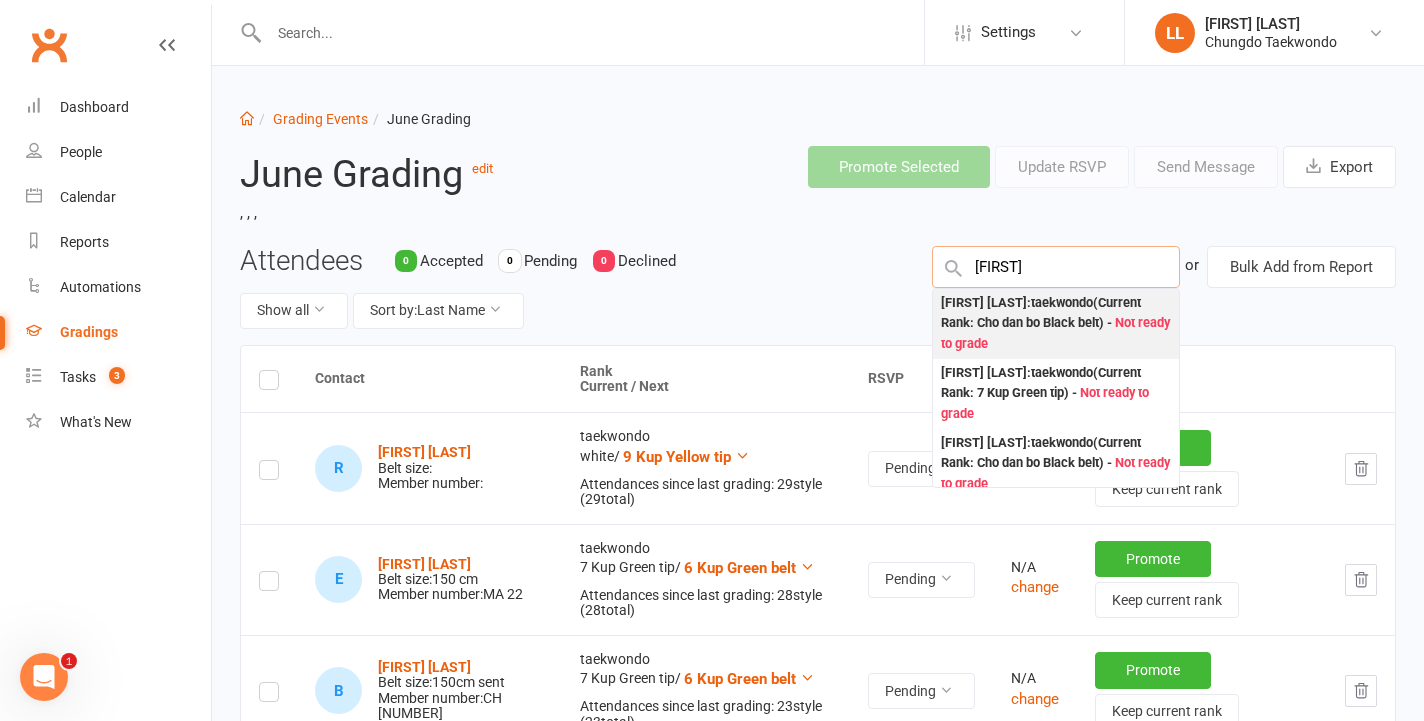 type on "[FIRST]" 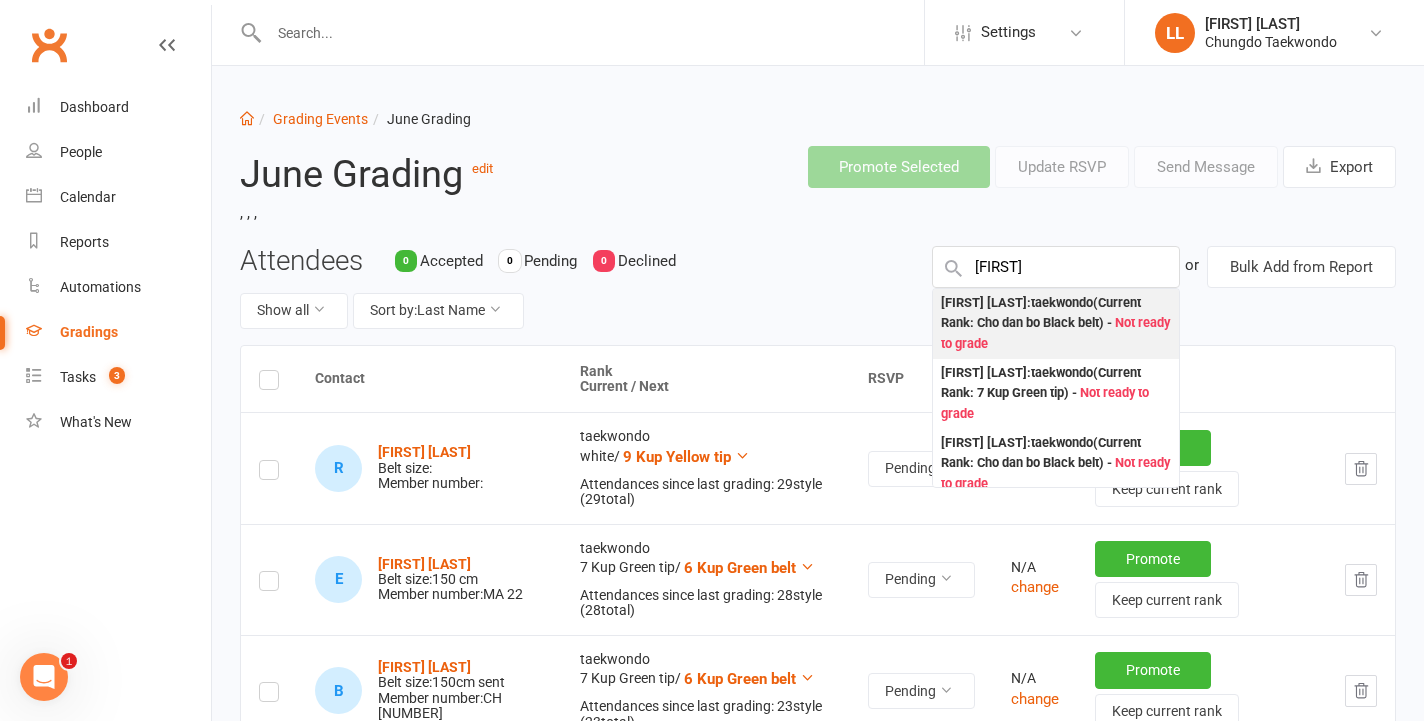 click on "[FIRST] [LAST] : taekwondo (Current Rank: Cho dan bo Black belt ) - Not ready to grade" at bounding box center (1056, 324) 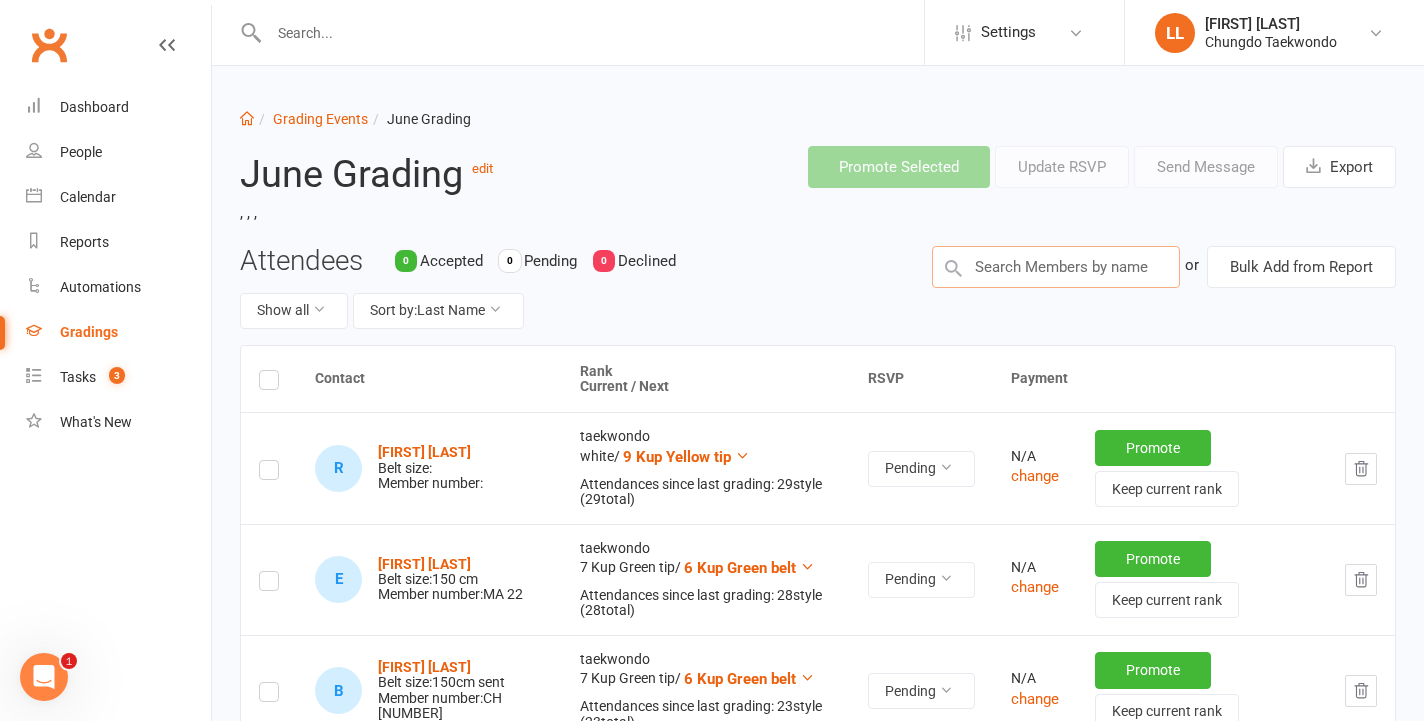 click at bounding box center (1056, 267) 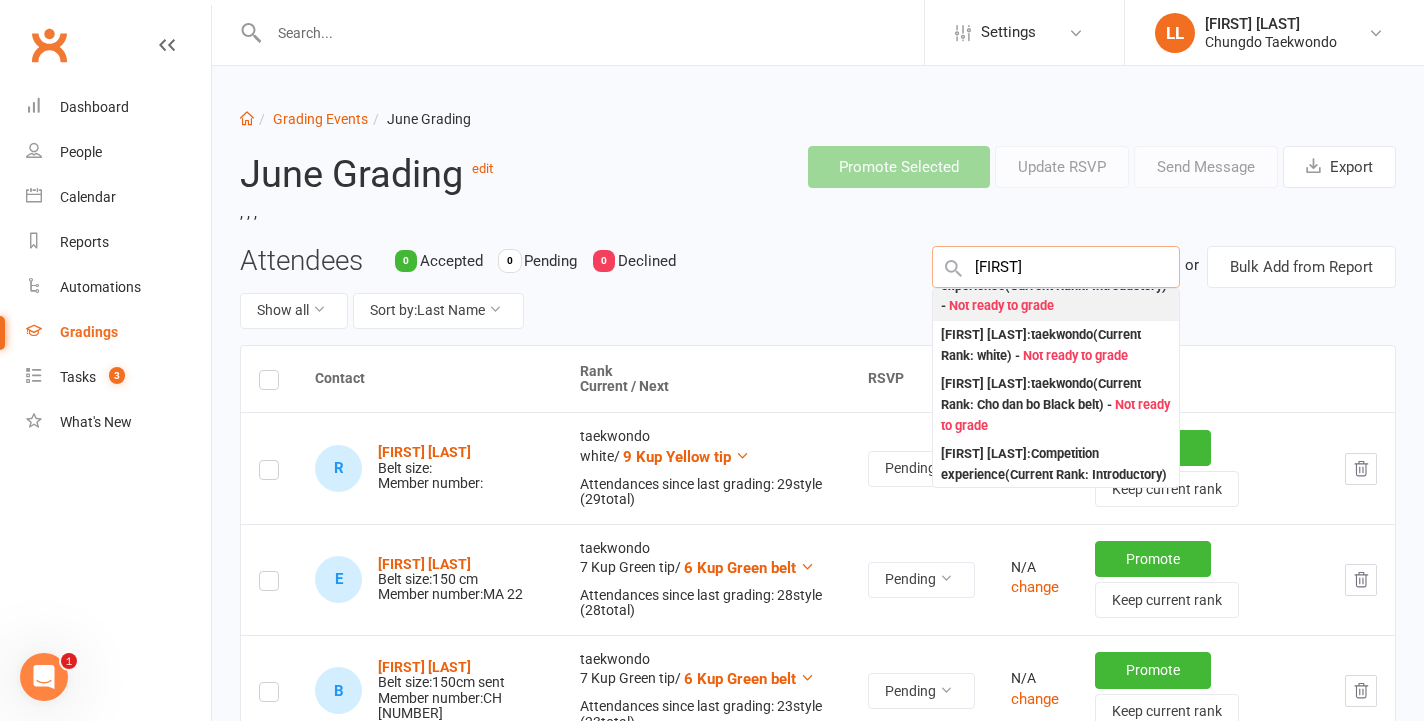 scroll, scrollTop: 89, scrollLeft: 0, axis: vertical 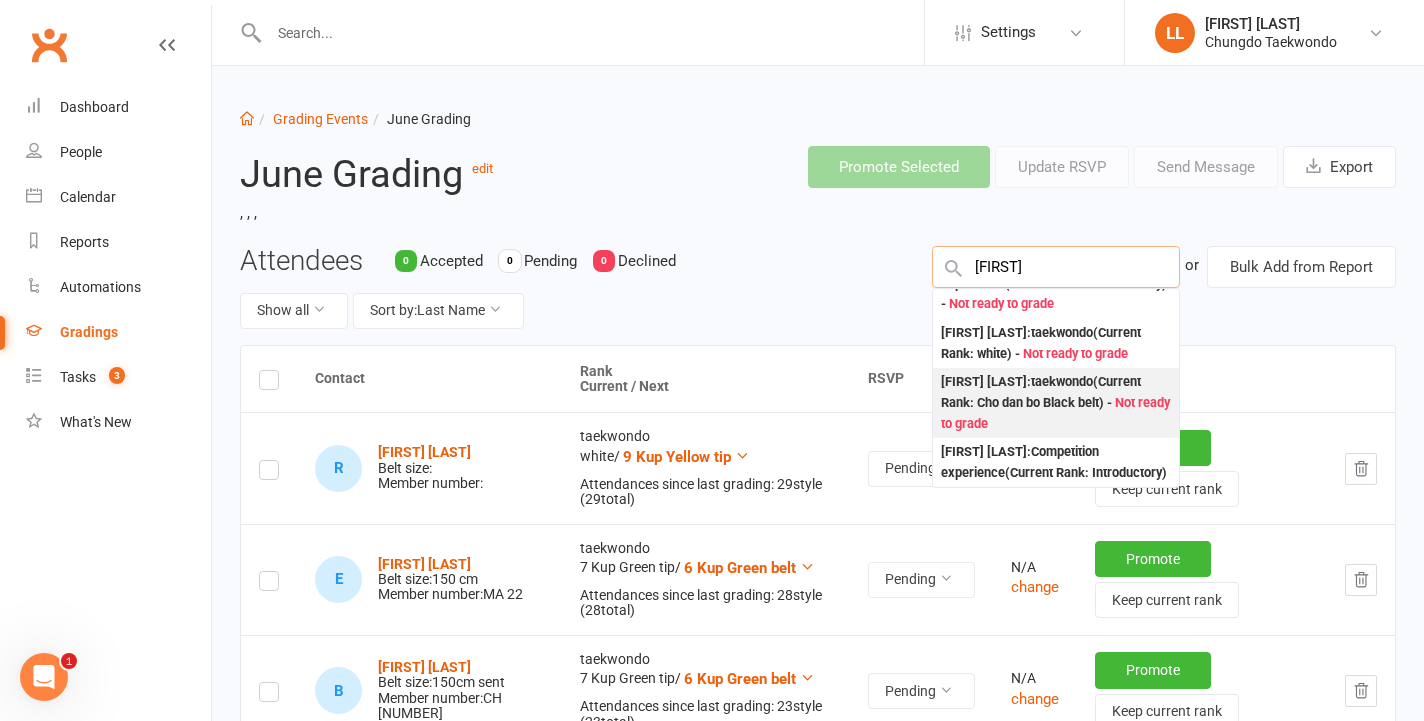 type on "[FIRST]" 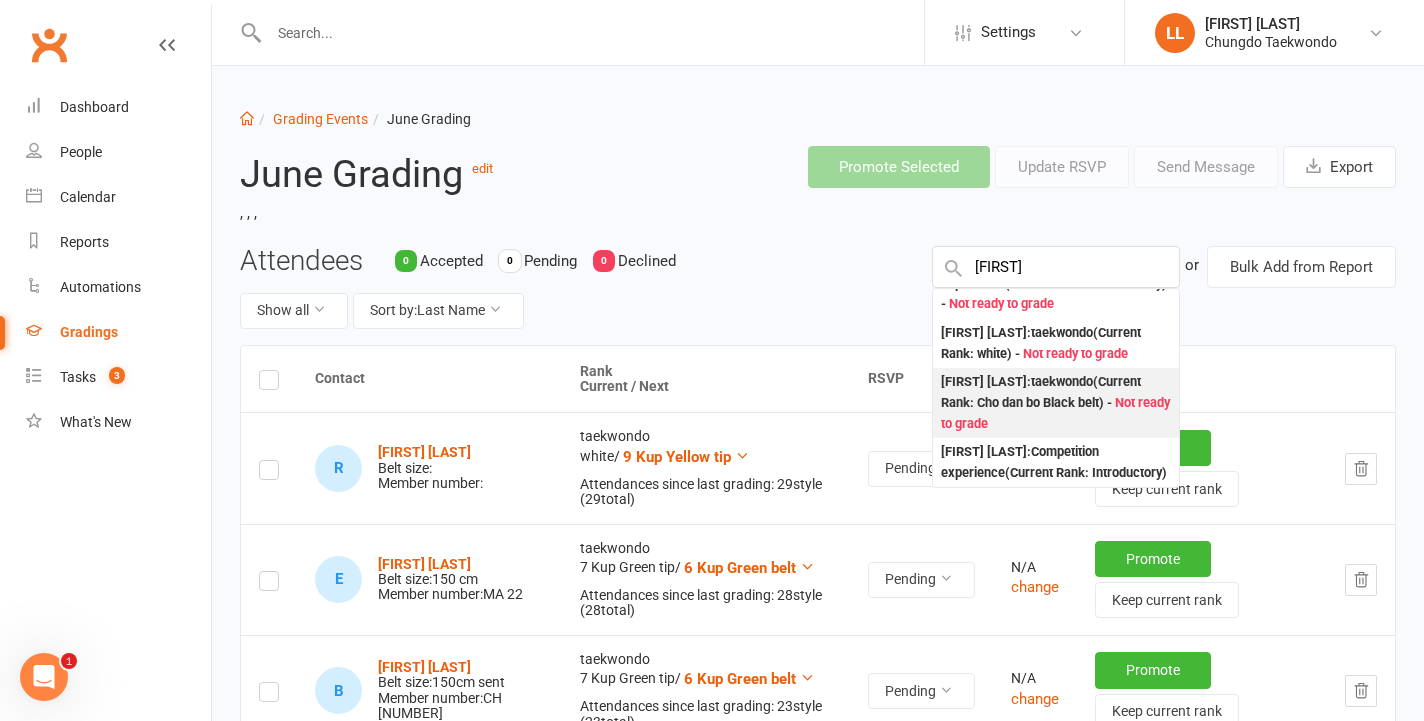 click on "[FIRST] [LAST] : taekwondo (Current Rank: Cho dan bo Black belt ) - Not ready to grade" at bounding box center (1056, 403) 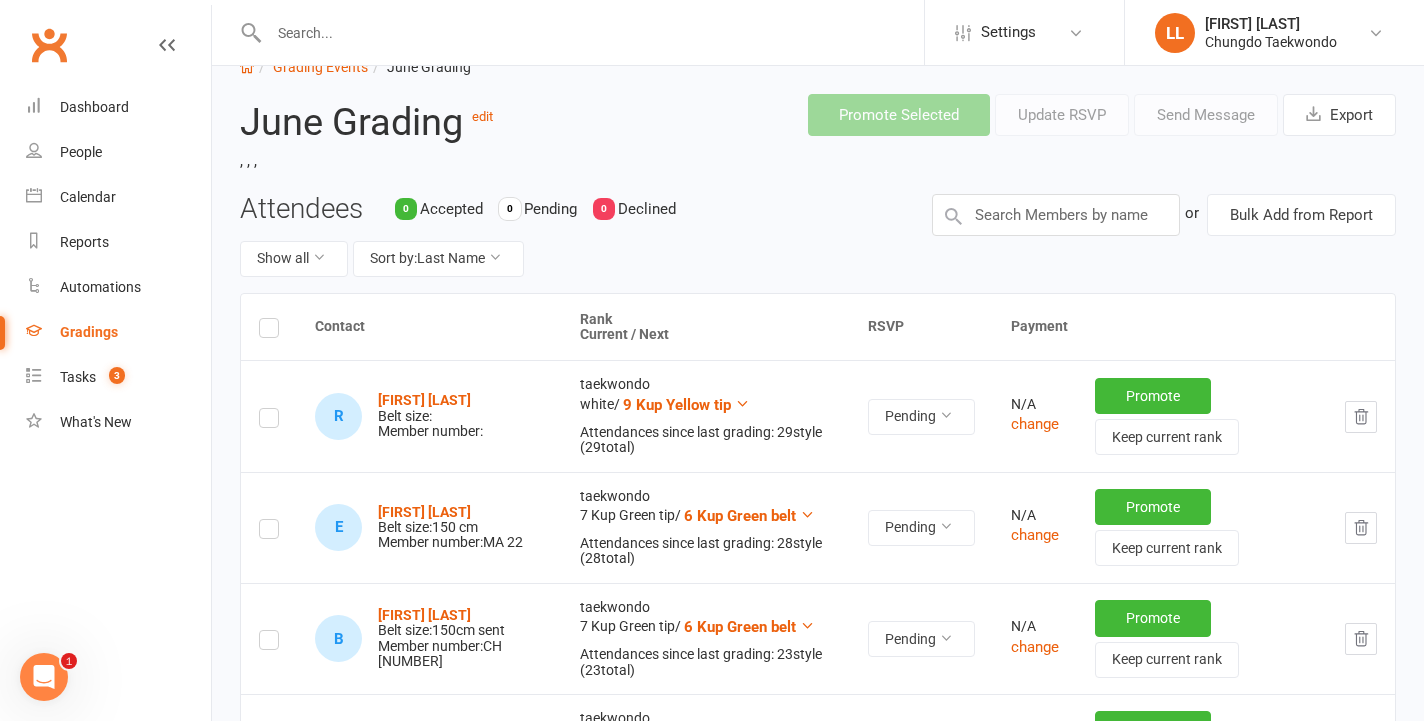 scroll, scrollTop: 0, scrollLeft: 0, axis: both 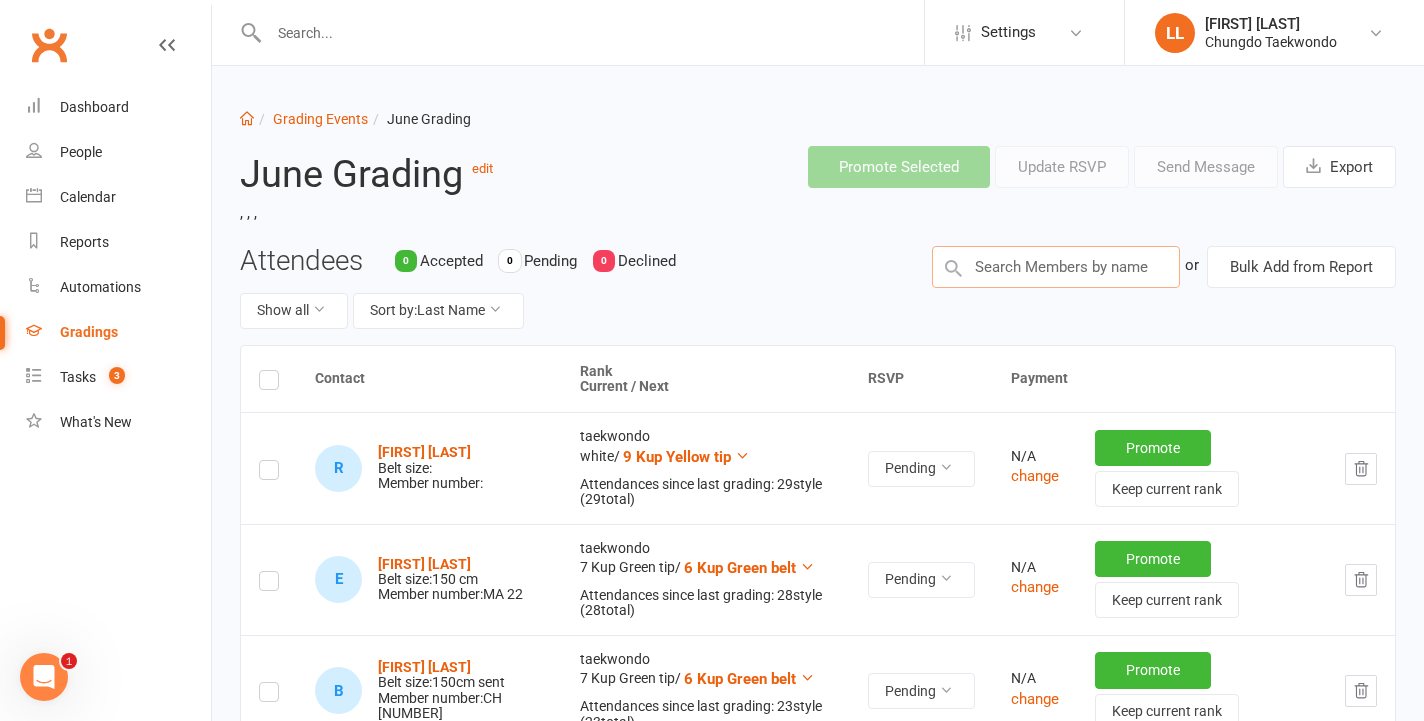 click at bounding box center (1056, 267) 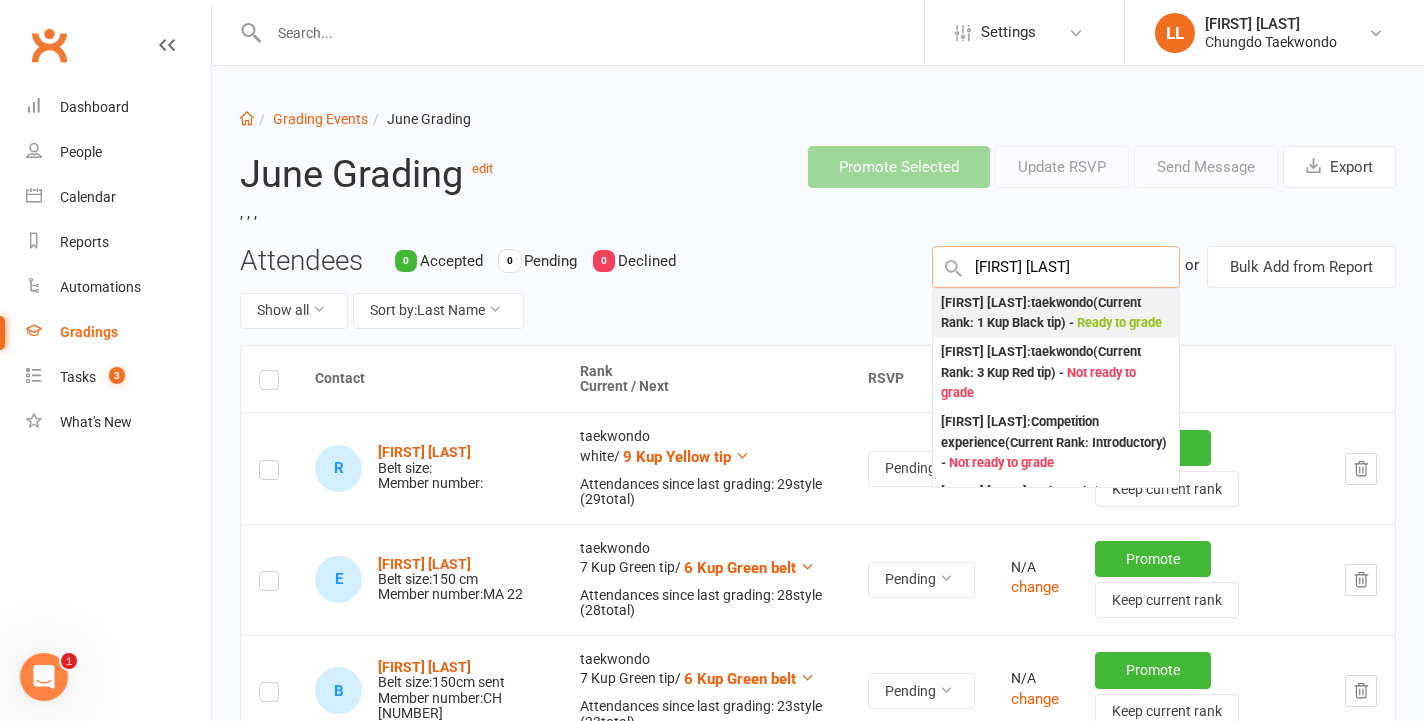 type on "[FIRST] [LAST]" 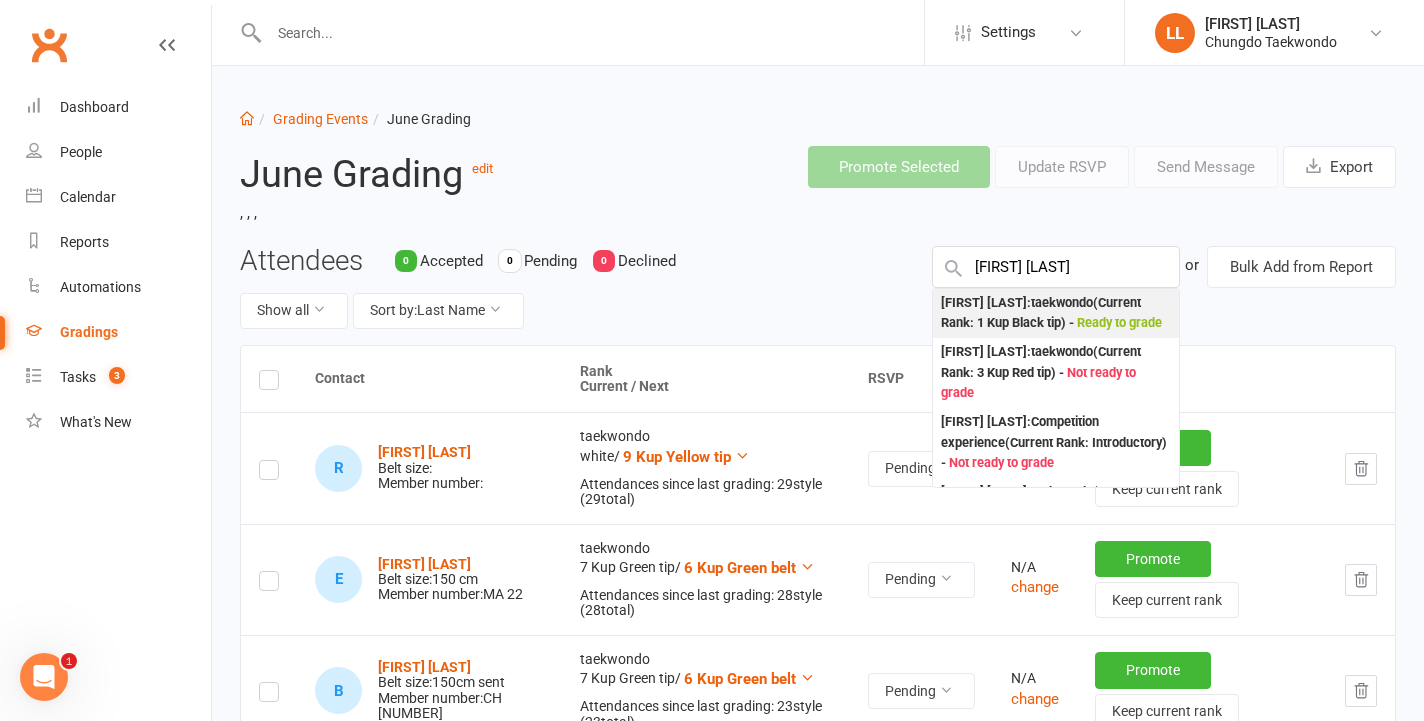 click on "[FIRST] [LAST] : taekwondo (Current Rank: 1 Kup Black tip ) - Ready to grade" at bounding box center [1056, 313] 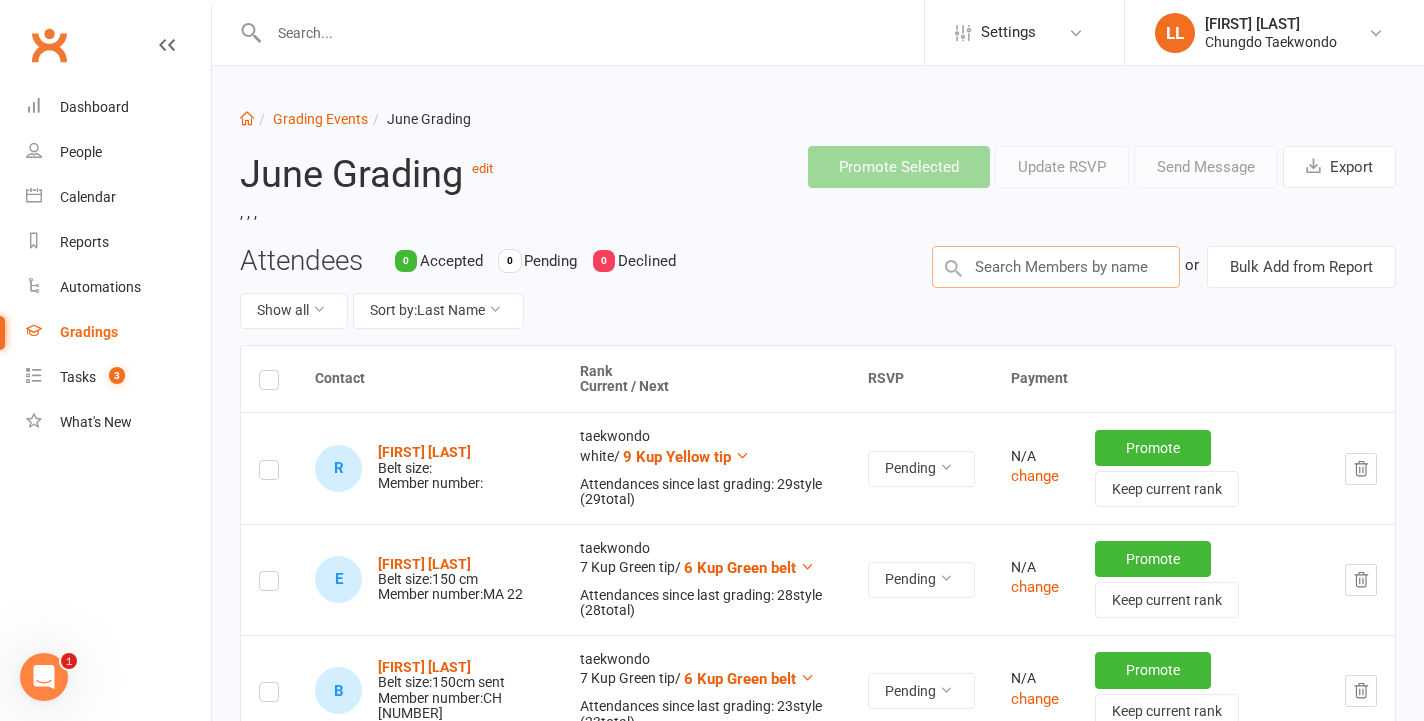click at bounding box center [1056, 267] 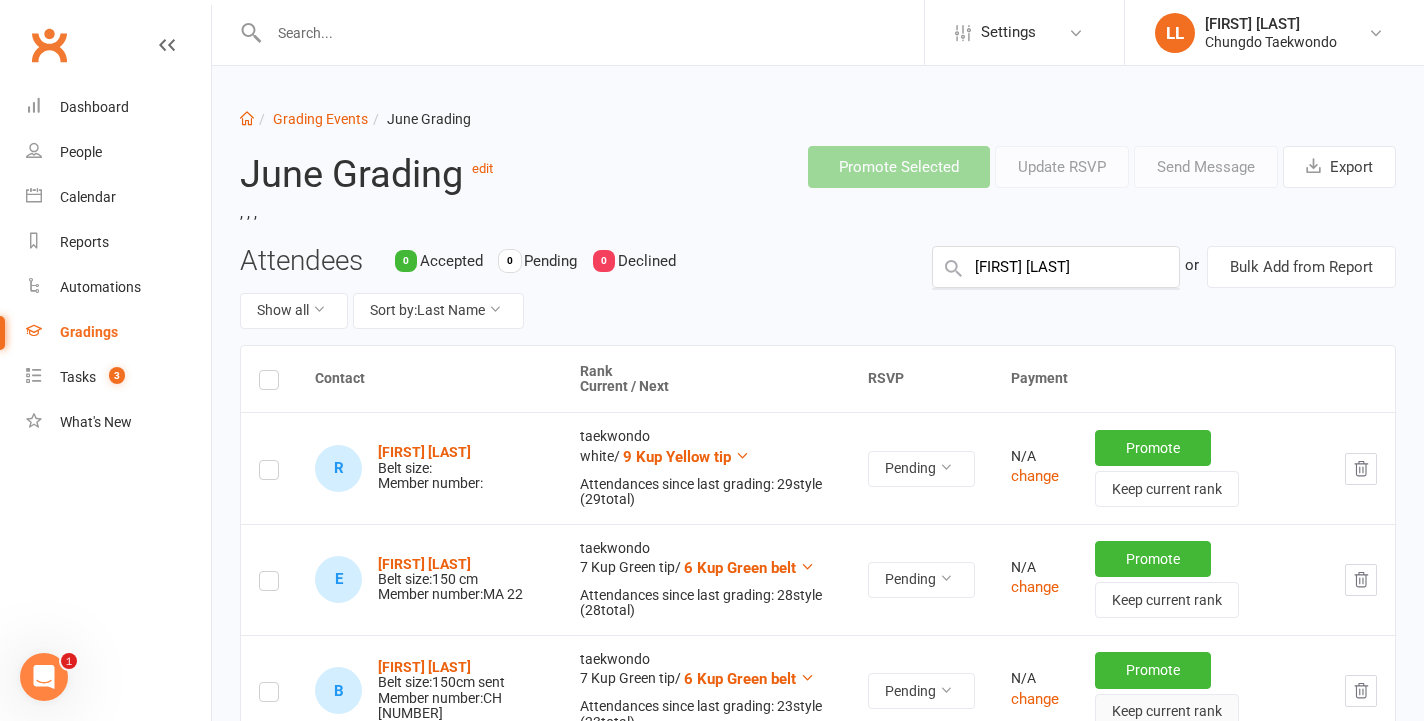 scroll, scrollTop: 0, scrollLeft: 0, axis: both 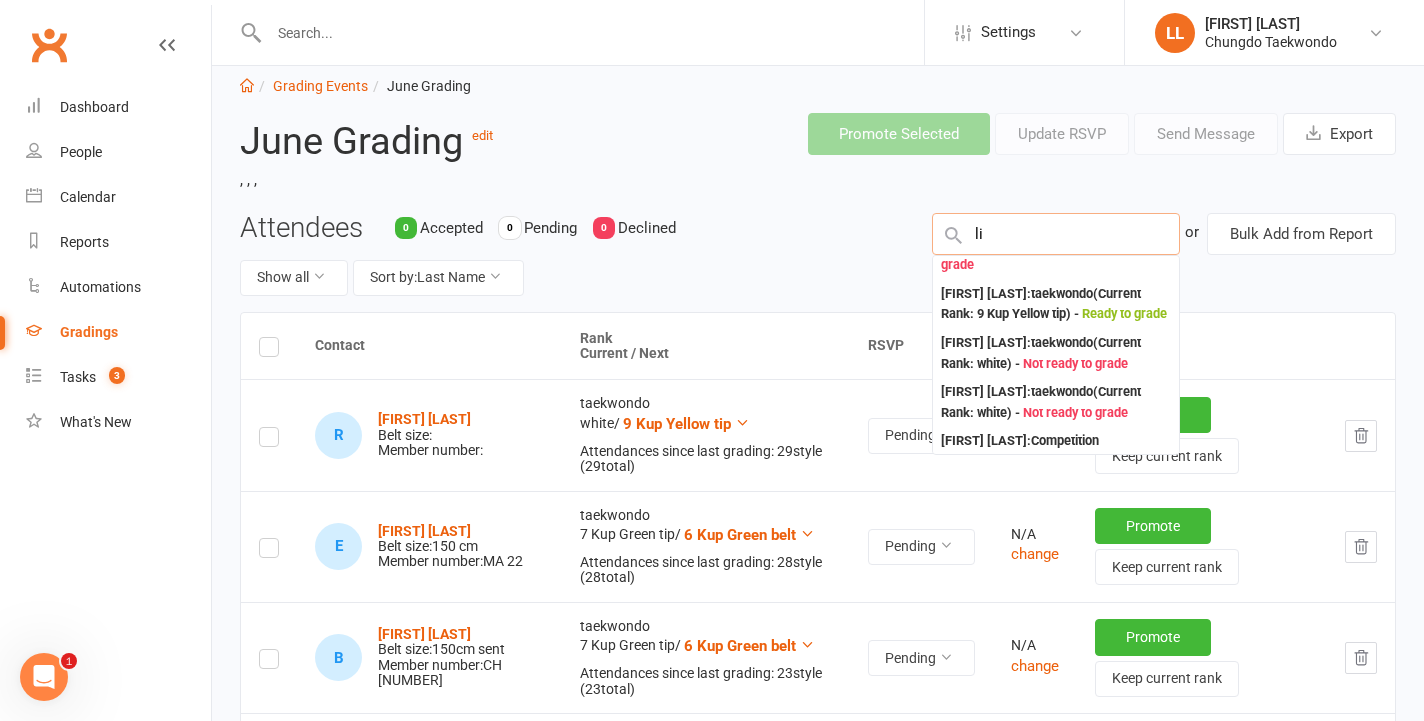 type on "l" 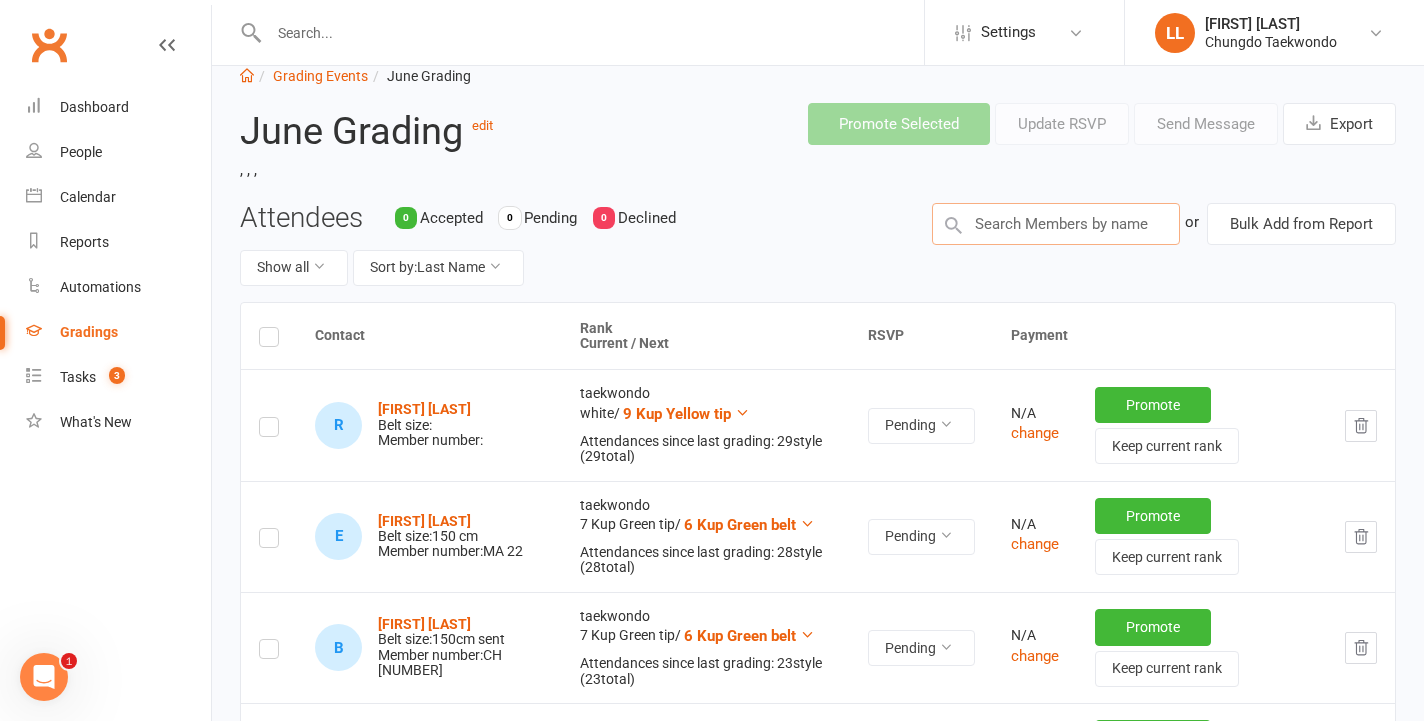 scroll, scrollTop: 33, scrollLeft: 0, axis: vertical 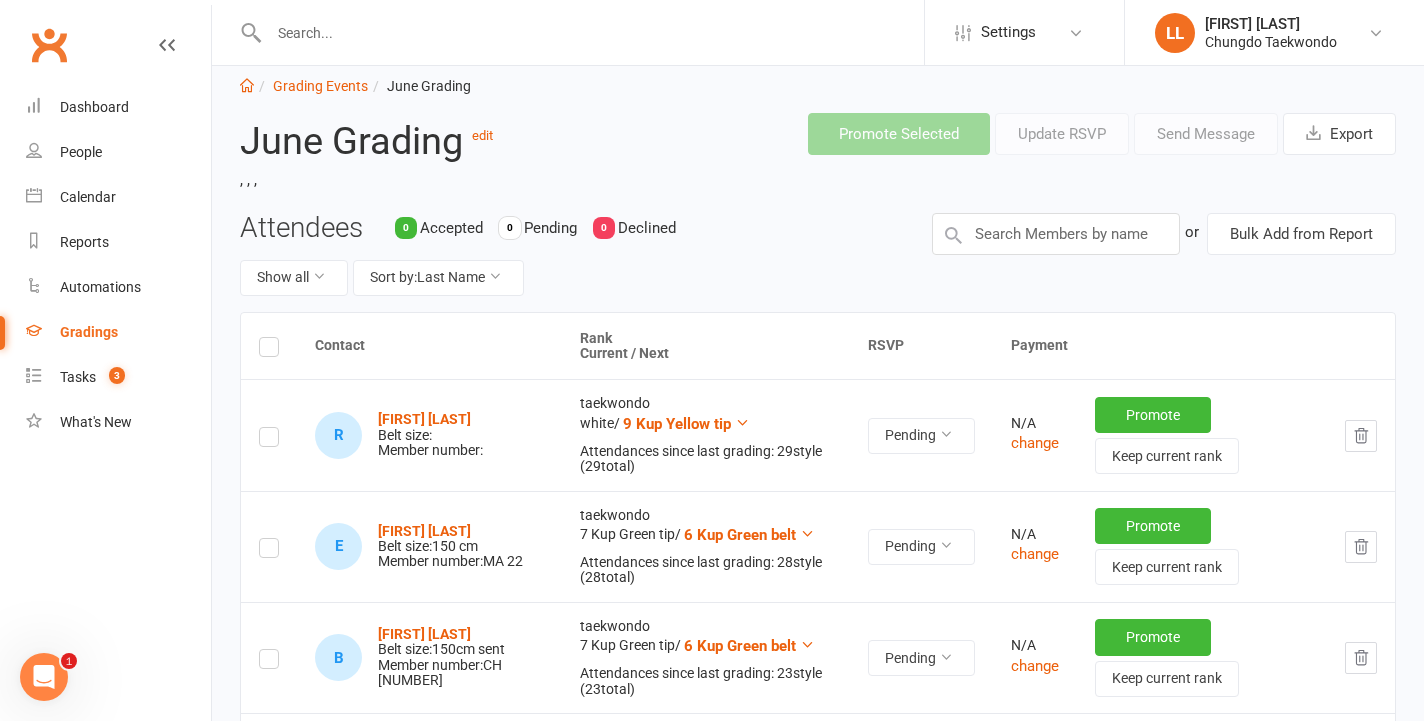 click on "Attendees 0 Accepted 0 Pending 0 Declined Show all   Sort by:  Last Name" at bounding box center [571, 262] 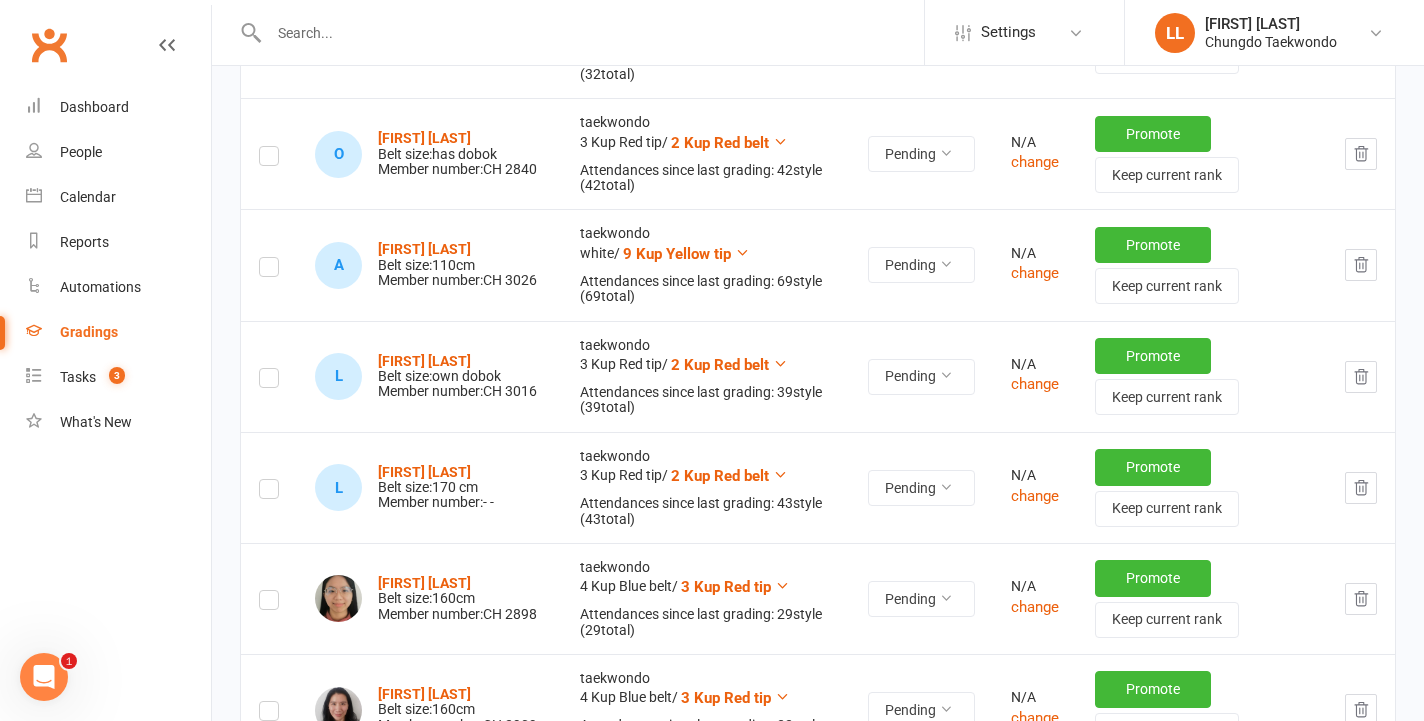 scroll, scrollTop: 8588, scrollLeft: 0, axis: vertical 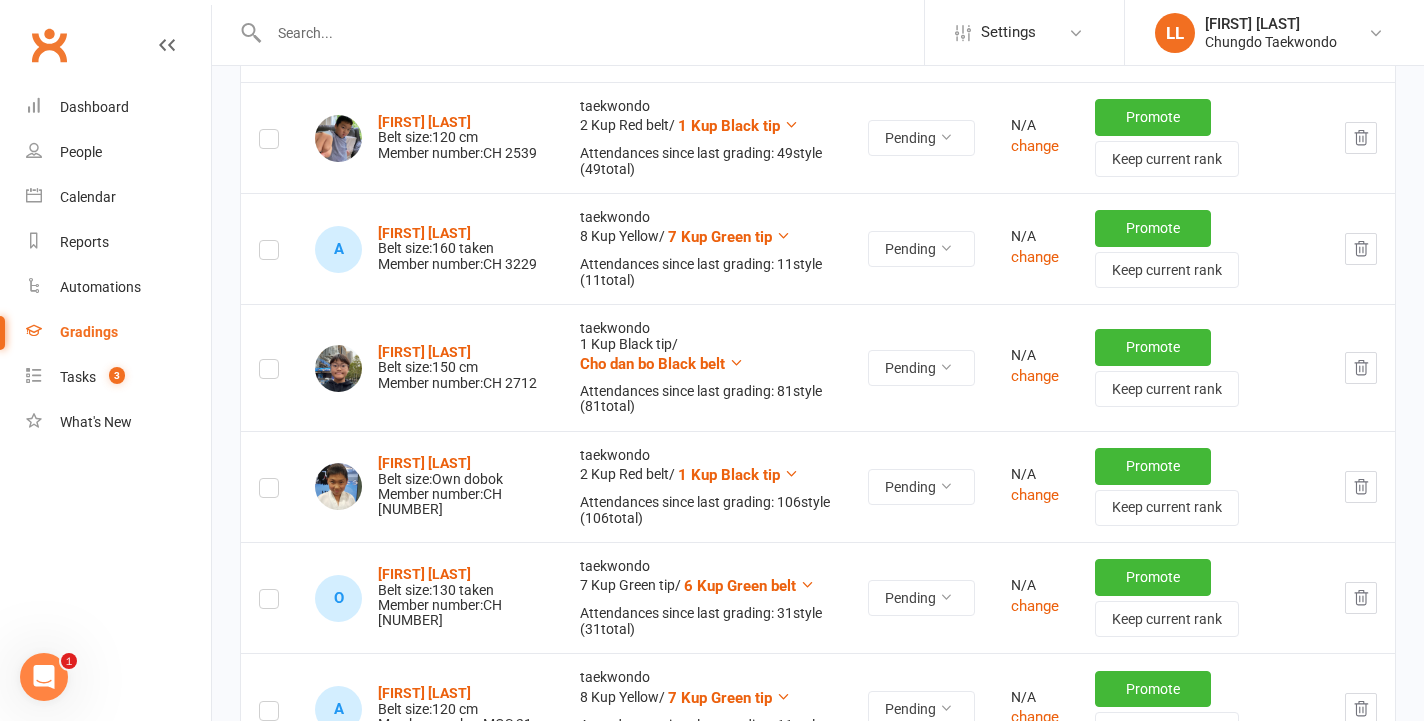 click at bounding box center [269, 486] 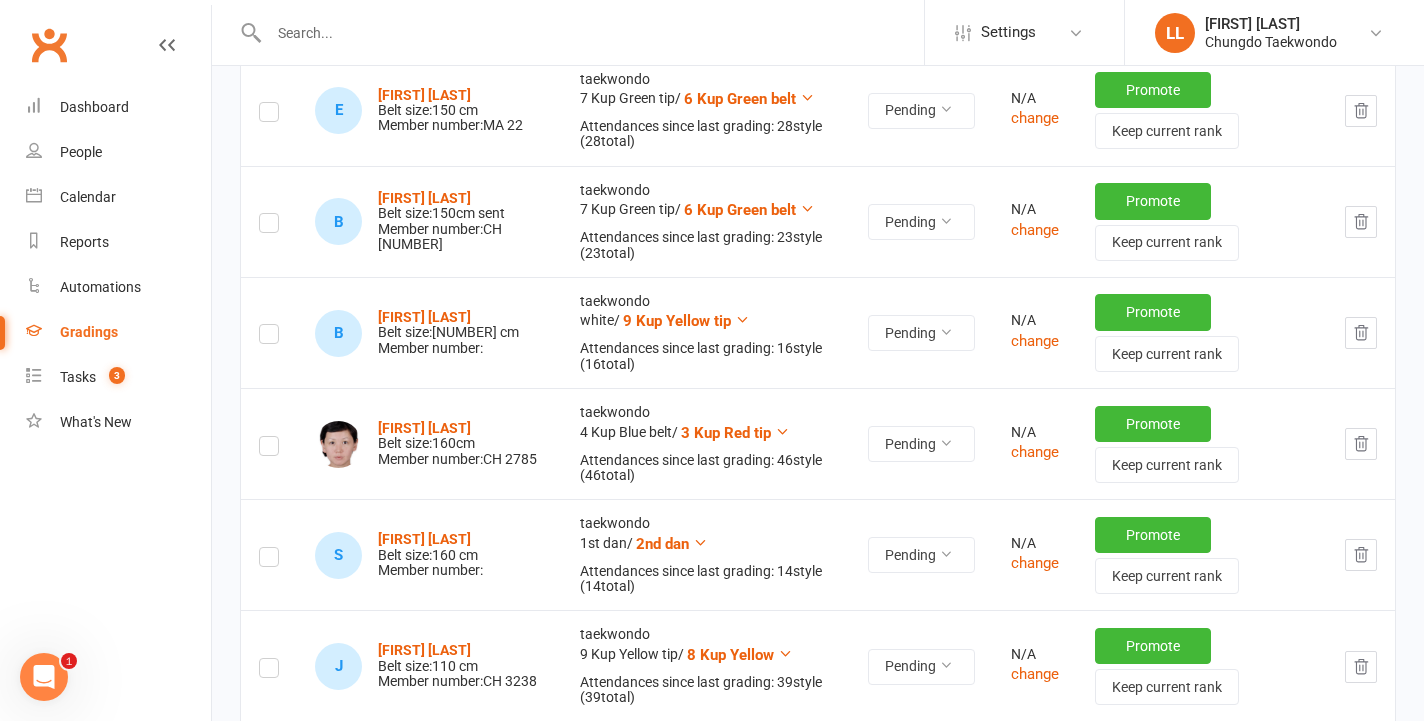 scroll, scrollTop: 0, scrollLeft: 0, axis: both 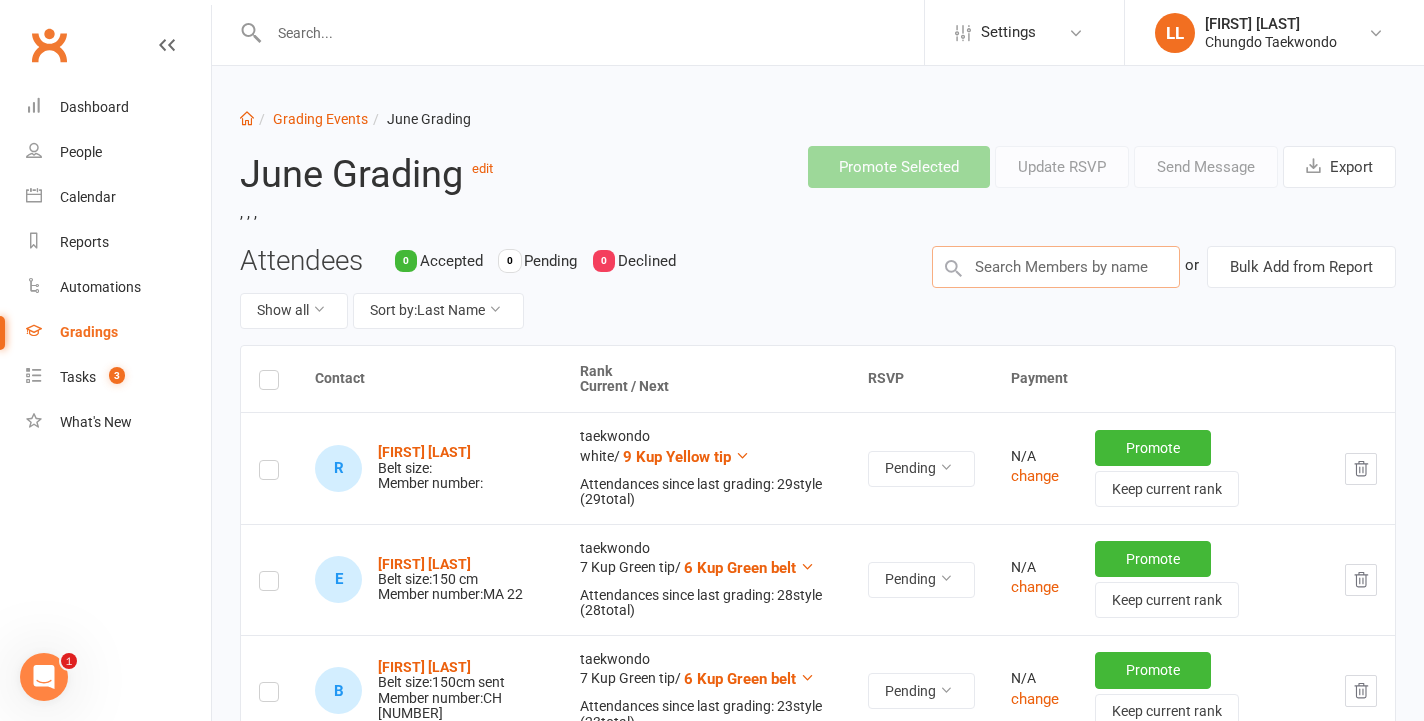 click at bounding box center (1056, 267) 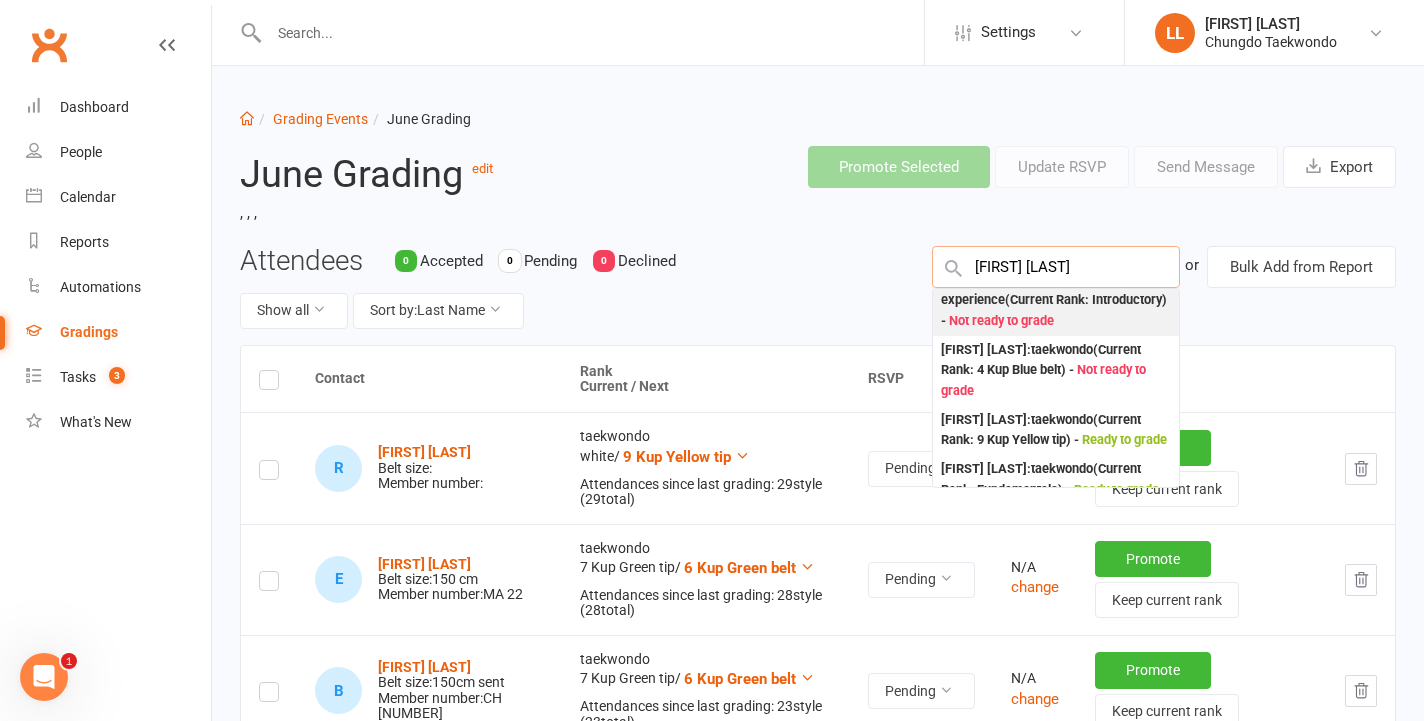 scroll, scrollTop: 26, scrollLeft: 0, axis: vertical 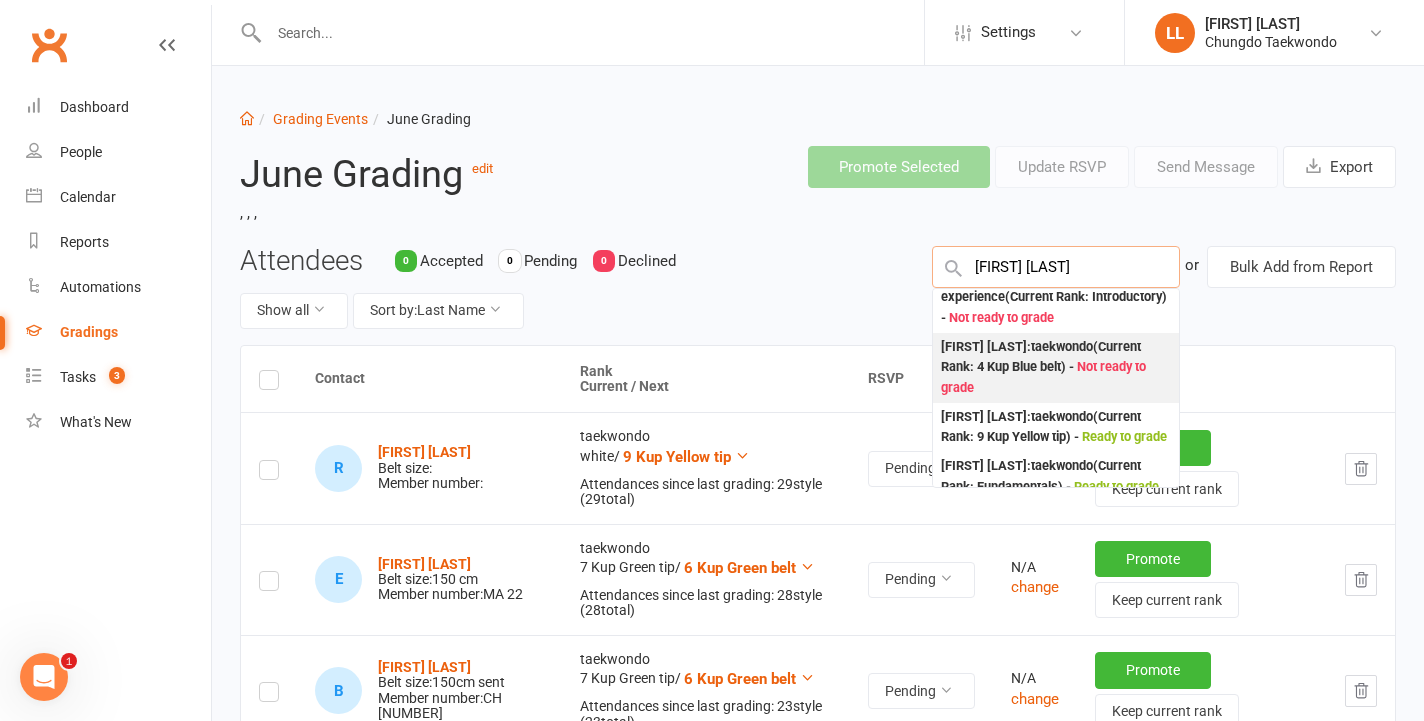 type on "[FIRST] [LAST]" 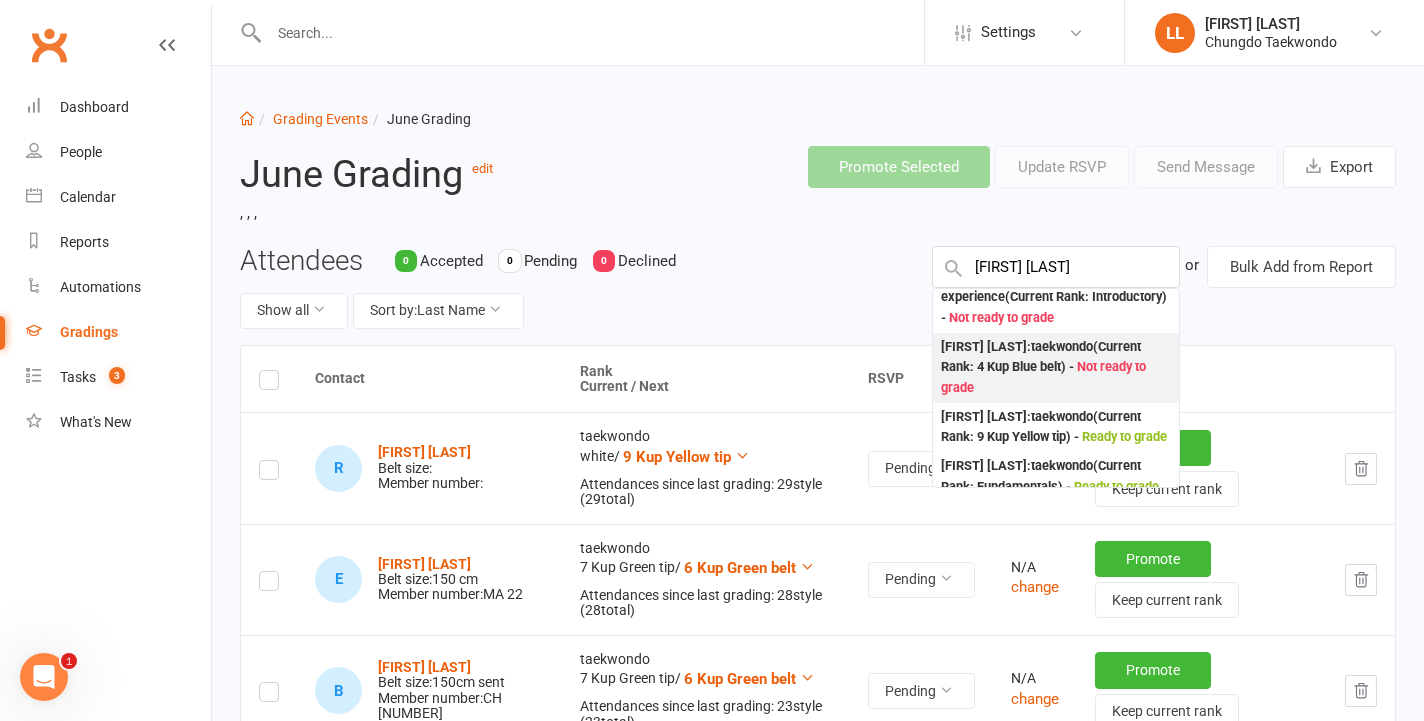click on "[FIRST] [LAST] : taekwondo (Current Rank: 4 Kup Blue belt ) - Not ready to grade" at bounding box center (1056, 368) 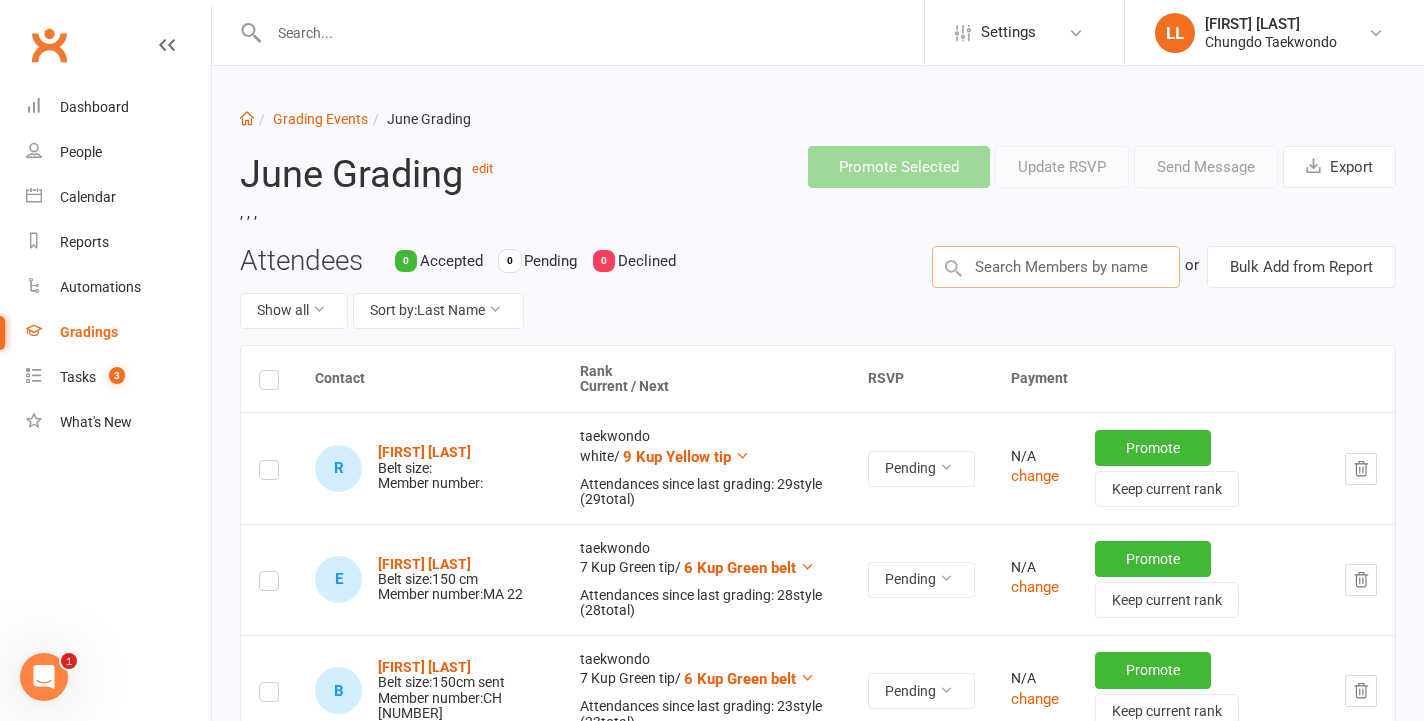 click at bounding box center (1056, 267) 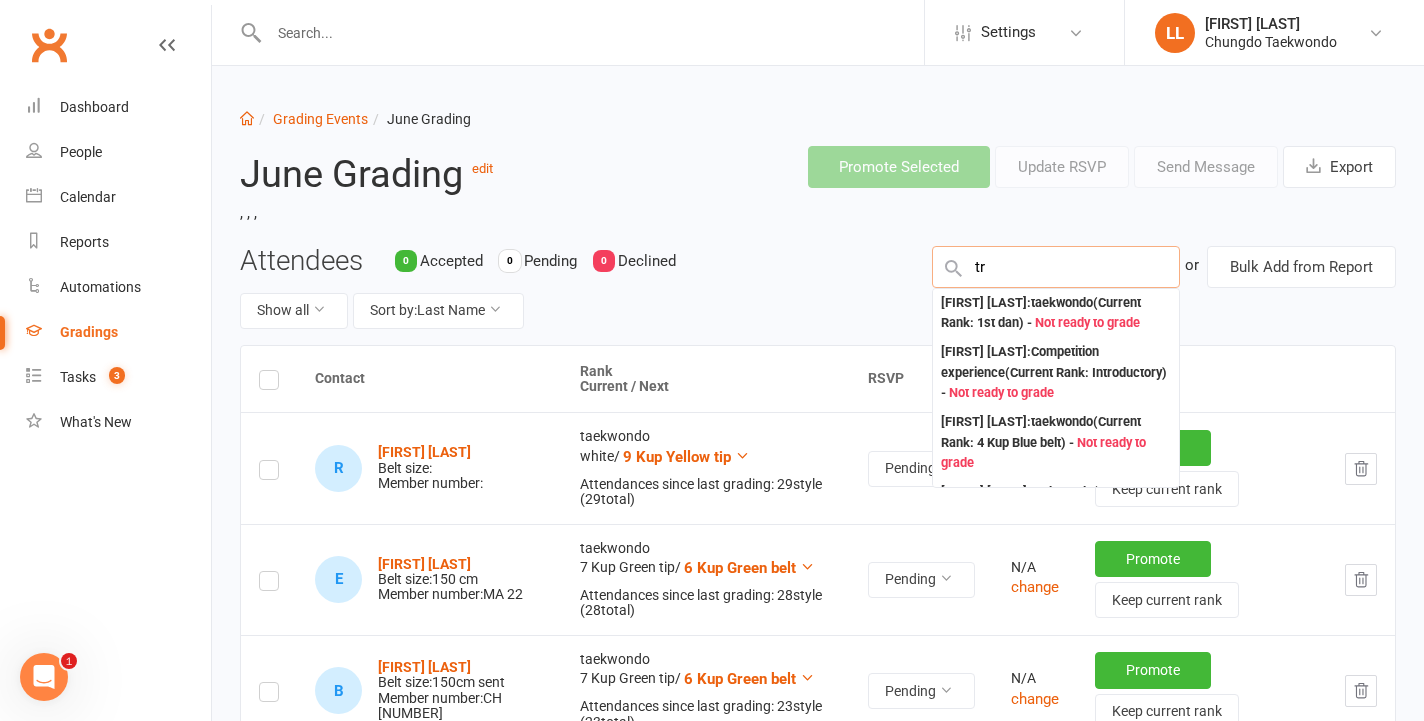 type on "t" 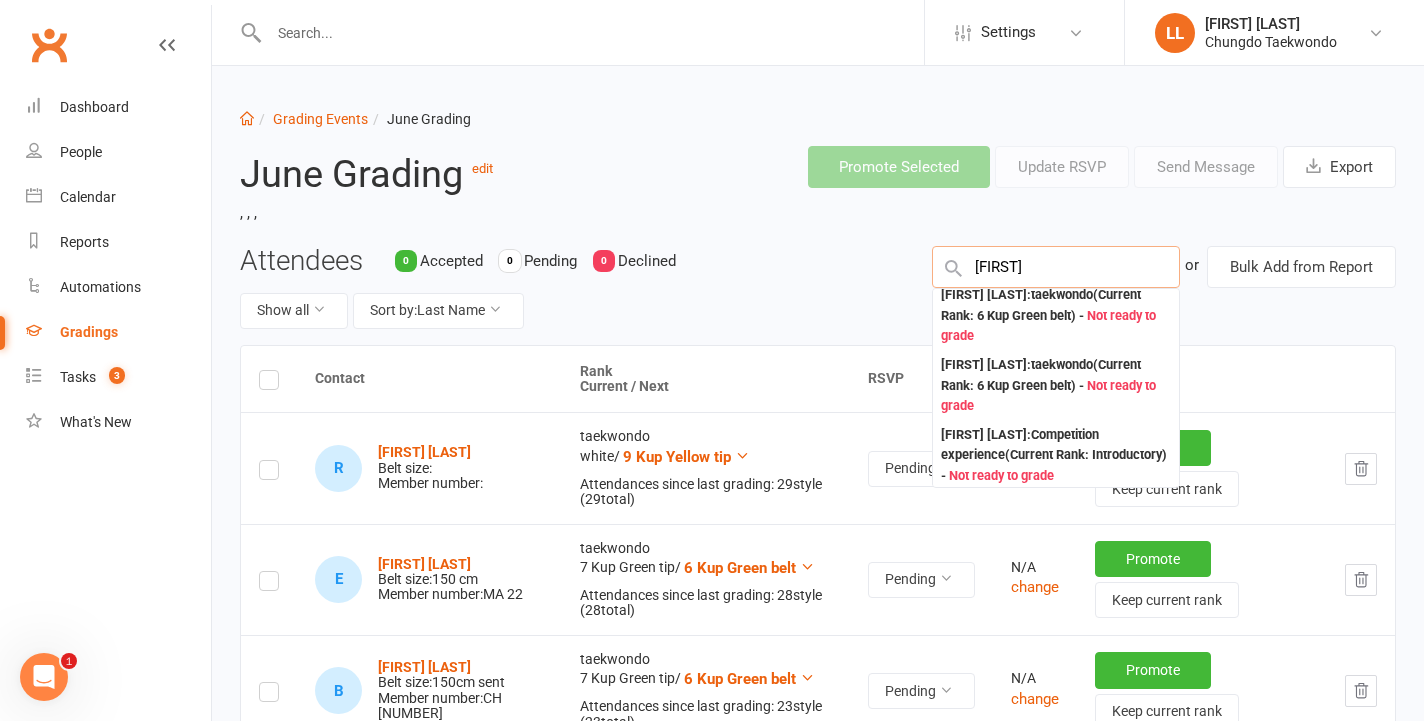 scroll, scrollTop: 198, scrollLeft: 0, axis: vertical 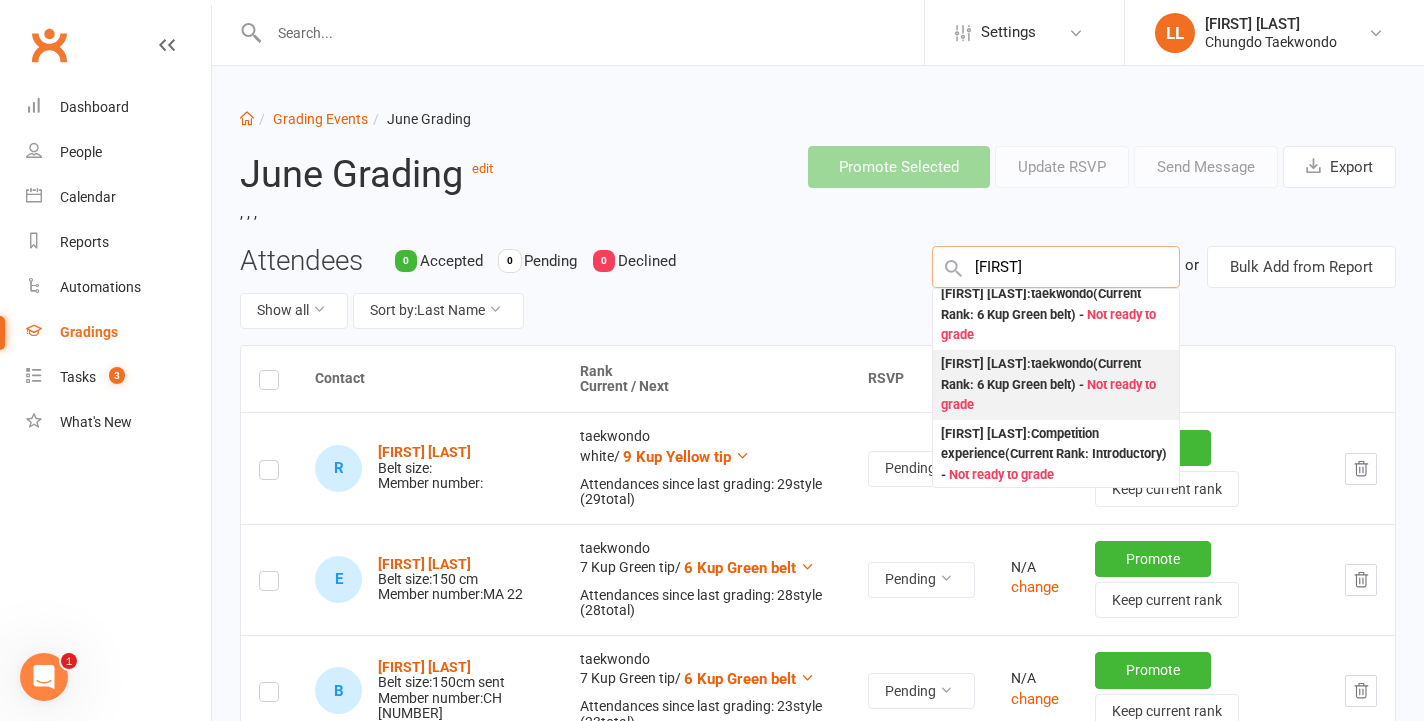 type on "[FIRST]" 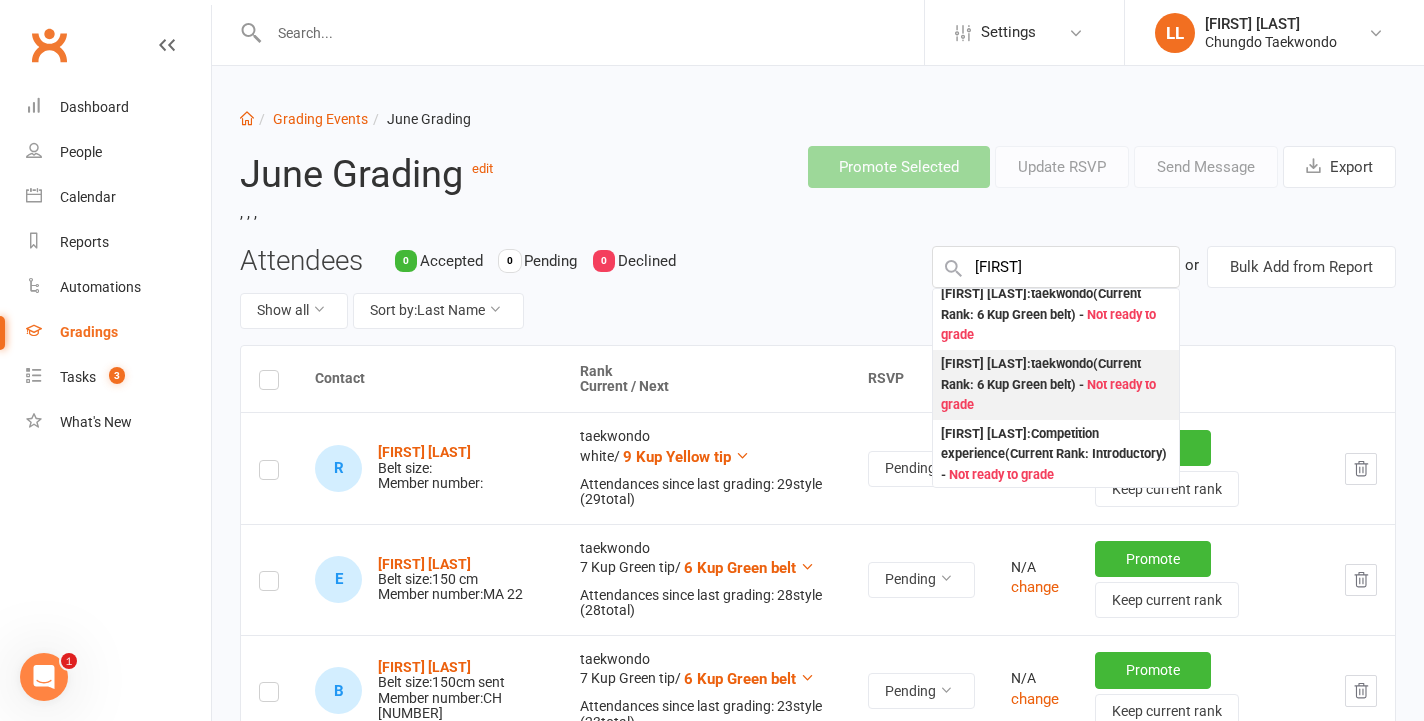 click on "[FIRST] [LAST] : taekwondo (Current Rank: 6 Kup Green belt ) - Not ready to grade" at bounding box center (1056, 385) 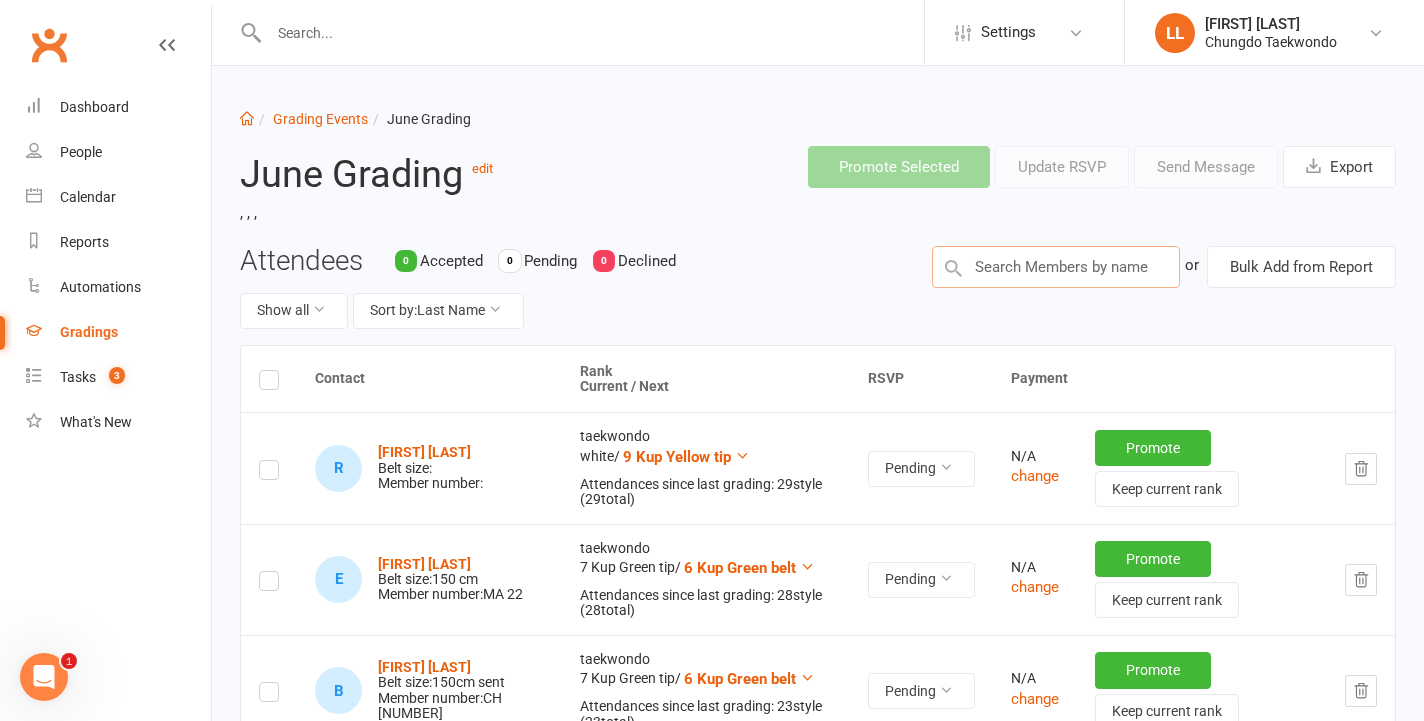 click at bounding box center (1056, 267) 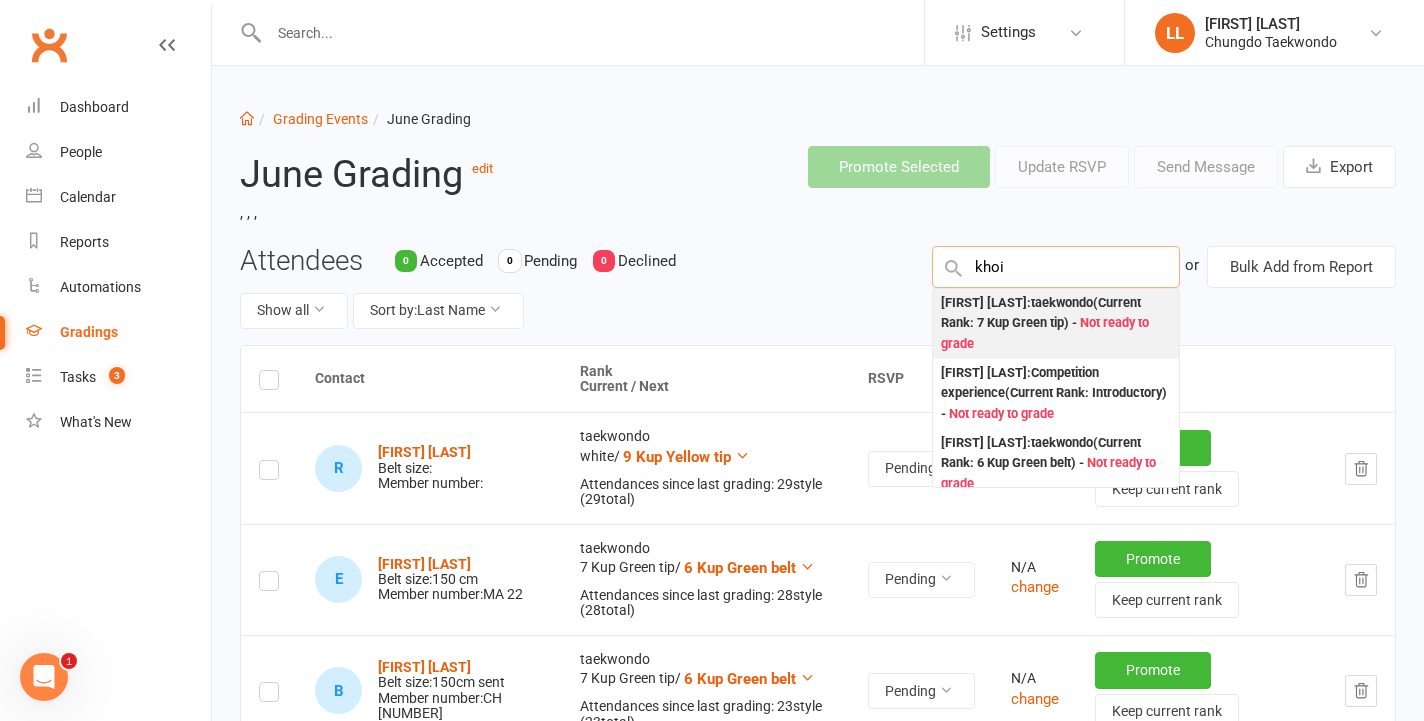 type on "khoi" 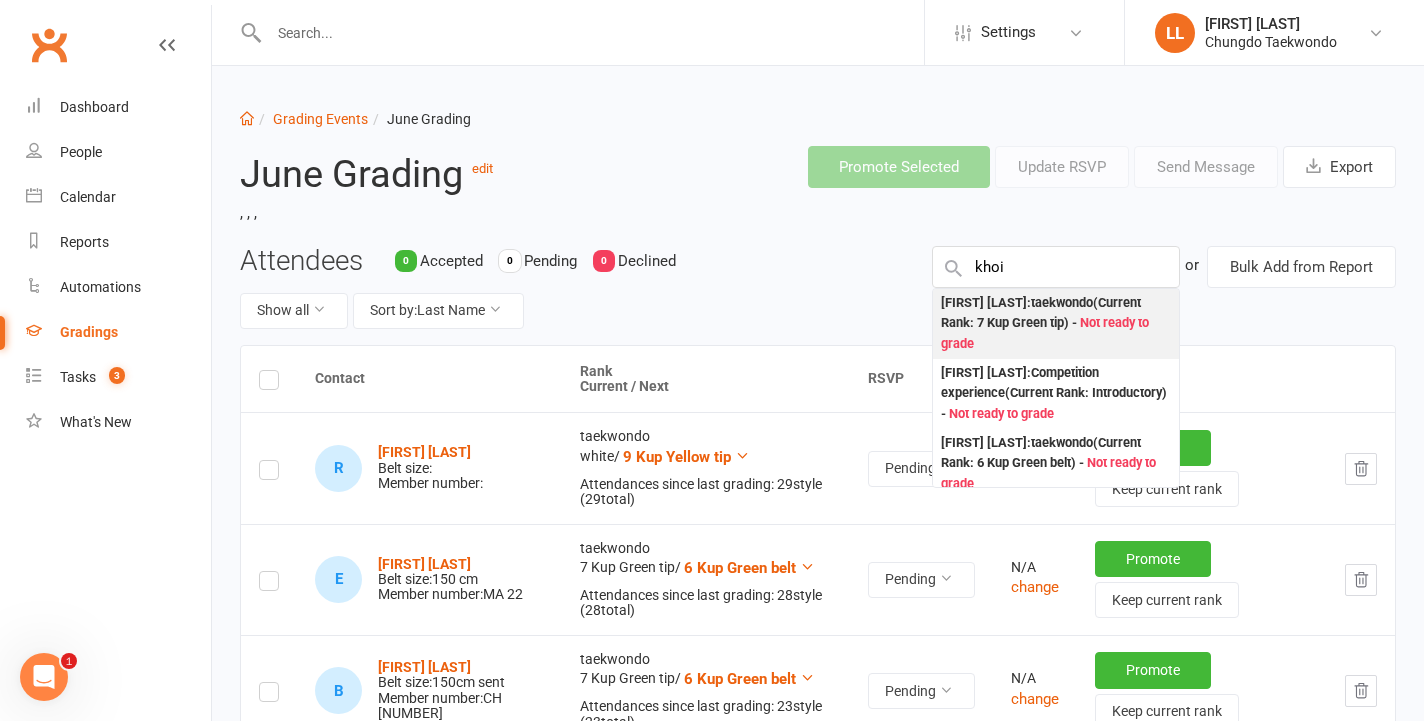click on "[FIRST] [LAST] : taekwondo (Current Rank: 7 Kup Green tip ) - Not ready to grade" at bounding box center (1056, 324) 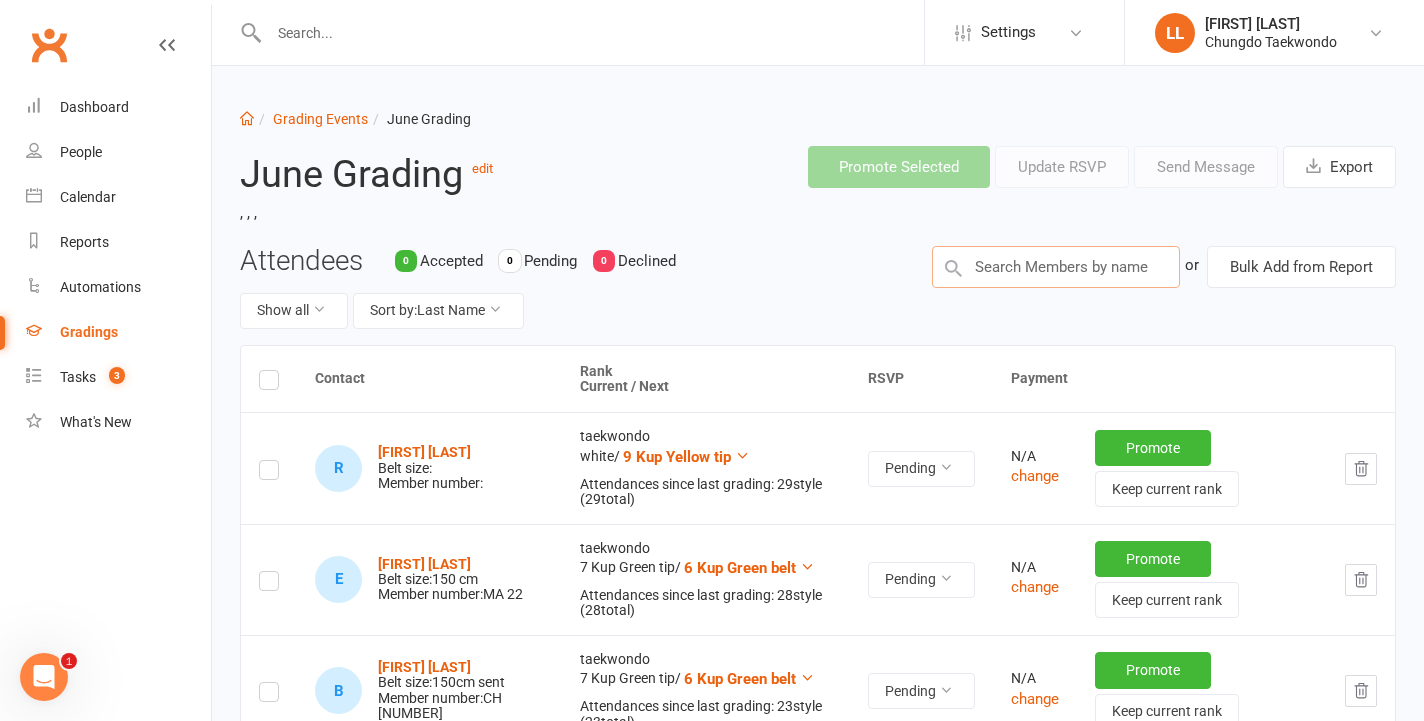 click at bounding box center (1056, 267) 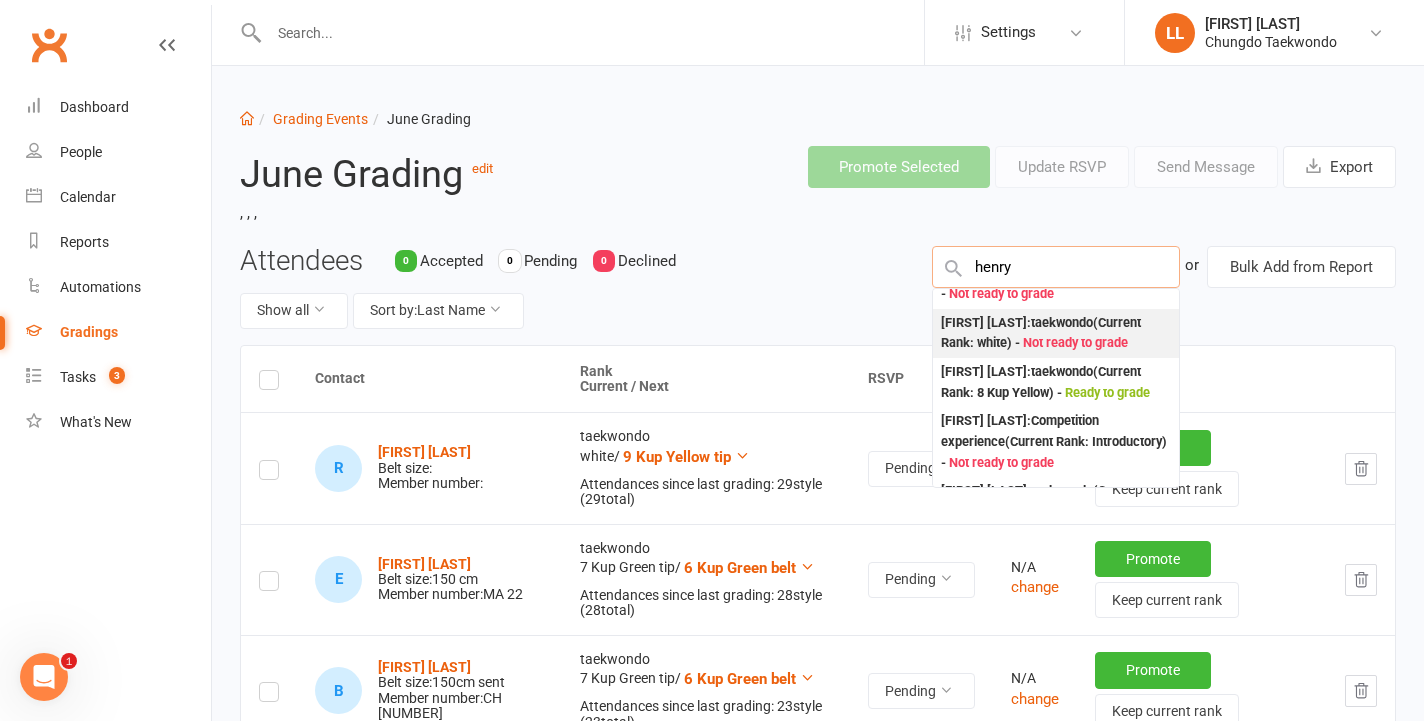 scroll, scrollTop: 67, scrollLeft: 0, axis: vertical 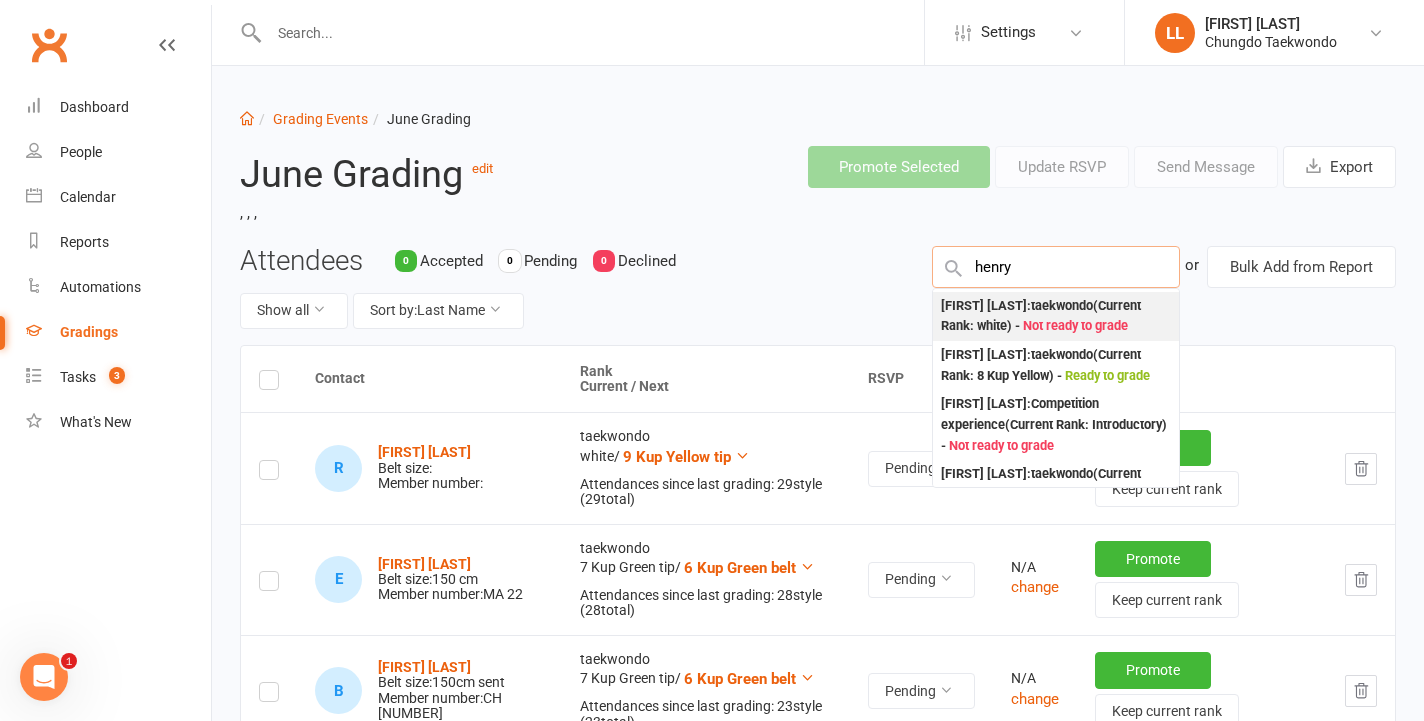 type on "henry" 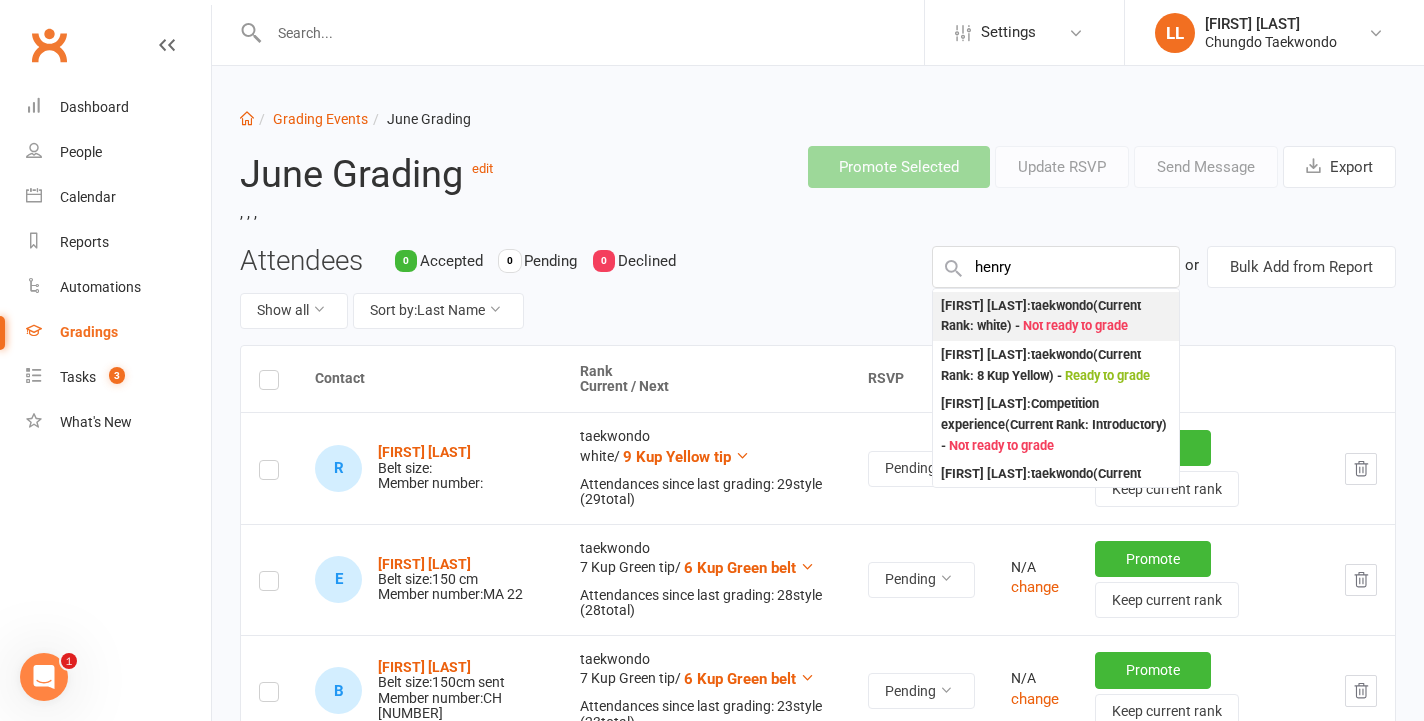 click on "[FIRST] [LAST] : taekwondo (Current Rank: 8 Kup Yellow ) - Ready to grade" at bounding box center [1056, 365] 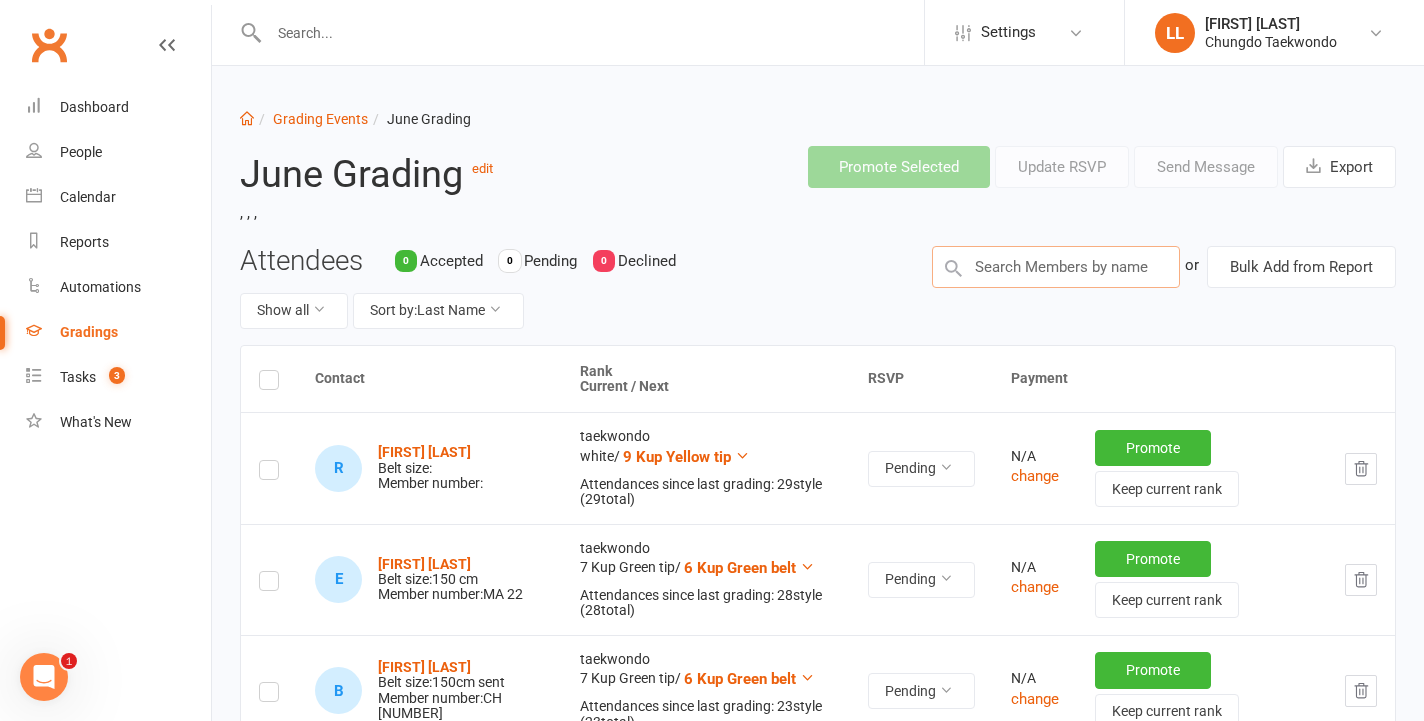 click at bounding box center (1056, 267) 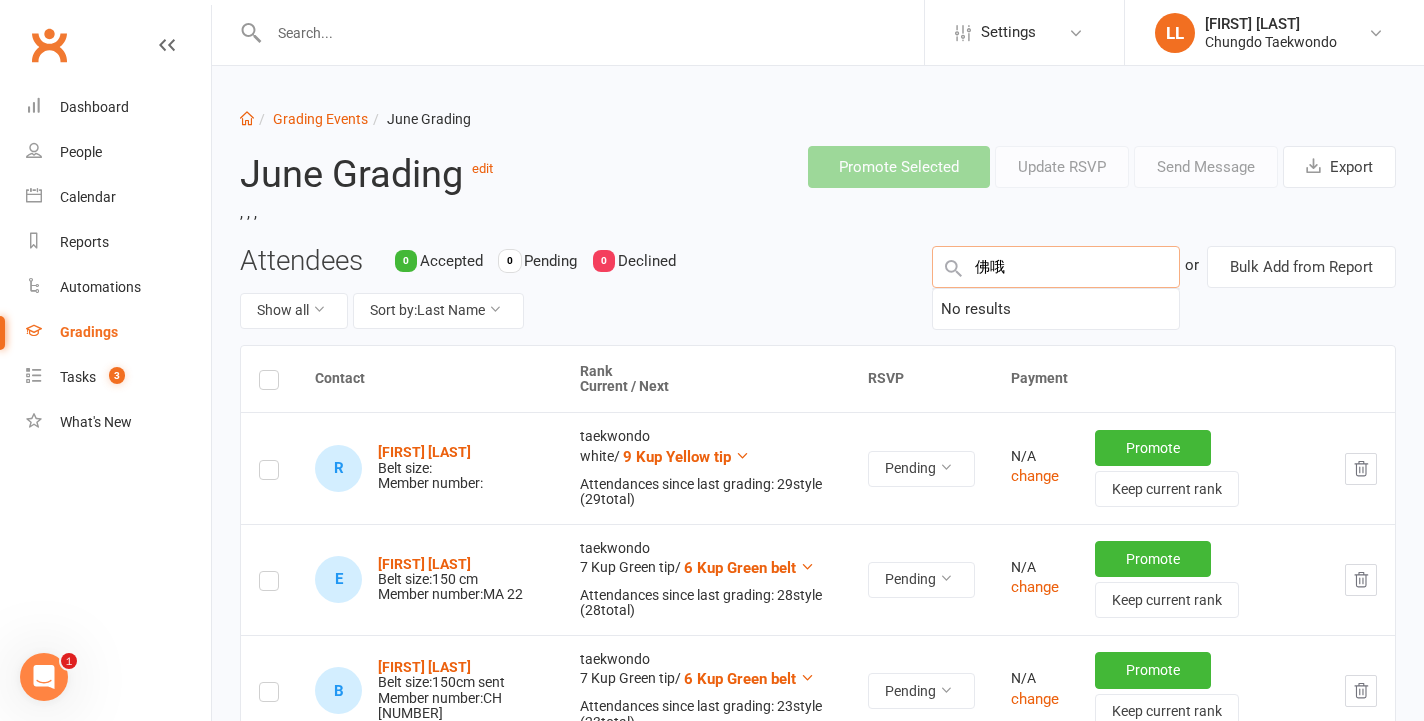 type on "佛" 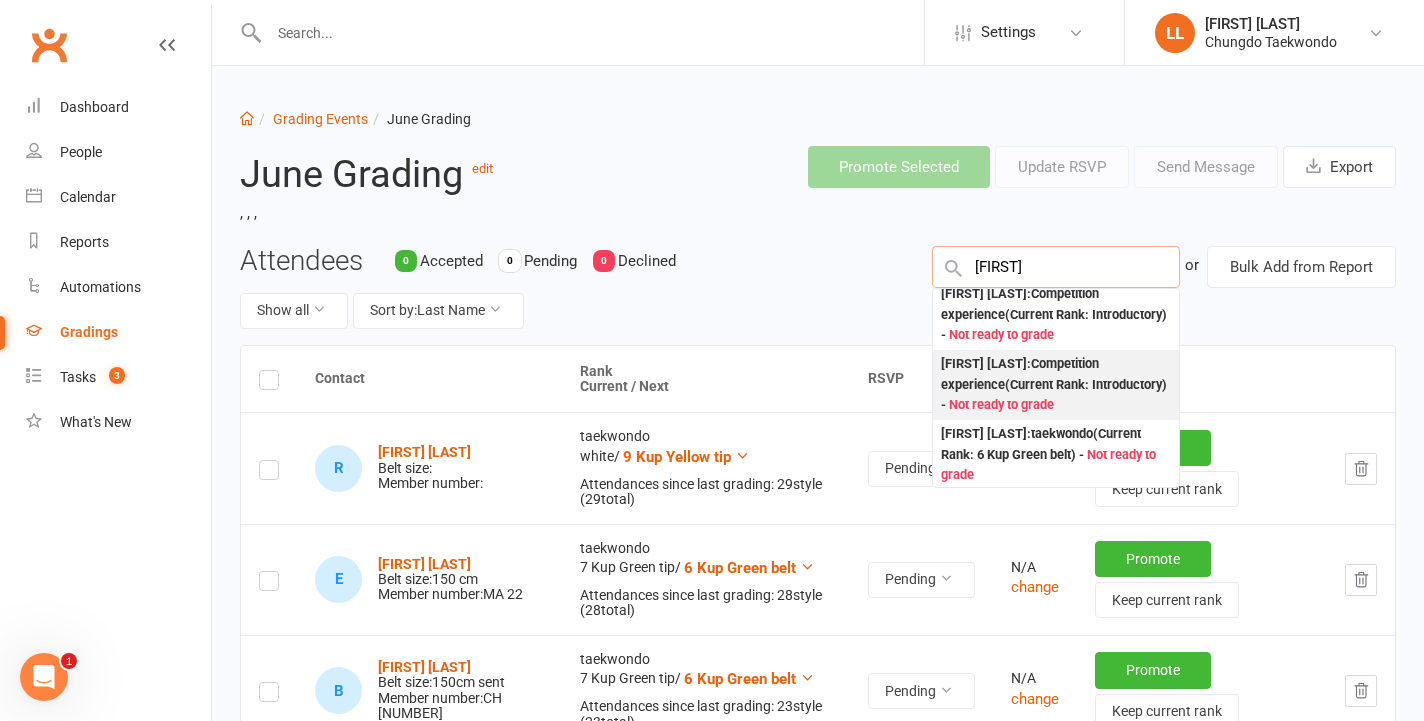 scroll, scrollTop: 60, scrollLeft: 0, axis: vertical 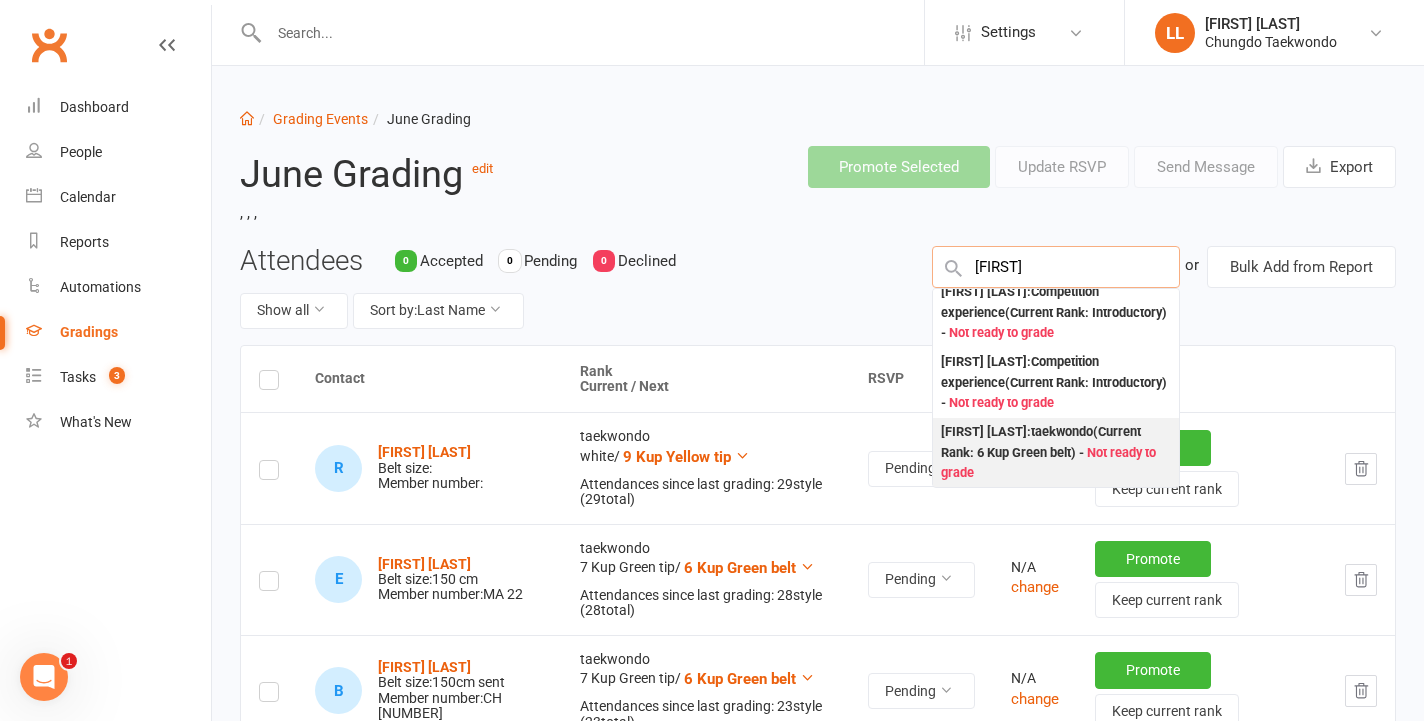 type on "[FIRST]" 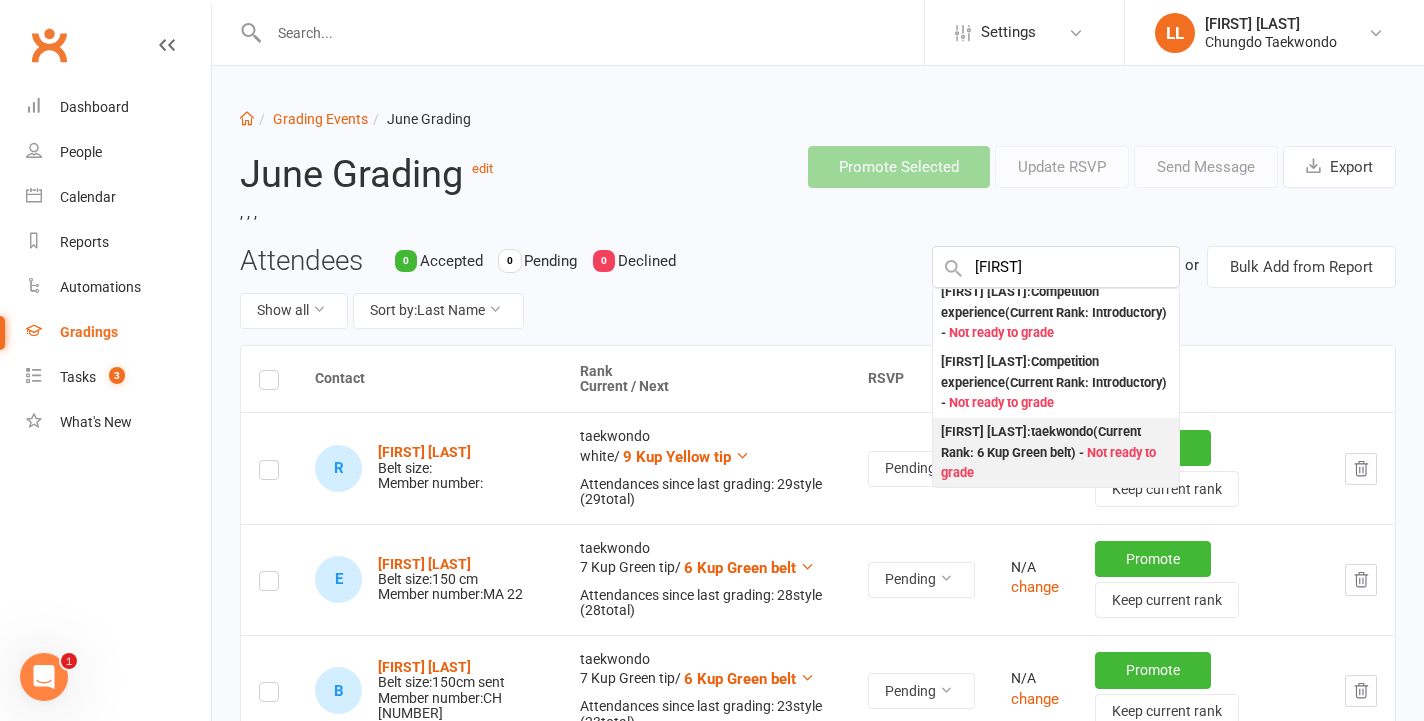 click on "[FIRST] [LAST] : taekwondo (Current Rank: 6 Kup Green belt ) - Not ready to grade" at bounding box center [1056, 453] 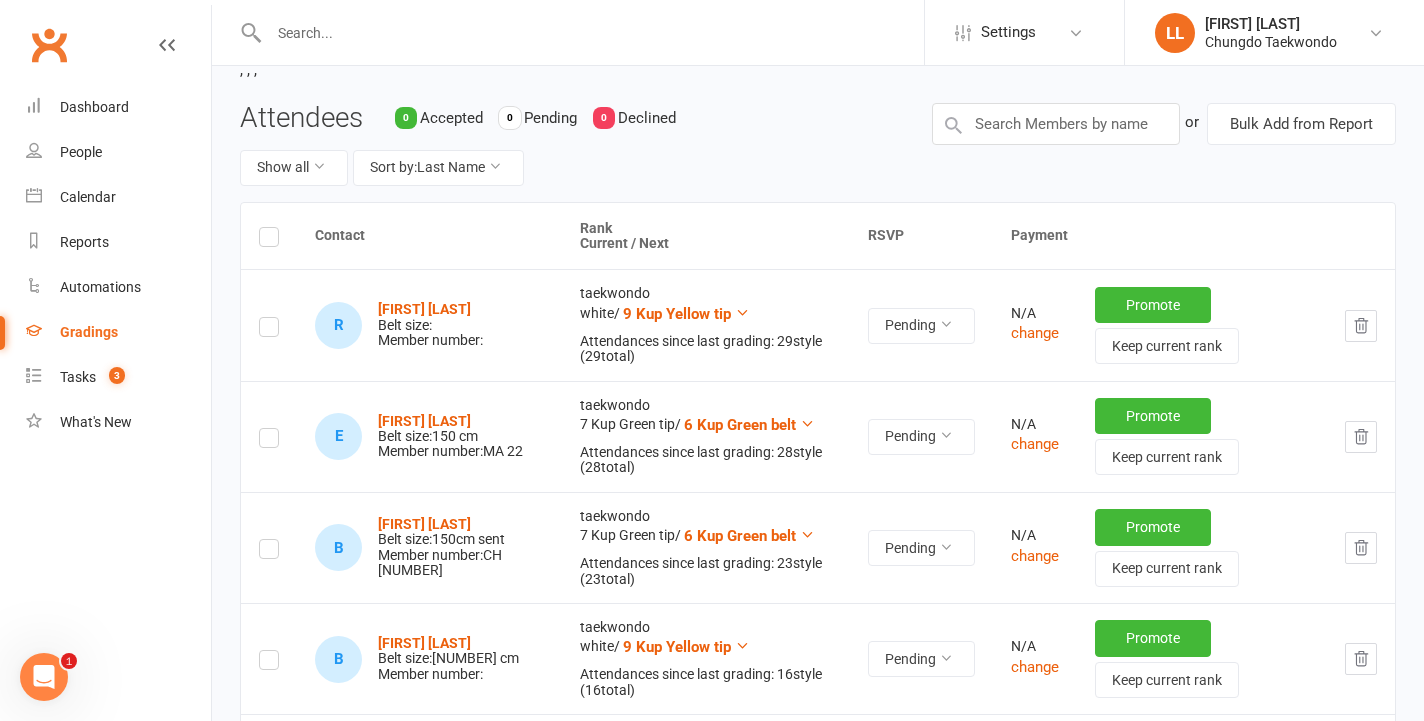 scroll, scrollTop: 146, scrollLeft: 0, axis: vertical 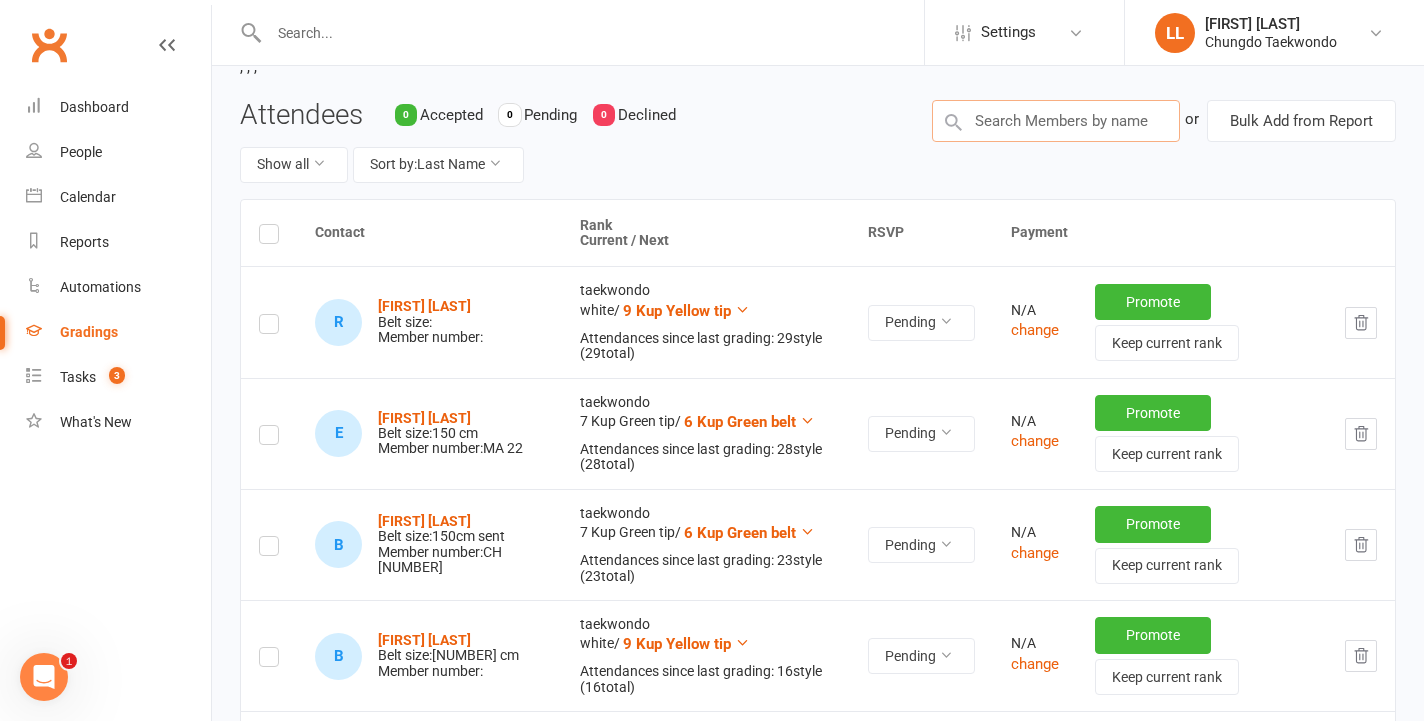 click at bounding box center (1056, 121) 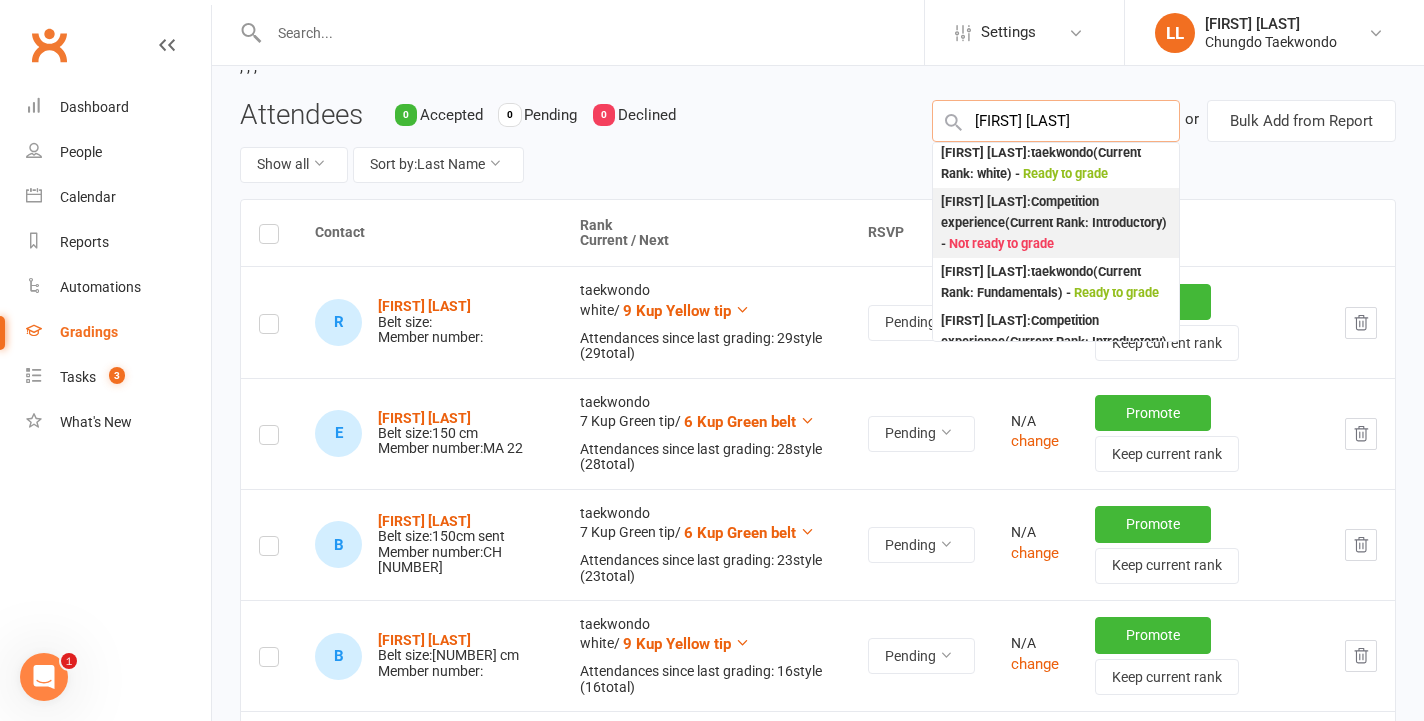 scroll, scrollTop: 219, scrollLeft: 0, axis: vertical 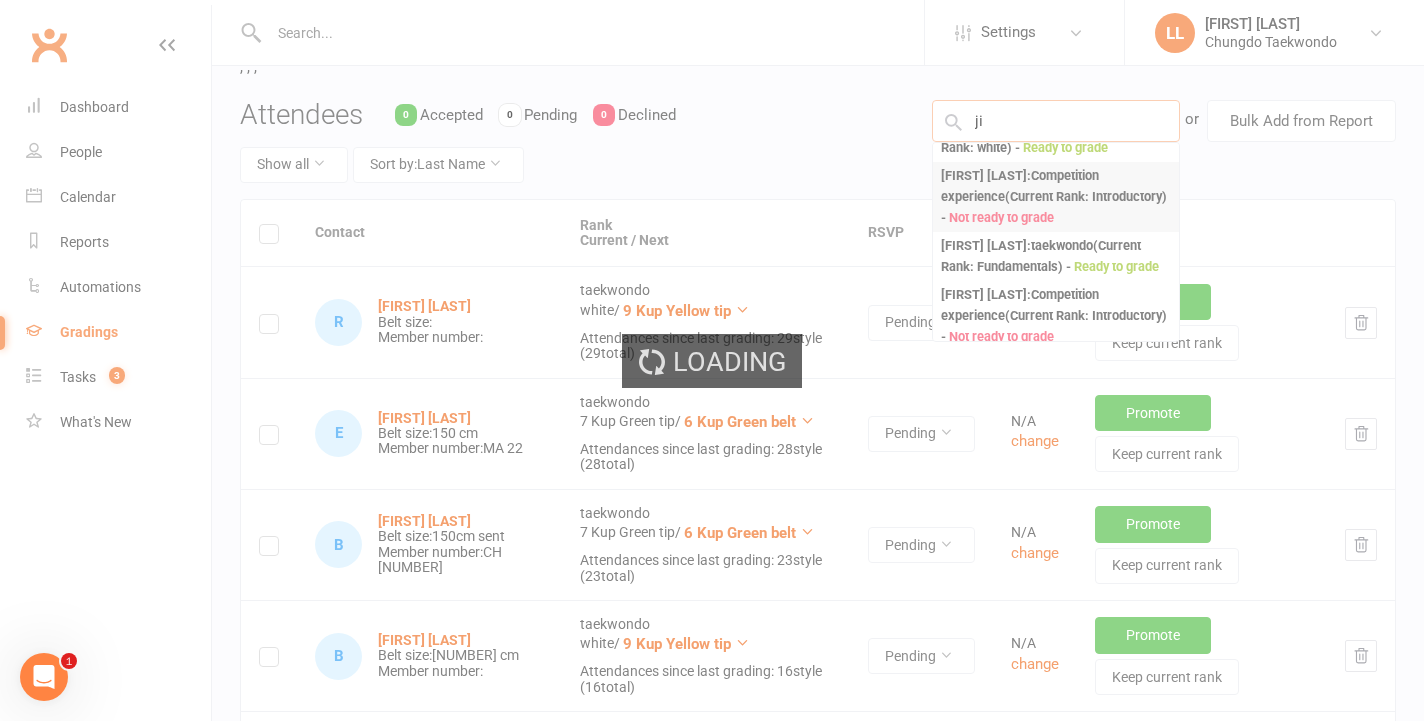 type on "j" 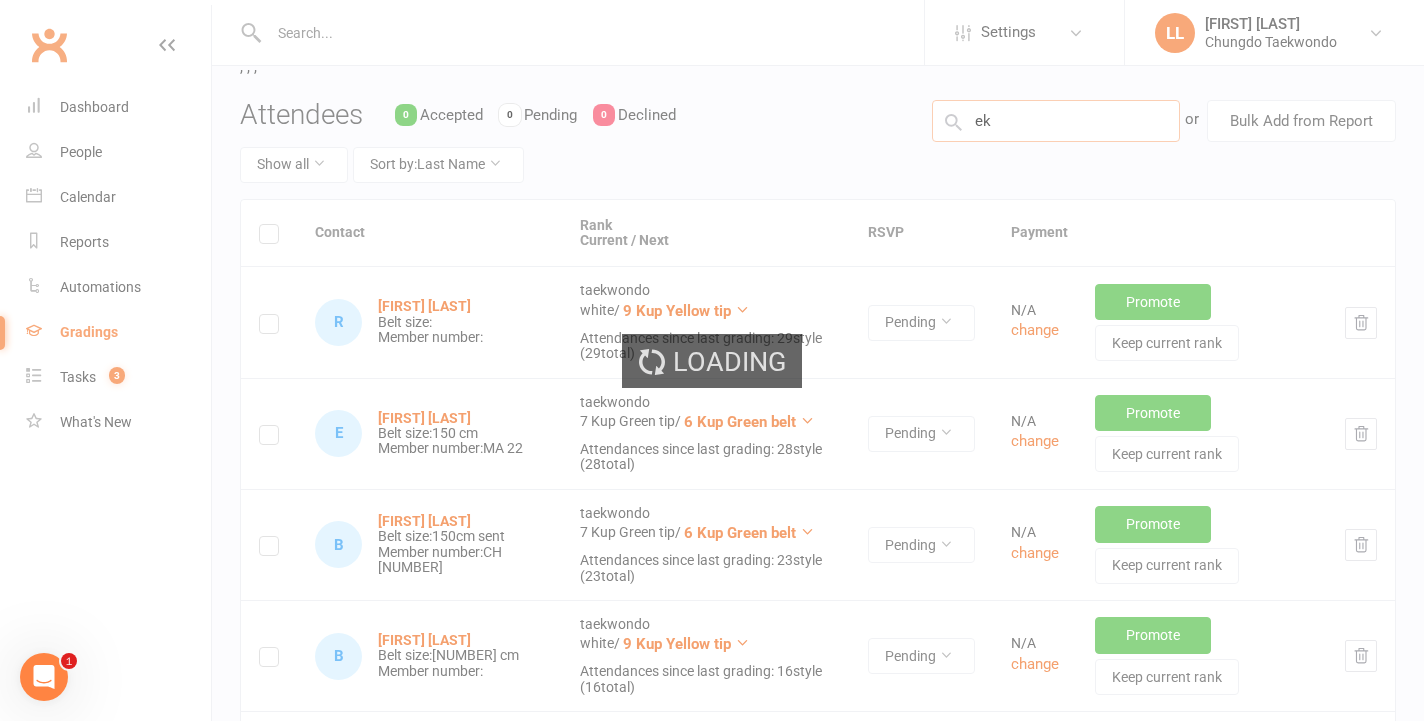 type on "e" 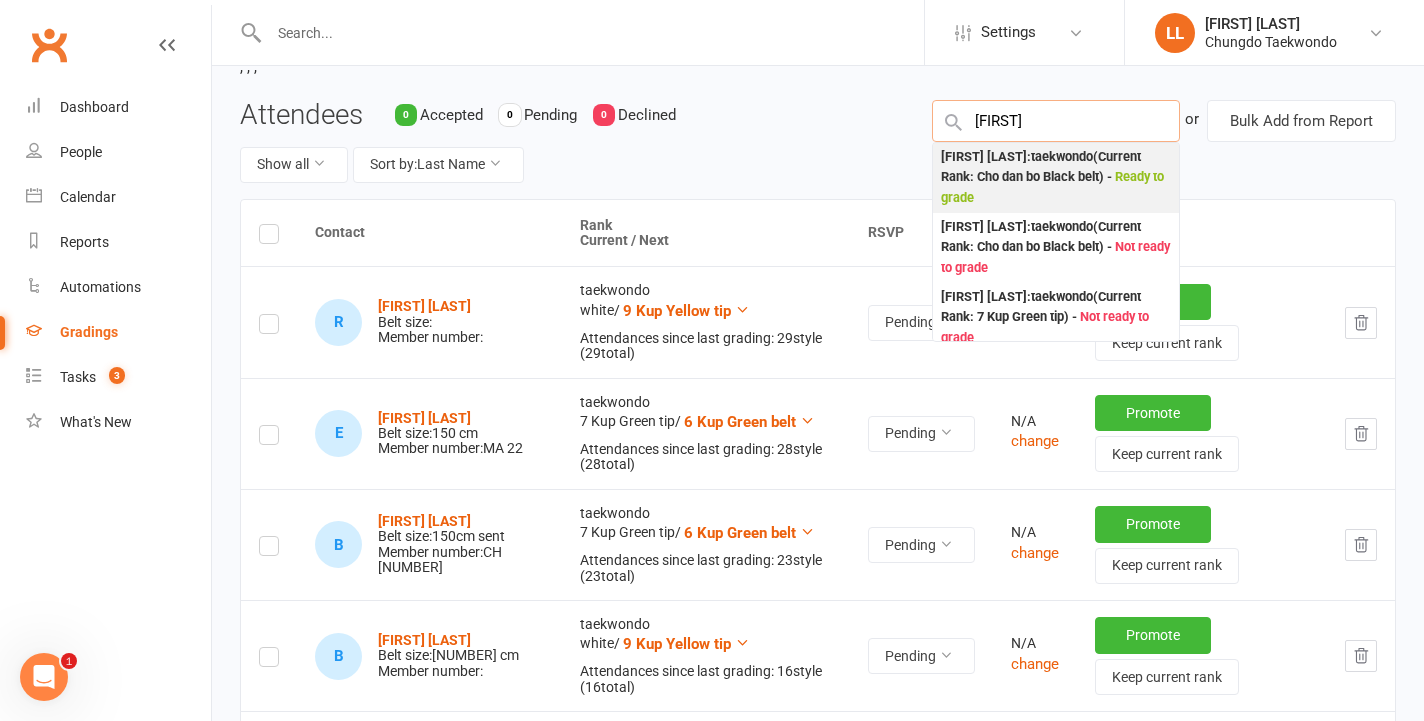 type on "[FIRST]" 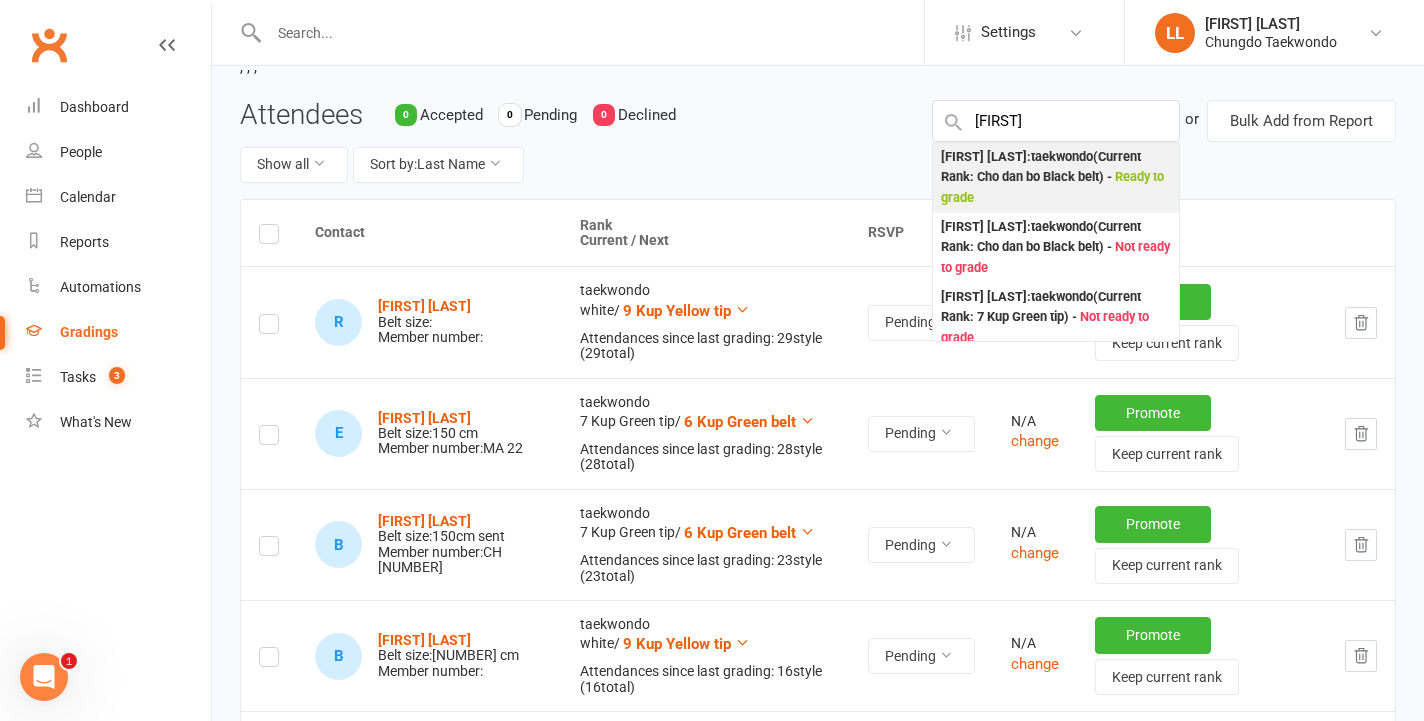 click on "[FIRST] [LAST] : taekwondo (Current Rank: Cho dan bo Black belt ) - Ready to grade" at bounding box center [1056, 178] 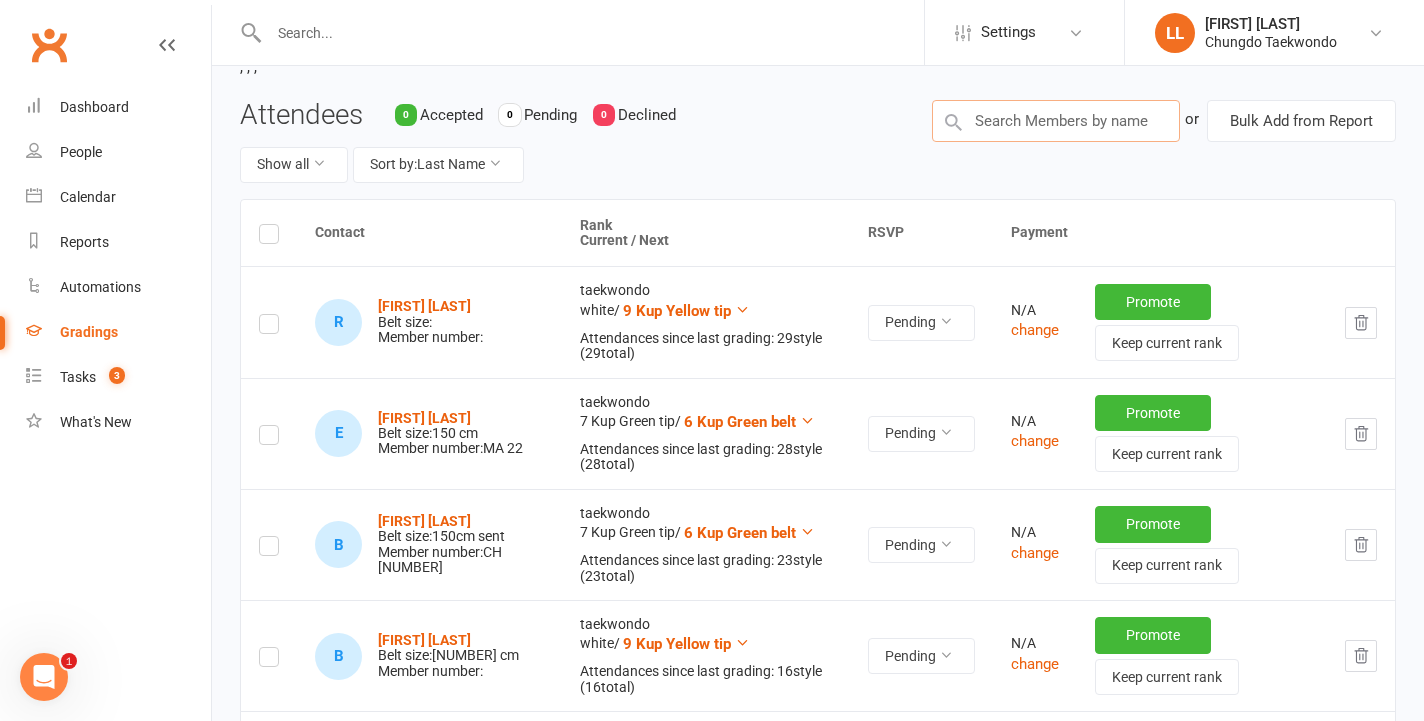 click at bounding box center (1056, 121) 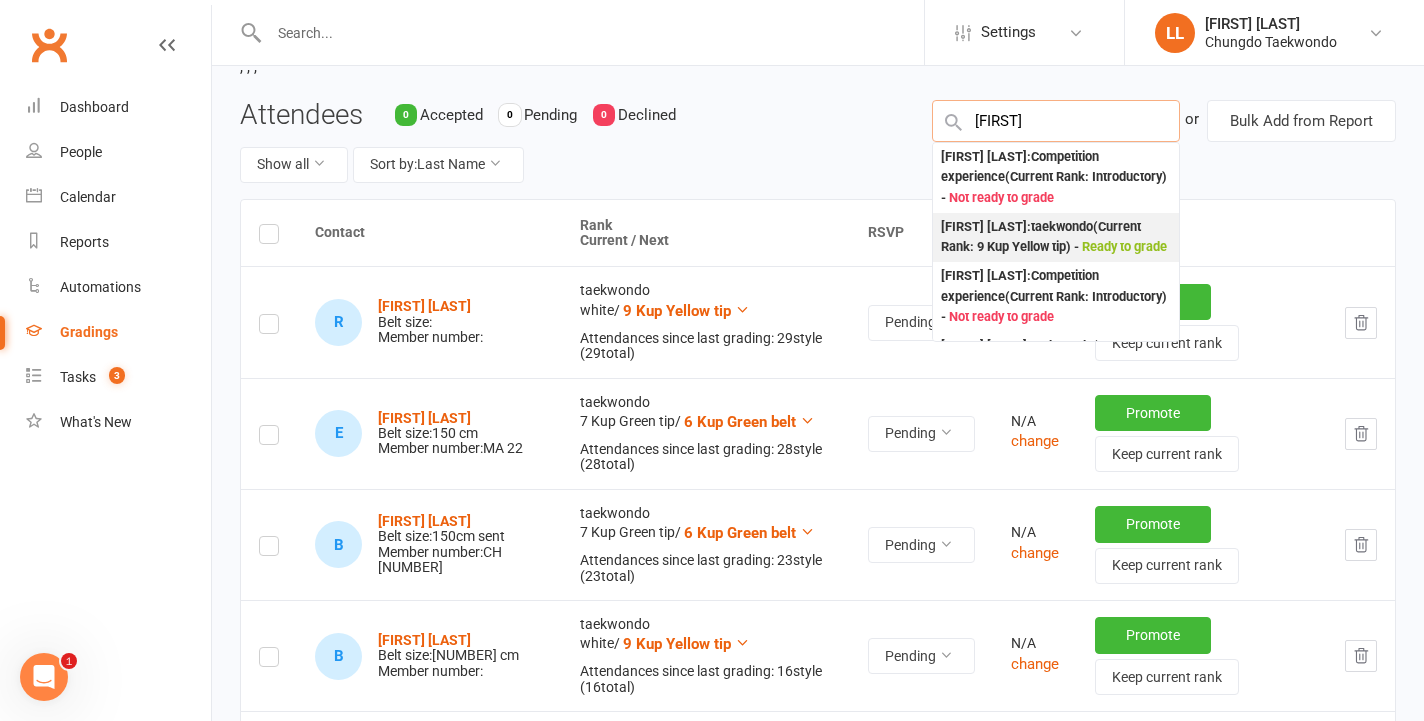 type on "[FIRST]" 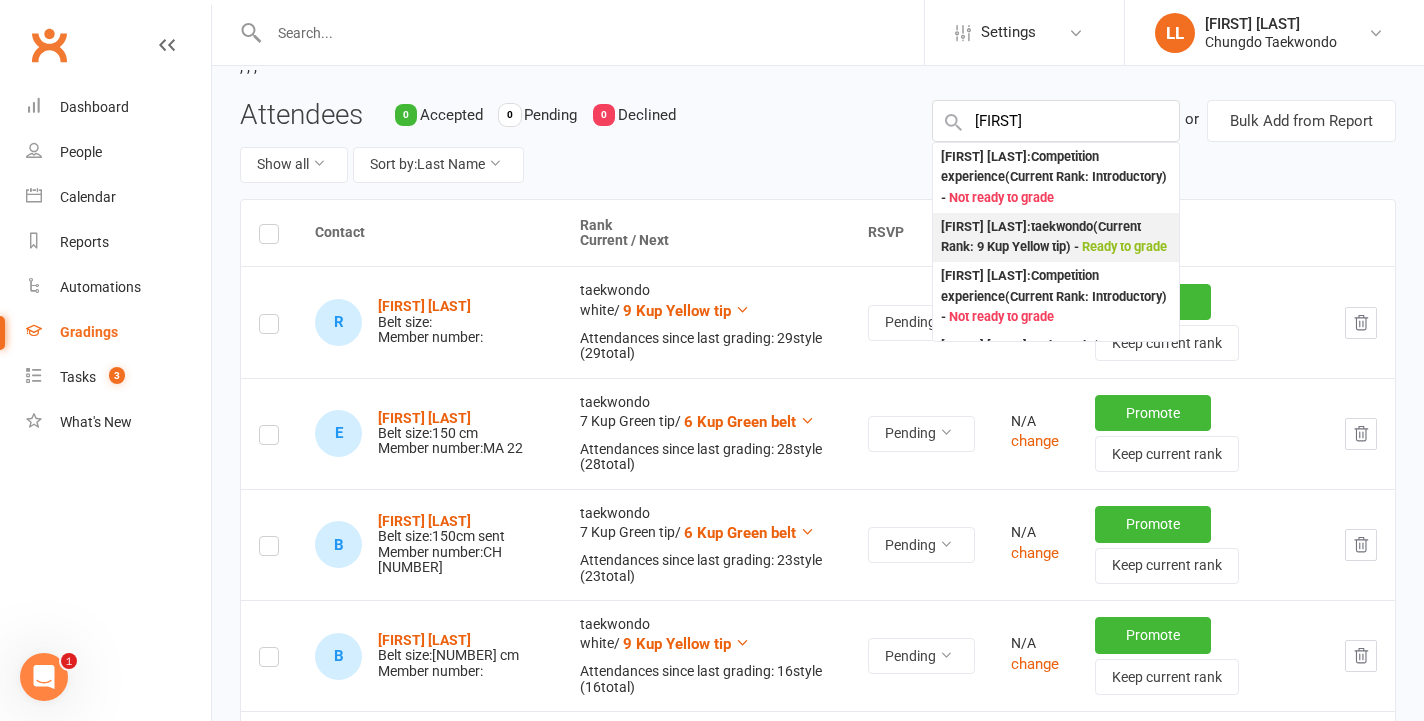 click on "[FIRST] [LAST] : taekwondo (Current Rank: 9 Kup Yellow tip ) - Ready to grade" at bounding box center [1056, 237] 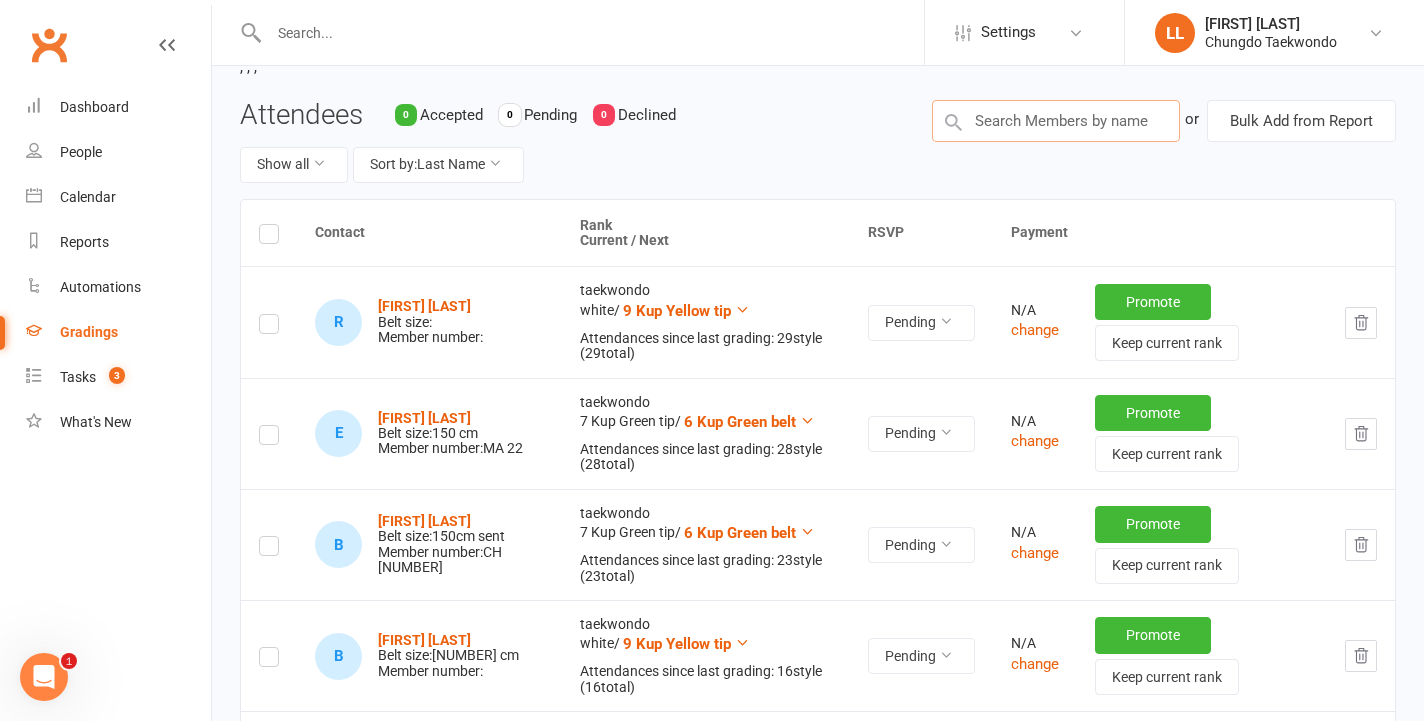 click at bounding box center (1056, 121) 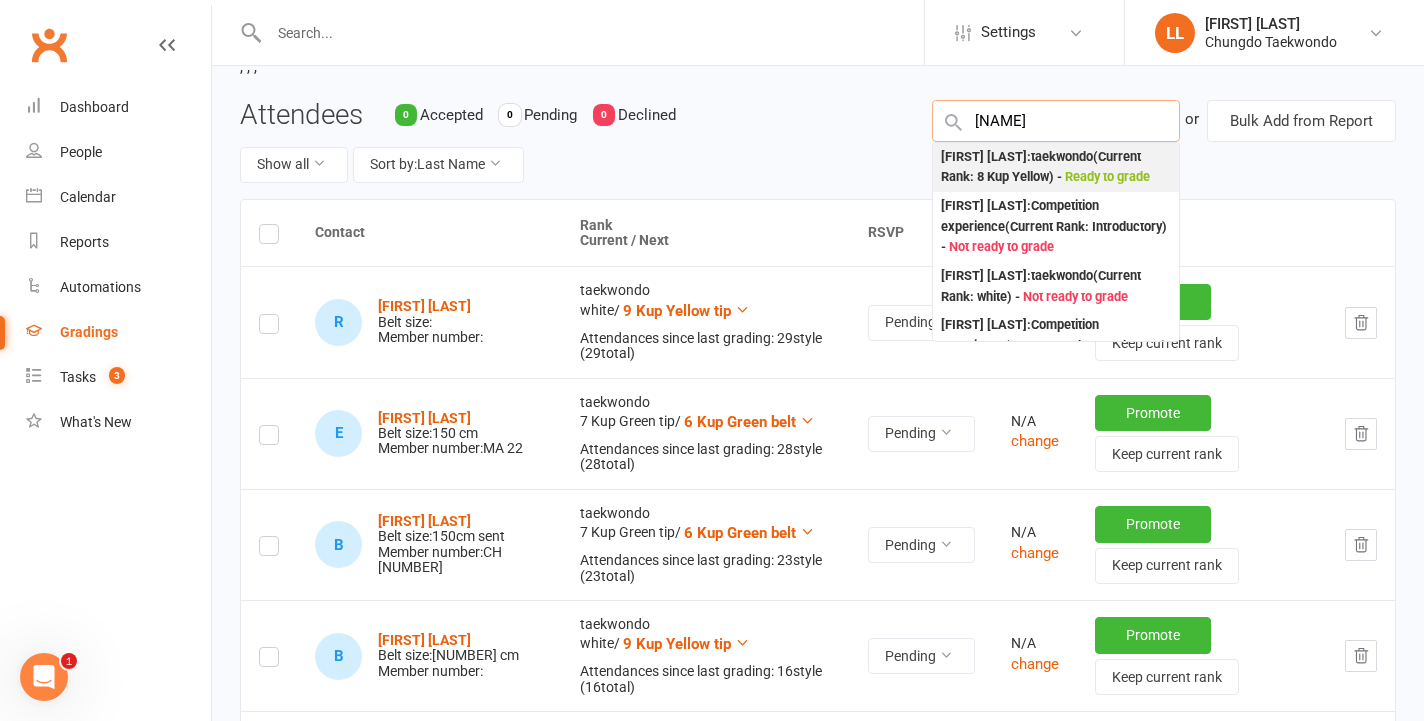 type on "[NAME]" 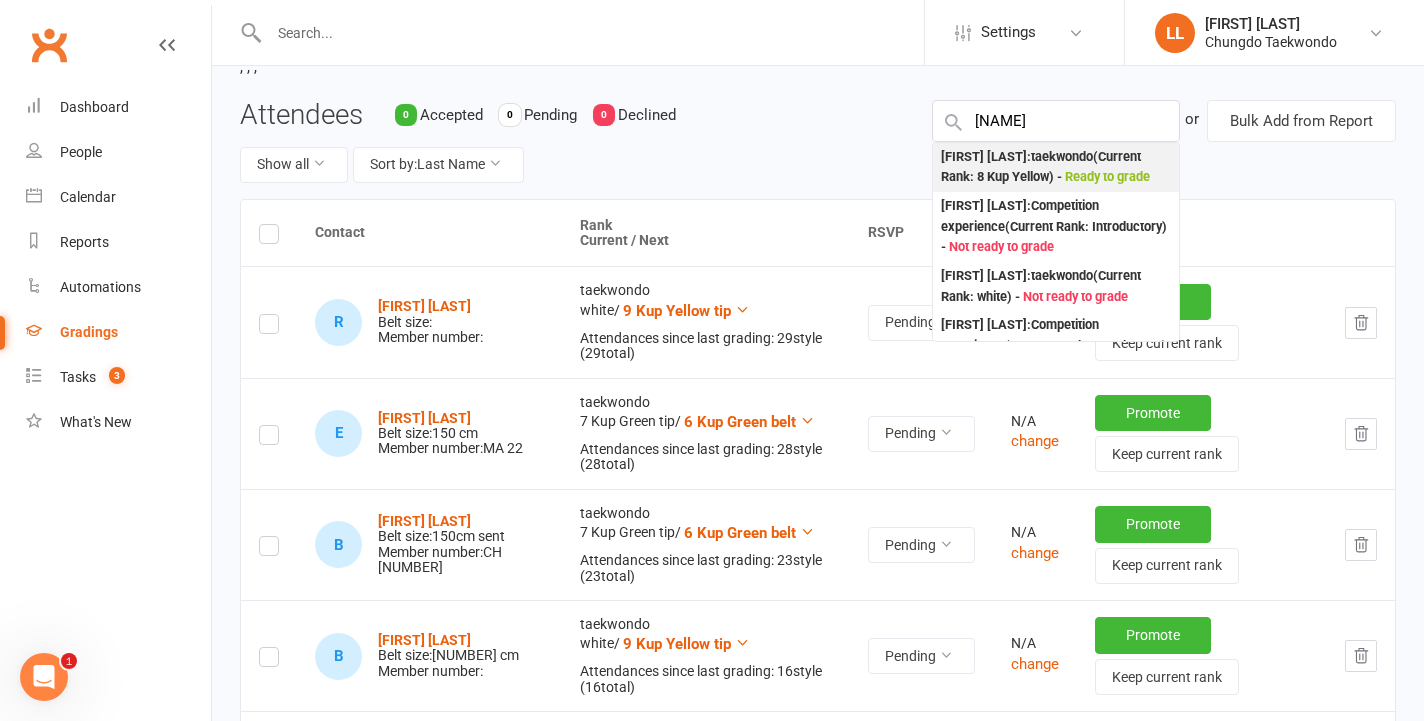 click on "Ready to grade" at bounding box center [1107, 176] 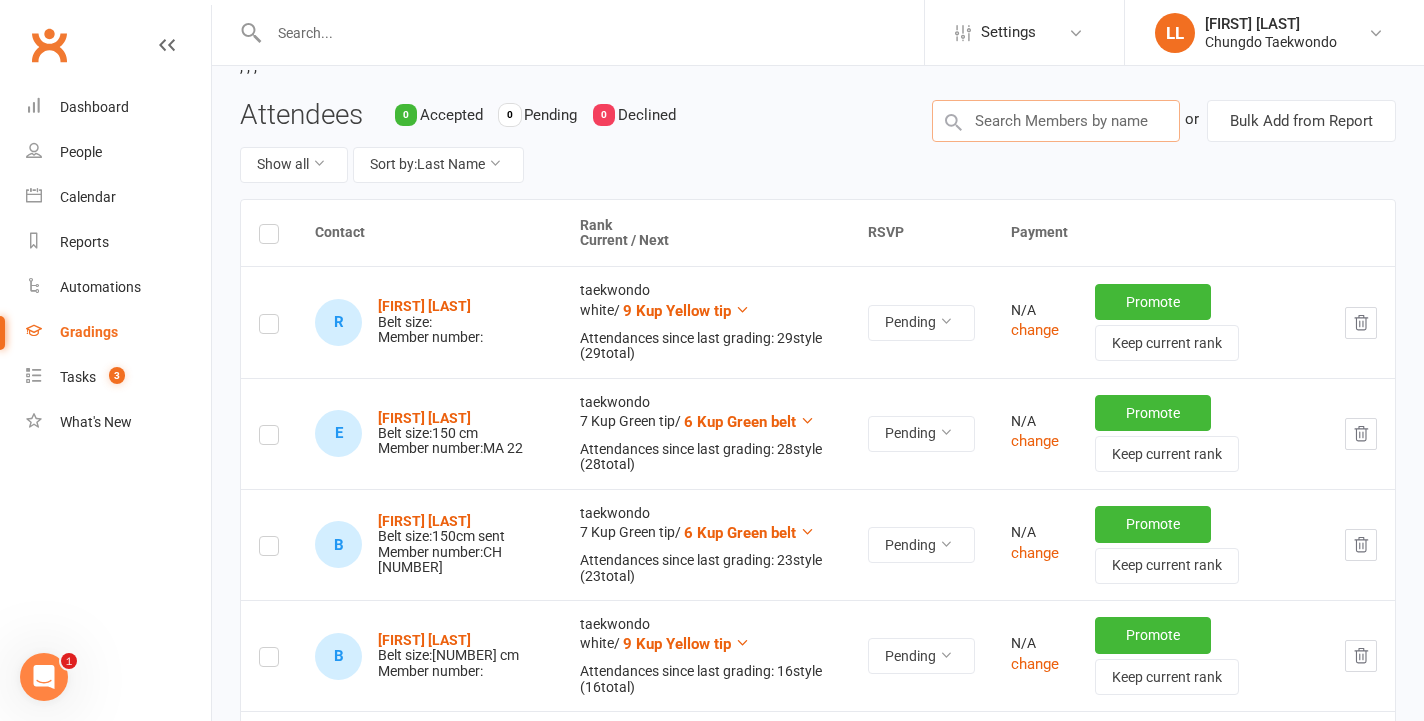 click at bounding box center [1056, 121] 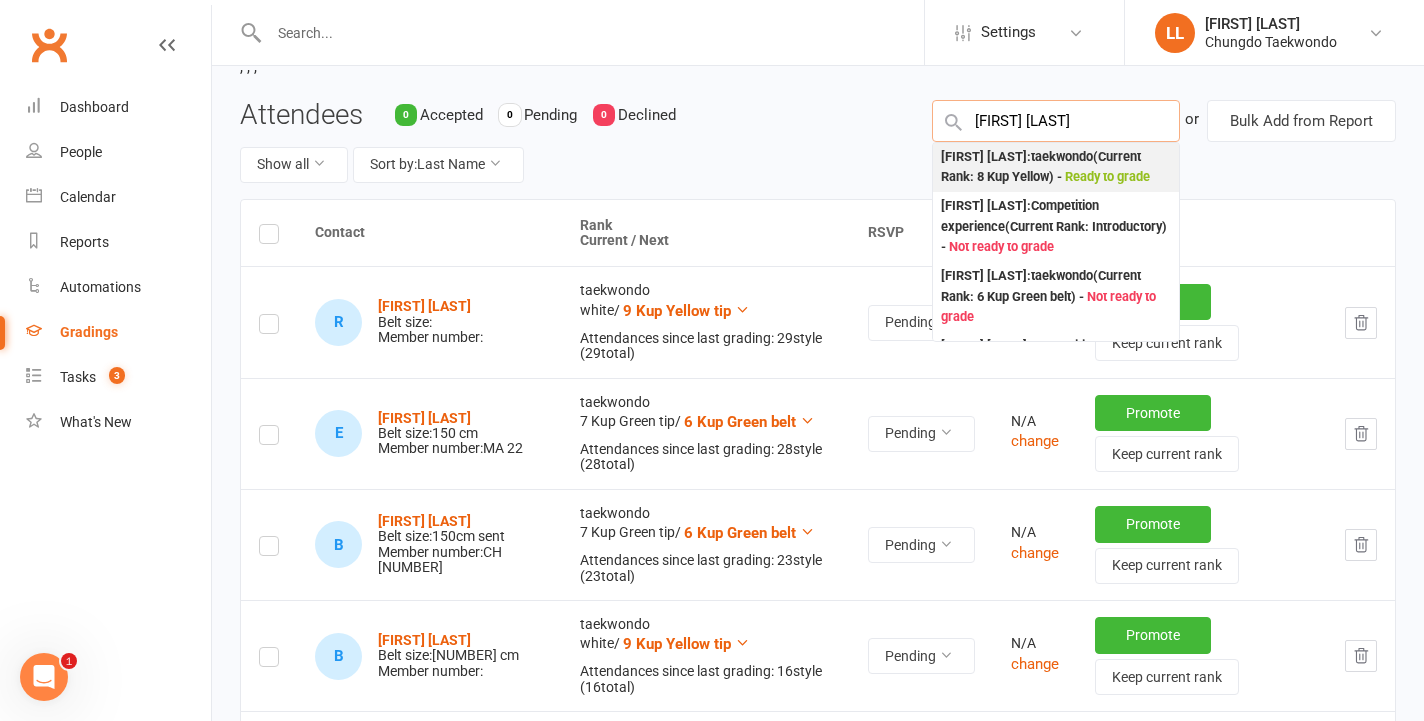 type on "[FIRST] [LAST]" 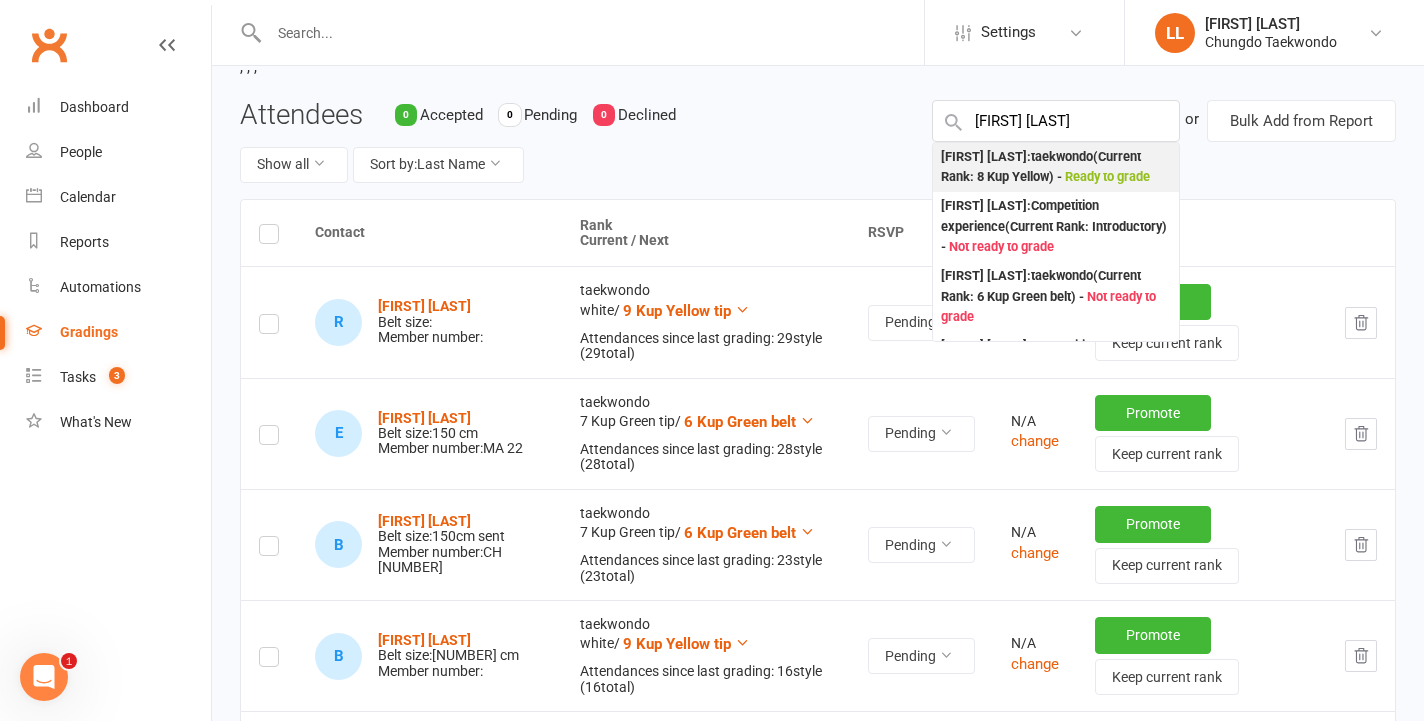click on ": taekwondo (Current Rank: 8 Kup Yellow ) - Ready to grade" at bounding box center [1056, 167] 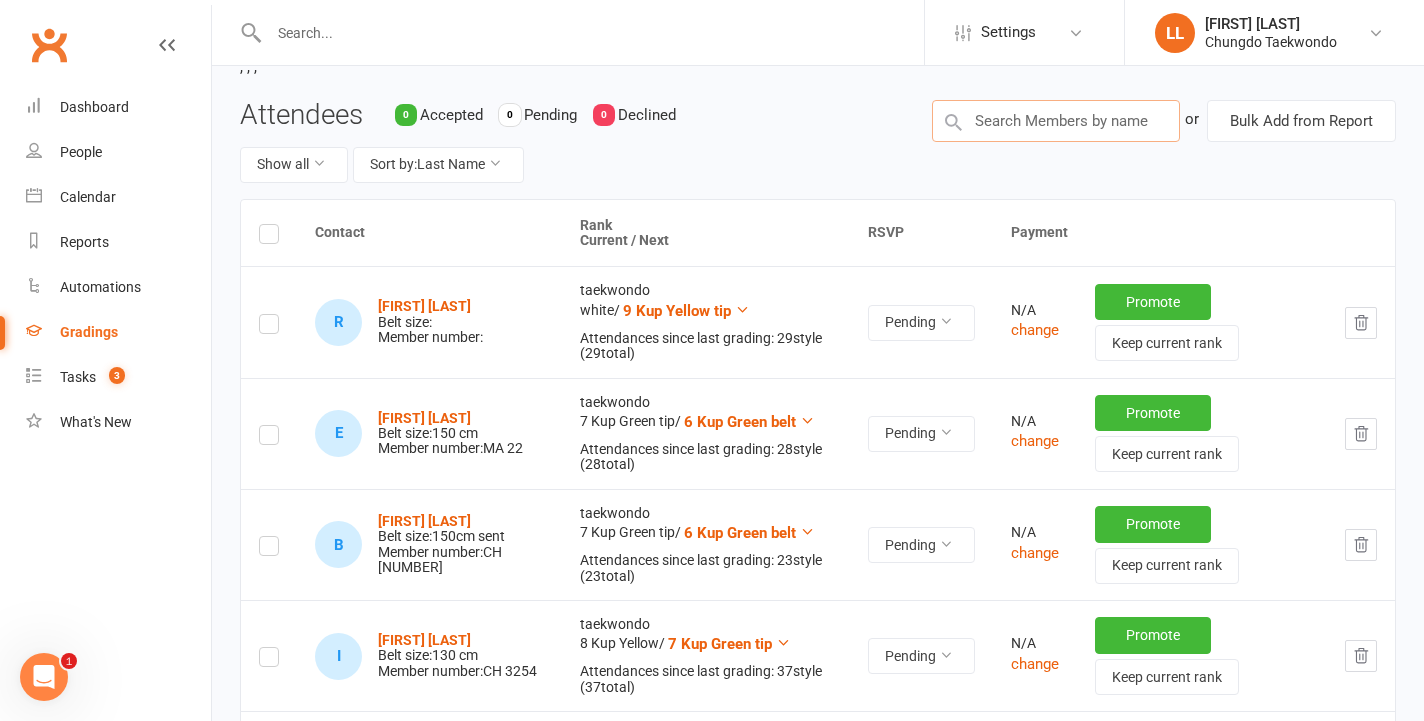 click at bounding box center [1056, 121] 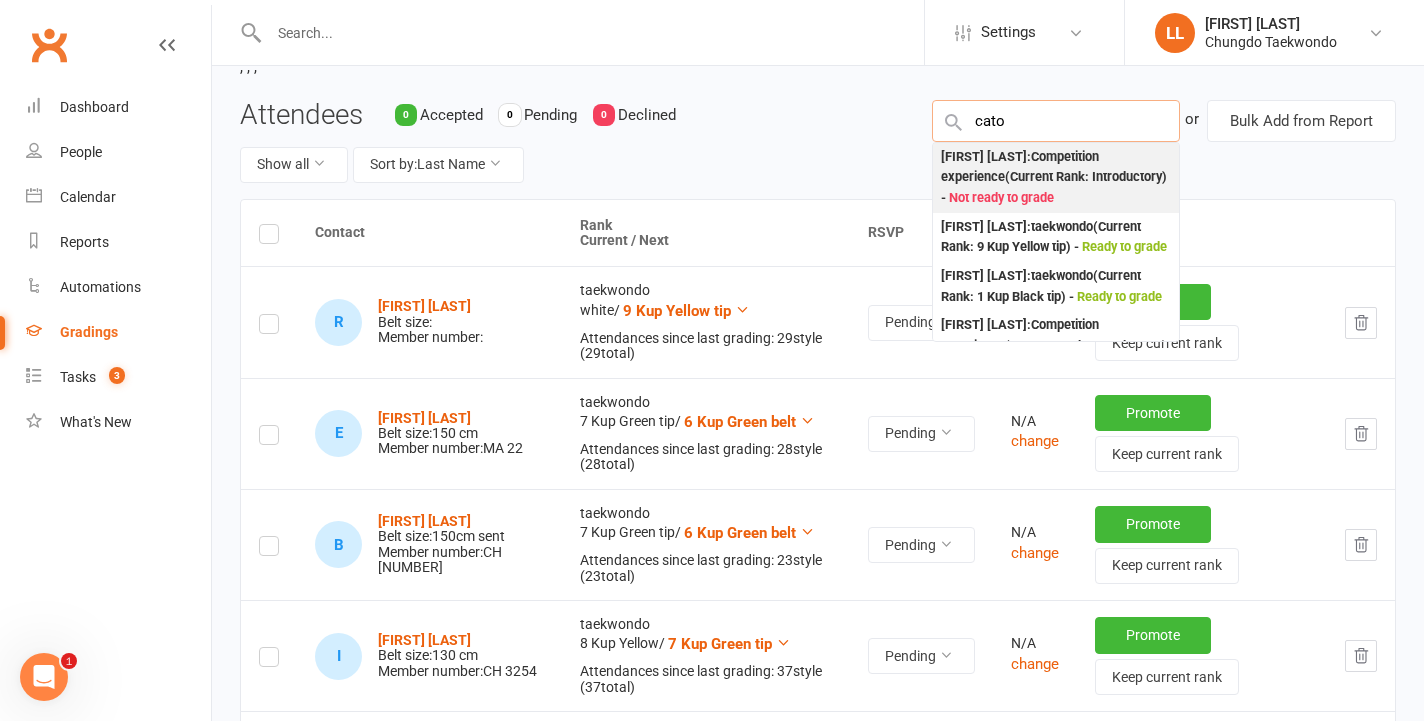 type 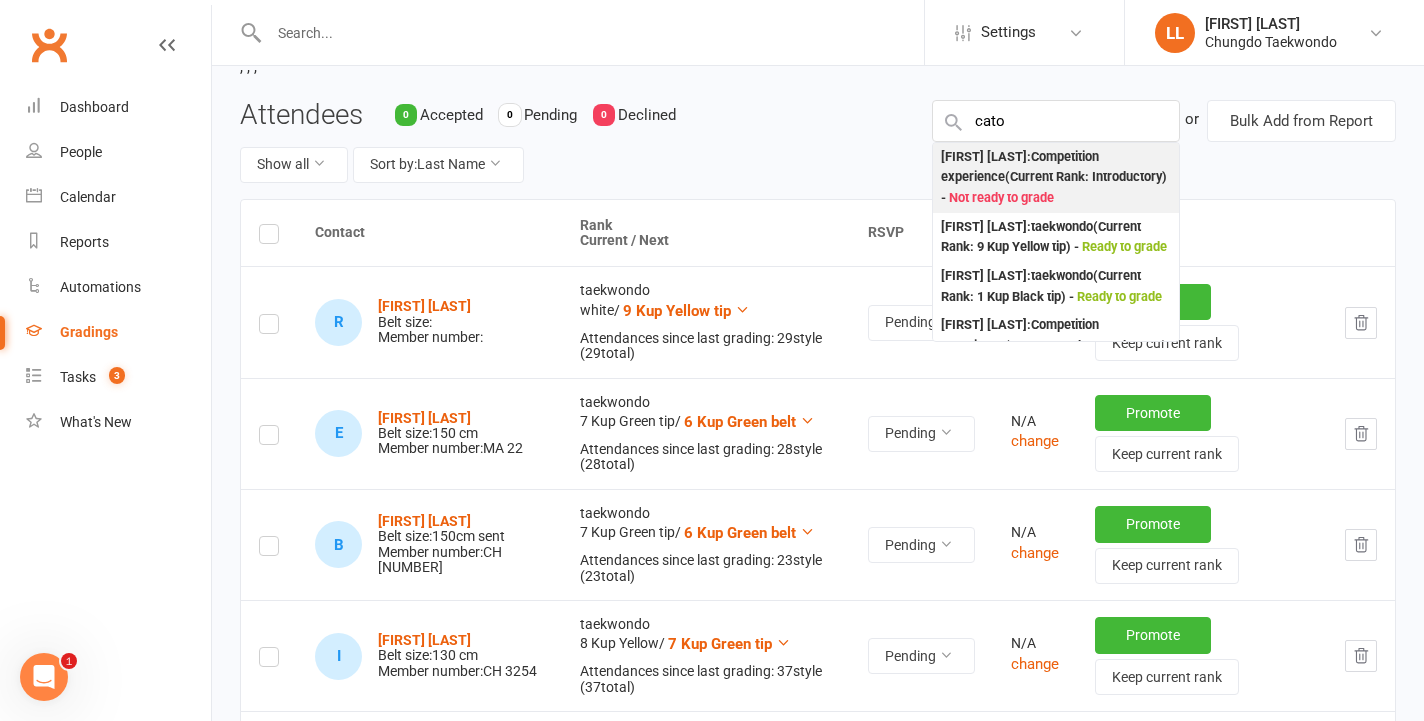 click on "[FIRST] [LAST] : Competition experience (Current Rank: Introductory ) - Not ready to grade" at bounding box center (1056, 178) 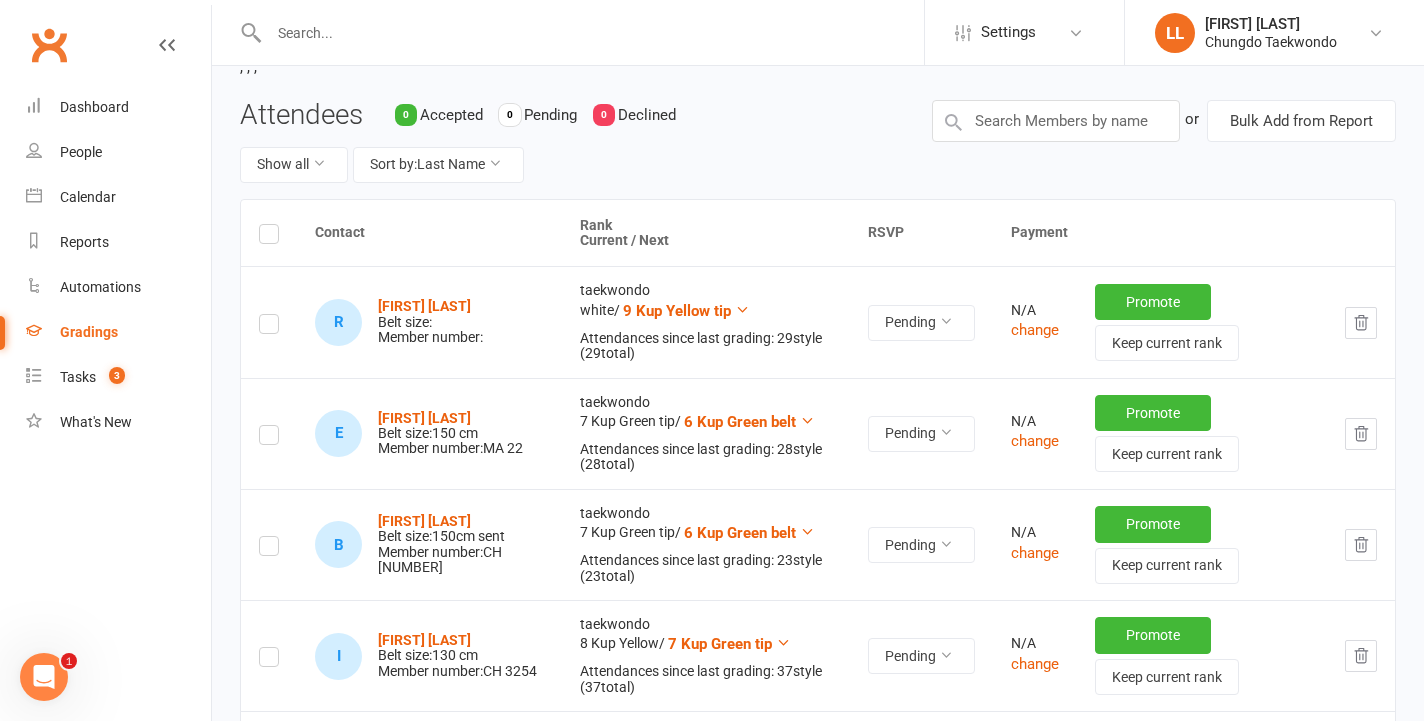 click on "Show all   Sort by:  Last Name" at bounding box center (571, 165) 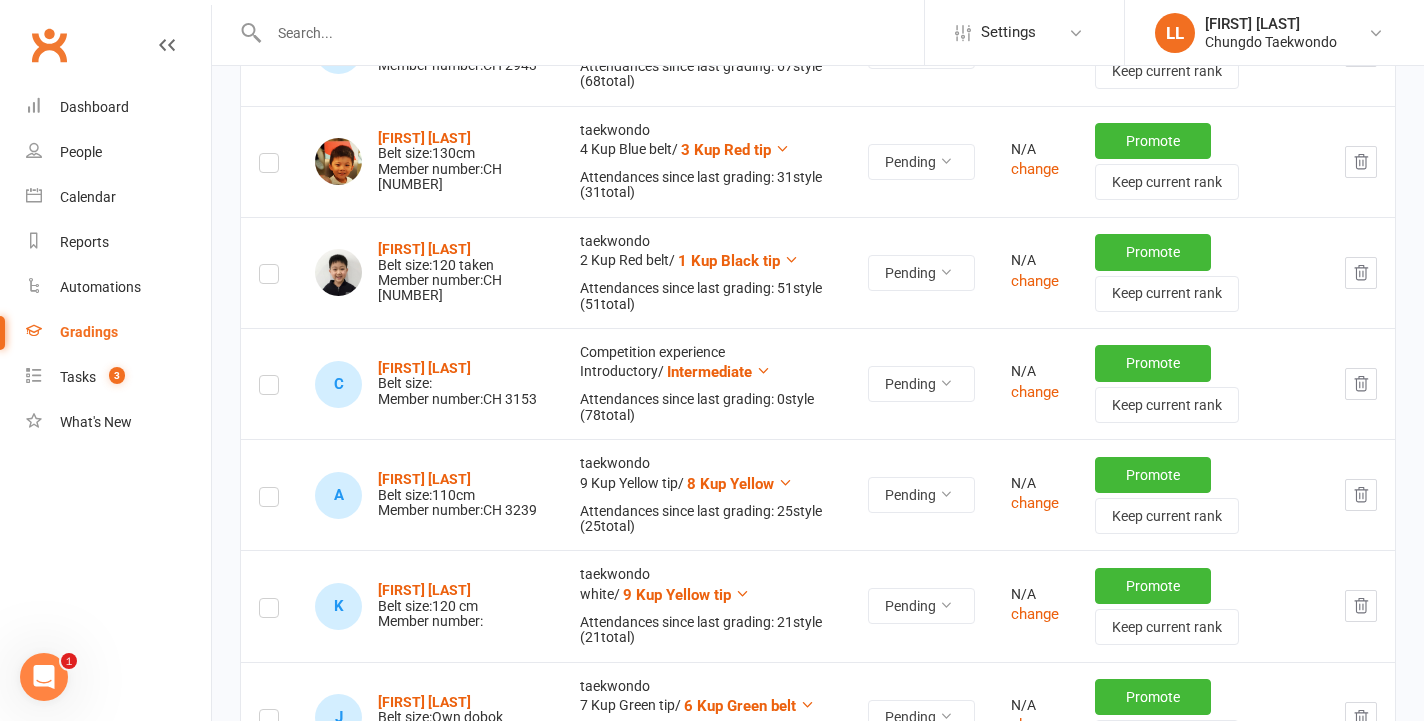 click at bounding box center [1361, 384] 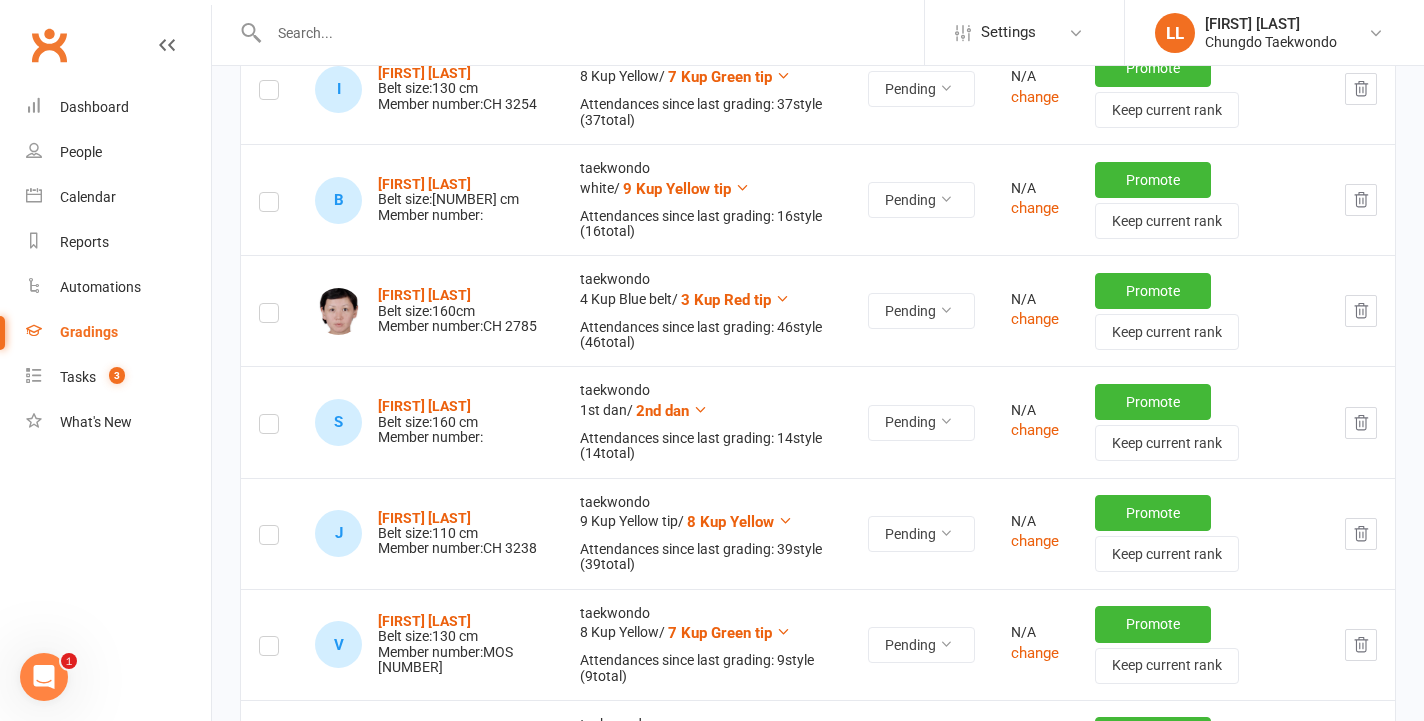 scroll, scrollTop: 0, scrollLeft: 0, axis: both 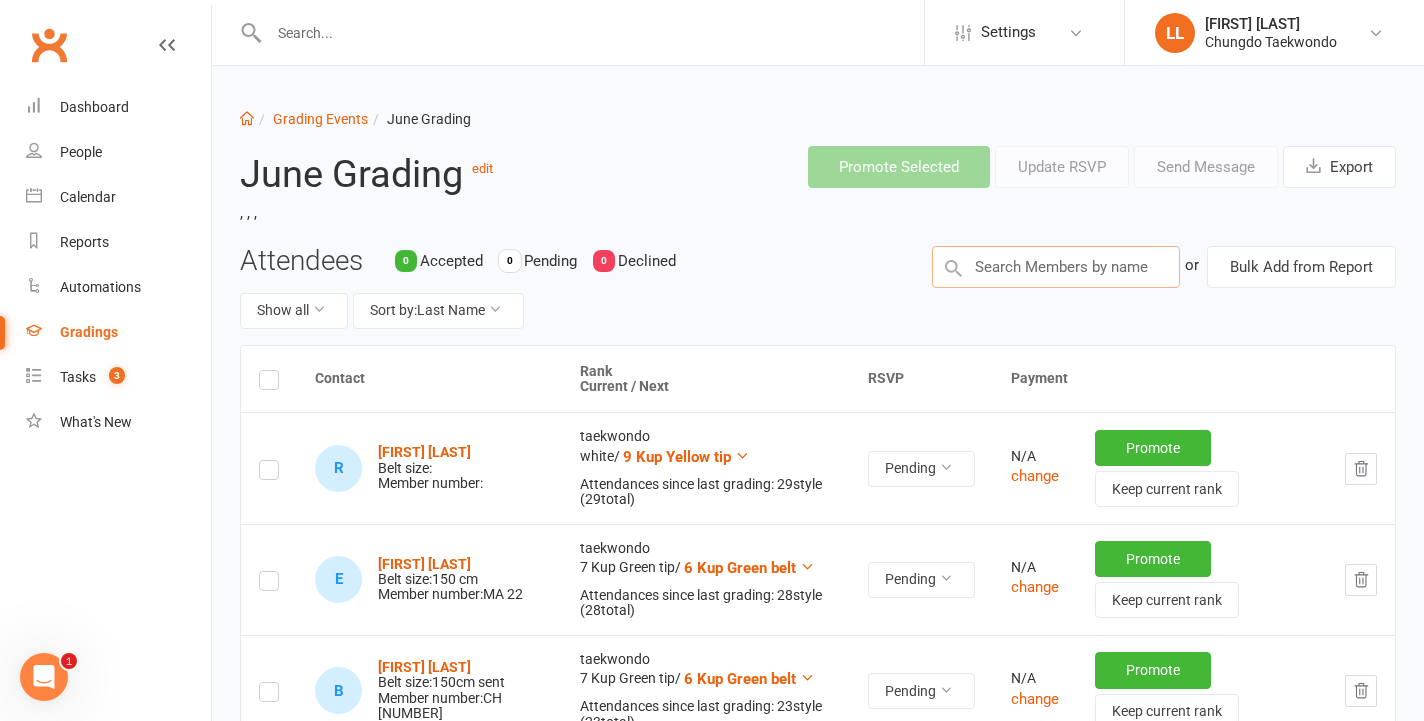 click at bounding box center [1056, 267] 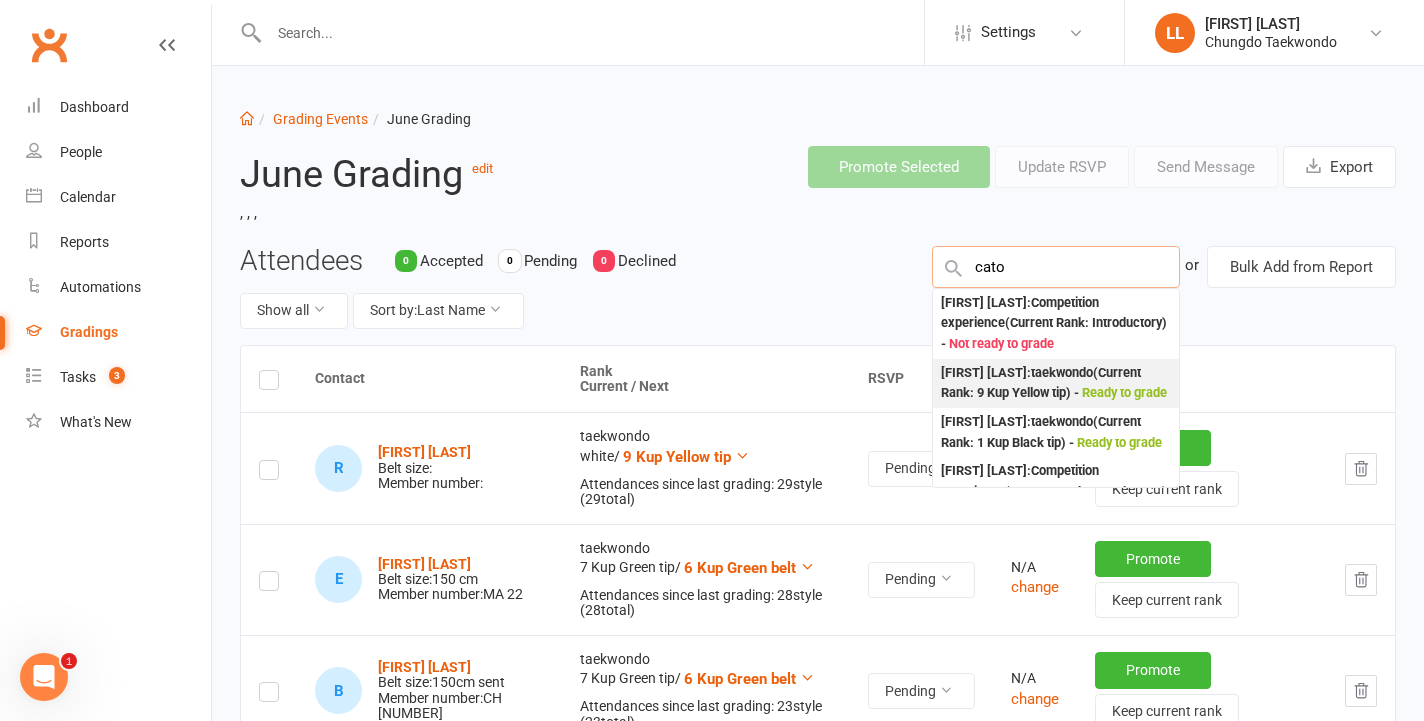 type 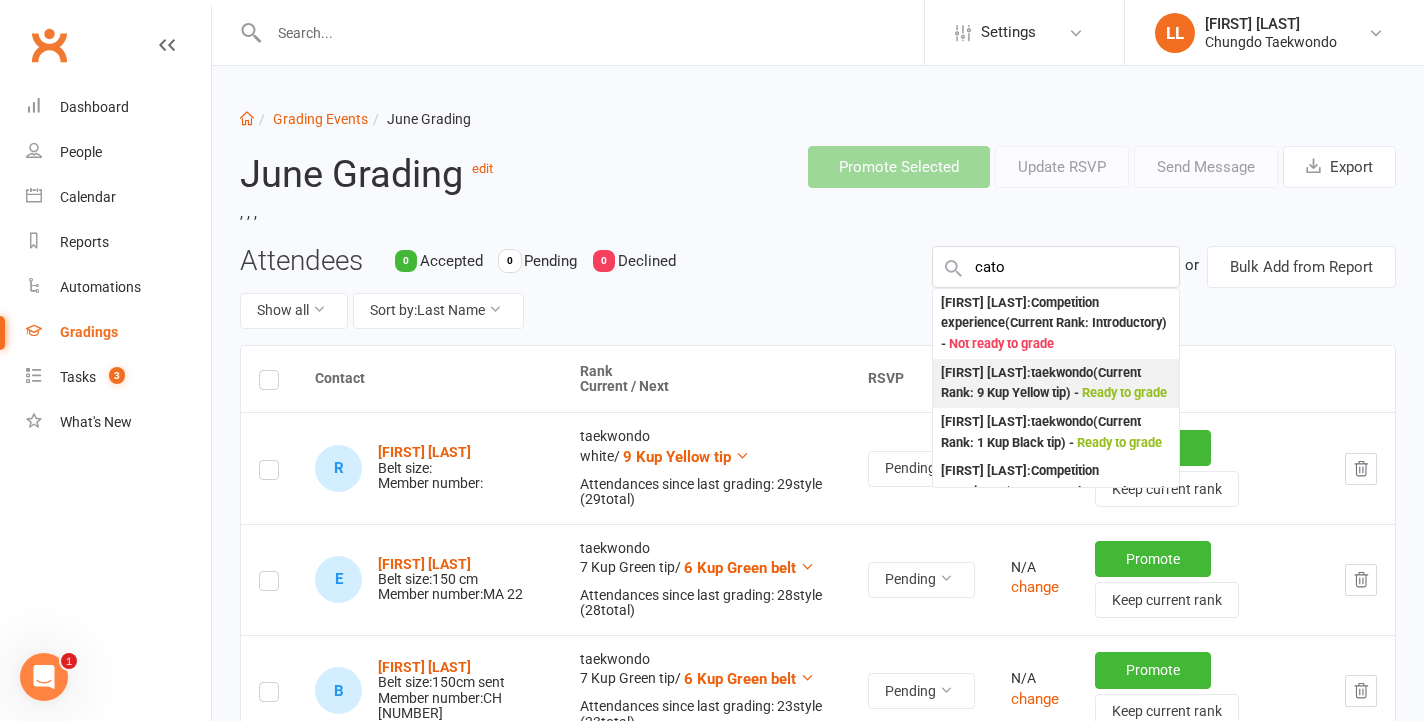 click on "Ready to grade" at bounding box center (1124, 392) 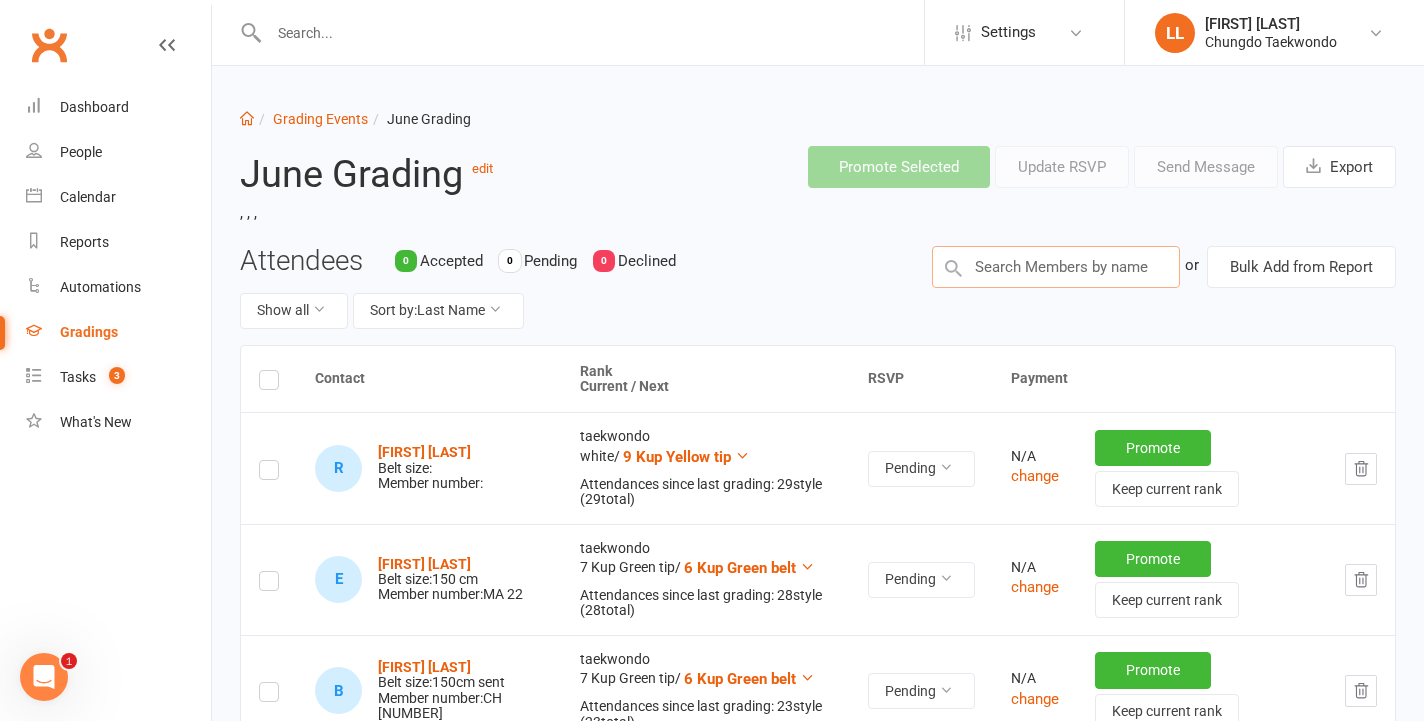 click at bounding box center (1056, 267) 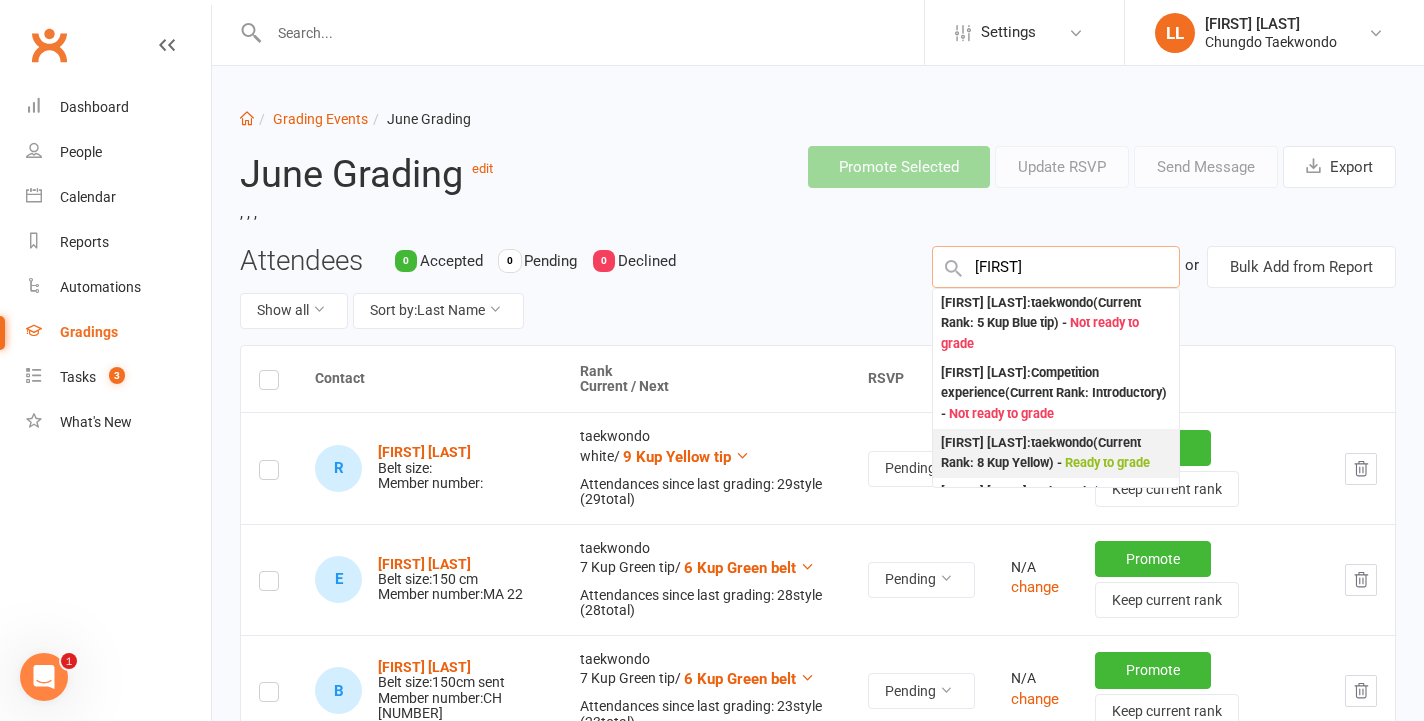 type on "[FIRST]" 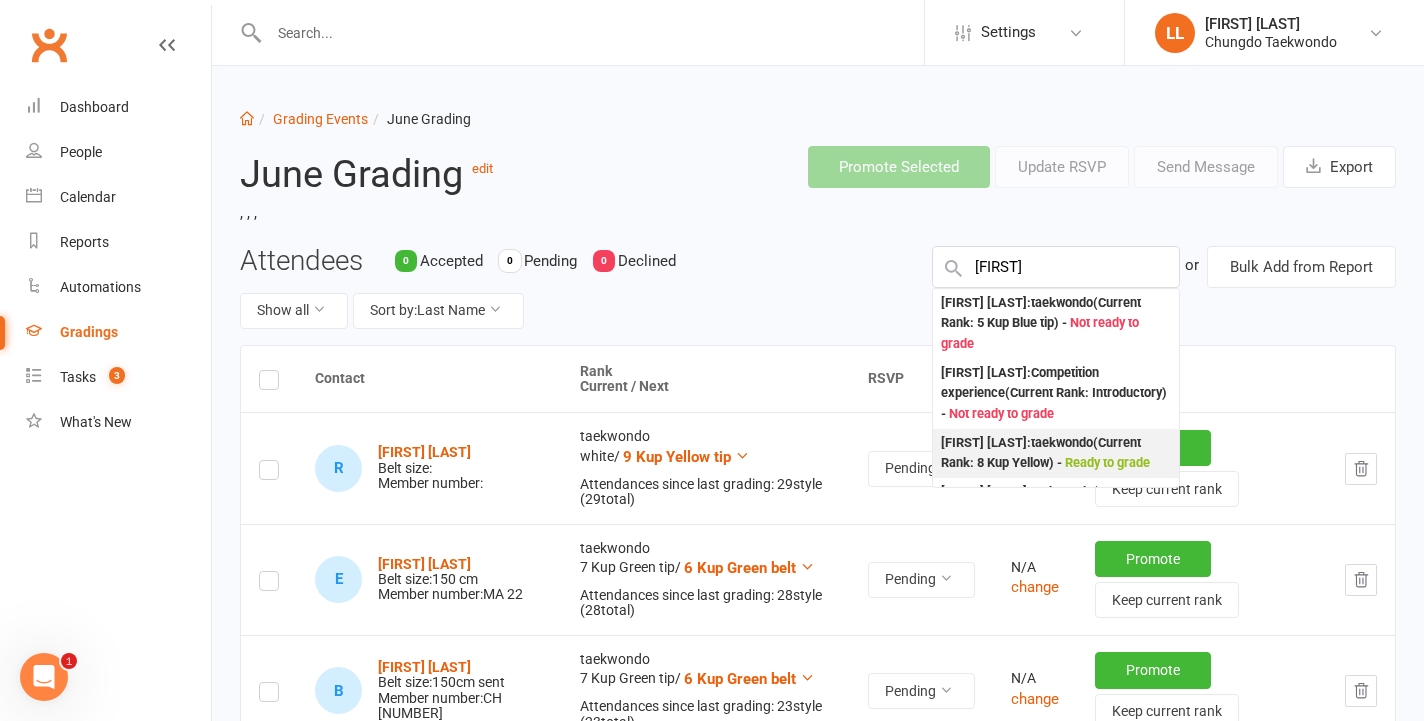 click on "Ready to grade" at bounding box center [1107, 462] 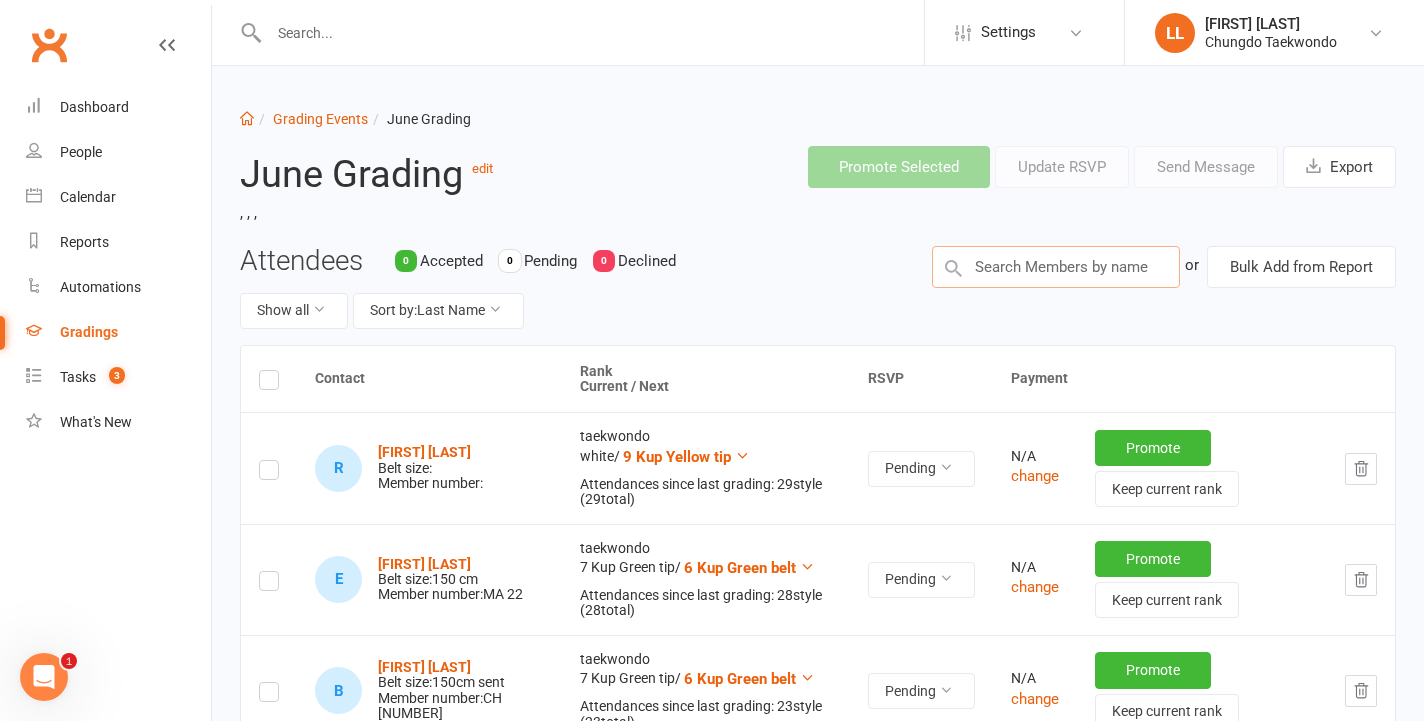 click at bounding box center (1056, 267) 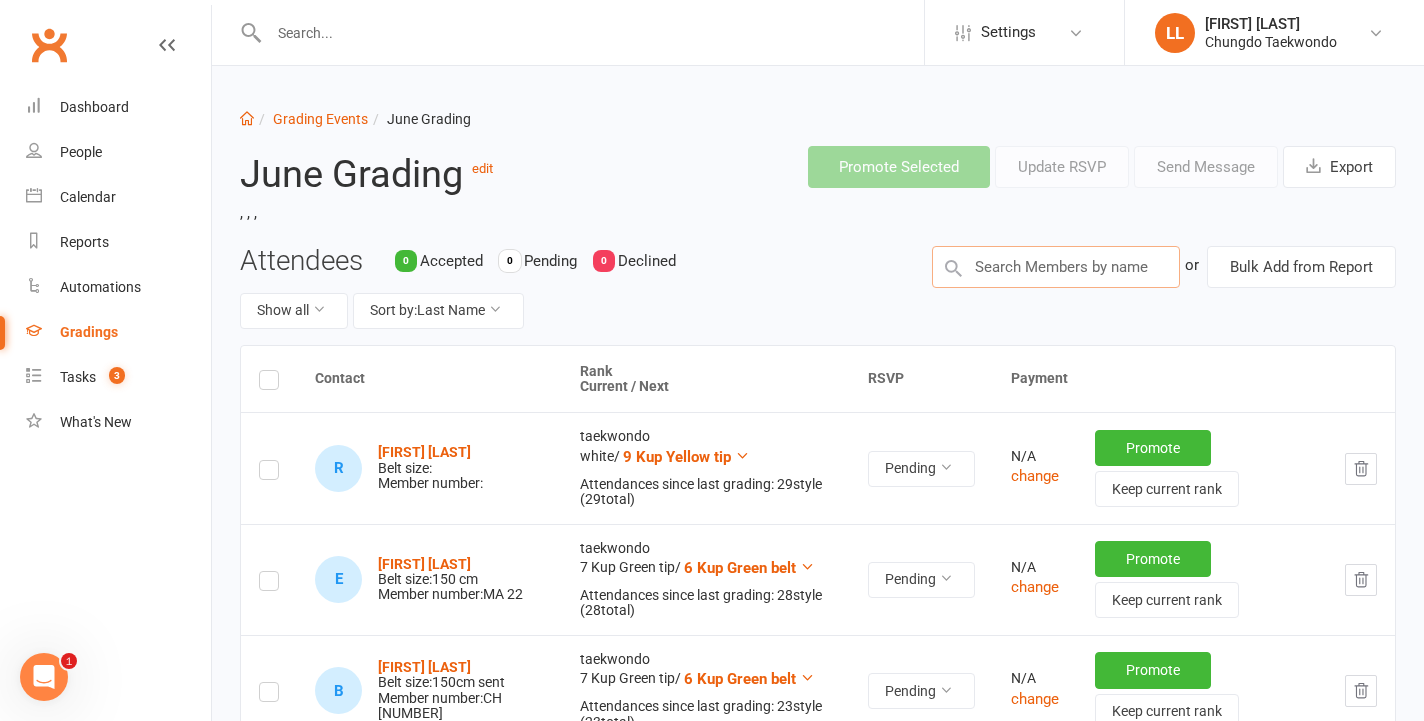 type on "\" 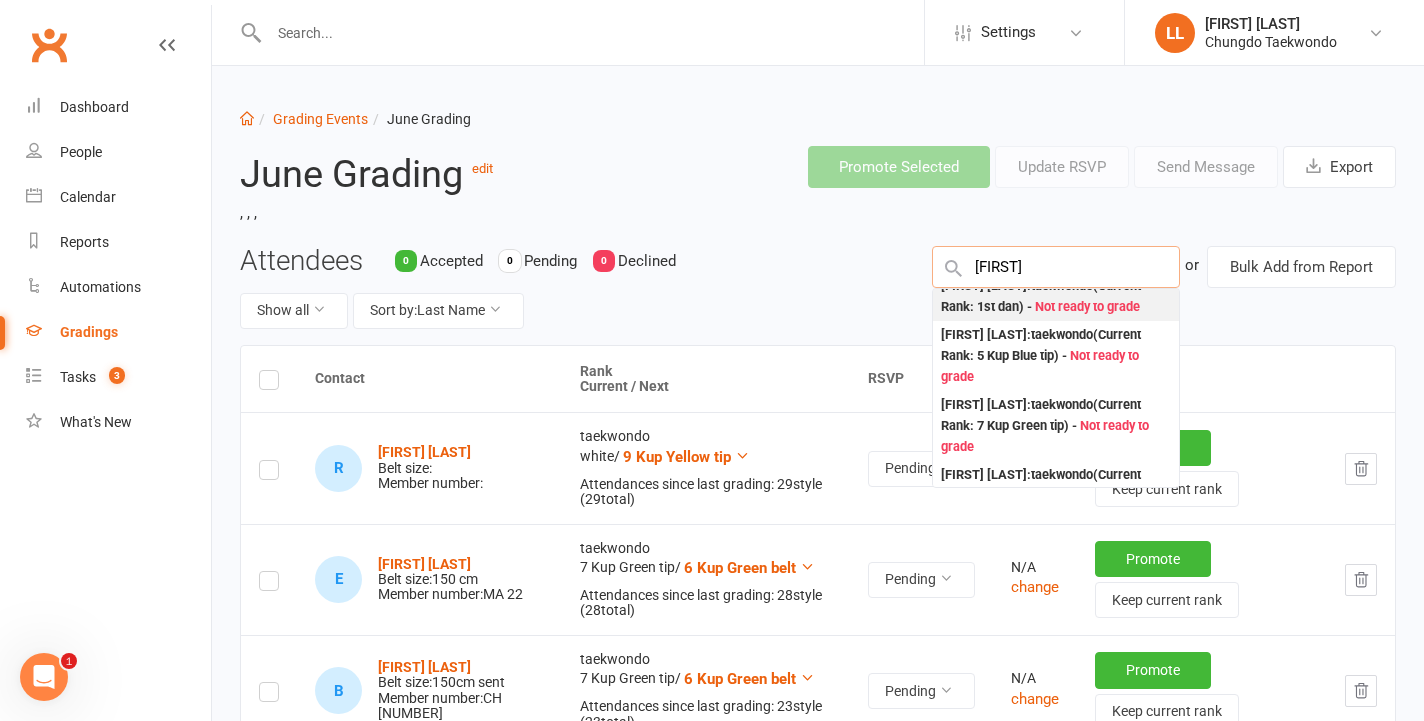 scroll, scrollTop: 0, scrollLeft: 0, axis: both 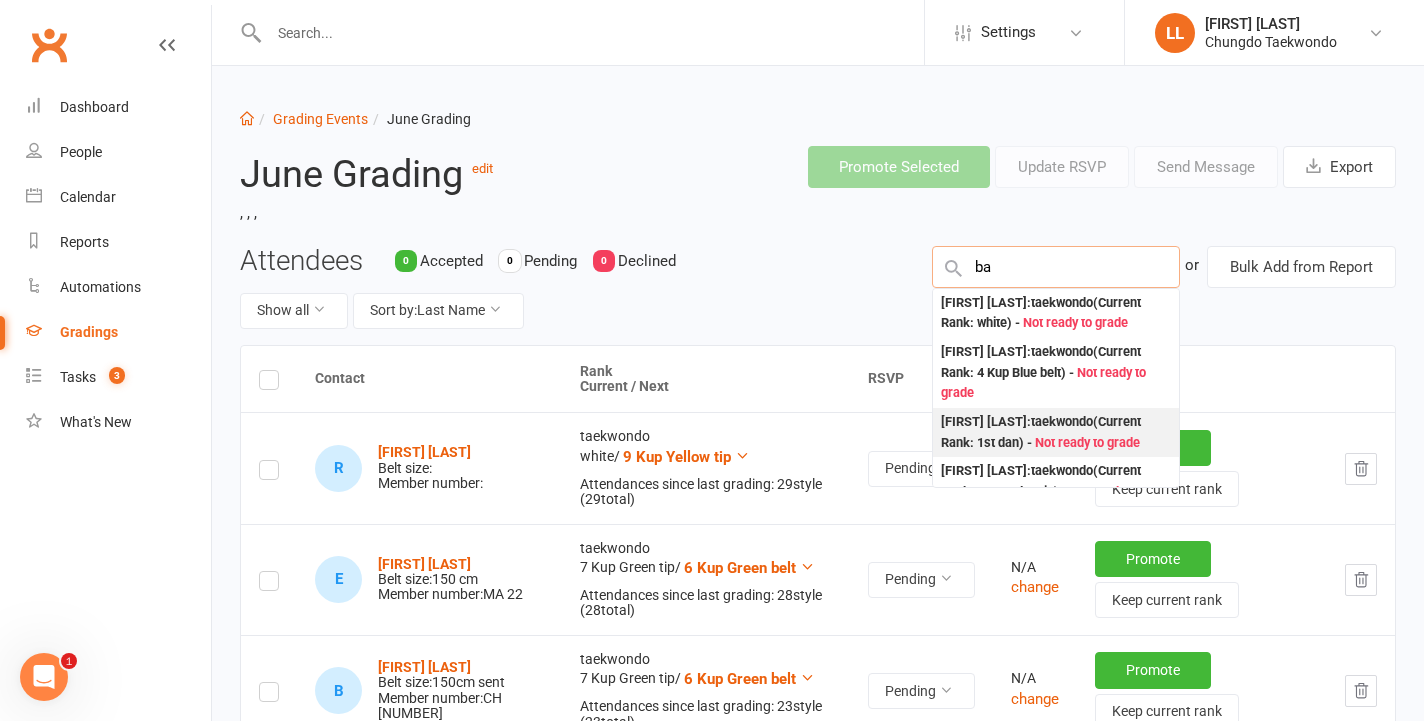 type on "b" 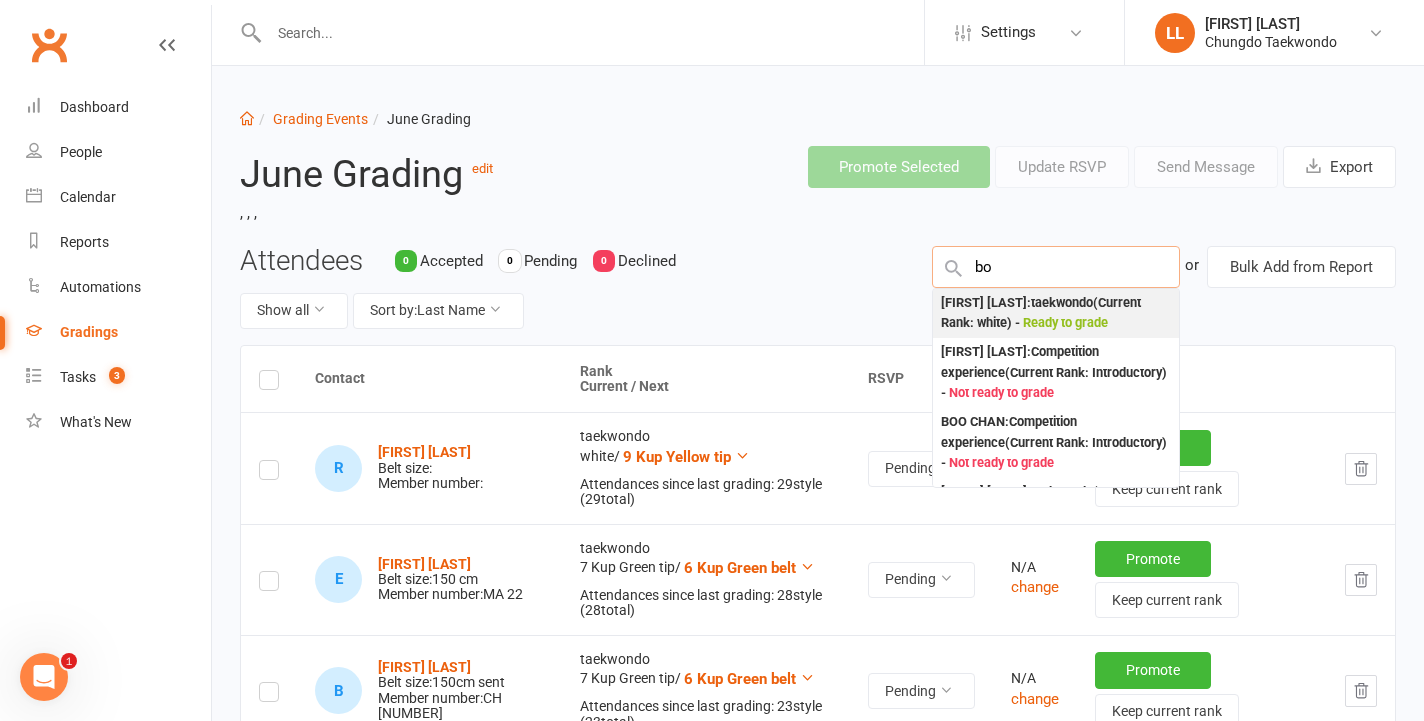 type on "b" 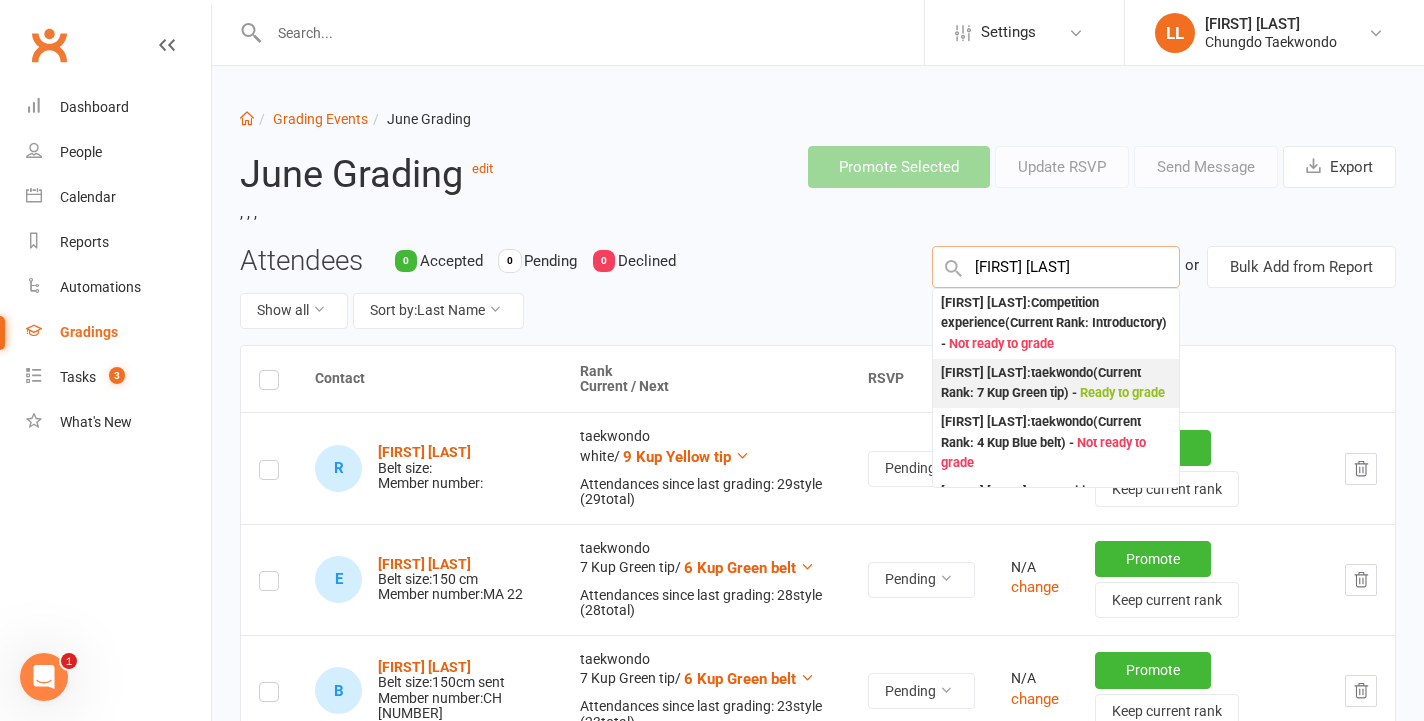 type on "[FIRST] [LAST]" 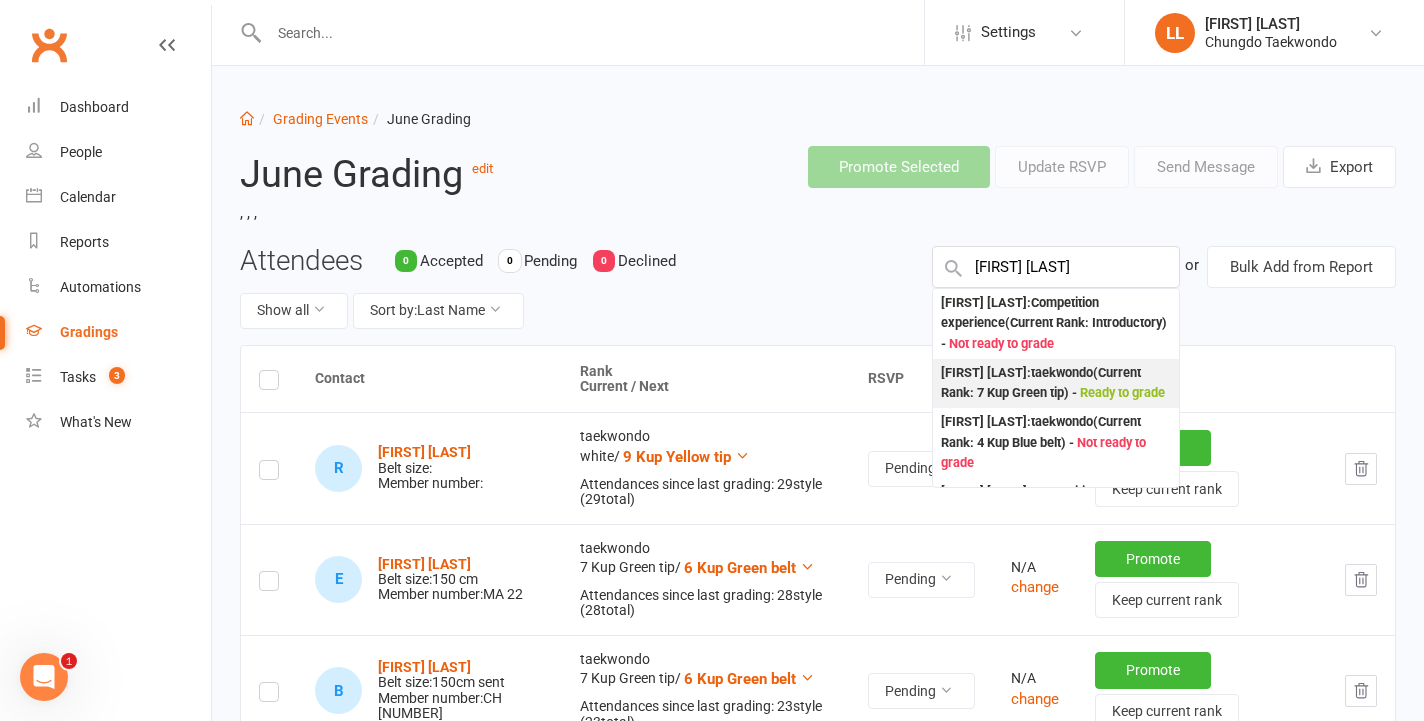 click on "Ready to grade" at bounding box center (1122, 392) 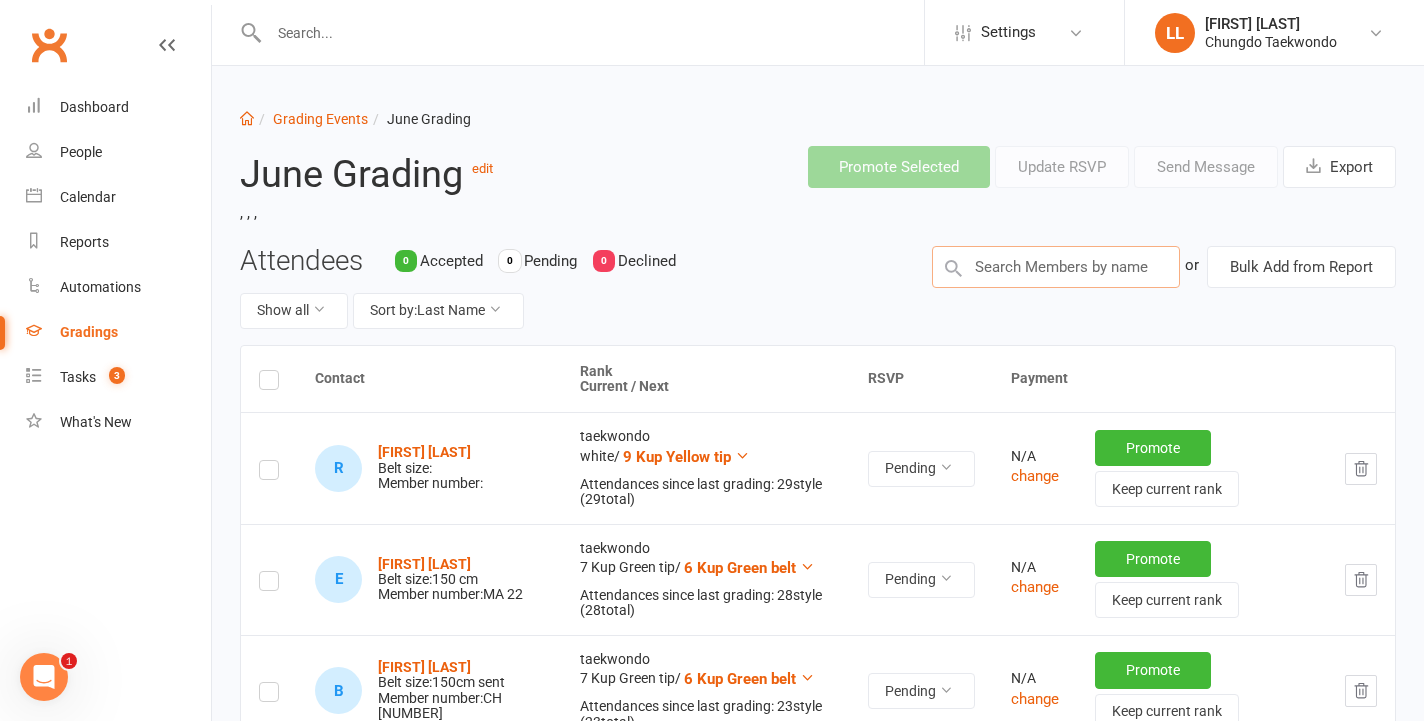 click at bounding box center (1056, 267) 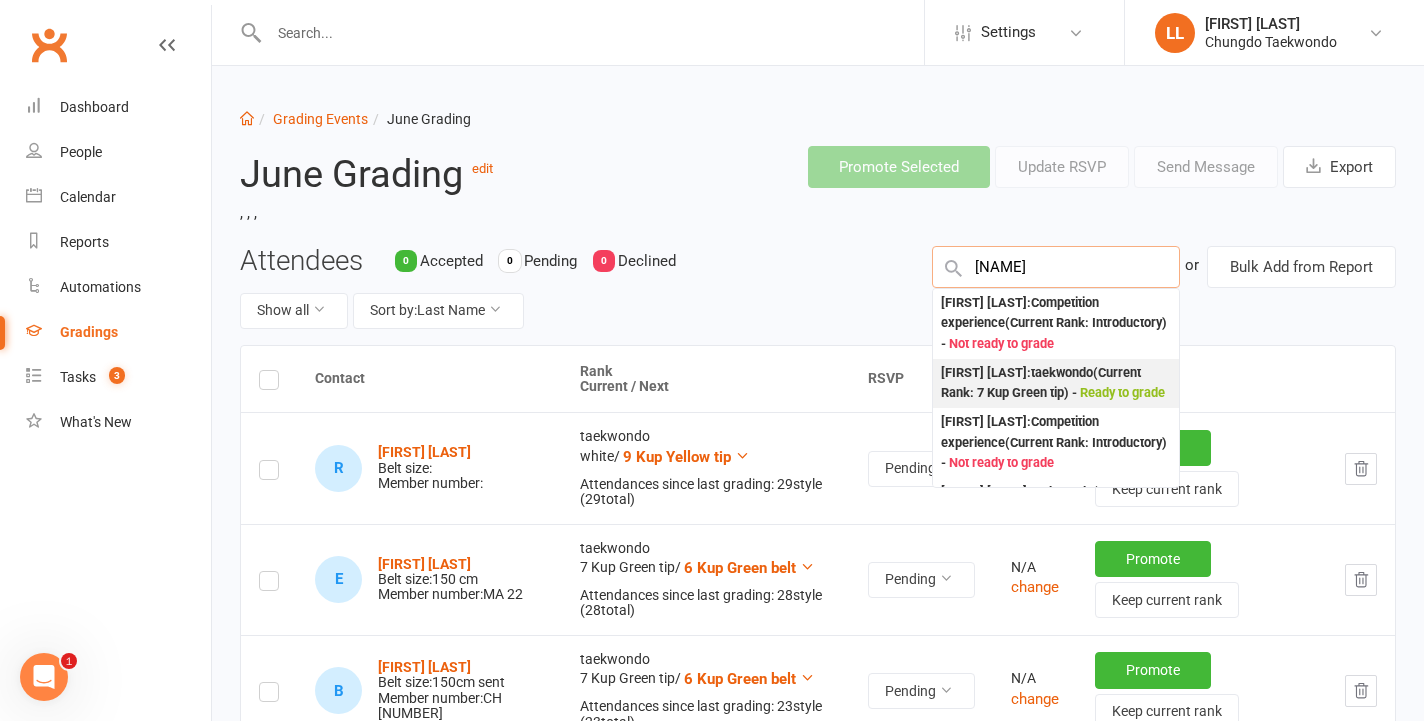 type on "[NAME]" 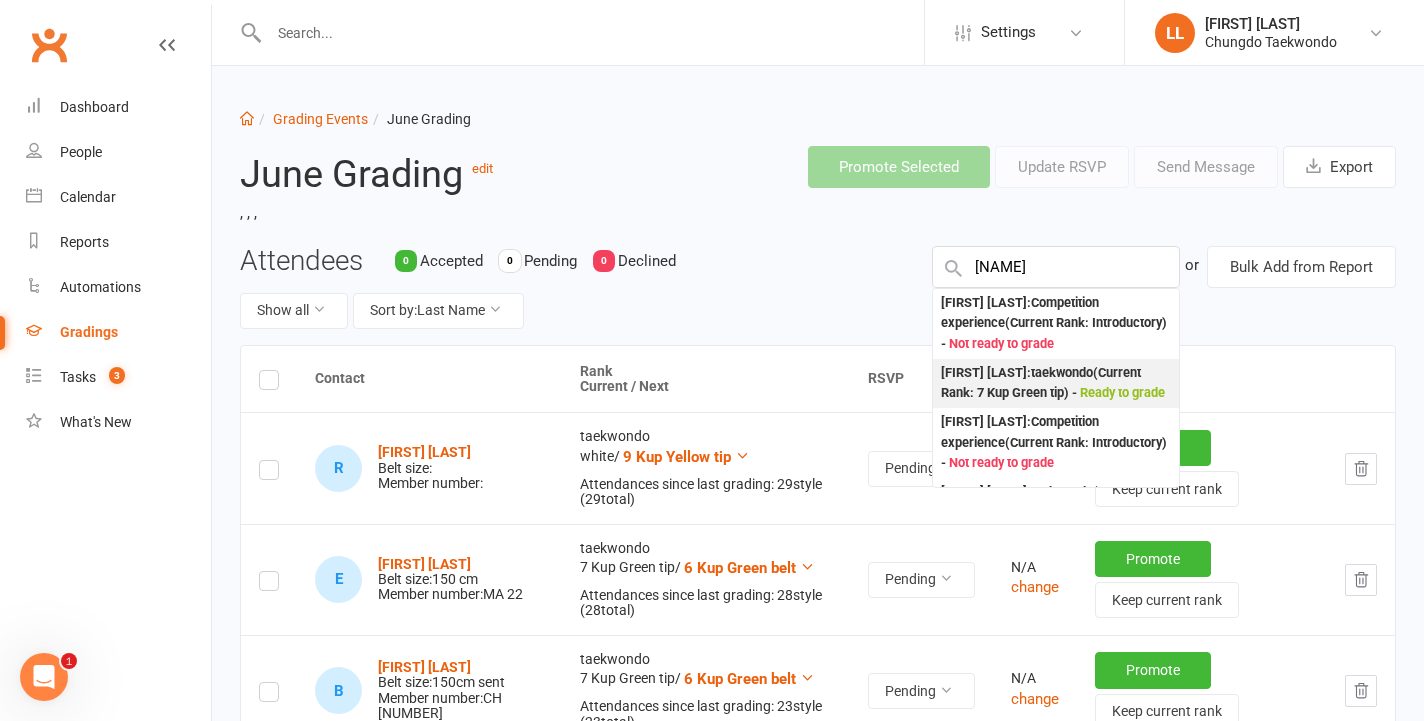 click on "[FIRST] [LAST] : taekwondo (Current Rank: 7 Kup Green tip ) - Ready to grade" at bounding box center [1056, 383] 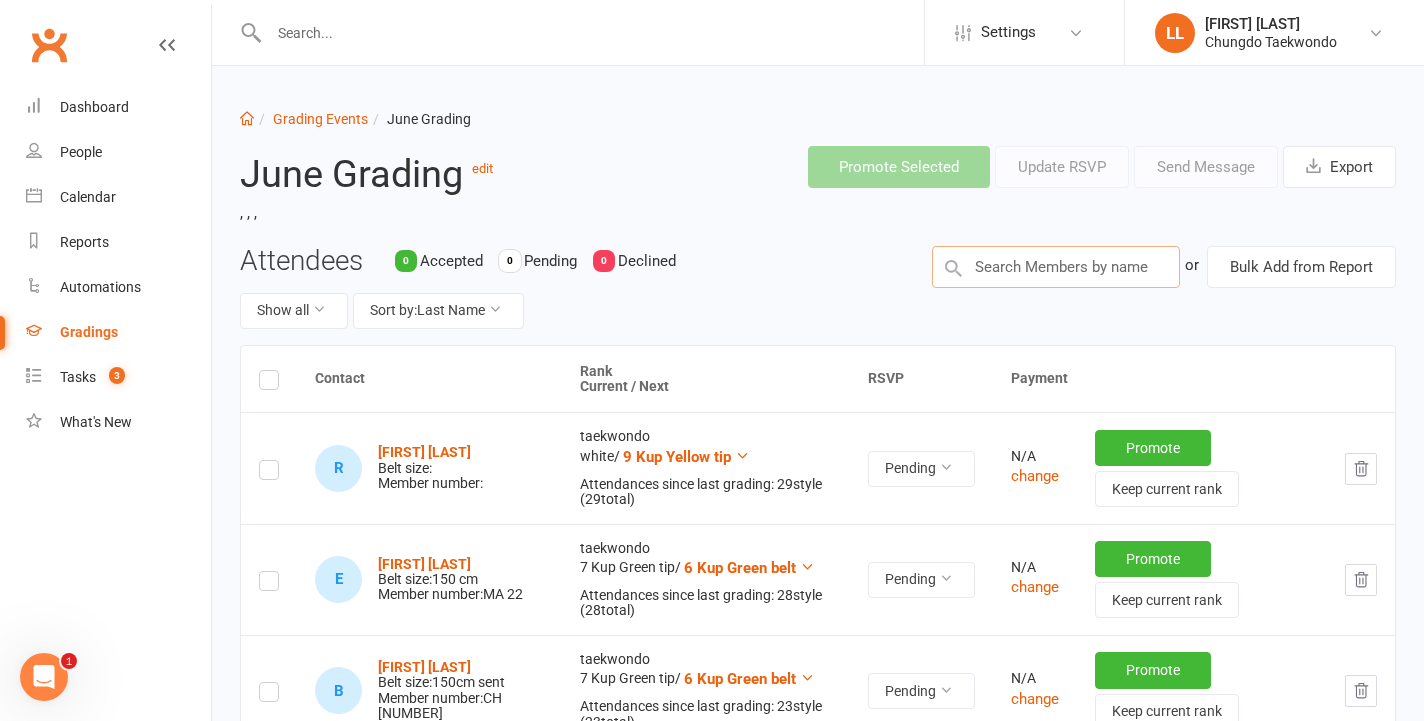 click at bounding box center [1056, 267] 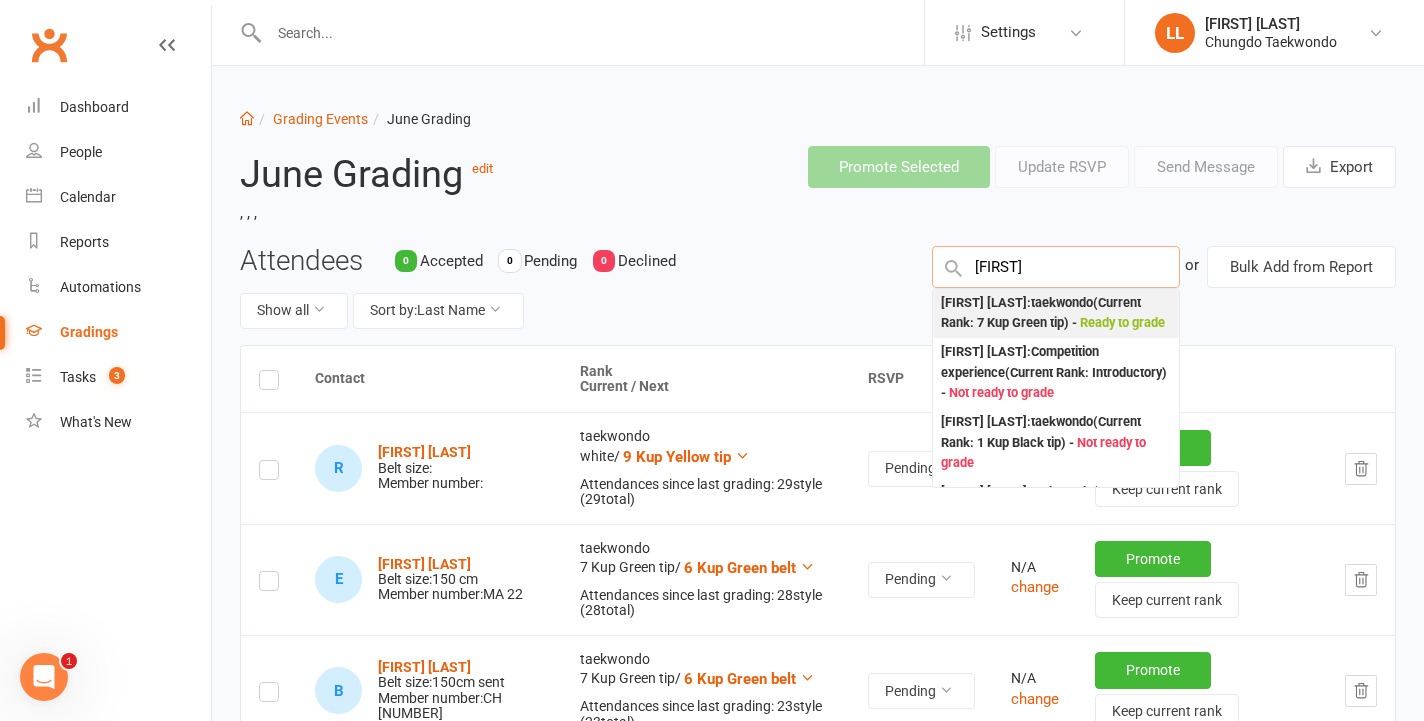 type on "[FIRST]" 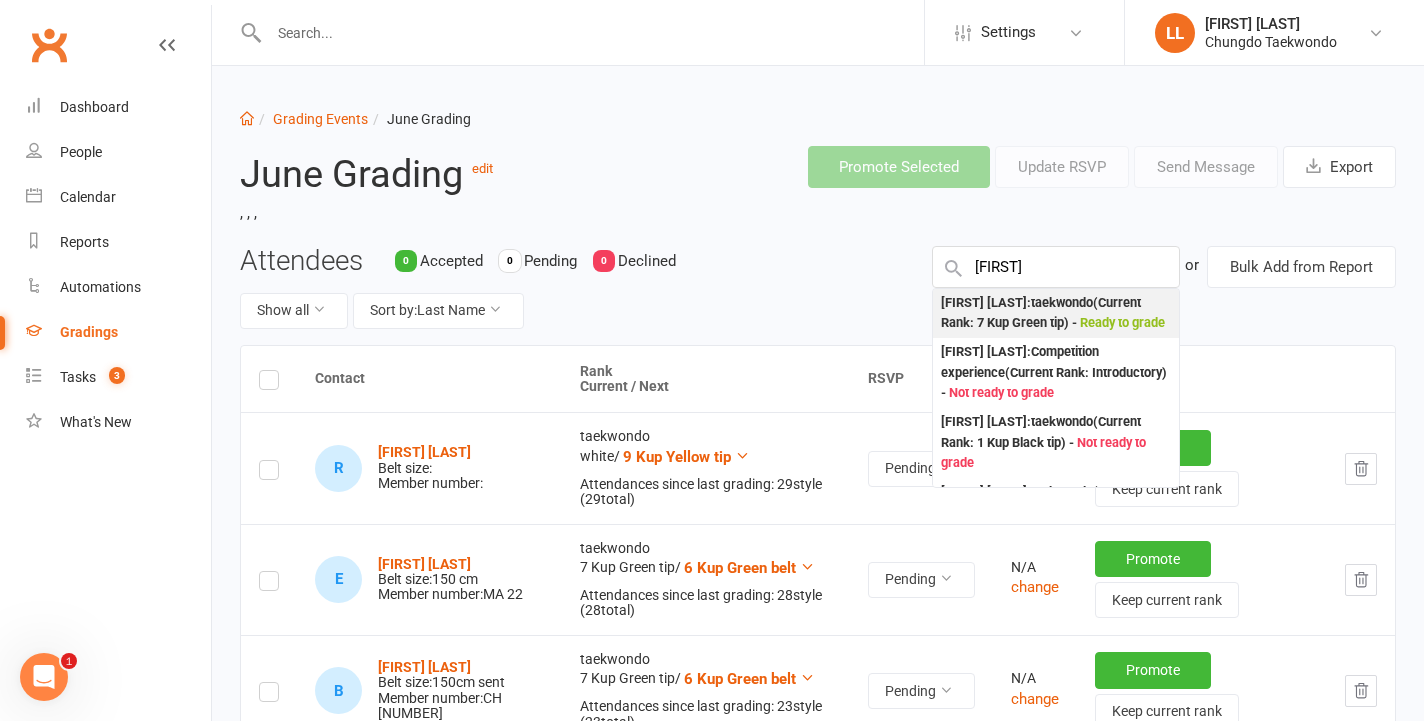 click on "Ready to grade" at bounding box center (1122, 322) 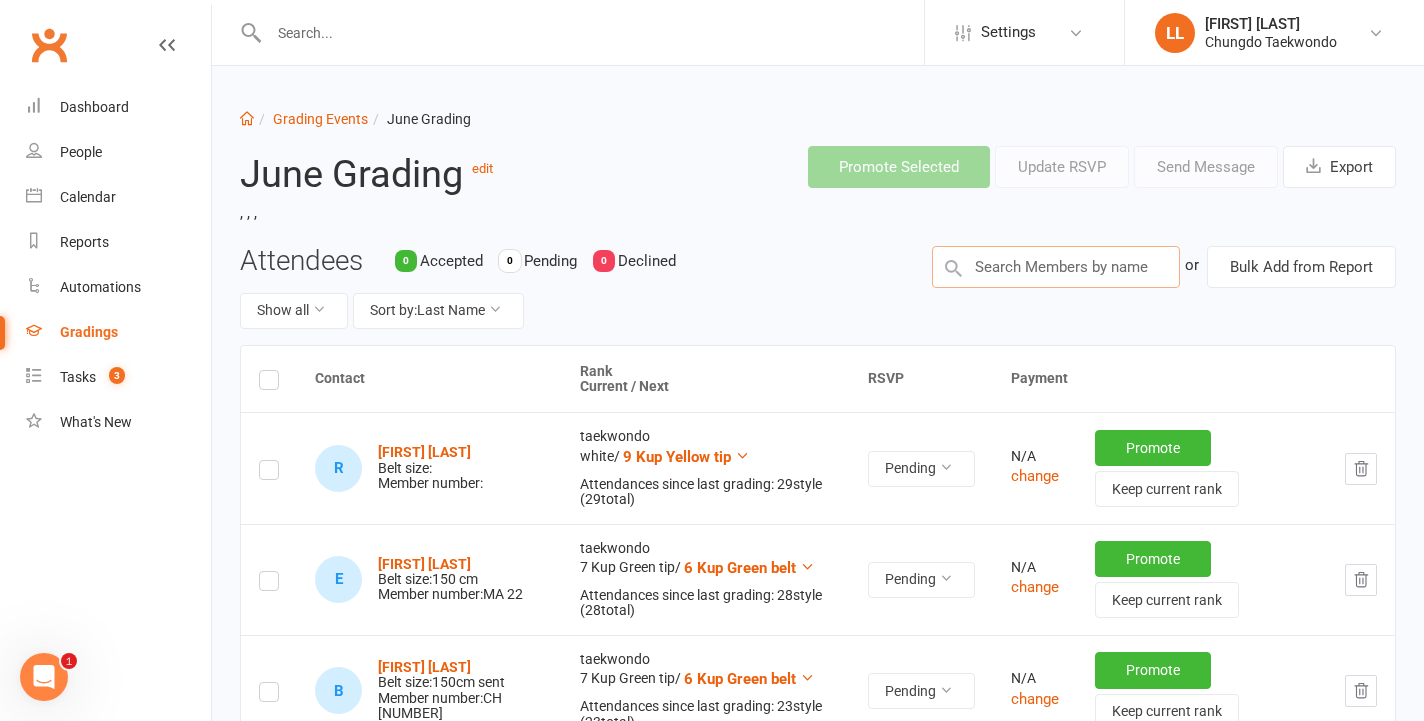 click at bounding box center [1056, 267] 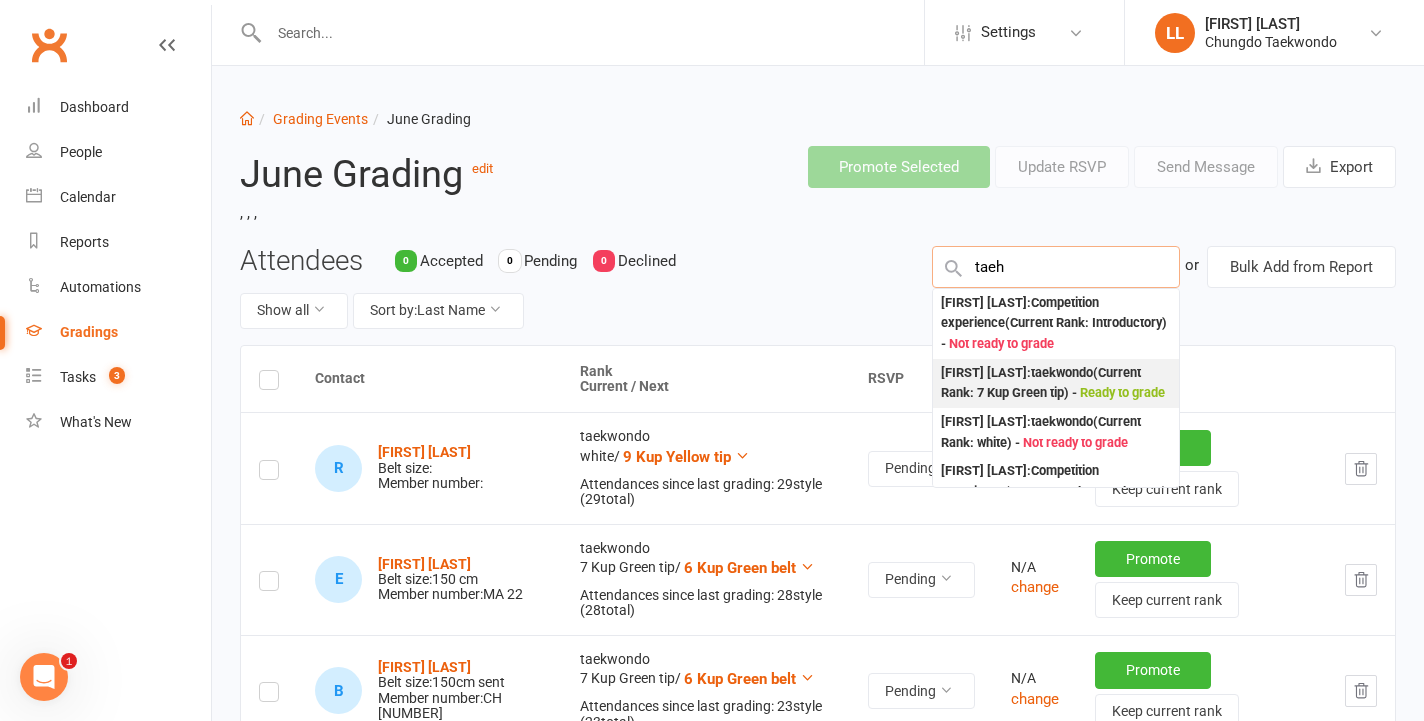 type on "taeh" 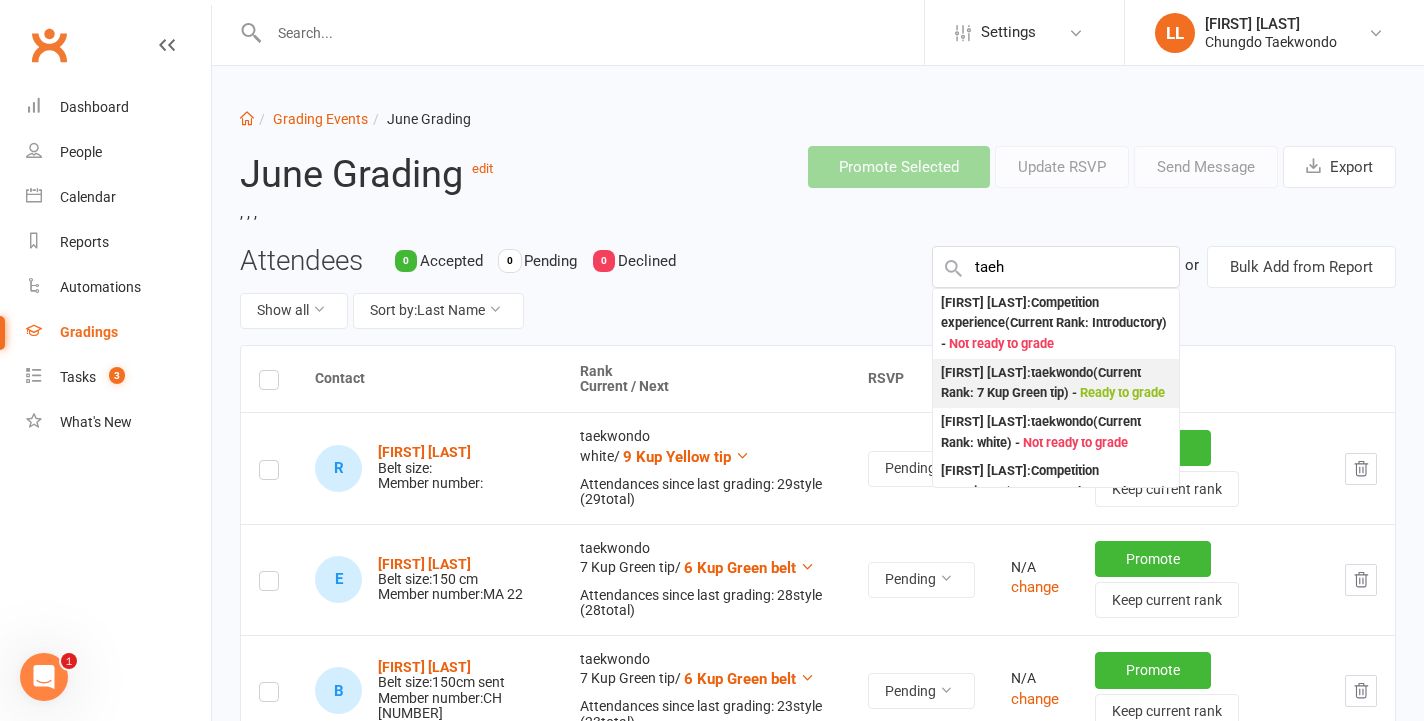 click on "Ready to grade" at bounding box center [1122, 392] 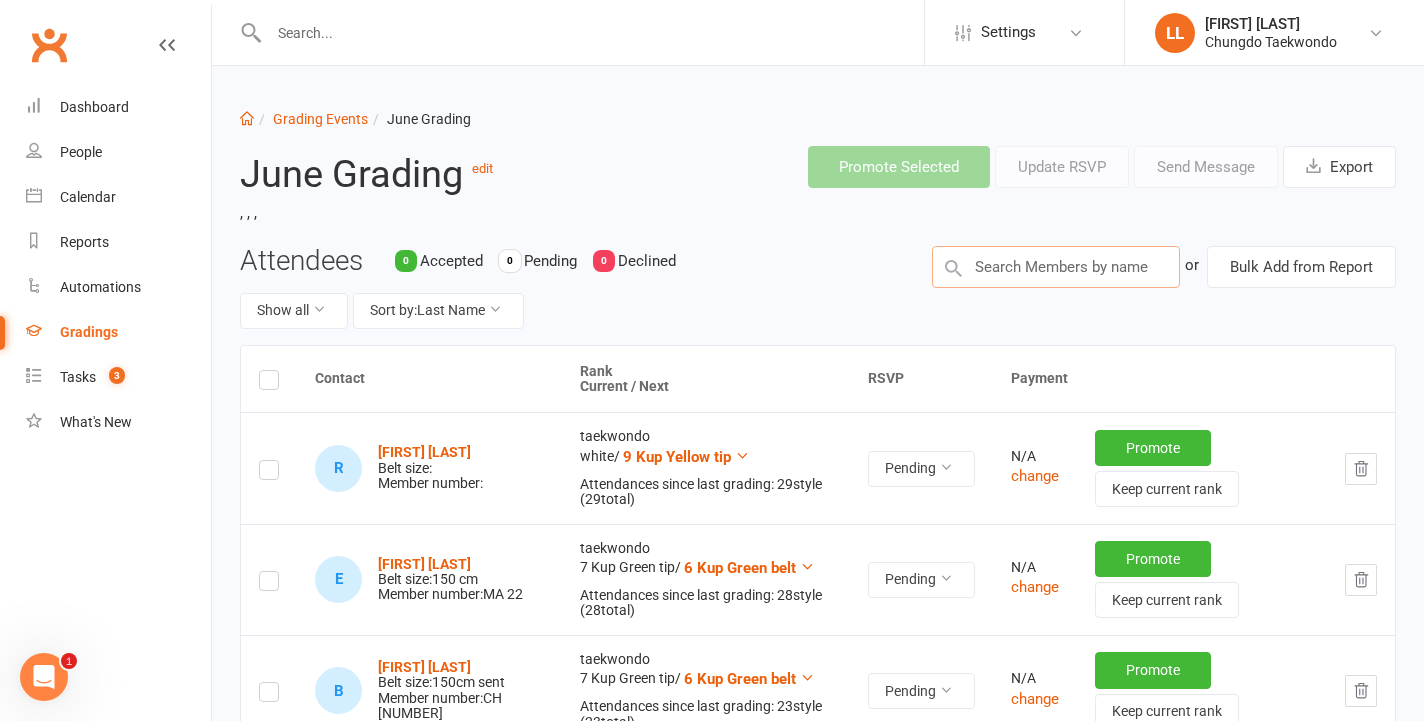click at bounding box center [1056, 267] 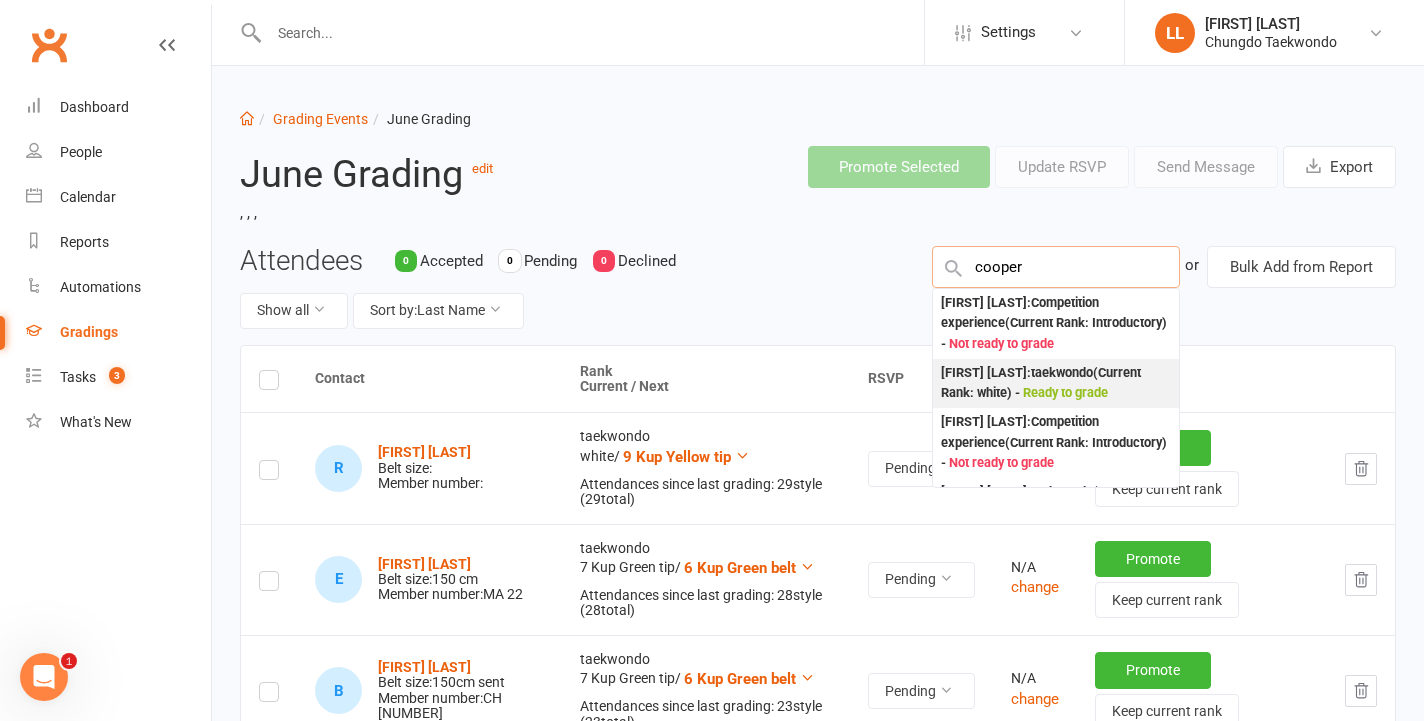 type on "cooper" 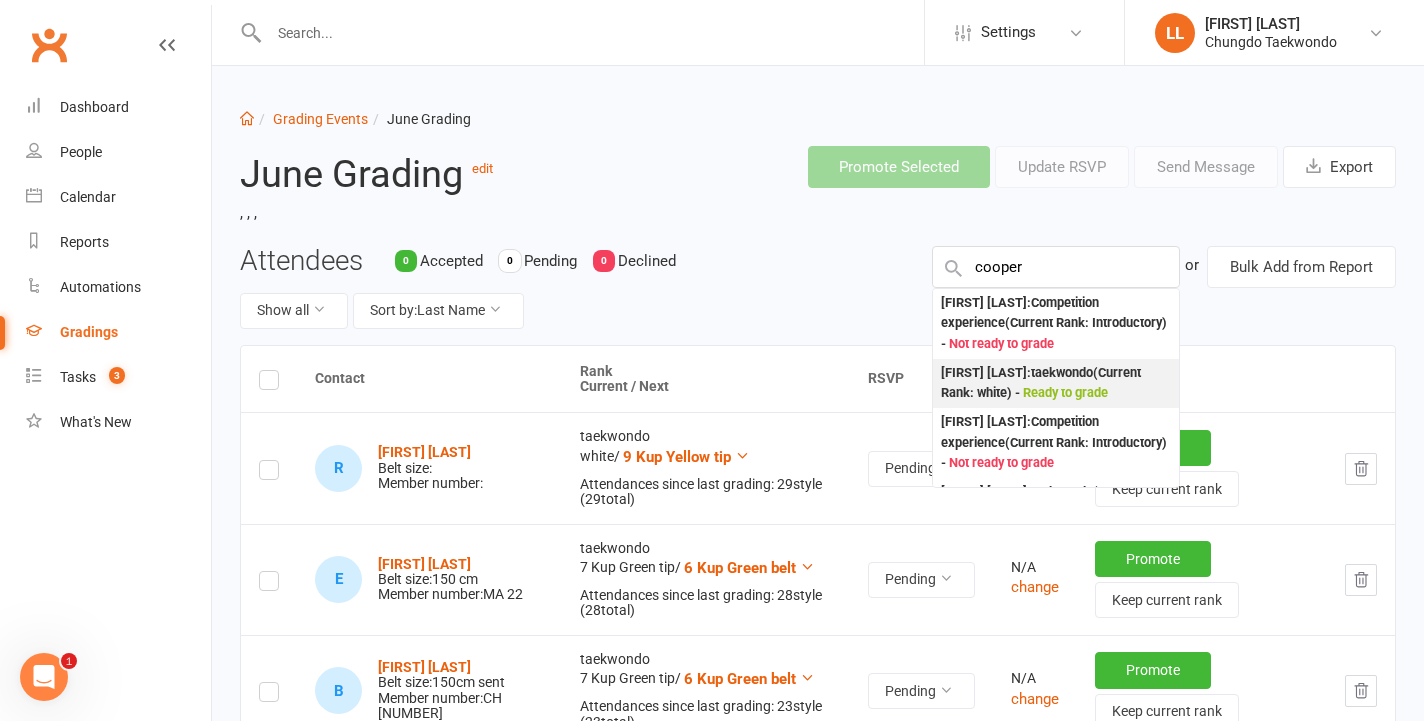 click on "Ready to grade" at bounding box center [1065, 392] 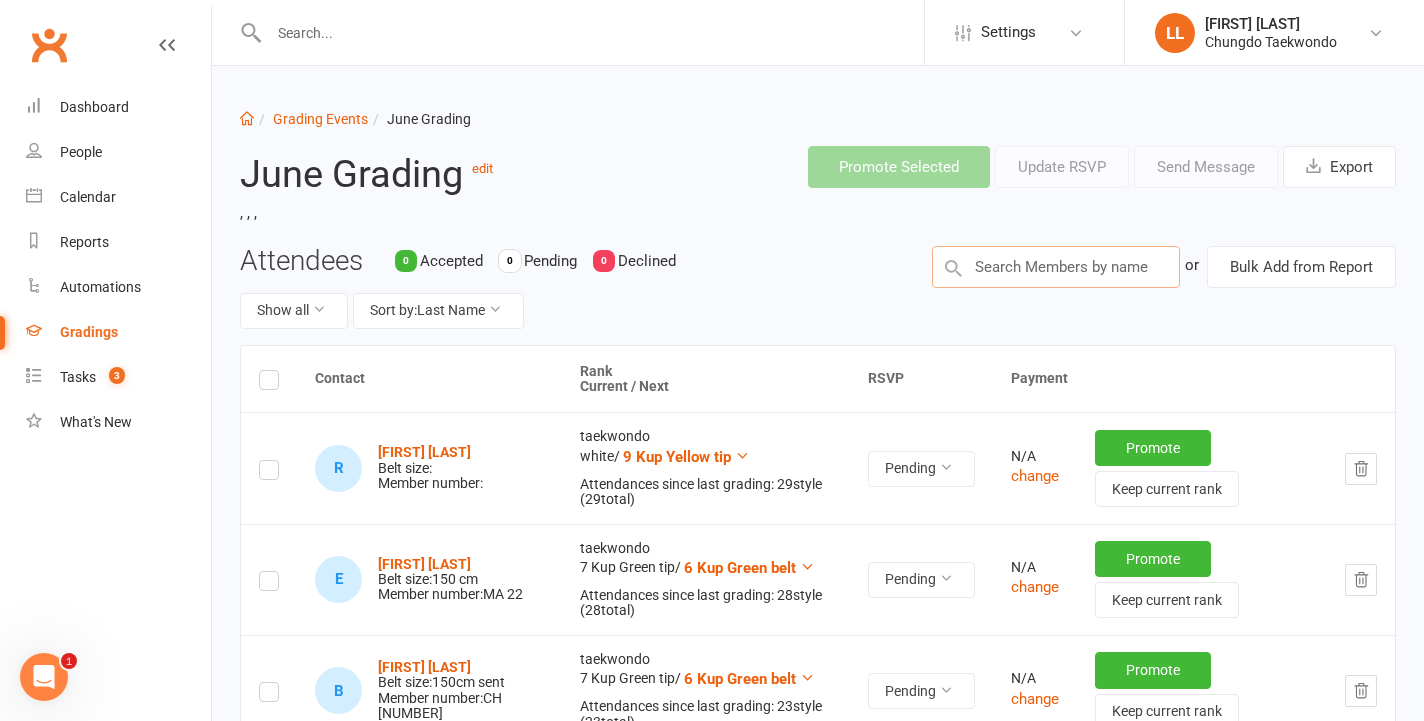 click at bounding box center (1056, 267) 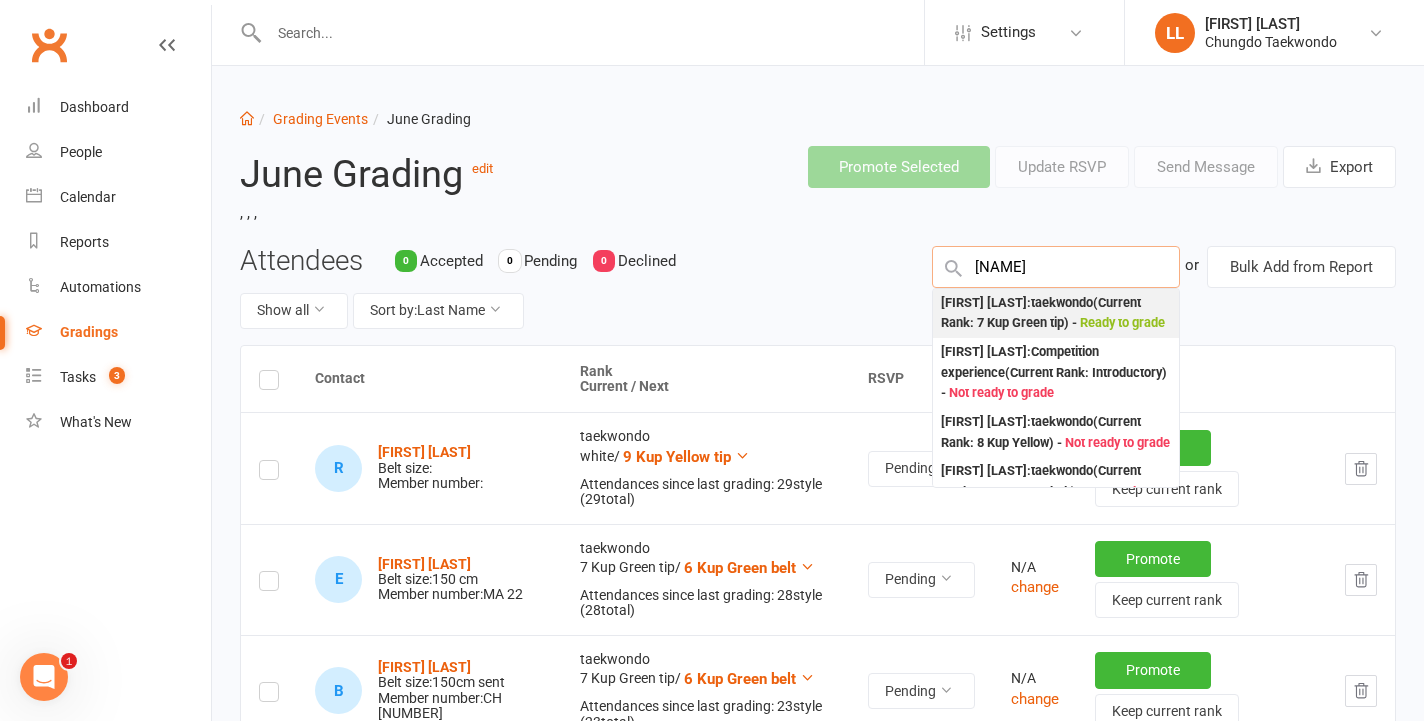 type on "[NAME]" 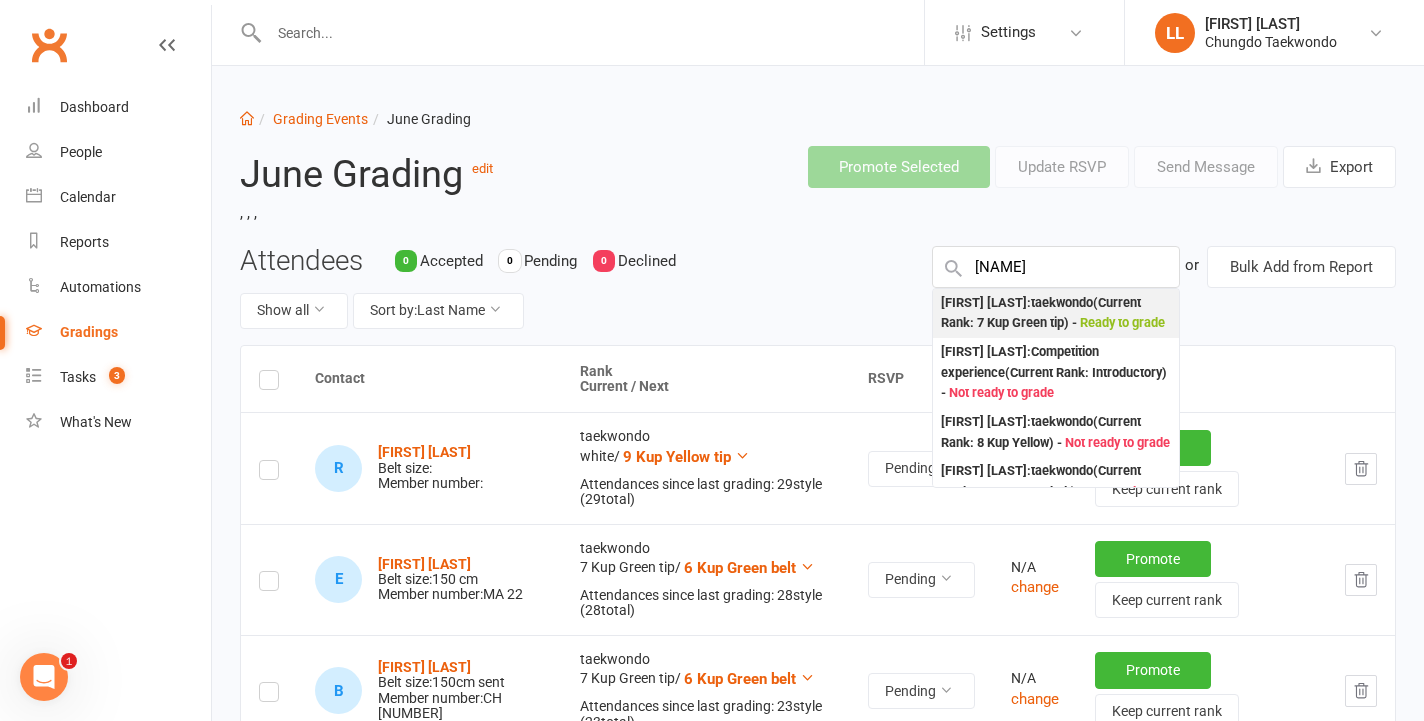 click on "Ready to grade" at bounding box center [1122, 322] 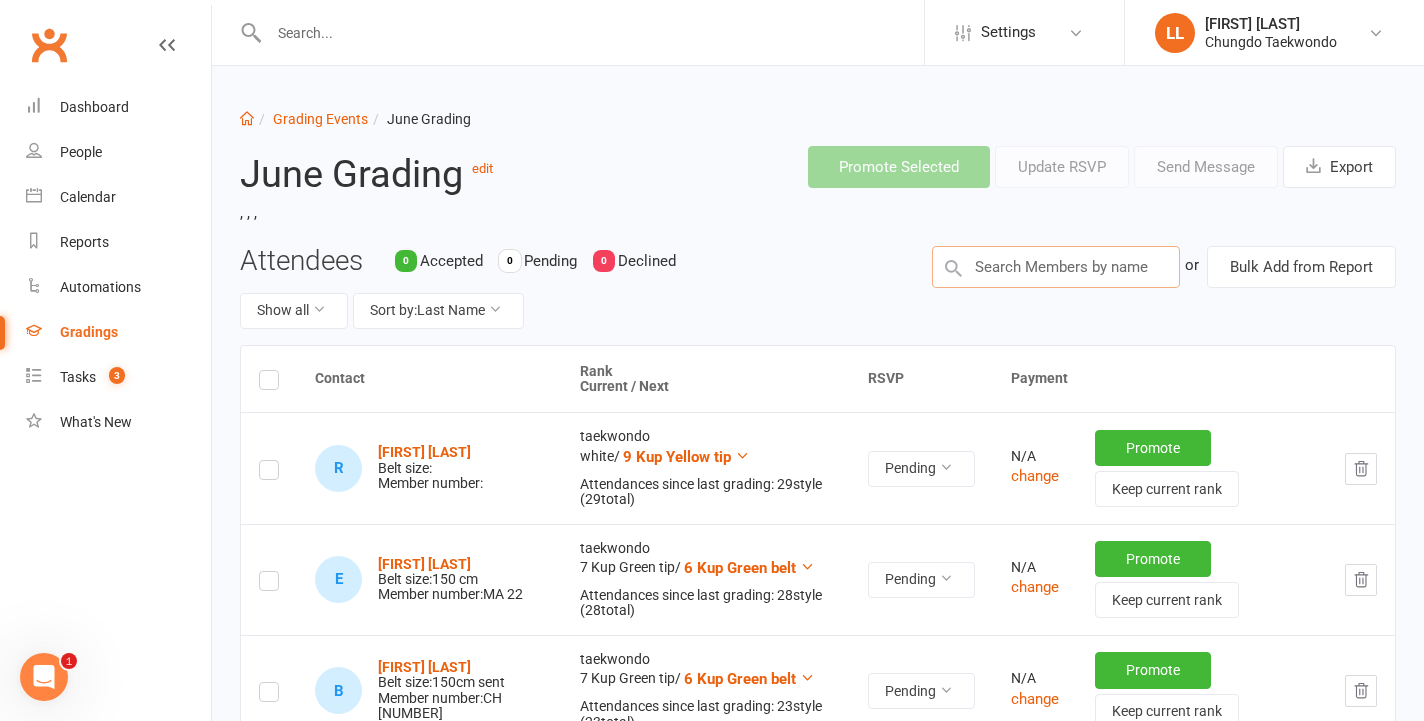 click at bounding box center (1056, 267) 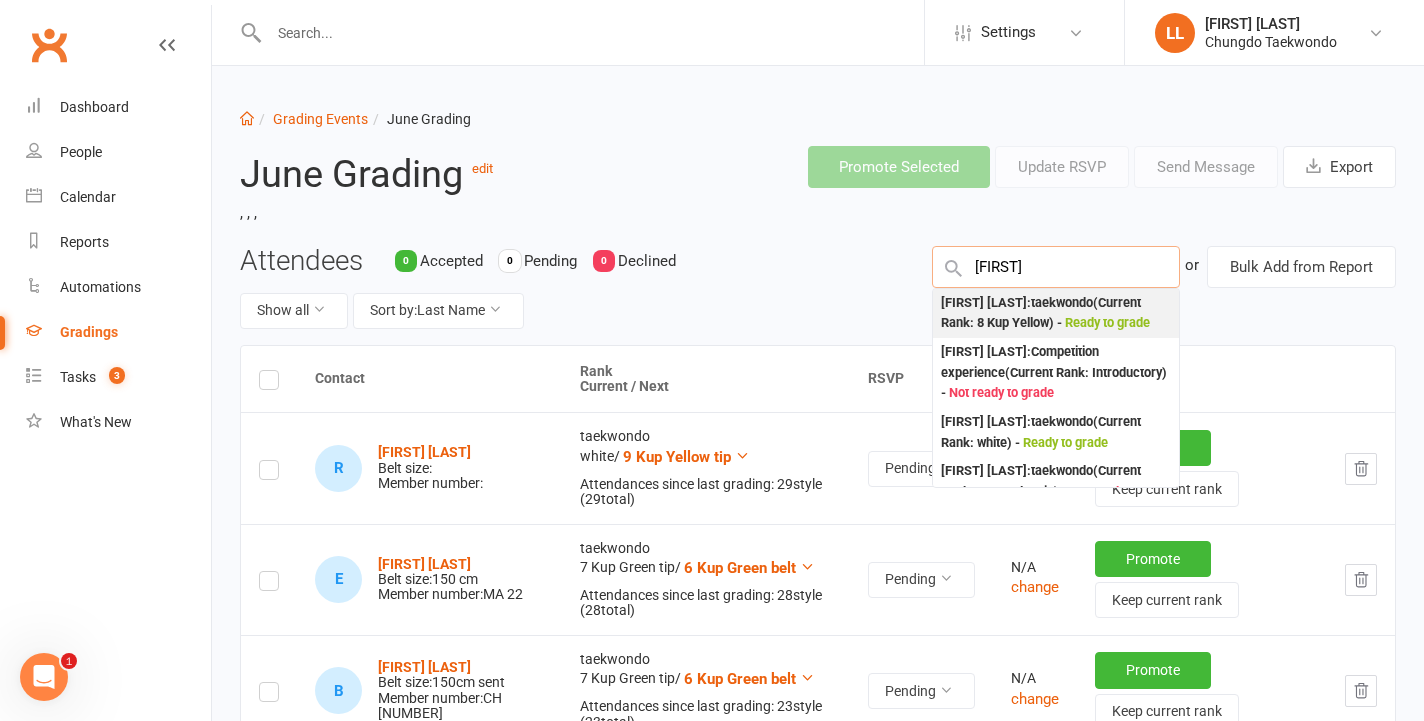 type on "[FIRST]" 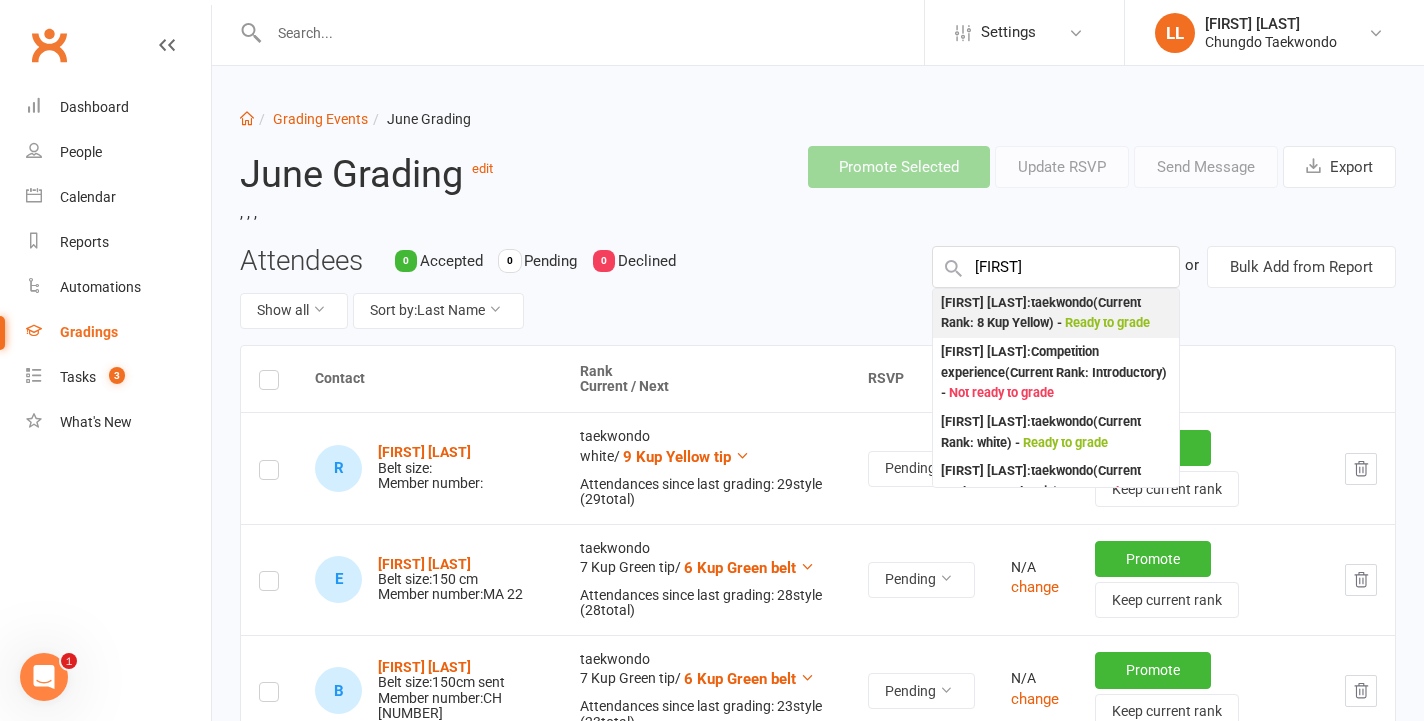 click on "[FIRST] [LAST] : taekwondo (Current Rank: 8 Kup Yellow ) - Ready to grade" at bounding box center [1056, 313] 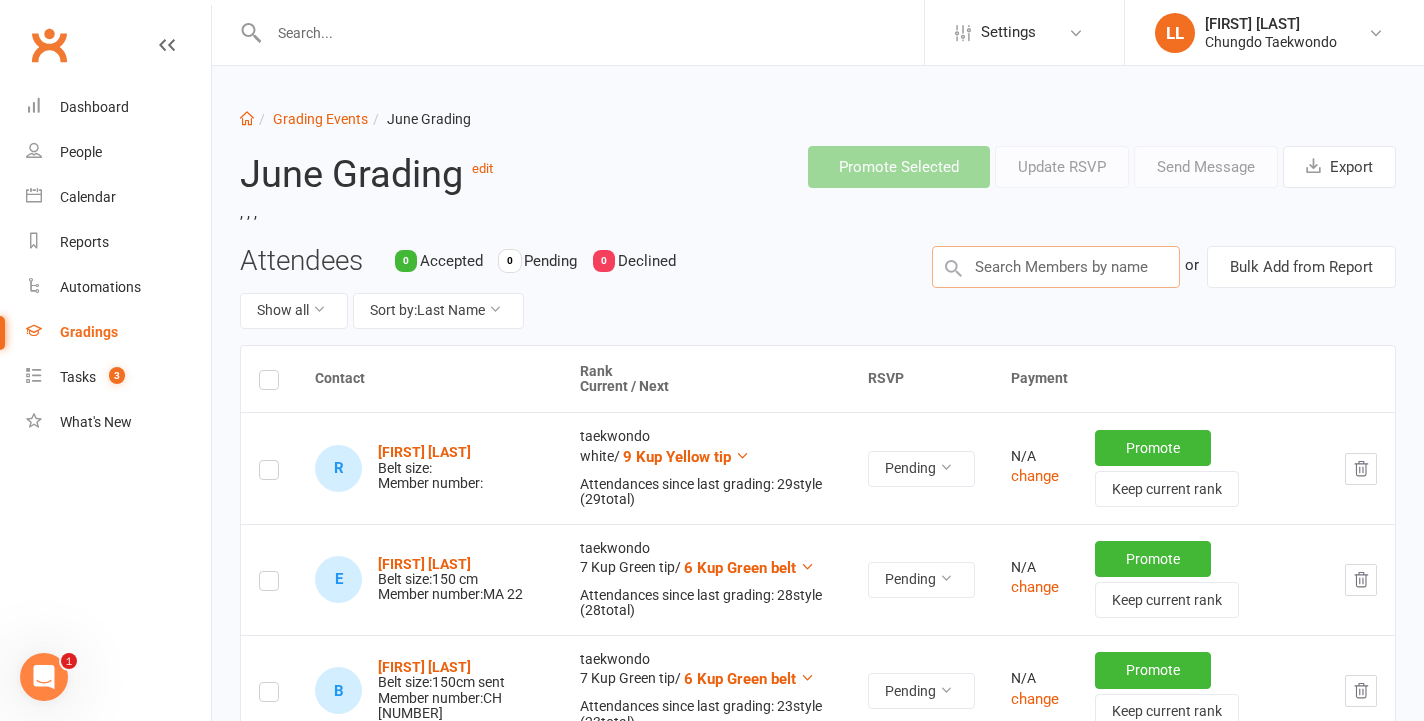 click at bounding box center [1056, 267] 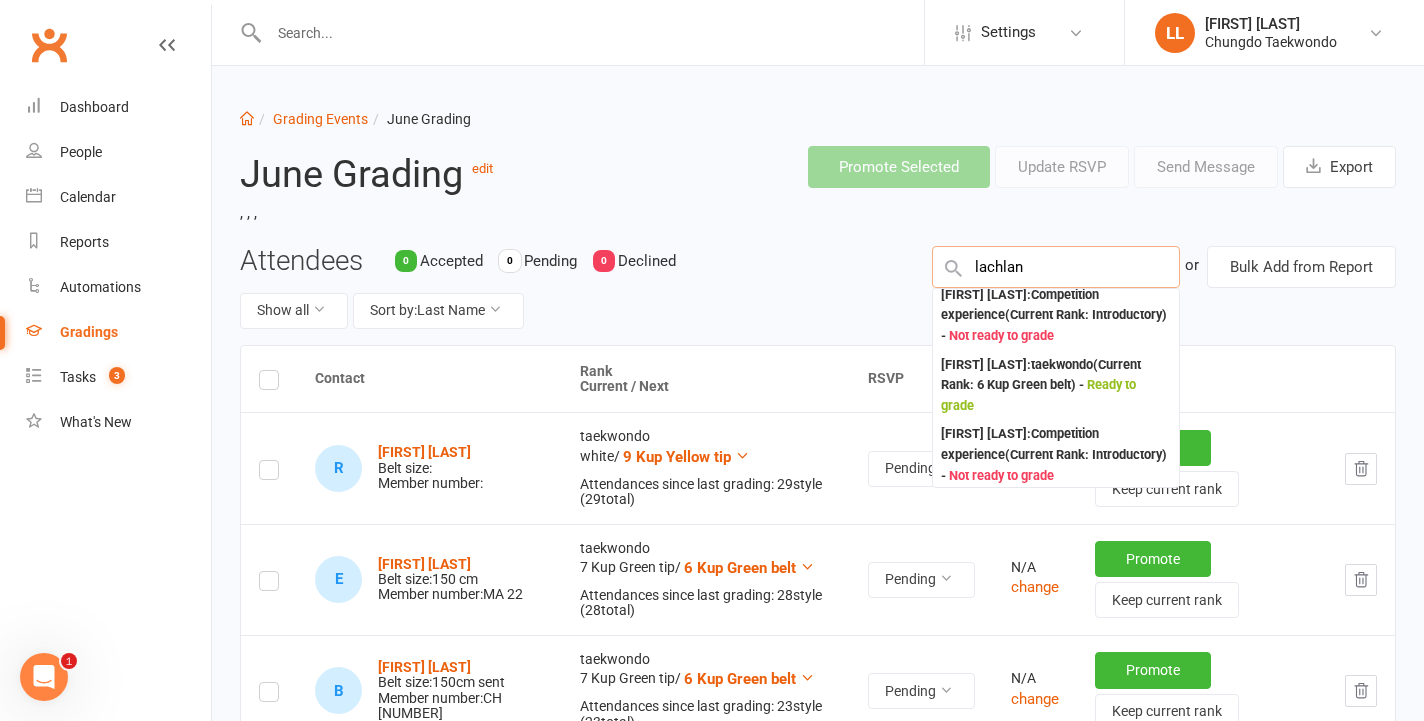 scroll, scrollTop: 229, scrollLeft: 0, axis: vertical 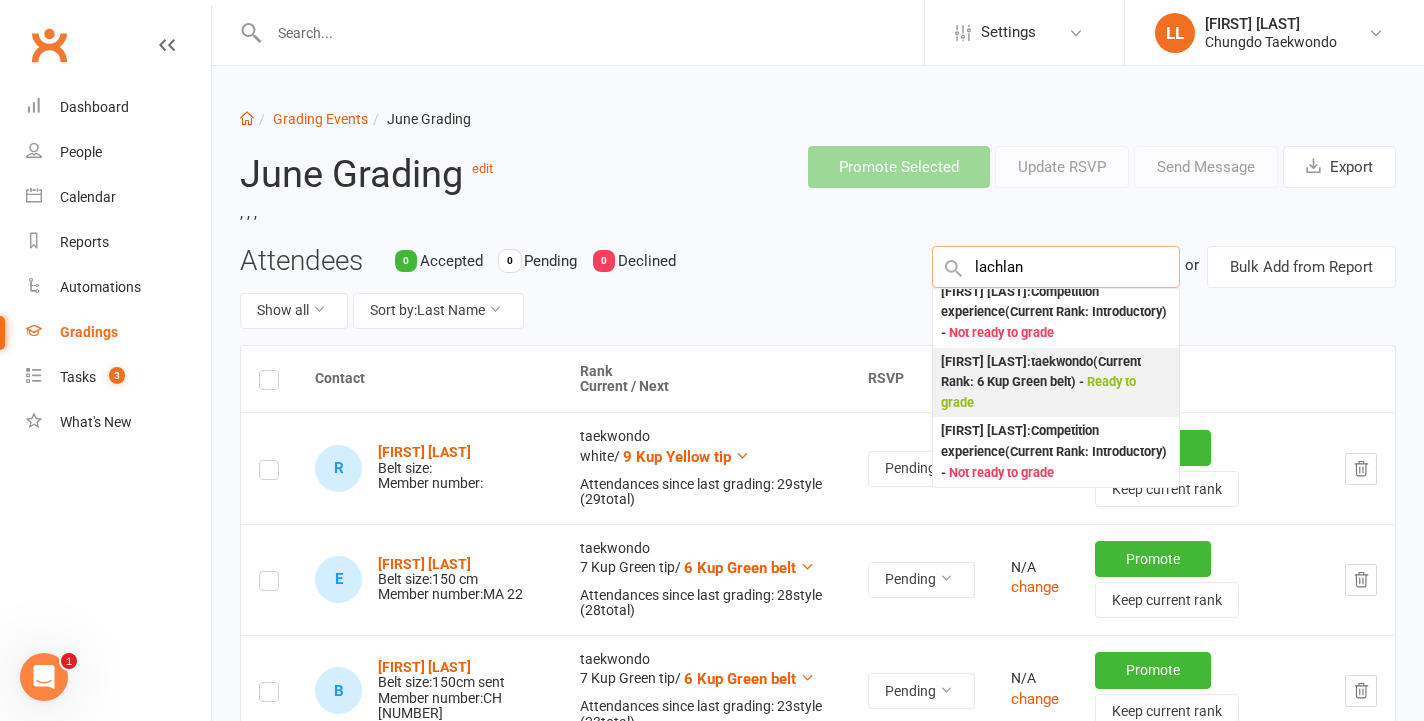 type on "lachlan" 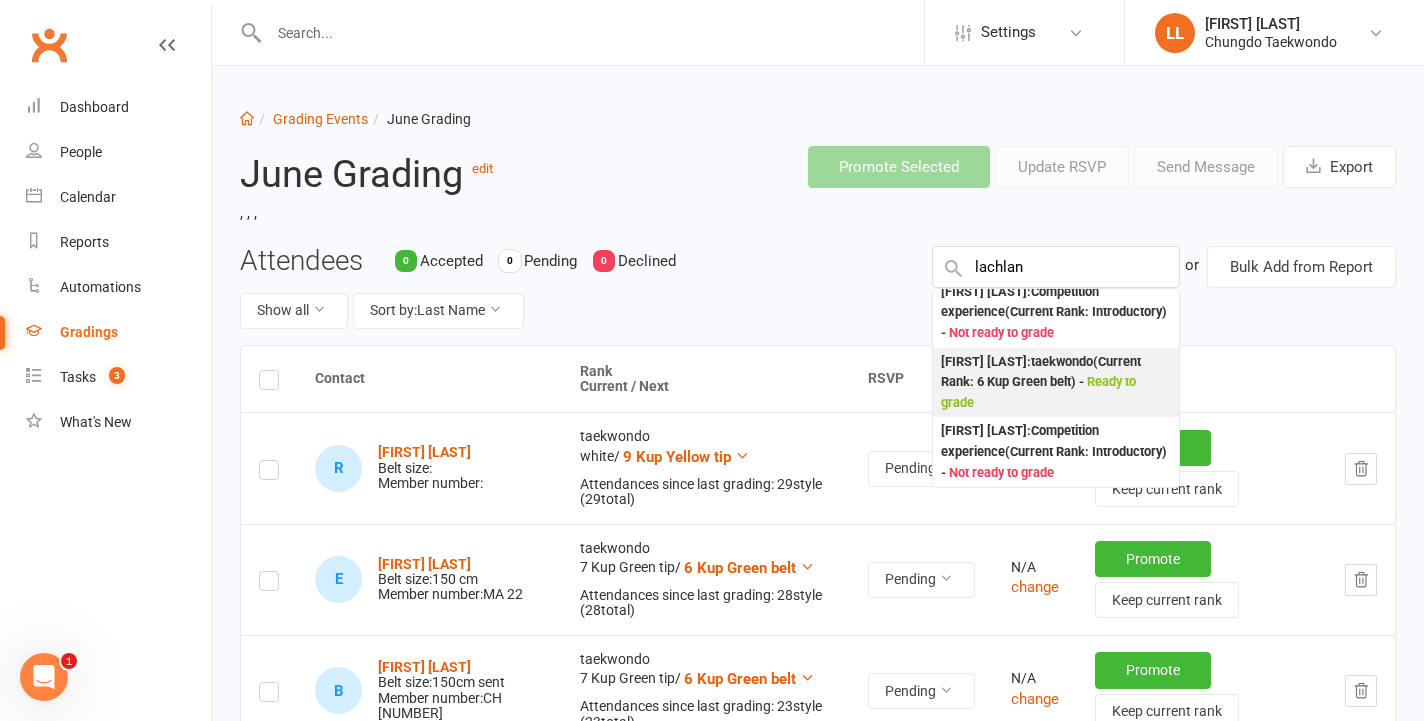 click on "[FIRST] [LAST] : taekwondo (Current Rank: 6 Kup Green belt ) - Ready to grade" at bounding box center (1056, 383) 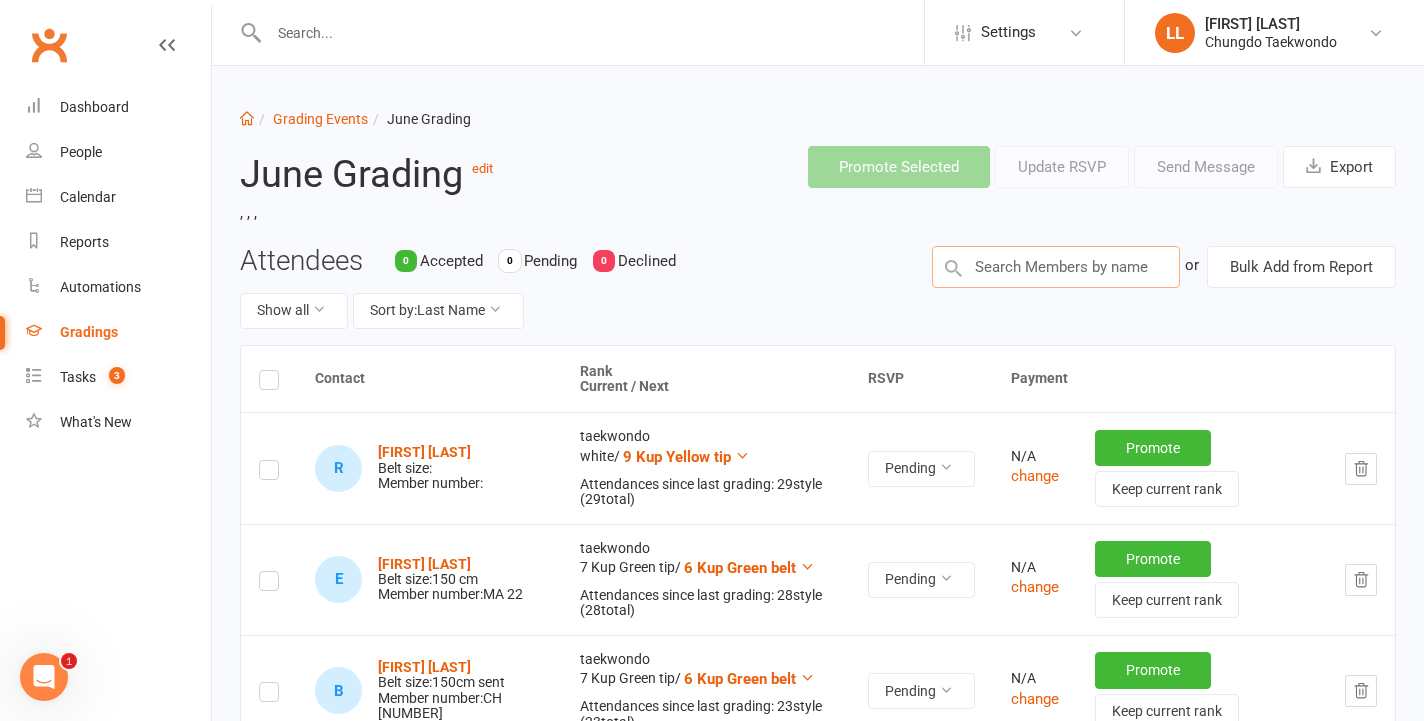 click at bounding box center [1056, 267] 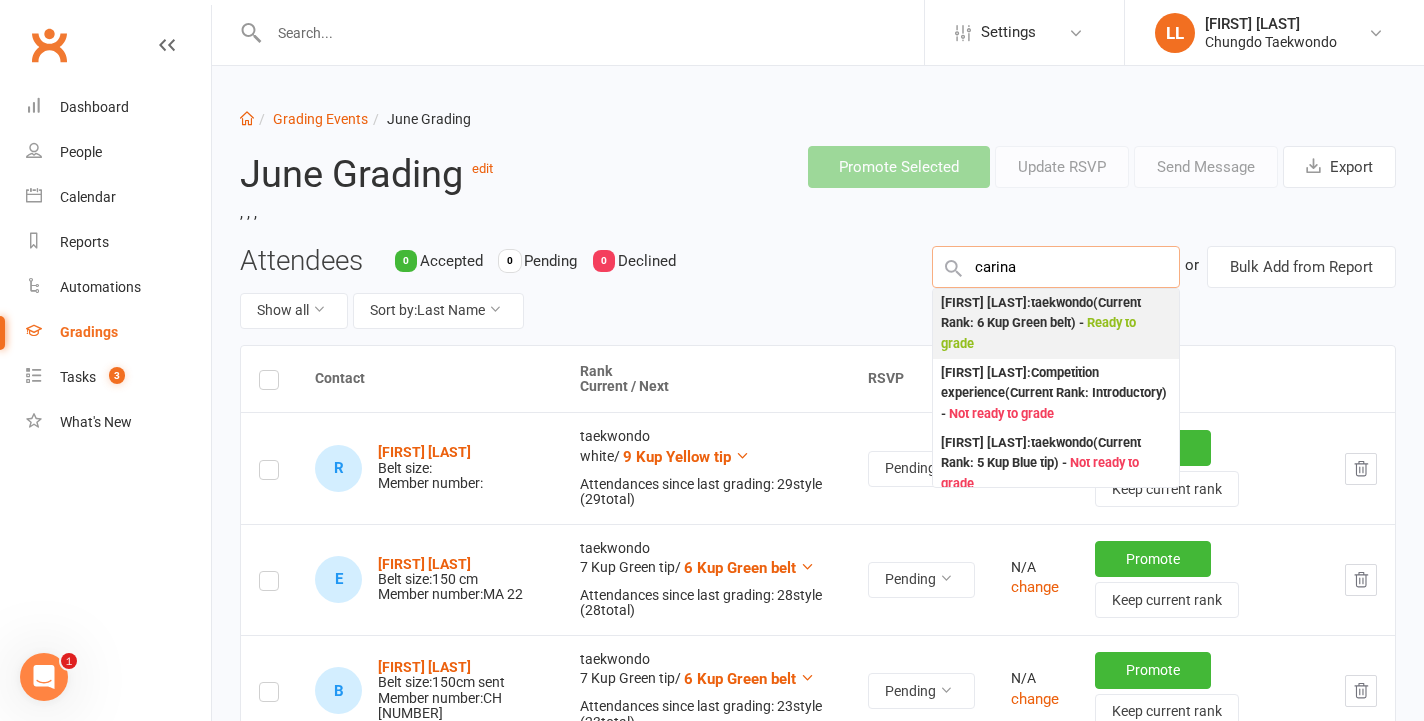 type 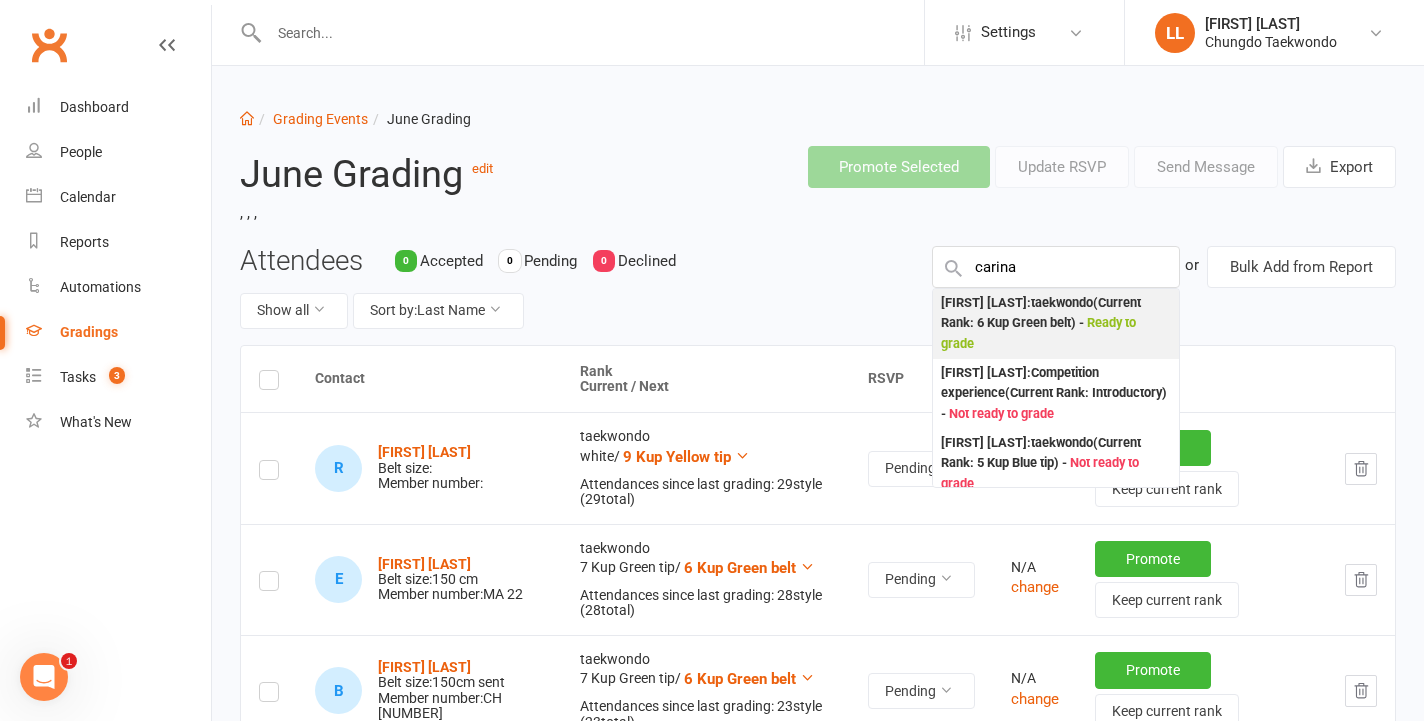 click on "[FIRST] [LAST] : taekwondo (Current Rank: 6 Kup Green belt ) - Ready to grade" at bounding box center (1056, 324) 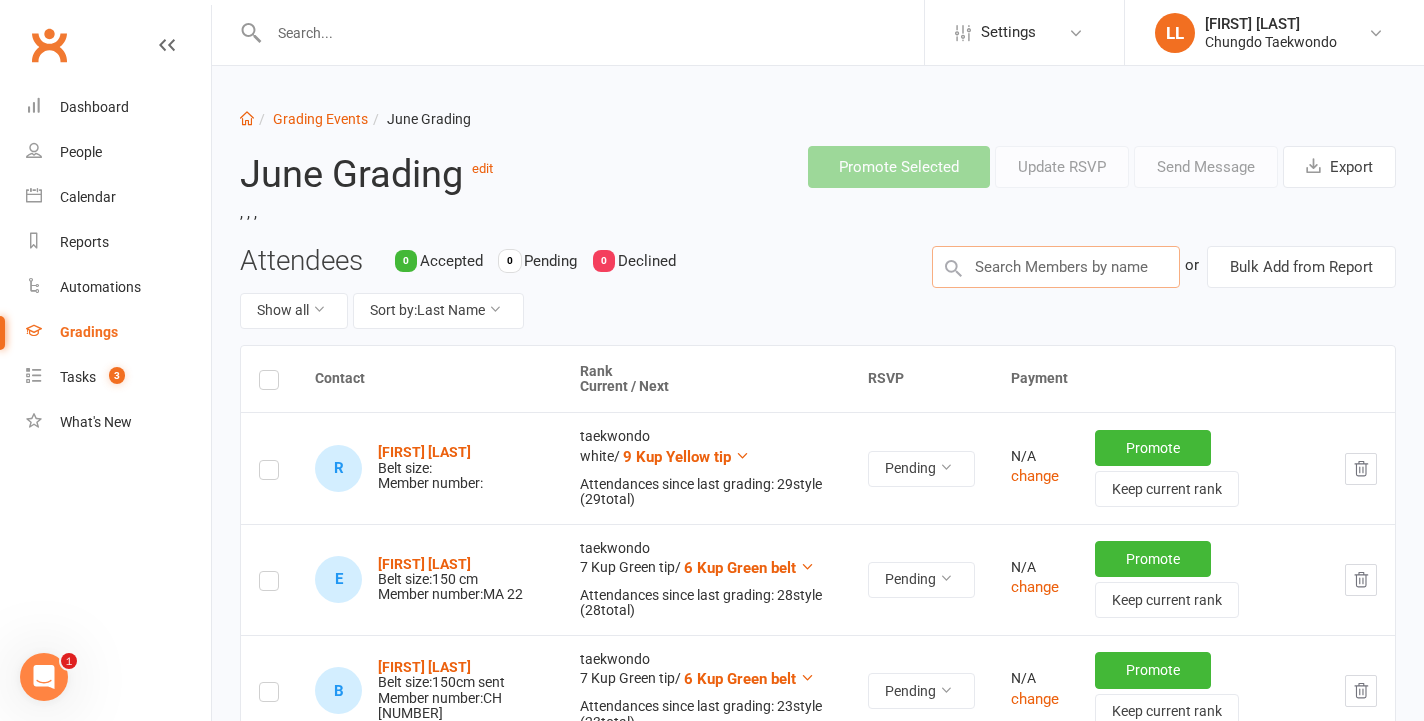 click at bounding box center [1056, 267] 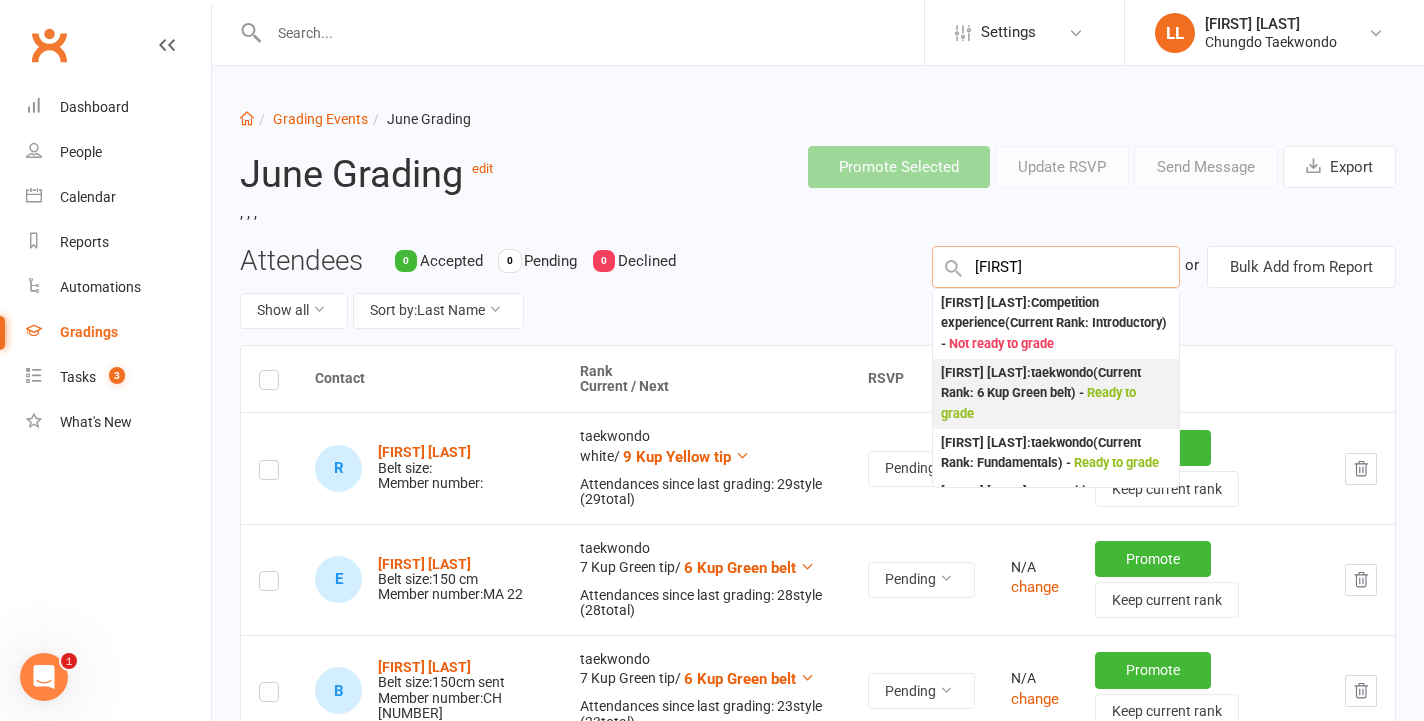 type on "[FIRST]" 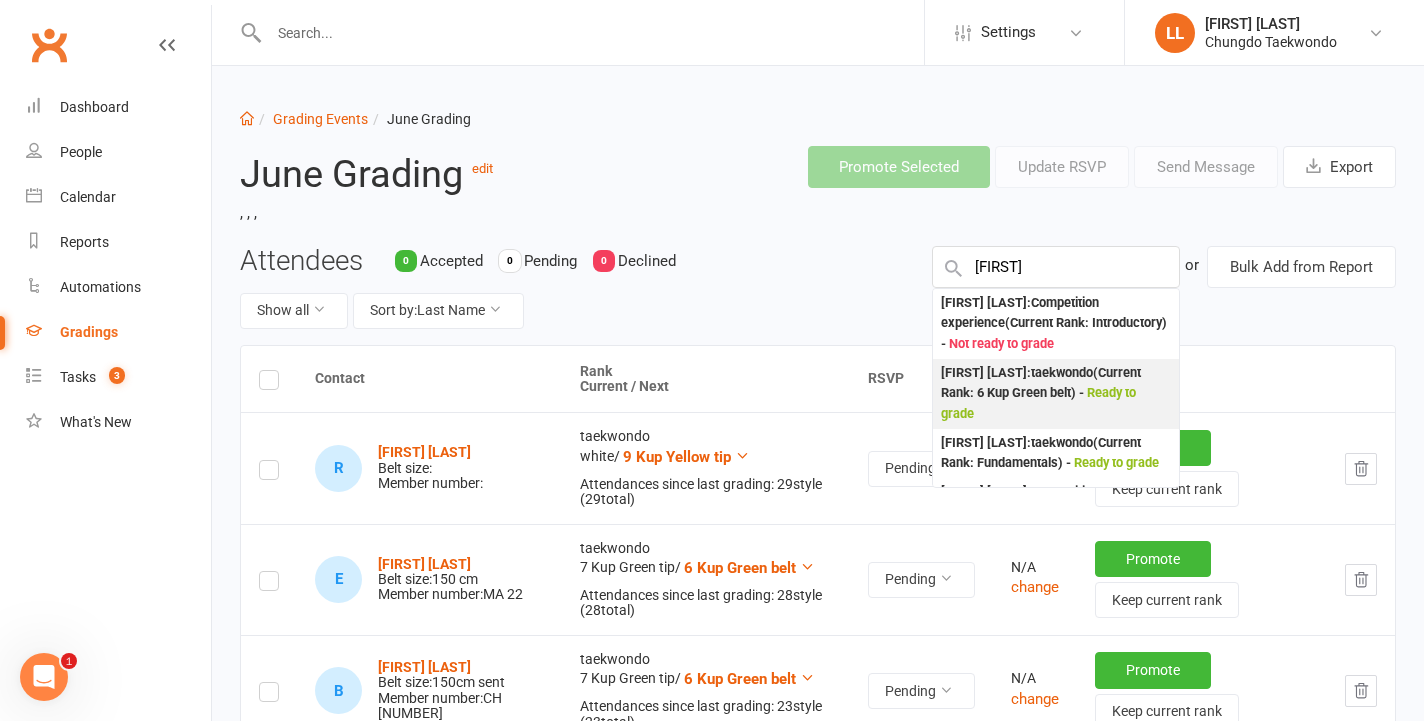 click on ": taekwondo (Current Rank: 6 Kup Green belt ) - Ready to grade" at bounding box center (1056, 394) 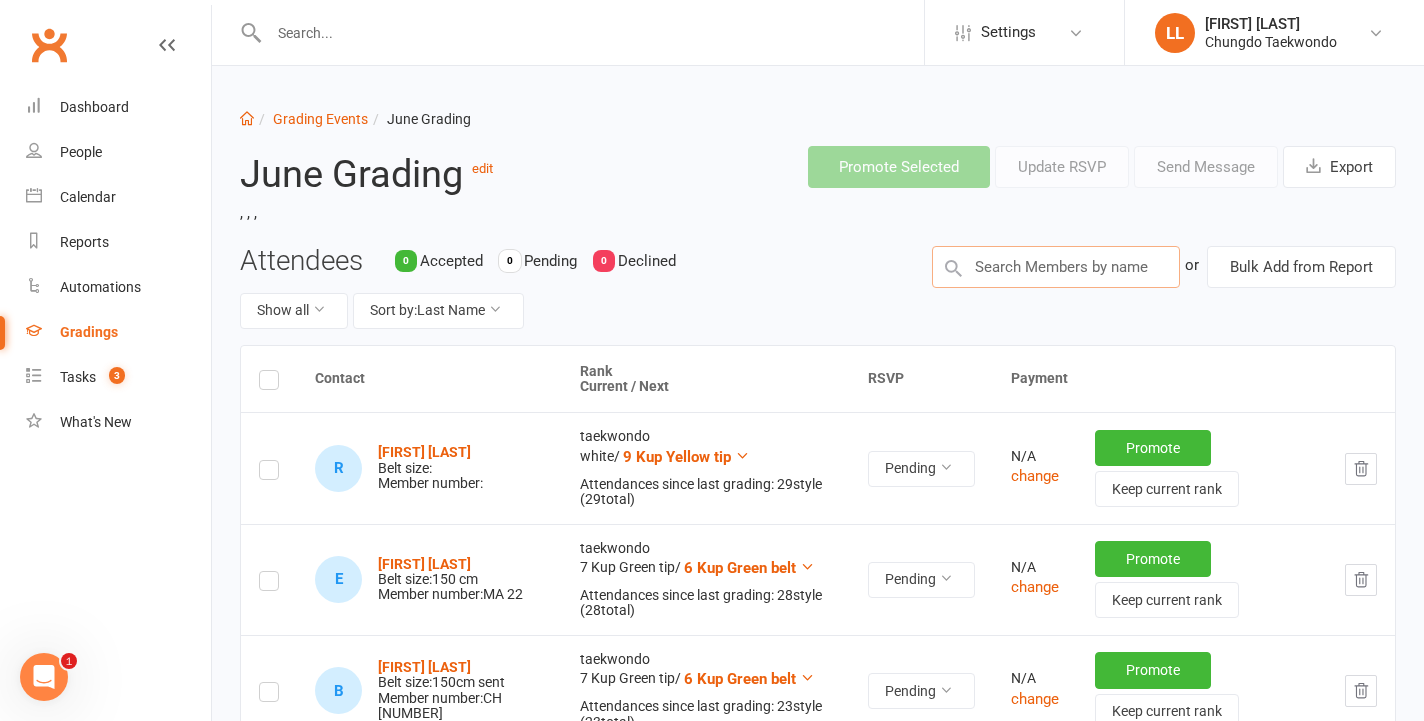 click at bounding box center [1056, 267] 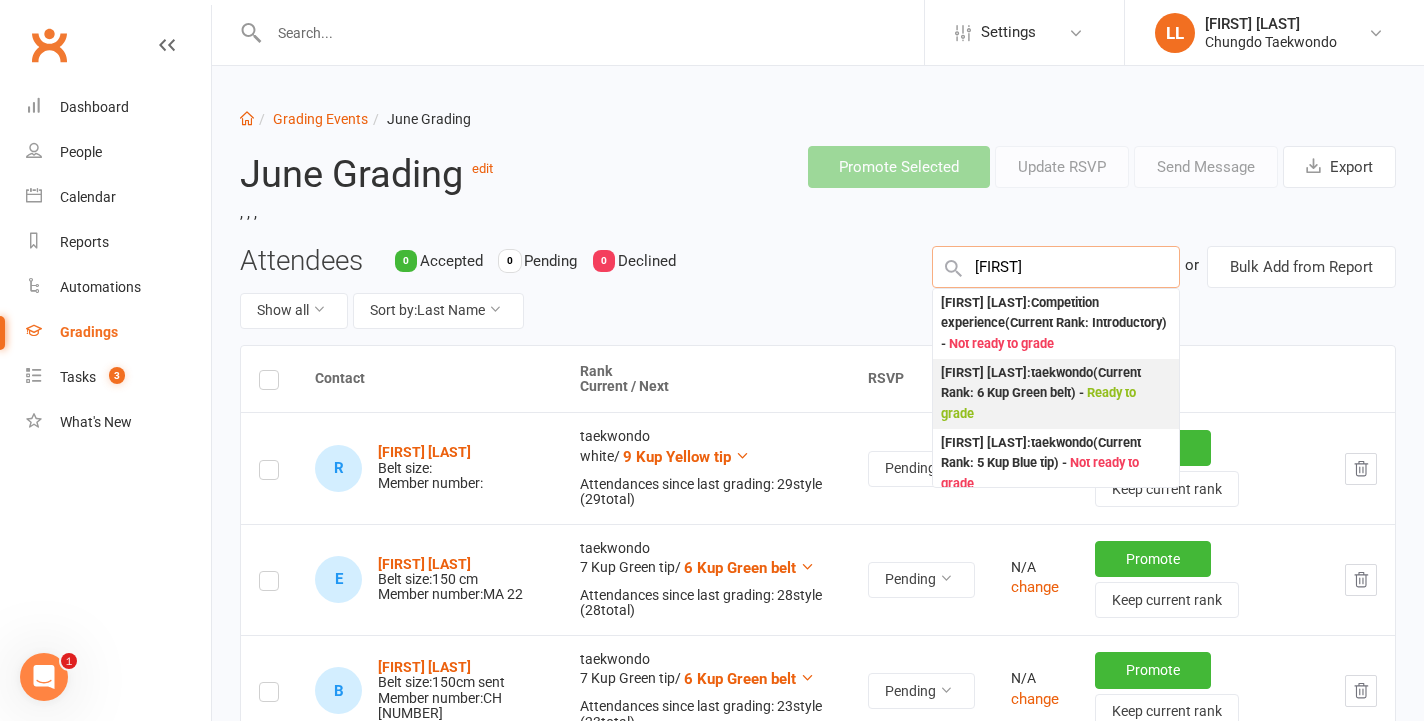 type on "[FIRST]" 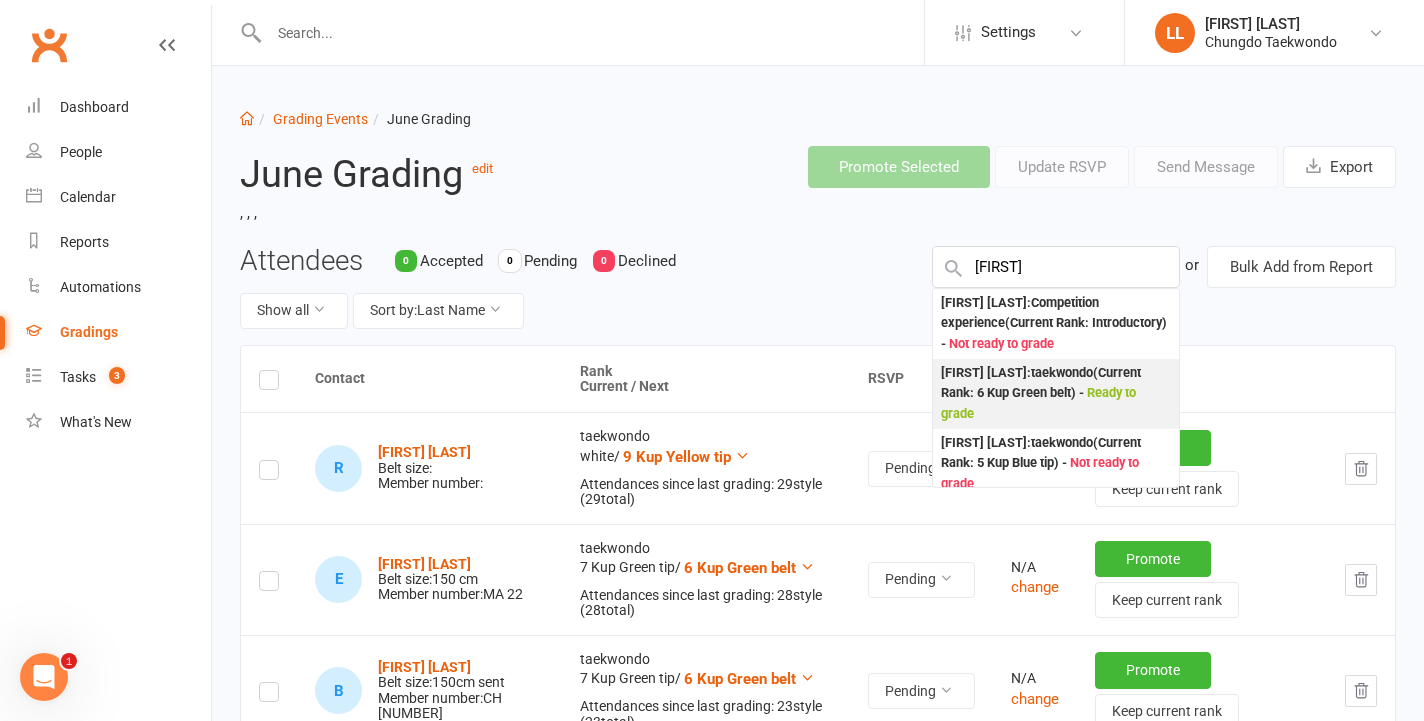 click on "[FIRST] [LAST] : taekwondo (Current Rank: 6 Kup Green belt ) - Ready to grade" at bounding box center (1056, 394) 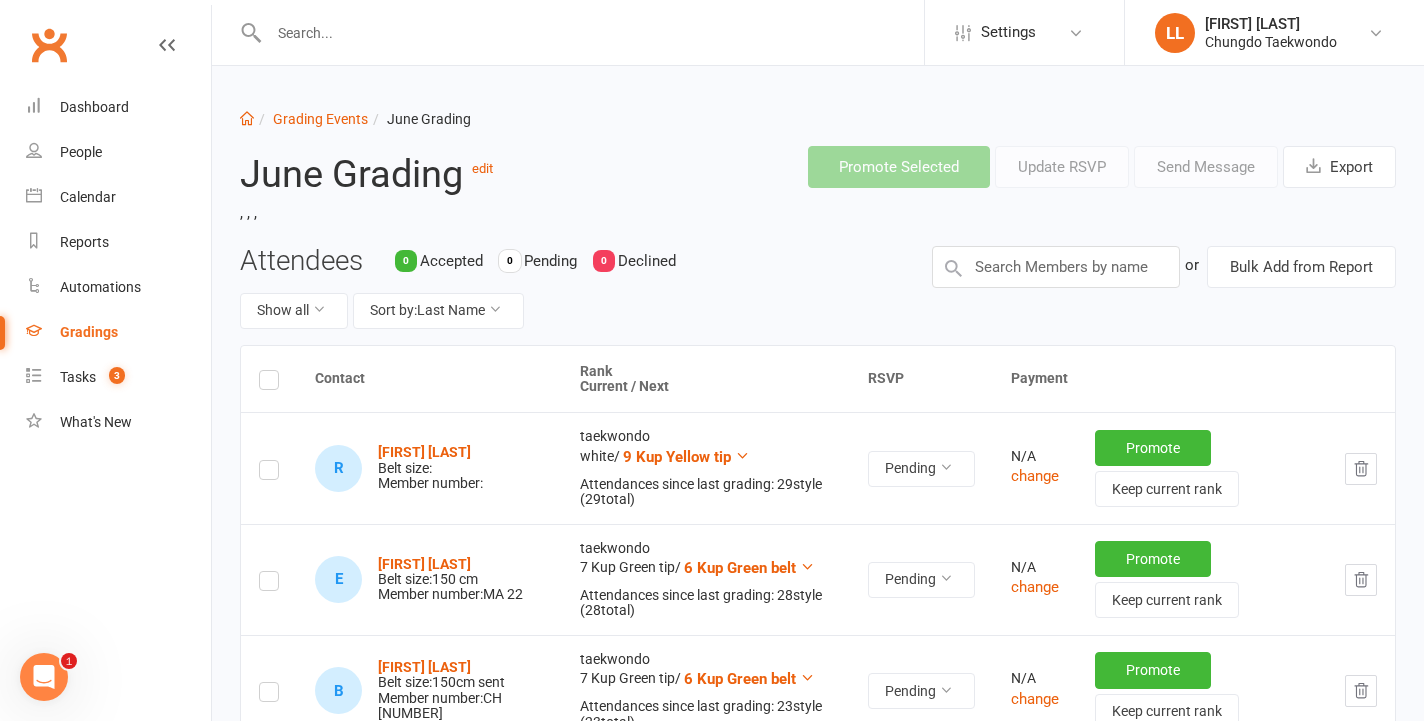 click on "Attendees 0 Accepted 0 Pending 0 Declined Show all   Sort by:  Last Name   or Bulk Add from Report" at bounding box center (818, 295) 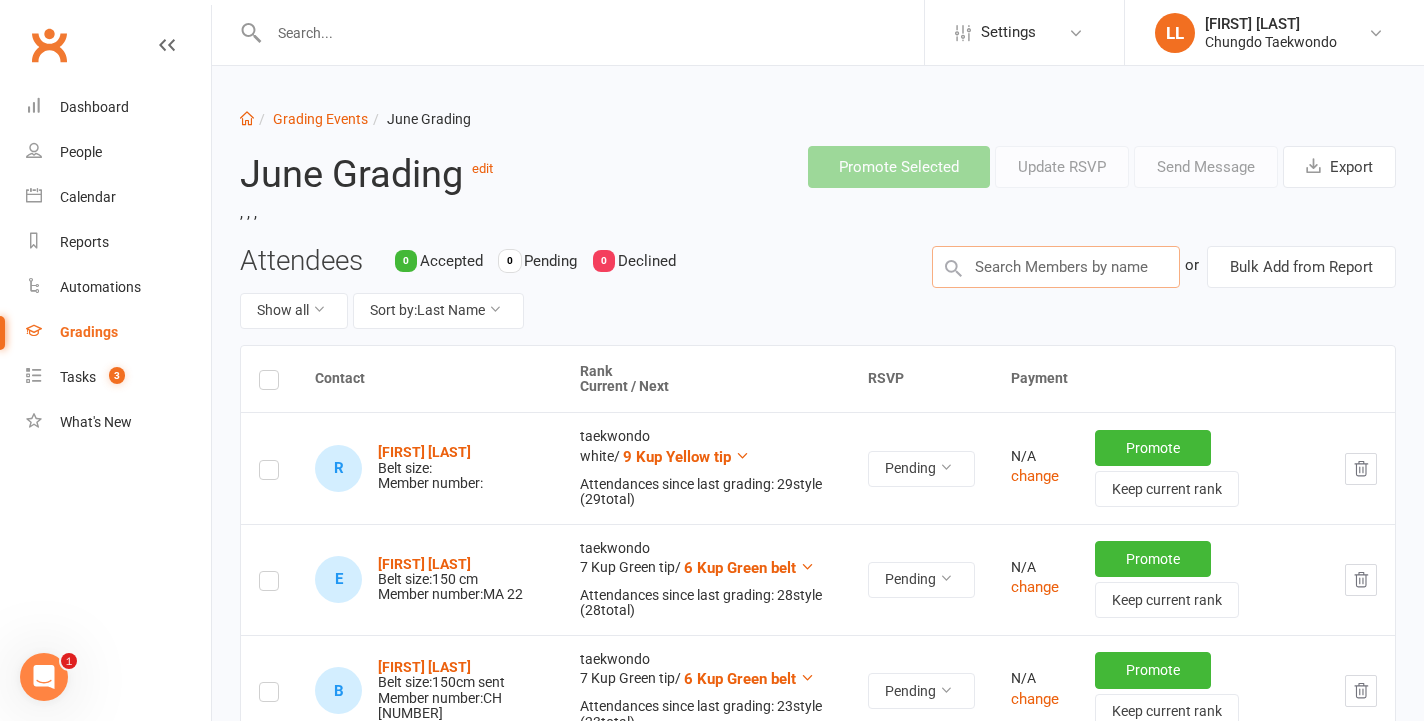 click at bounding box center (1056, 267) 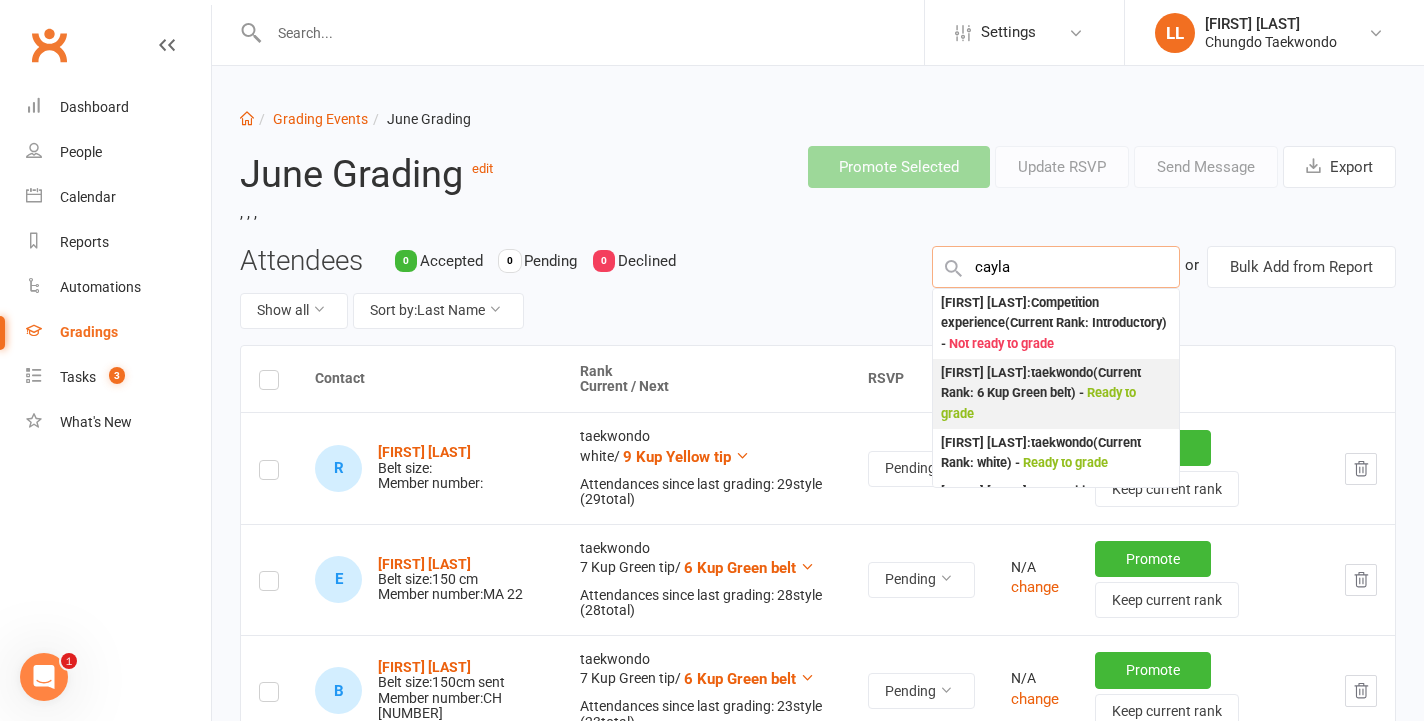 type 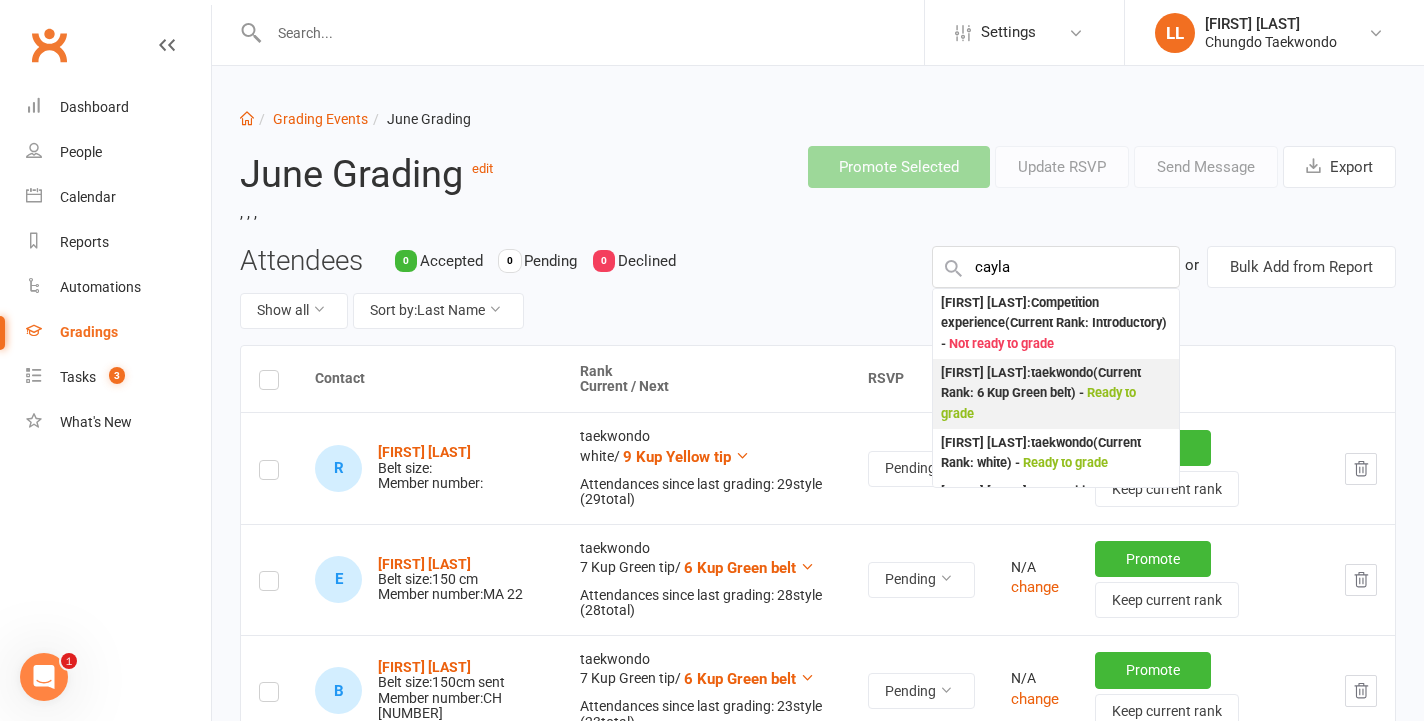 click on "[FIRST] [LAST] : taekwondo (Current Rank: 6 Kup Green belt ) - Ready to grade" at bounding box center (1056, 394) 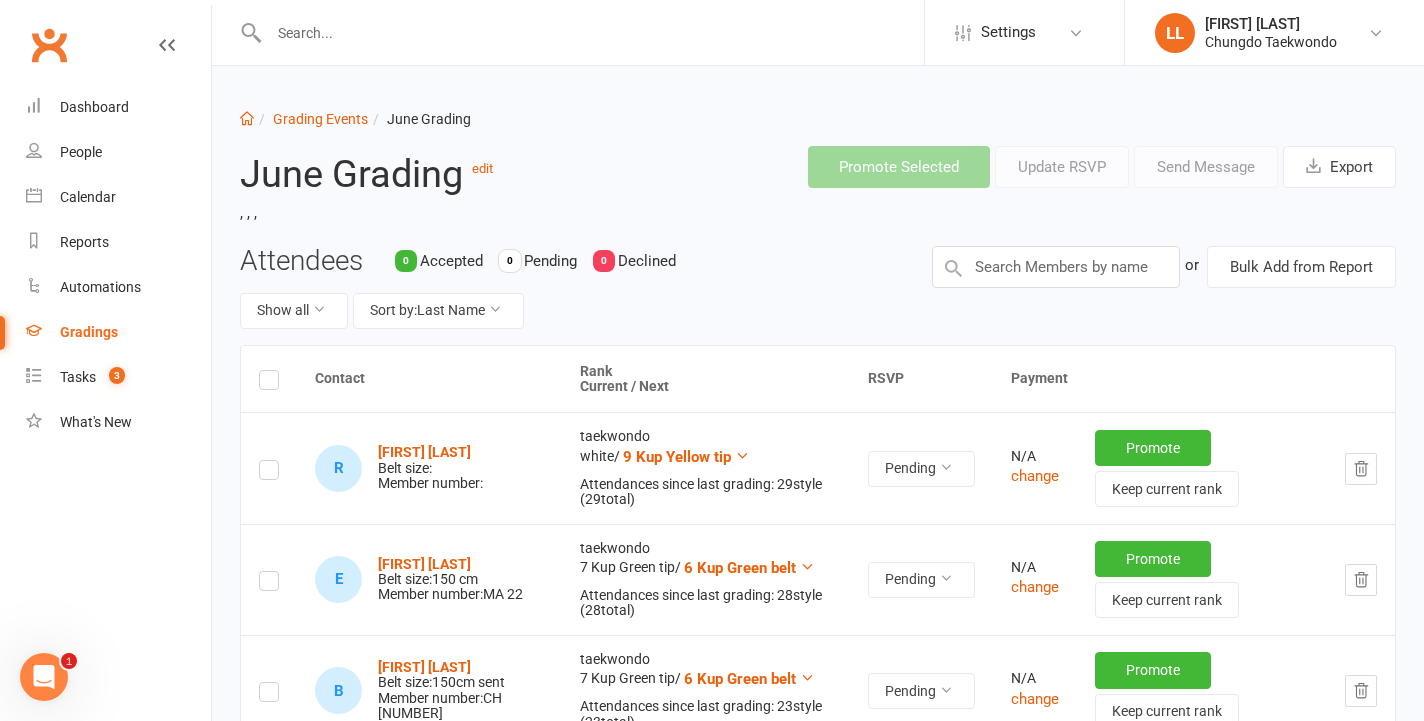 scroll, scrollTop: 2, scrollLeft: 0, axis: vertical 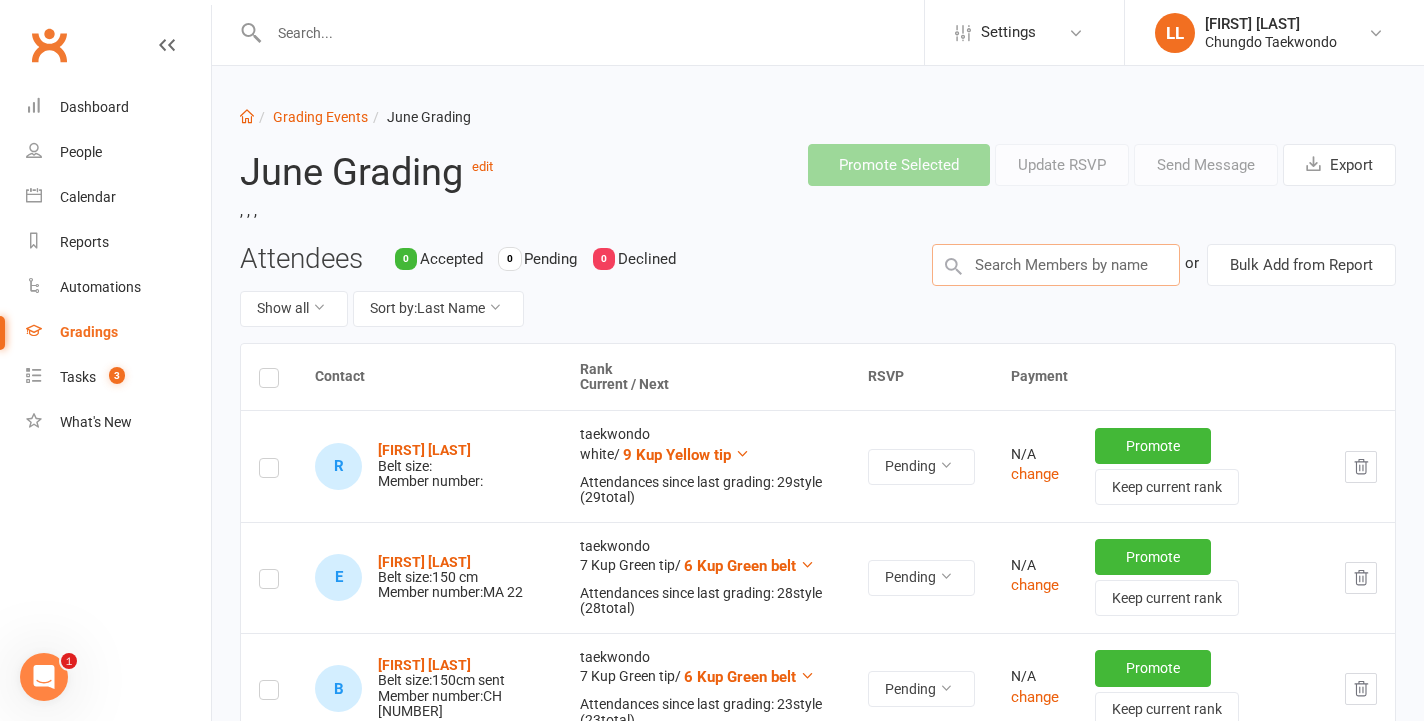 click at bounding box center (1056, 265) 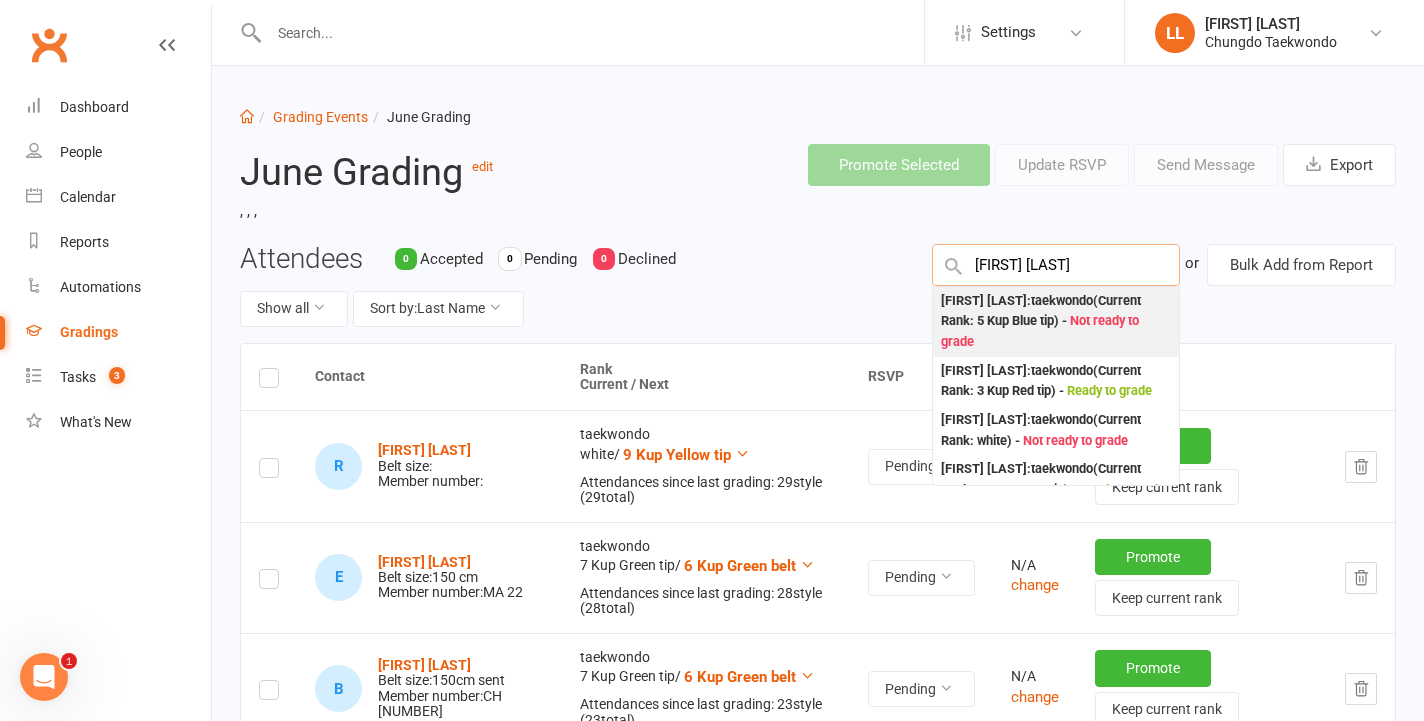 type on "[FIRST] [LAST]" 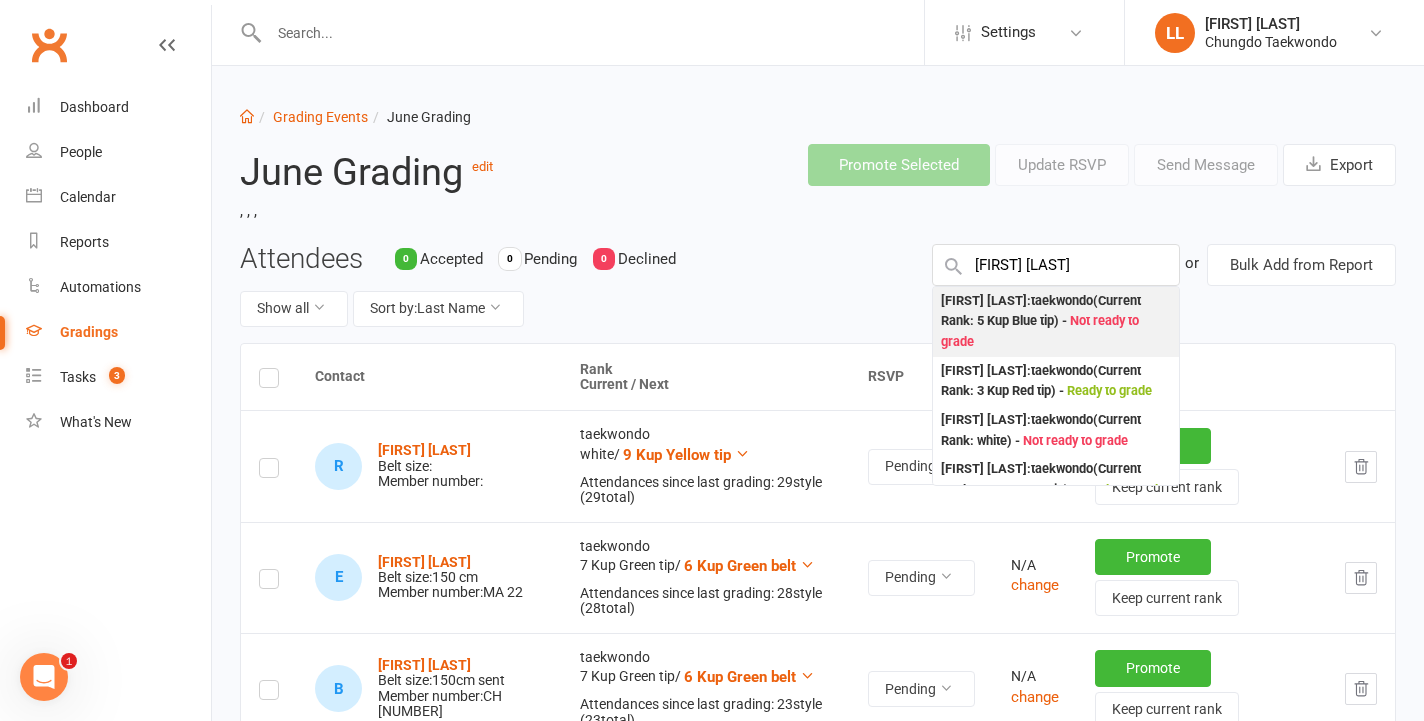 click on "[FIRST] [LAST] : taekwondo (Current Rank: 5 Kup Blue tip ) - Not ready to grade" at bounding box center (1056, 322) 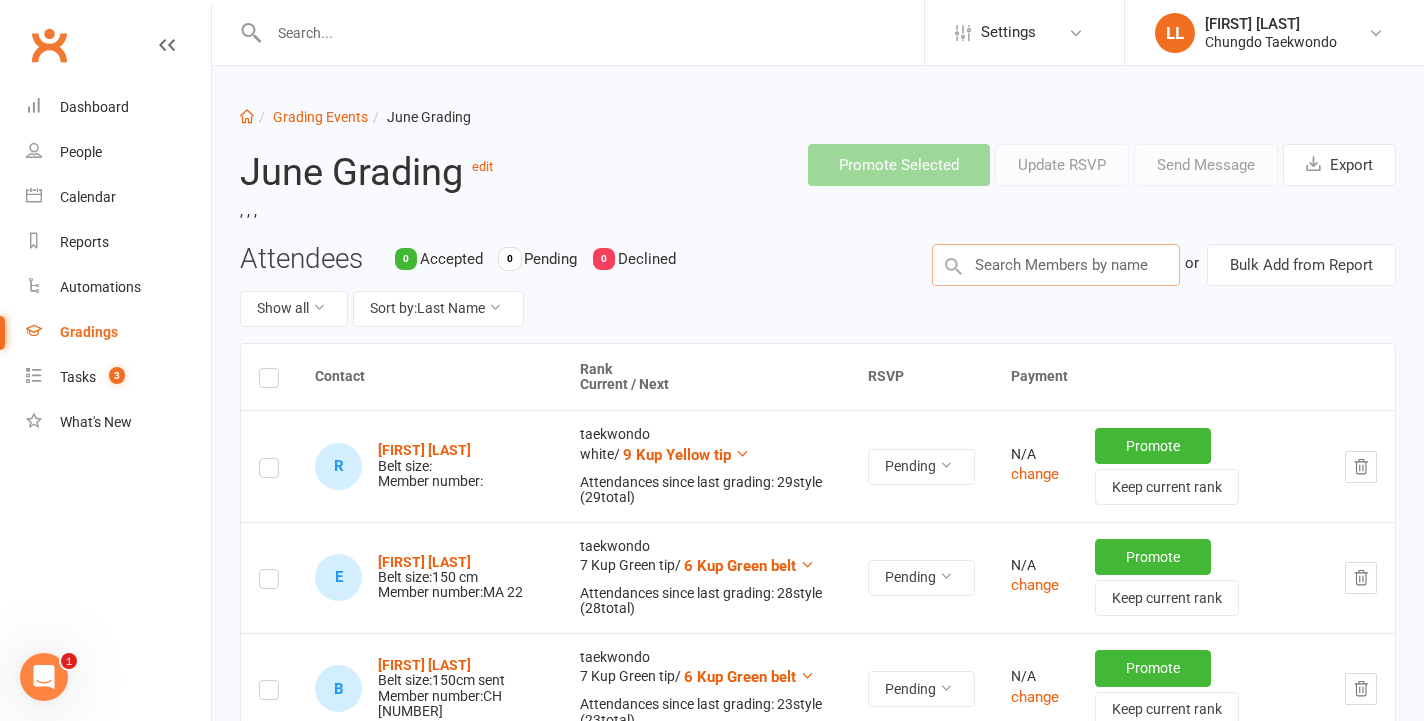 click at bounding box center (1056, 265) 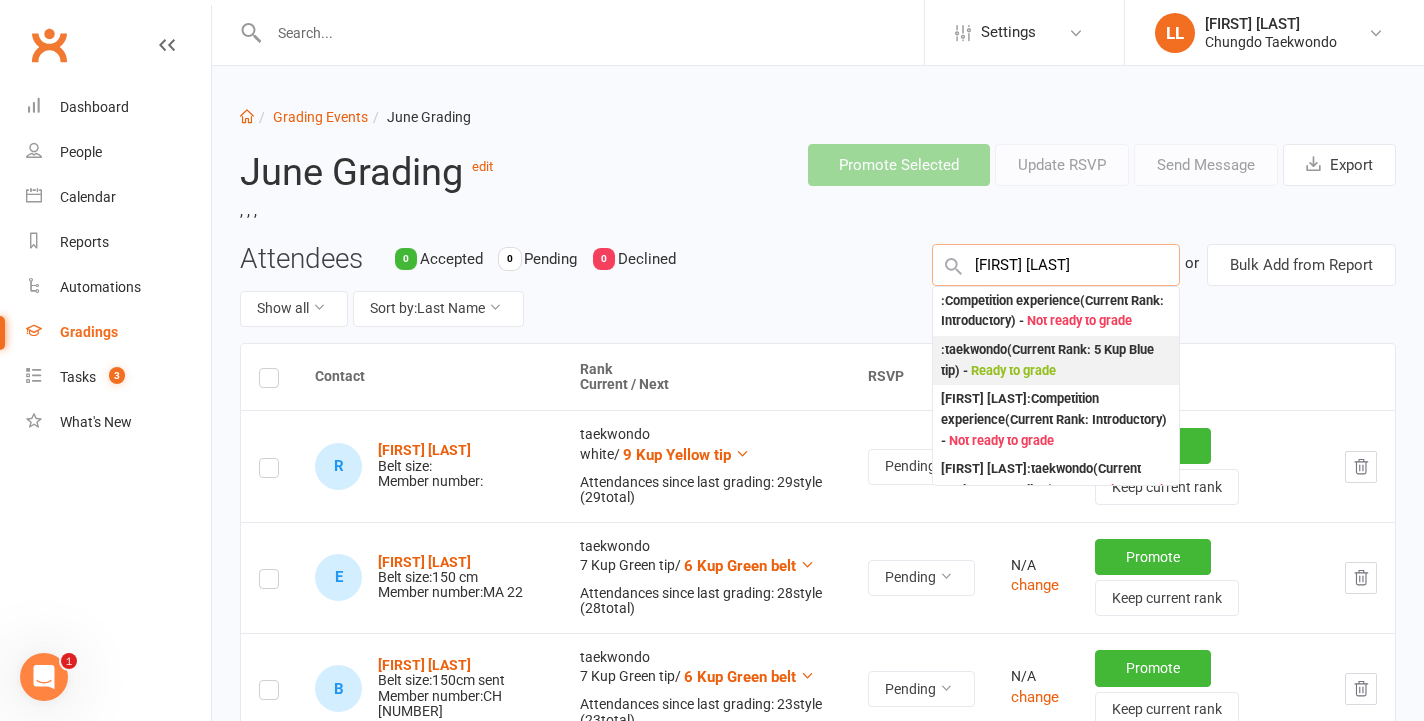 type on "[FIRST] [LAST]" 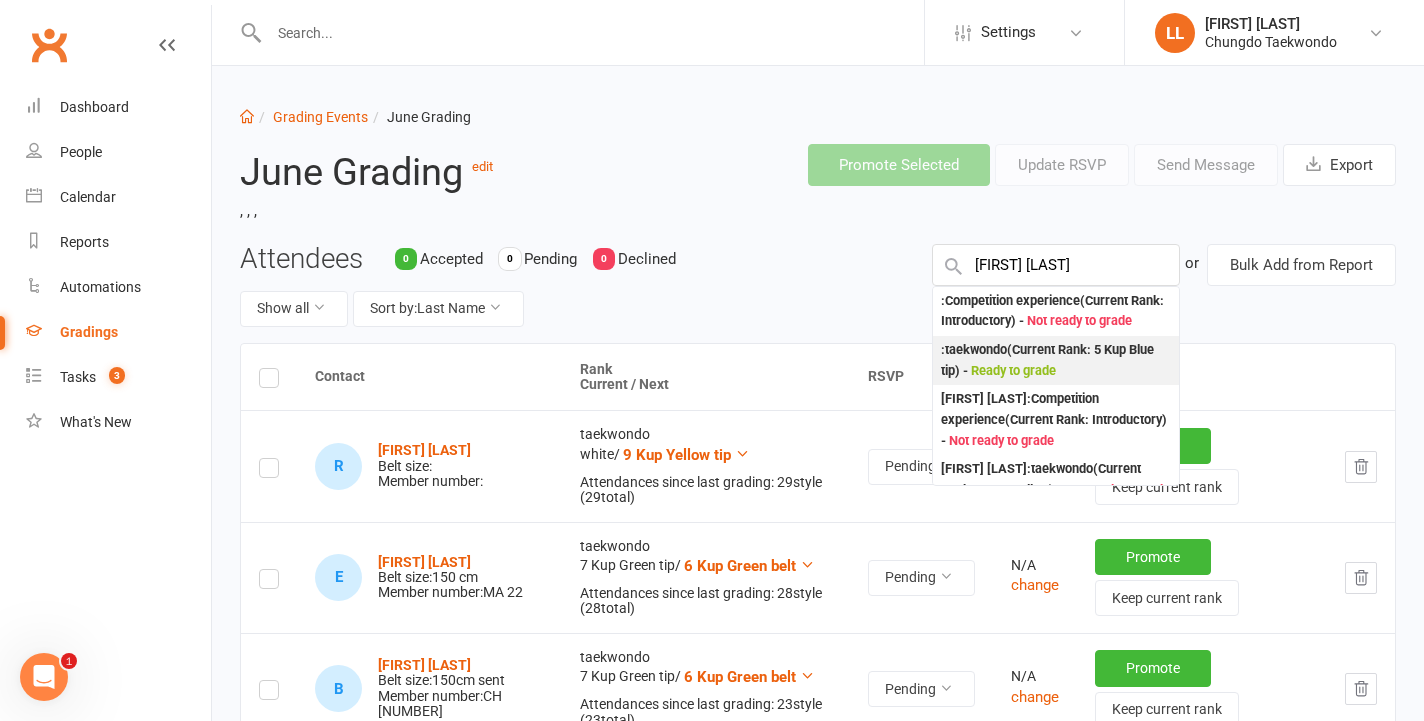 click on "[FIRST] [LAST] : taekwondo (Current Rank: 5 Kup Blue tip ) - Ready to grade" at bounding box center (1056, 360) 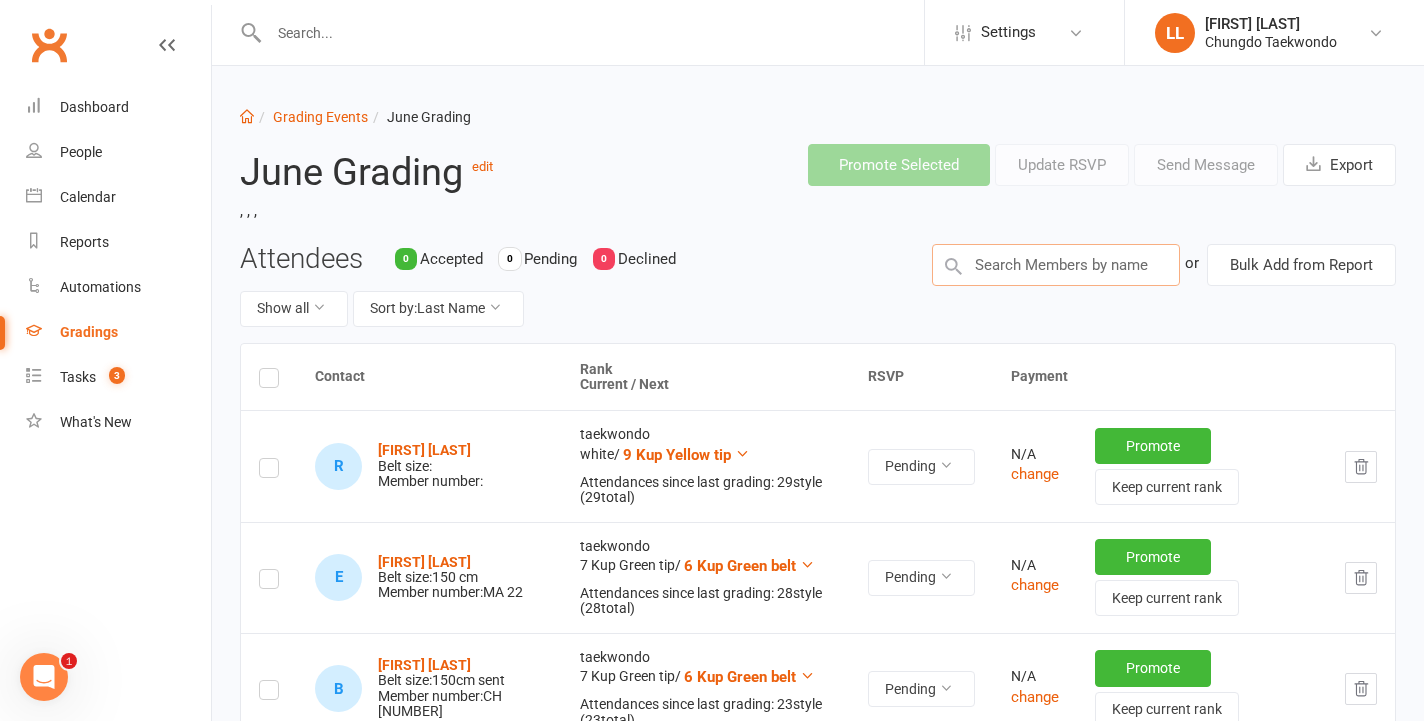 click at bounding box center [1056, 265] 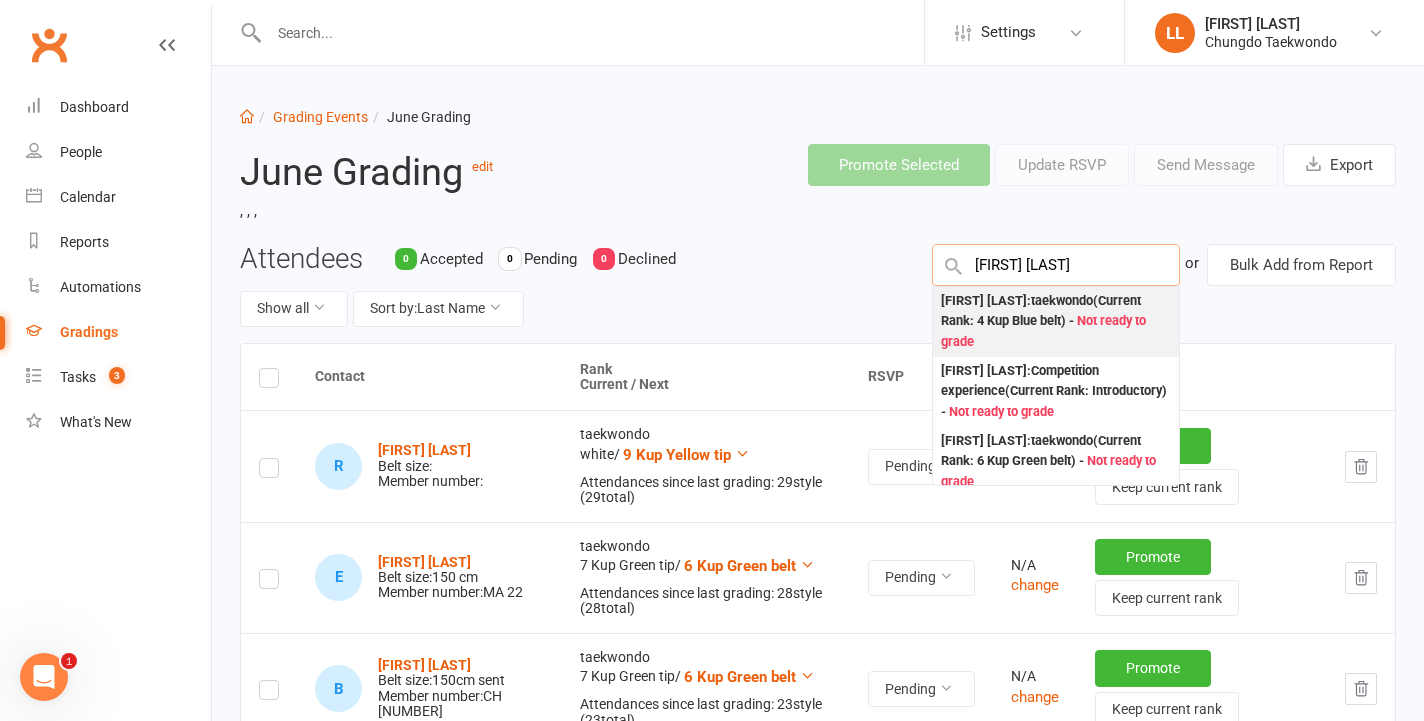 type on "[FIRST] [LAST]" 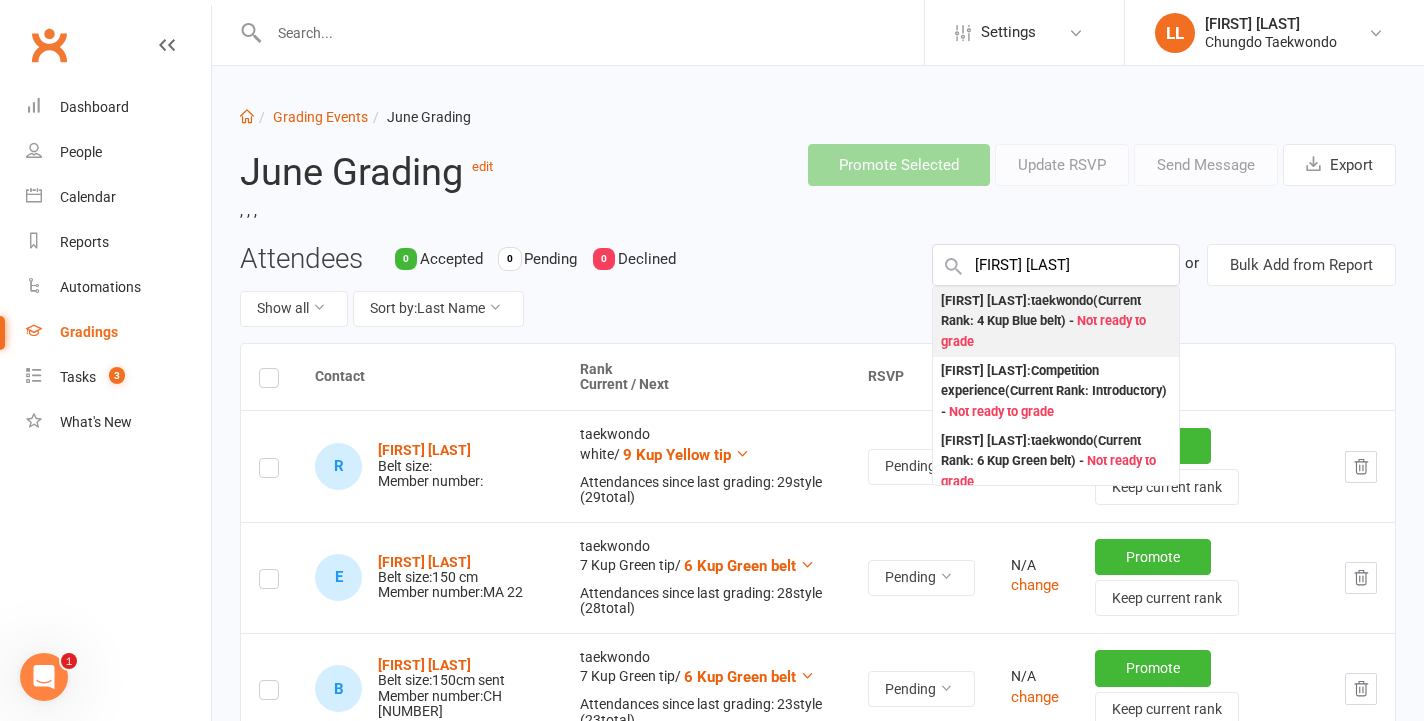 click on "[FIRST] [LAST] : taekwondo (Current Rank: 4 Kup Blue belt ) - Not ready to grade" at bounding box center [1056, 322] 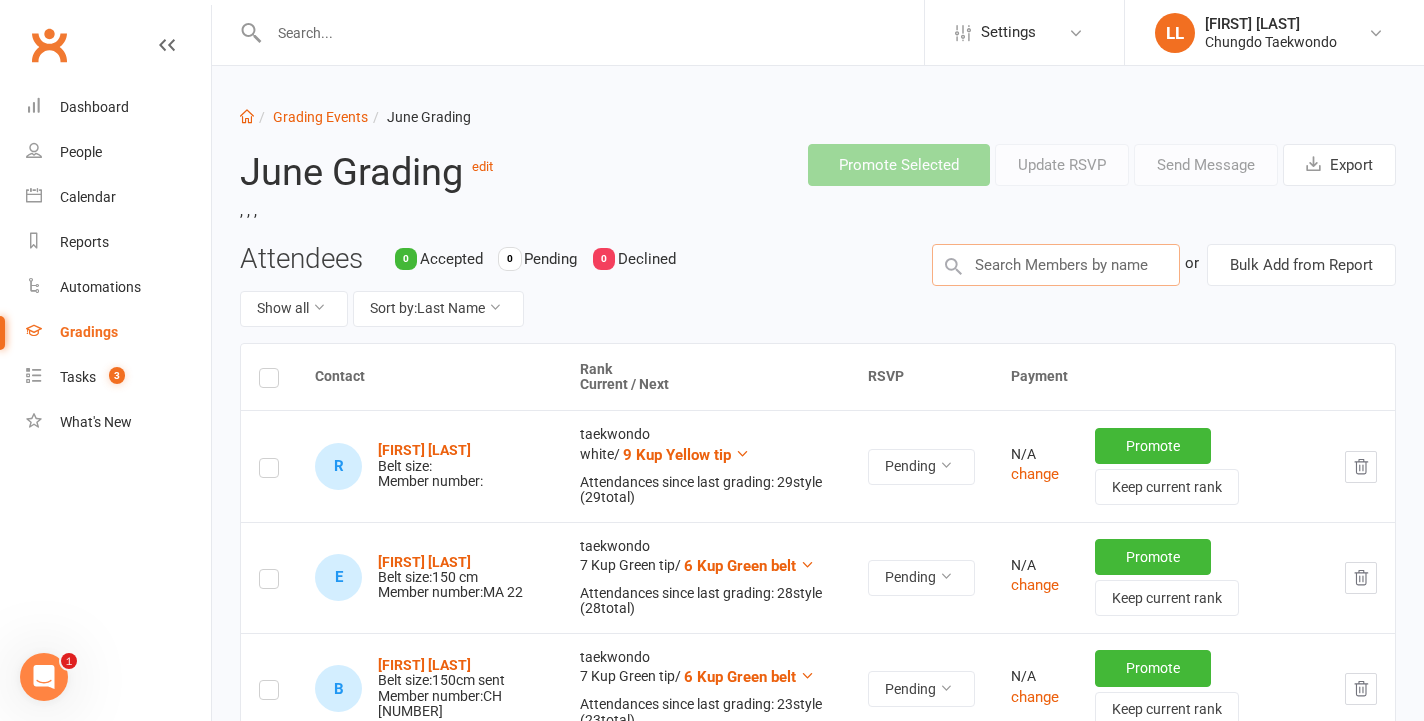 click at bounding box center [1056, 265] 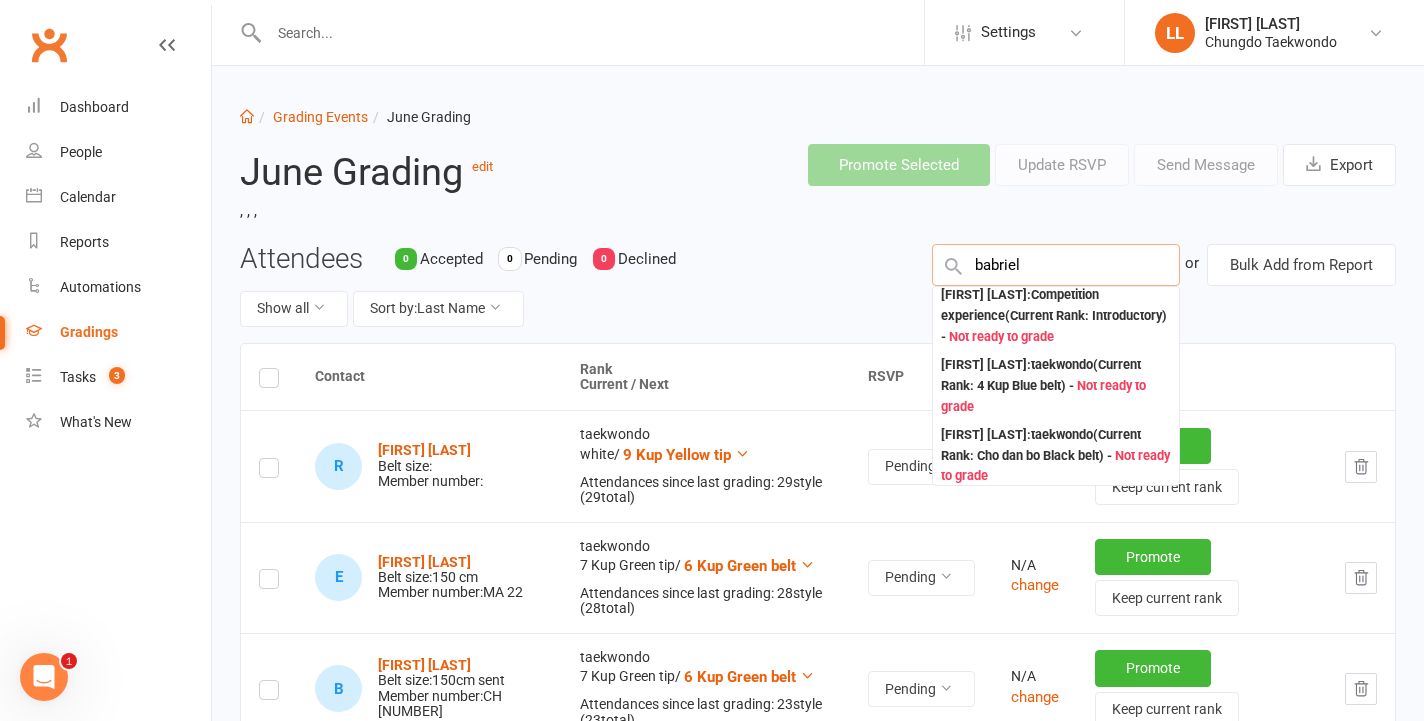 scroll, scrollTop: 178, scrollLeft: 0, axis: vertical 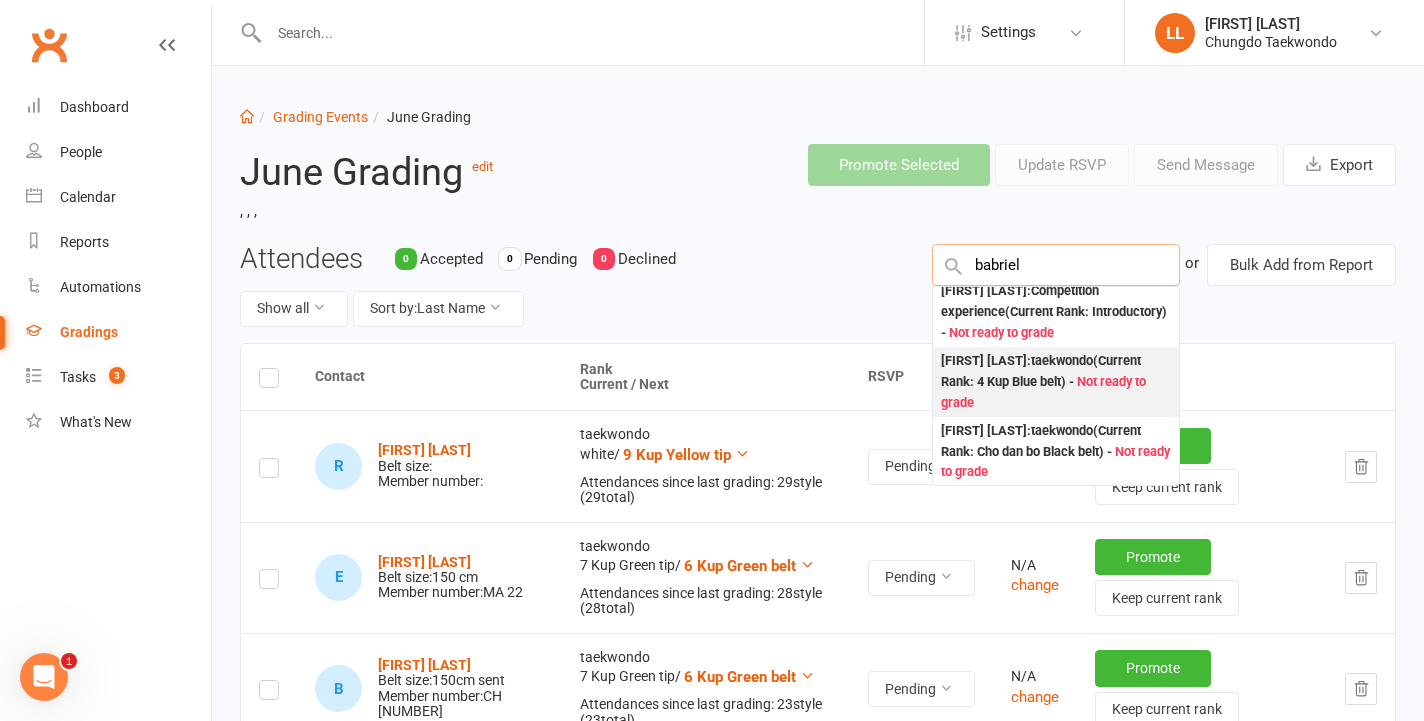 type 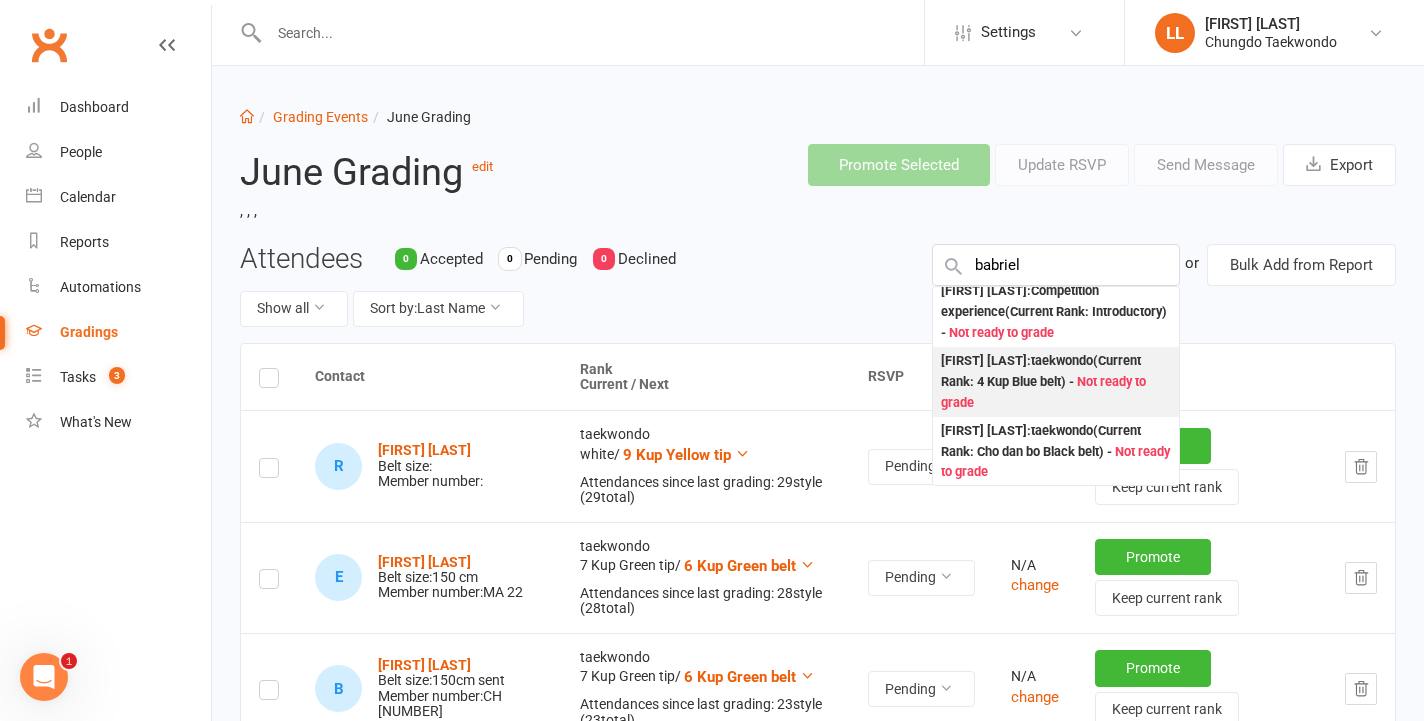 click on "[FIRST] [LAST] : taekwondo (Current Rank: 4 Kup Blue belt ) - Not ready to grade" at bounding box center [1056, 382] 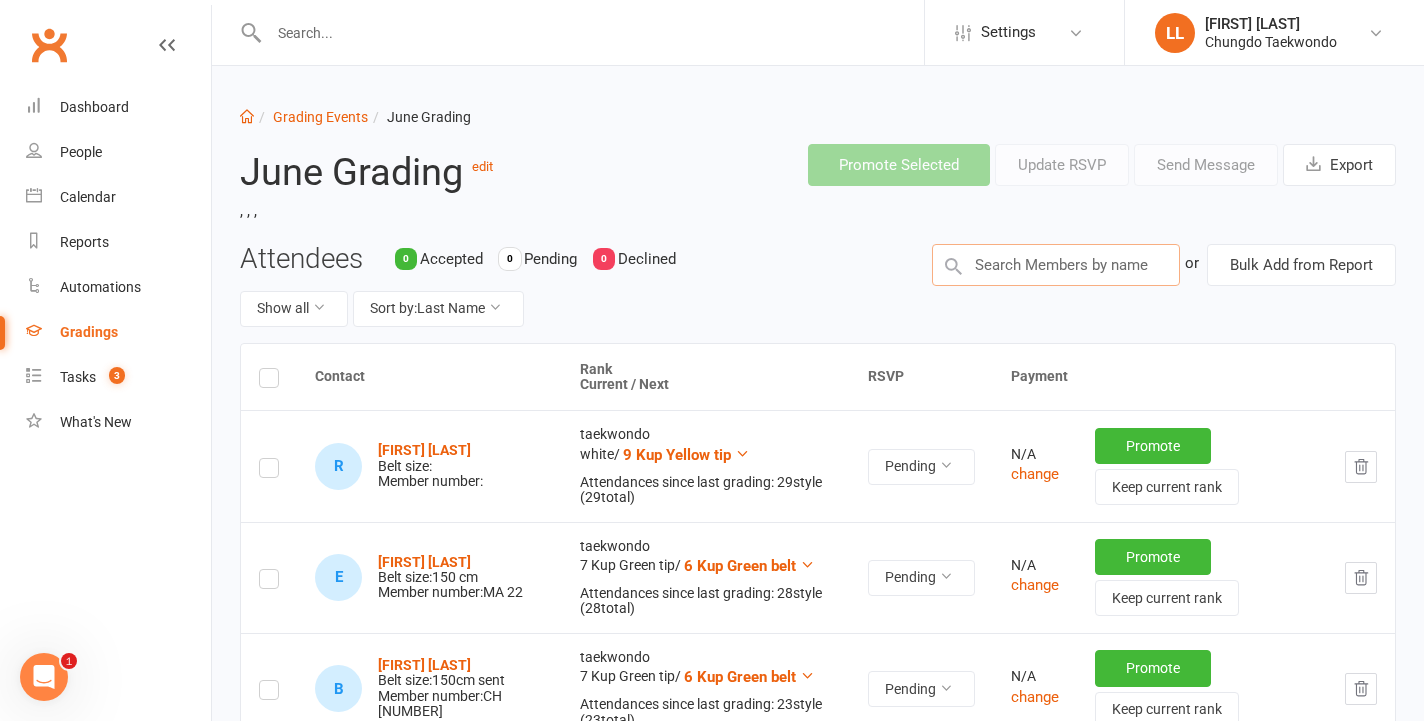 click at bounding box center (1056, 265) 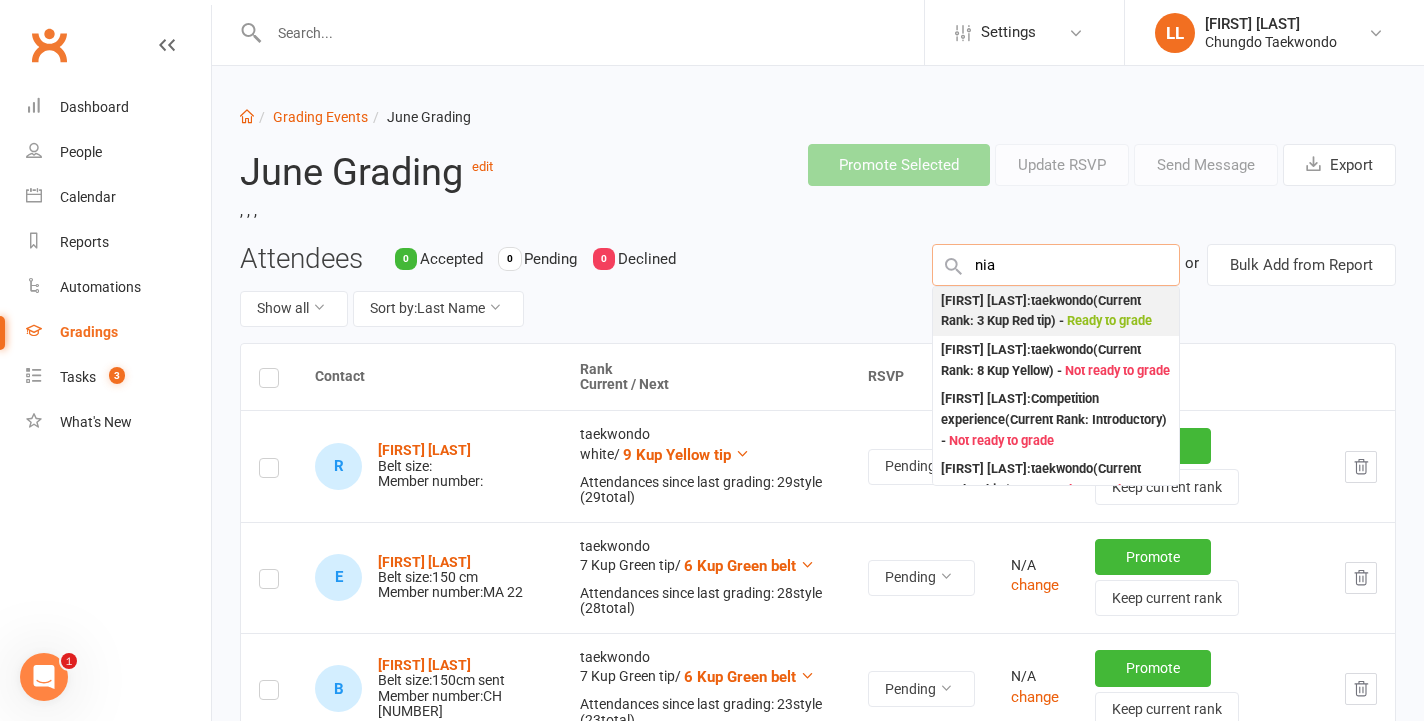 type on "nia" 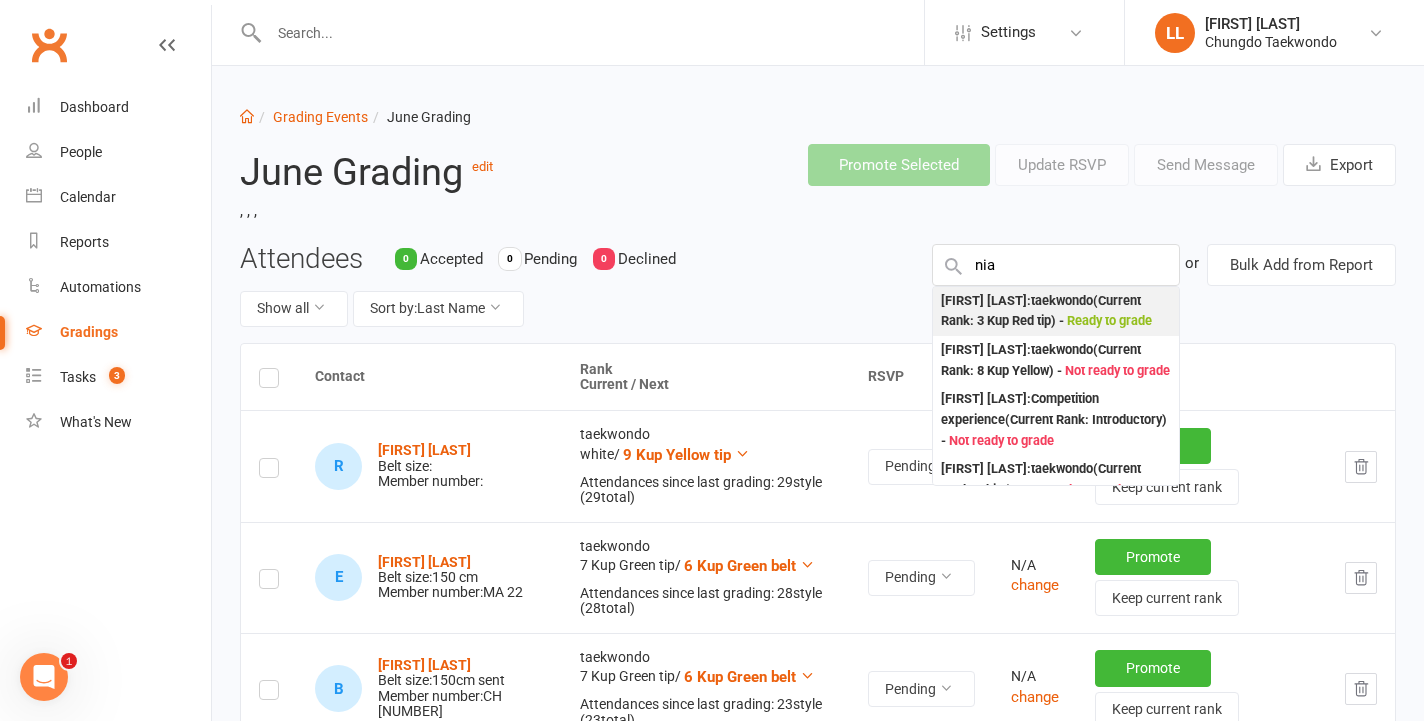 click on "Ready to grade" at bounding box center [1109, 320] 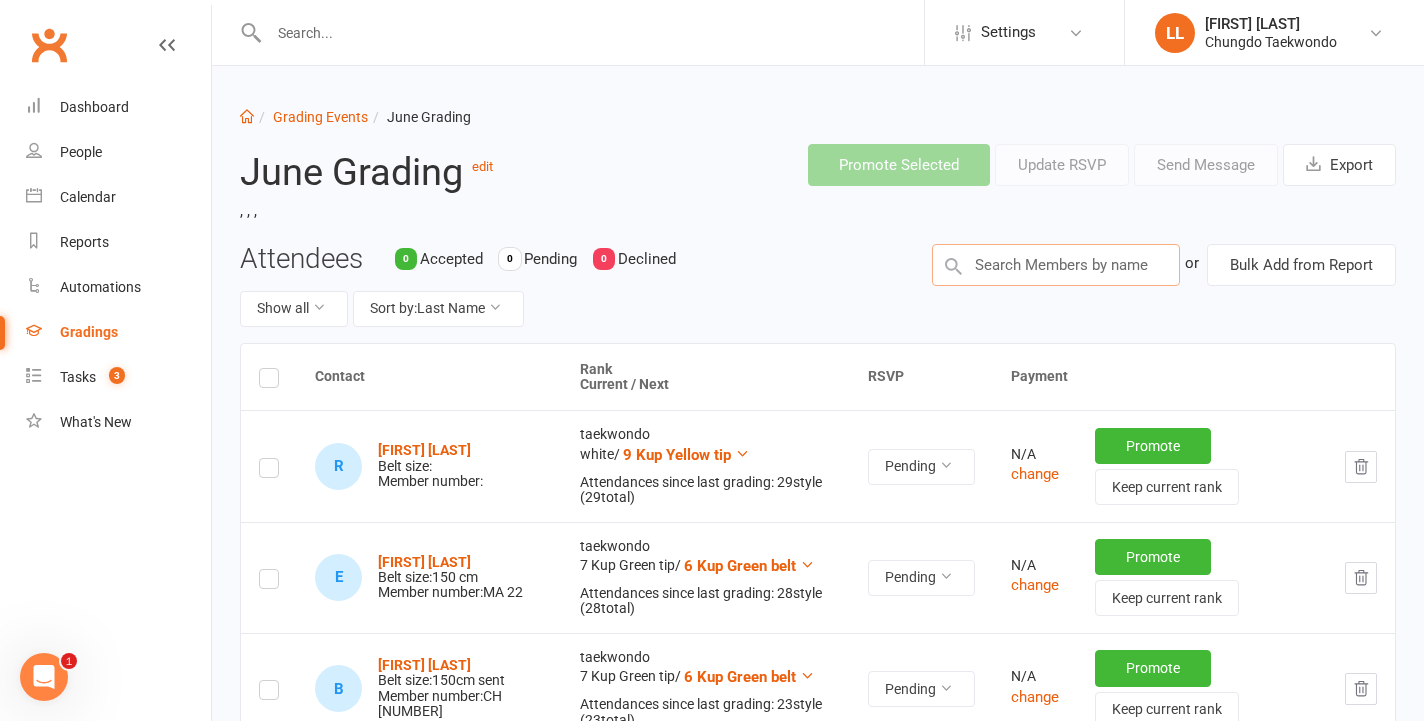 click at bounding box center (1056, 265) 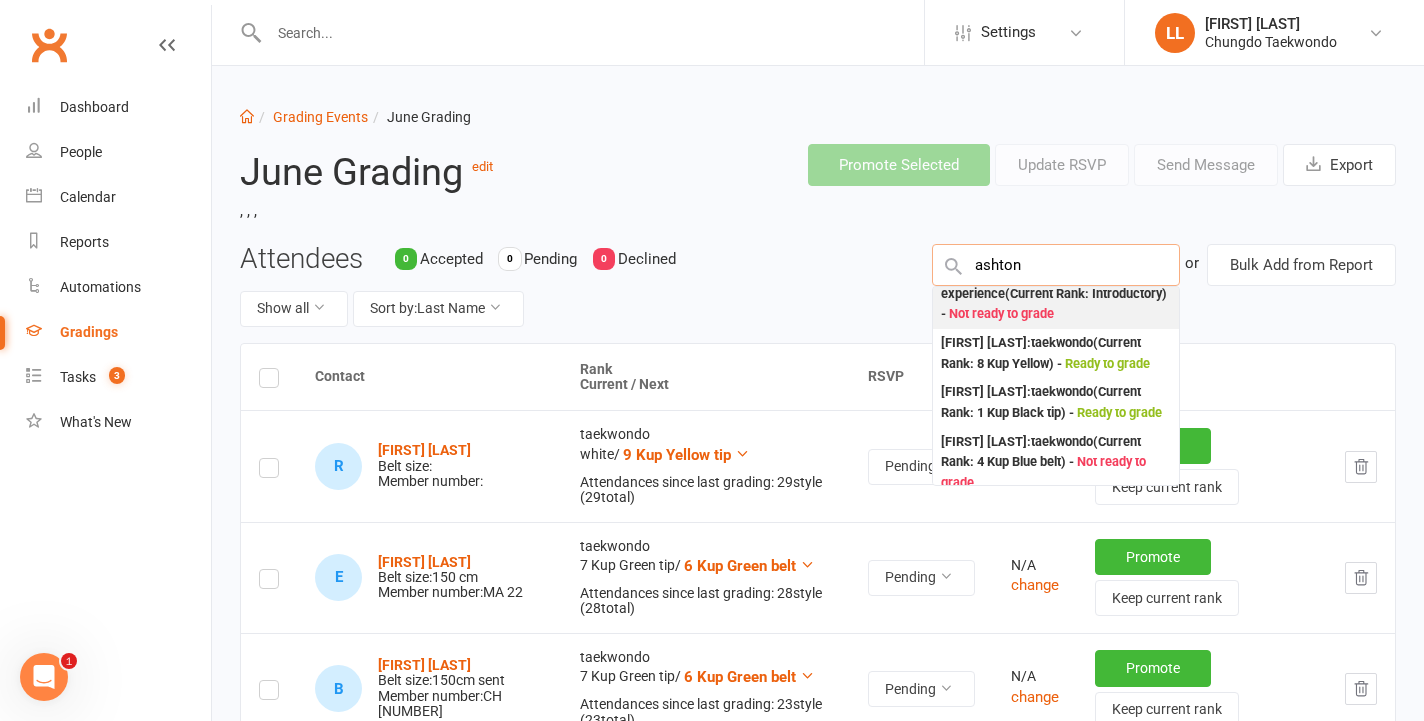 scroll, scrollTop: 82, scrollLeft: 0, axis: vertical 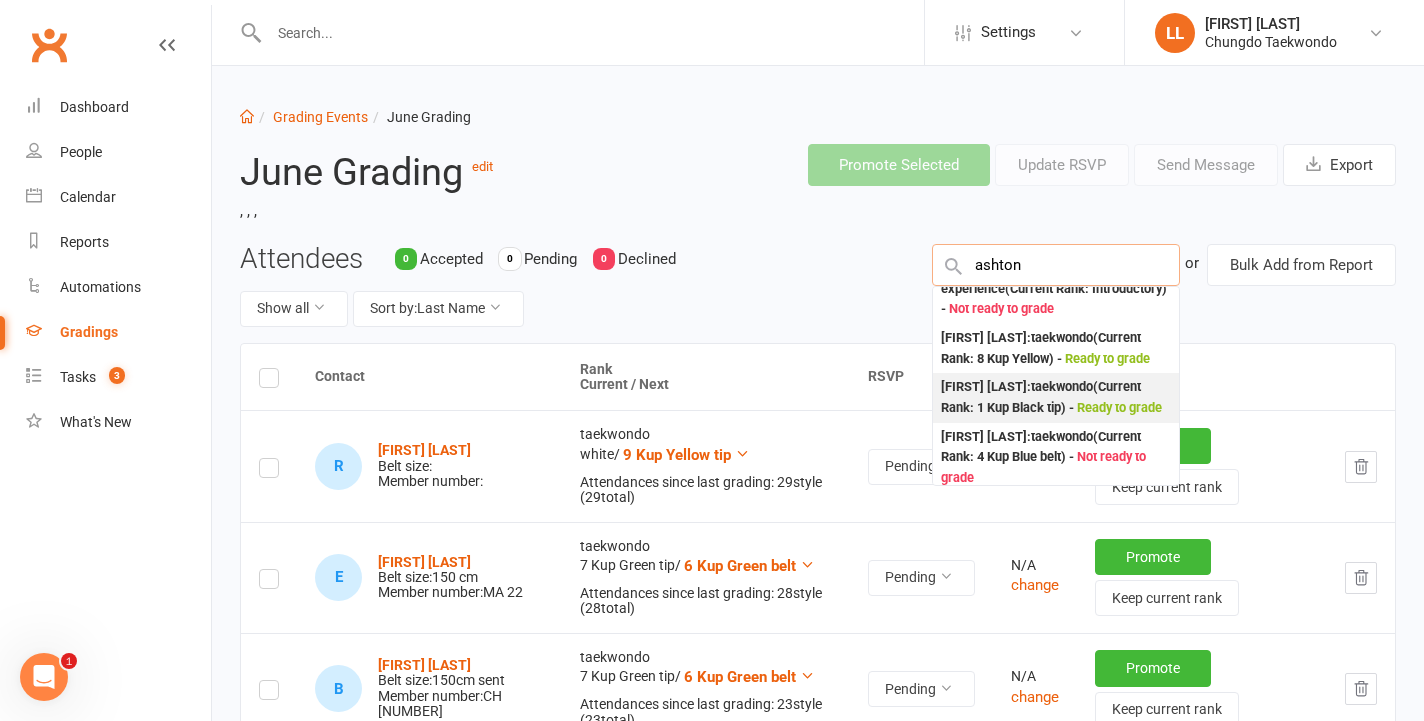 type on "ashton" 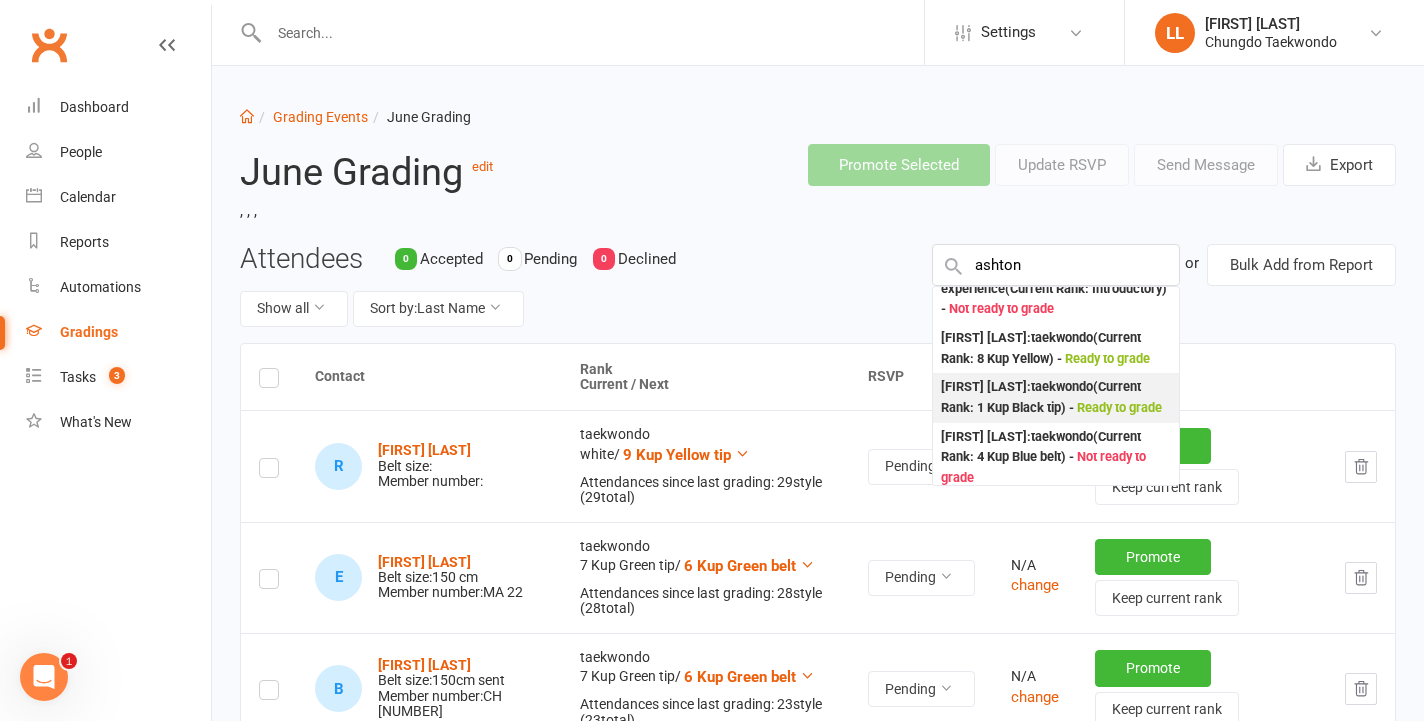click on ": taekwondo (Current Rank: 1 Kup Black tip ) - Ready to grade" at bounding box center (1056, 397) 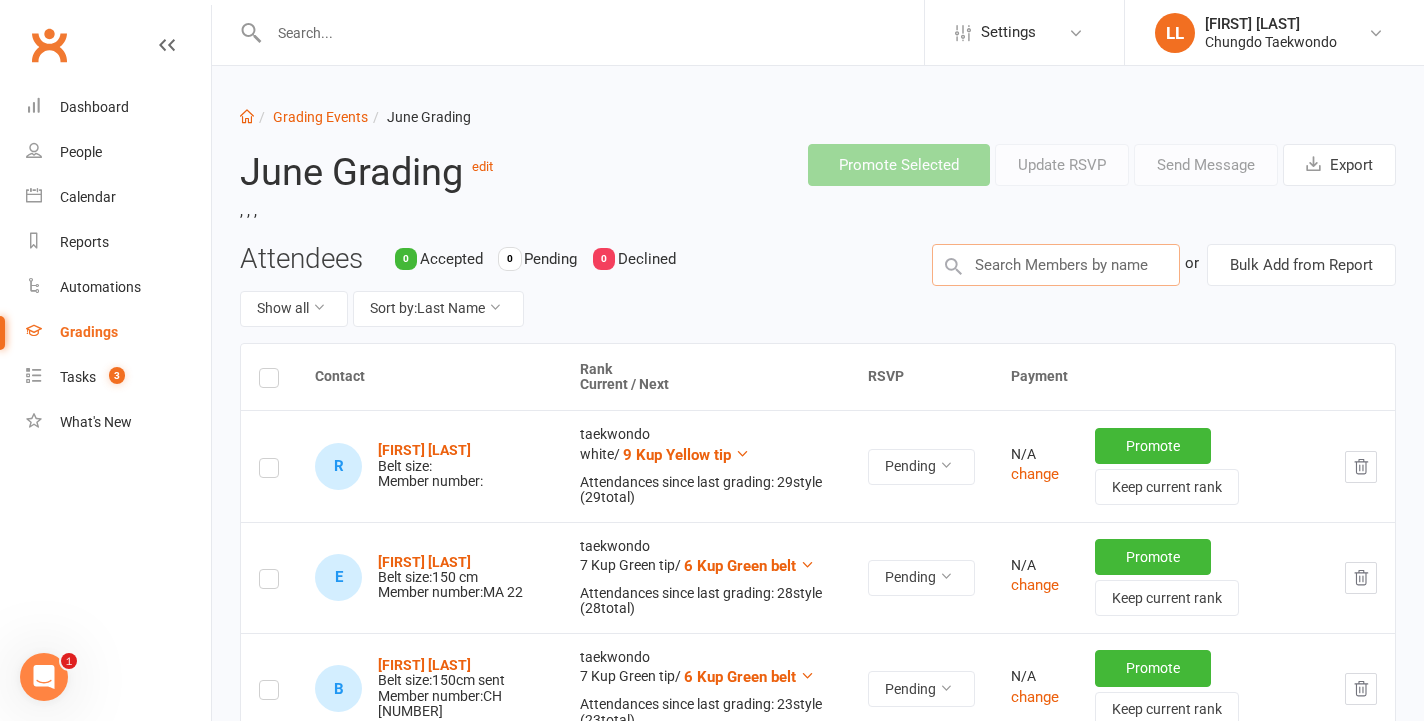 click at bounding box center (1056, 265) 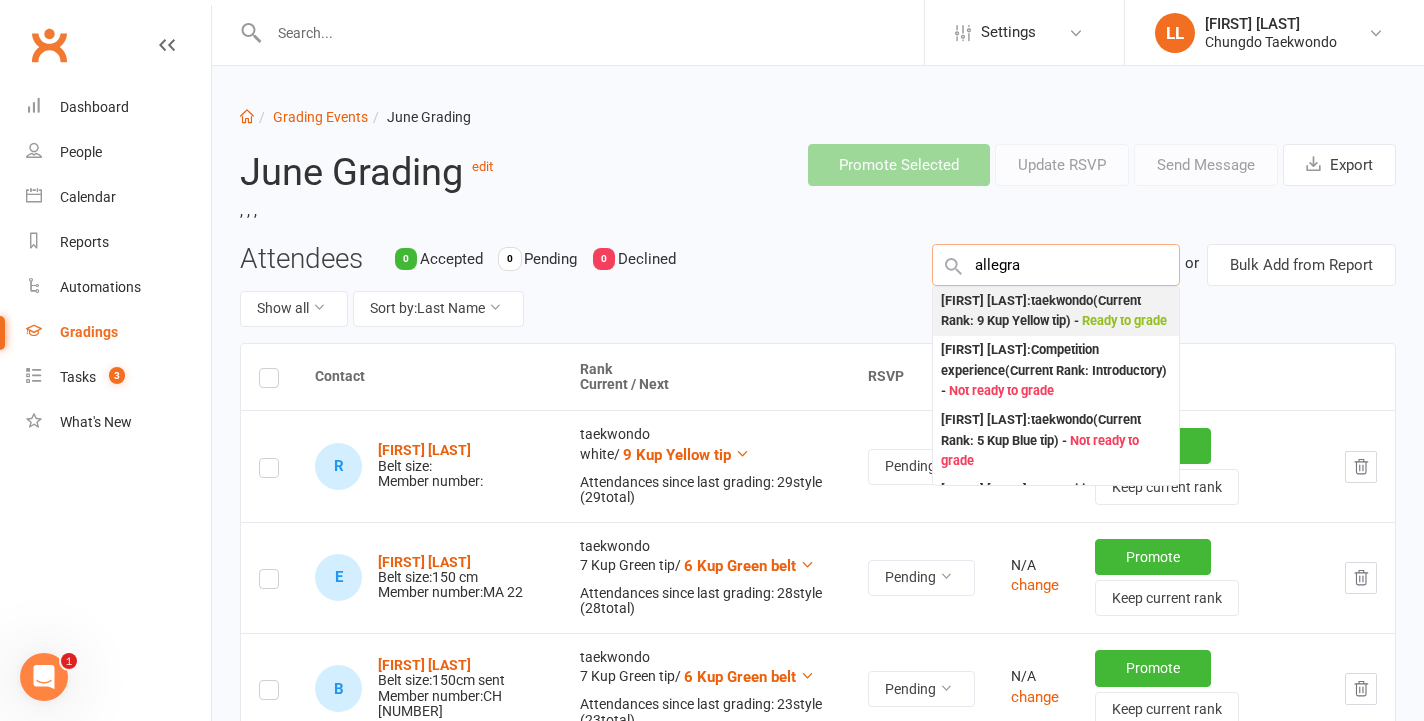 type on "allegra" 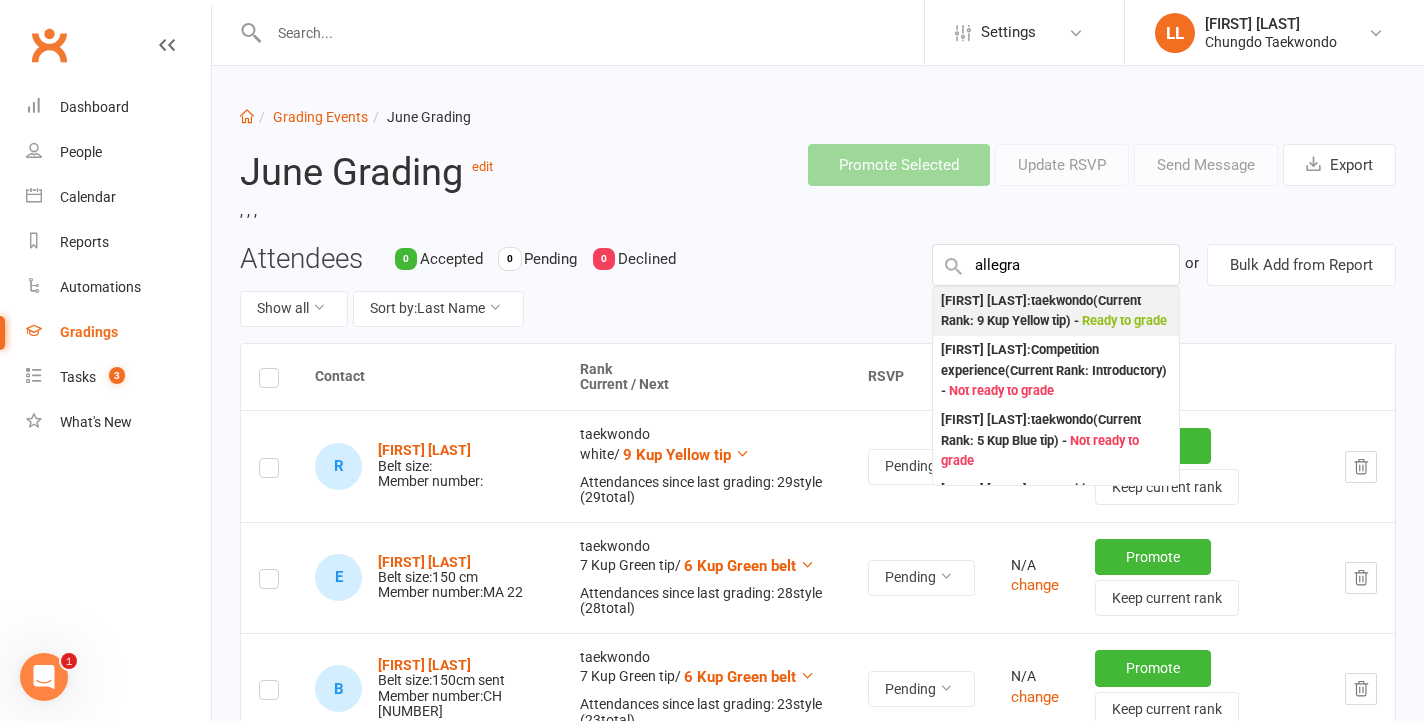 click on ": taekwondo (Current Rank: 9 Kup Yellow tip ) - Ready to grade" at bounding box center (1056, 311) 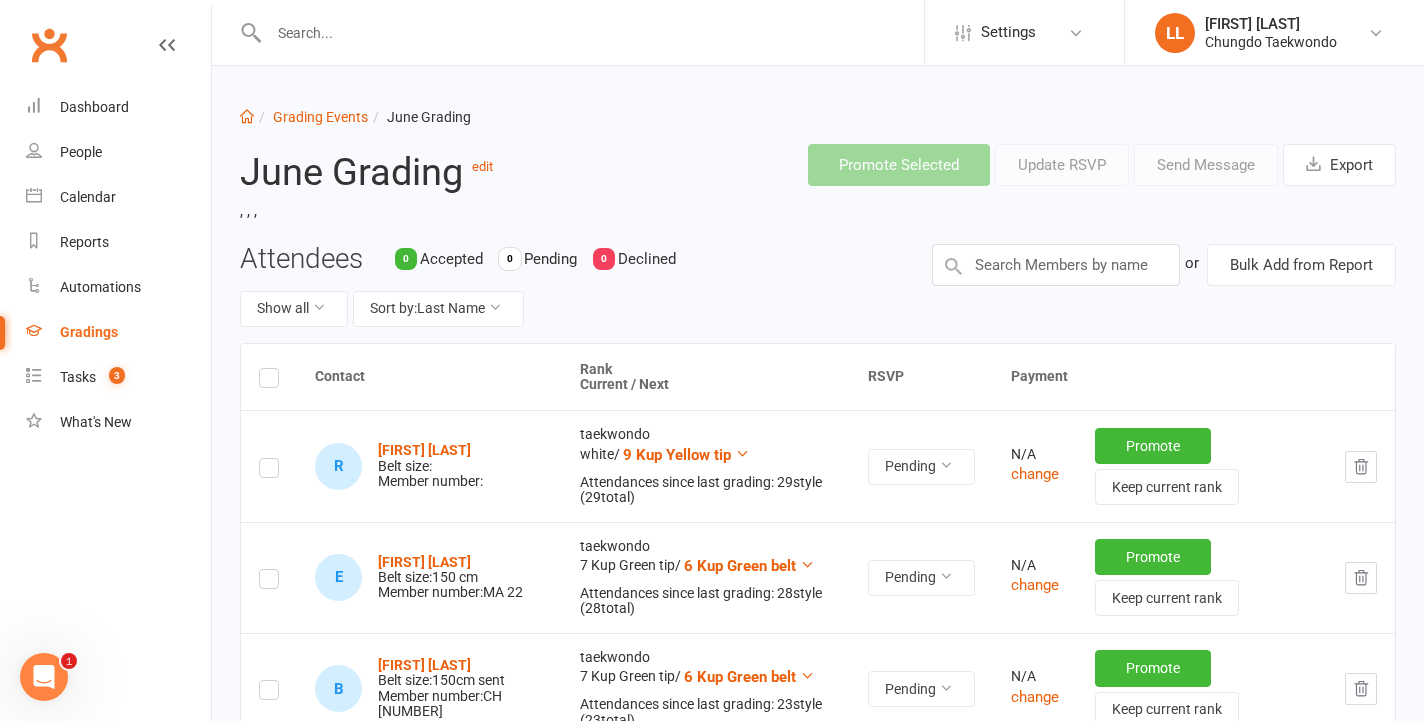 click on "Attendees 0 Accepted 0 Pending 0 Declined Show all   Sort by:  Last Name" at bounding box center (571, 293) 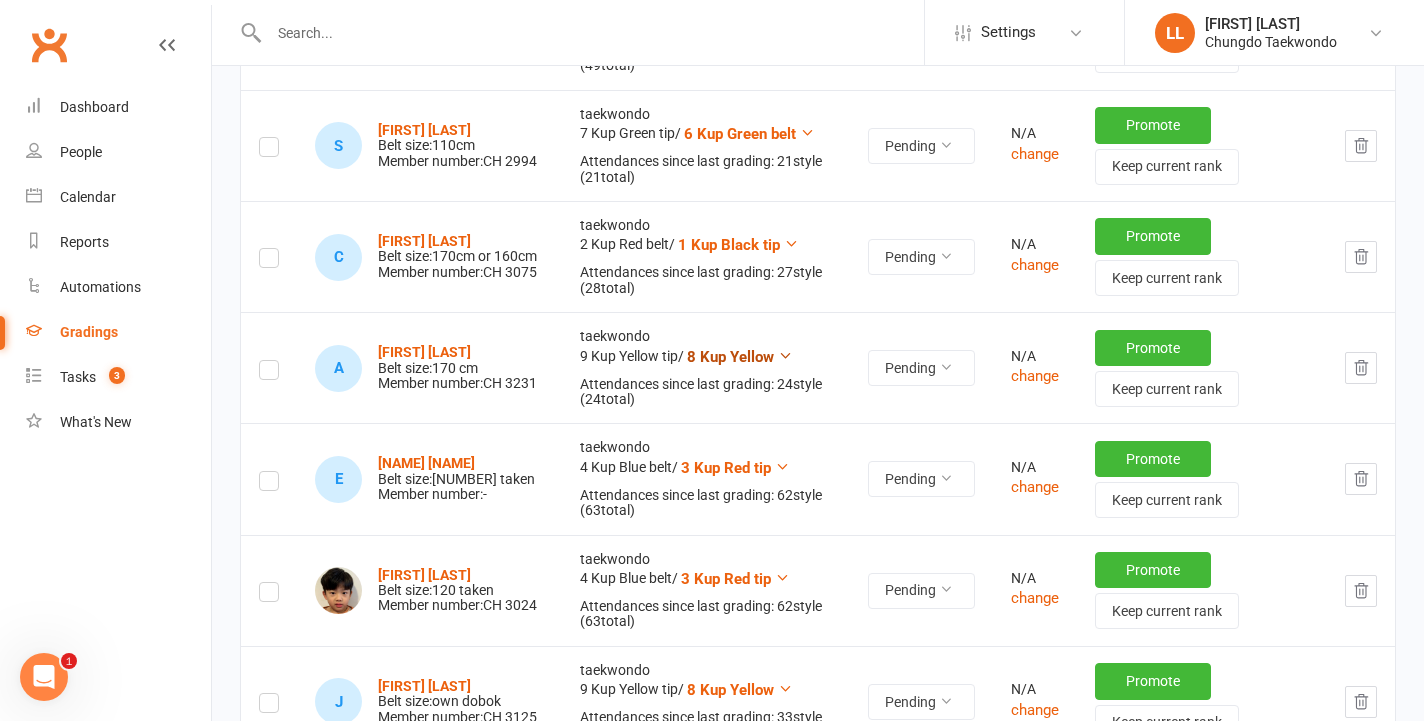 click on "8 Kup Yellow" at bounding box center (730, 357) 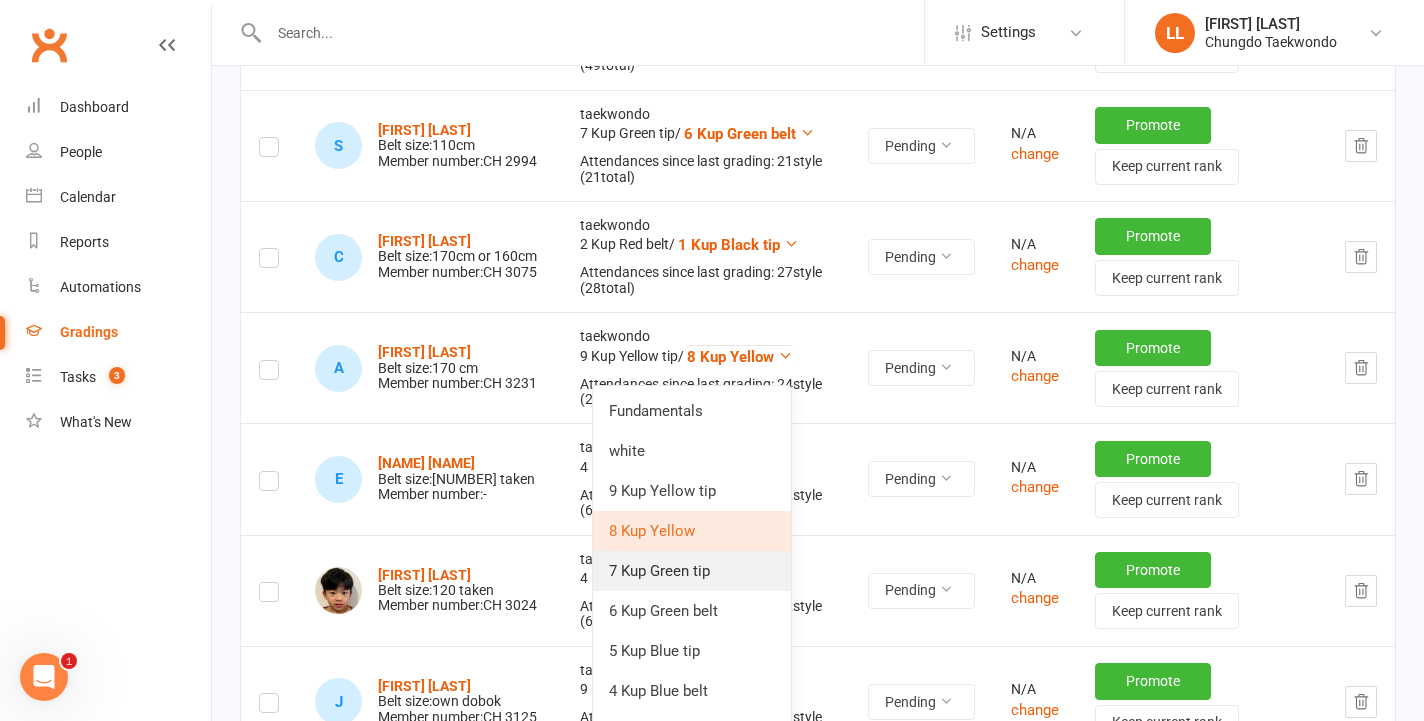 click on "7 Kup Green tip" at bounding box center [692, 571] 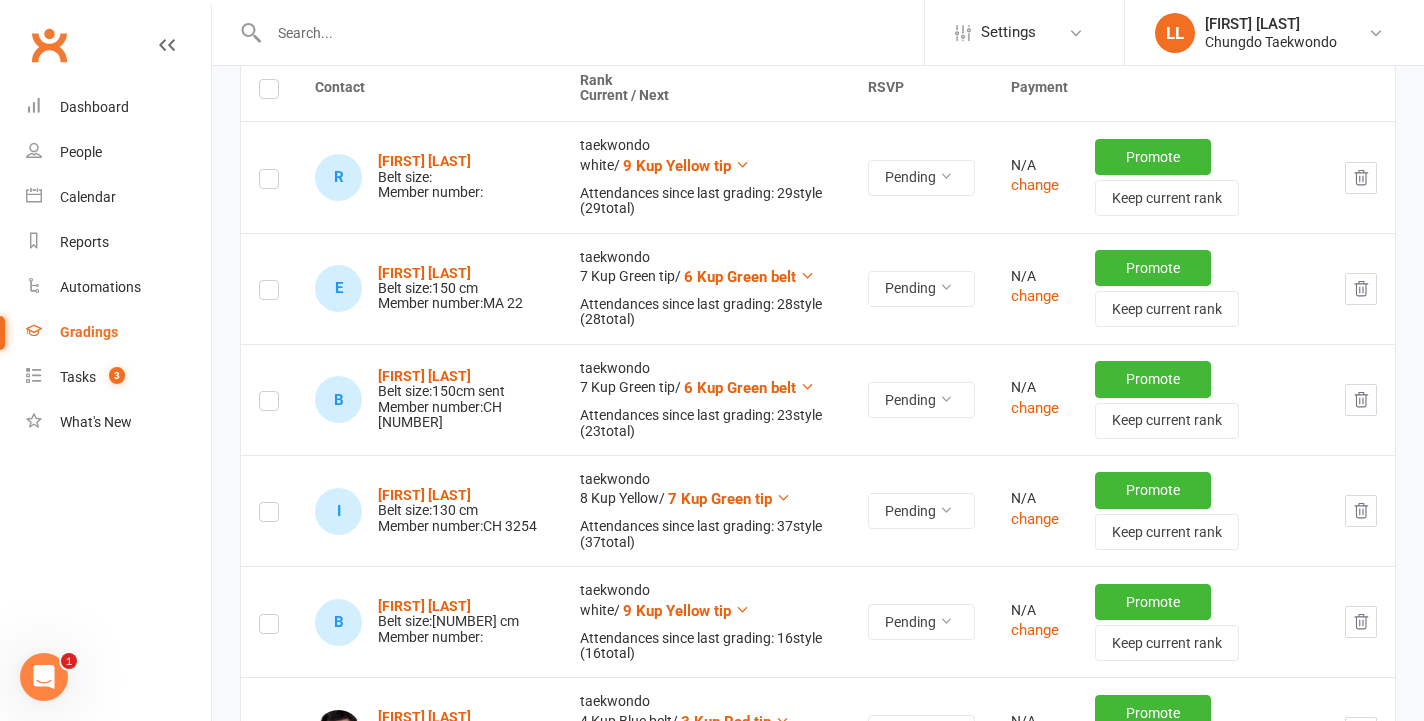 scroll, scrollTop: 0, scrollLeft: 0, axis: both 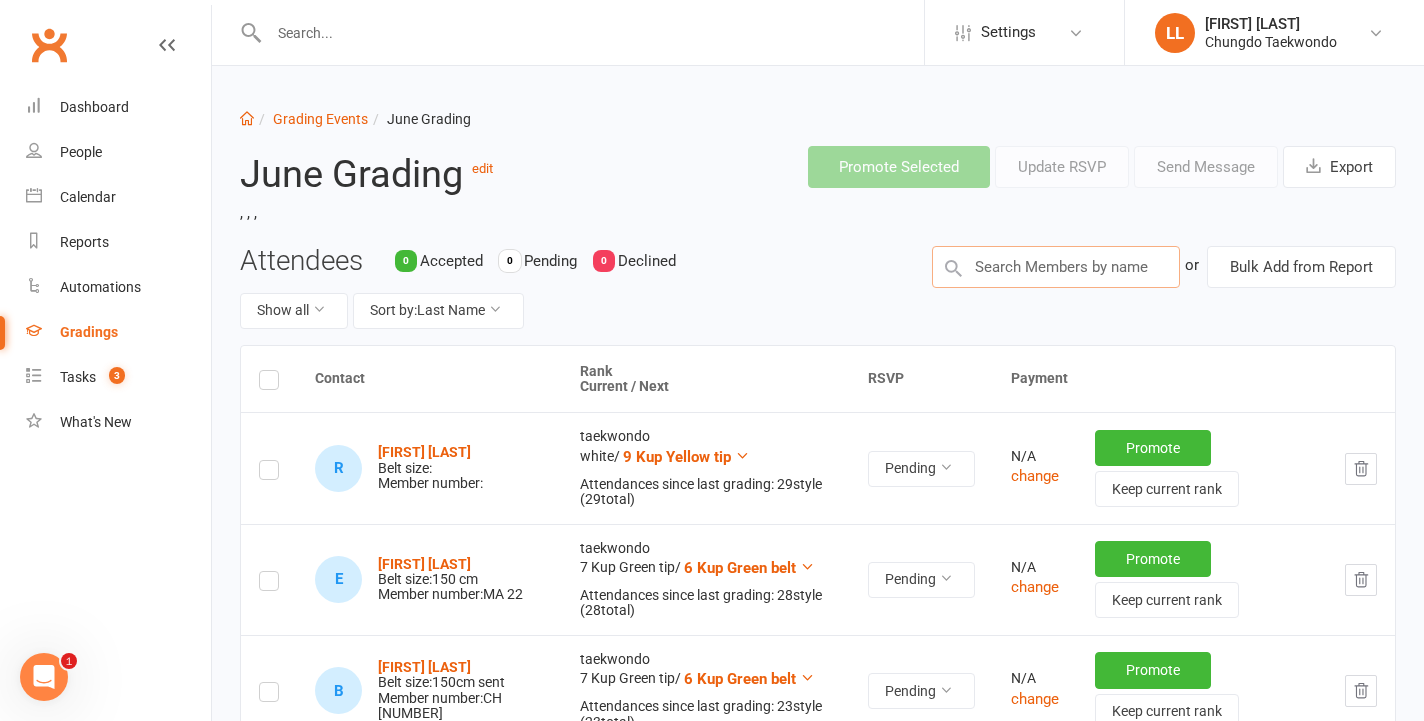 click at bounding box center (1056, 267) 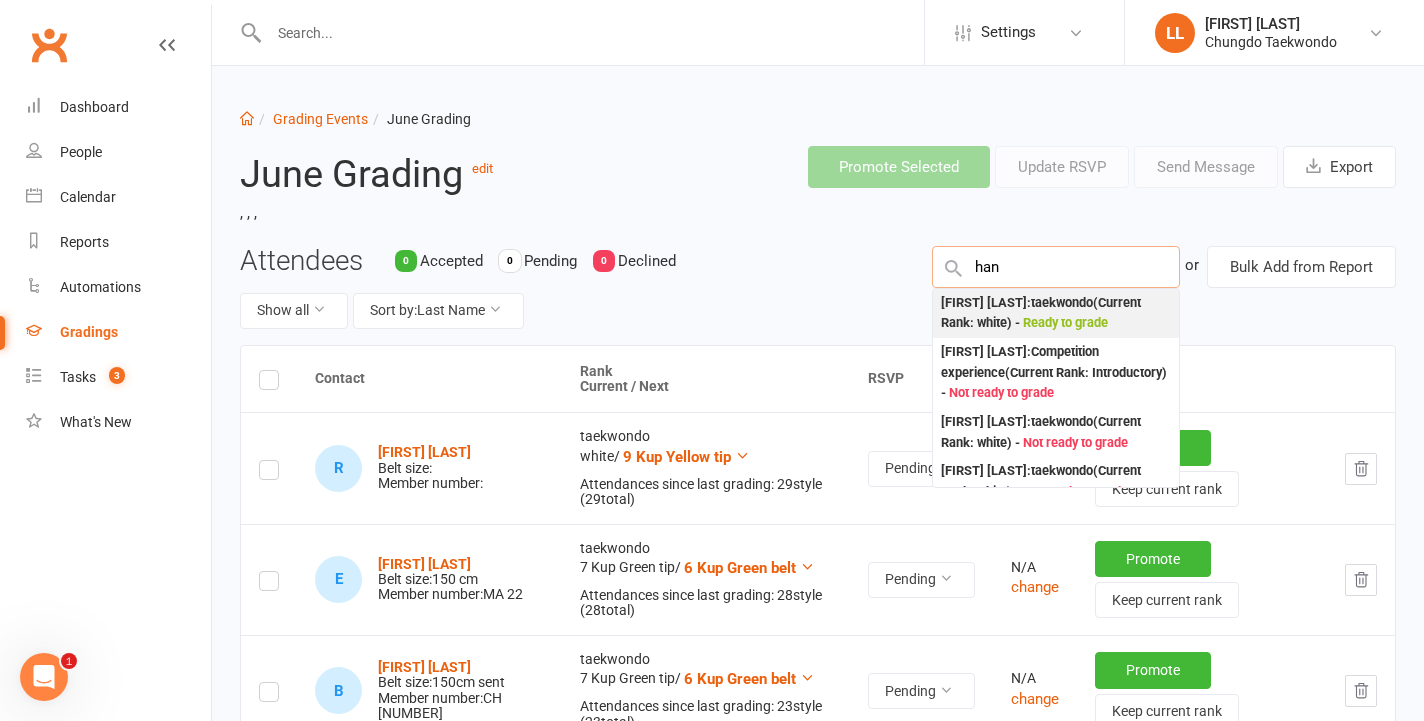 type on "han" 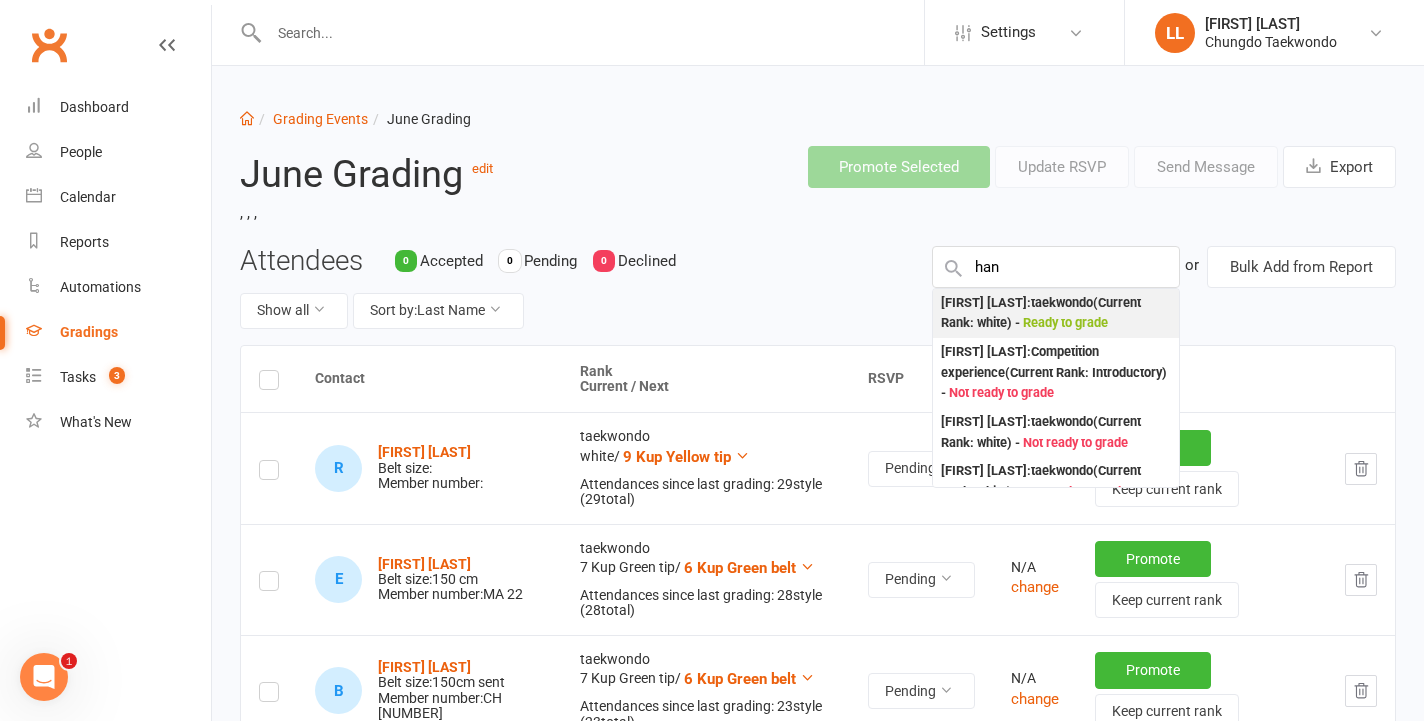 click on "Ready to grade" at bounding box center [1065, 322] 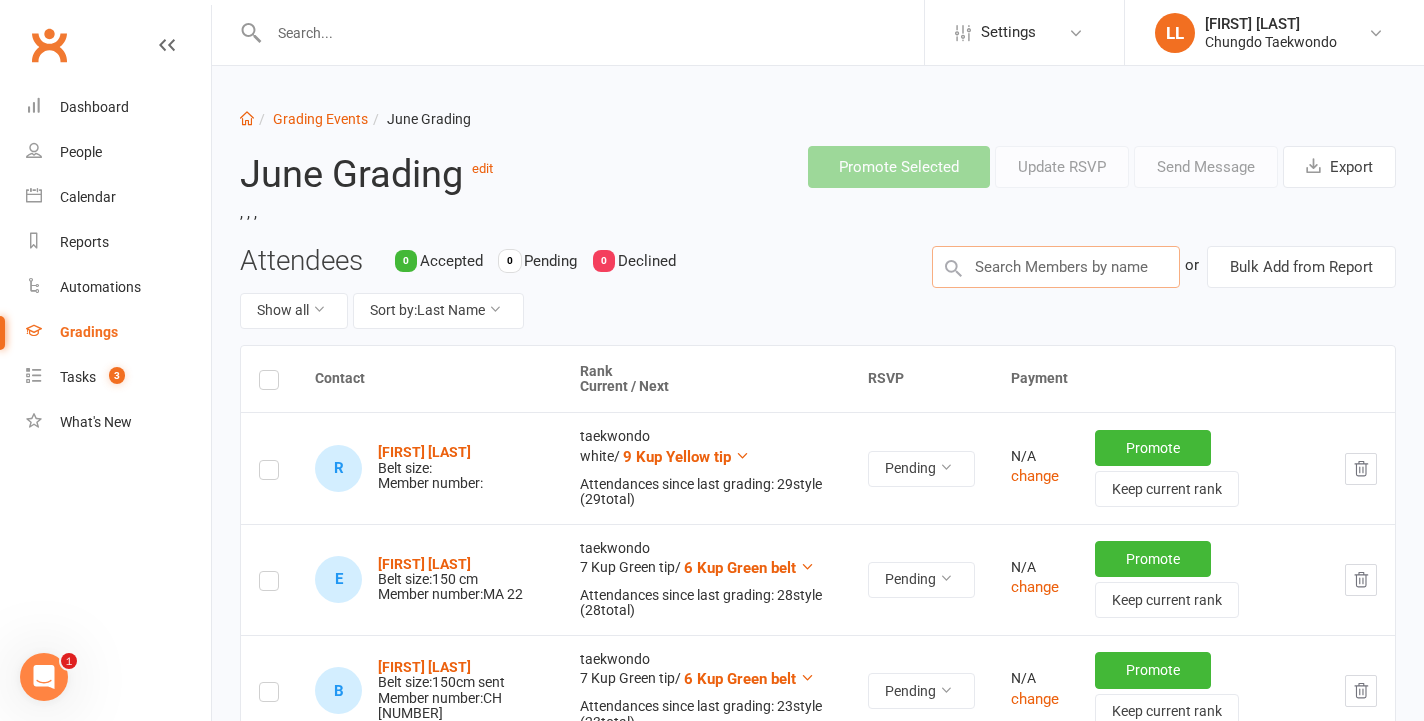 click at bounding box center [1056, 267] 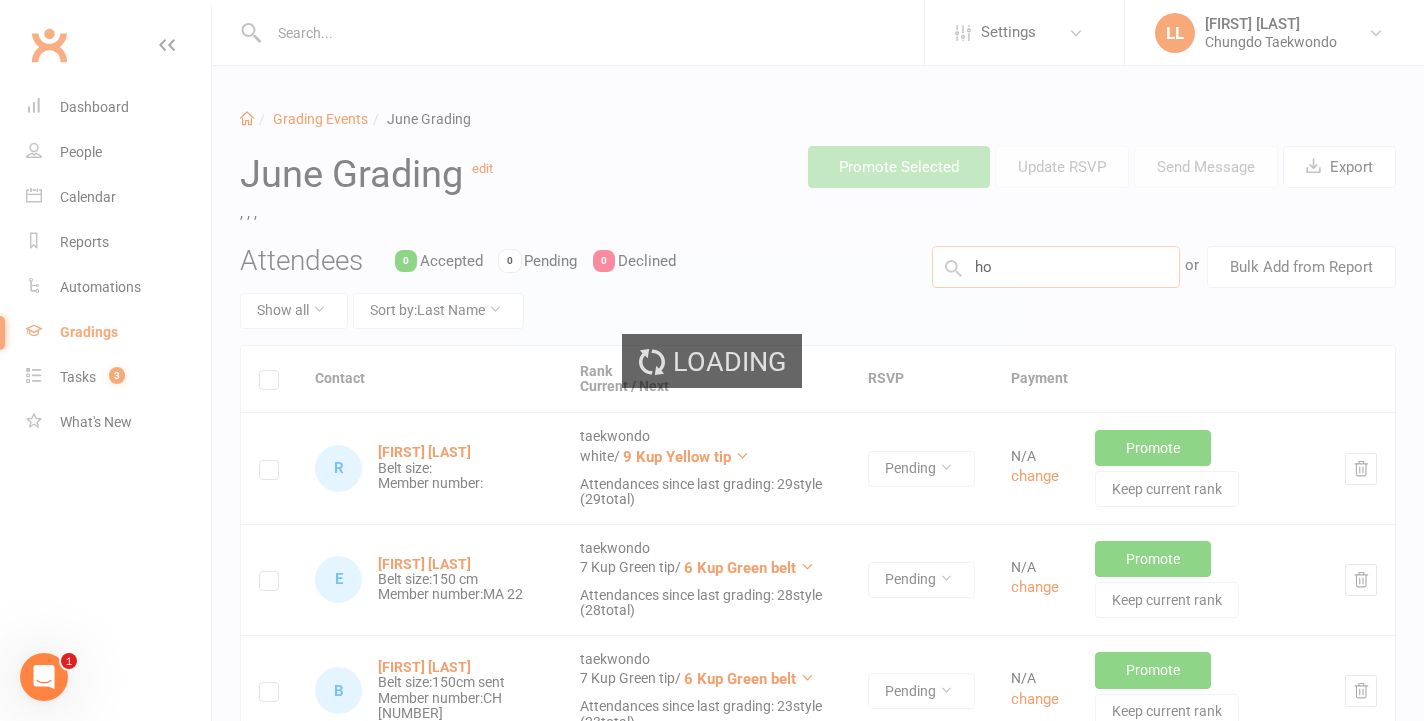 type on "h" 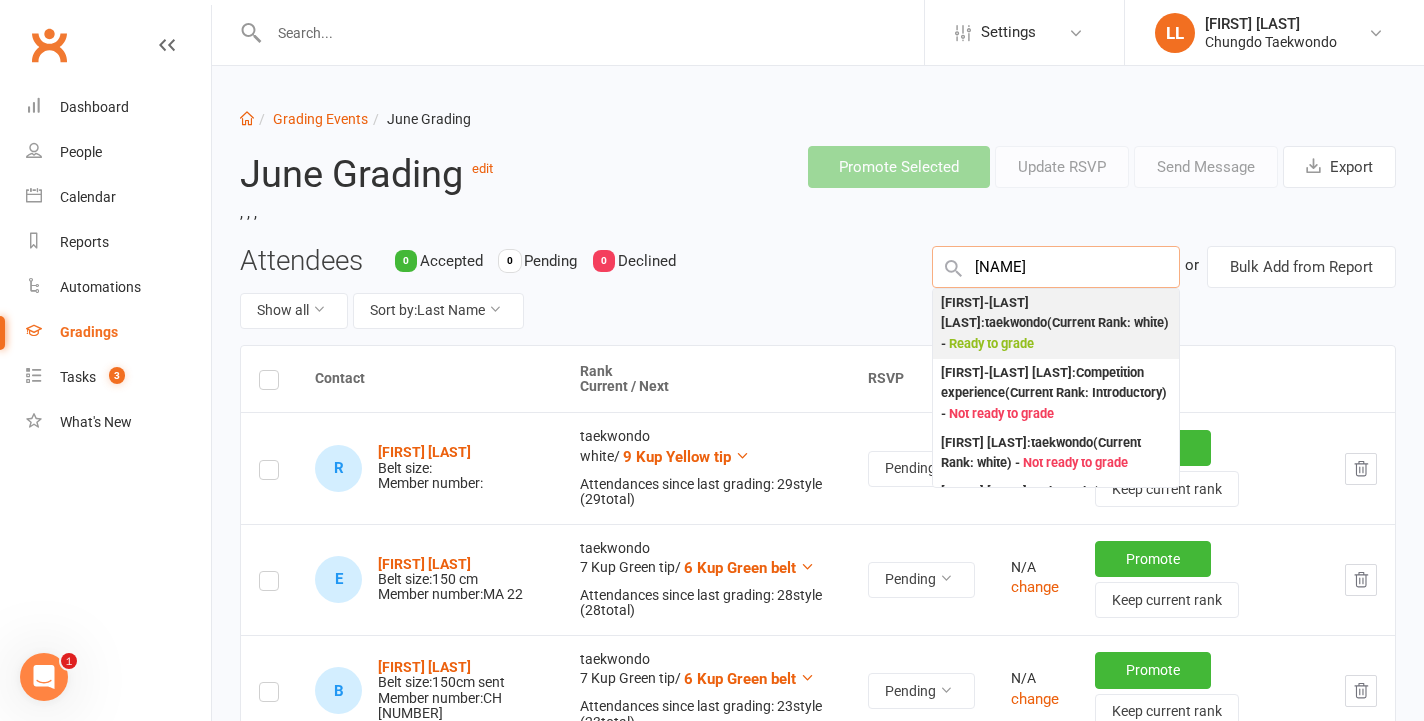 type on "[NAME]" 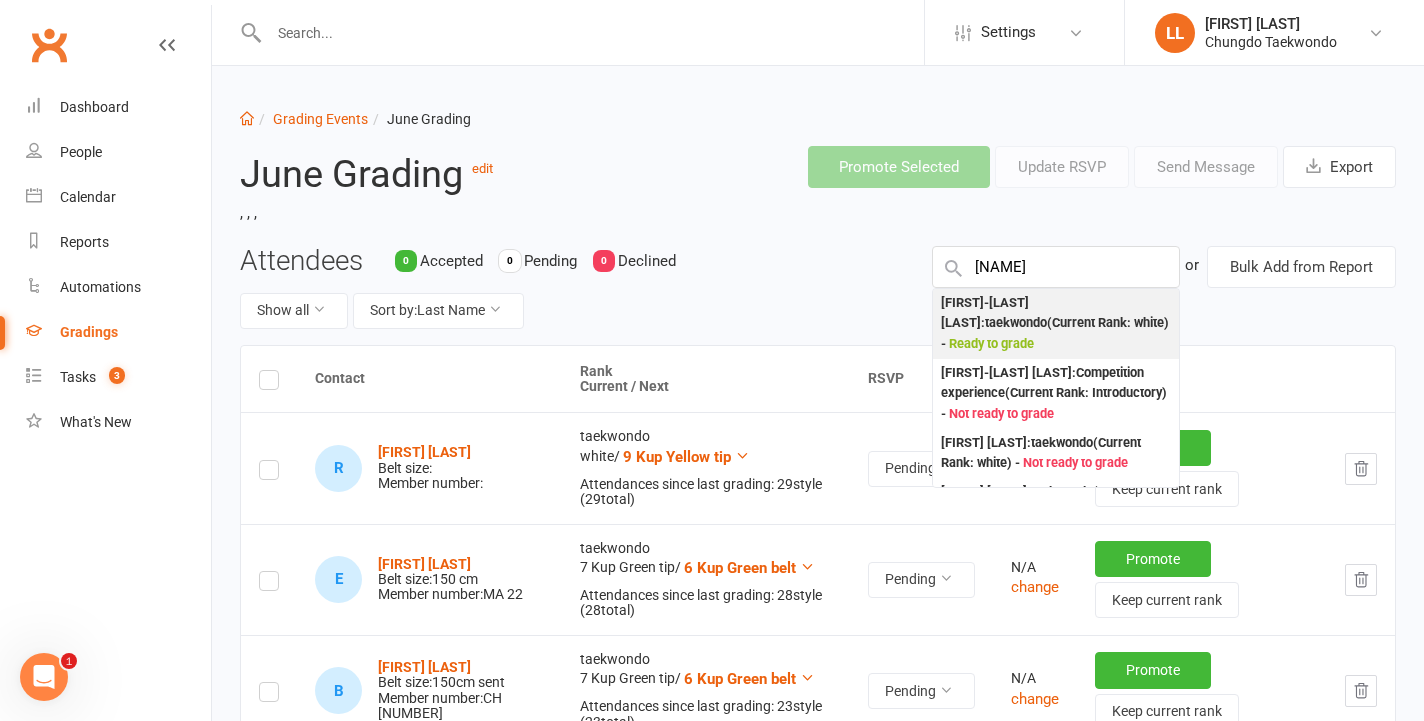 click on "Ready to grade" at bounding box center [991, 343] 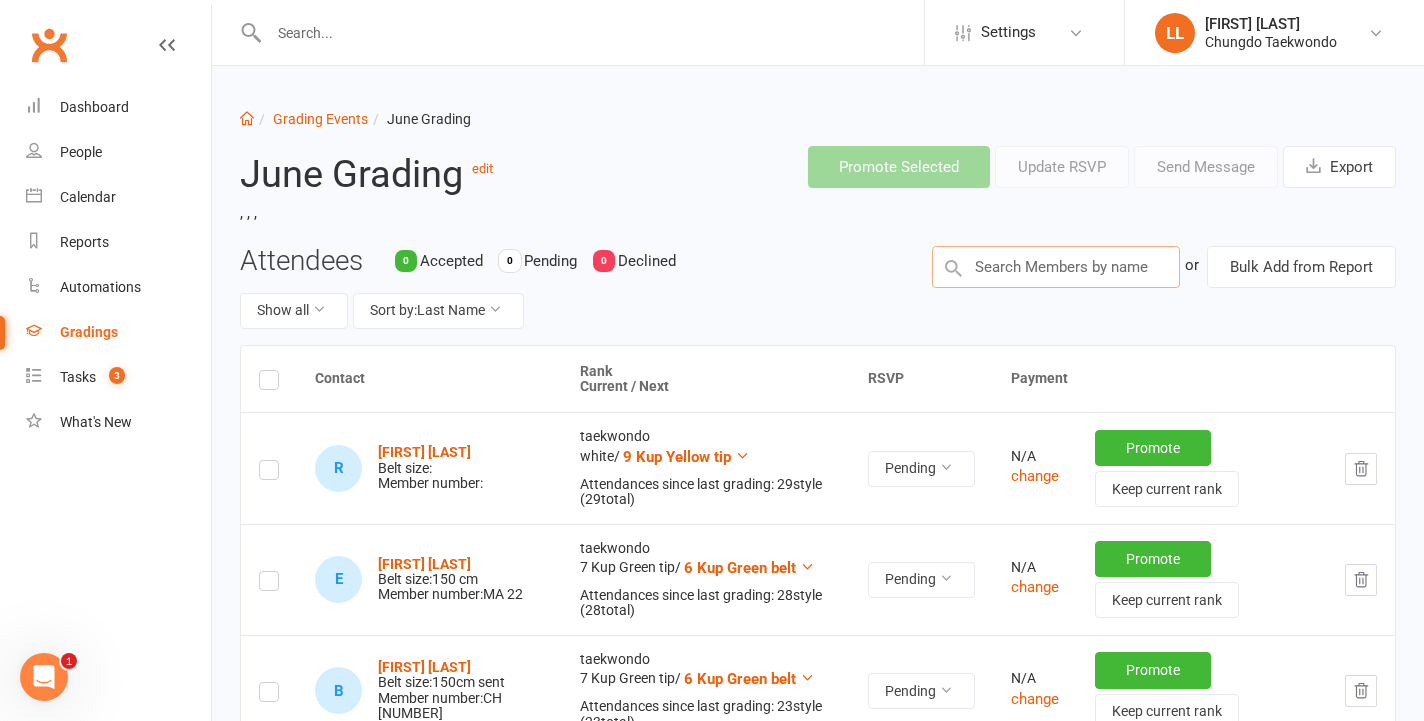 click at bounding box center [1056, 267] 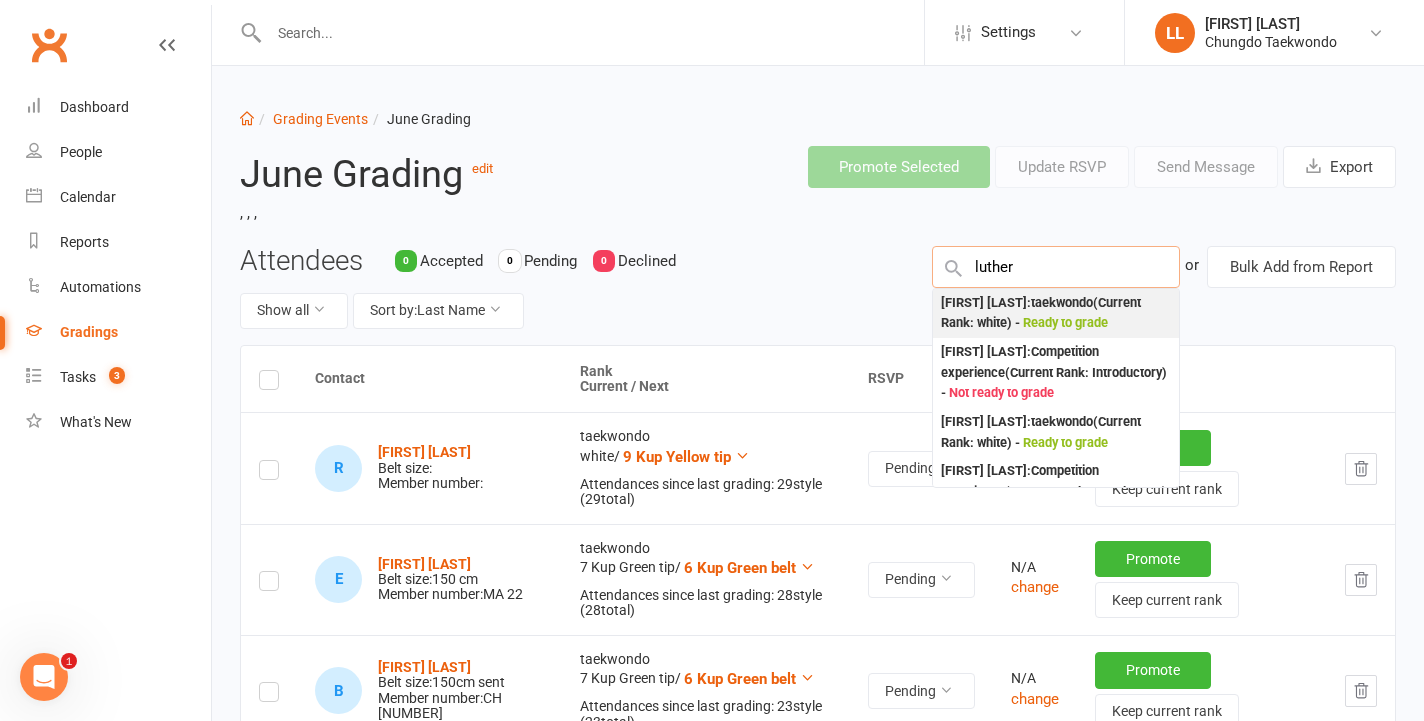 type 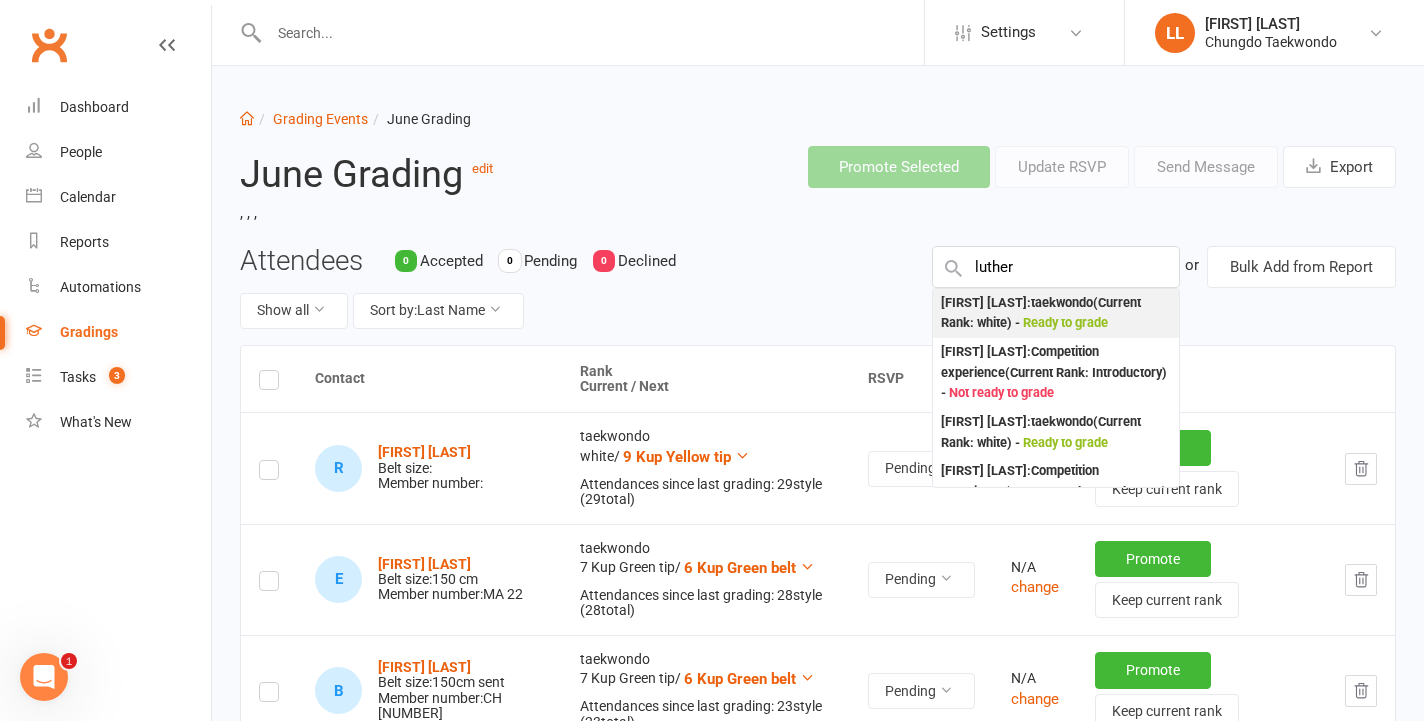 click on ": taekwondo (Current Rank: white ) - Ready to grade" at bounding box center [1056, 313] 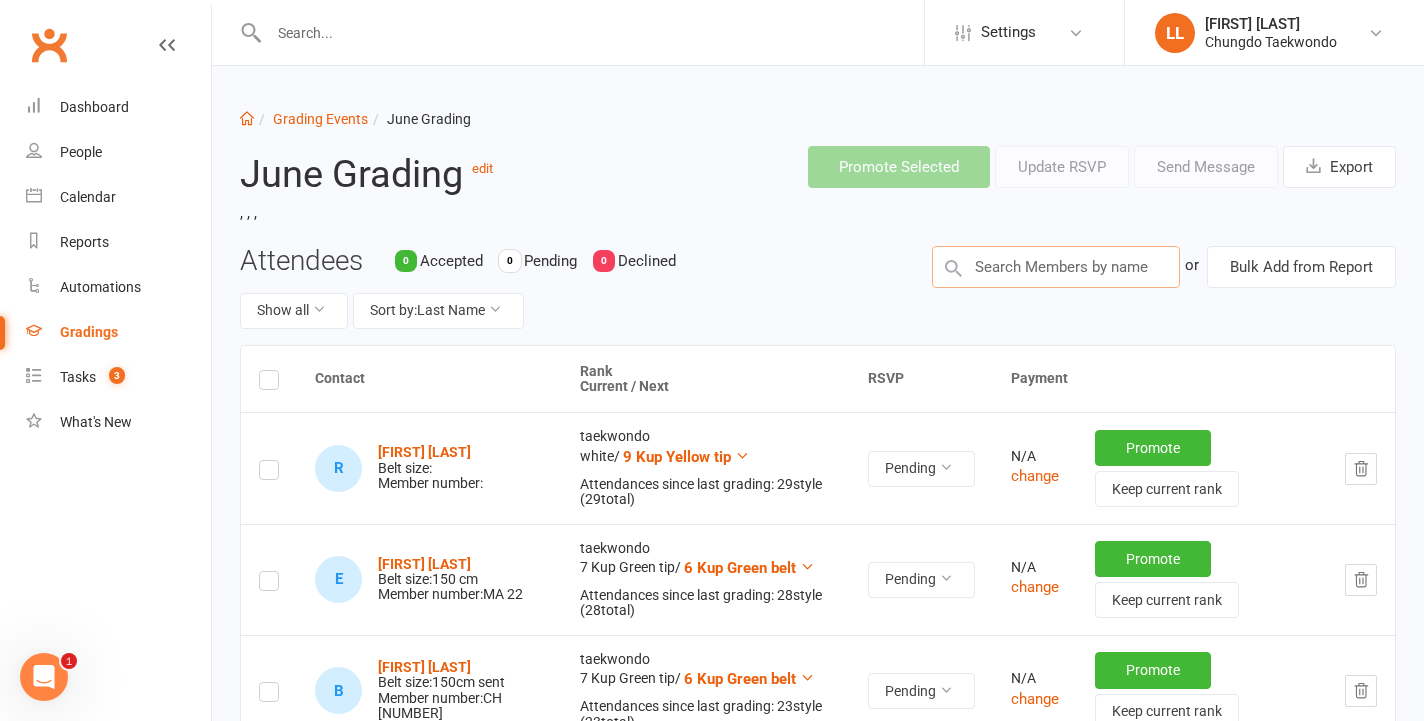 click at bounding box center (1056, 267) 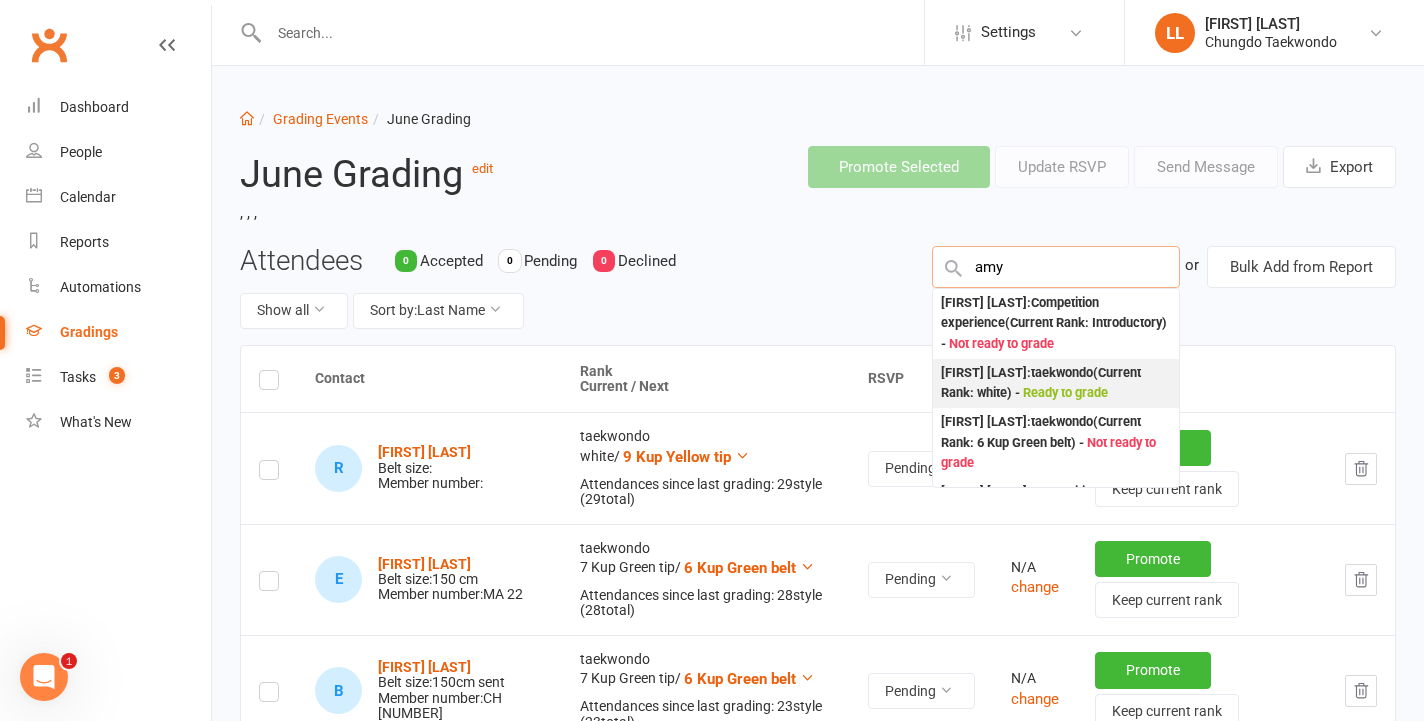 type on "amy" 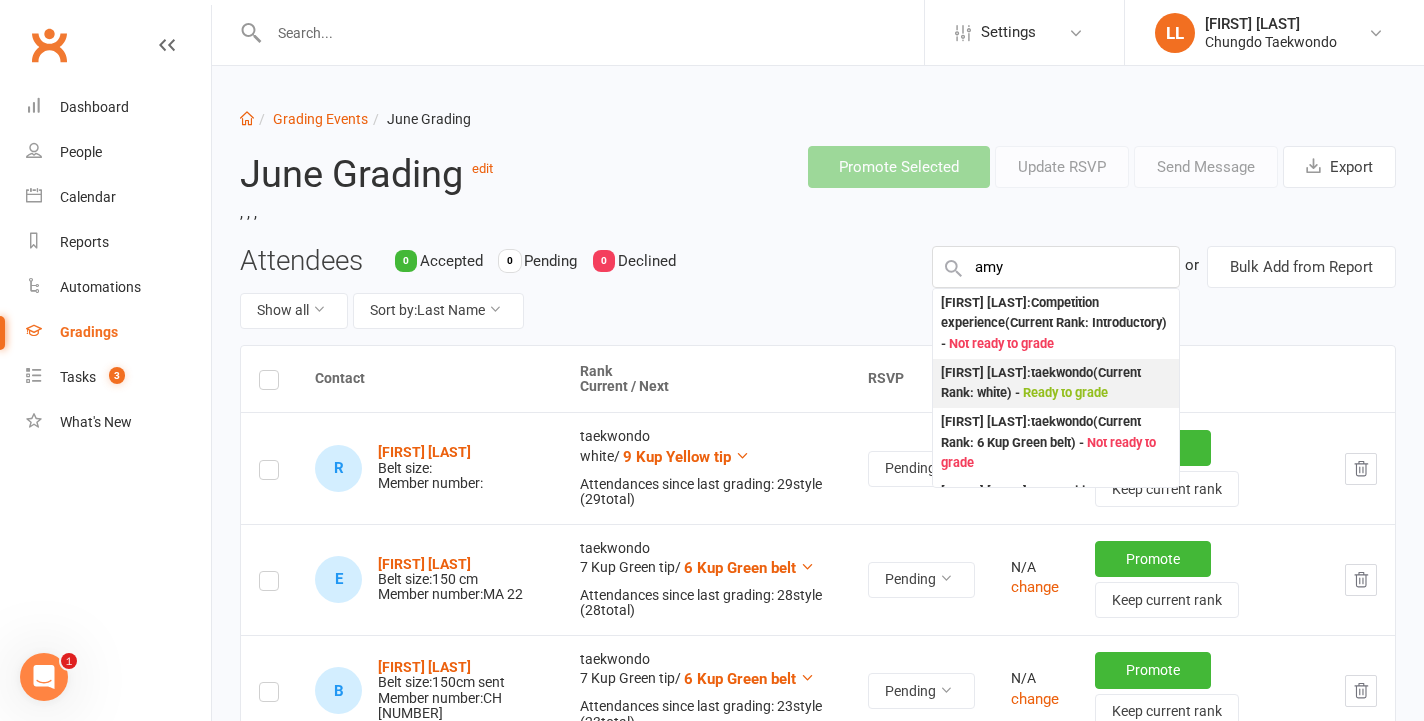 click on ": taekwondo (Current Rank: white ) - Ready to grade" at bounding box center (1056, 383) 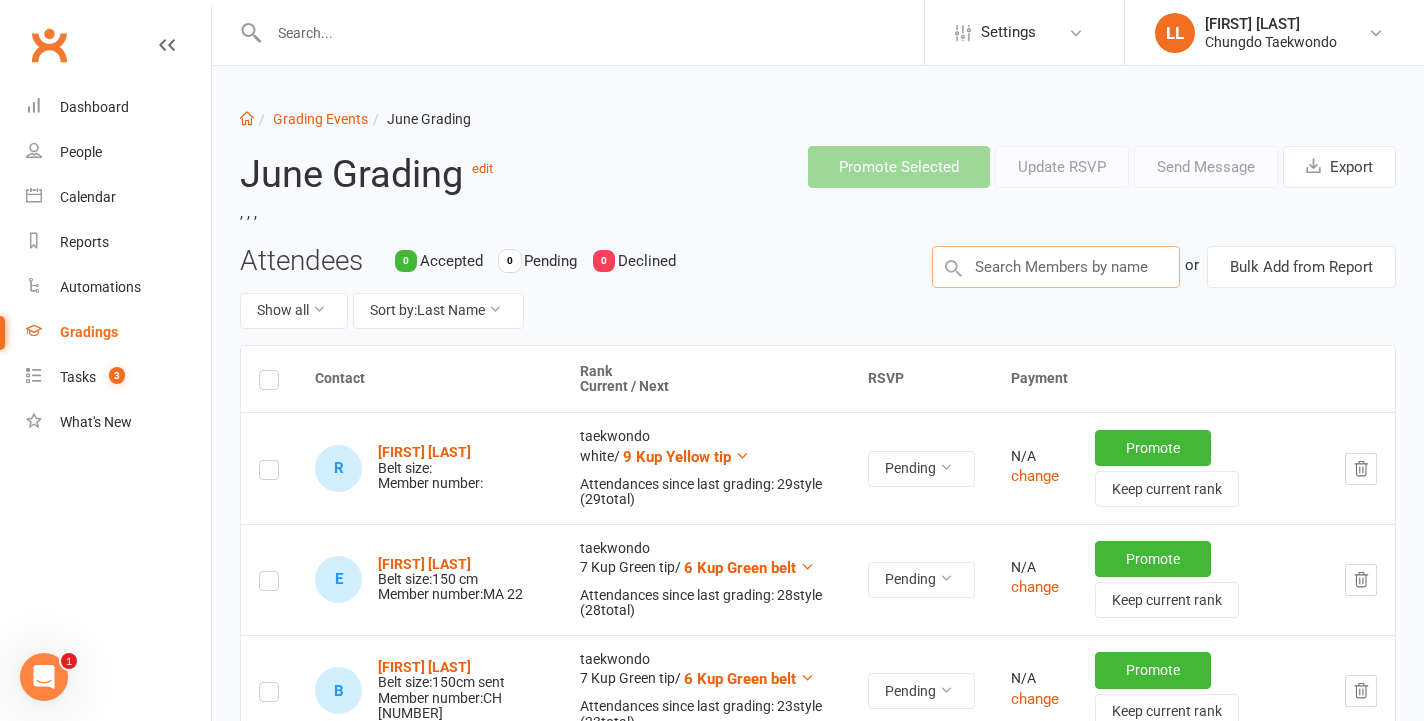 click at bounding box center (1056, 267) 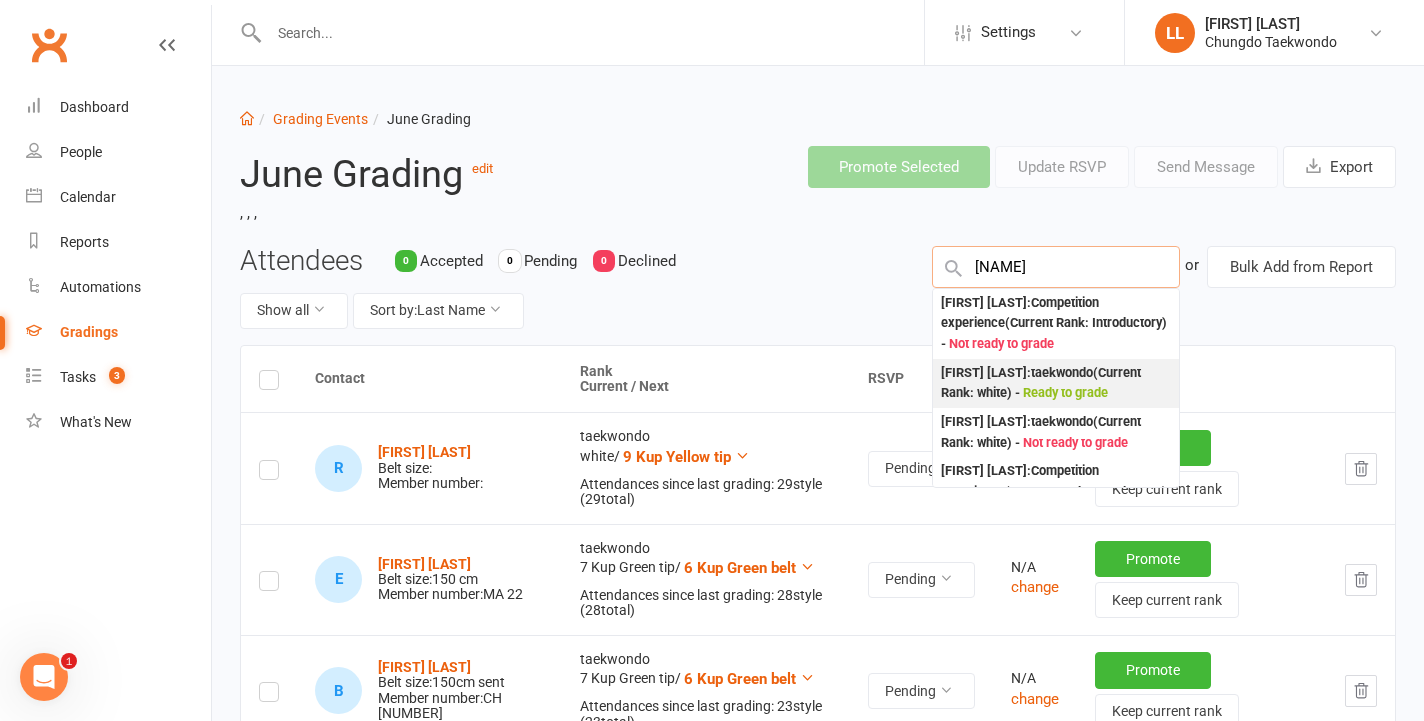 type on "[NAME]" 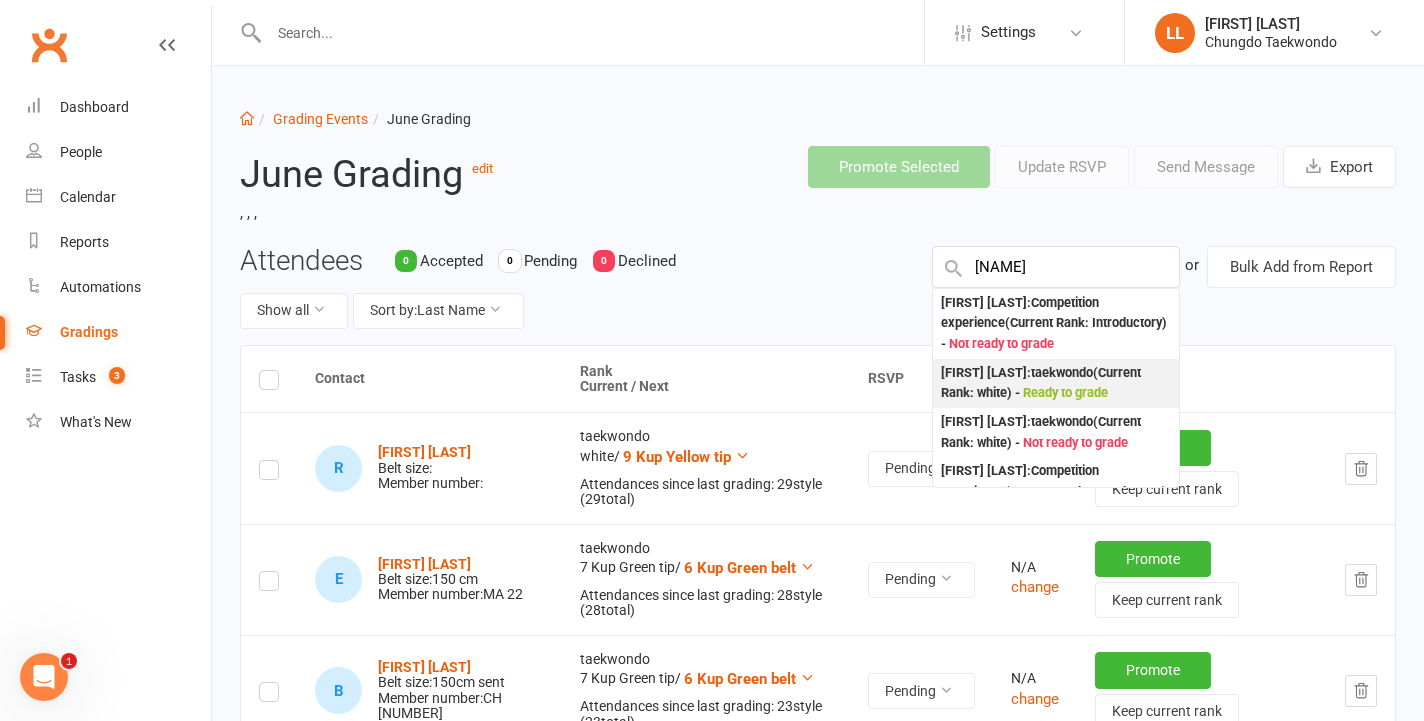 click on "[FIRST] [LAST] : taekwondo (Current Rank: white ) - Ready to grade" at bounding box center [1056, 383] 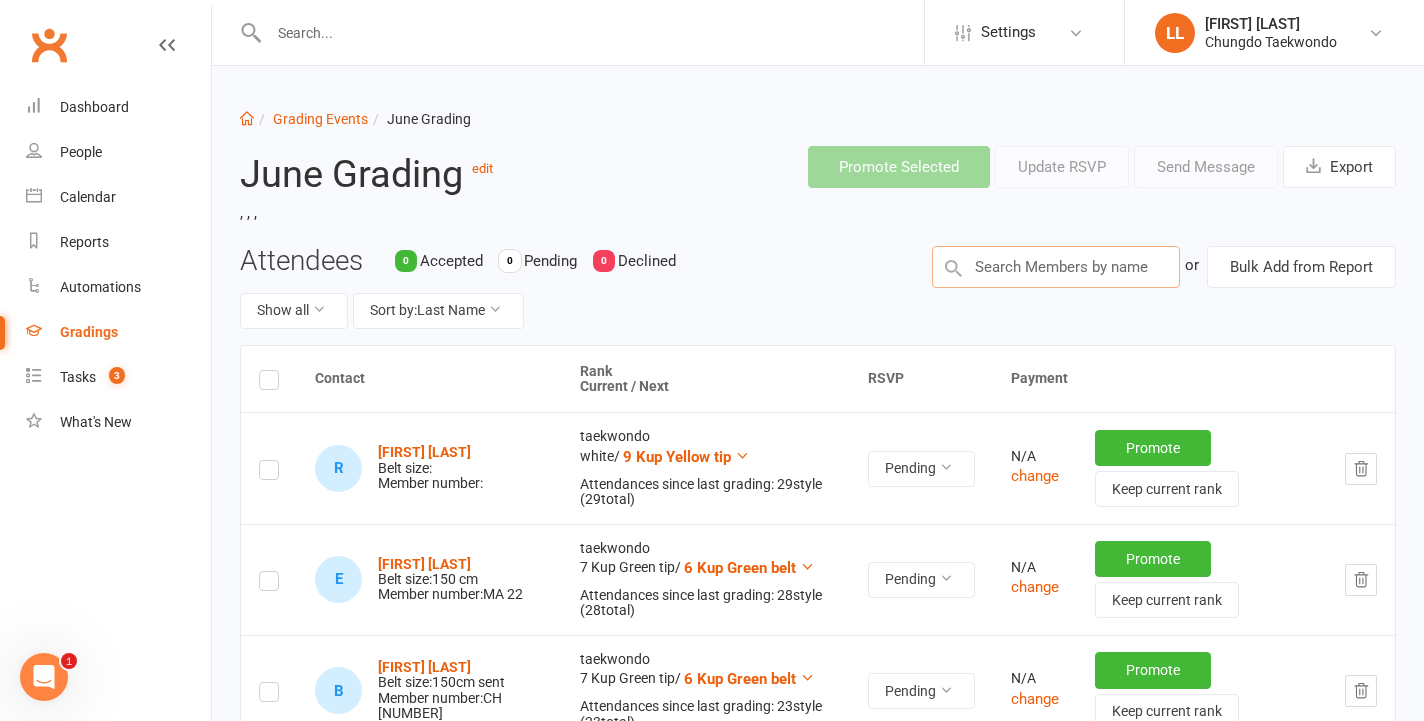 click at bounding box center [1056, 267] 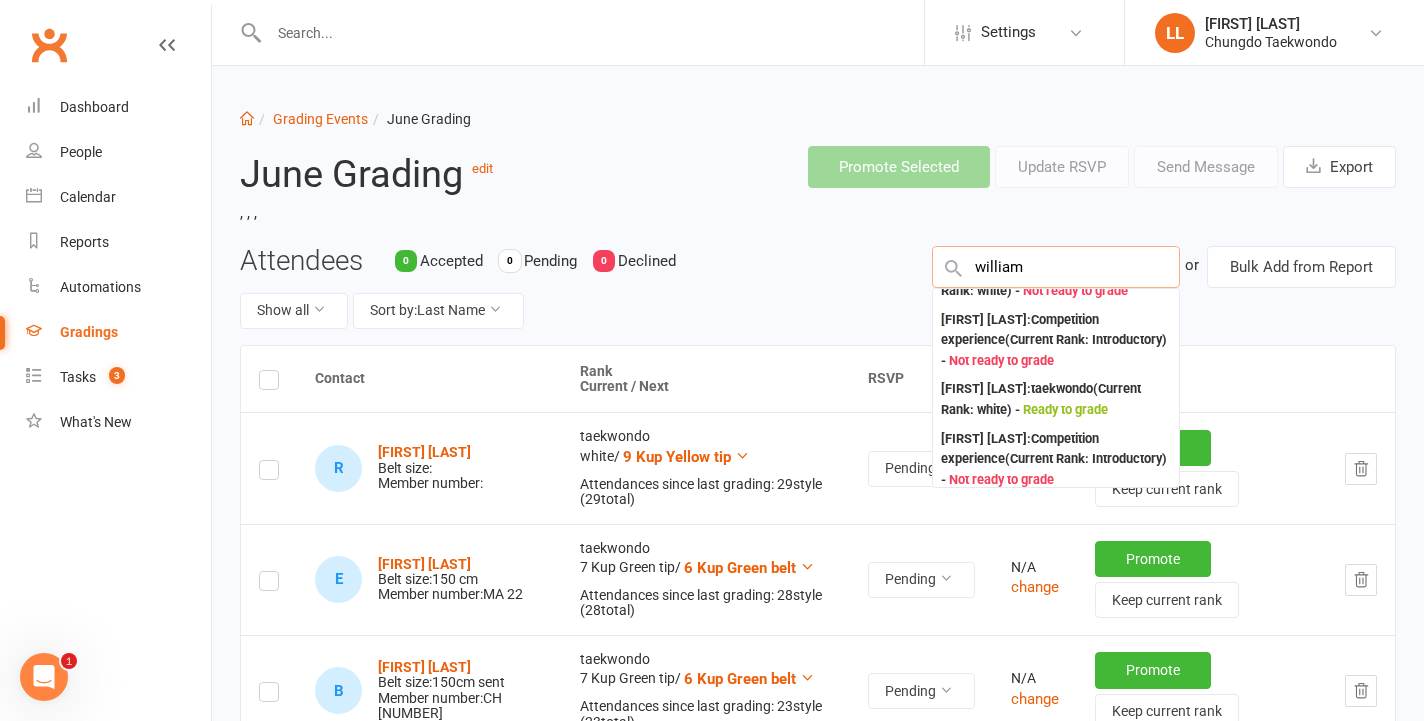 scroll, scrollTop: 273, scrollLeft: 0, axis: vertical 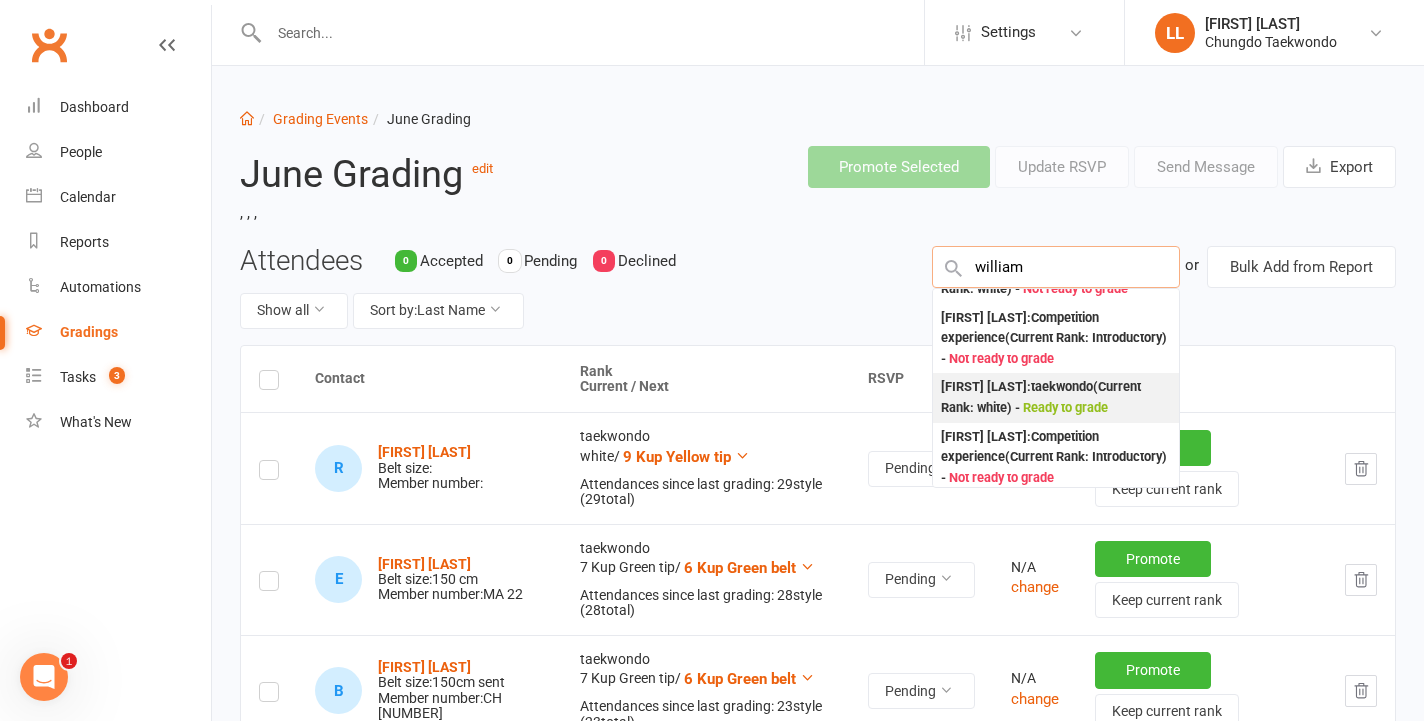 type on "william" 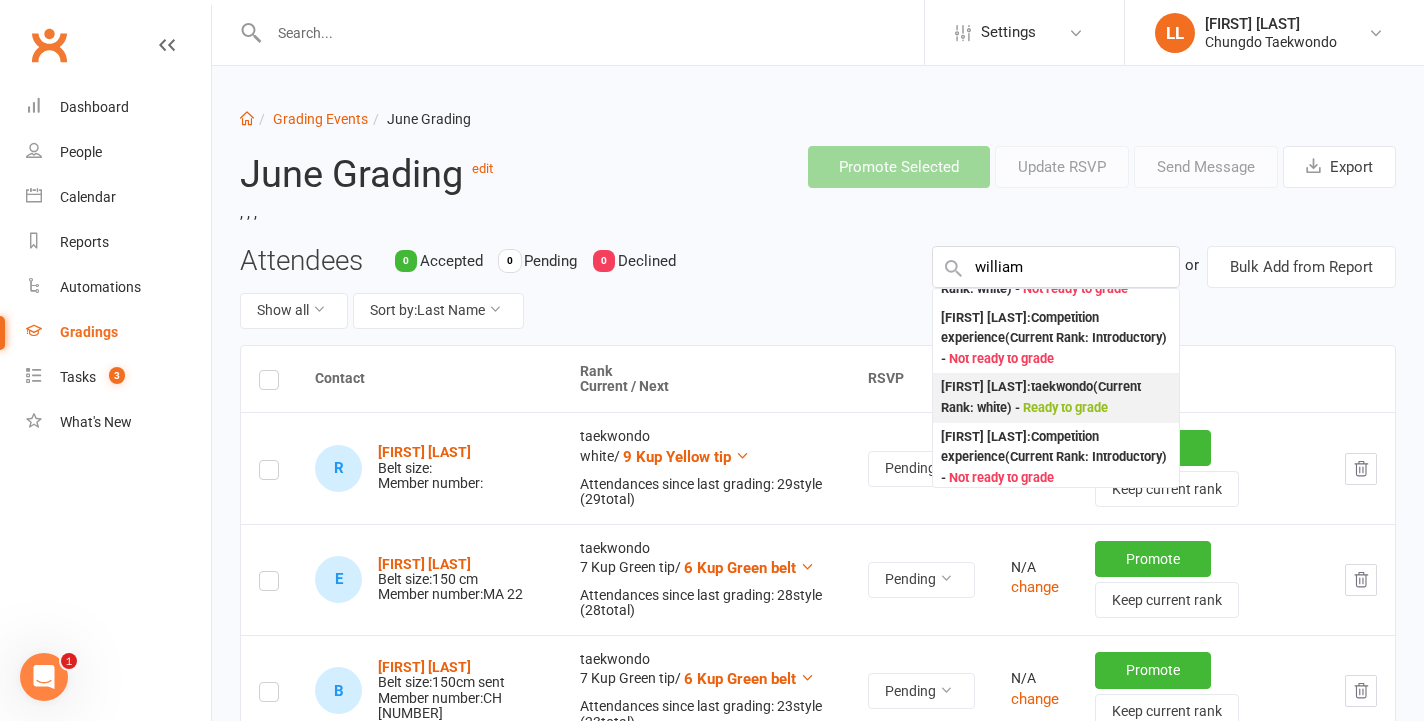 click on "Ready to grade" at bounding box center (1065, 407) 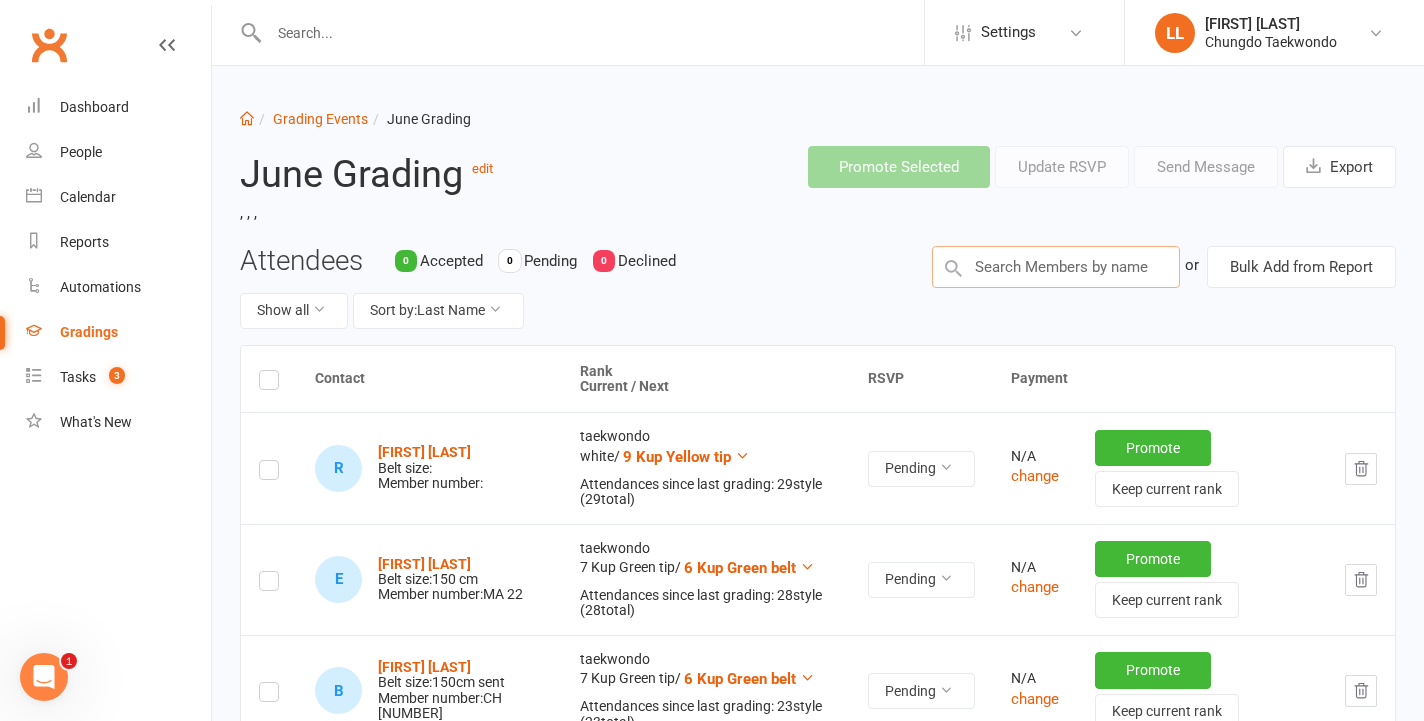 click at bounding box center (1056, 267) 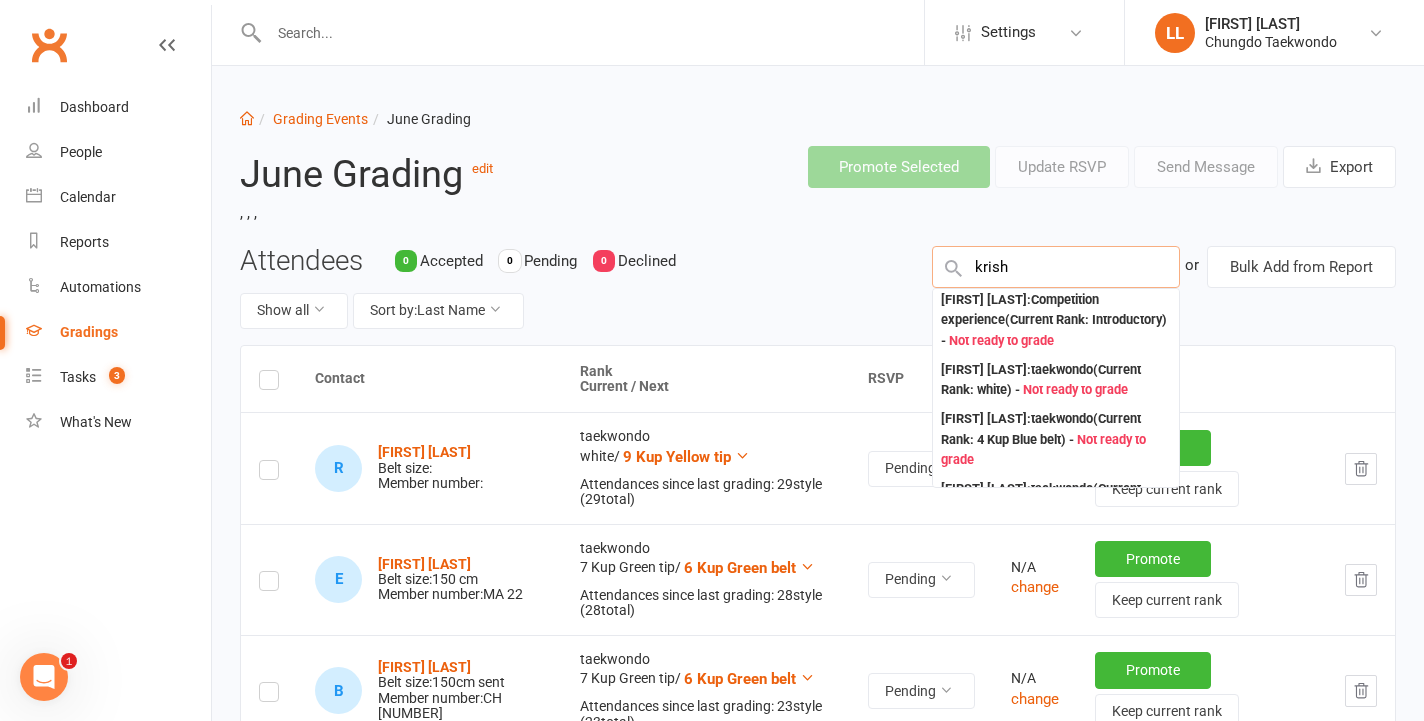 scroll, scrollTop: 0, scrollLeft: 0, axis: both 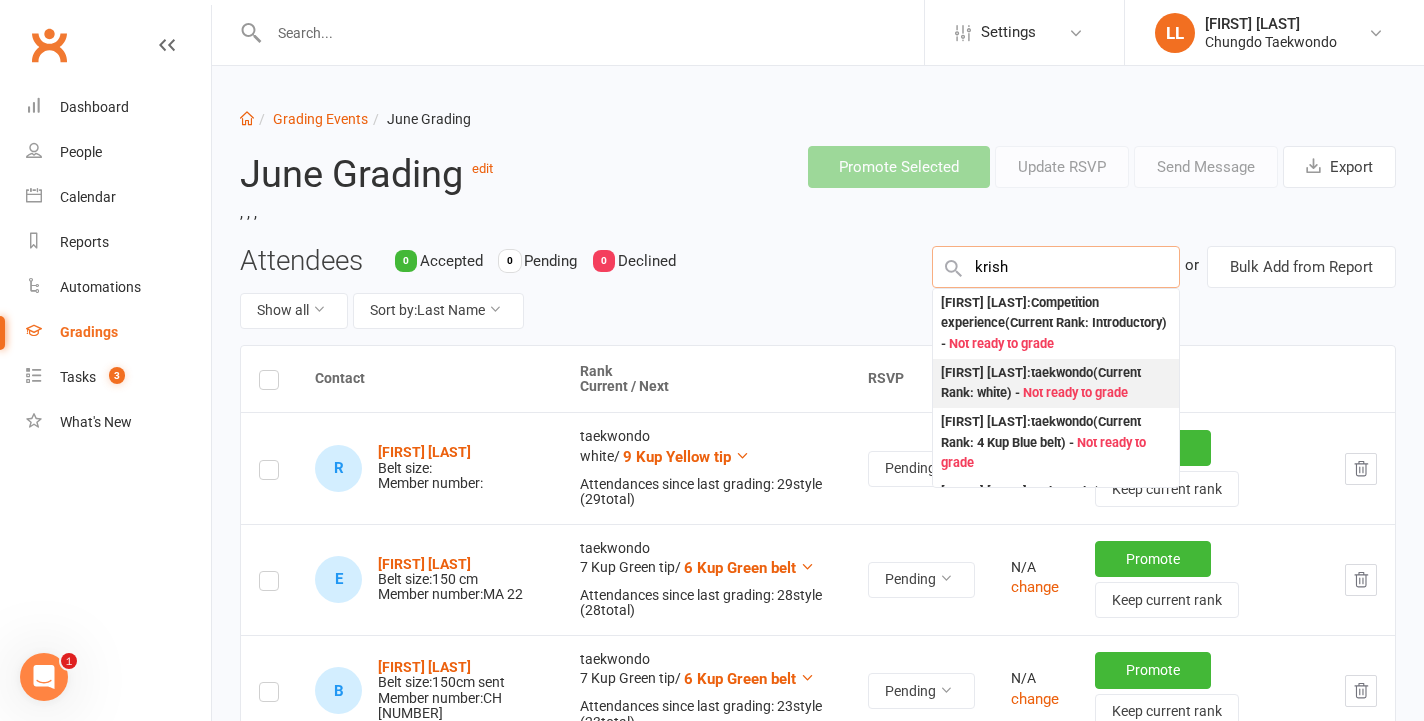 type on "krish" 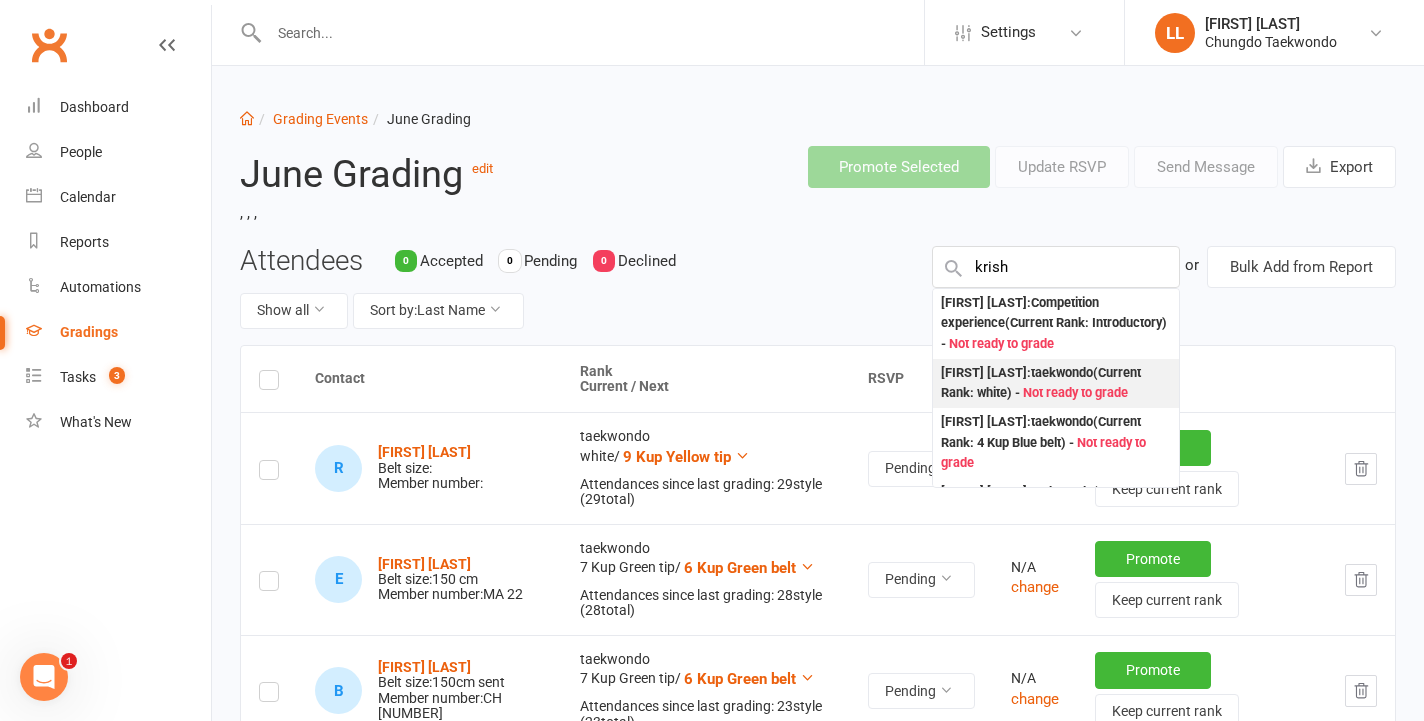 click on "[FIRST] [LAST] : taekwondo (Current Rank: white ) - Not ready to grade" at bounding box center [1056, 383] 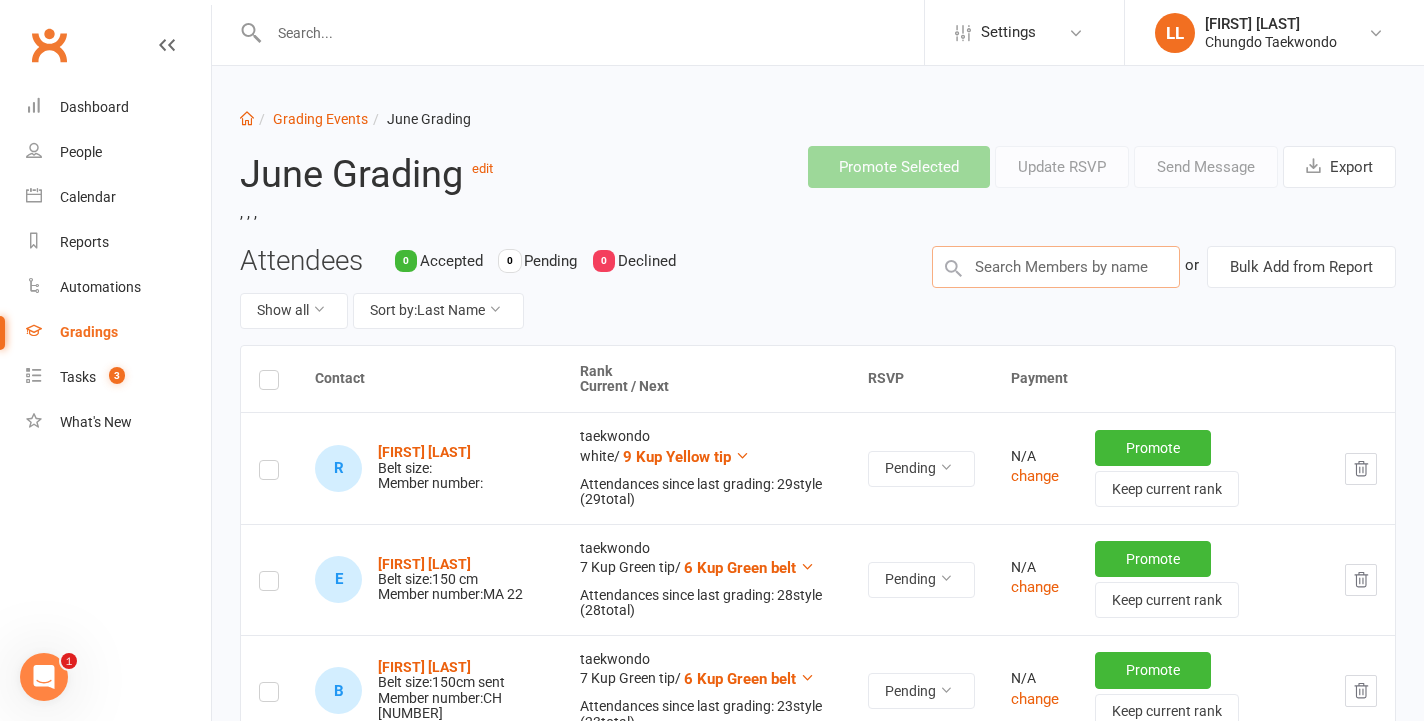 click at bounding box center (1056, 267) 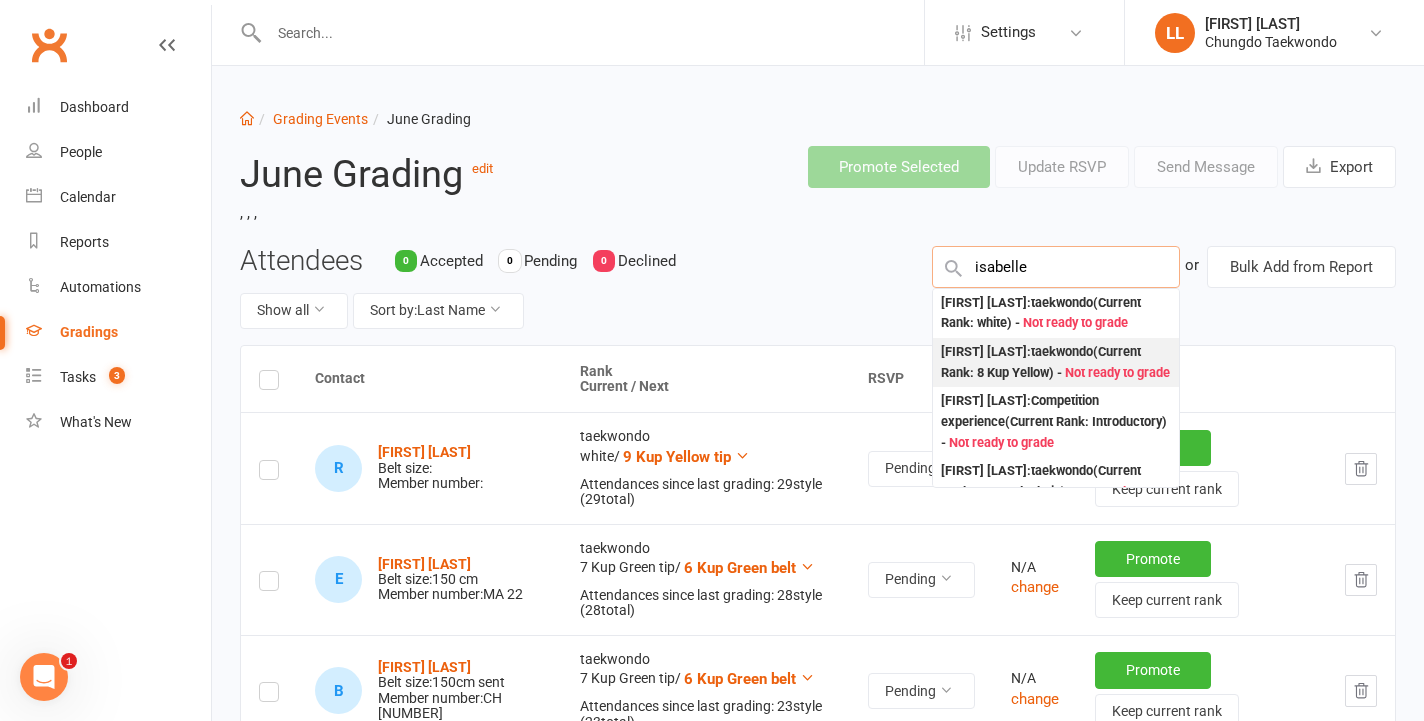 type on "isabelle" 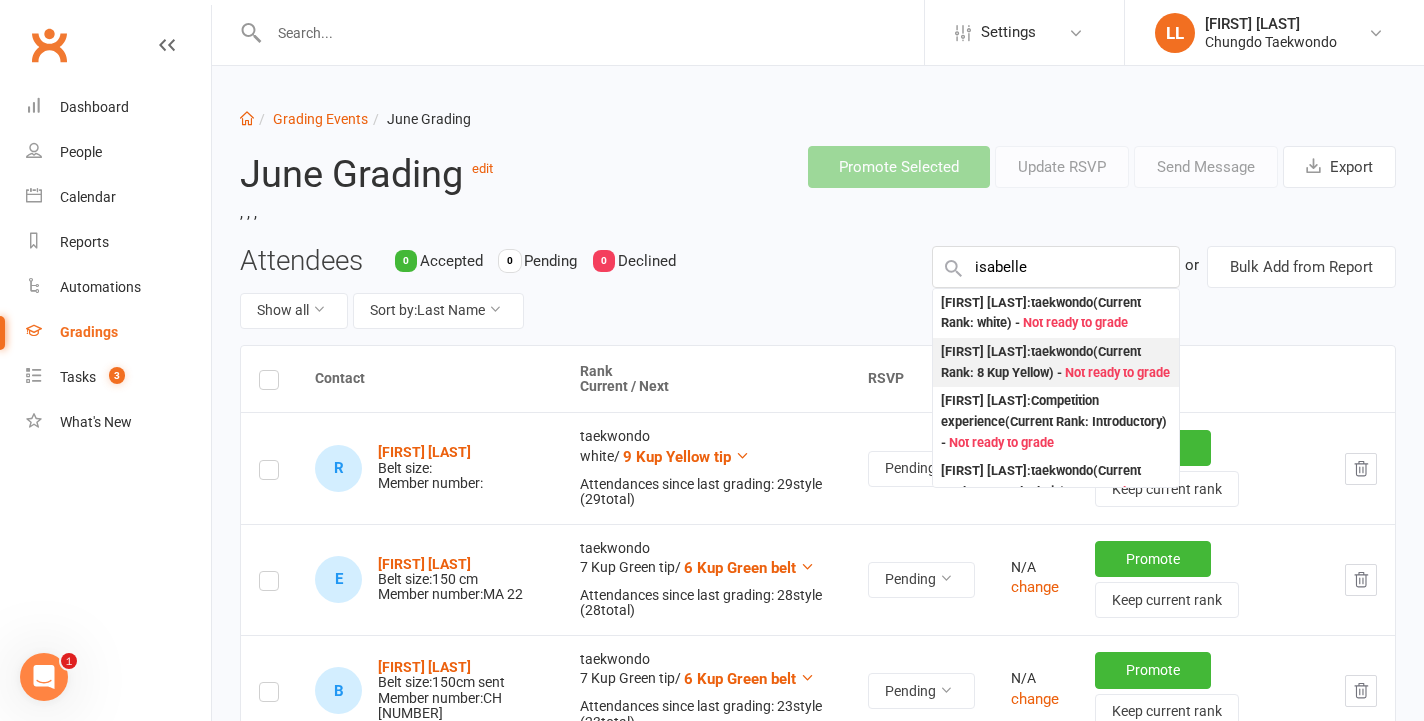 click on "[FIRST] [LAST] : taekwondo (Current Rank: 8 Kup Yellow ) - Not ready to grade" at bounding box center [1056, 362] 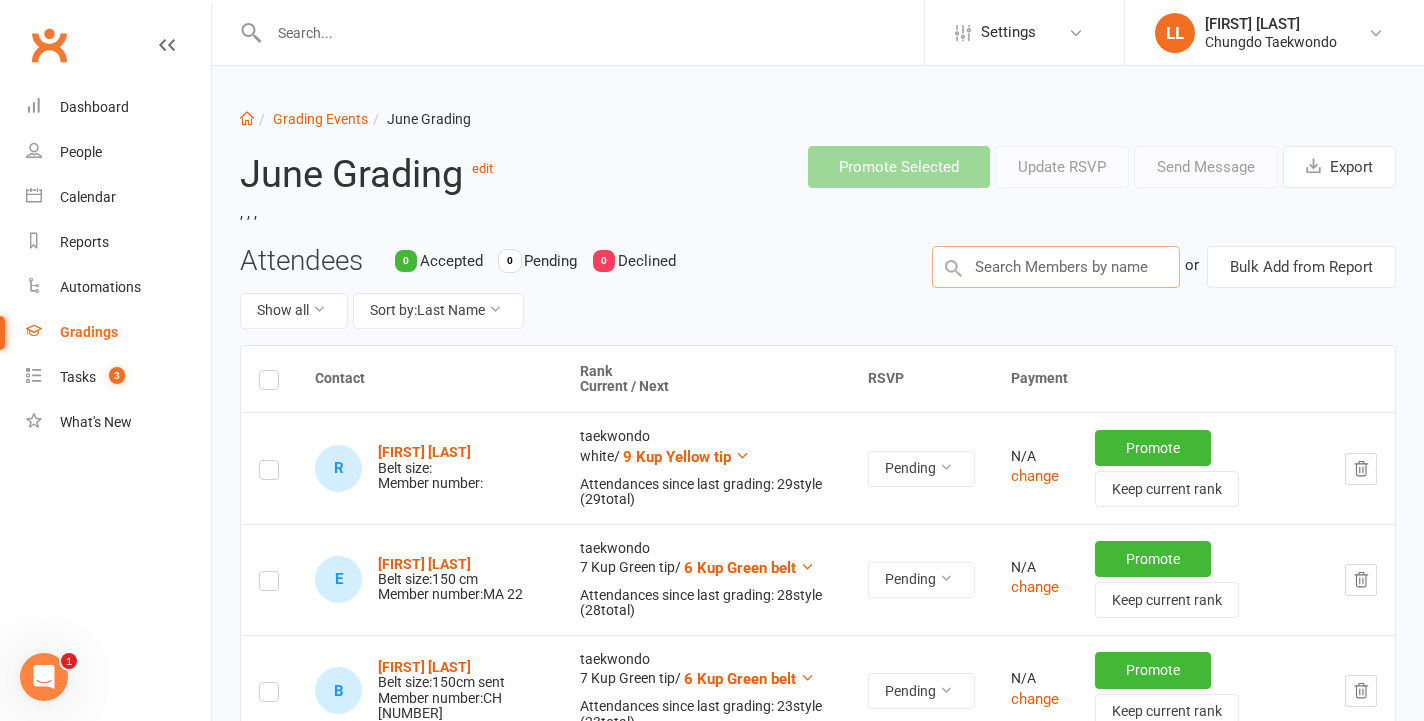 click at bounding box center (1056, 267) 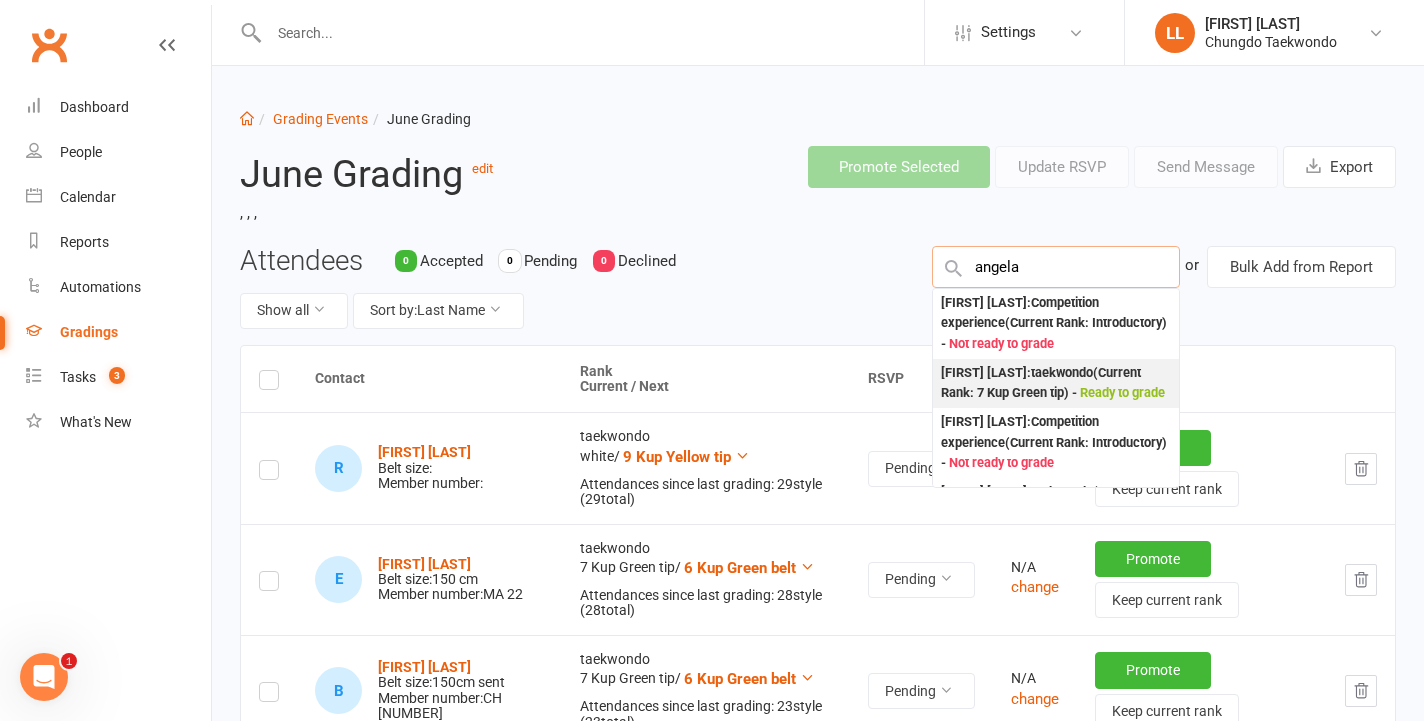 type on "angela" 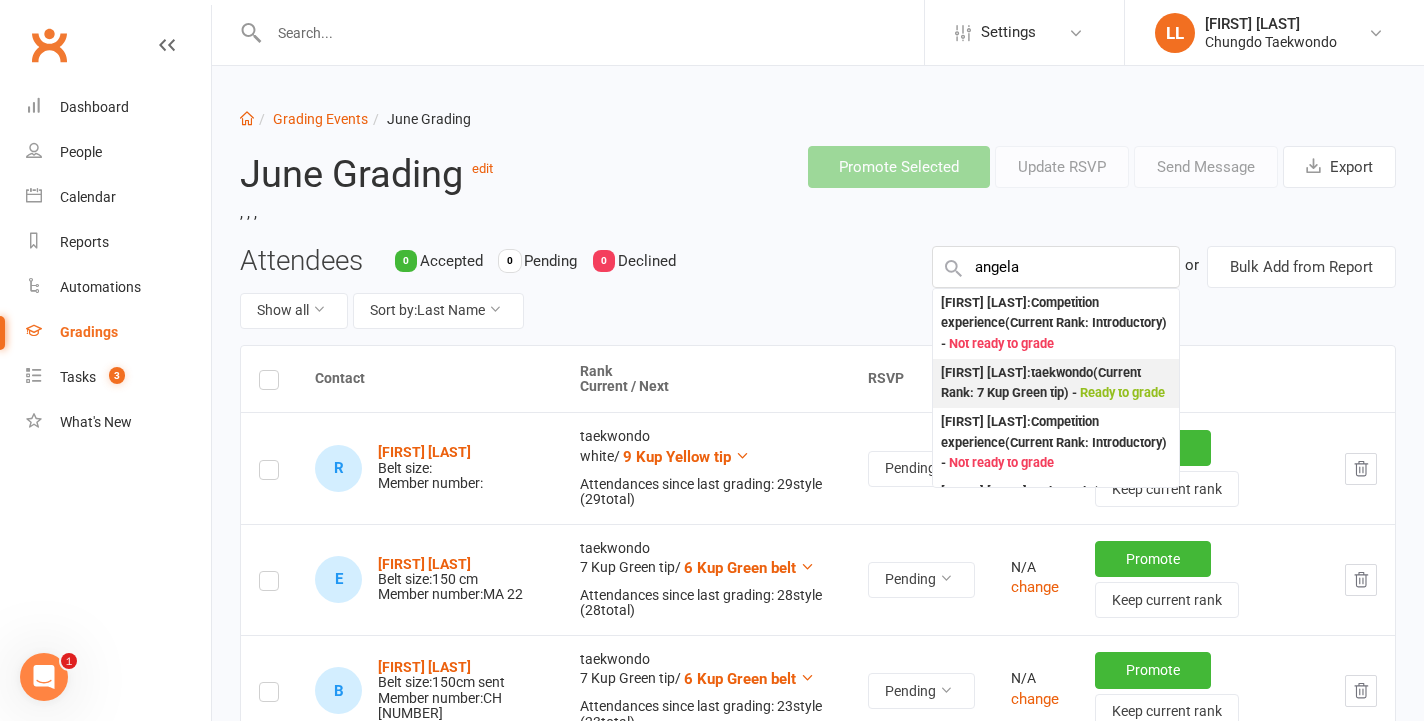 click on "[FIRST] [LAST] : taekwondo (Current Rank: 7 Kup Green tip ) - Ready to grade" at bounding box center [1056, 383] 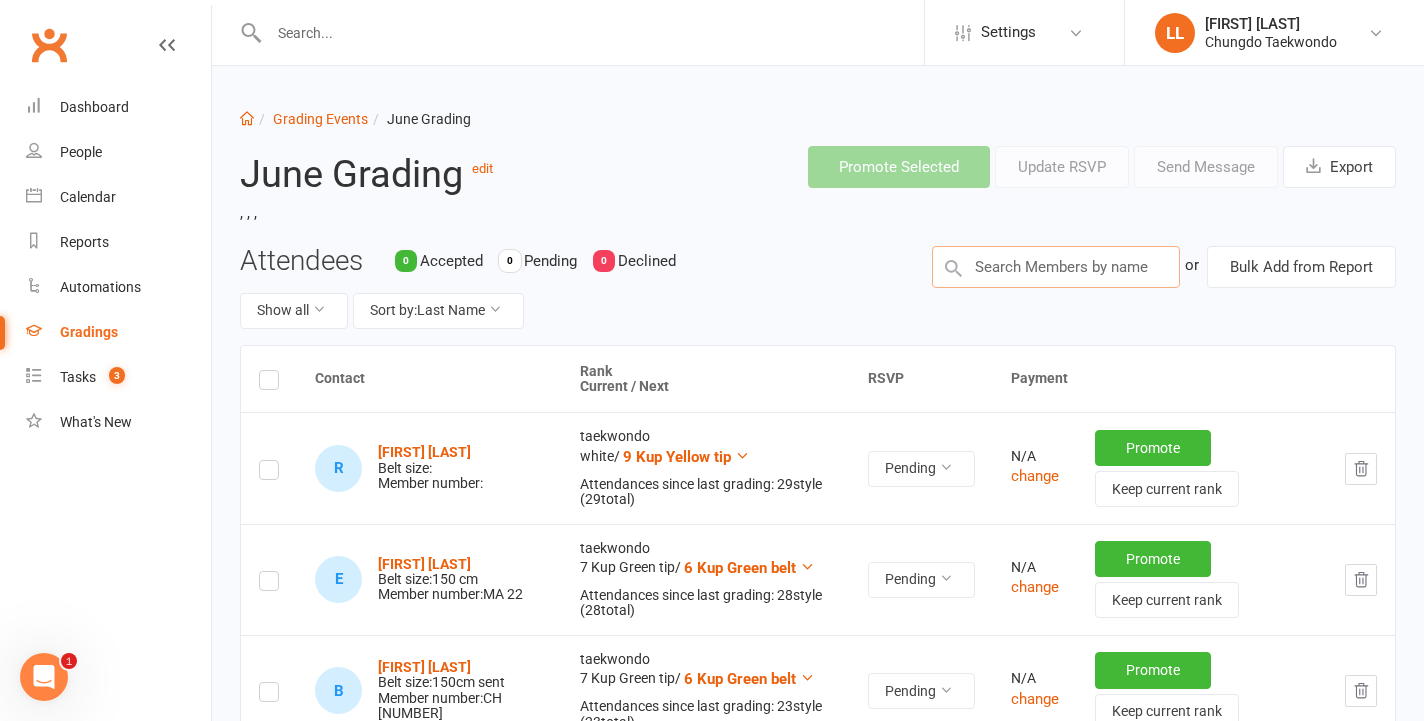 click at bounding box center [1056, 267] 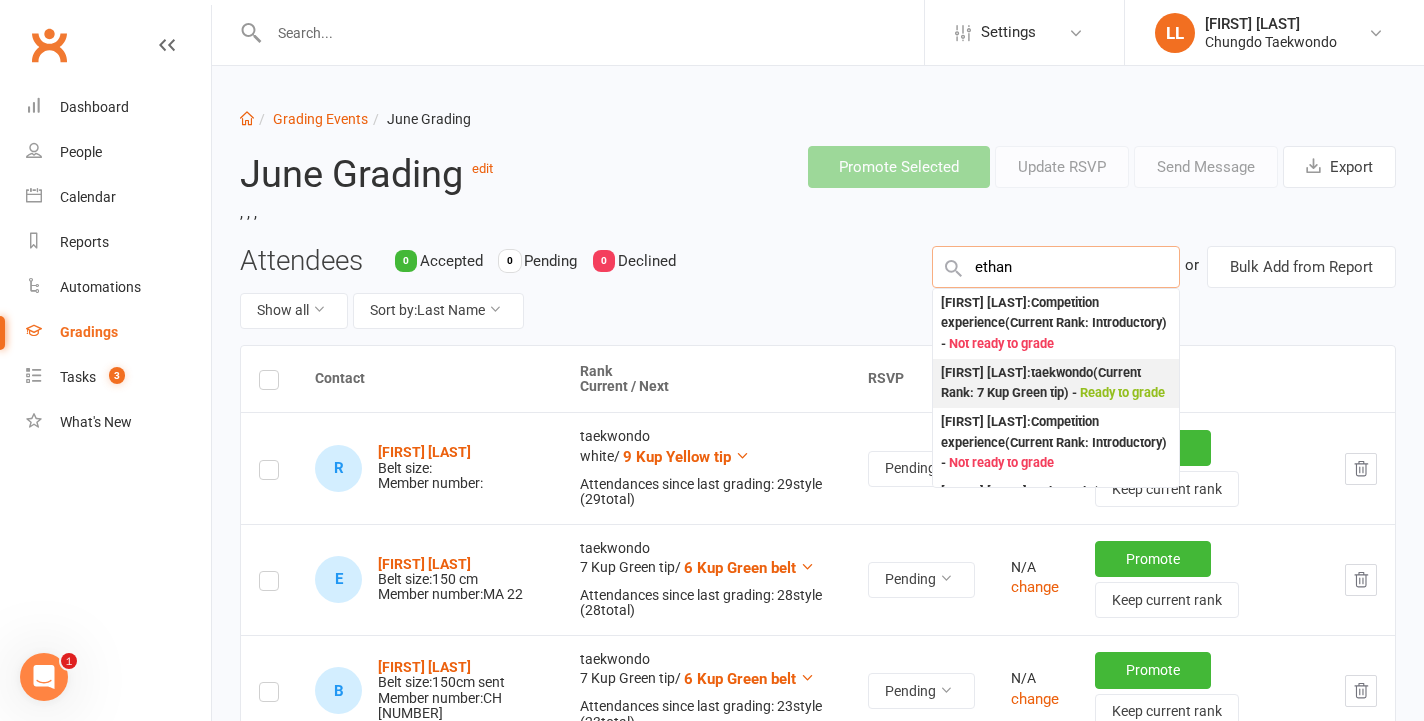 type on "ethan" 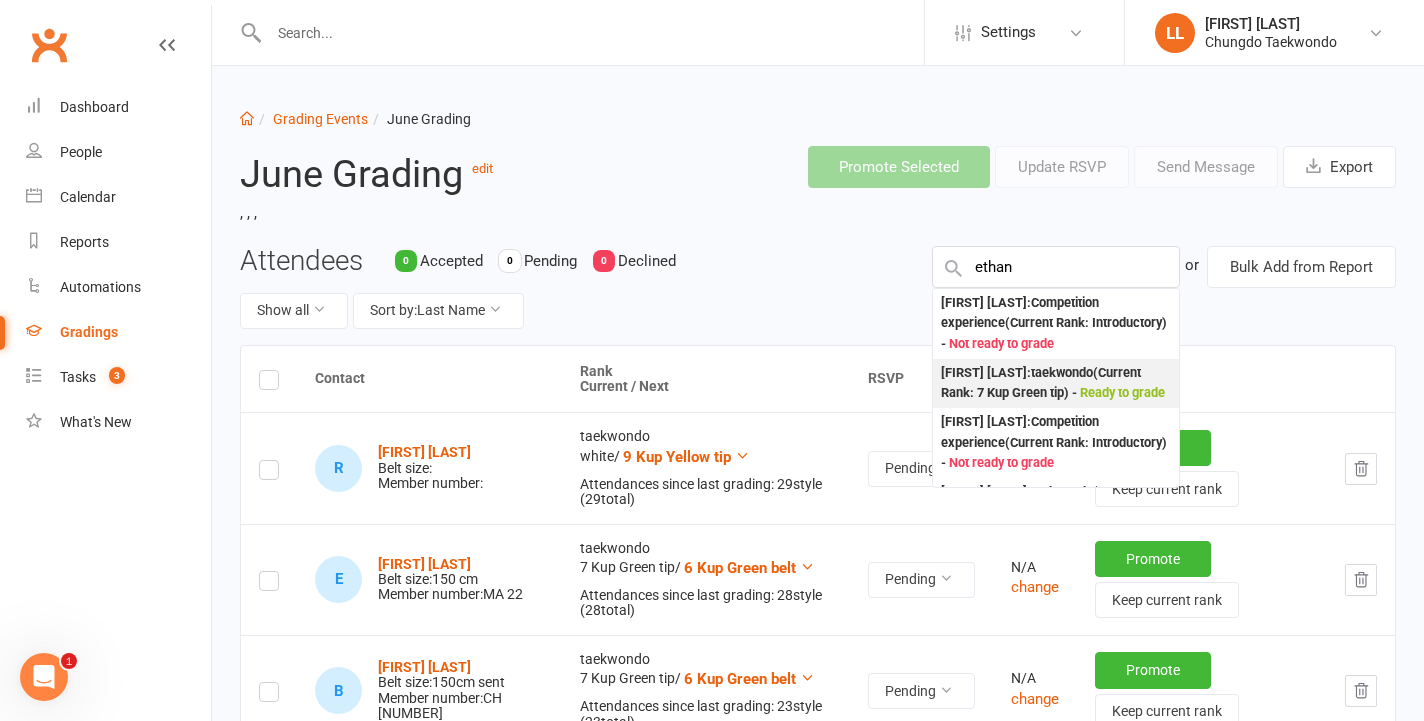 click on "[FIRST] [LAST] : taekwondo (Current Rank: 7 Kup Green tip ) - Ready to grade" at bounding box center (1056, 383) 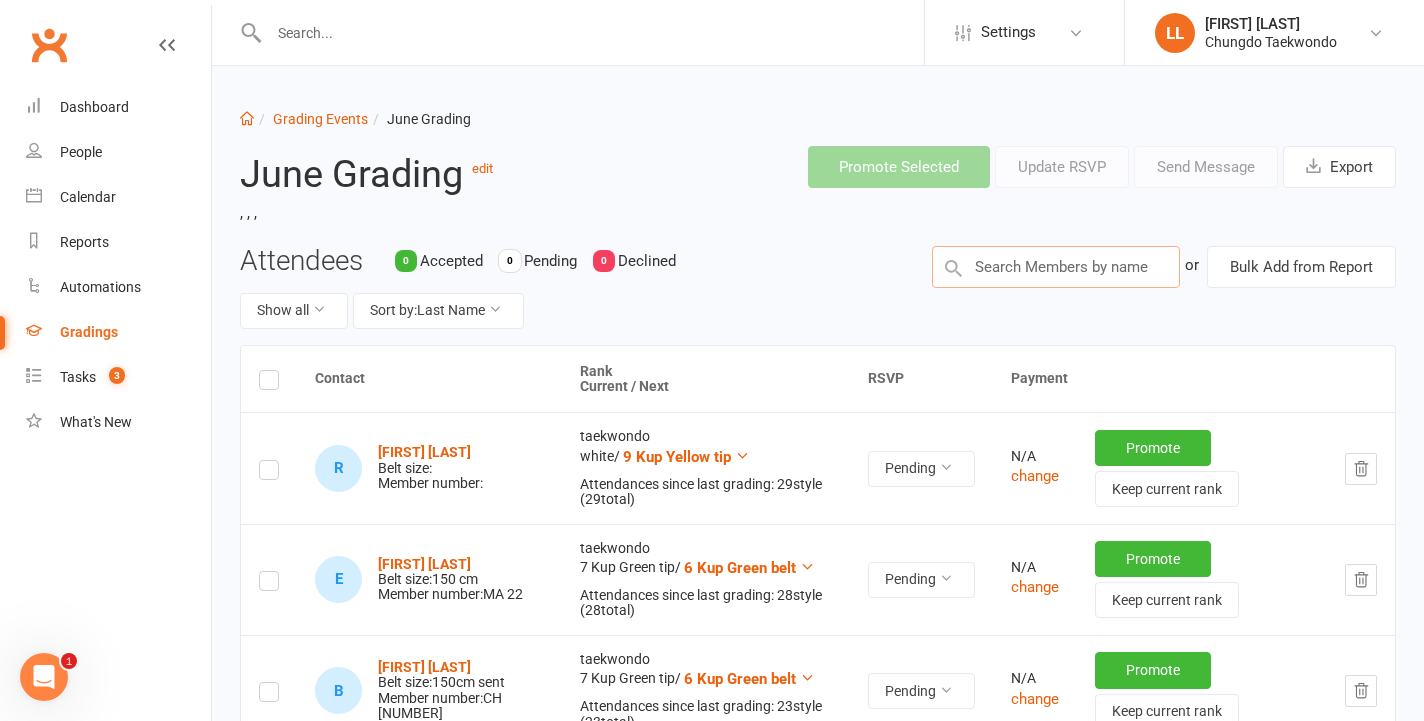 click at bounding box center [1056, 267] 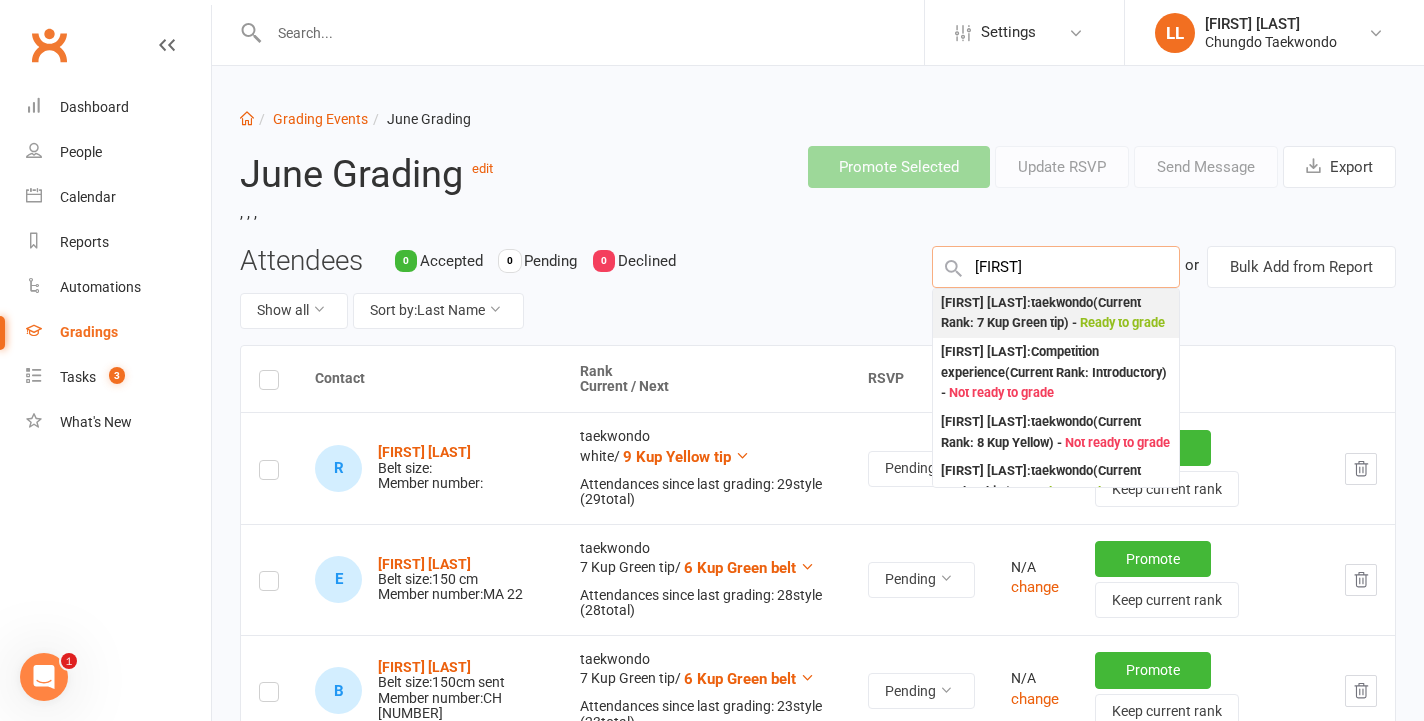type on "[FIRST]" 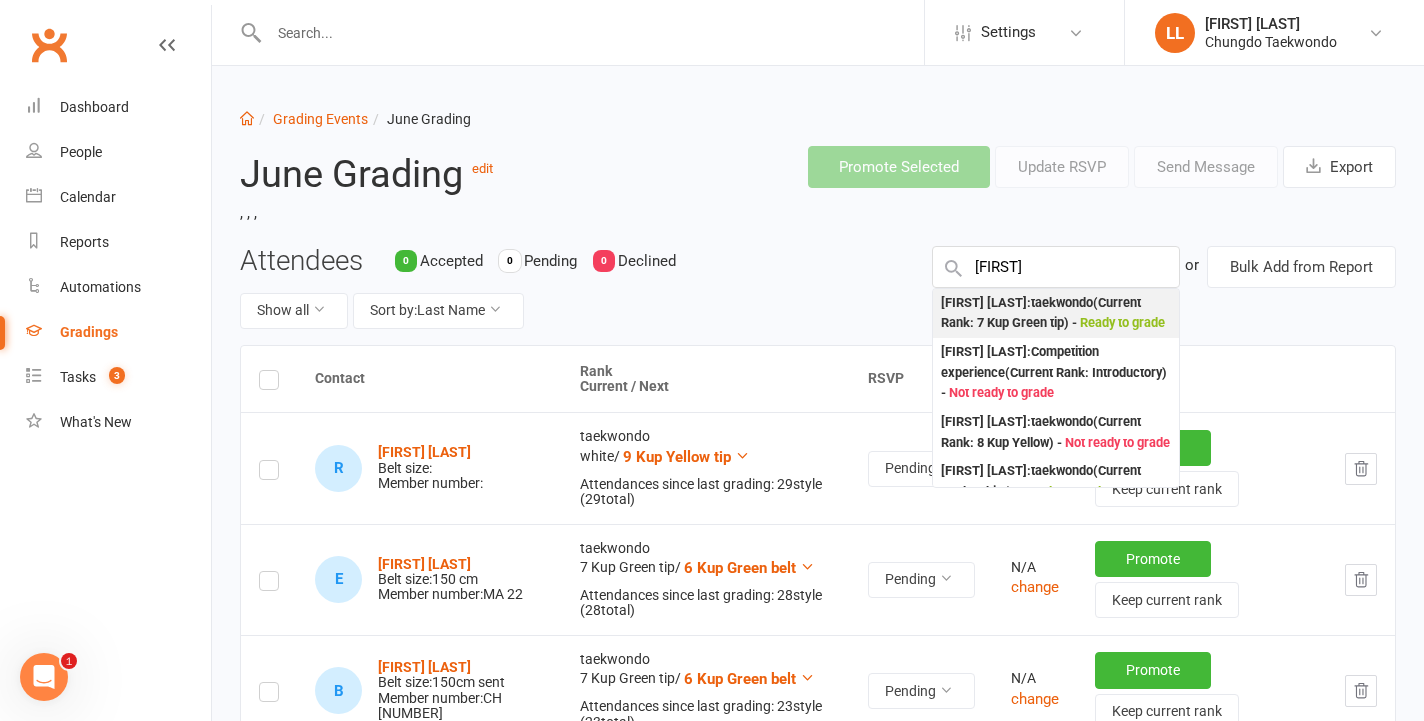 click on "Ready to grade" at bounding box center [1122, 322] 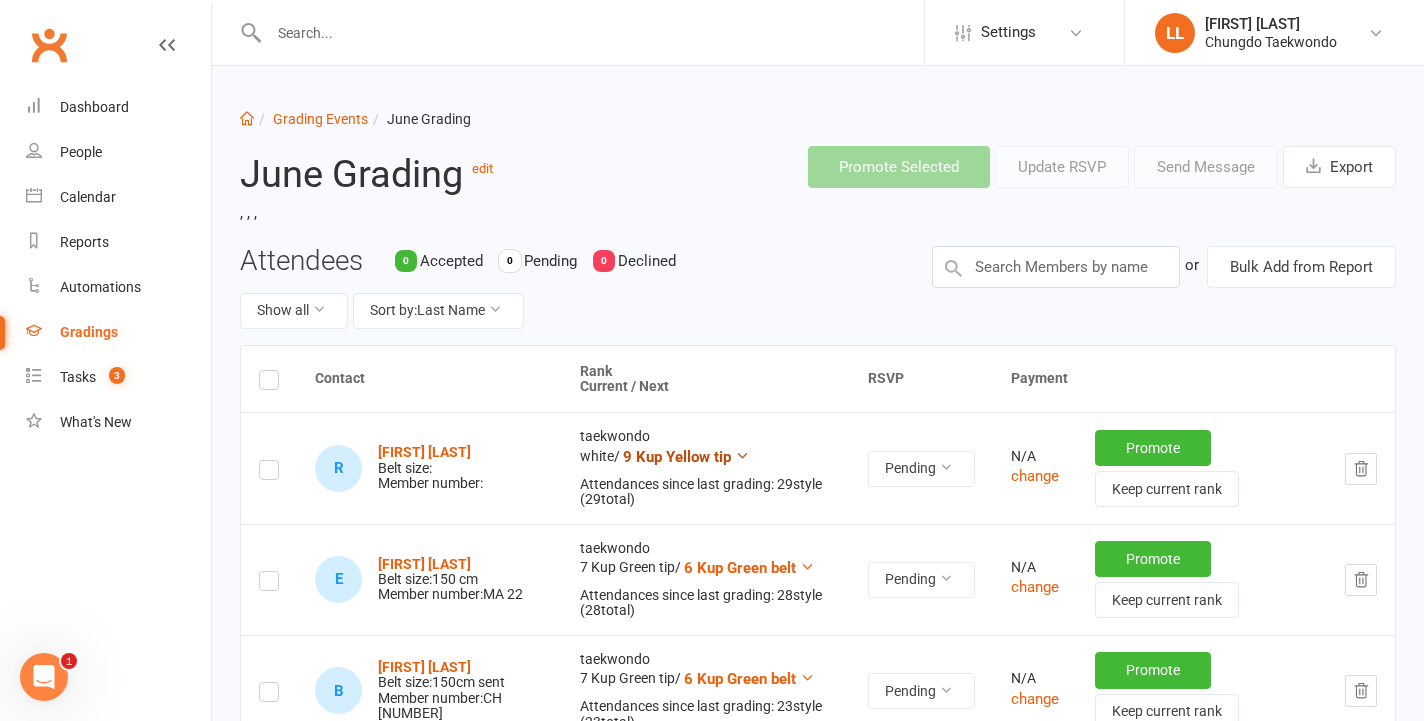 click on "9 Kup Yellow tip" at bounding box center [677, 457] 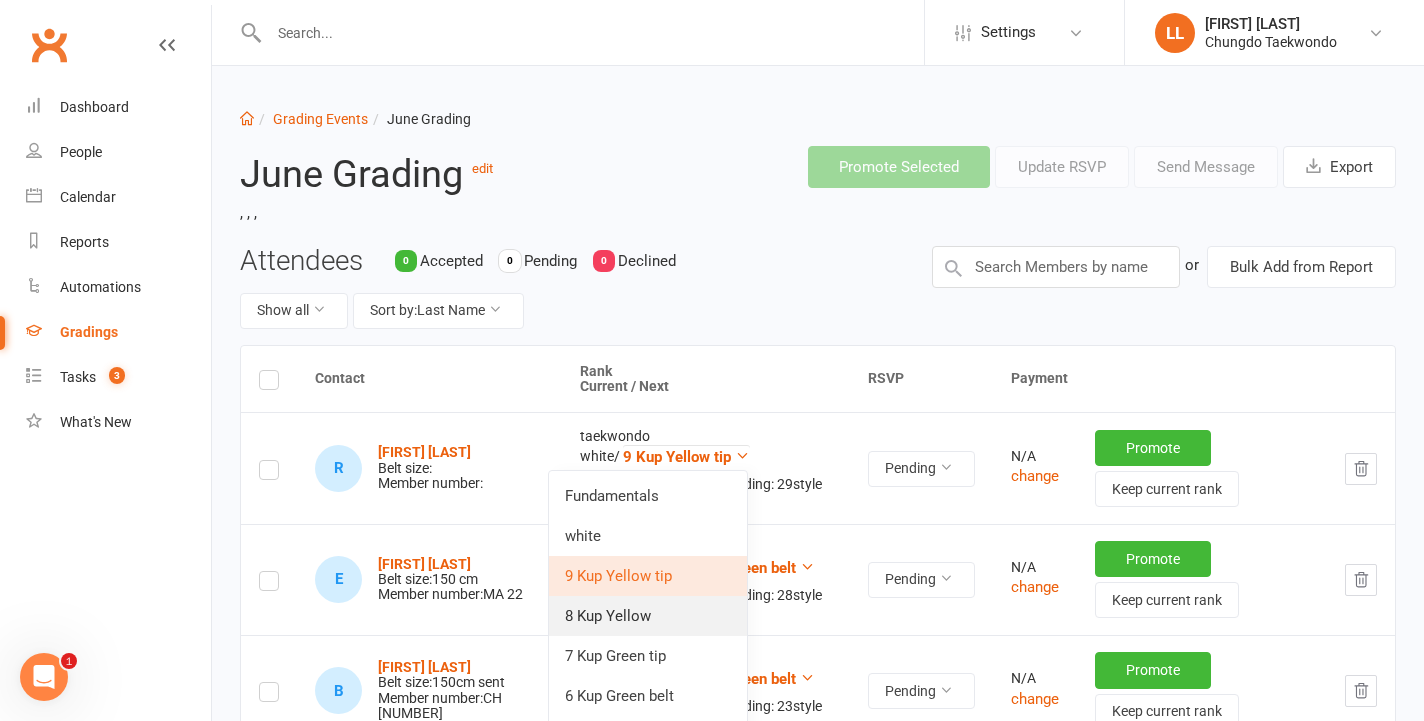 click on "8 Kup Yellow" at bounding box center (648, 616) 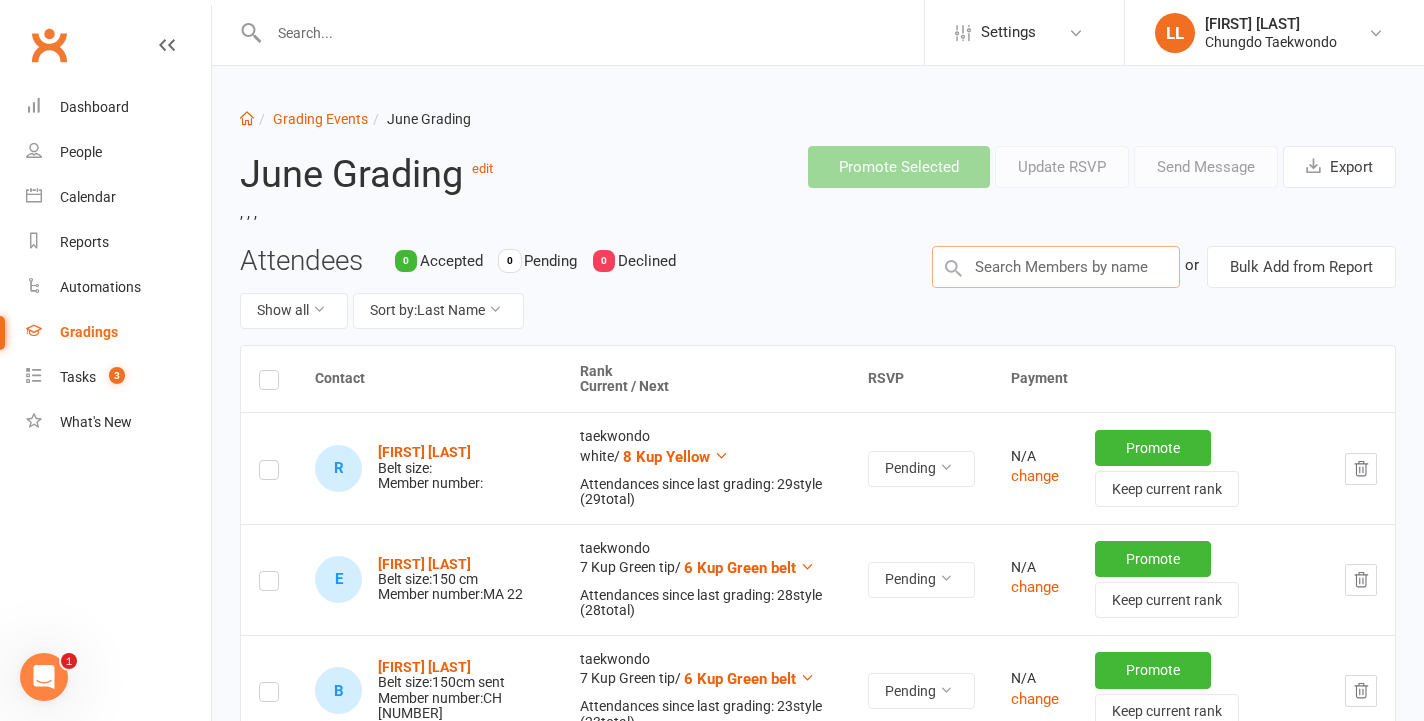 click at bounding box center [1056, 267] 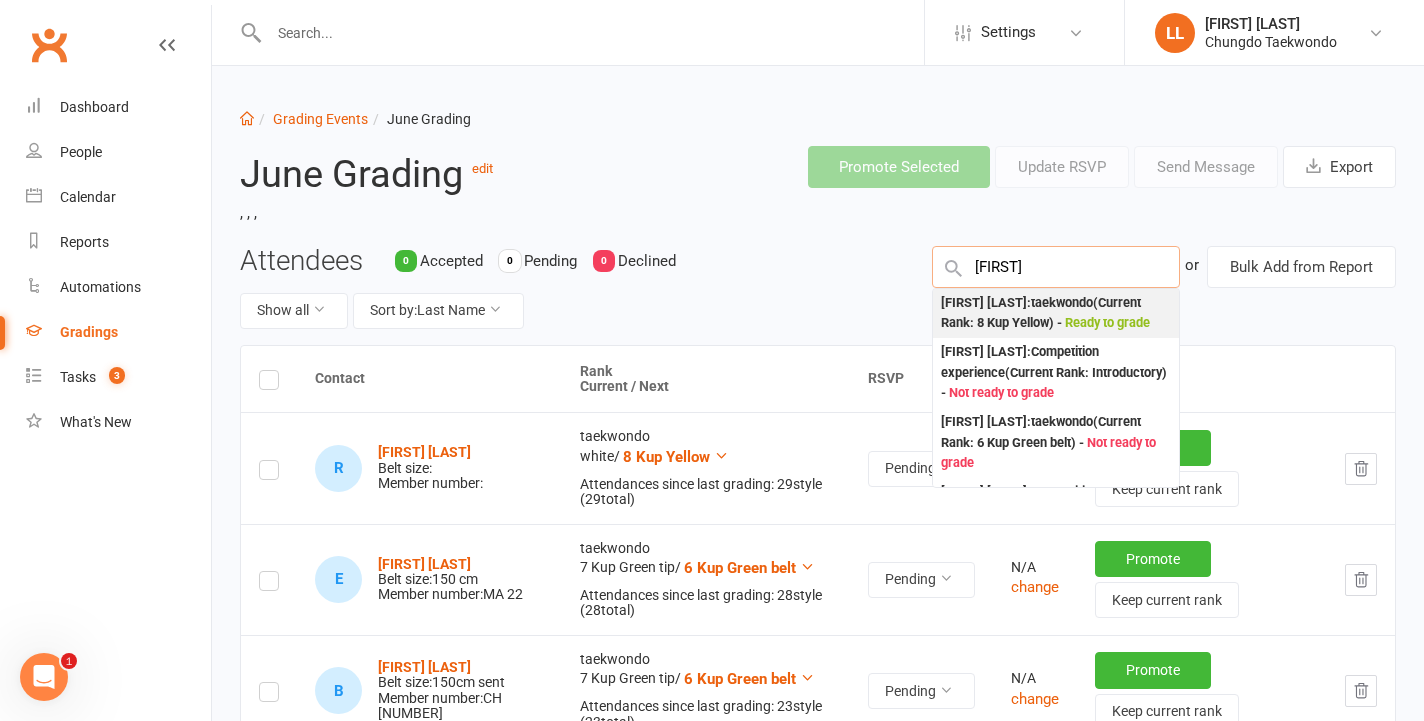 type on "[FIRST]" 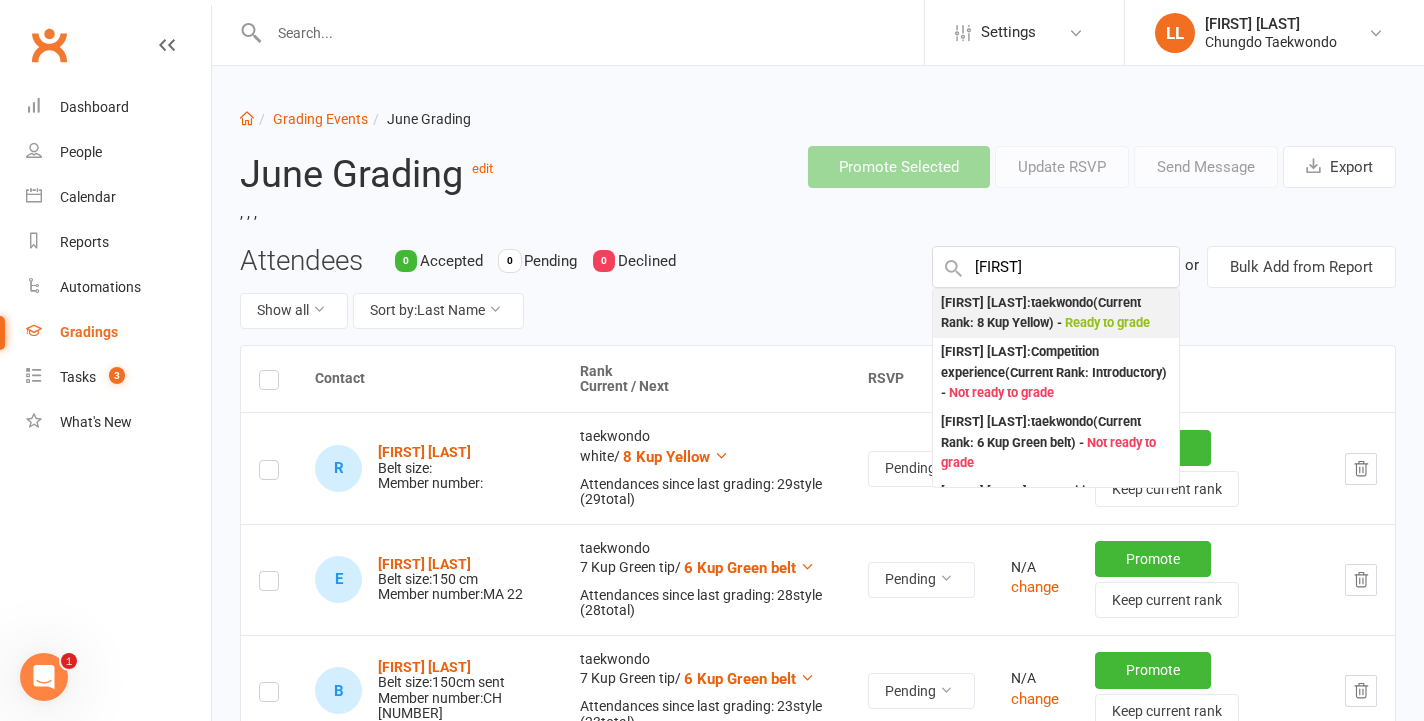 click on "Ready to grade" at bounding box center [1107, 322] 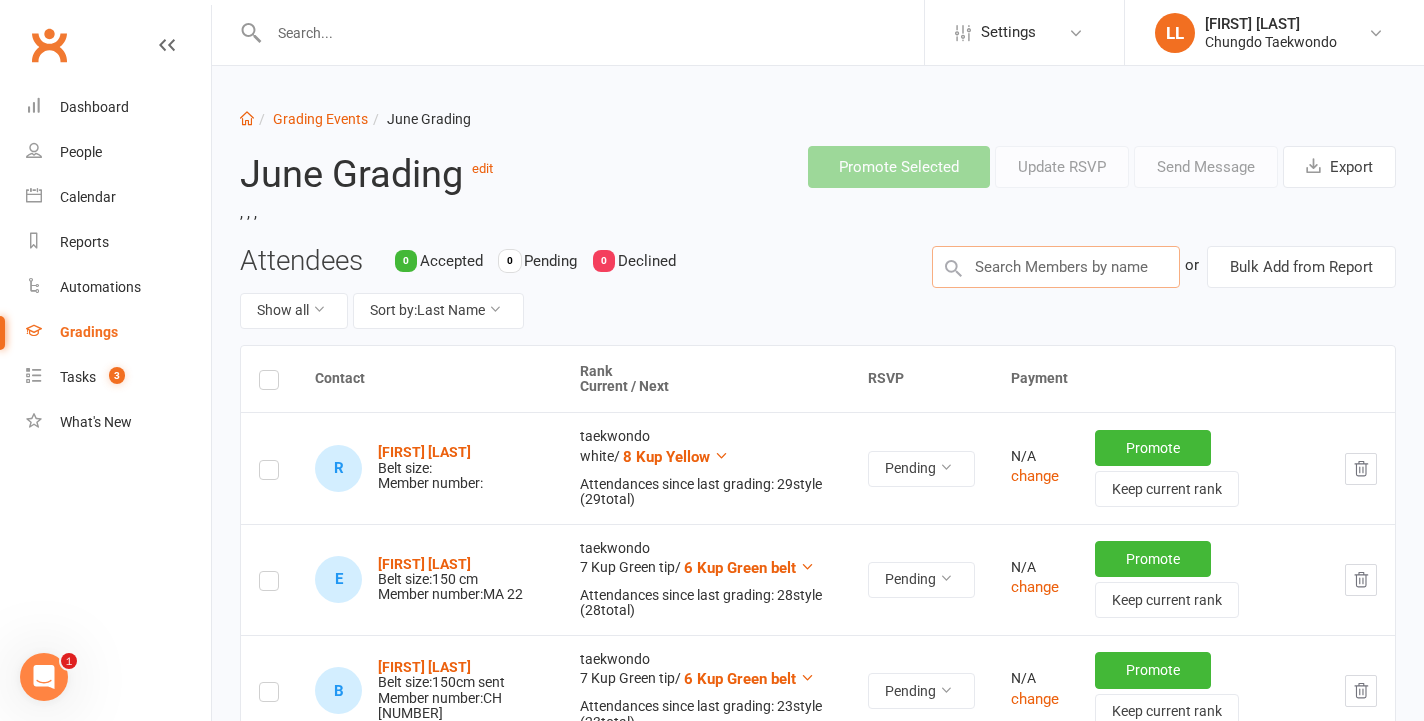 click at bounding box center [1056, 267] 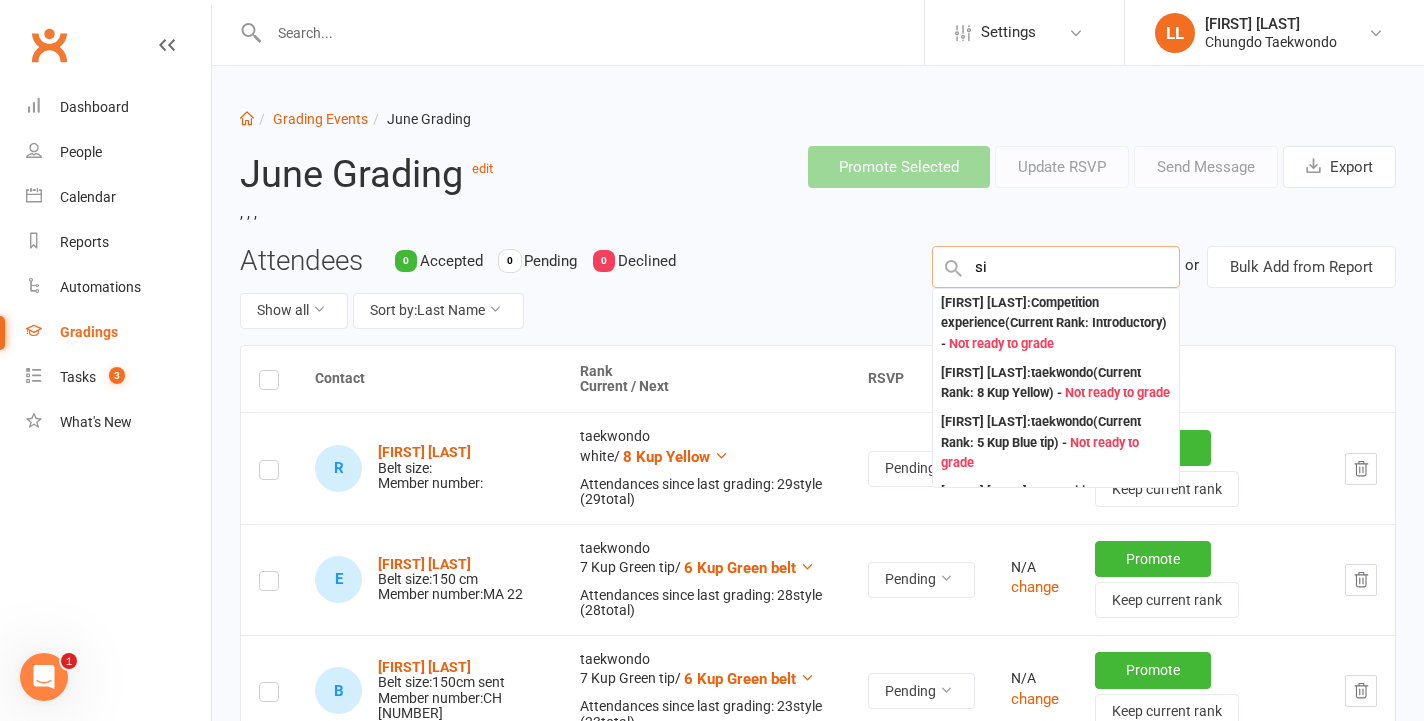 type on "s" 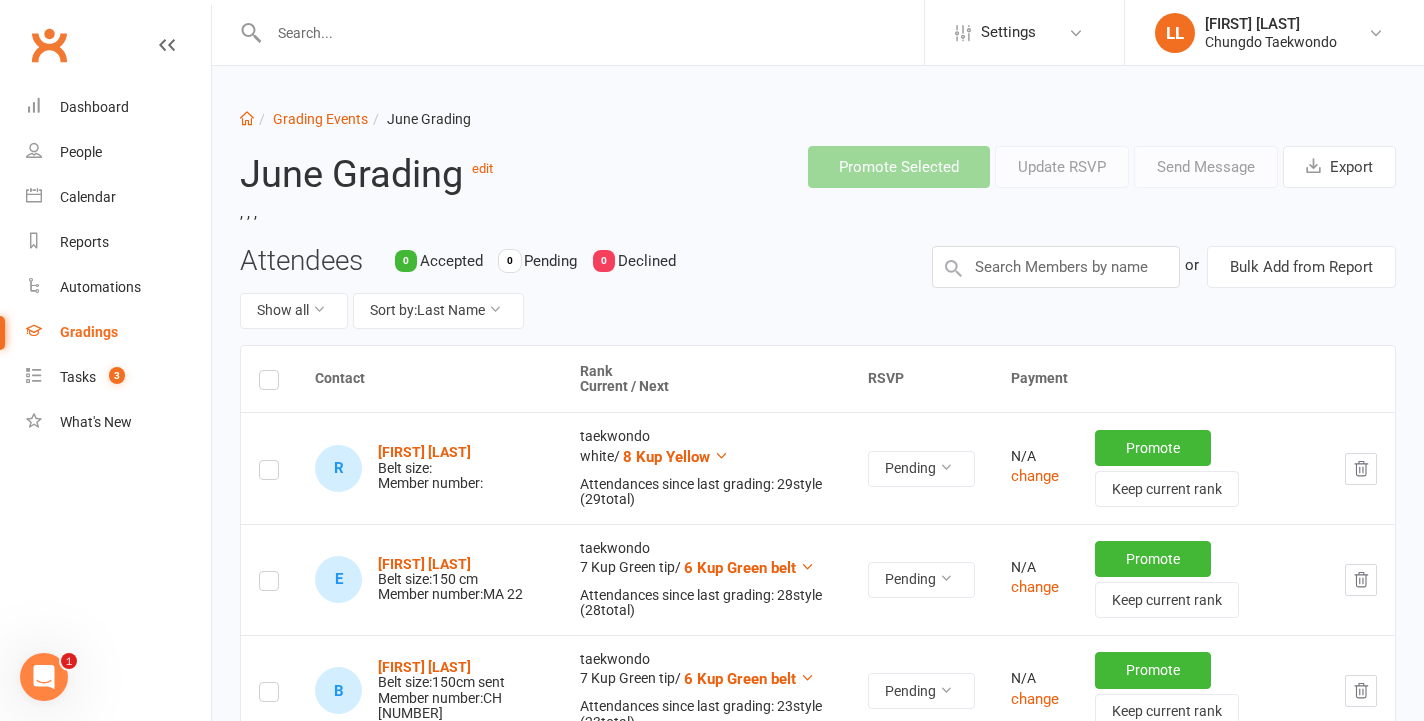 click on "[FIRST] Grading edit [DAY], [DATE] [TIME] Promote Selected Update RSVP Send Message Export" at bounding box center [818, 187] 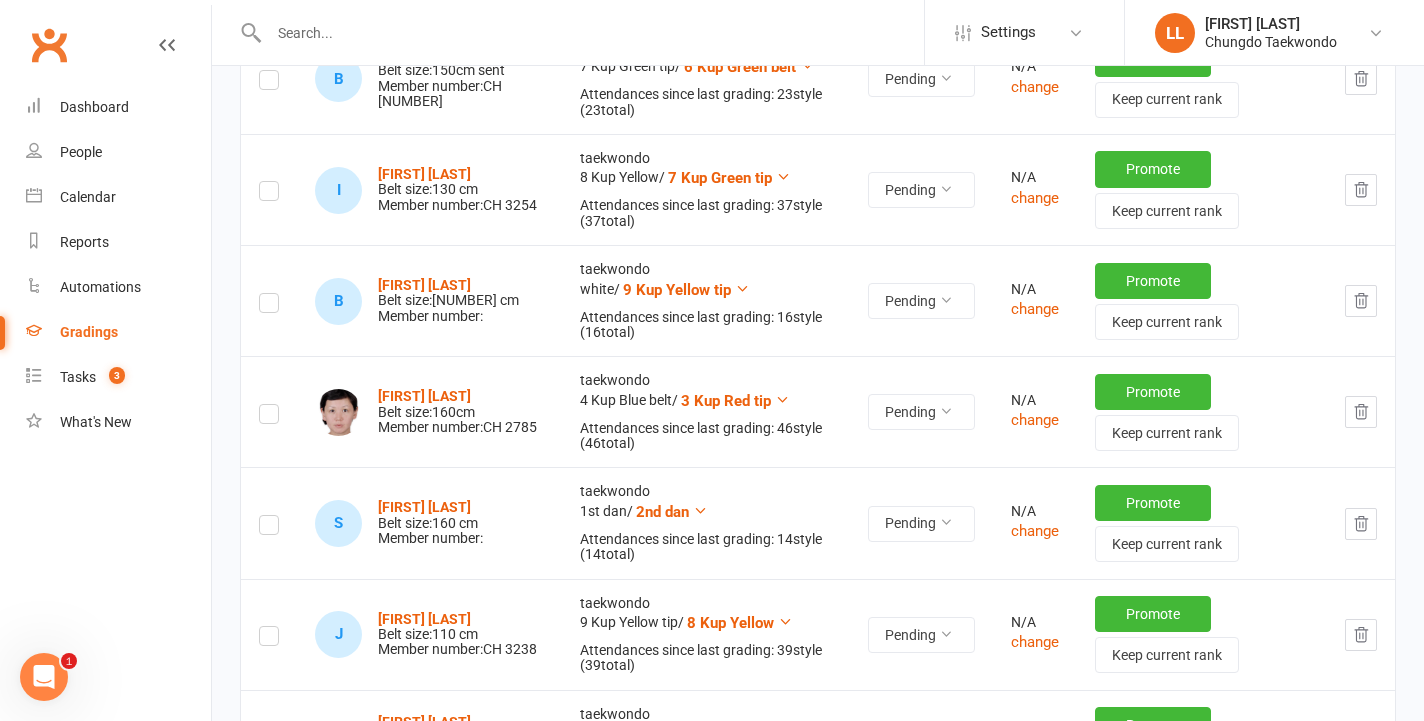 scroll, scrollTop: 0, scrollLeft: 0, axis: both 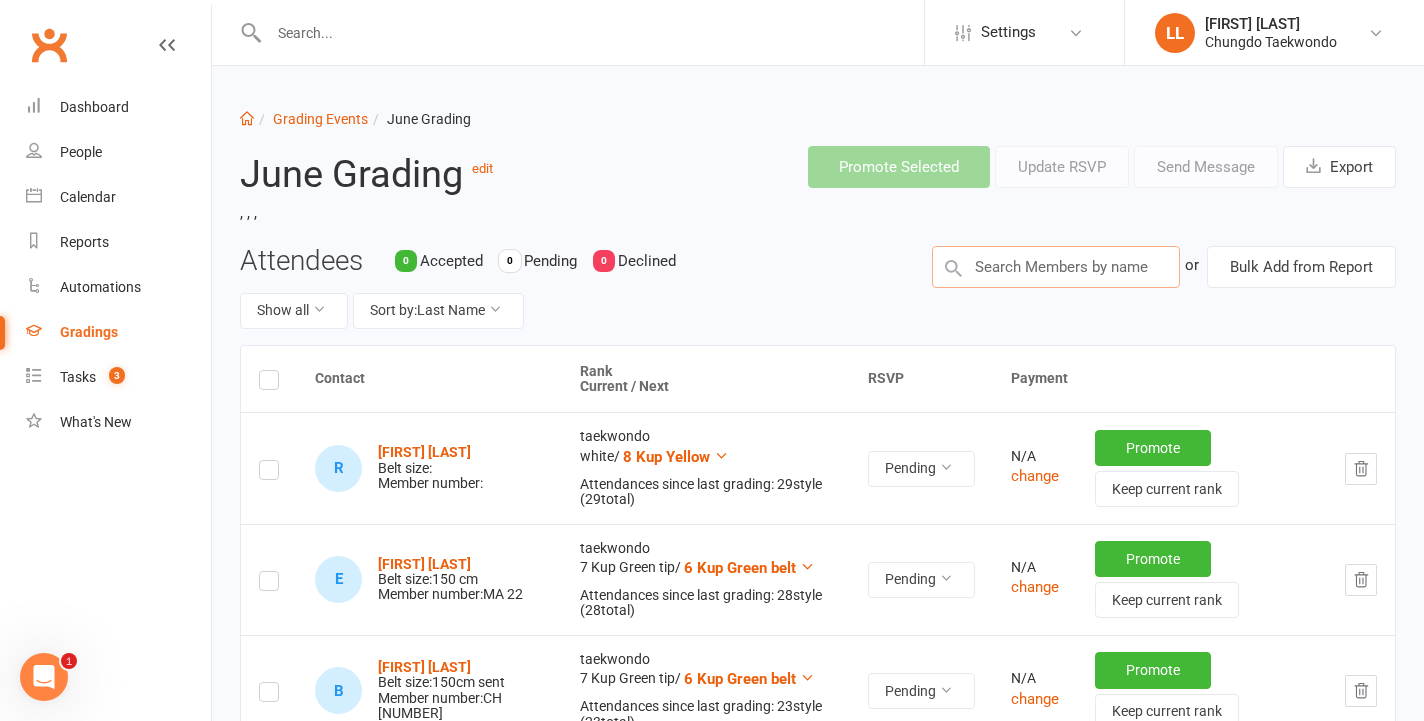 click at bounding box center (1056, 267) 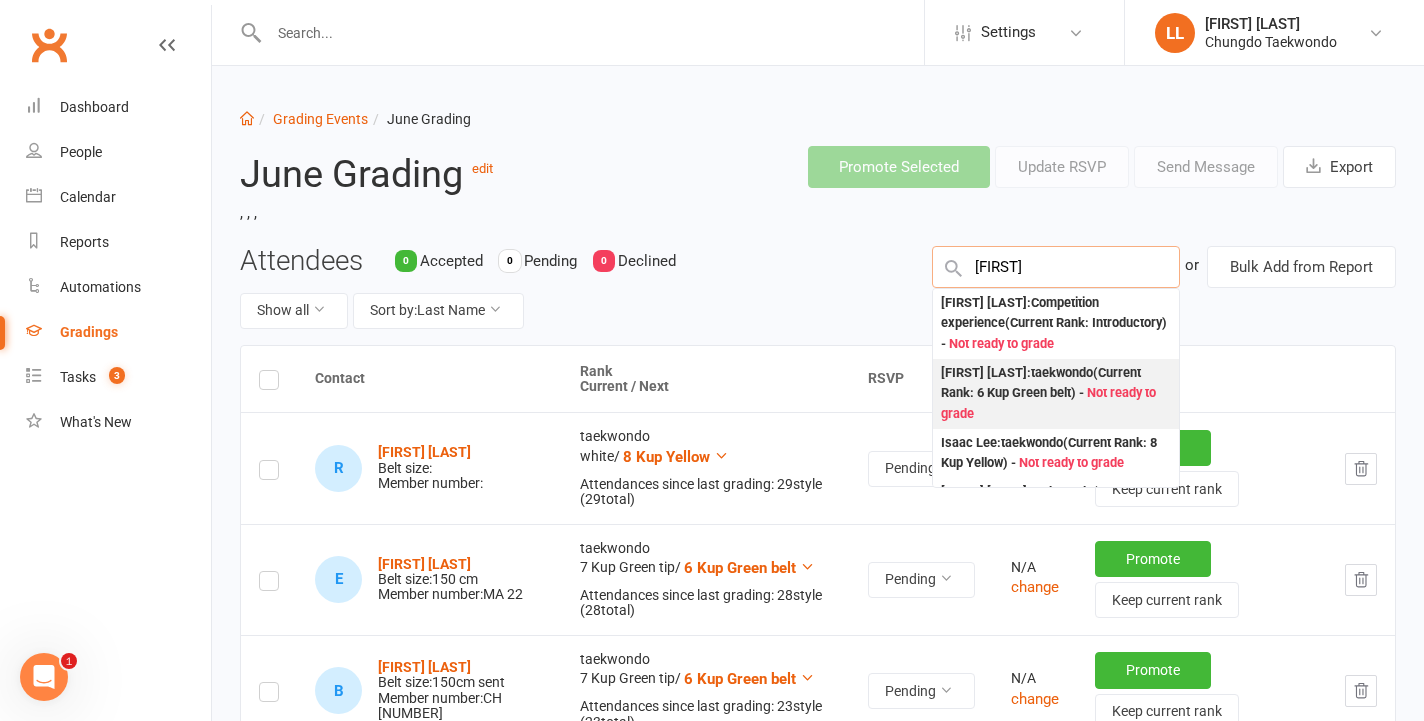 type on "[FIRST]" 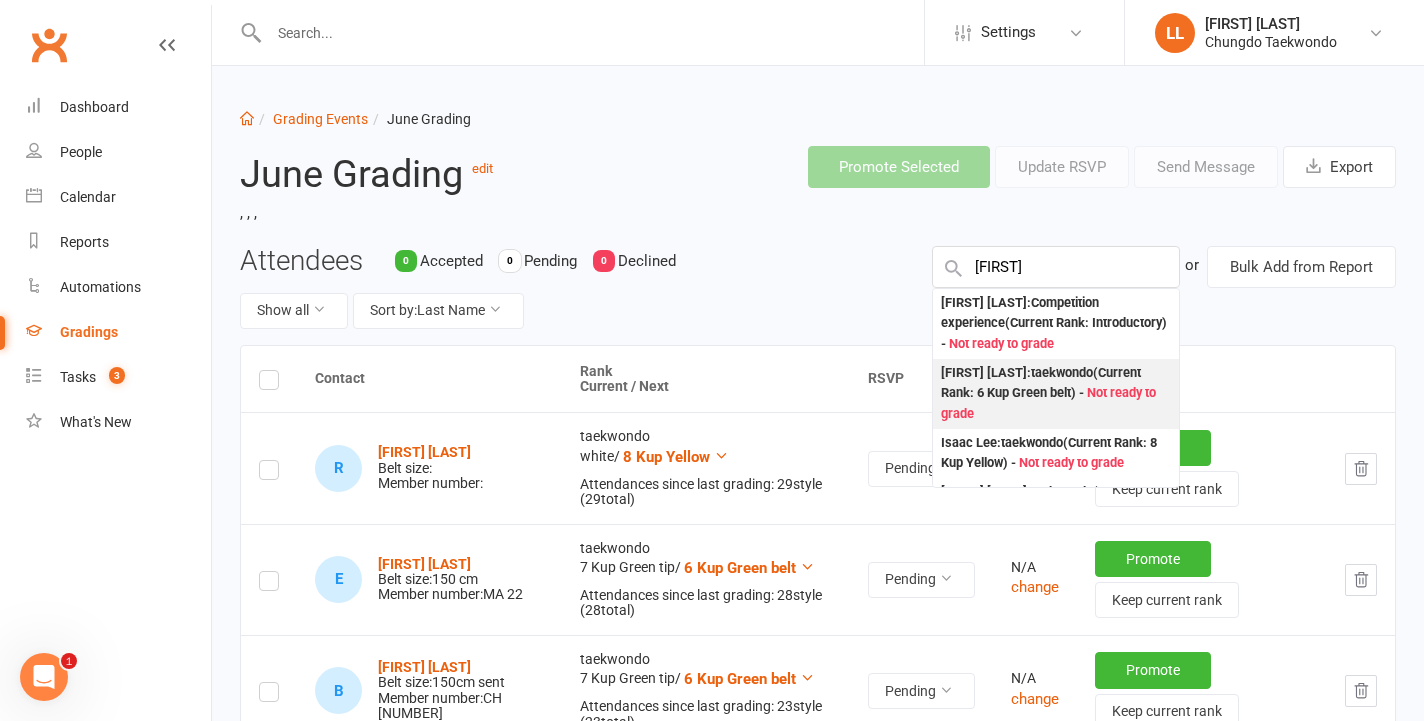click on "[FIRST] [LAST] : taekwondo (Current Rank: 6 Kup Green belt ) - Not ready to grade" at bounding box center (1056, 394) 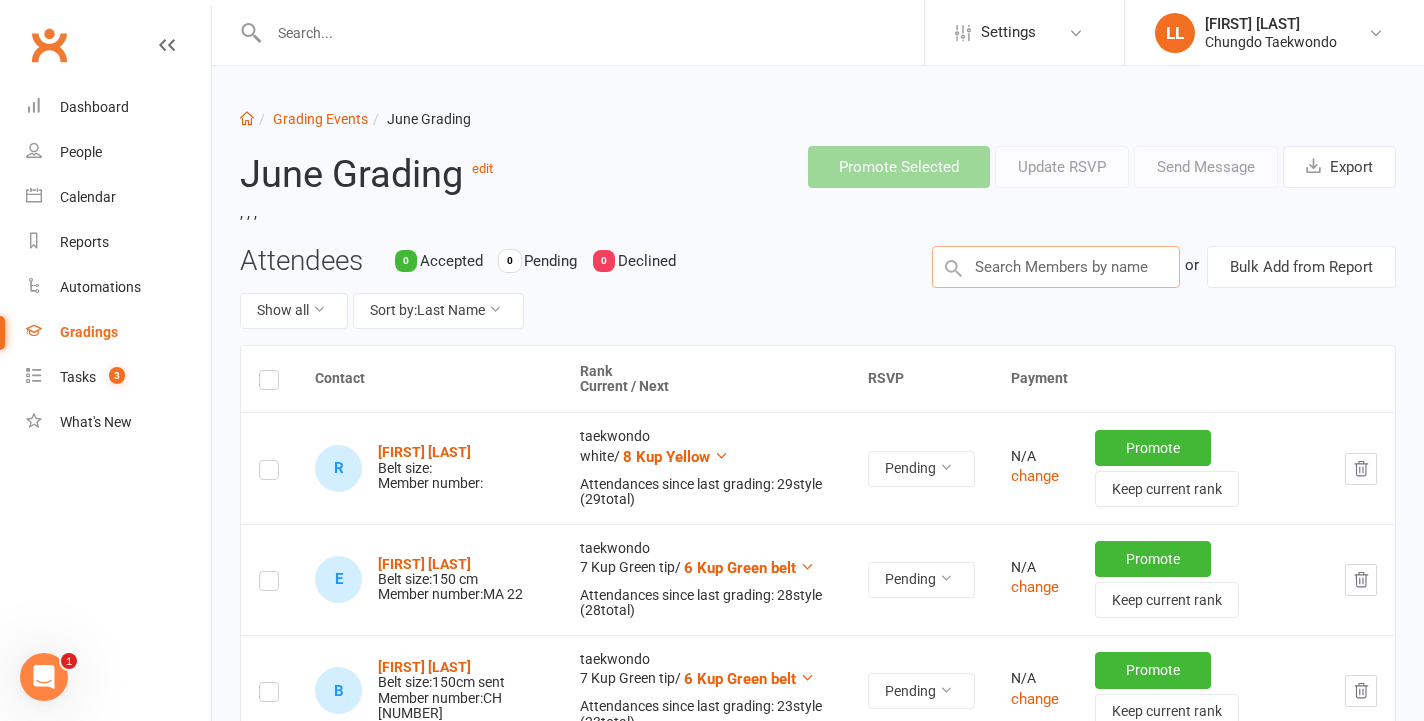 click at bounding box center (1056, 267) 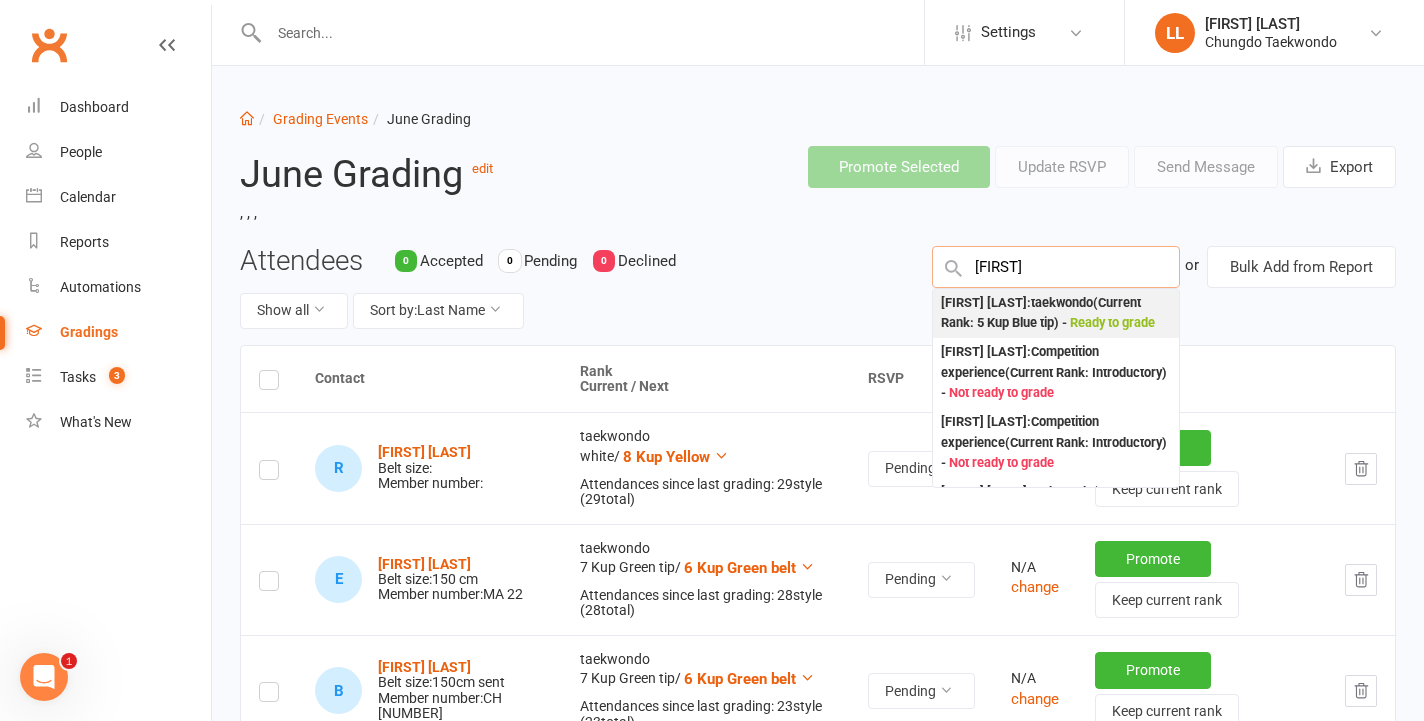 type on "[FIRST]" 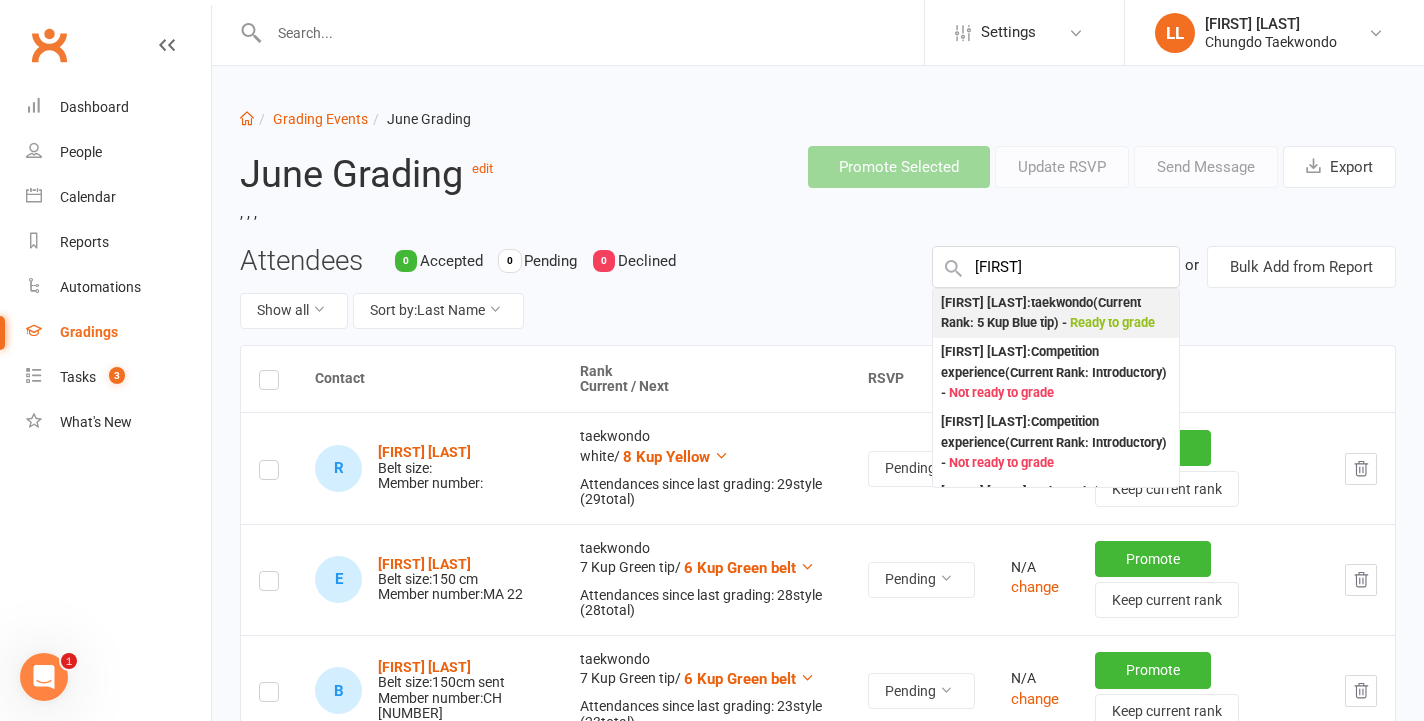 click on "[FIRST] [LAST] : taekwondo (Current Rank: 5 Kup Blue tip ) - Ready to grade" at bounding box center (1056, 313) 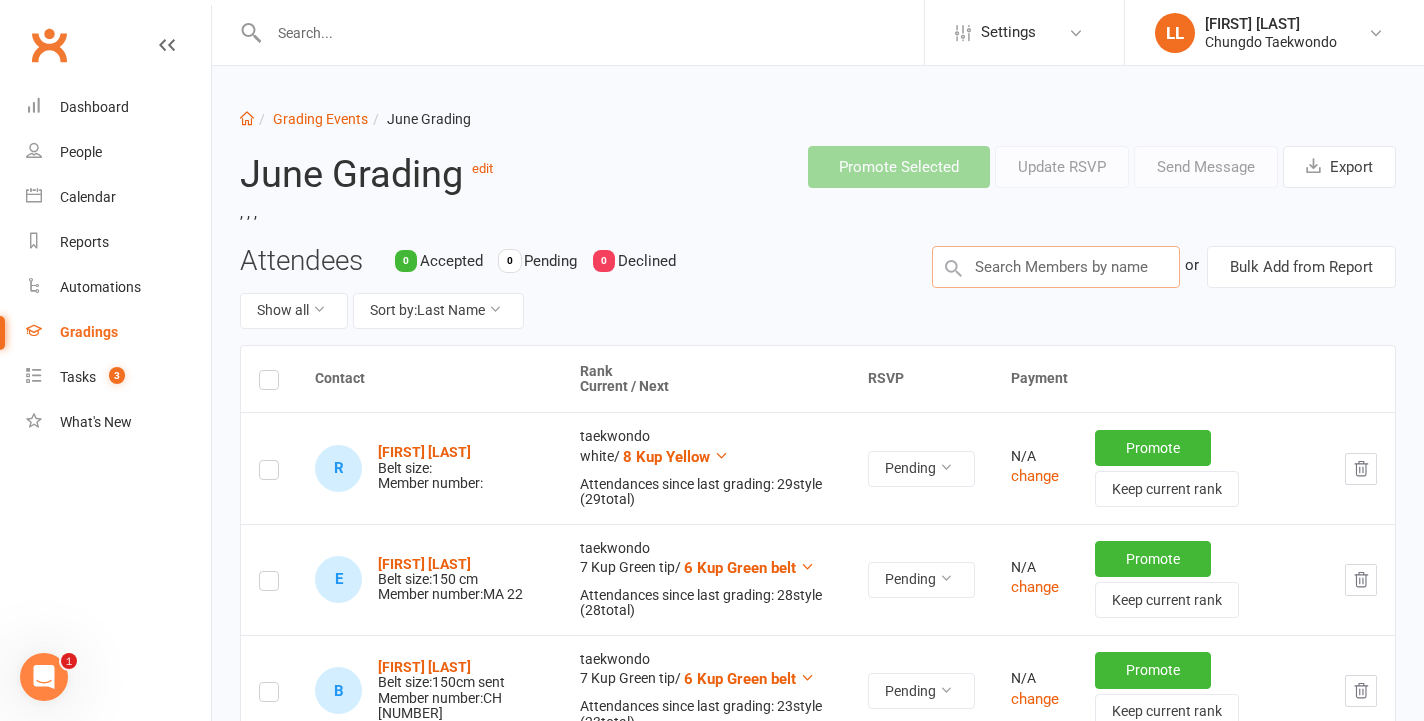 click at bounding box center [1056, 267] 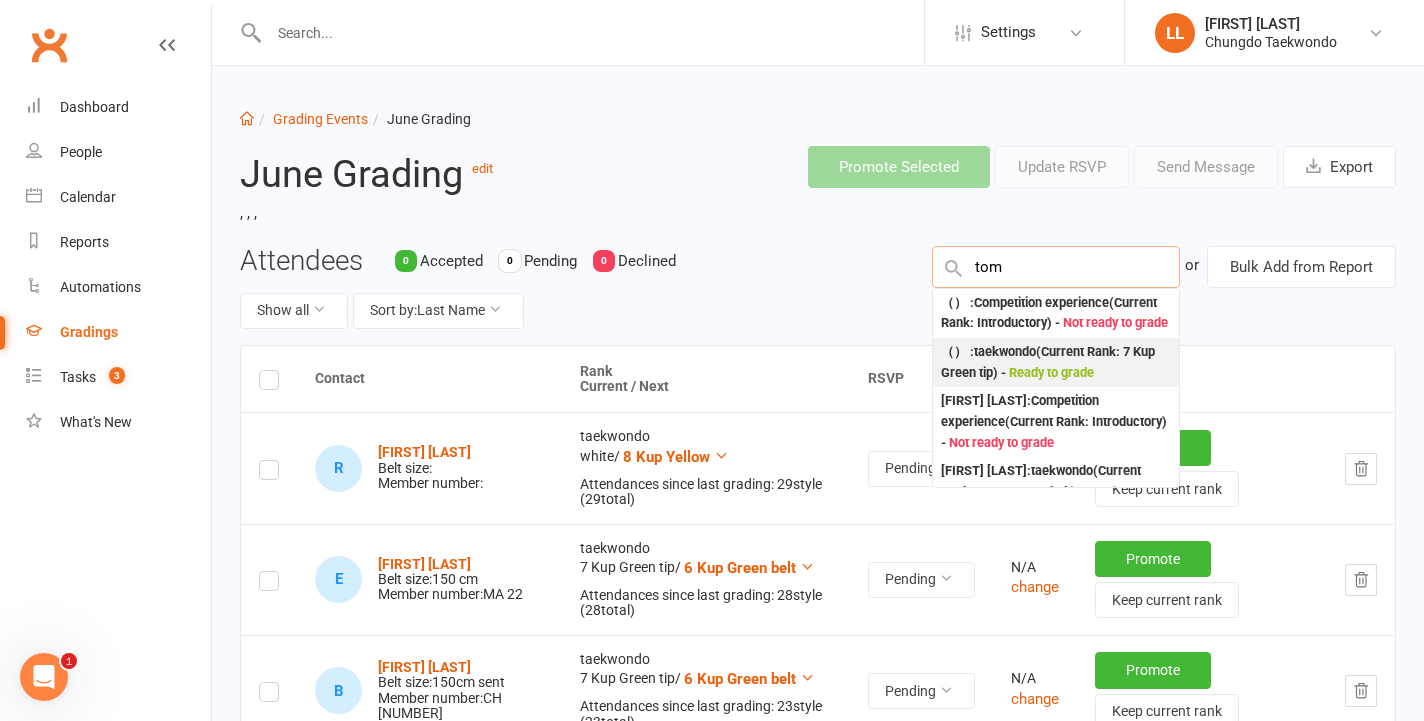 type on "tom" 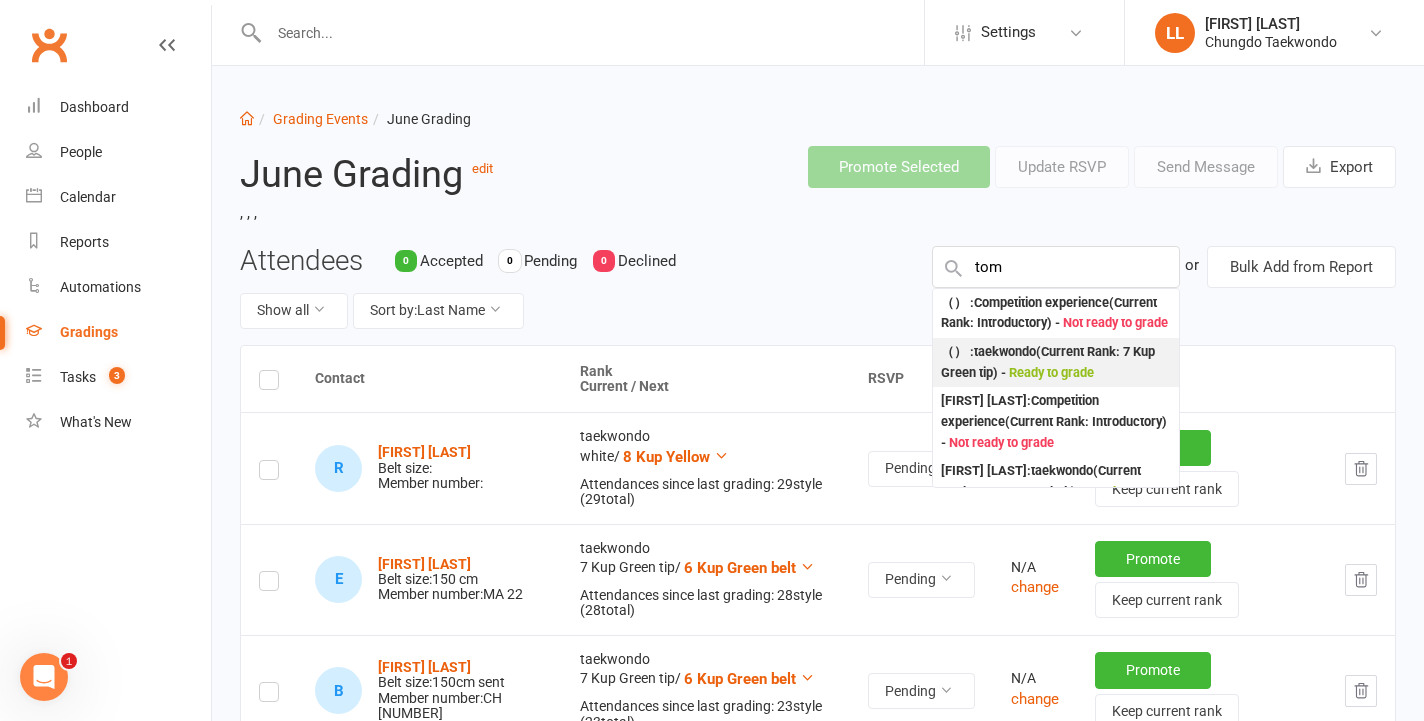 click on "[FIRST] [LAST] : taekwondo (Current Rank: 7 Kup Green tip ) - Ready to grade" at bounding box center [1056, 362] 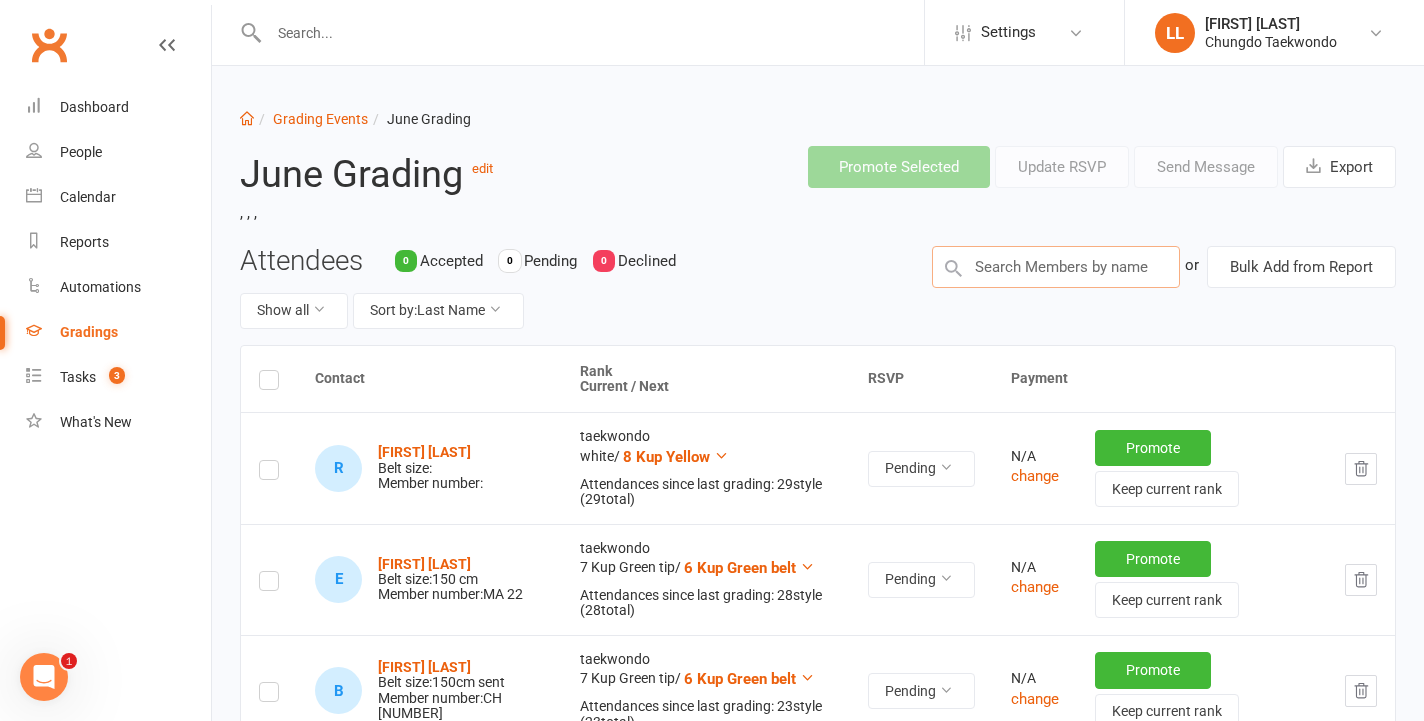 click at bounding box center (1056, 267) 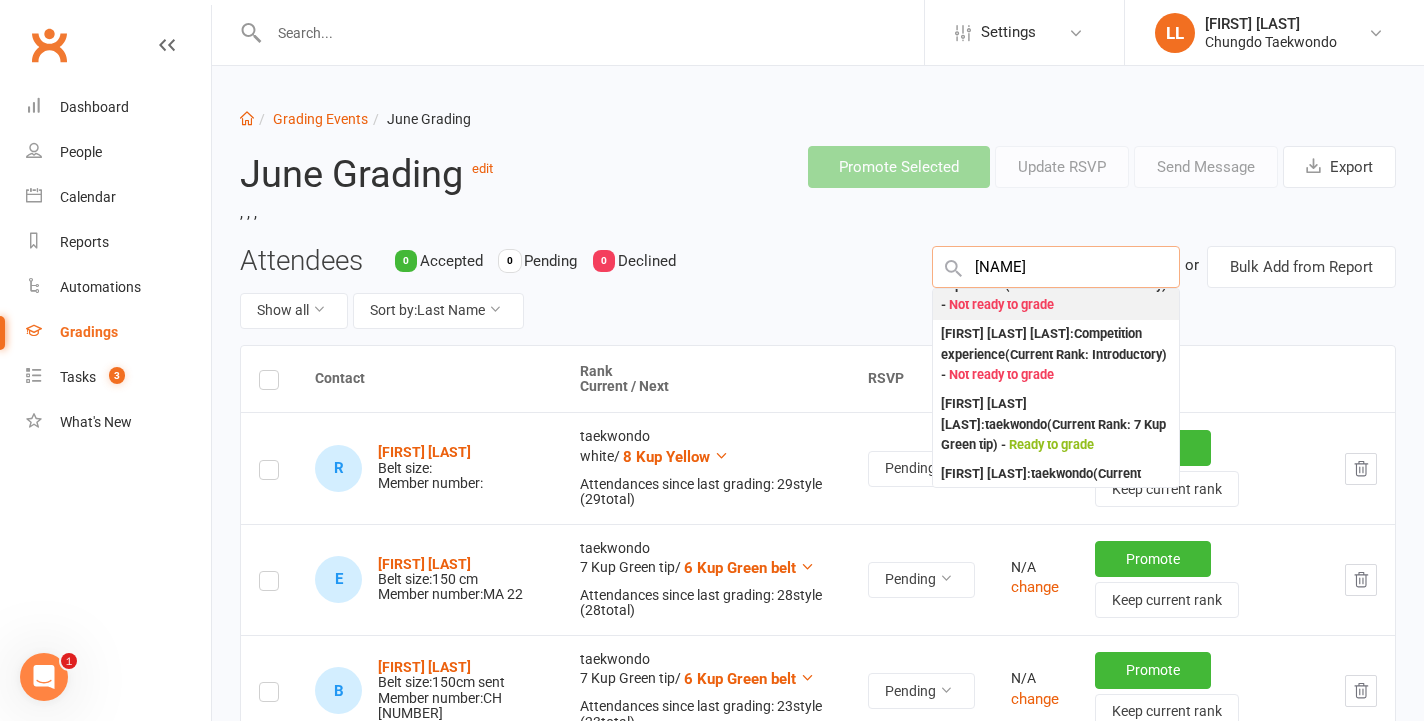 scroll, scrollTop: 90, scrollLeft: 0, axis: vertical 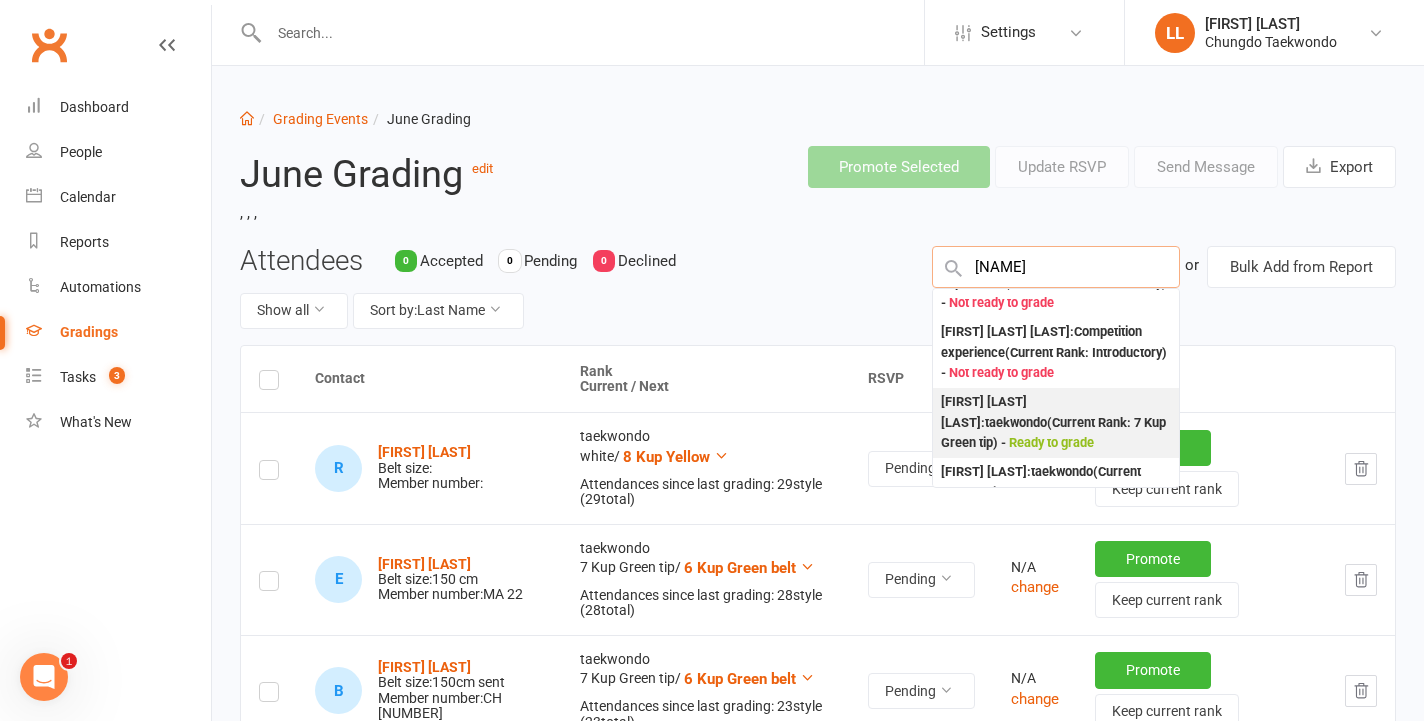type on "[NAME]" 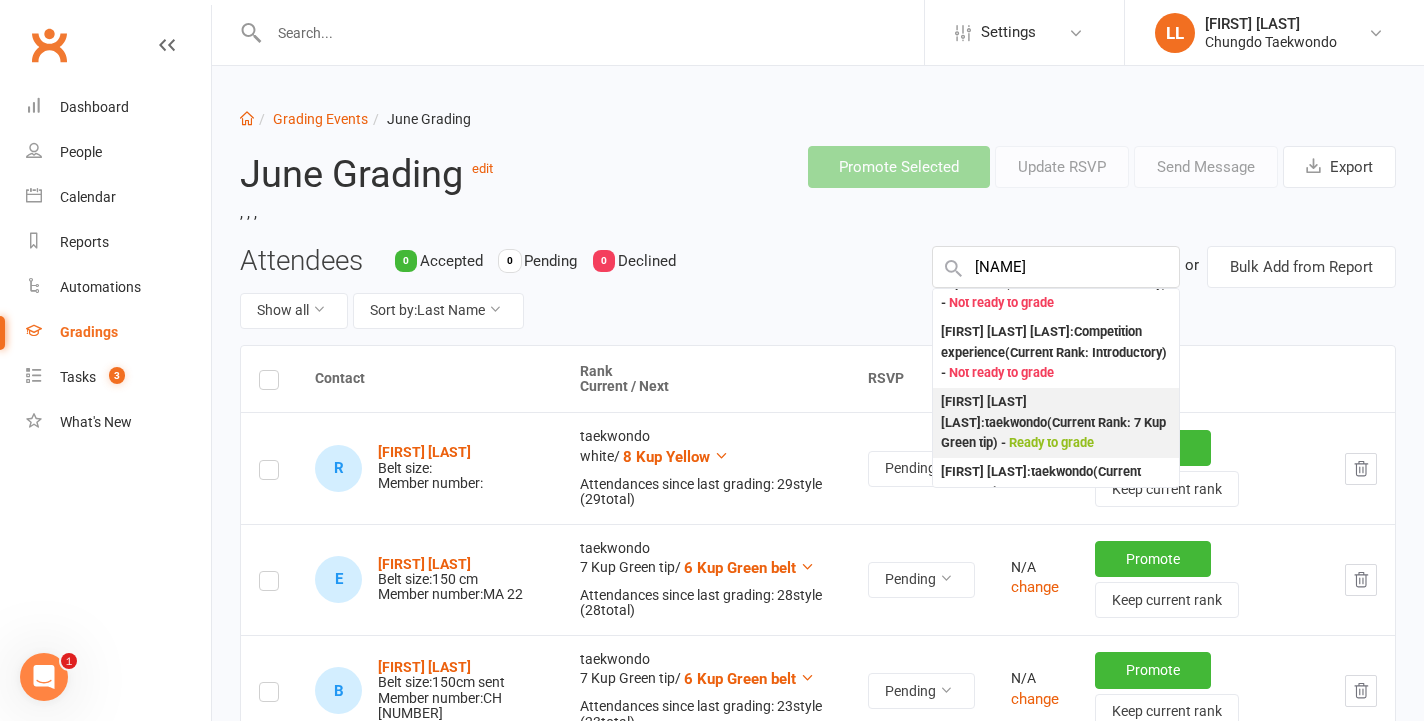 click on "[FIRST] [LAST] : taekwondo (Current Rank: 7 Kup Green tip ) - Ready to grade" at bounding box center [1056, 423] 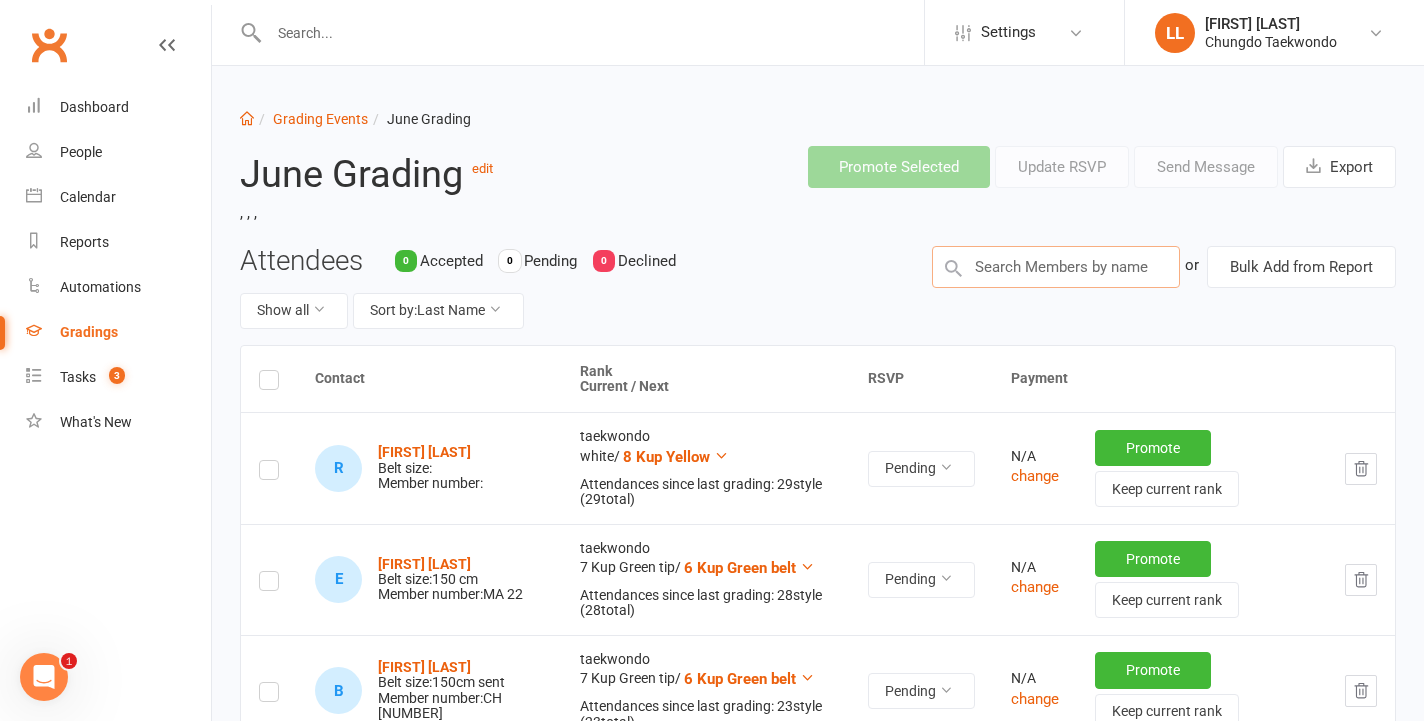 click at bounding box center [1056, 267] 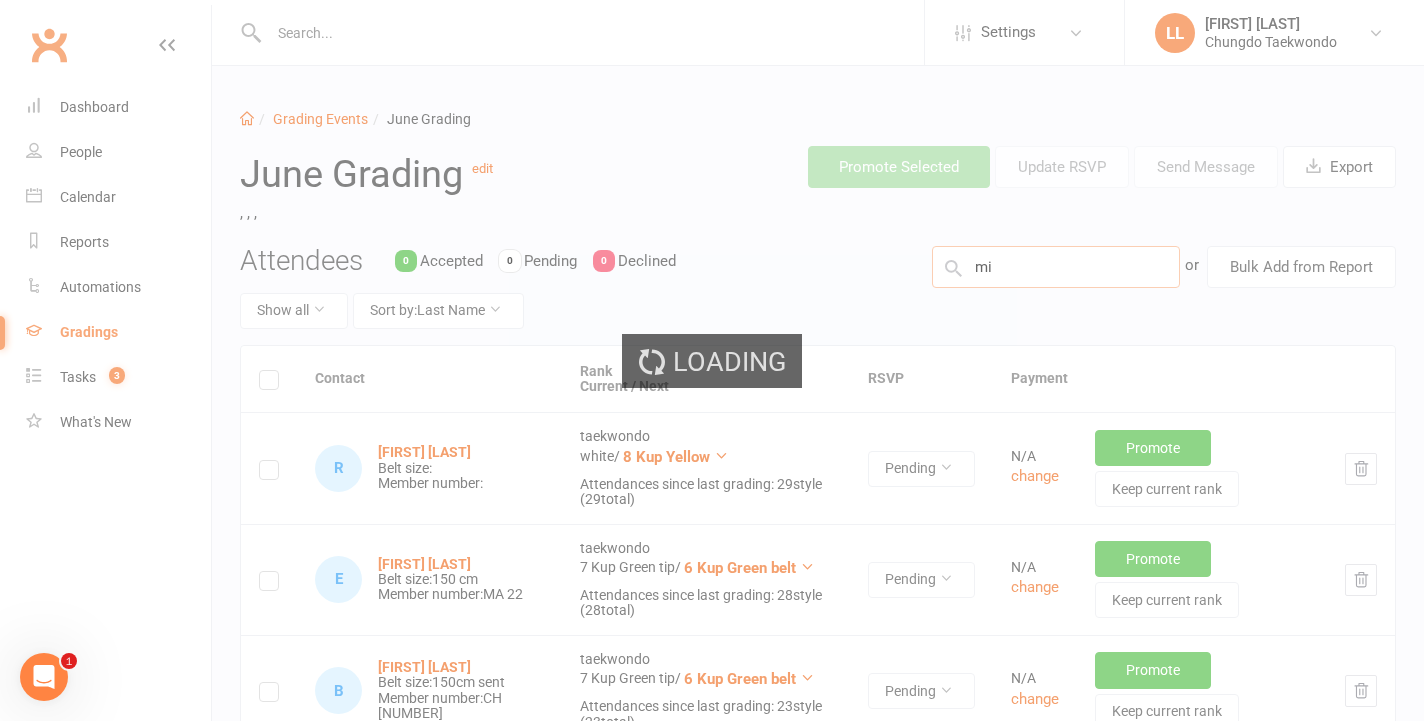 type on "m" 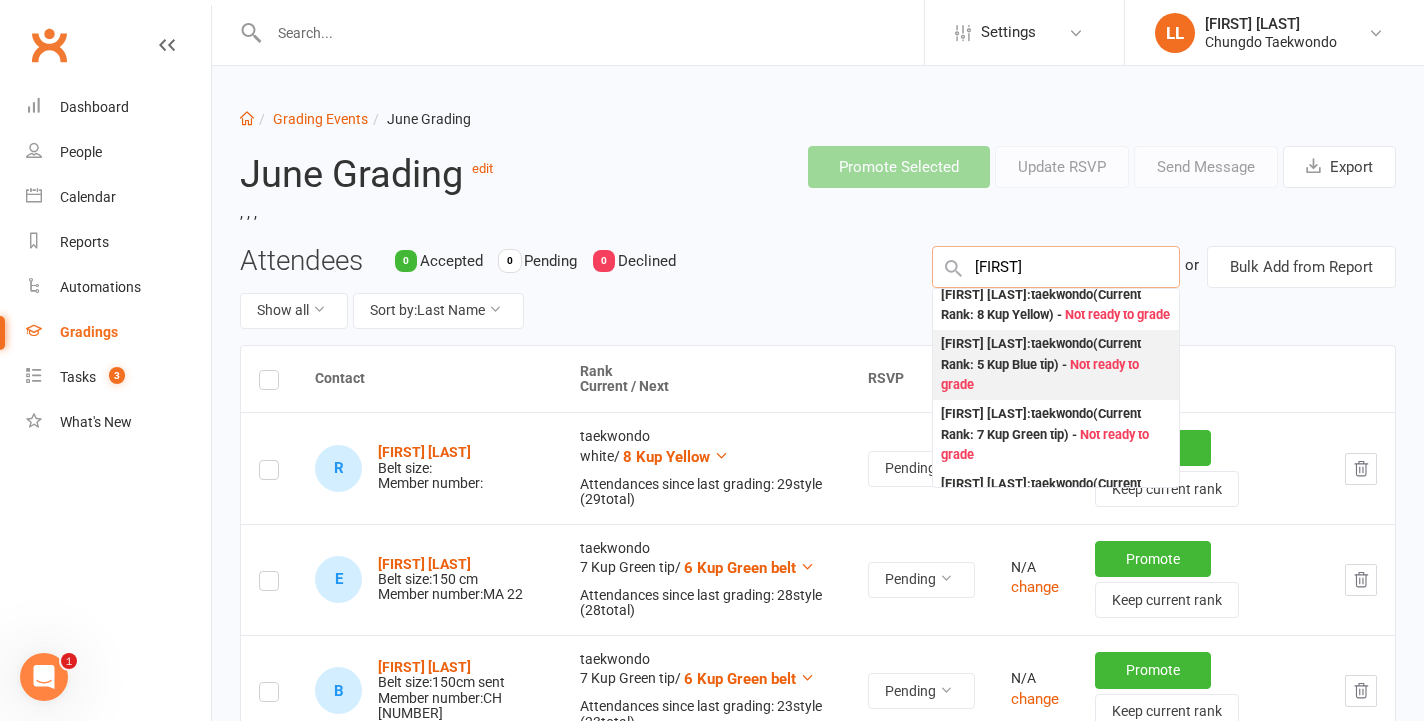 scroll, scrollTop: 0, scrollLeft: 0, axis: both 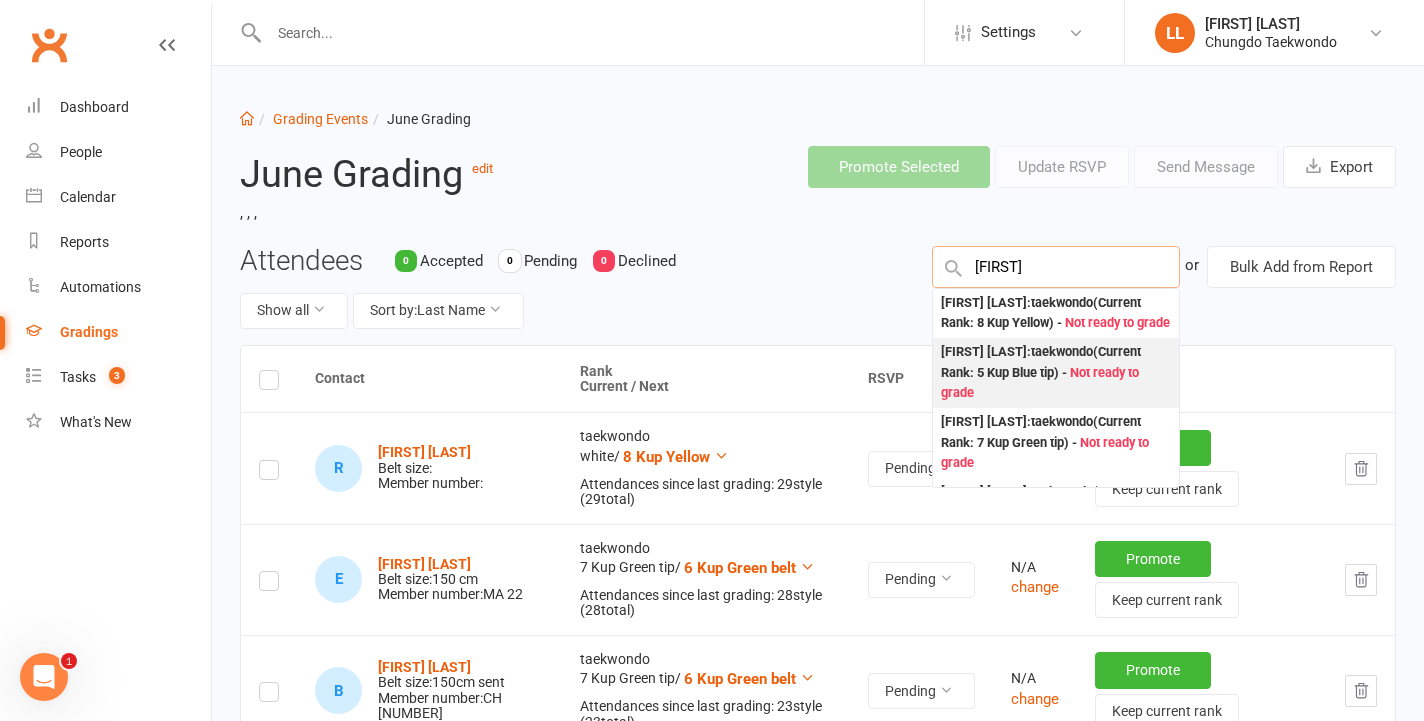 type on "[FIRST]" 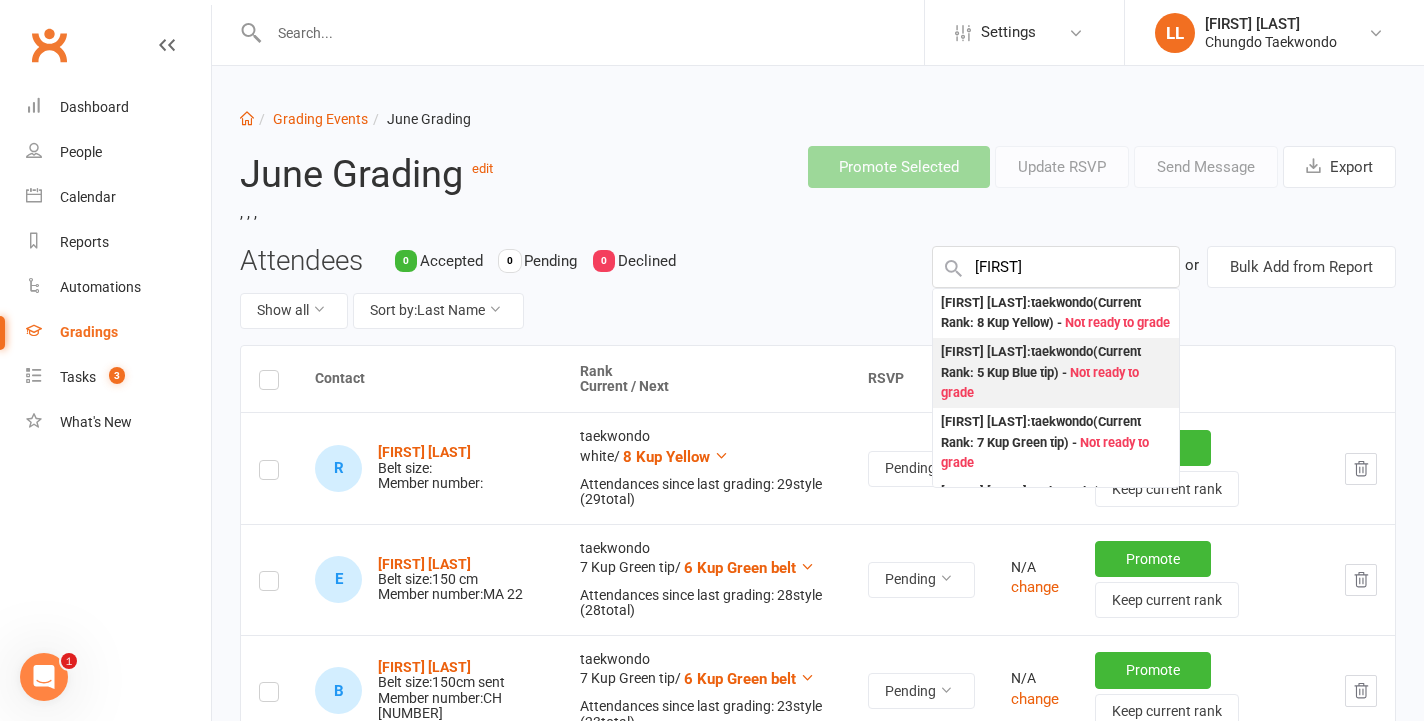 click on "[FIRST] [LAST] : taekwondo (Current Rank: 5 Kup Blue tip ) - Not ready to grade" at bounding box center (1056, 373) 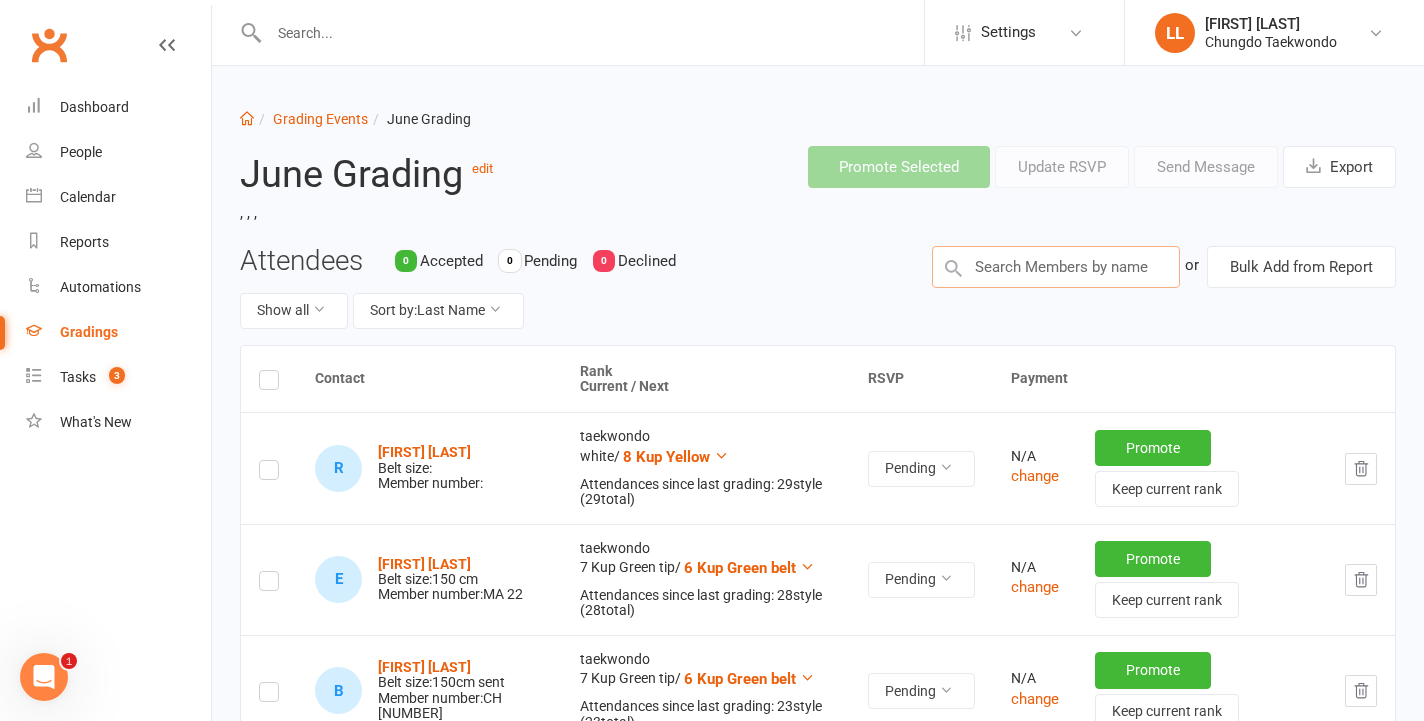 click at bounding box center [1056, 267] 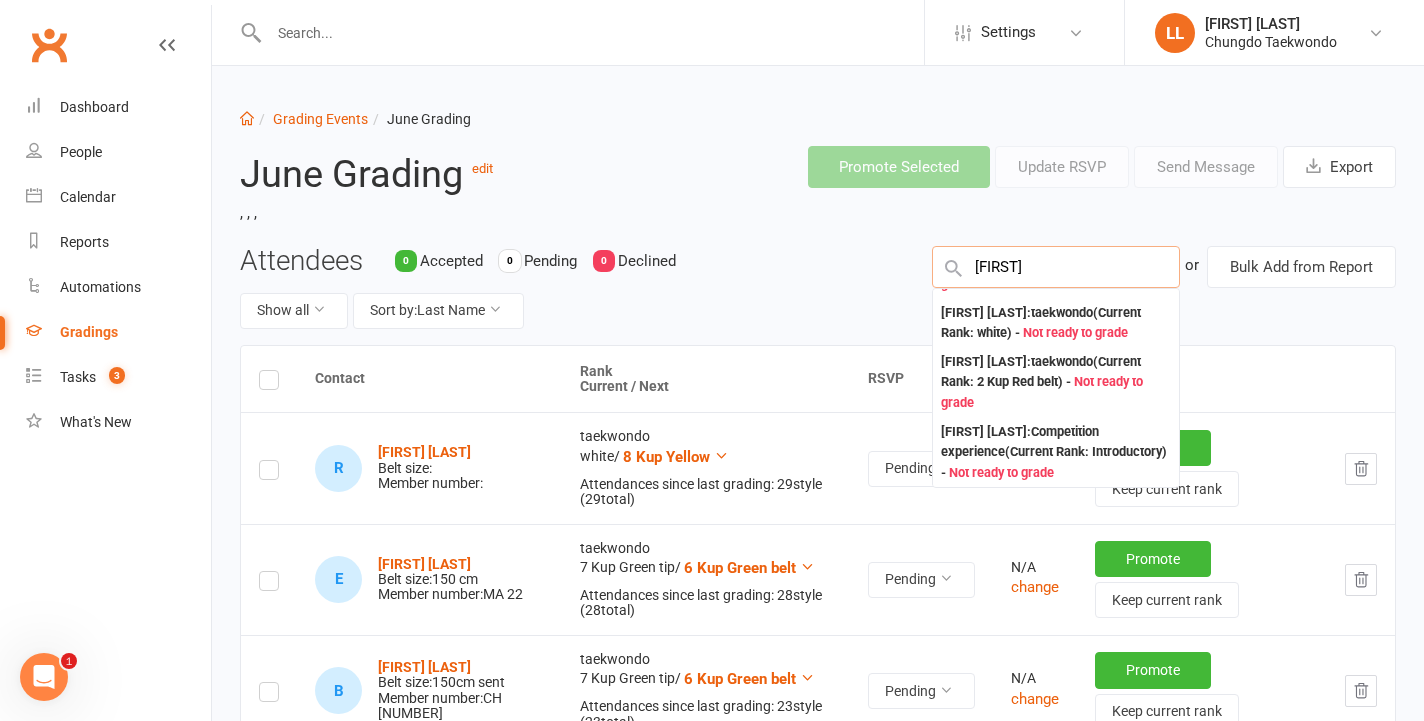 scroll, scrollTop: 618, scrollLeft: 0, axis: vertical 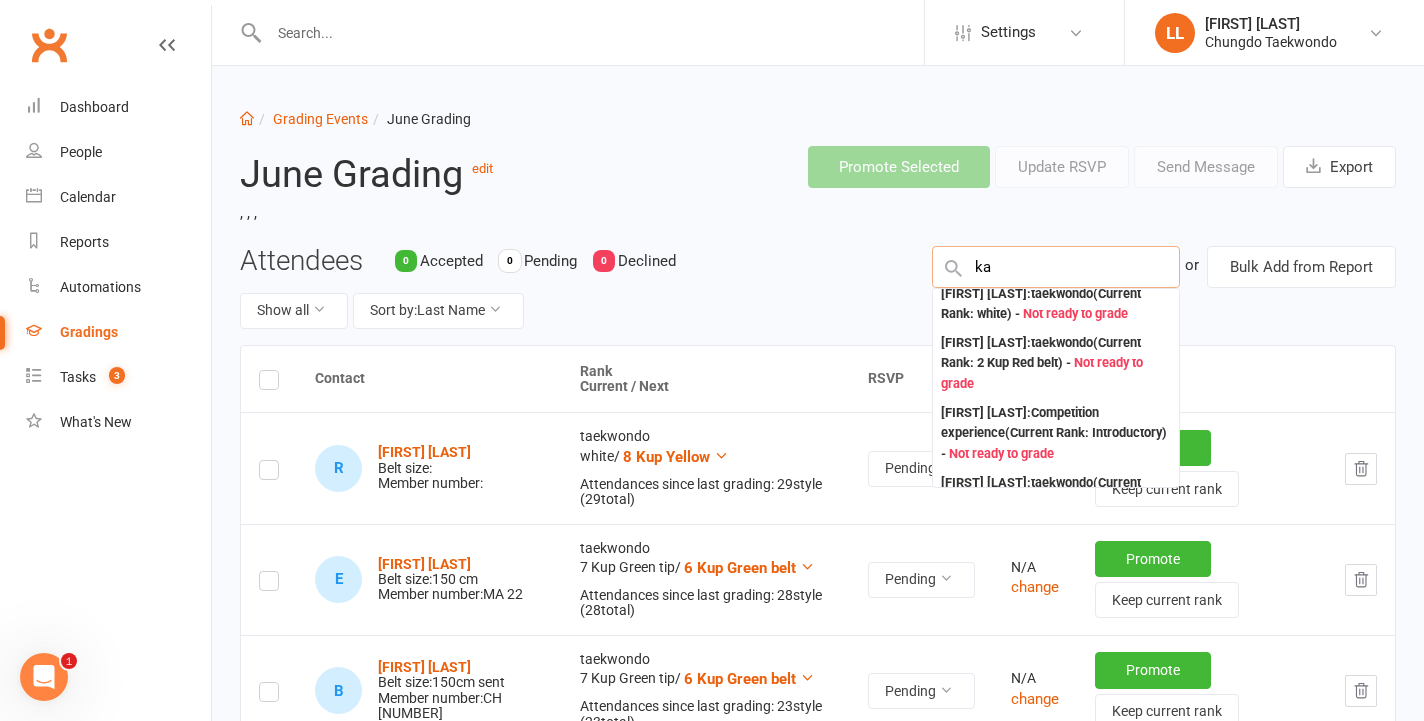 type on "k" 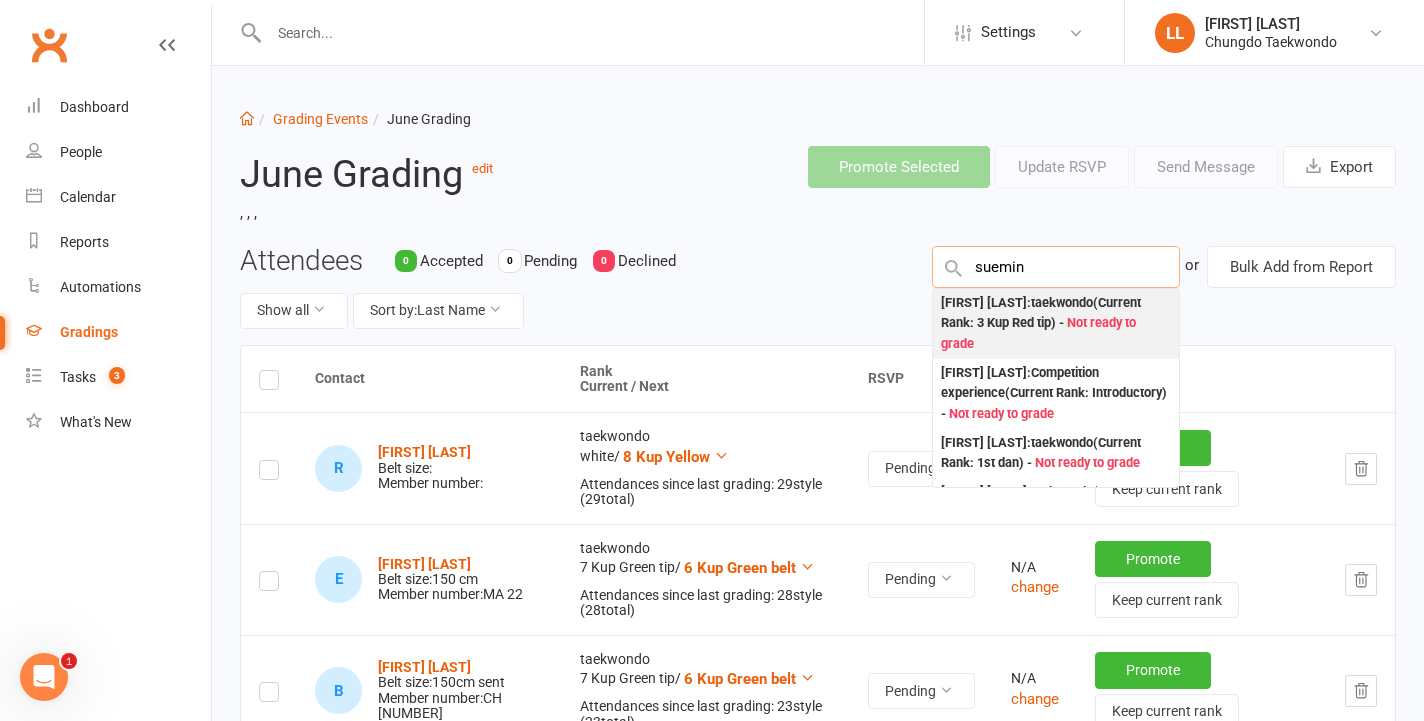 type 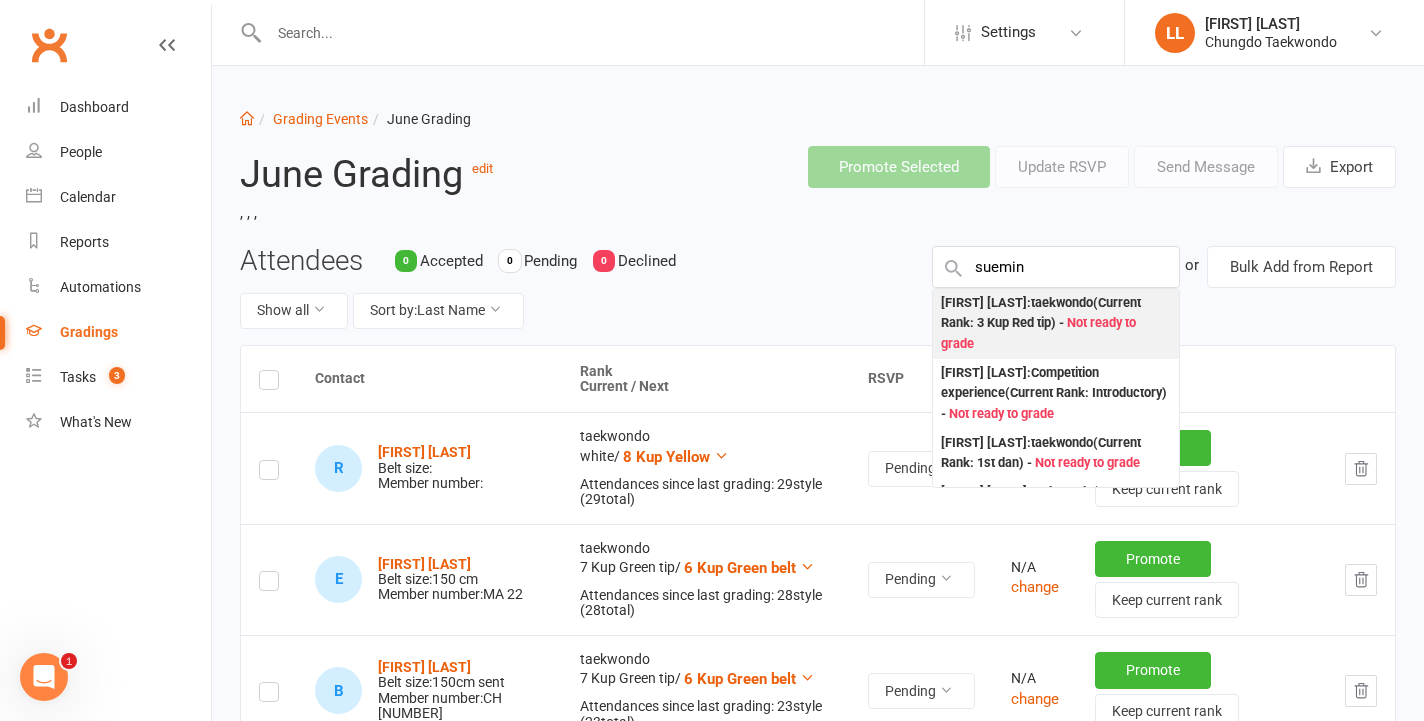 click on "[FIRST] [LAST] : taekwondo (Current Rank: 3 Kup Red tip ) - Not ready to grade" at bounding box center (1056, 324) 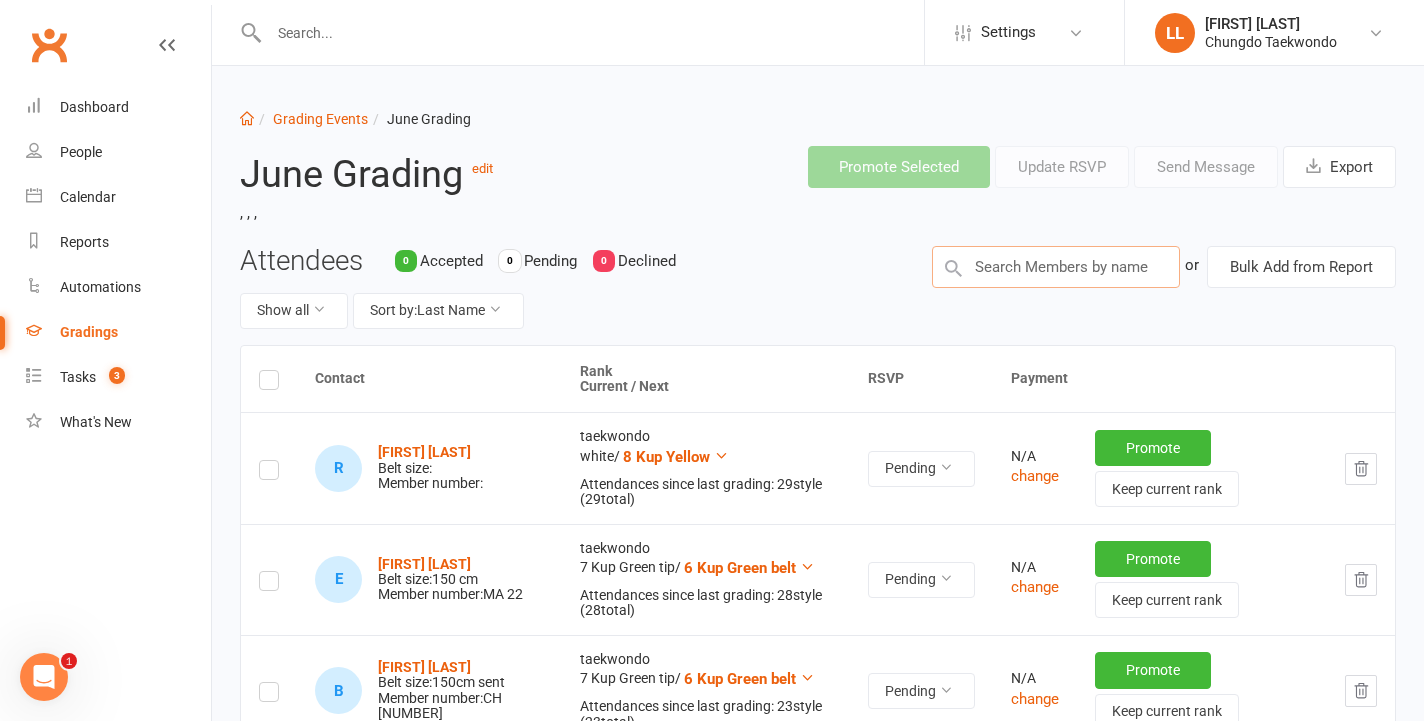 click at bounding box center [1056, 267] 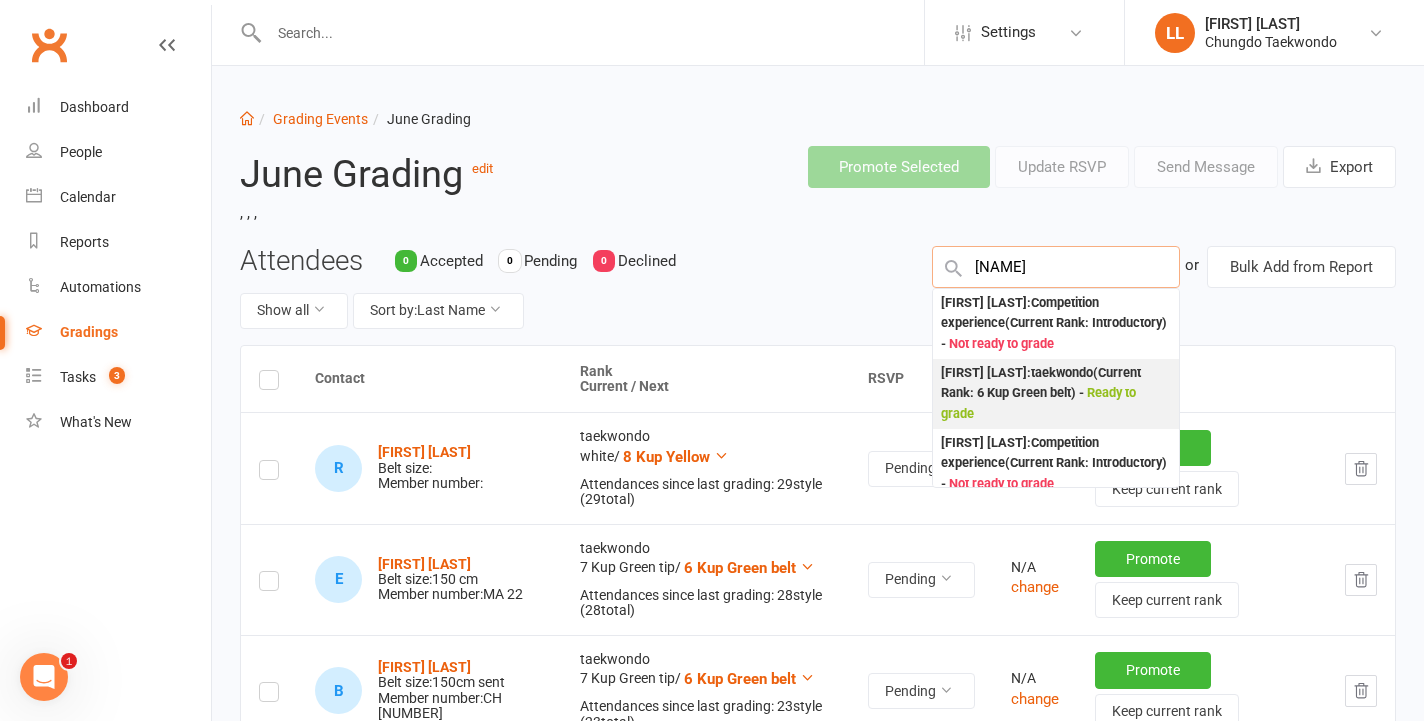 type on "[NAME]" 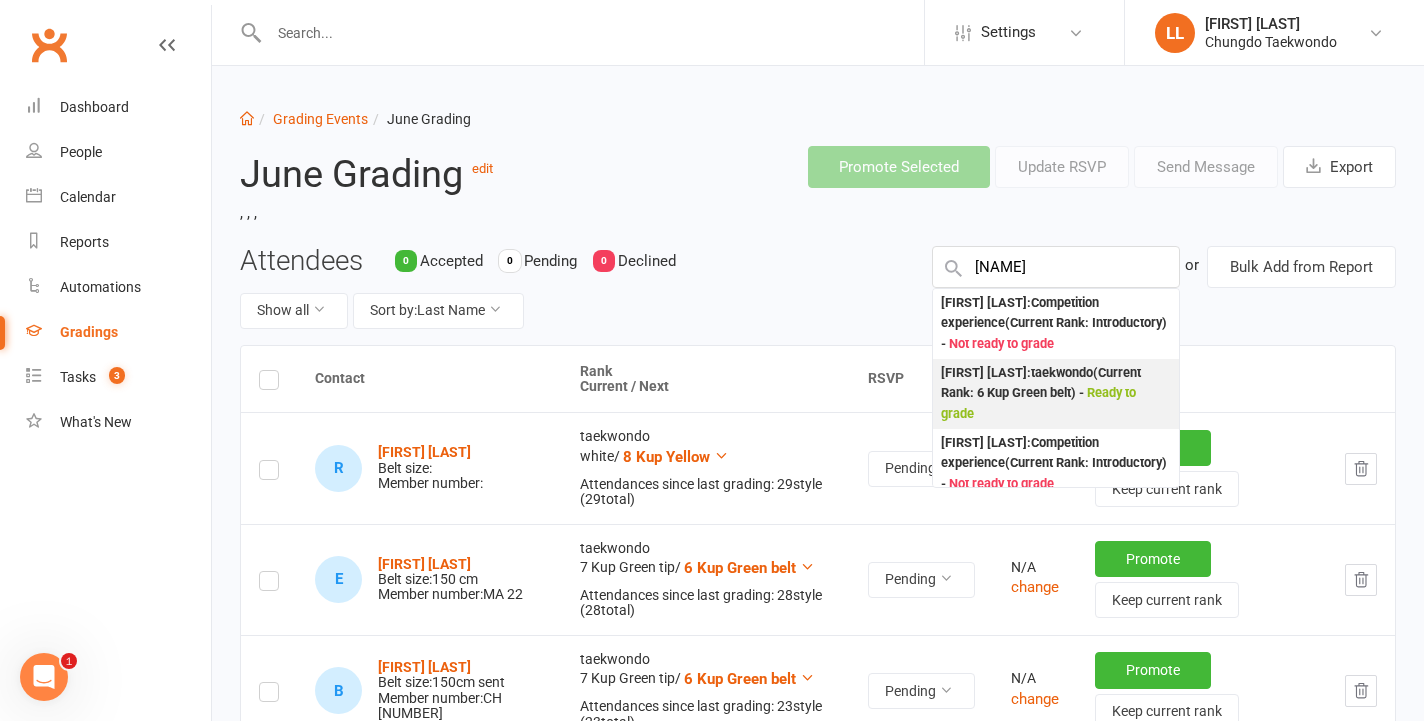 click on "[FIRST] [LAST] : taekwondo (Current Rank: 6 Kup Green belt ) - Ready to grade" at bounding box center (1056, 394) 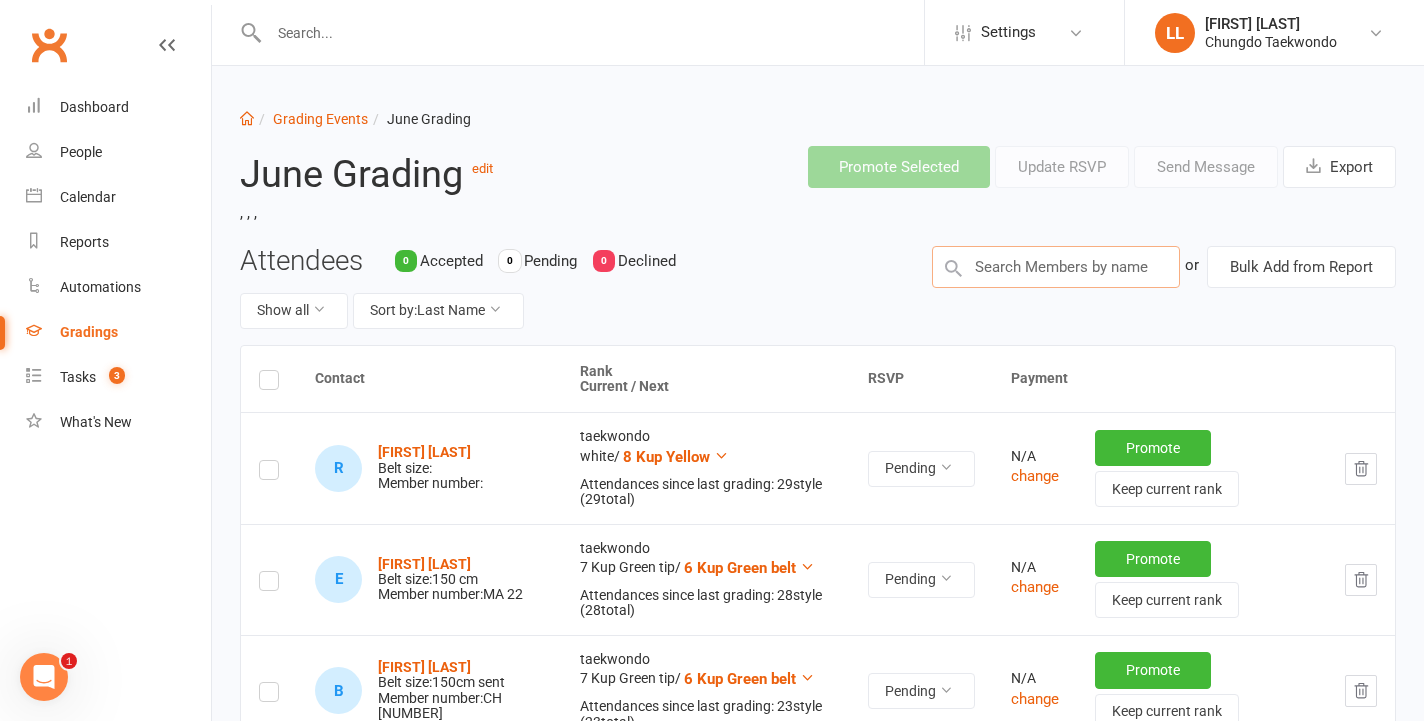 click at bounding box center (1056, 267) 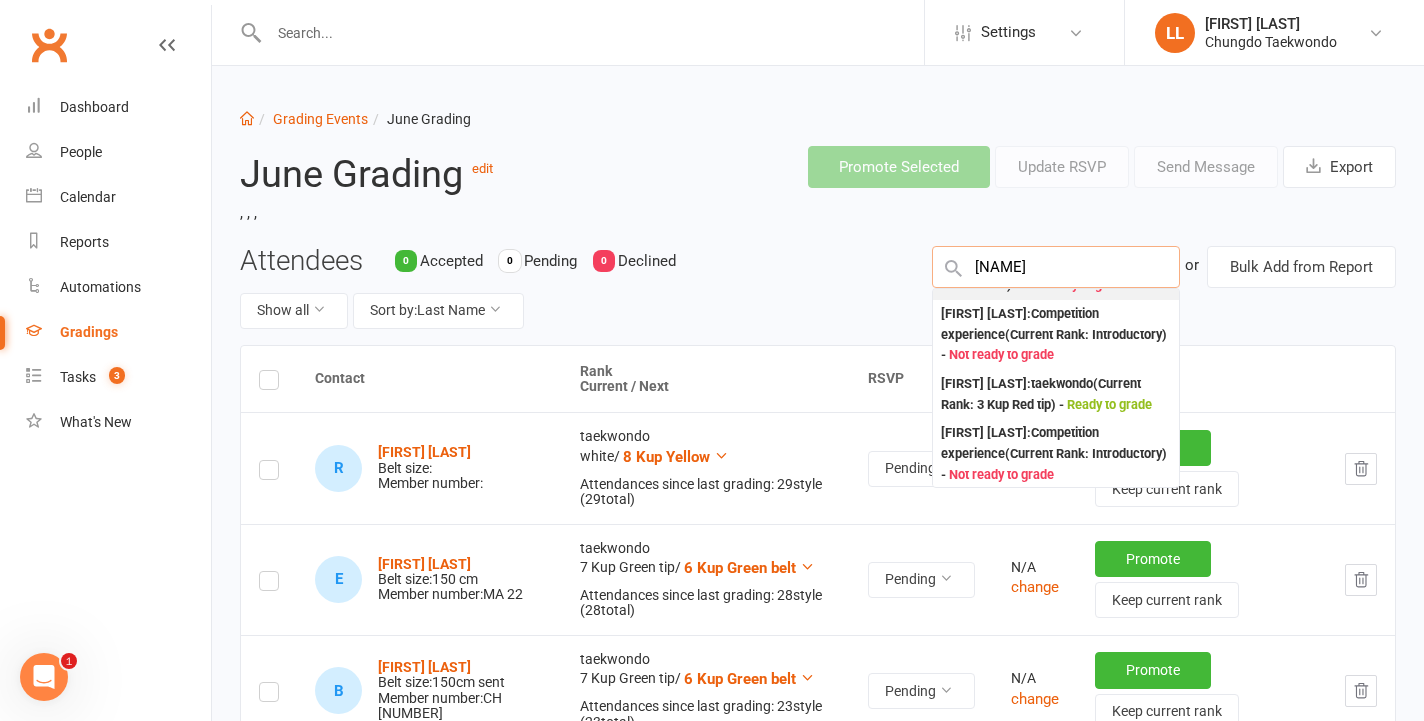 scroll, scrollTop: 110, scrollLeft: 0, axis: vertical 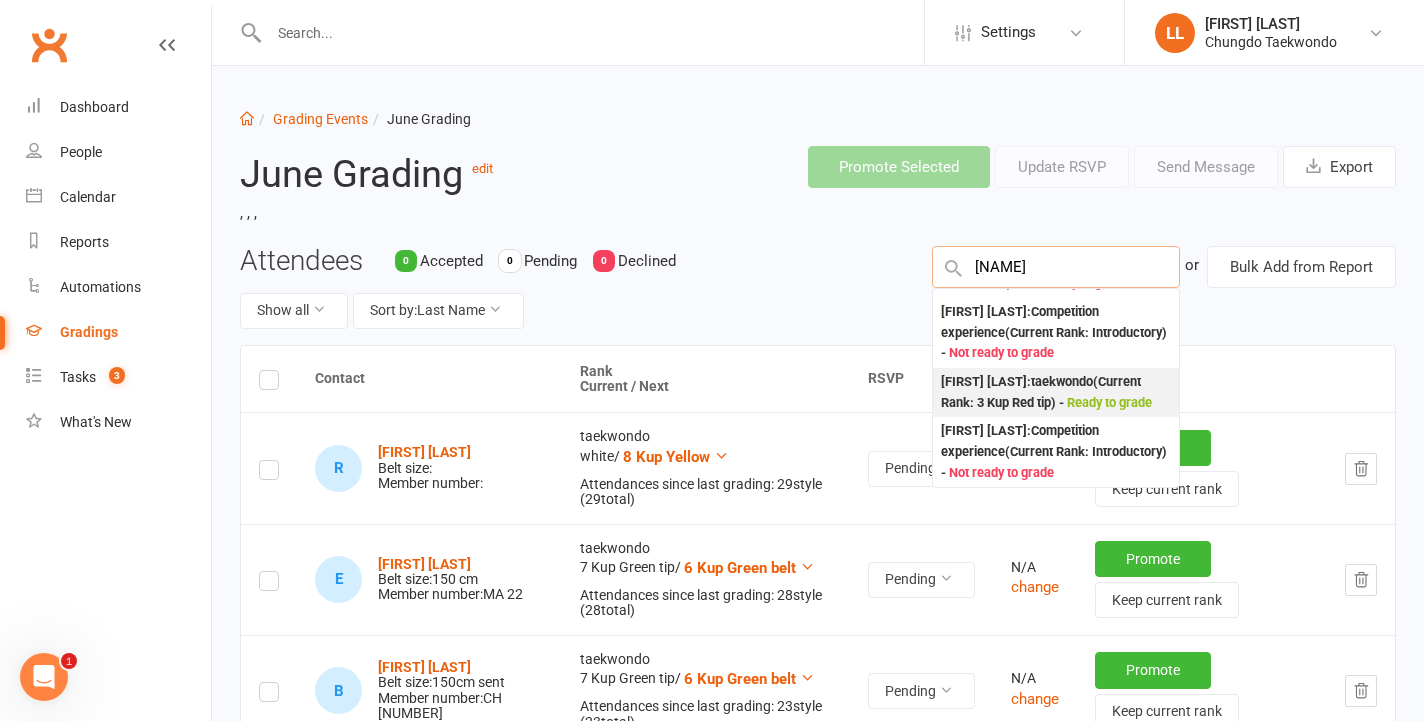 type on "[NAME]" 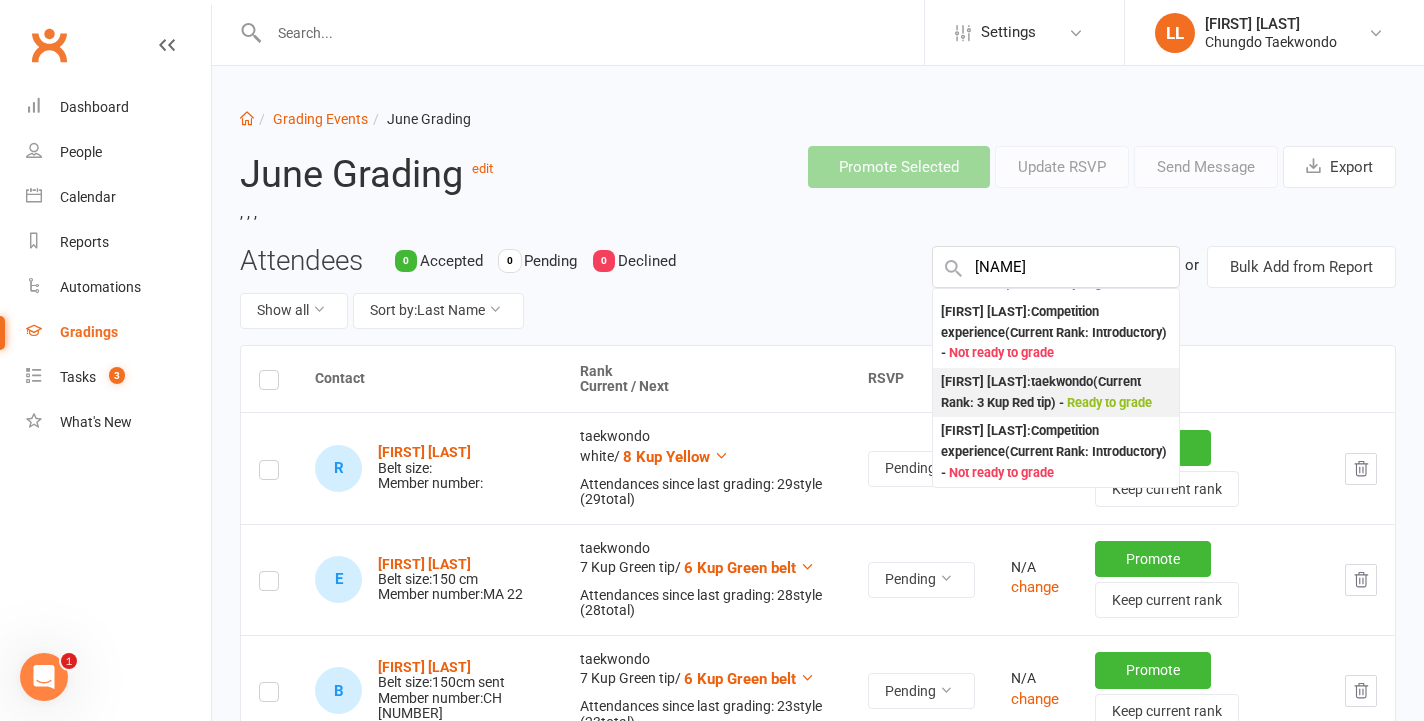click on ": taekwondo (Current Rank: 3 Kup Red tip ) - Ready to grade" at bounding box center [1056, 392] 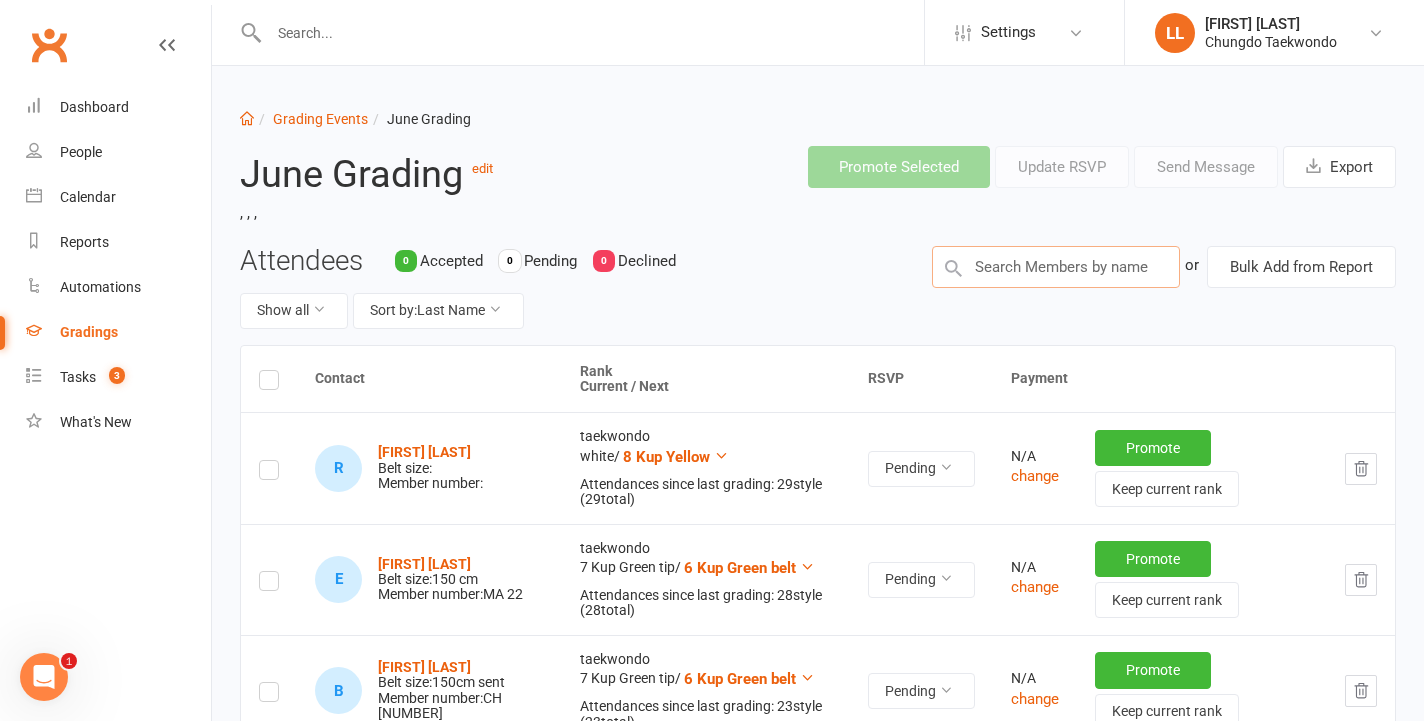 click at bounding box center [1056, 267] 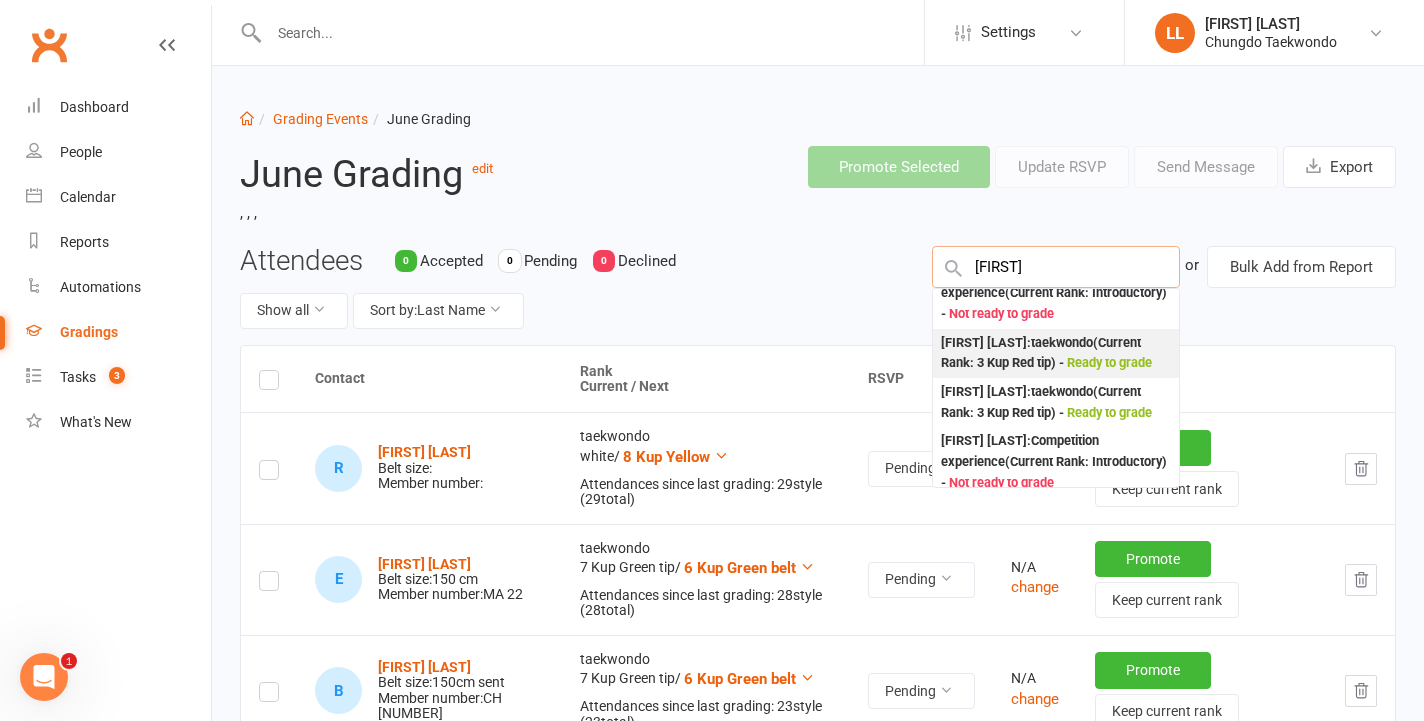 scroll, scrollTop: 34, scrollLeft: 0, axis: vertical 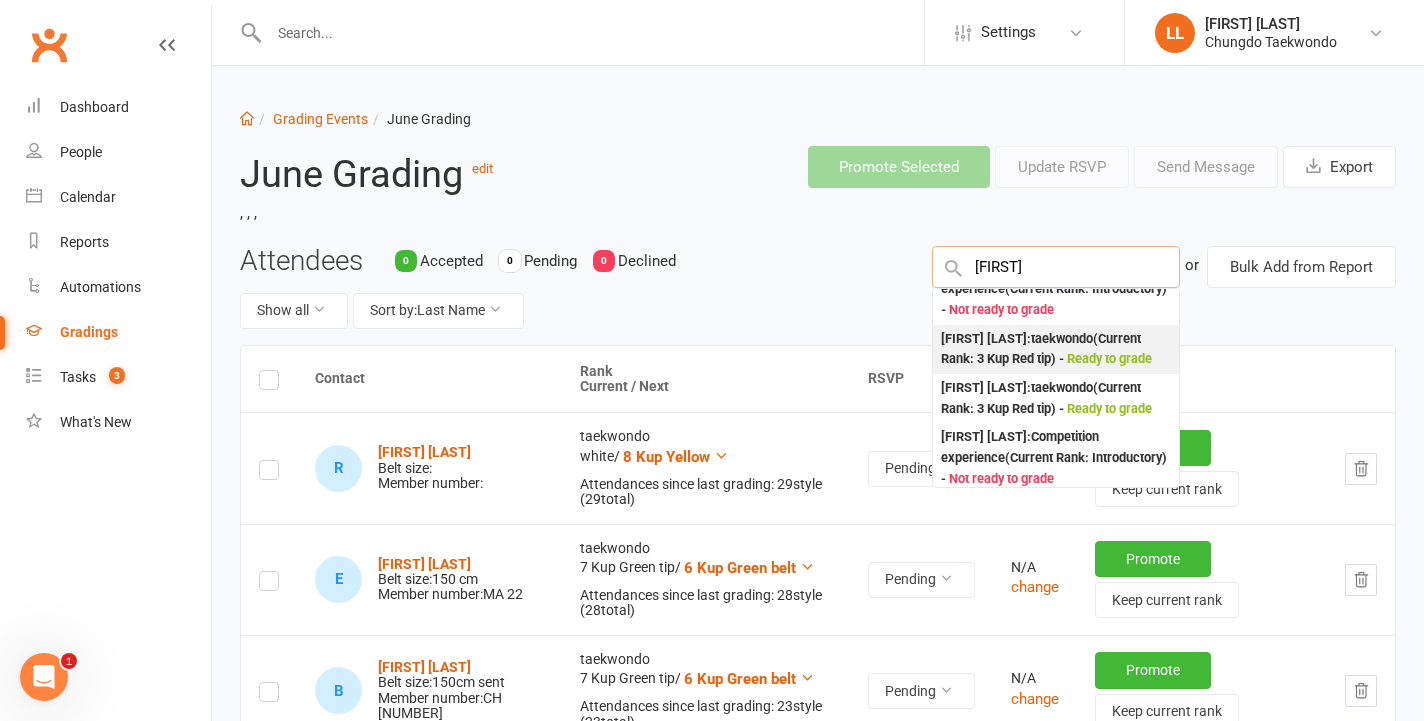 type on "[FIRST]" 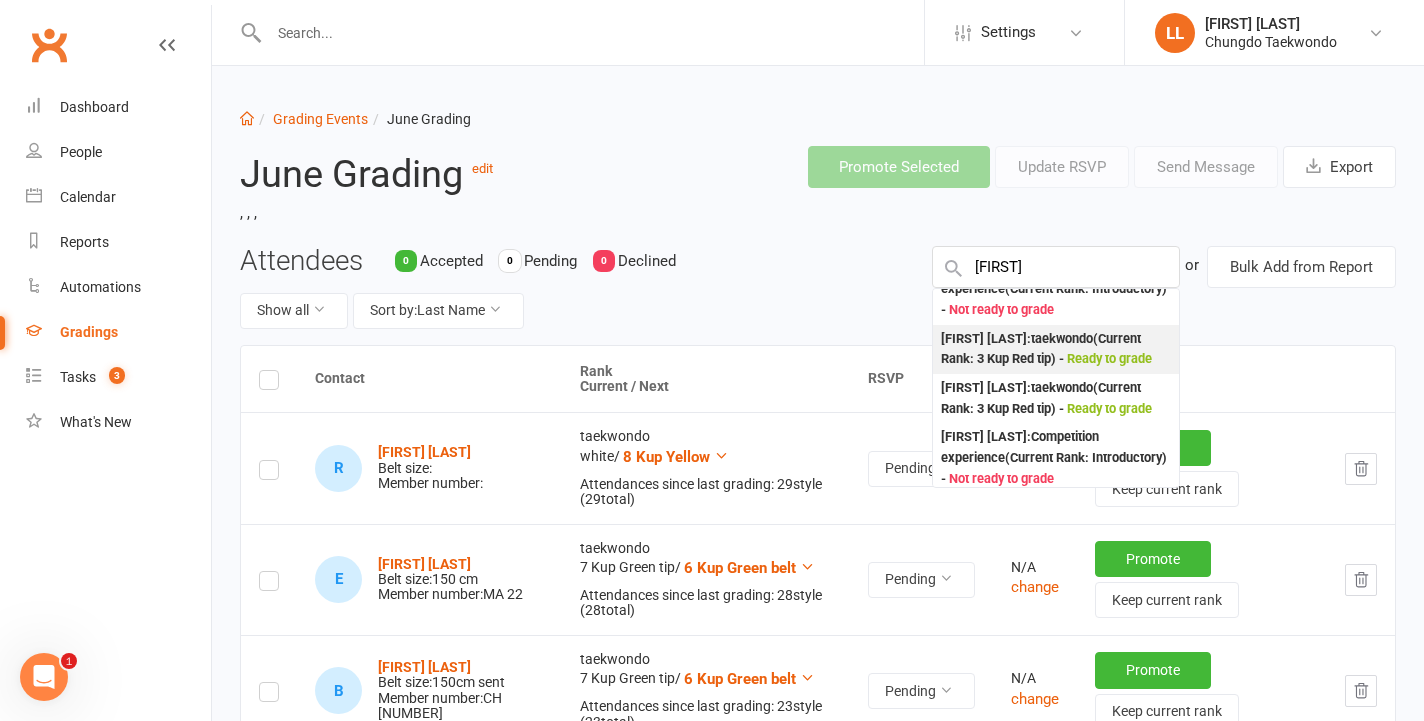 click on "Ready to grade" at bounding box center [1109, 358] 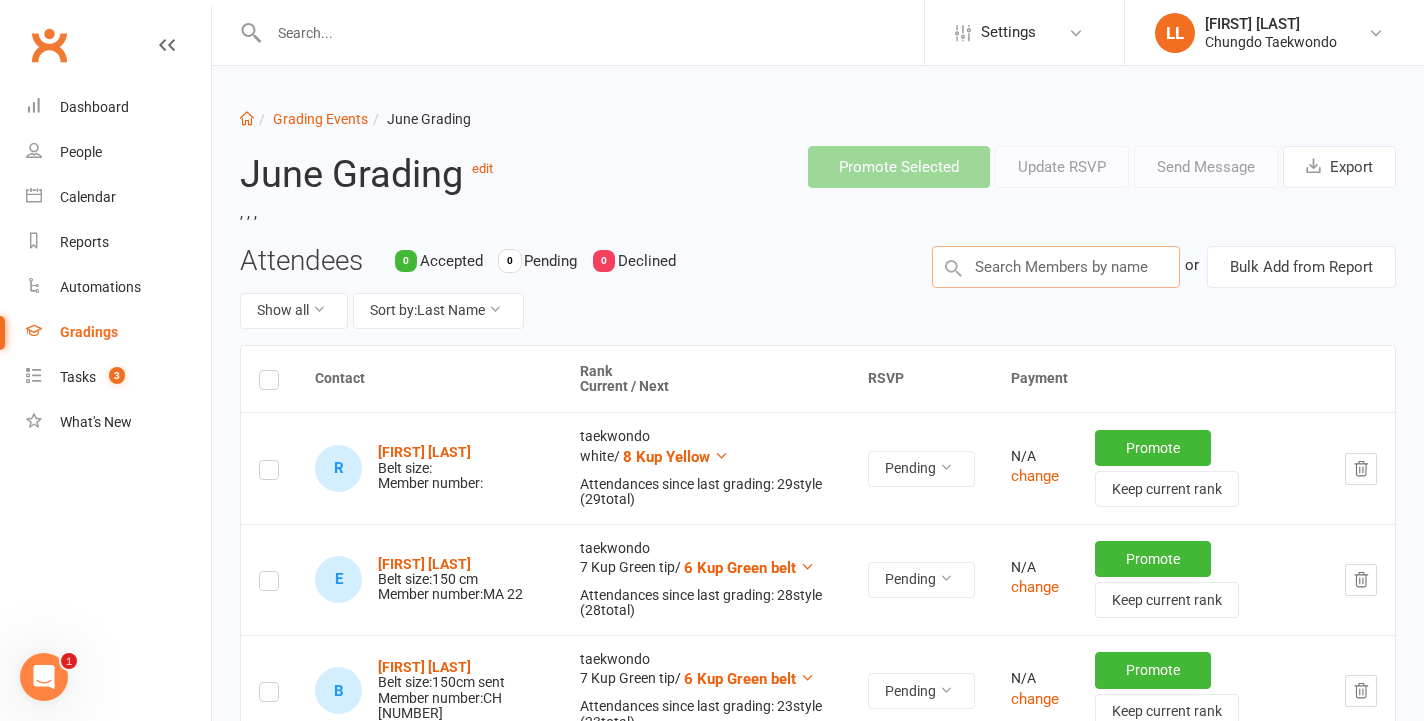 click at bounding box center [1056, 267] 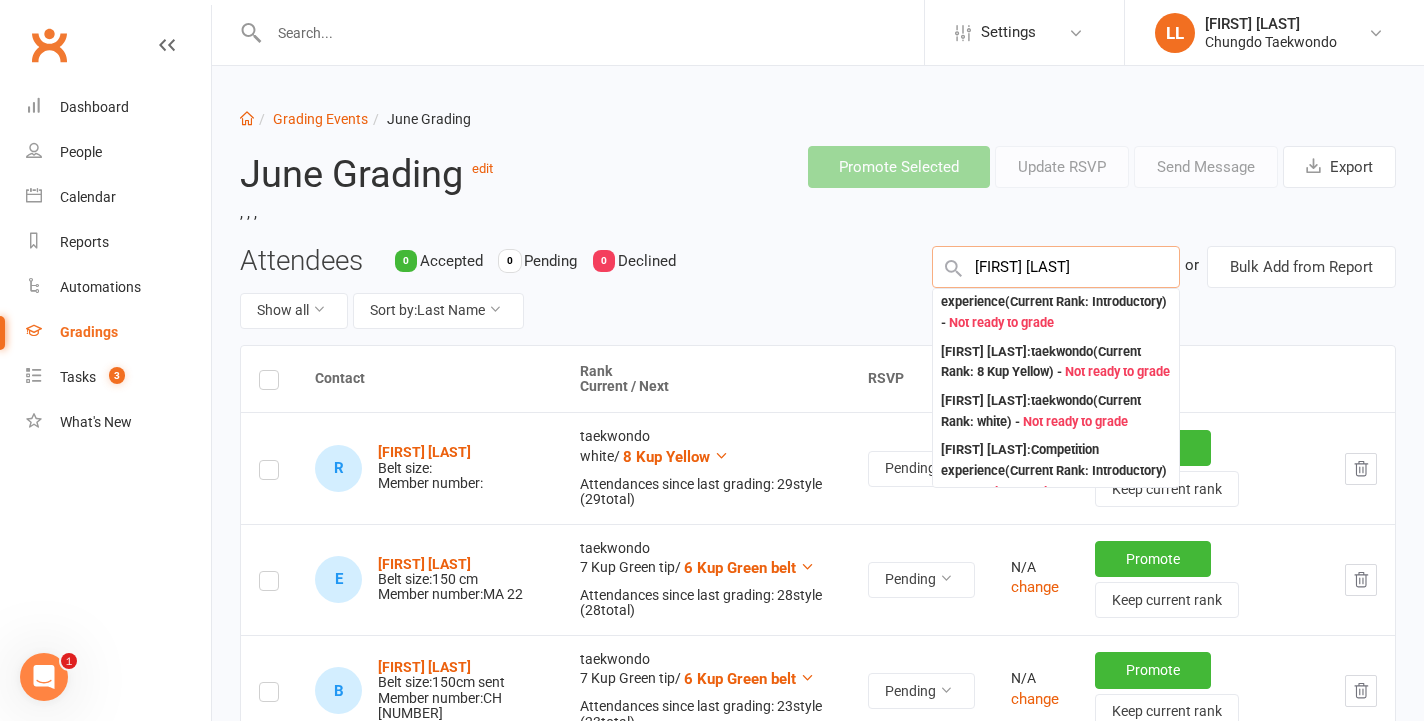 scroll, scrollTop: 0, scrollLeft: 0, axis: both 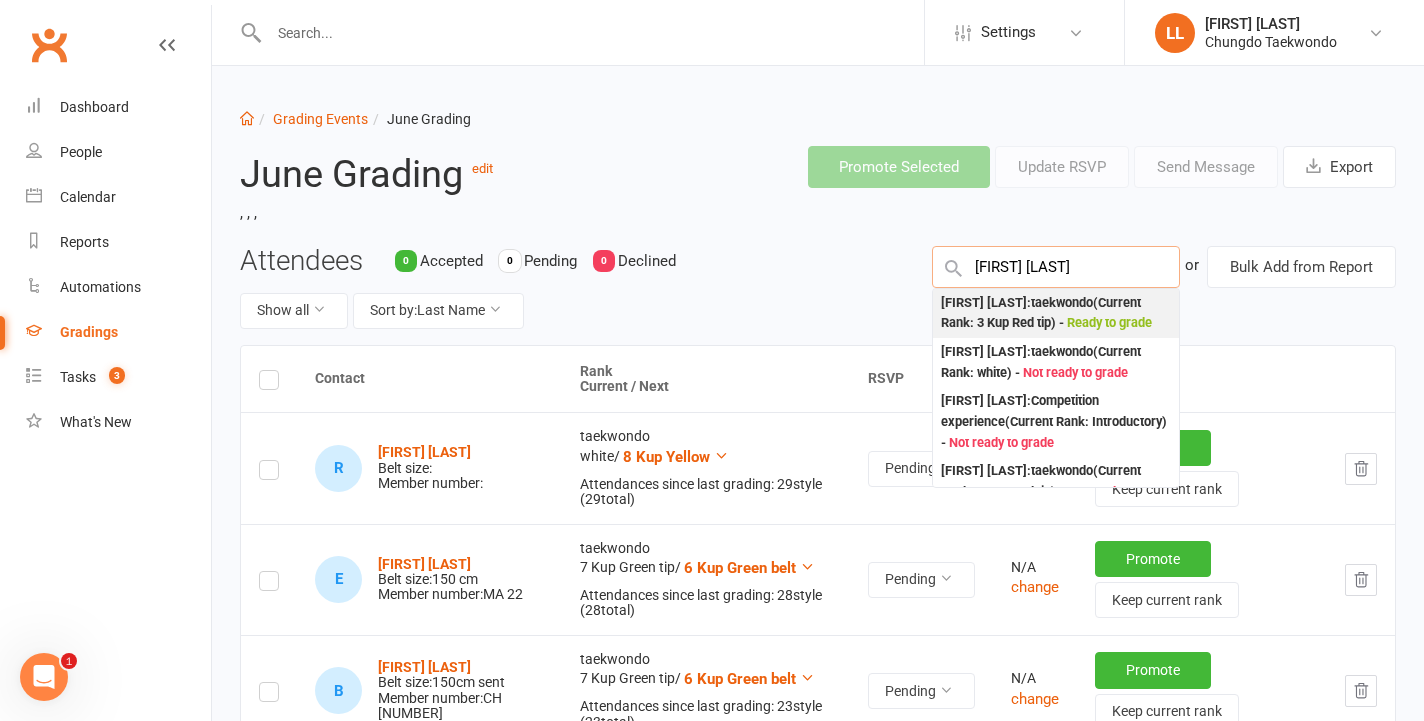 type on "[FIRST] [LAST]" 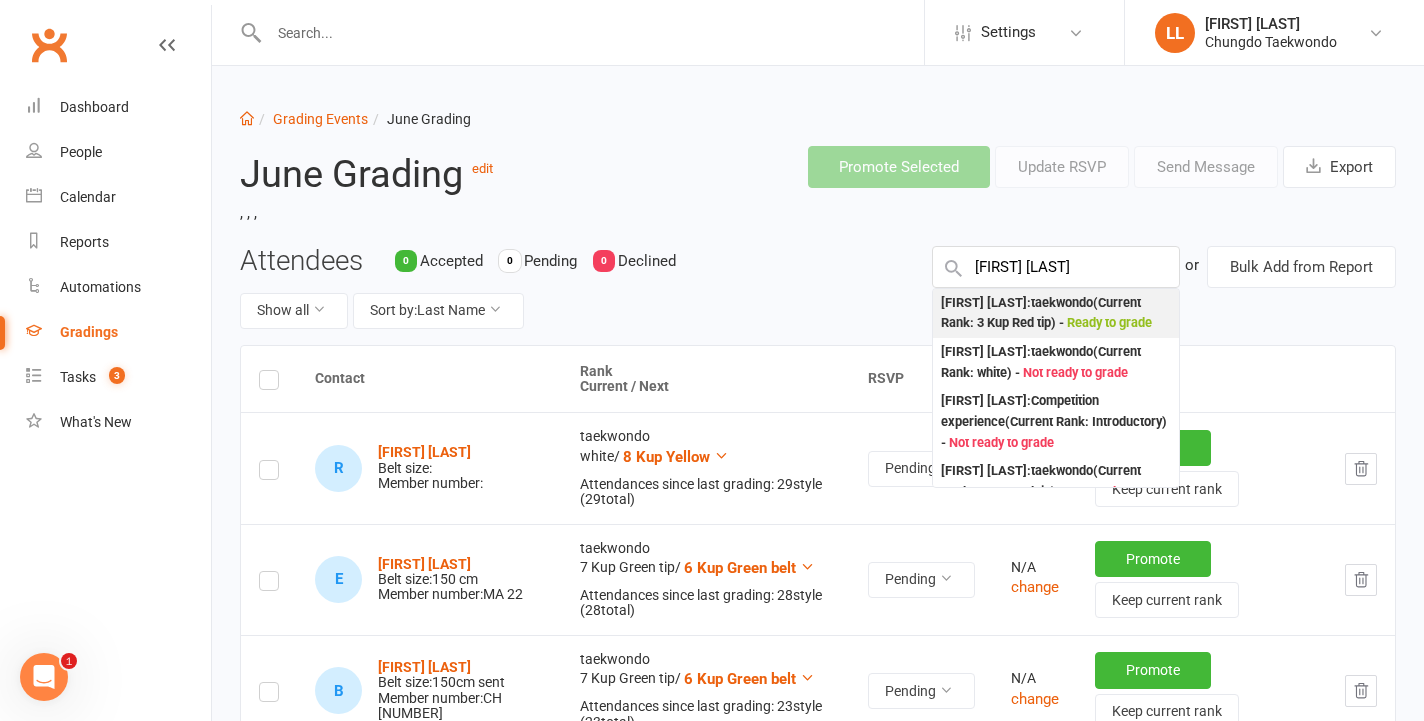 click on "Ready to grade" at bounding box center (1109, 322) 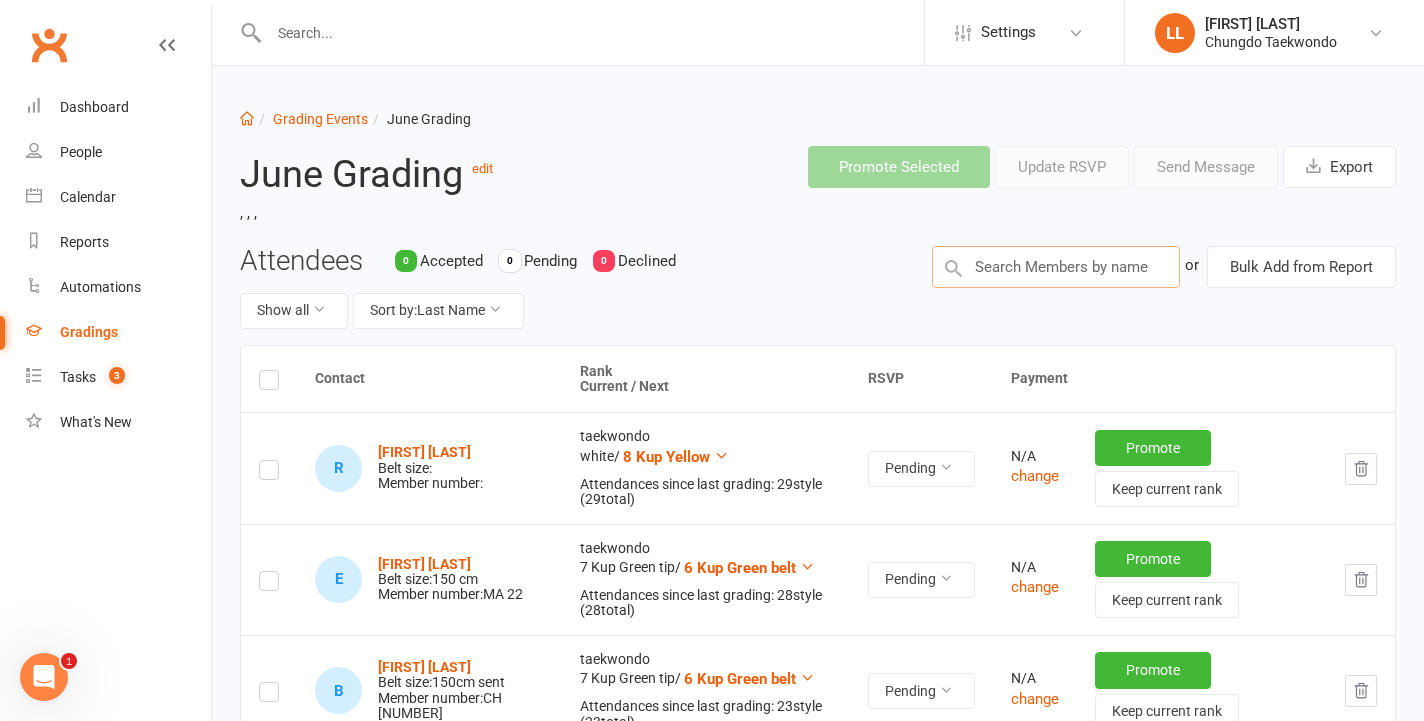 click at bounding box center [1056, 267] 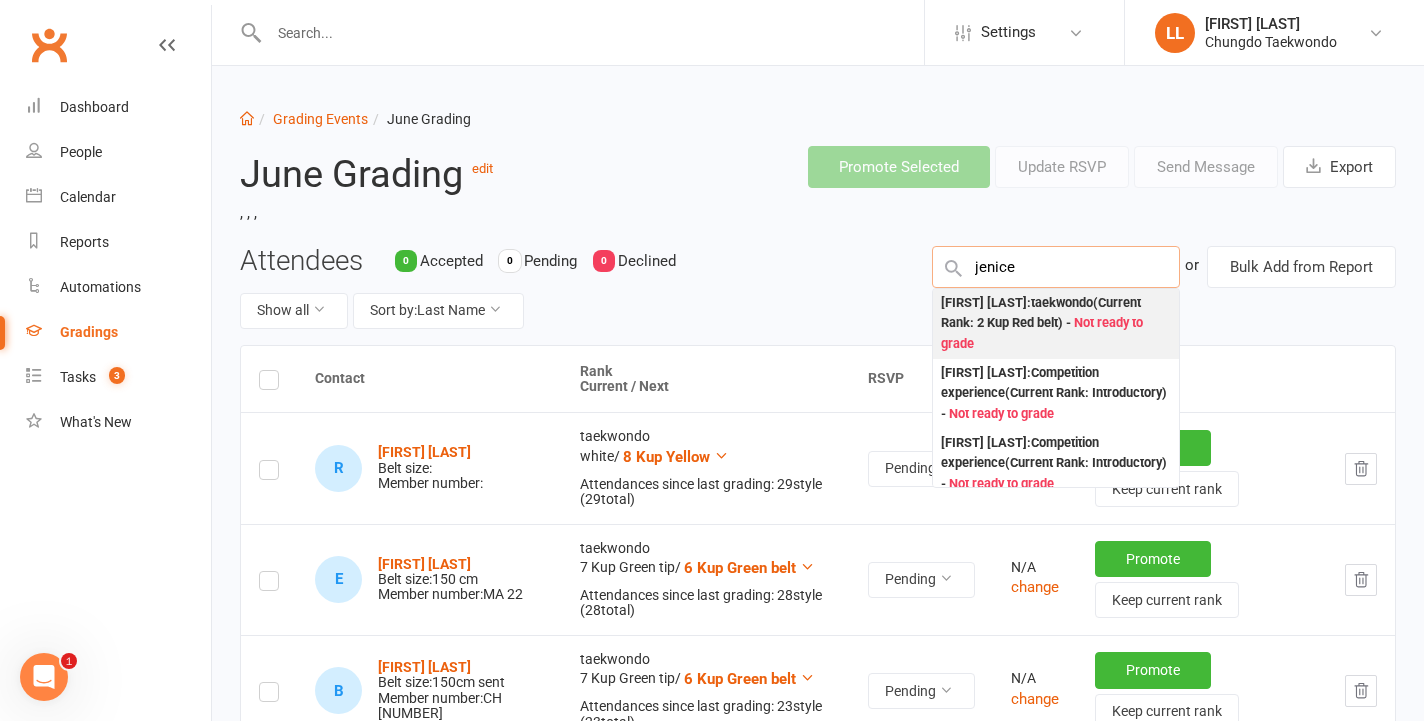 type on "jenice" 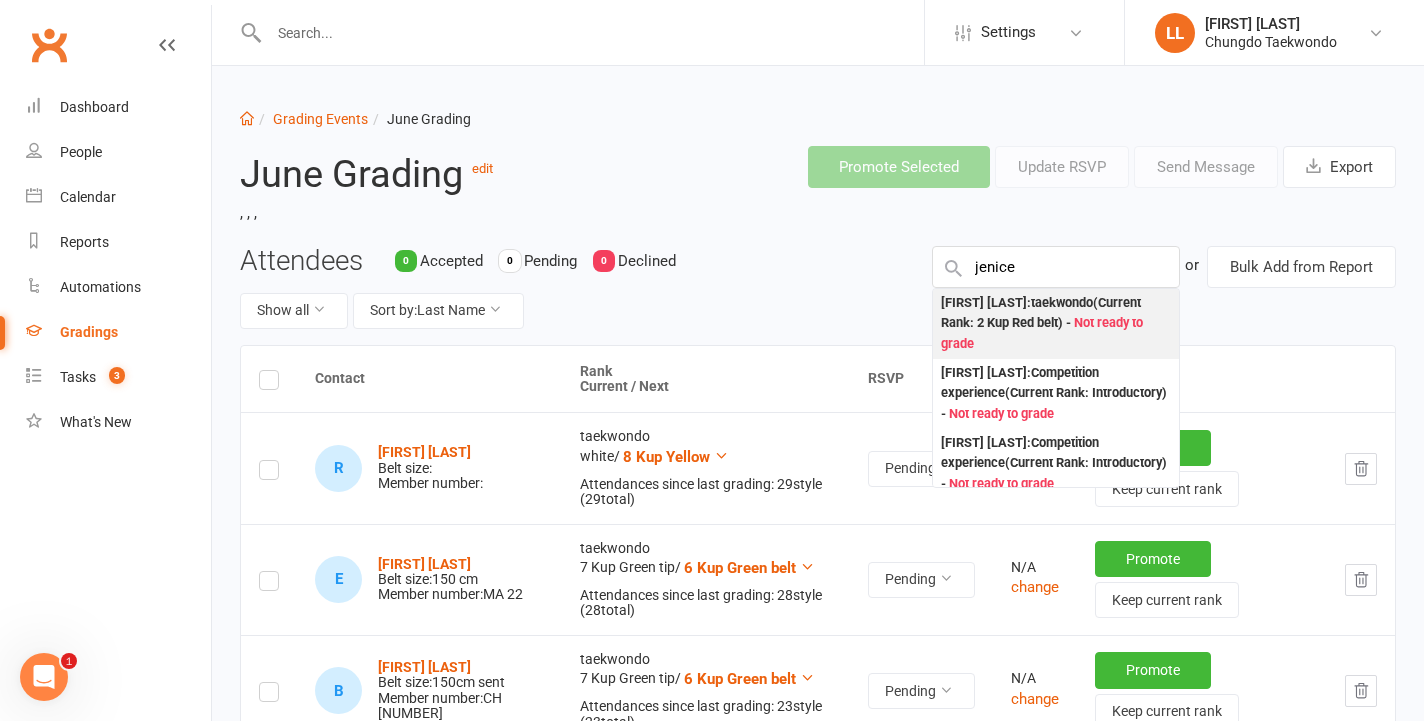 click on "[FIRST] [LAST] : taekwondo (Current Rank: 2 Kup Red belt ) - Not ready to grade" at bounding box center (1056, 324) 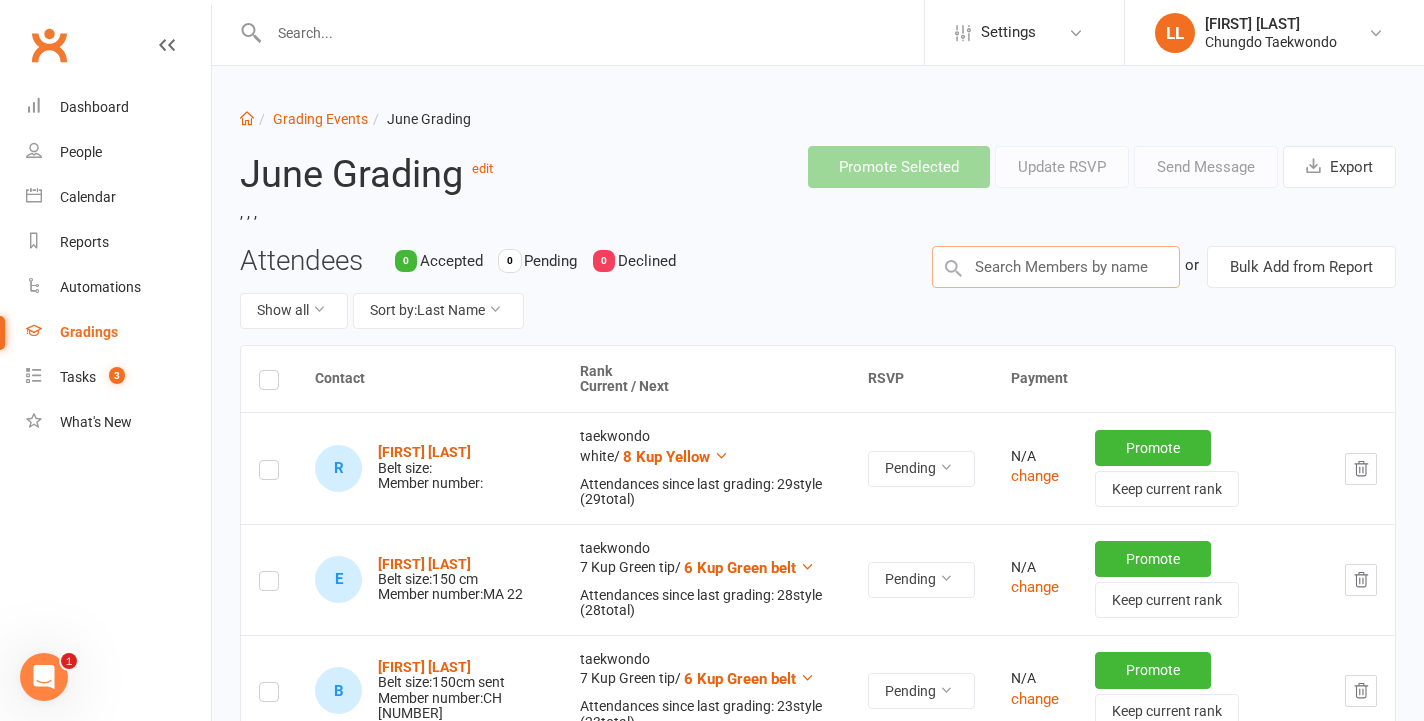 click at bounding box center [1056, 267] 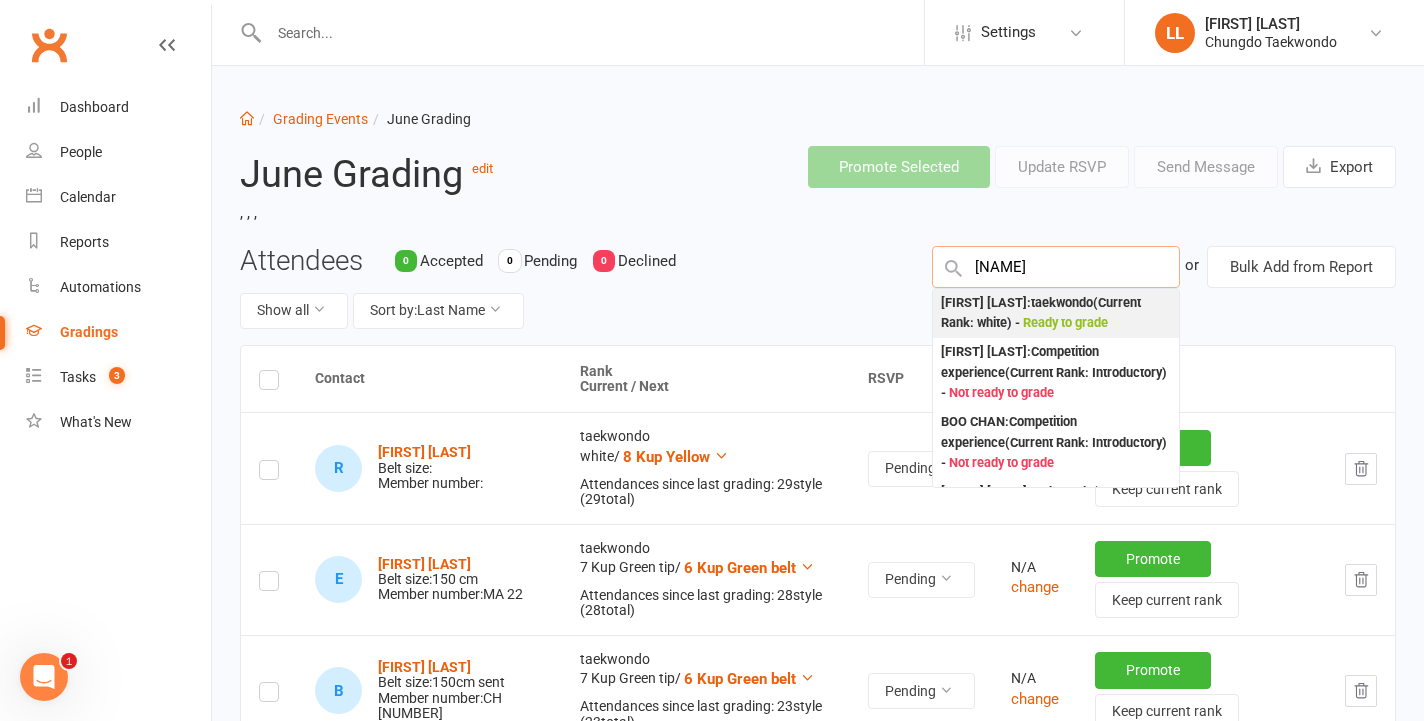 type on "[NAME]" 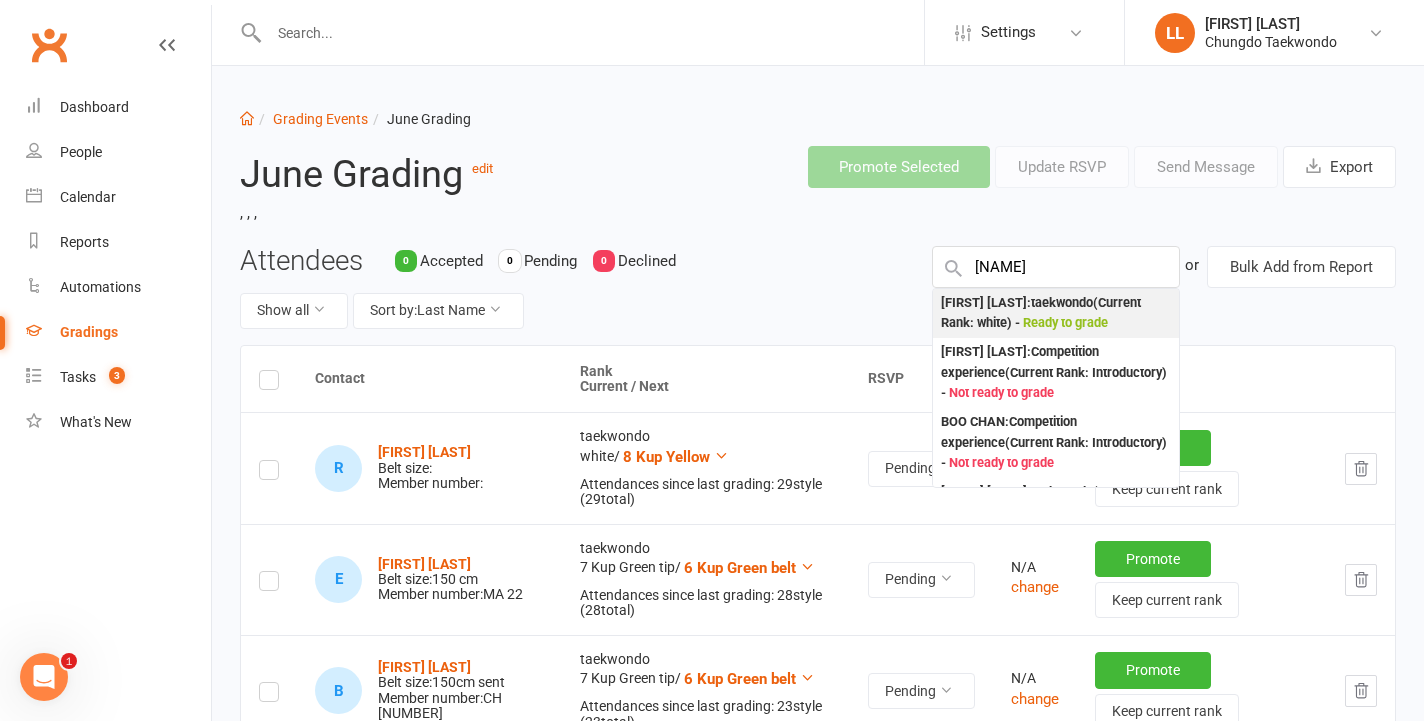 click on "[FIRST] [LAST] : taekwondo (Current Rank: white ) - Ready to grade" at bounding box center [1056, 313] 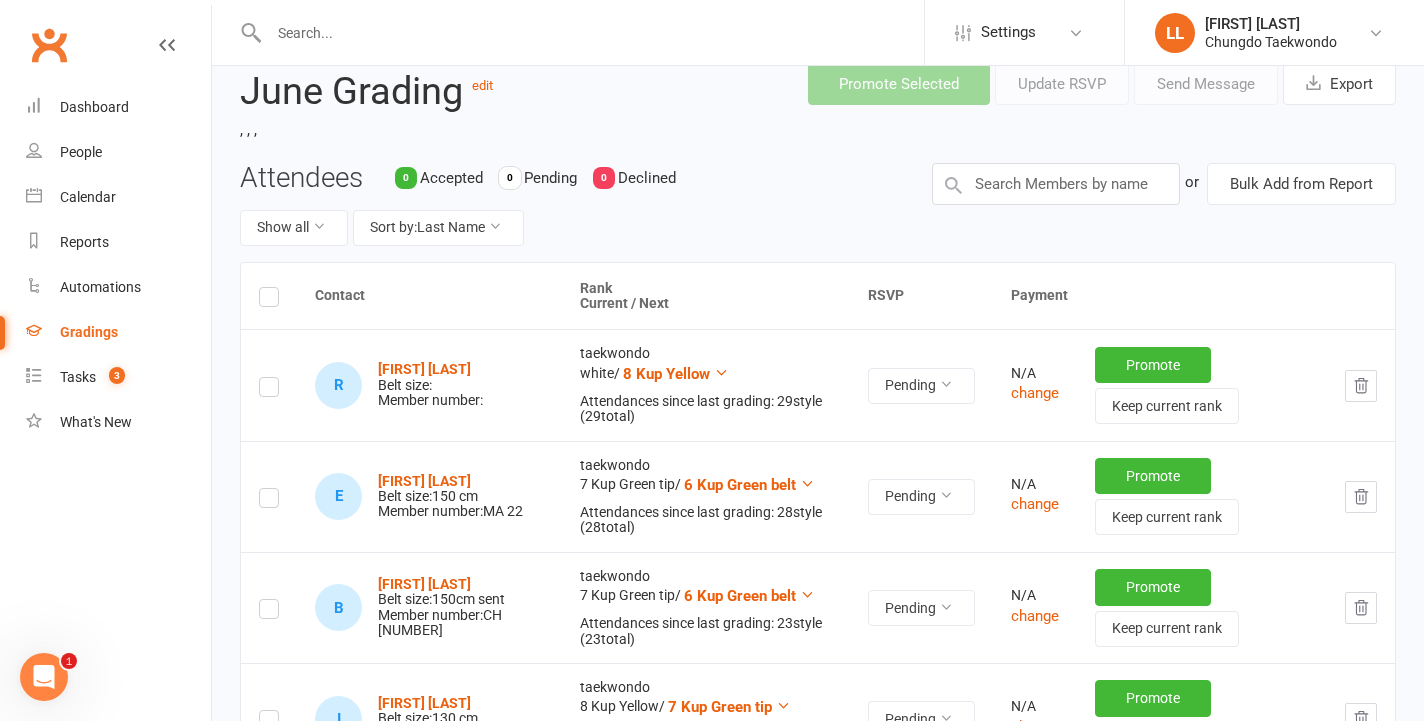 scroll, scrollTop: 84, scrollLeft: 0, axis: vertical 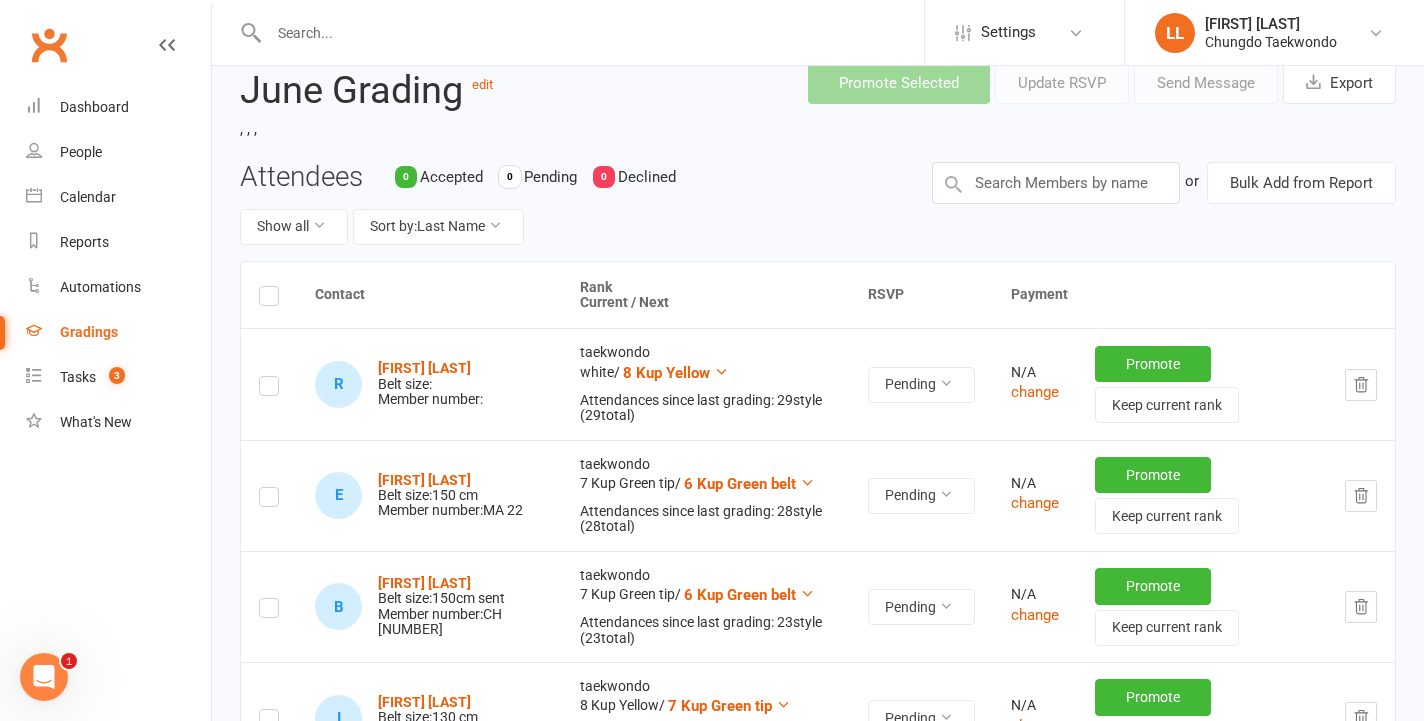 click on "Attendees 0 Accepted 0 Pending 0 Declined Show all   Sort by:  Last Name" at bounding box center [571, 211] 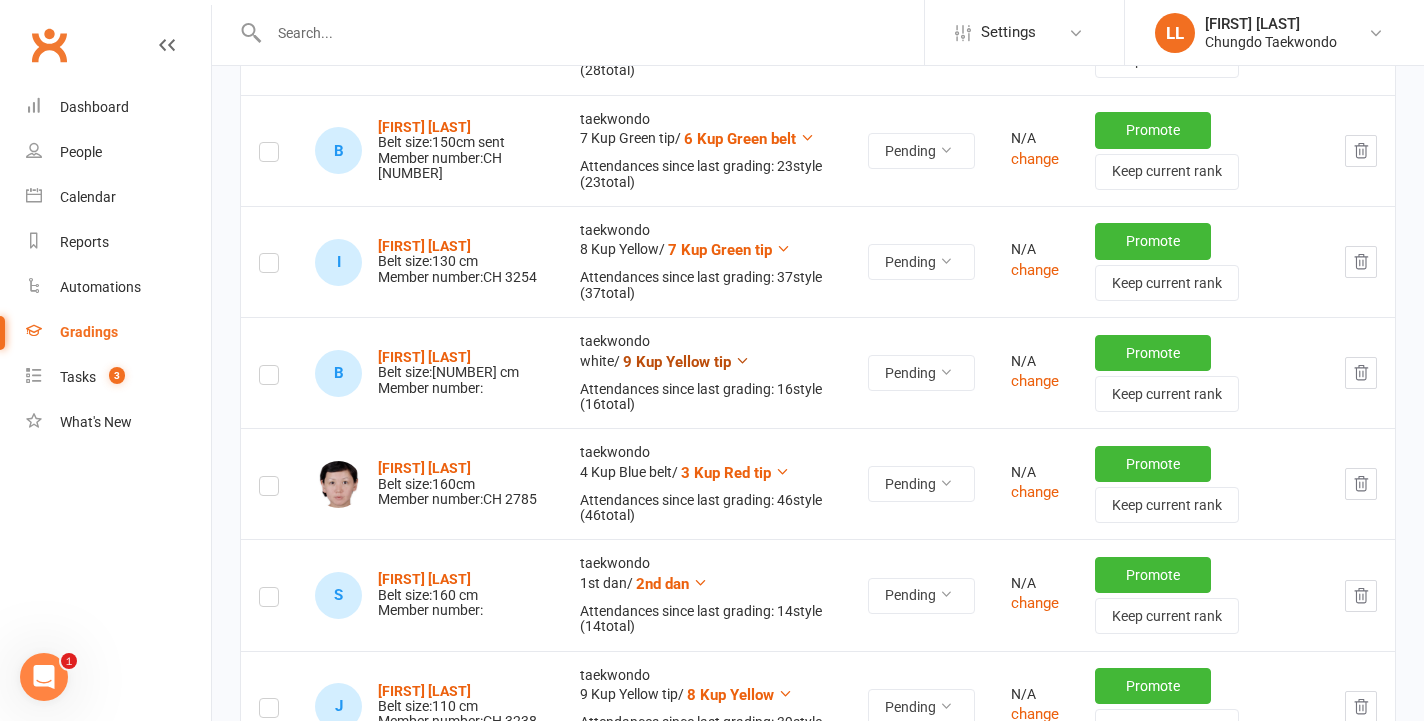 click on "9 Kup Yellow tip" at bounding box center [677, 362] 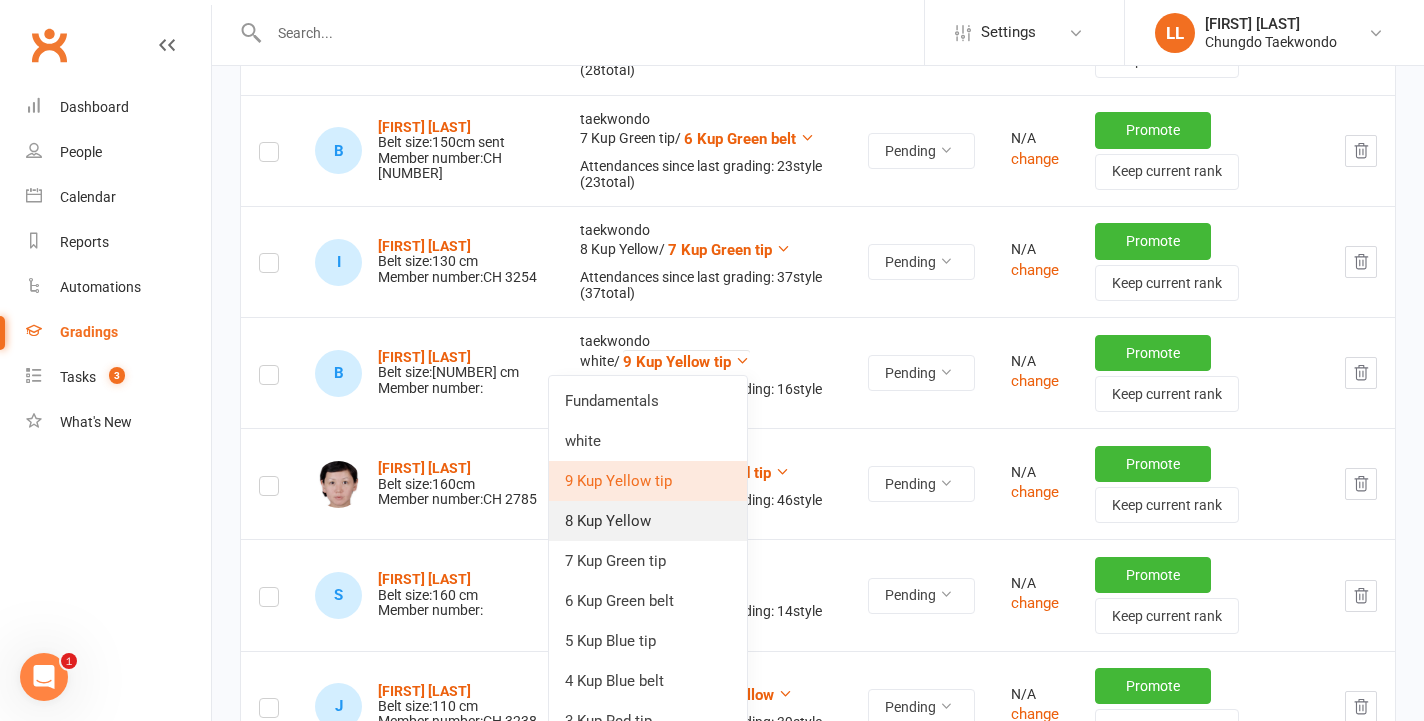 click on "8 Kup Yellow" at bounding box center [648, 521] 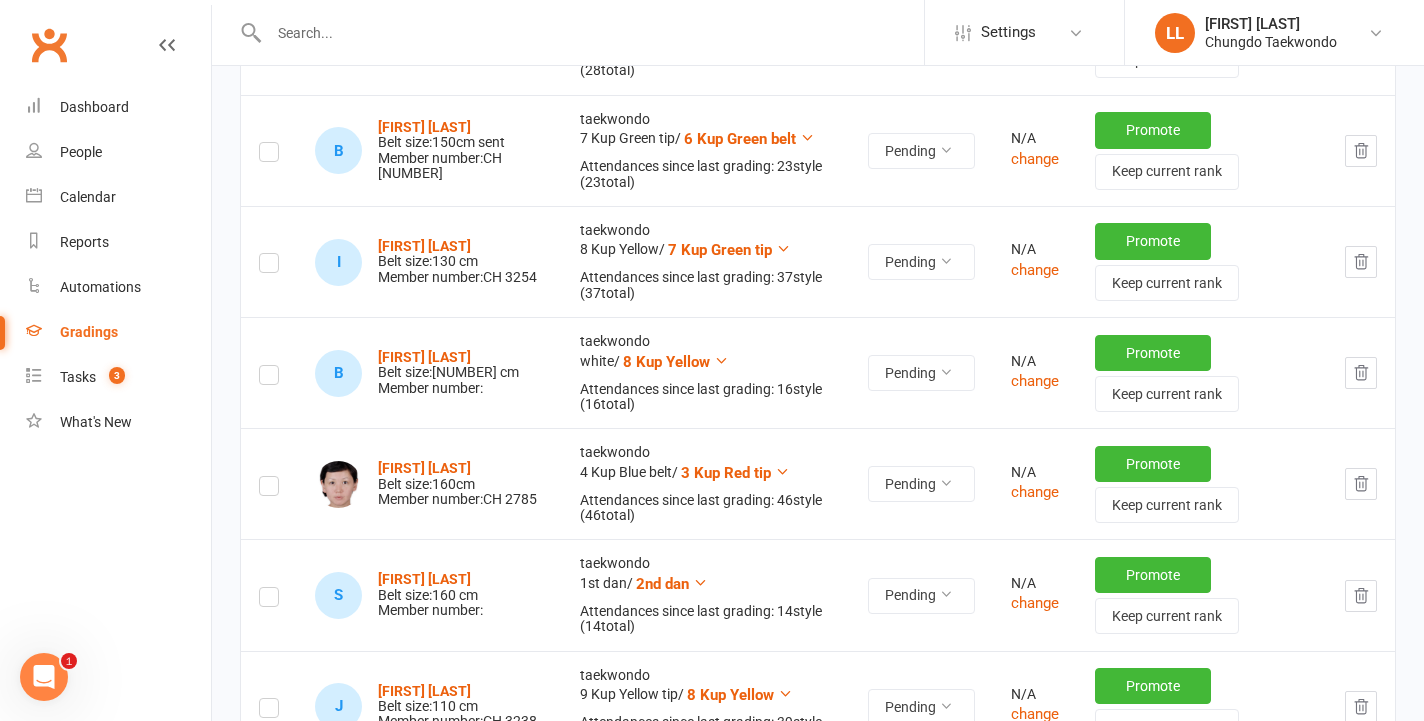 scroll, scrollTop: 1207, scrollLeft: 0, axis: vertical 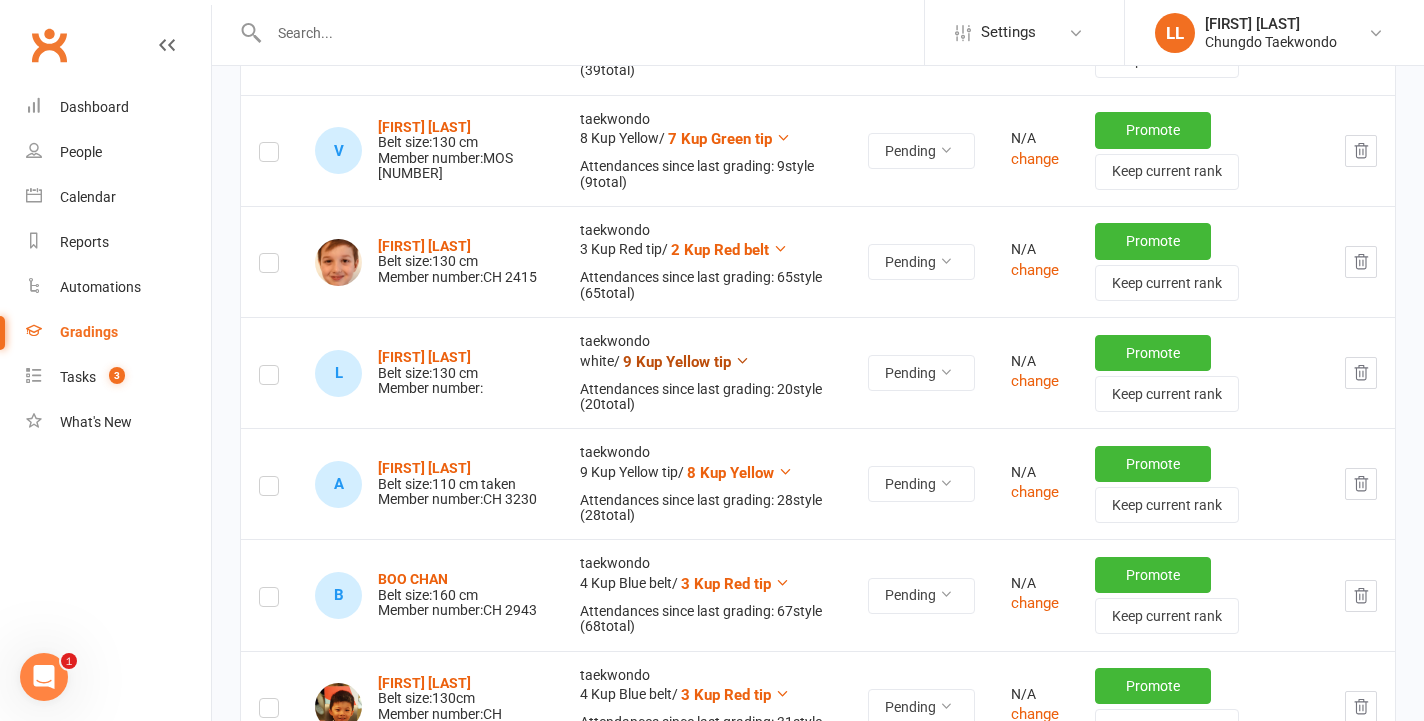 click on "9 Kup Yellow tip" at bounding box center (677, 362) 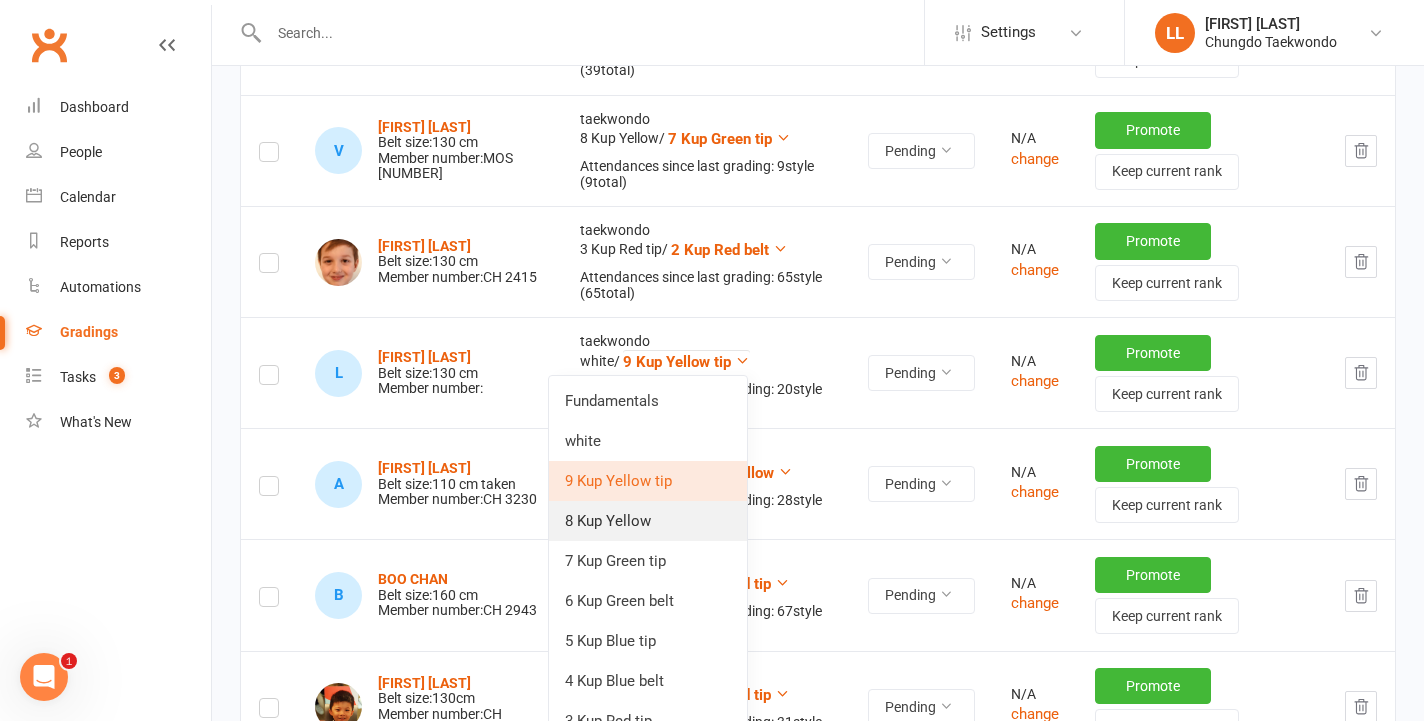 click on "8 Kup Yellow" at bounding box center (648, 521) 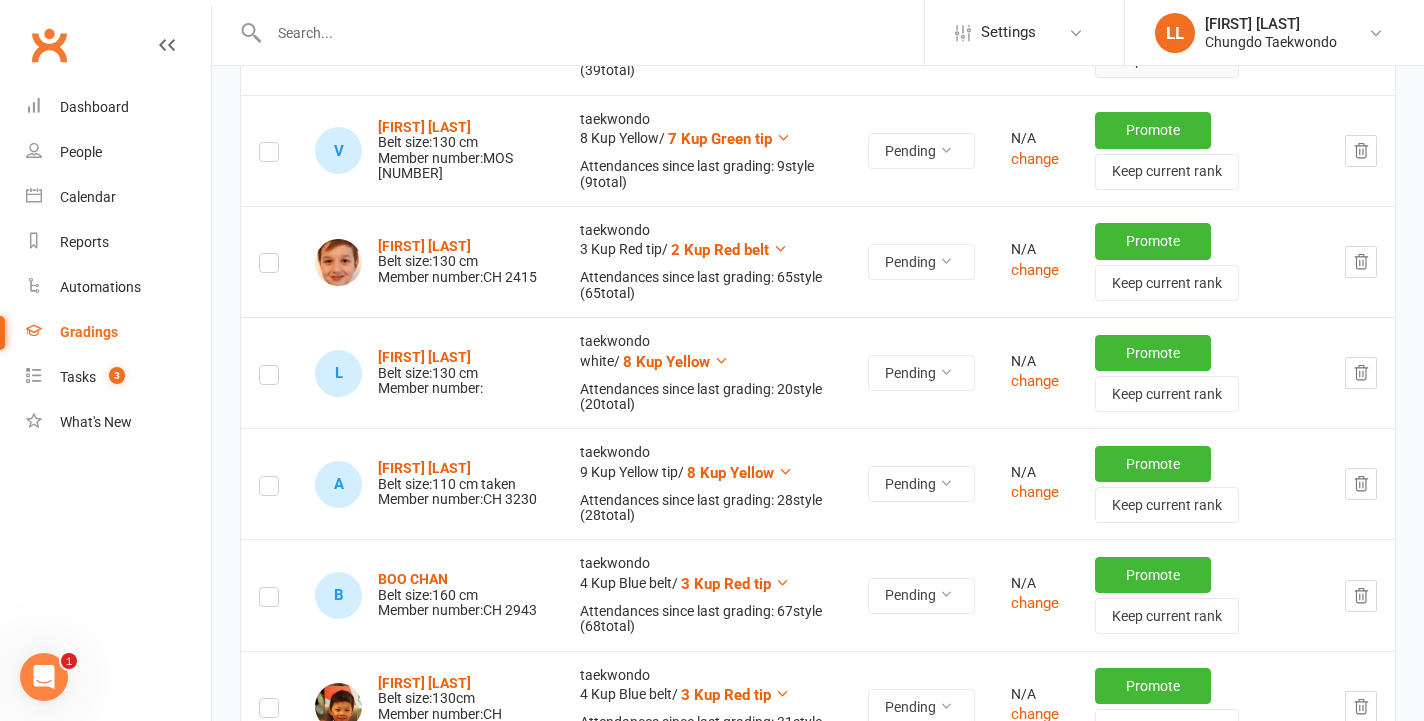 scroll, scrollTop: 2430, scrollLeft: 0, axis: vertical 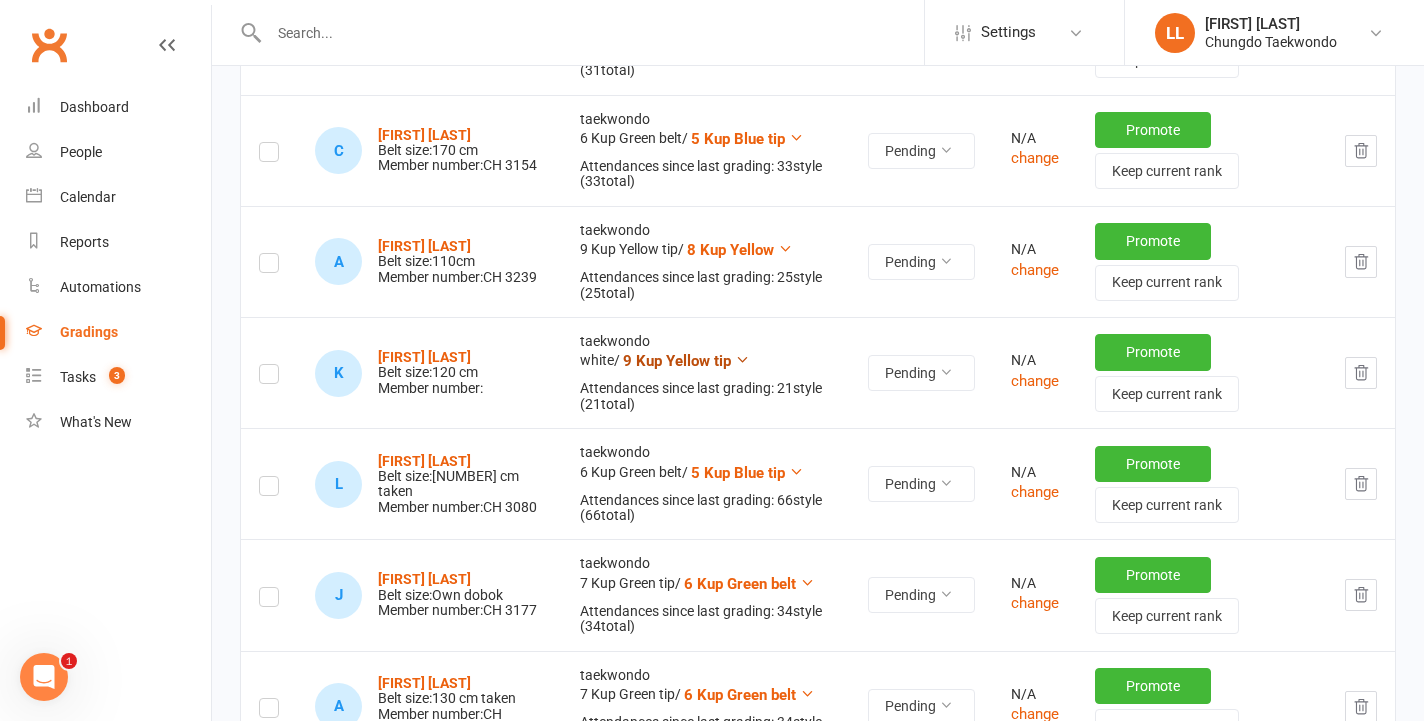 click on "9 Kup Yellow tip" at bounding box center (677, 361) 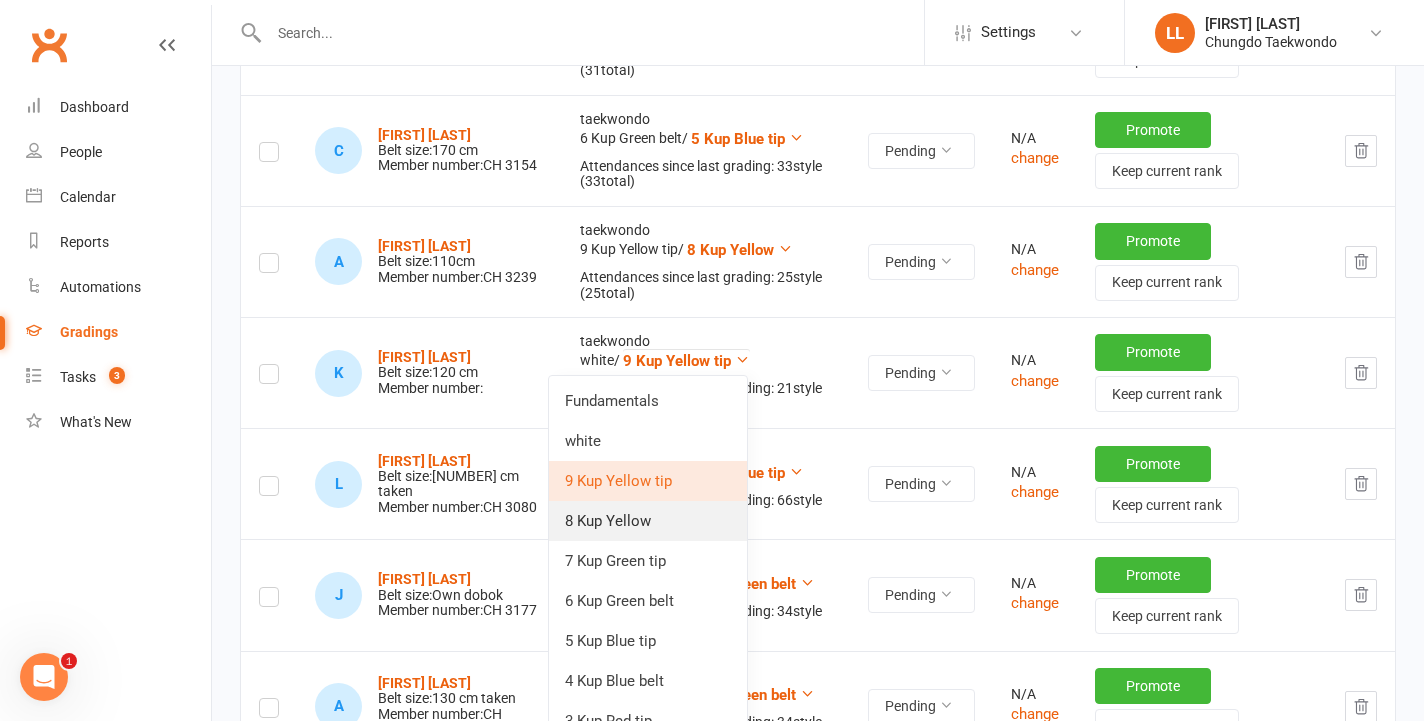 click on "8 Kup Yellow" at bounding box center (648, 521) 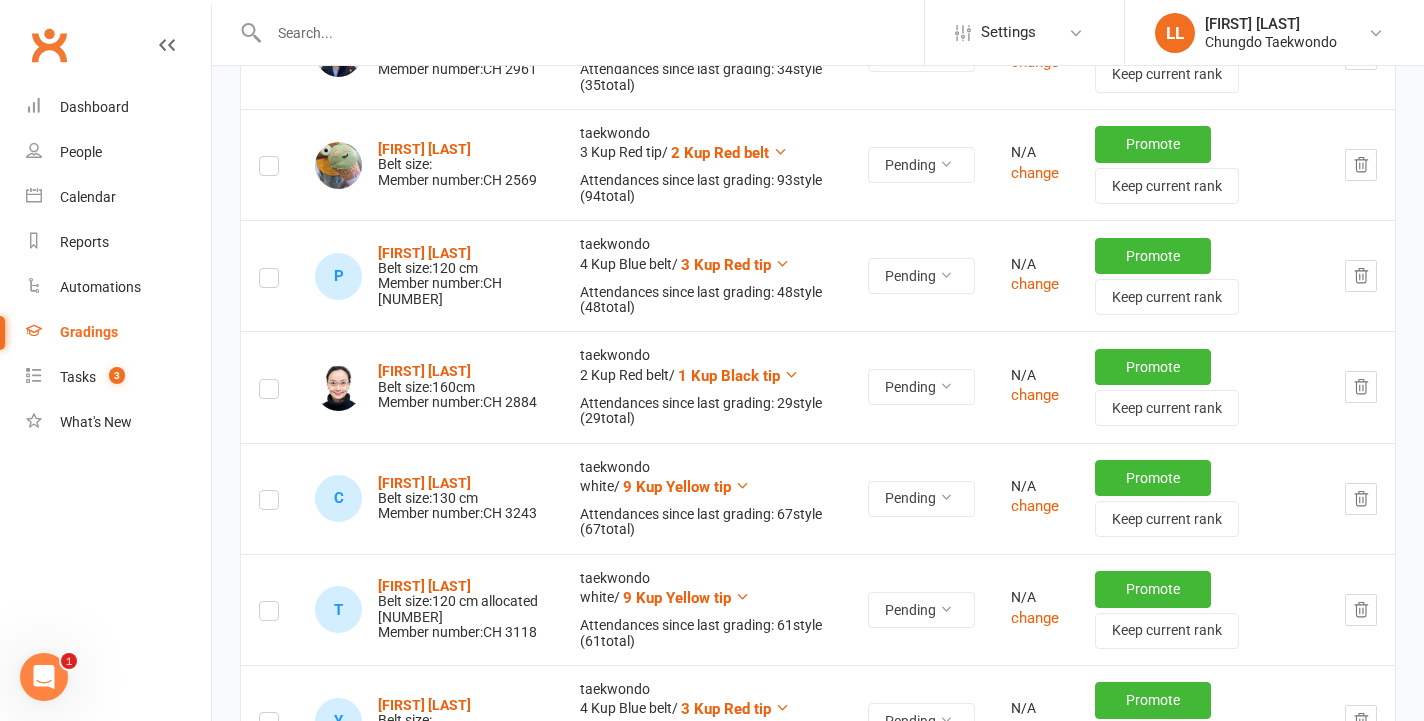 scroll, scrollTop: 3334, scrollLeft: 0, axis: vertical 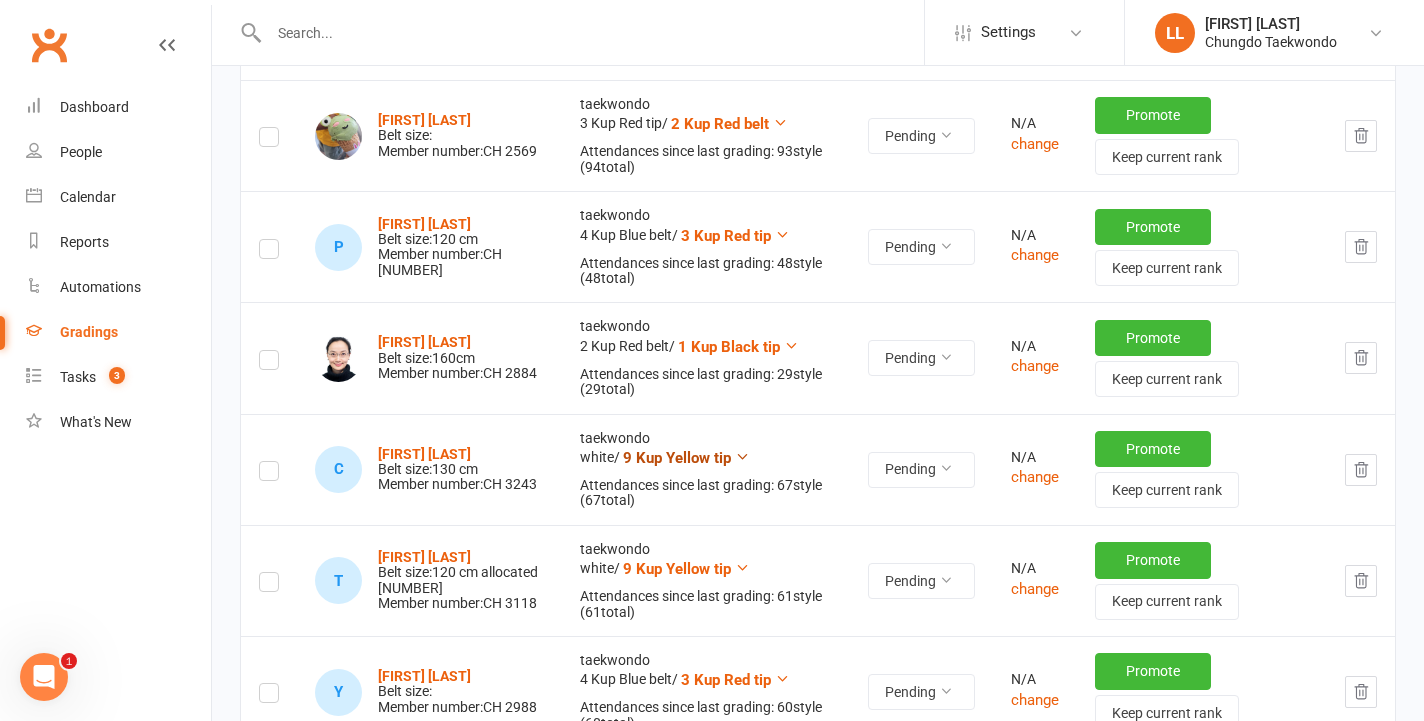 click on "9 Kup Yellow tip" at bounding box center (677, 458) 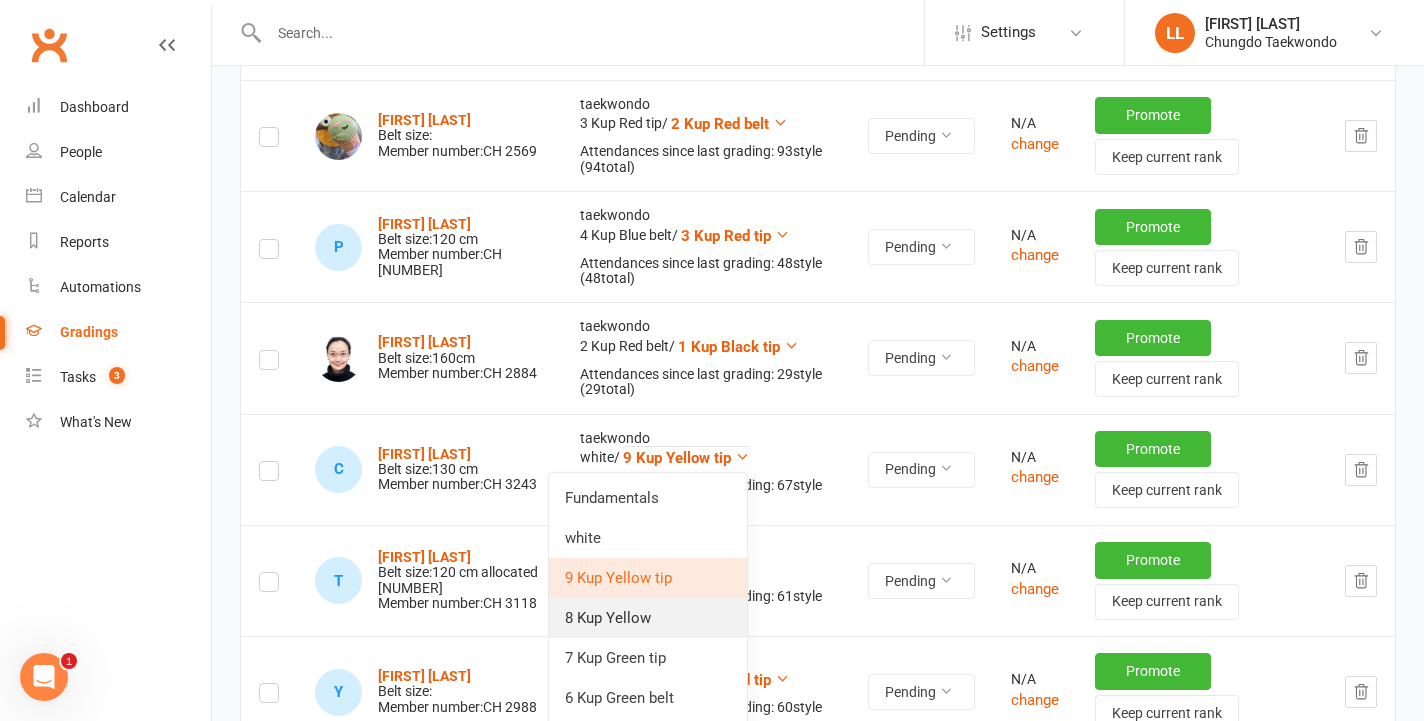 click on "8 Kup Yellow" at bounding box center [648, 618] 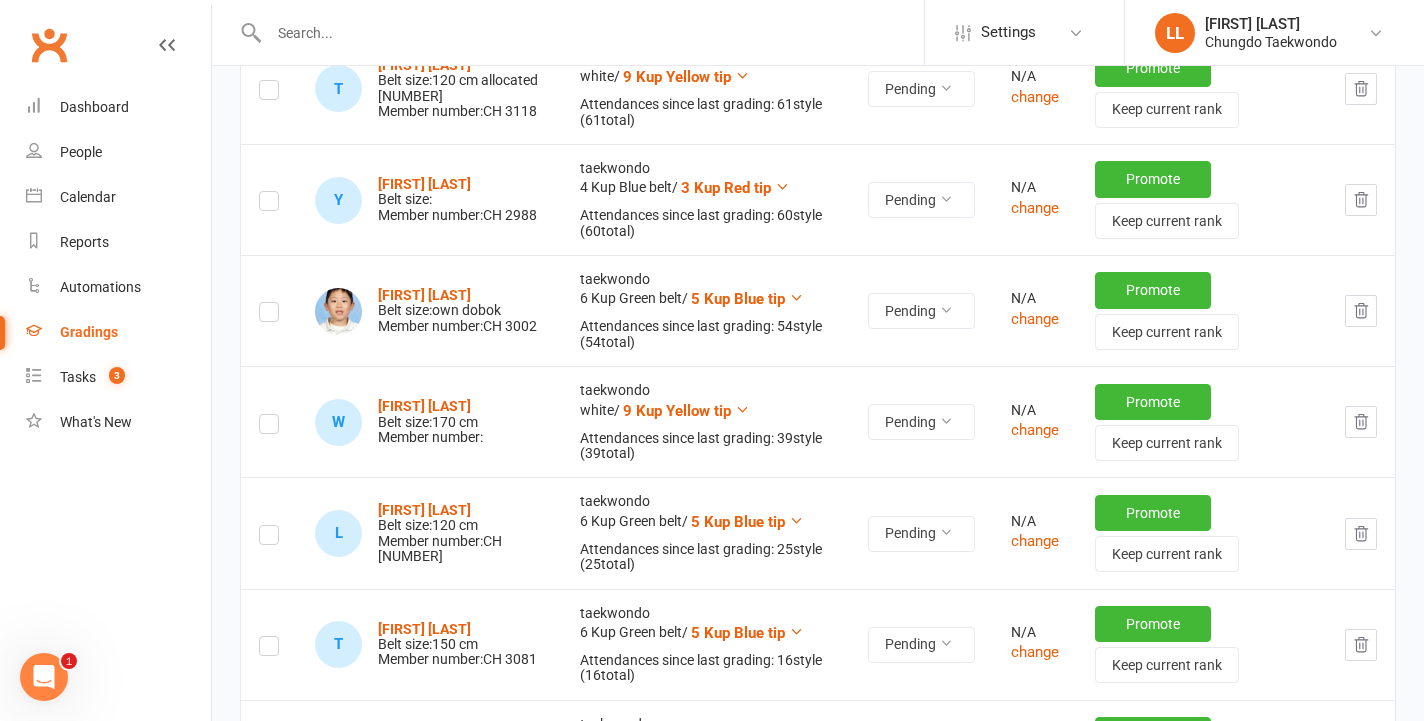 scroll, scrollTop: 3844, scrollLeft: 0, axis: vertical 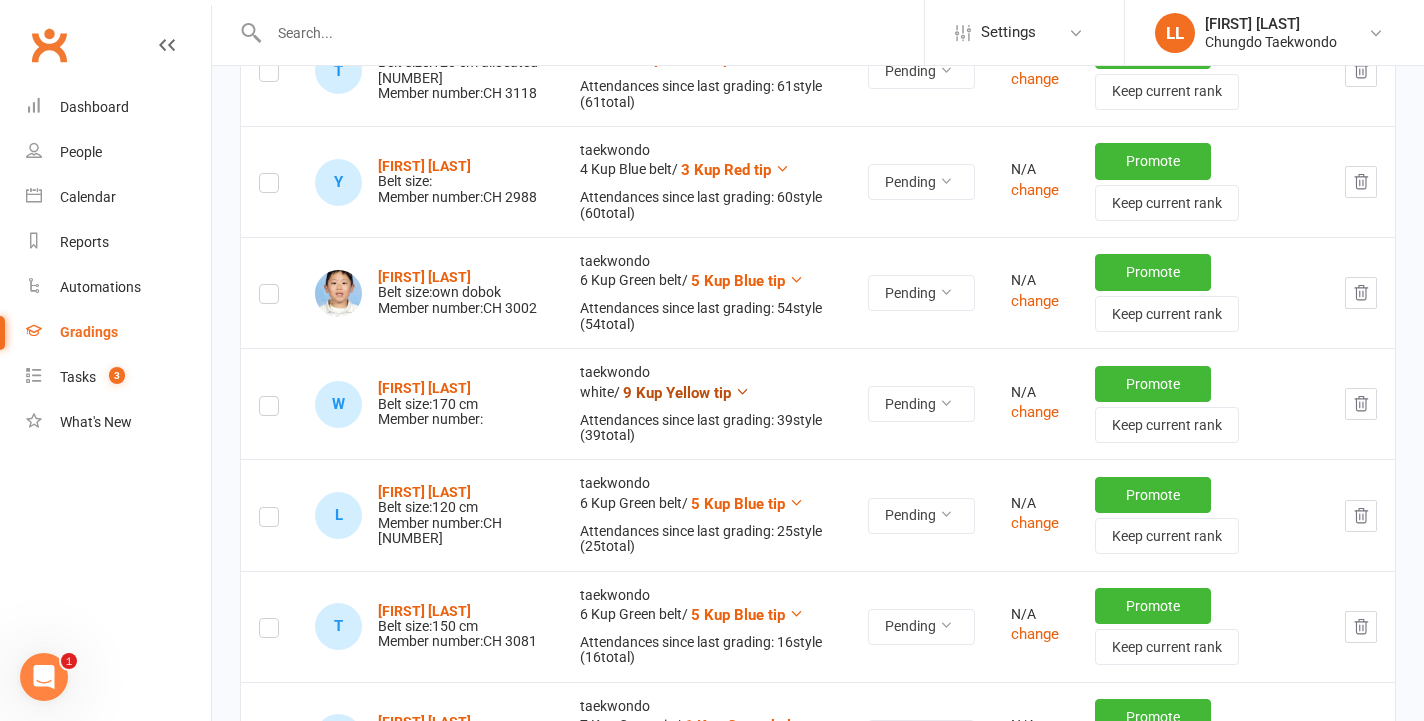 click on "9 Kup Yellow tip" at bounding box center [686, 393] 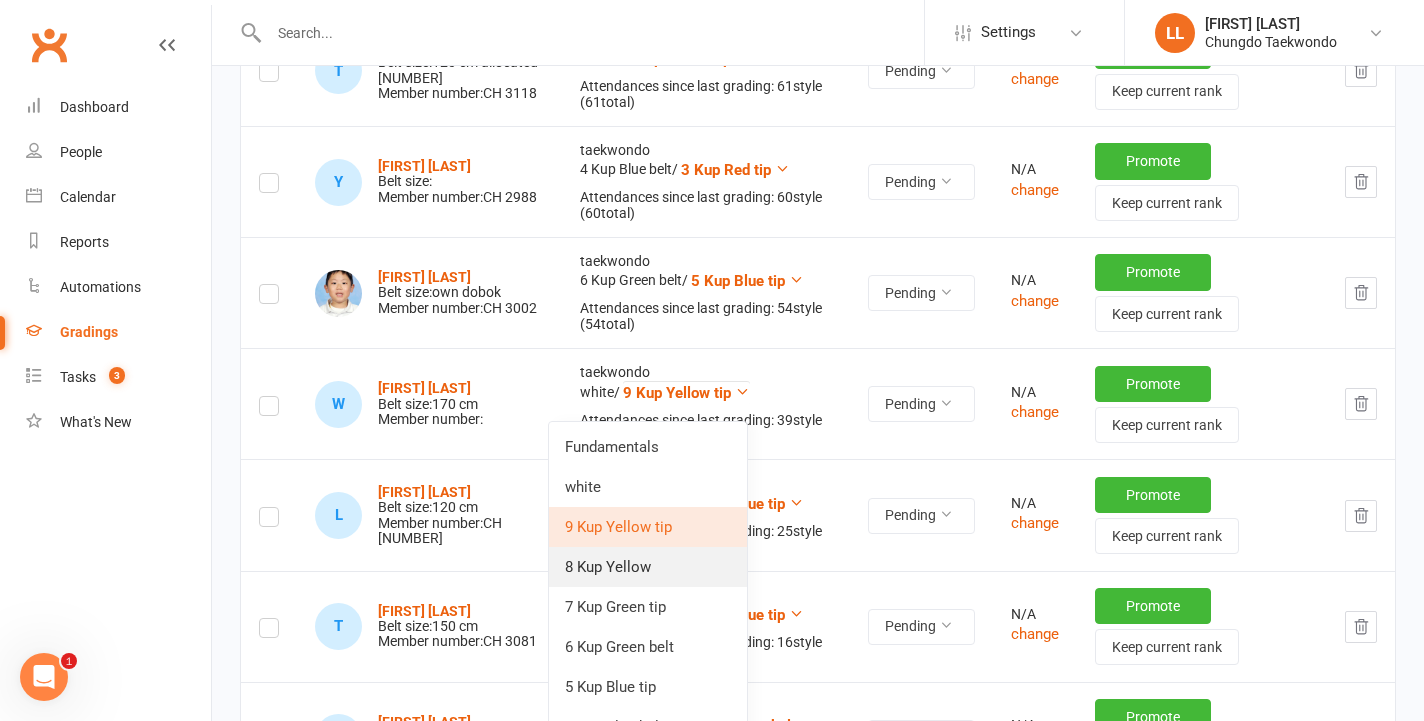 click on "8 Kup Yellow" at bounding box center [648, 567] 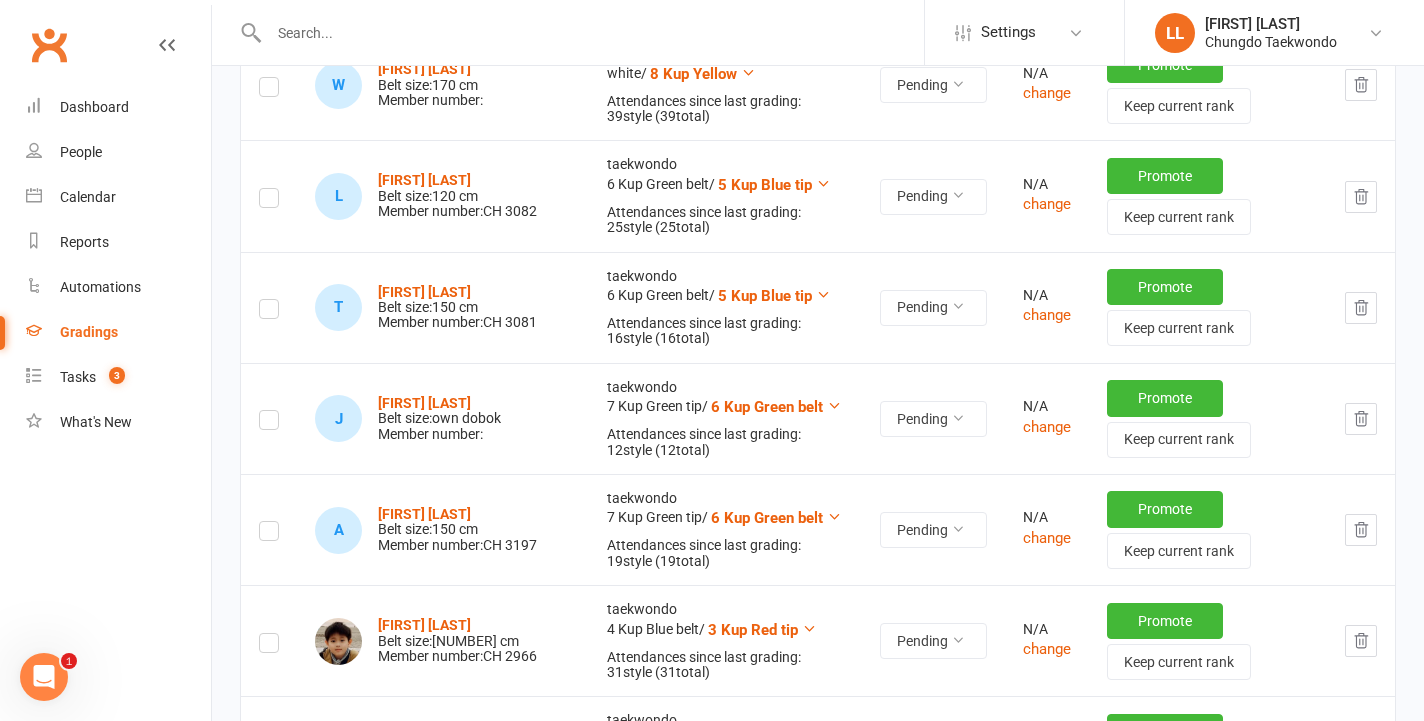 scroll, scrollTop: 0, scrollLeft: 0, axis: both 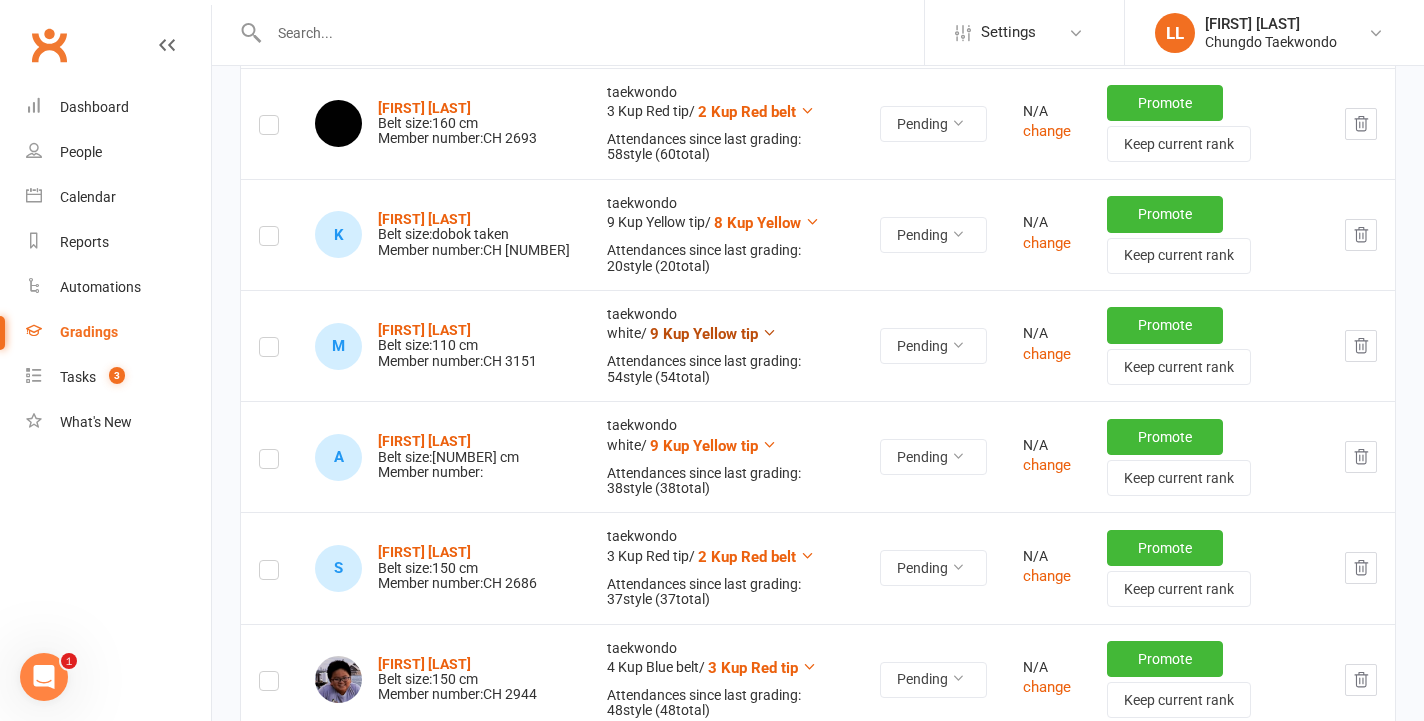 click on "9 Kup Yellow tip" at bounding box center (704, 334) 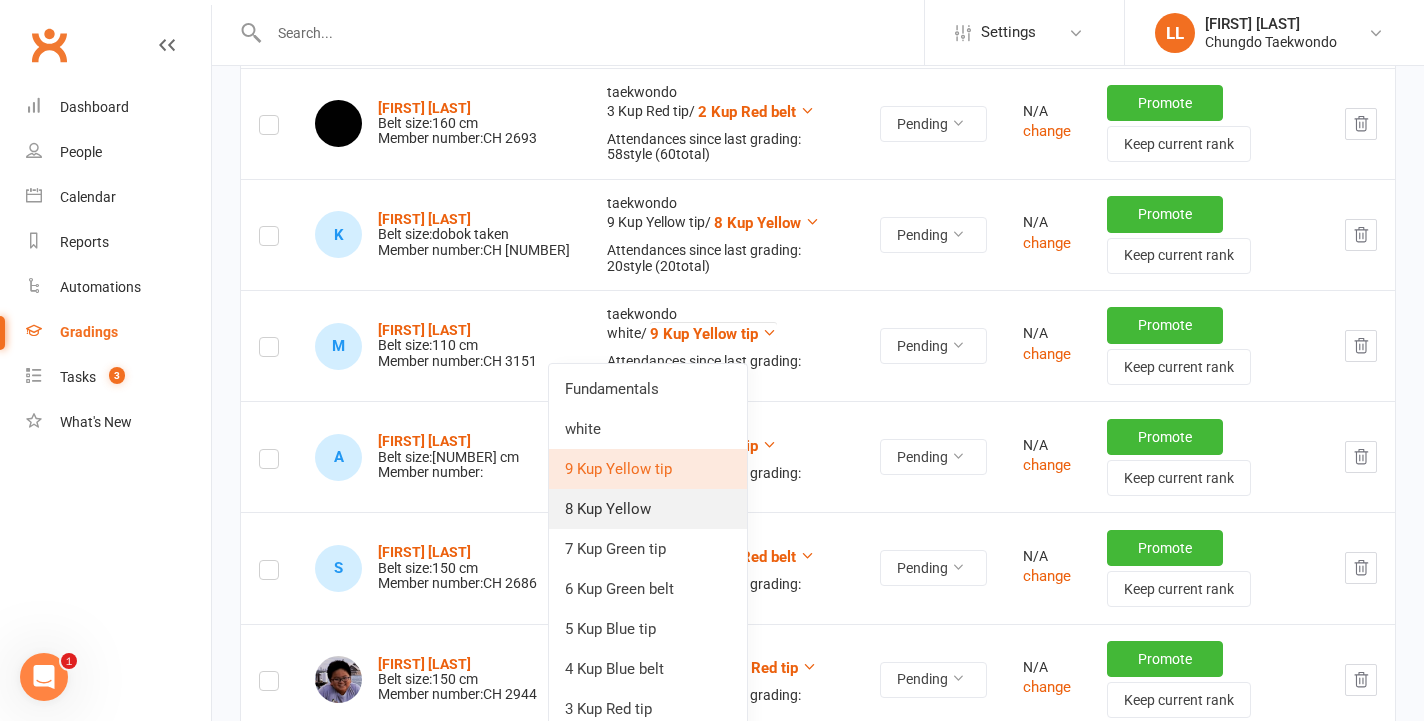 click on "8 Kup Yellow" at bounding box center (648, 509) 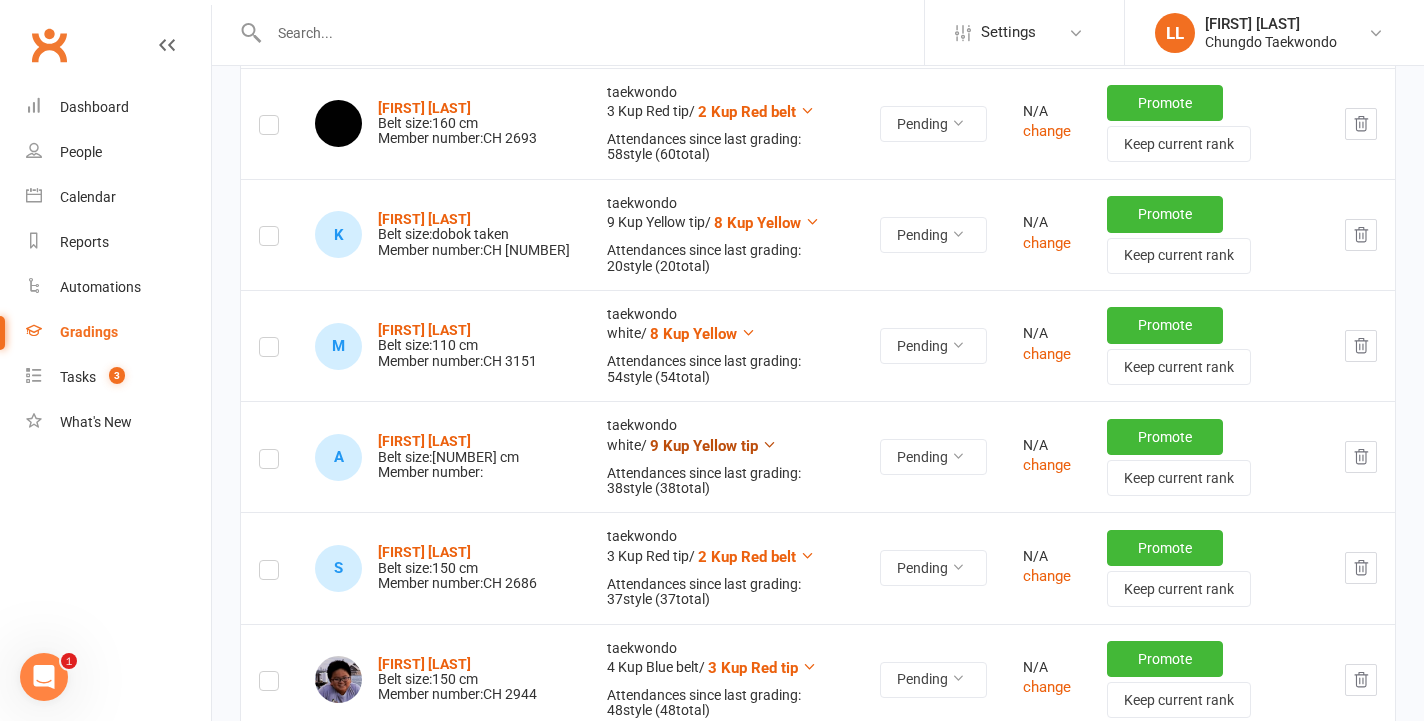 click on "9 Kup Yellow tip" at bounding box center (704, 446) 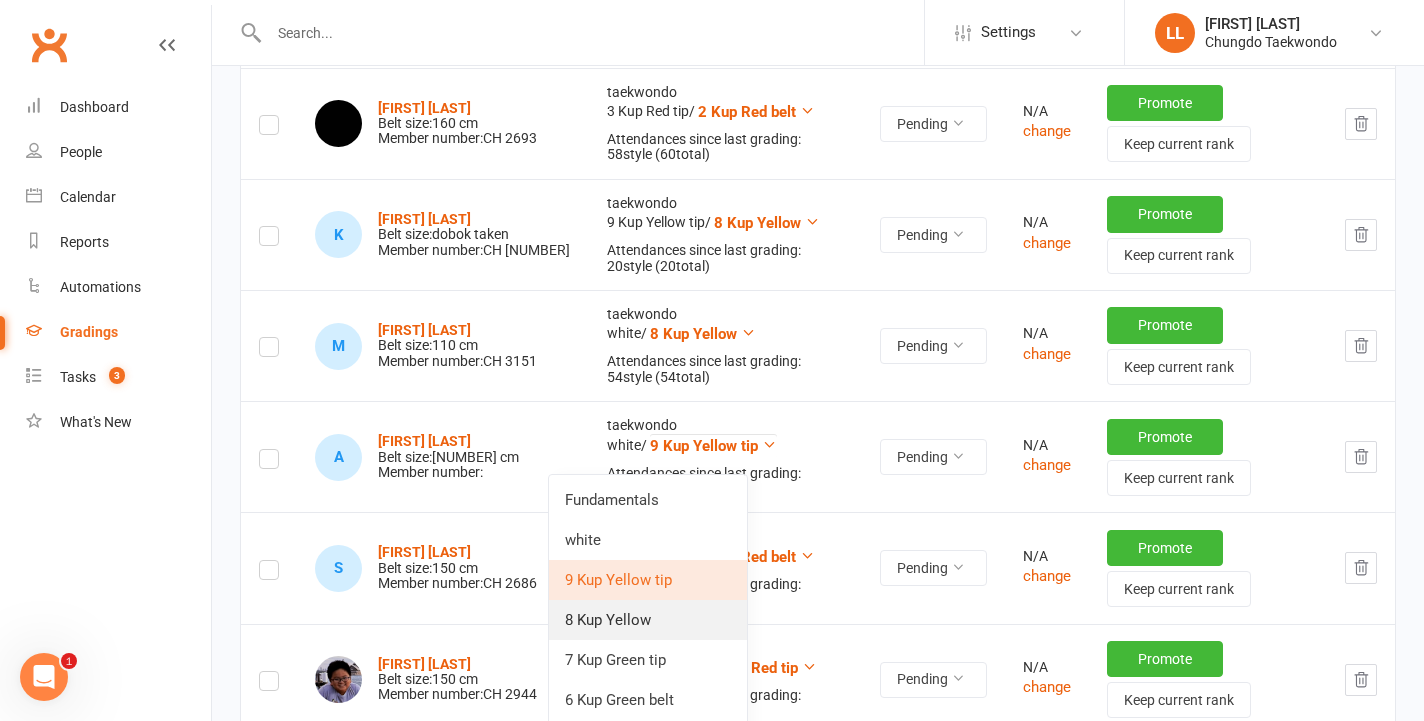click on "8 Kup Yellow" at bounding box center [648, 620] 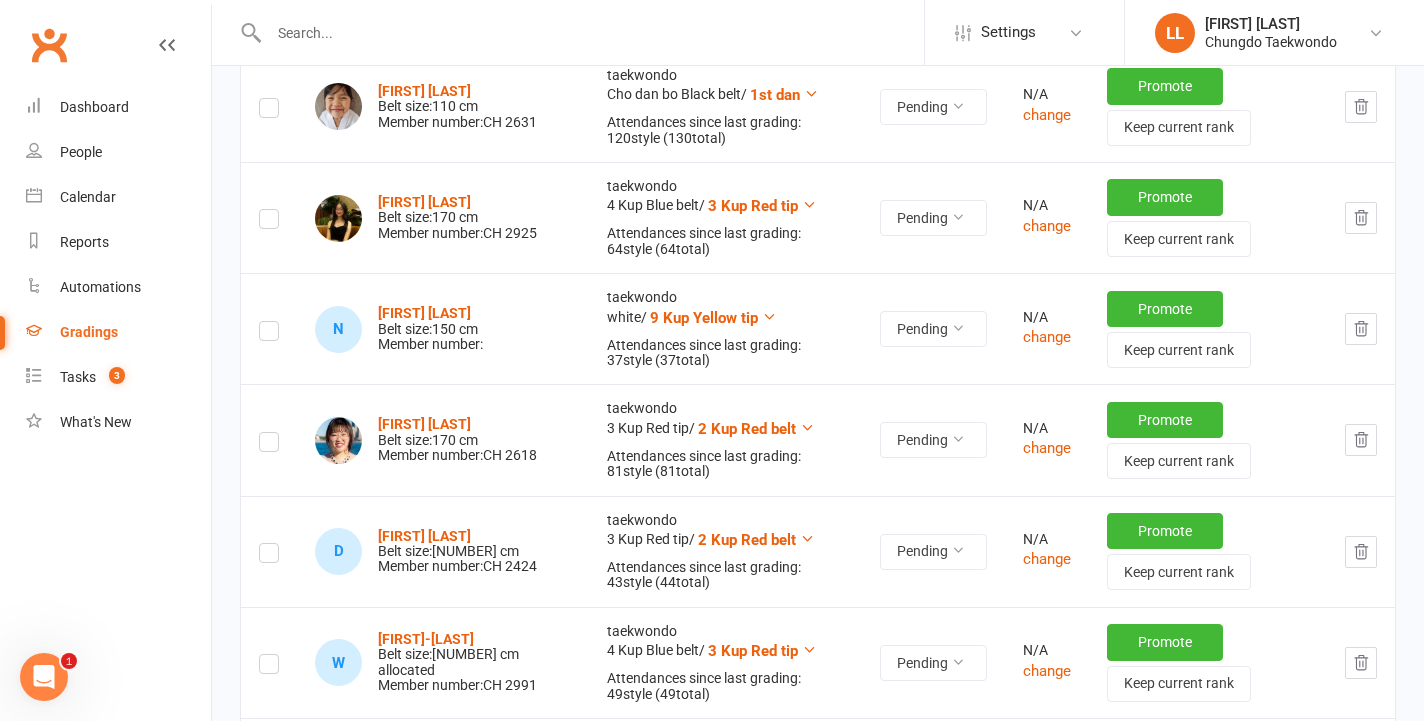 scroll, scrollTop: 6469, scrollLeft: 0, axis: vertical 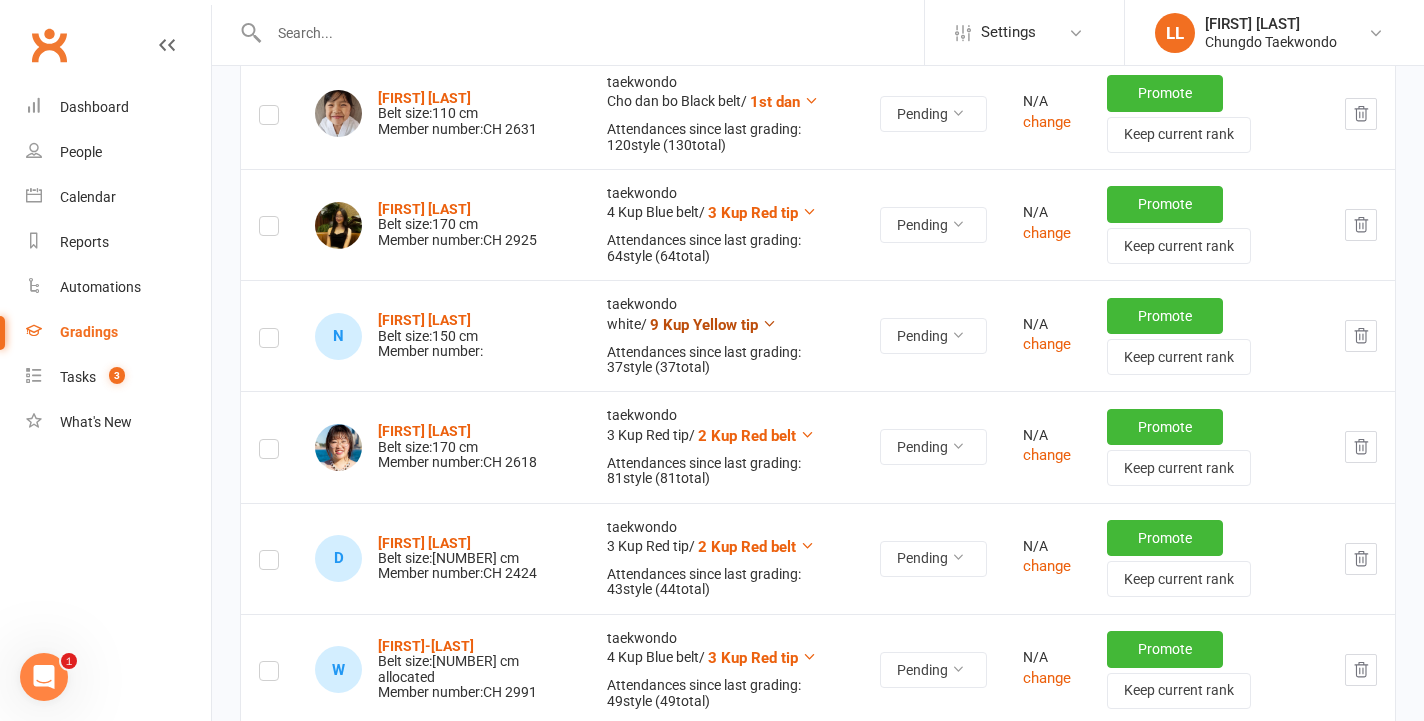 click on "9 Kup Yellow tip" at bounding box center [704, 325] 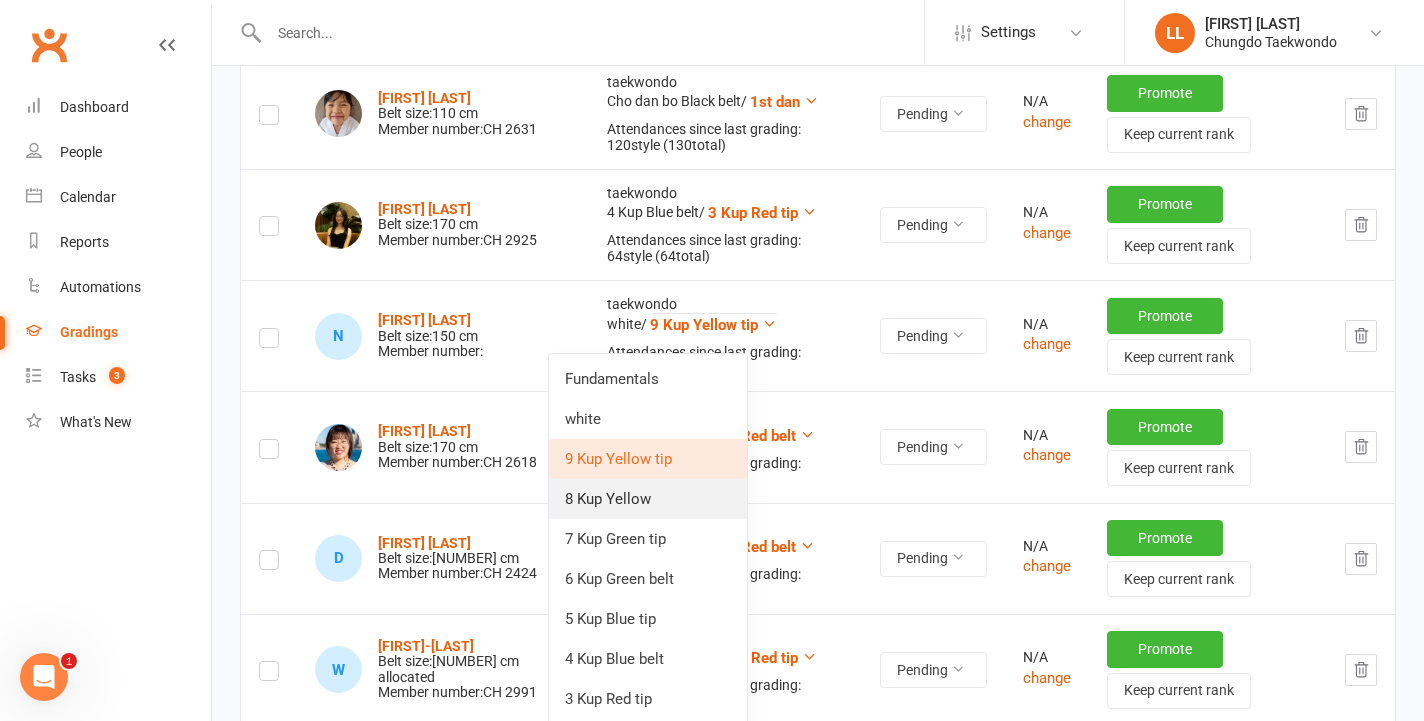click on "8 Kup Yellow" at bounding box center (648, 499) 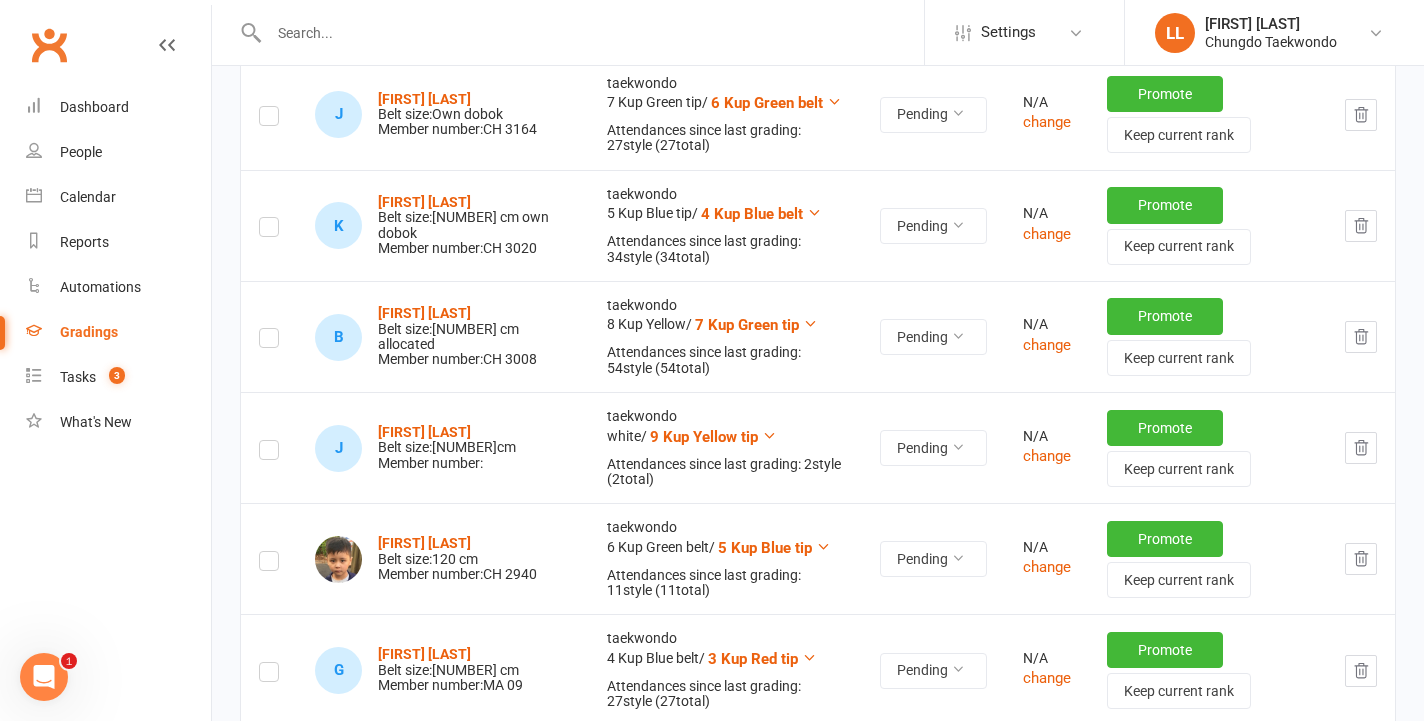 scroll, scrollTop: 9937, scrollLeft: 0, axis: vertical 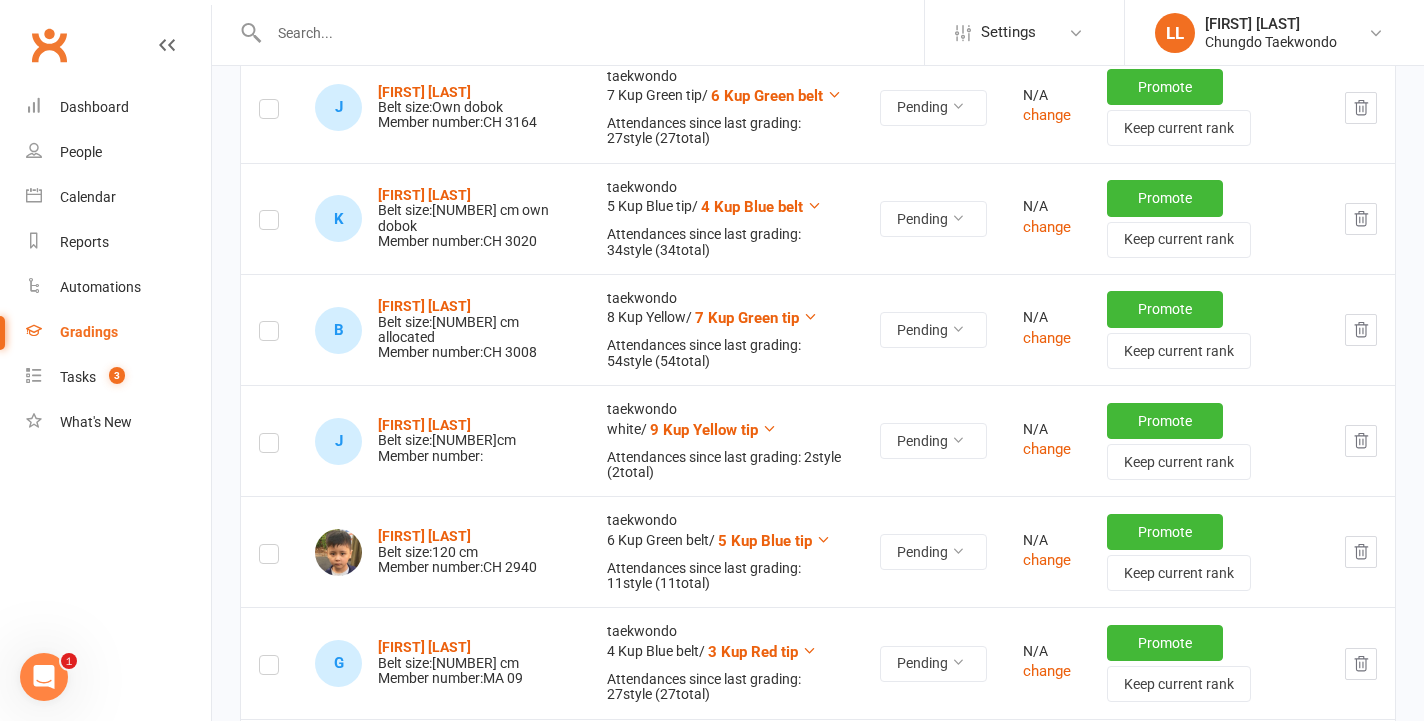 click on "taekwondo   white  /   9 Kup Yellow tip   Attendances since last grading:   2  style ( 2  total)" at bounding box center [725, 440] 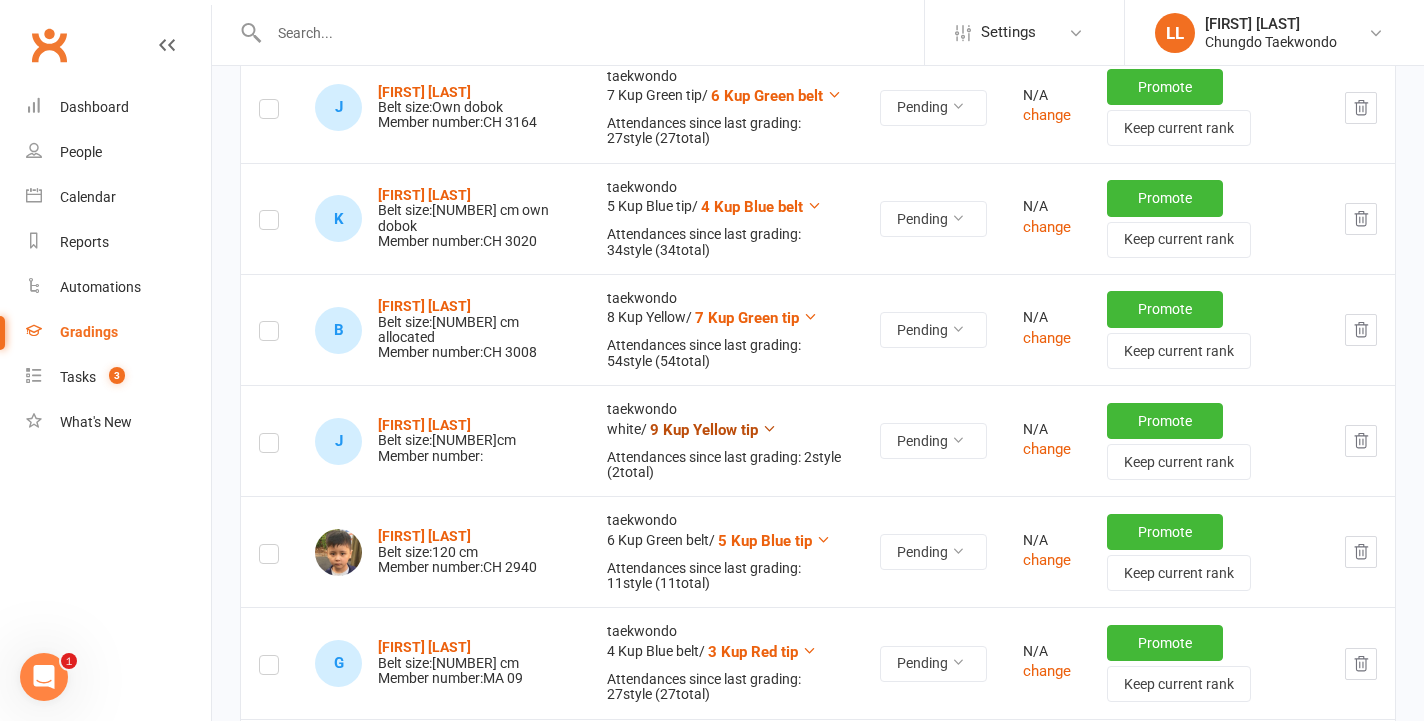 click on "9 Kup Yellow tip" at bounding box center (704, 430) 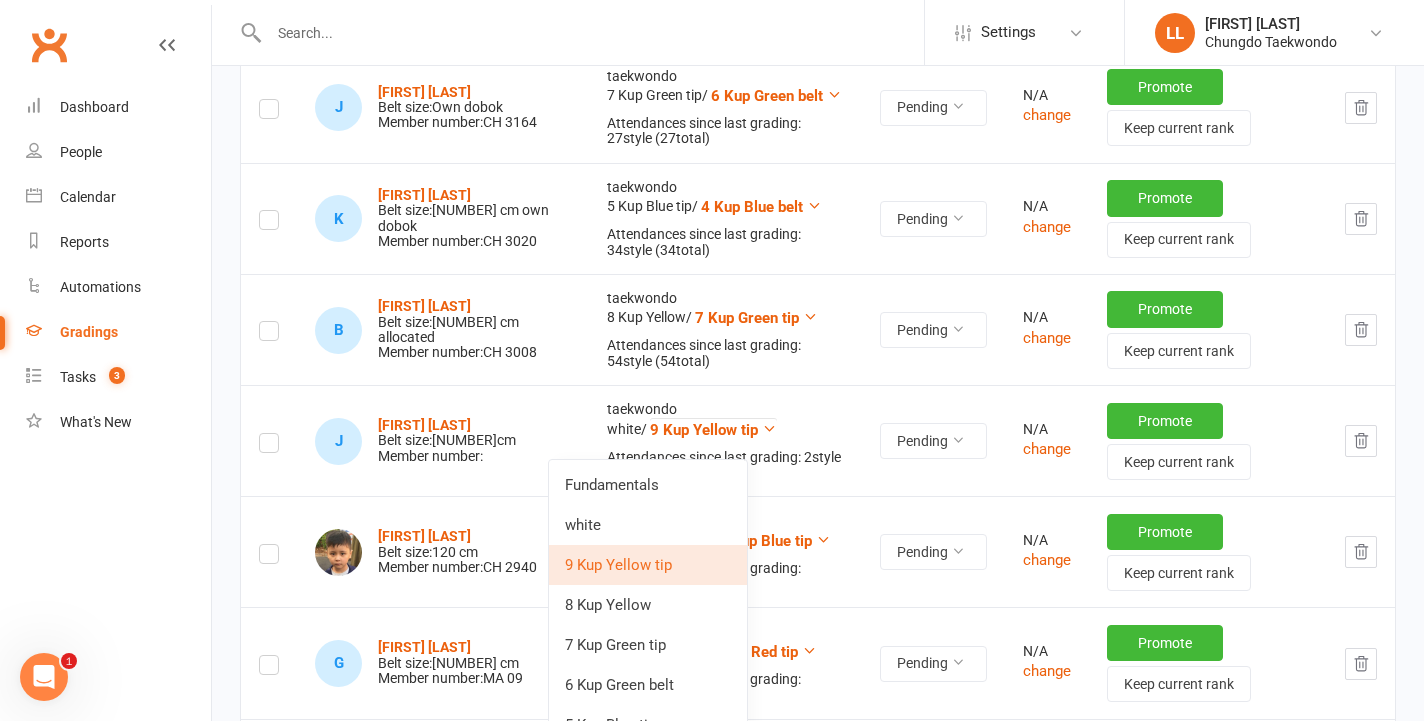click on "taekwondo   white  /   9 Kup Yellow tip   Attendances since last grading:   2  style ( 2  total)" at bounding box center (725, 440) 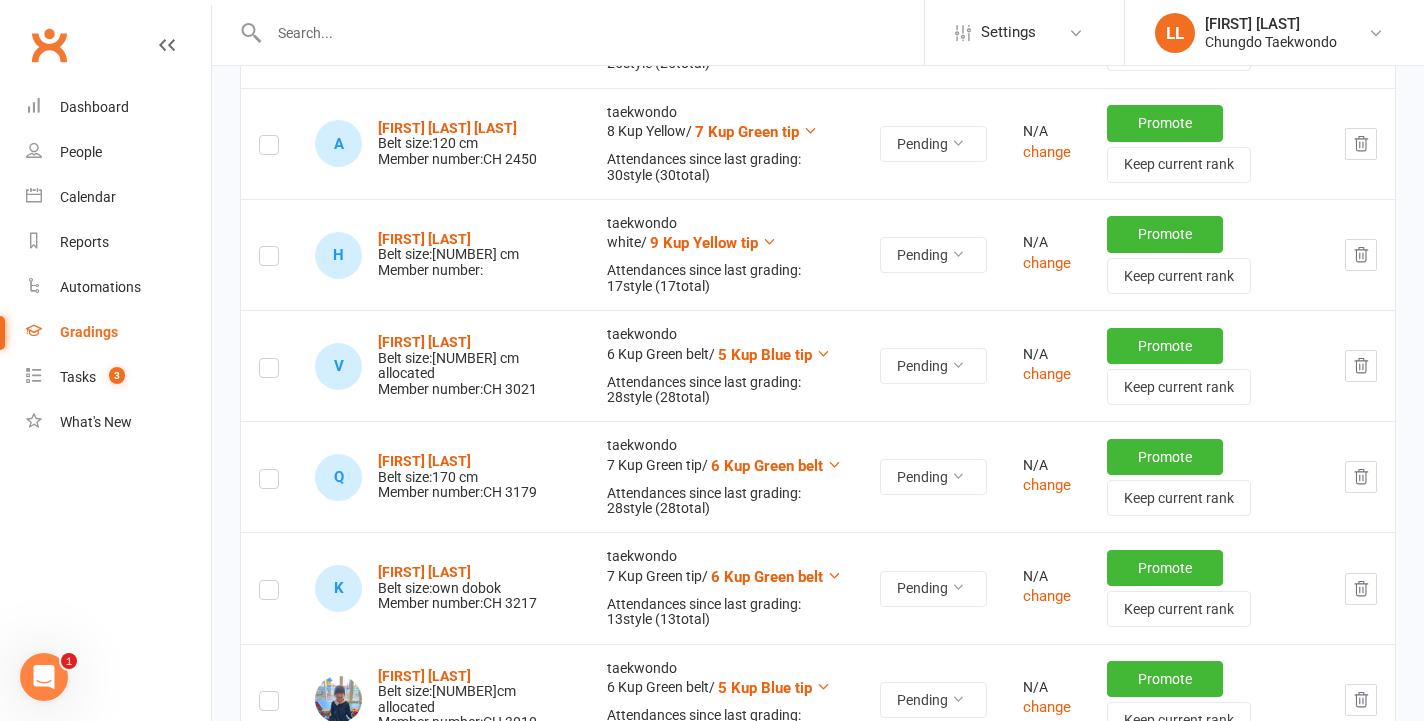 scroll, scrollTop: 10678, scrollLeft: 0, axis: vertical 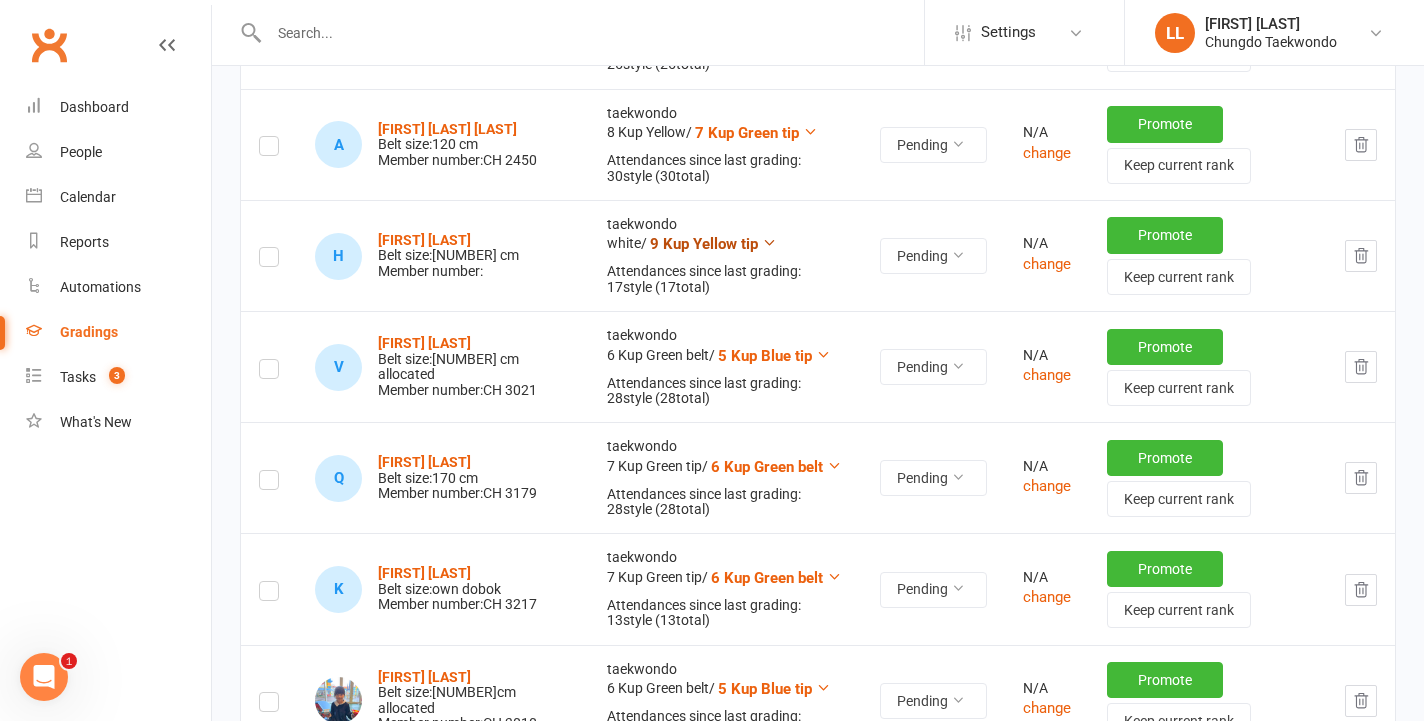 click on "9 Kup Yellow tip" at bounding box center (704, 244) 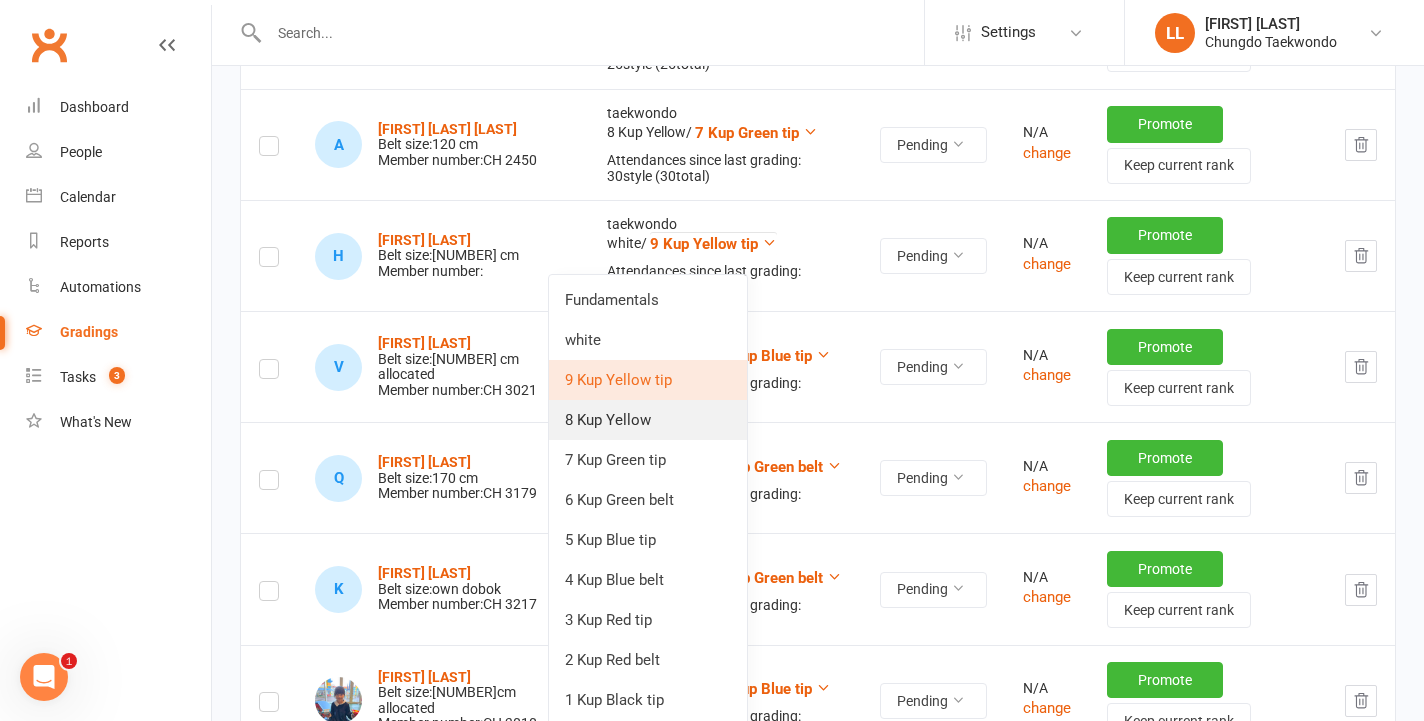 click on "8 Kup Yellow" at bounding box center [648, 420] 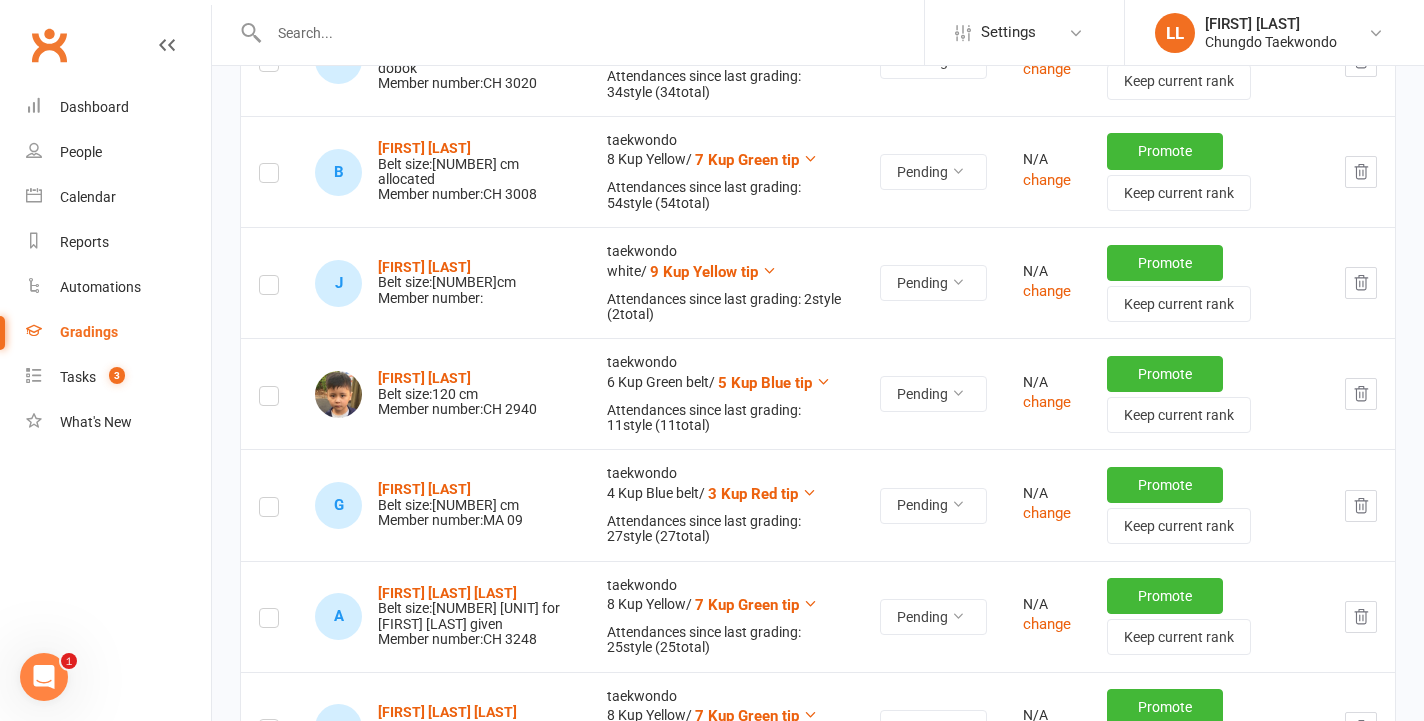 scroll, scrollTop: 10089, scrollLeft: 0, axis: vertical 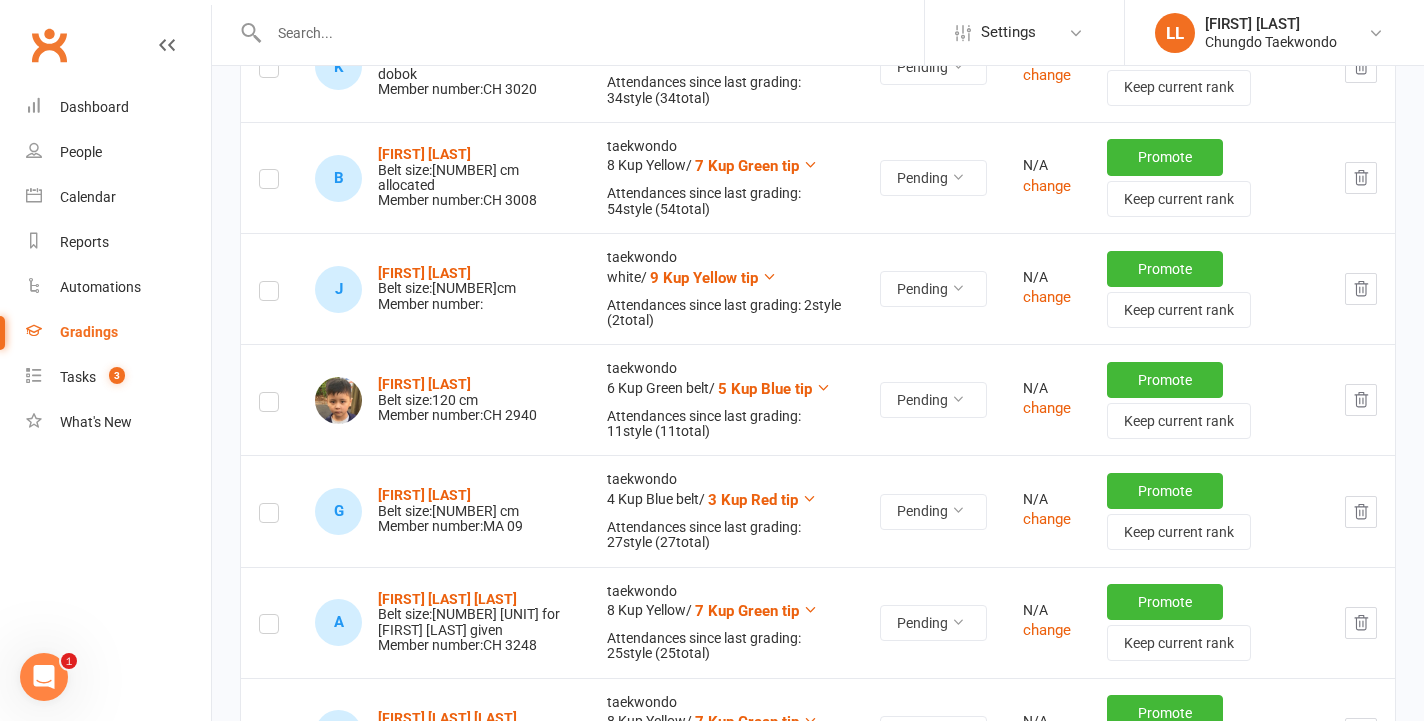 click 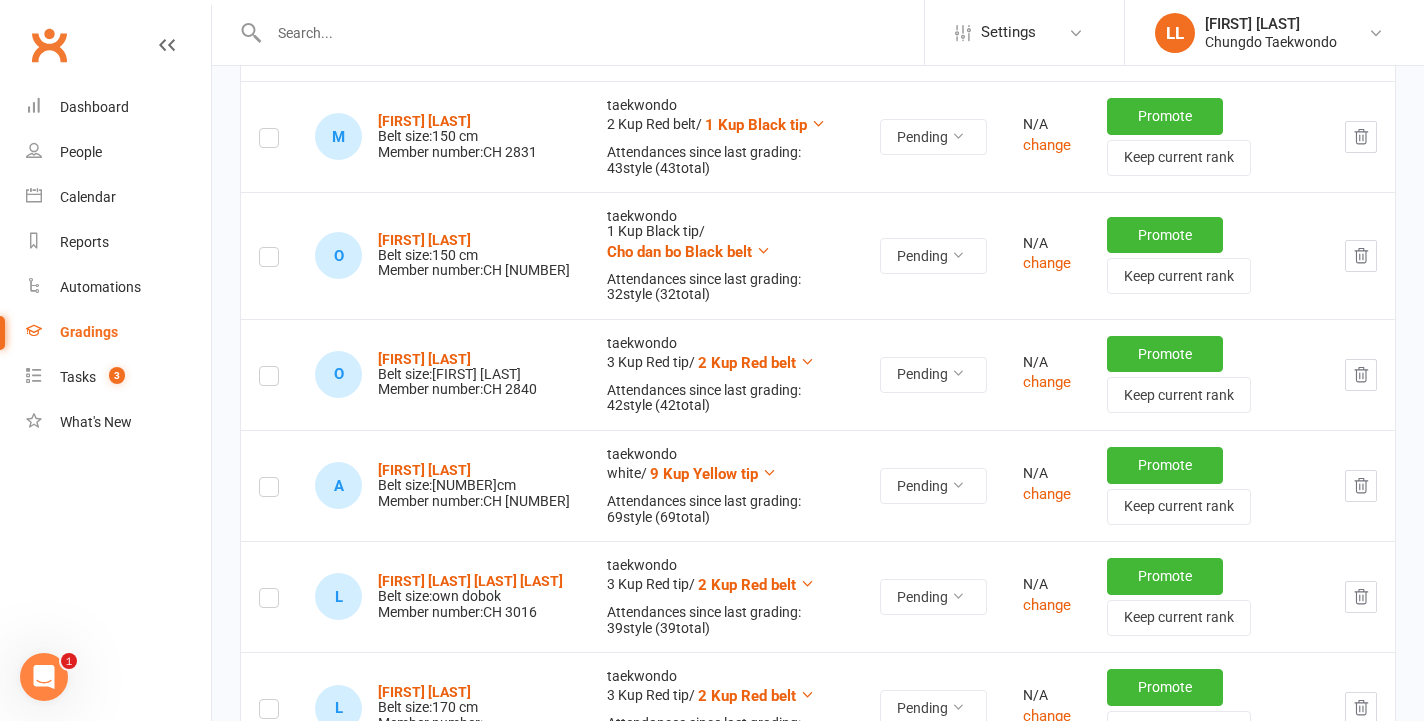 scroll, scrollTop: 11387, scrollLeft: 0, axis: vertical 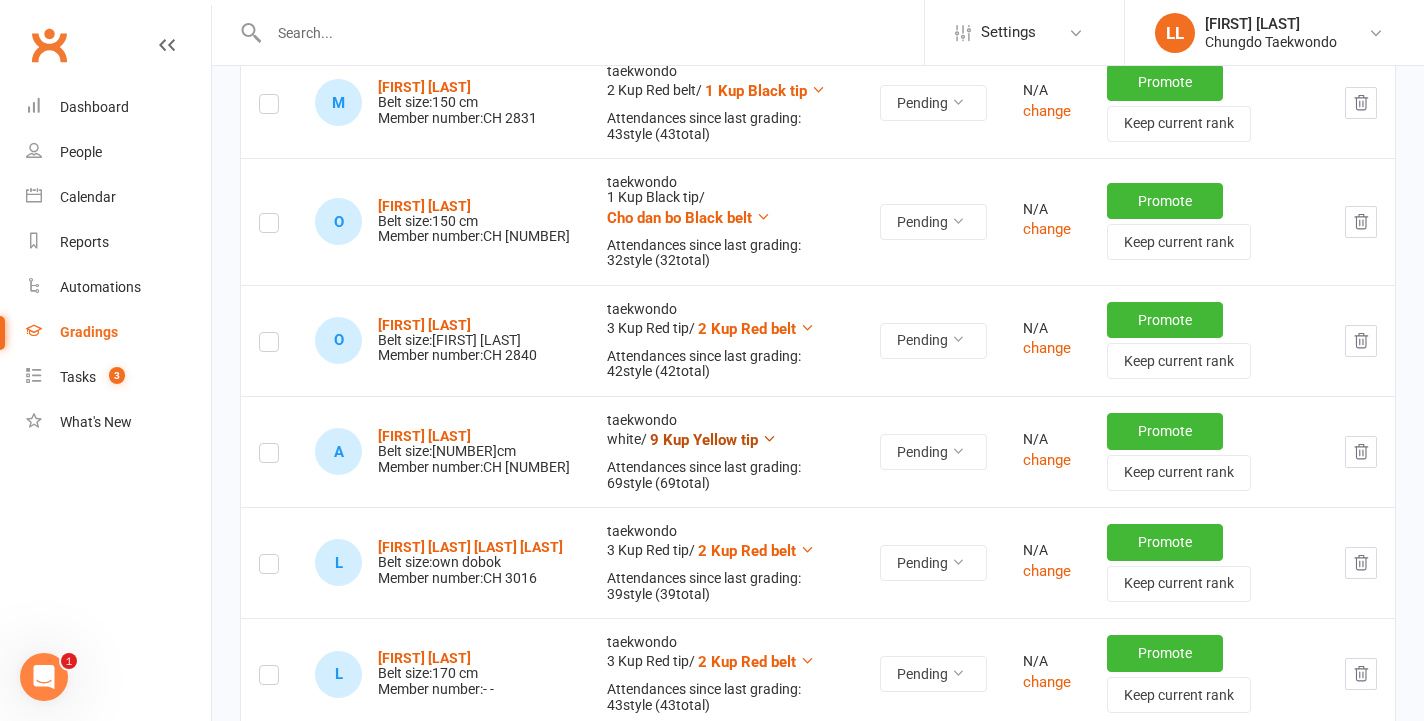 click on "9 Kup Yellow tip" at bounding box center [704, 440] 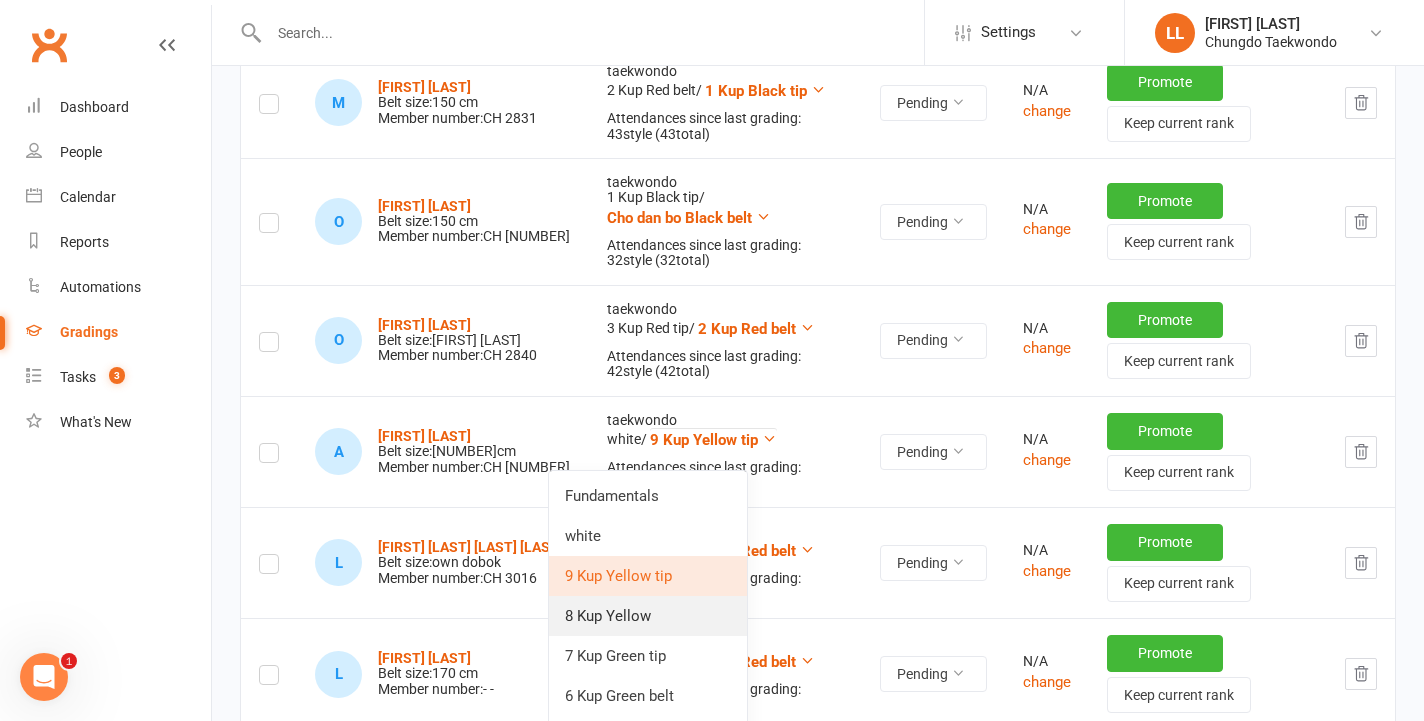 click on "8 Kup Yellow" at bounding box center [648, 616] 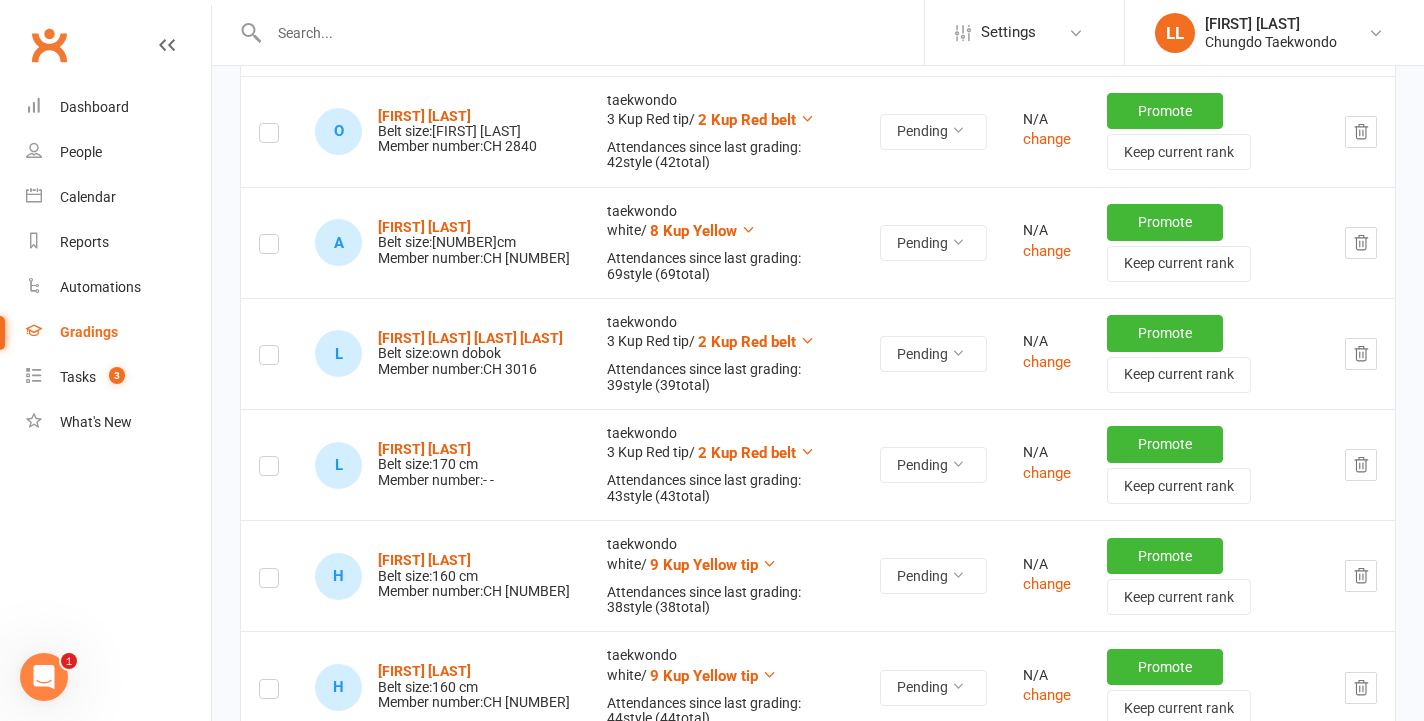 scroll, scrollTop: 11599, scrollLeft: 0, axis: vertical 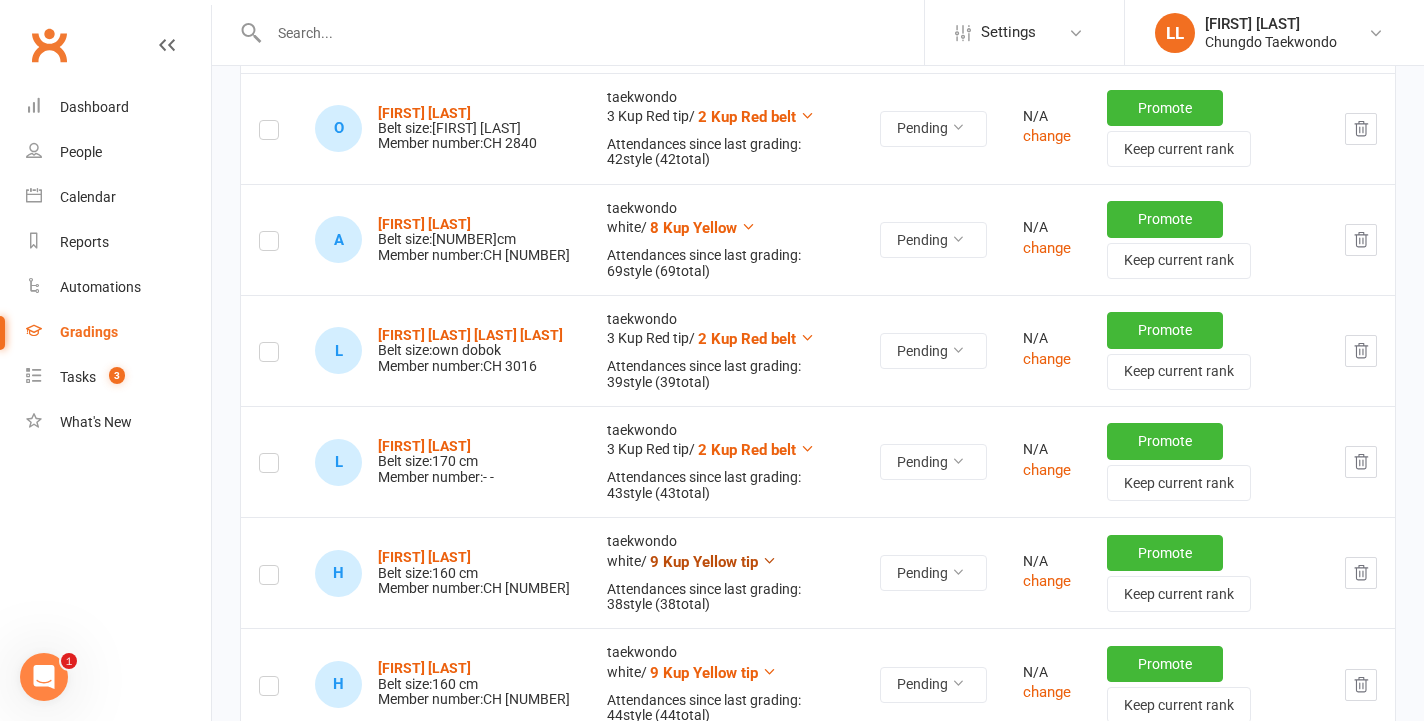 click on "9 Kup Yellow tip" at bounding box center [704, 562] 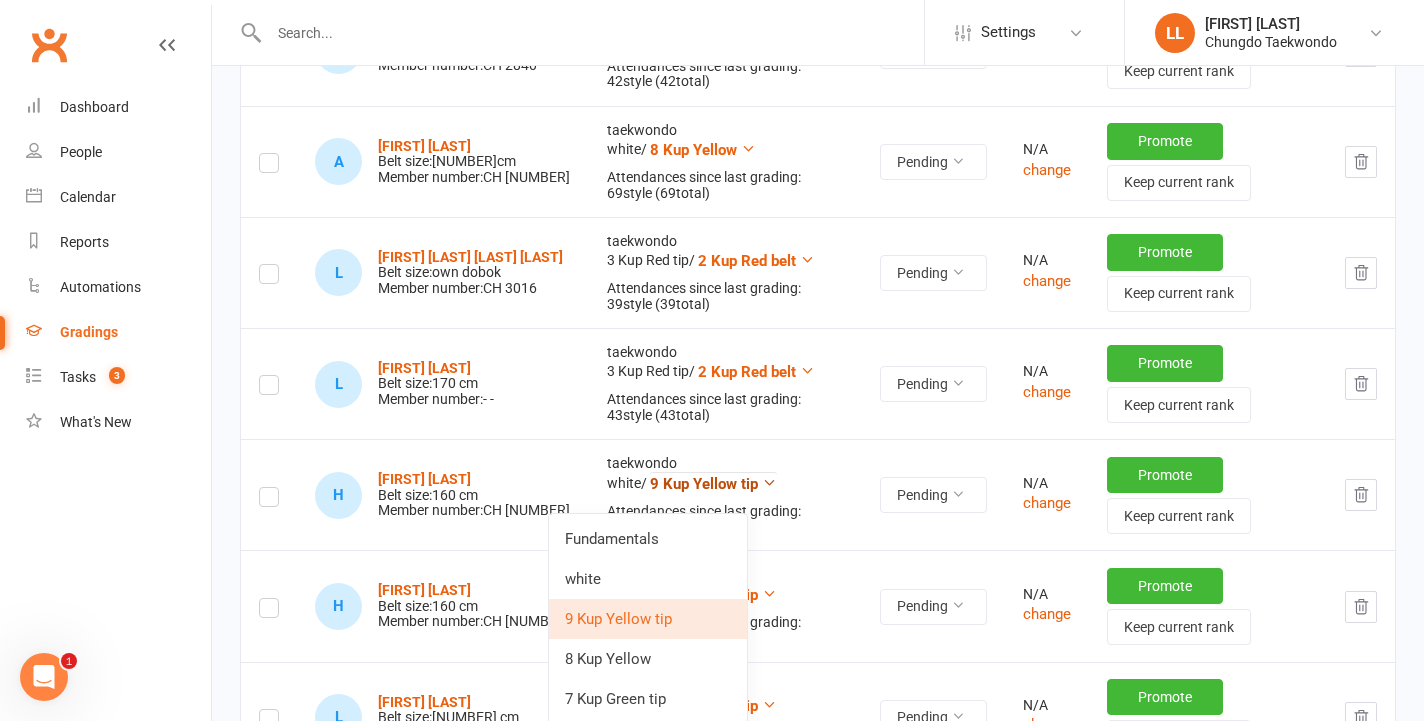 scroll, scrollTop: 11686, scrollLeft: 0, axis: vertical 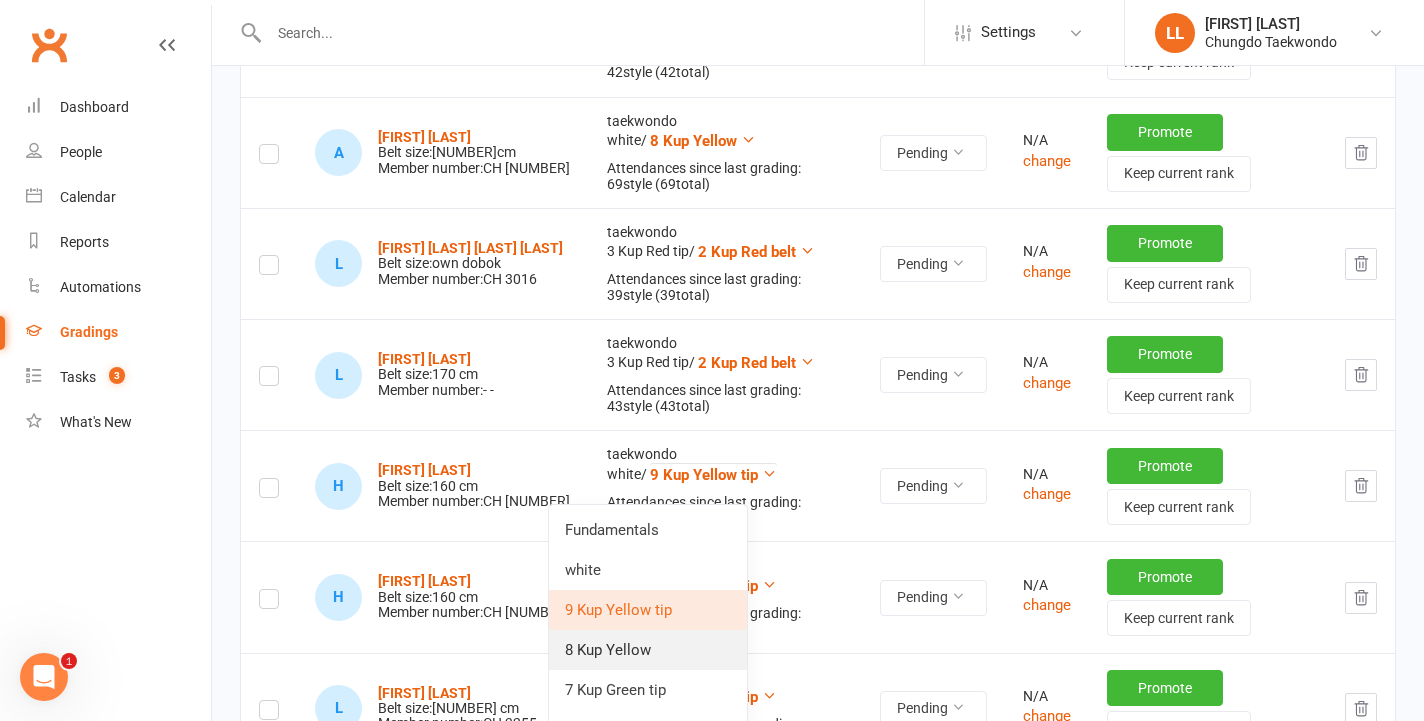 click on "8 Kup Yellow" at bounding box center (648, 650) 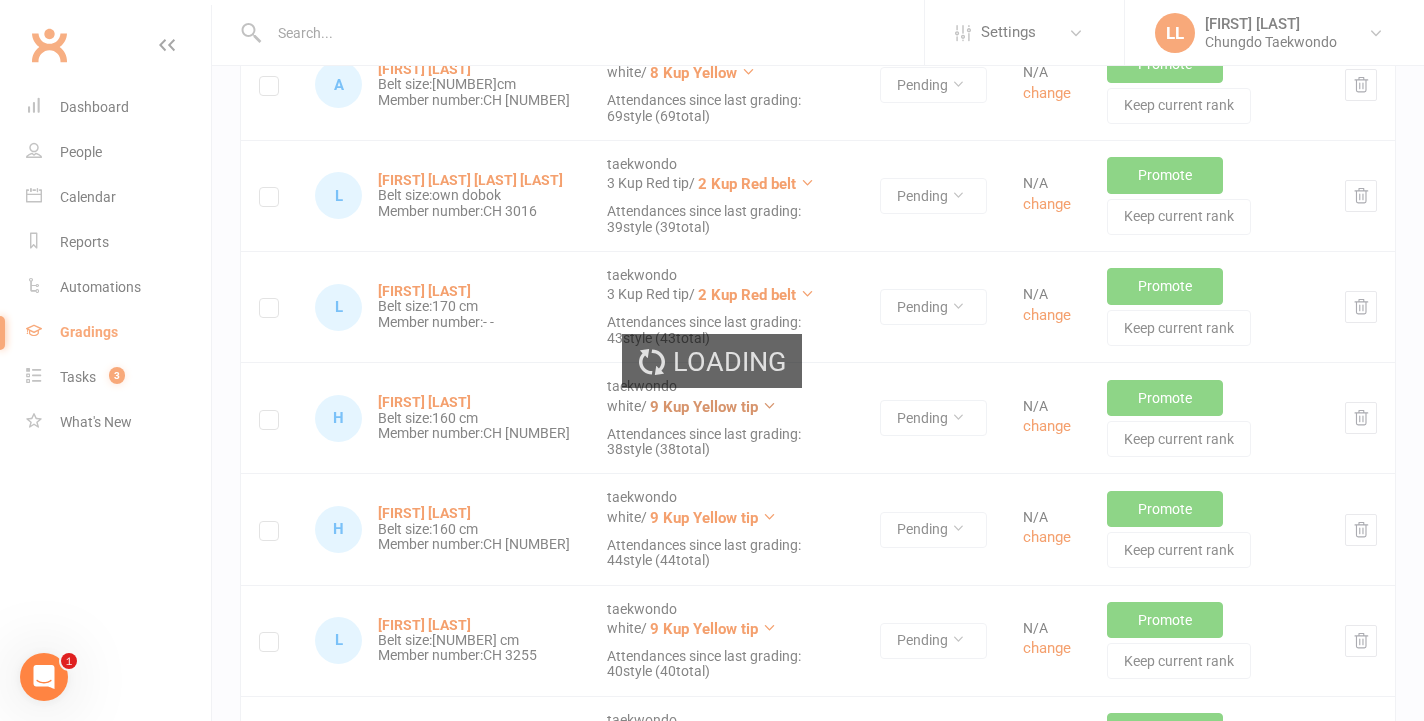 scroll, scrollTop: 11760, scrollLeft: 0, axis: vertical 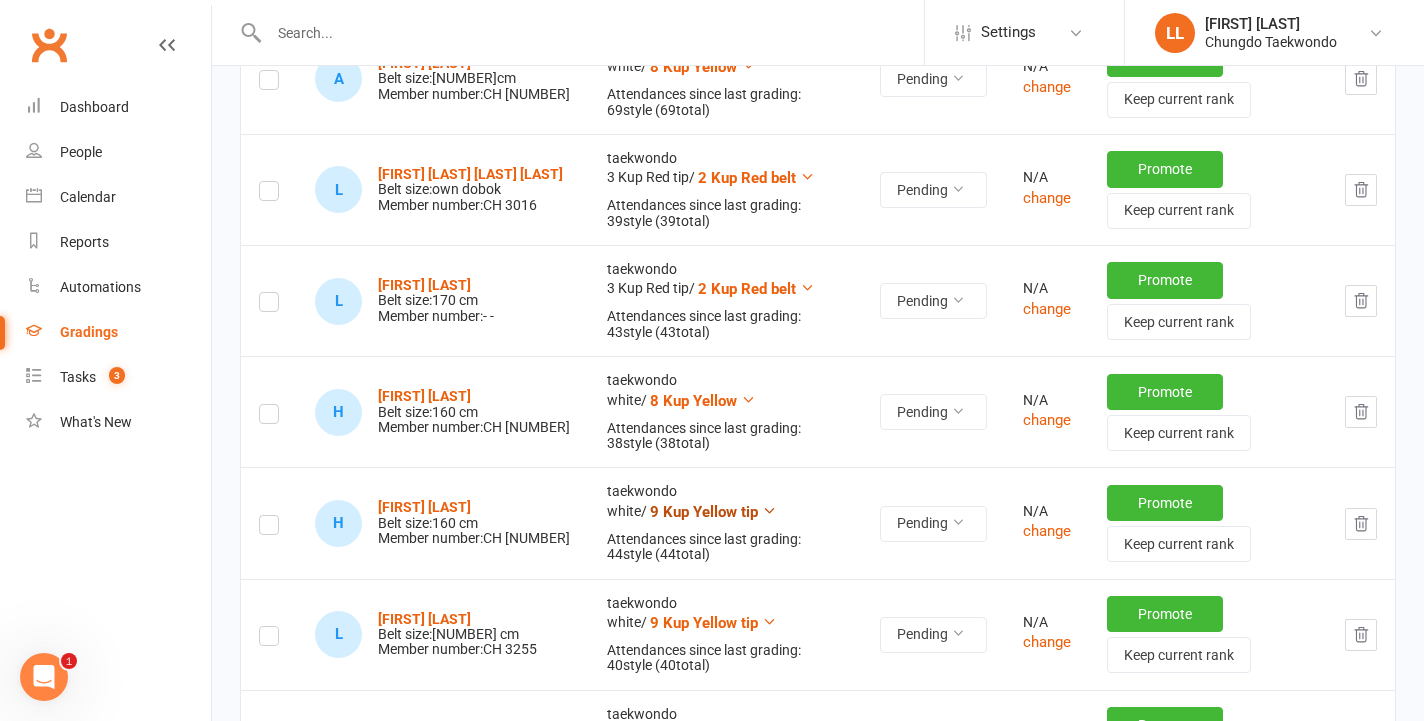click on "9 Kup Yellow tip" at bounding box center (713, 512) 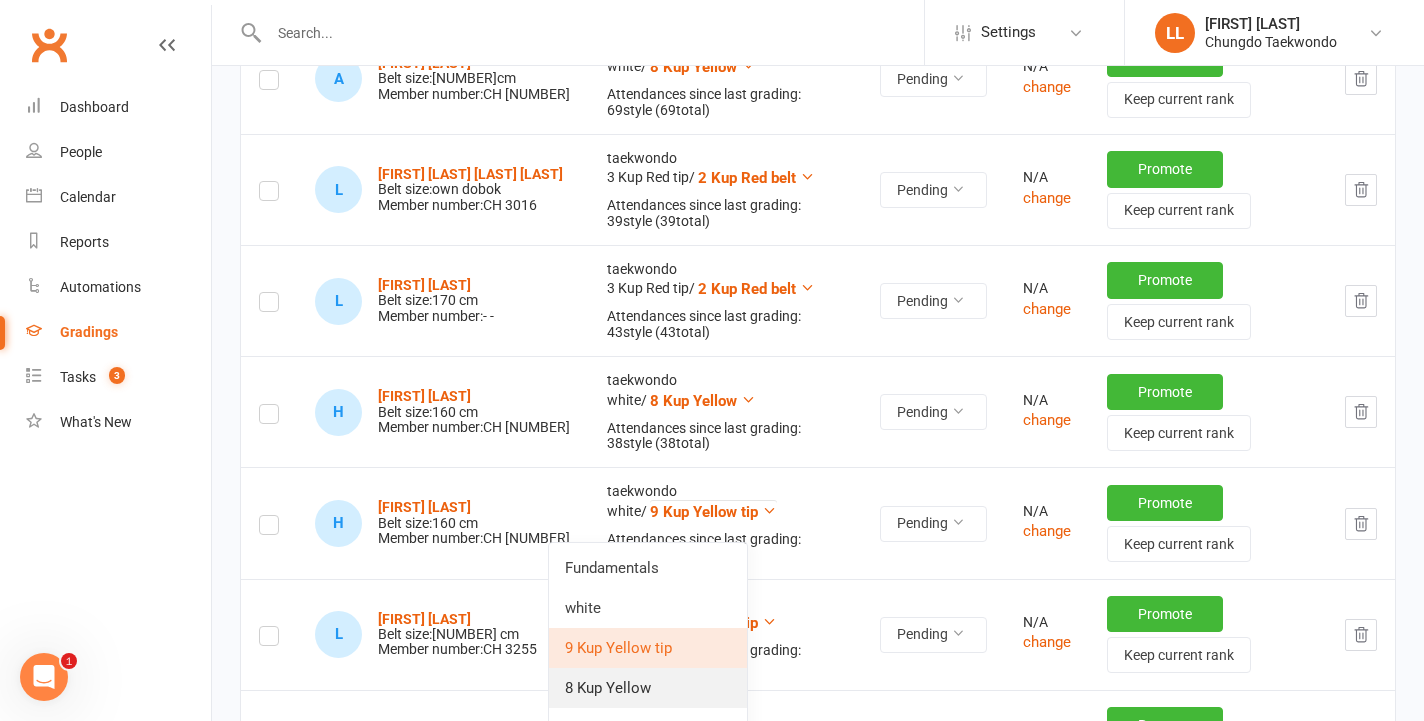 click on "8 Kup Yellow" at bounding box center [648, 688] 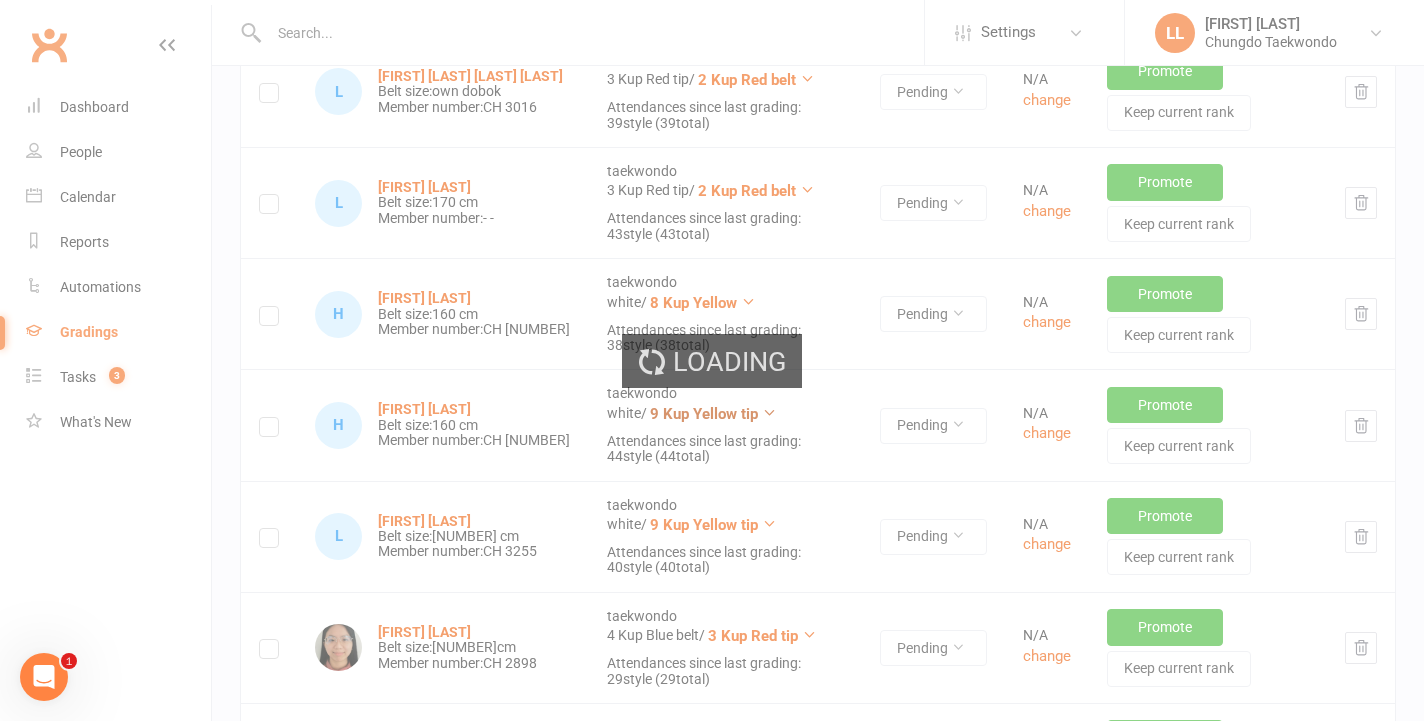 scroll, scrollTop: 11859, scrollLeft: 0, axis: vertical 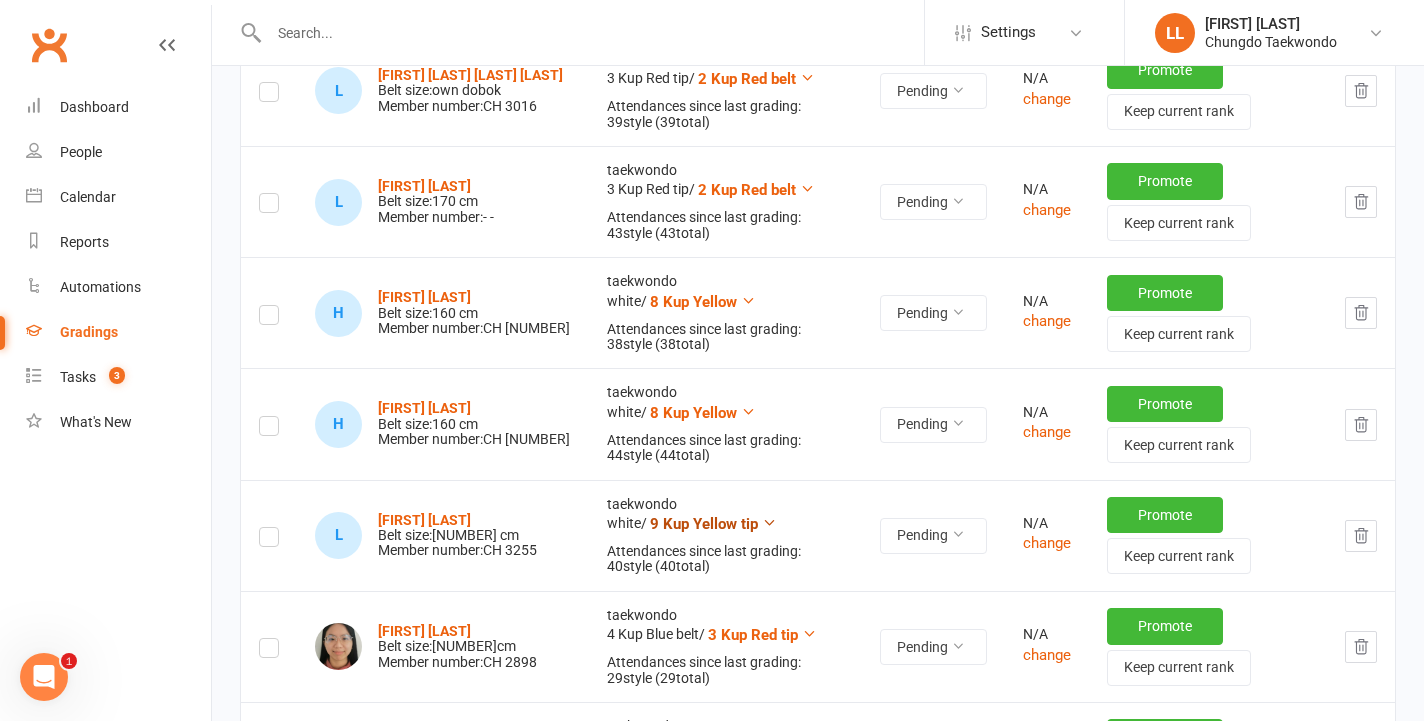 click on "9 Kup Yellow tip" at bounding box center (704, 524) 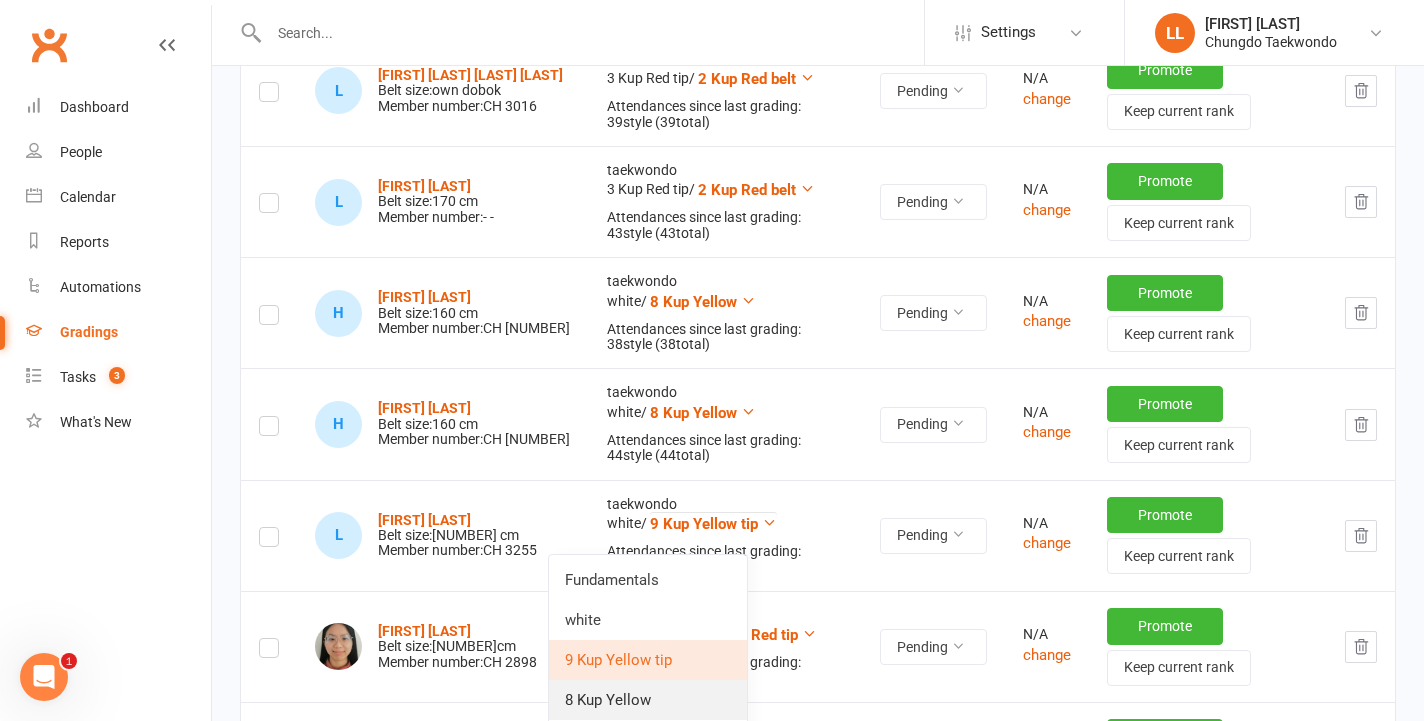 click on "8 Kup Yellow" at bounding box center [648, 700] 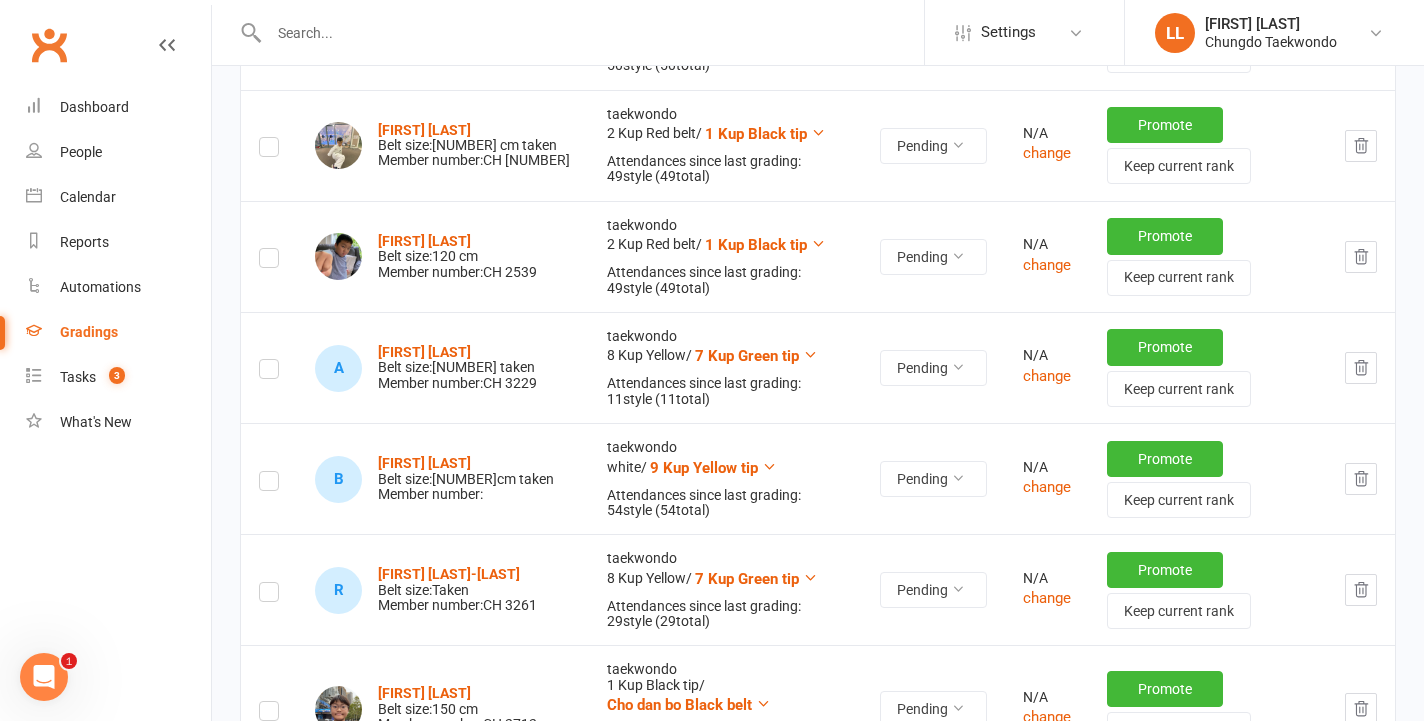 scroll, scrollTop: 12993, scrollLeft: 0, axis: vertical 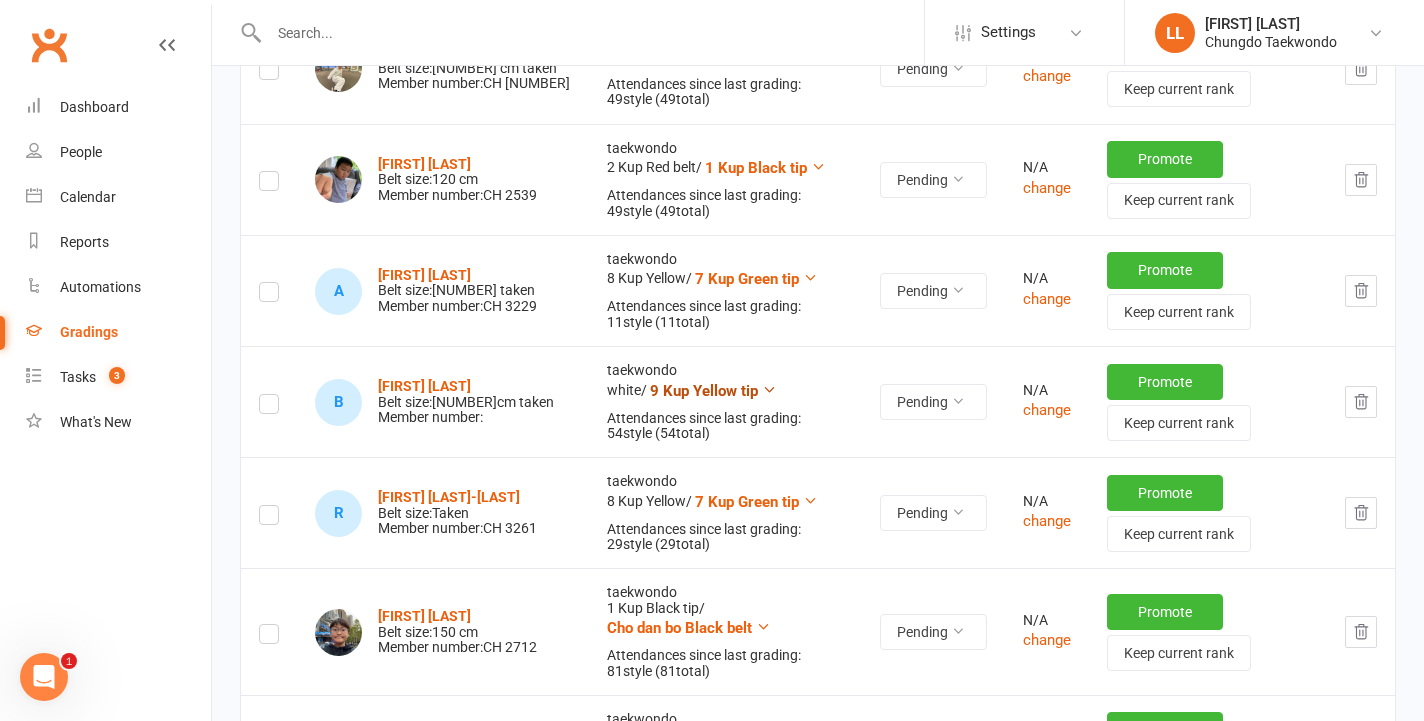 click on "9 Kup Yellow tip" at bounding box center [713, 391] 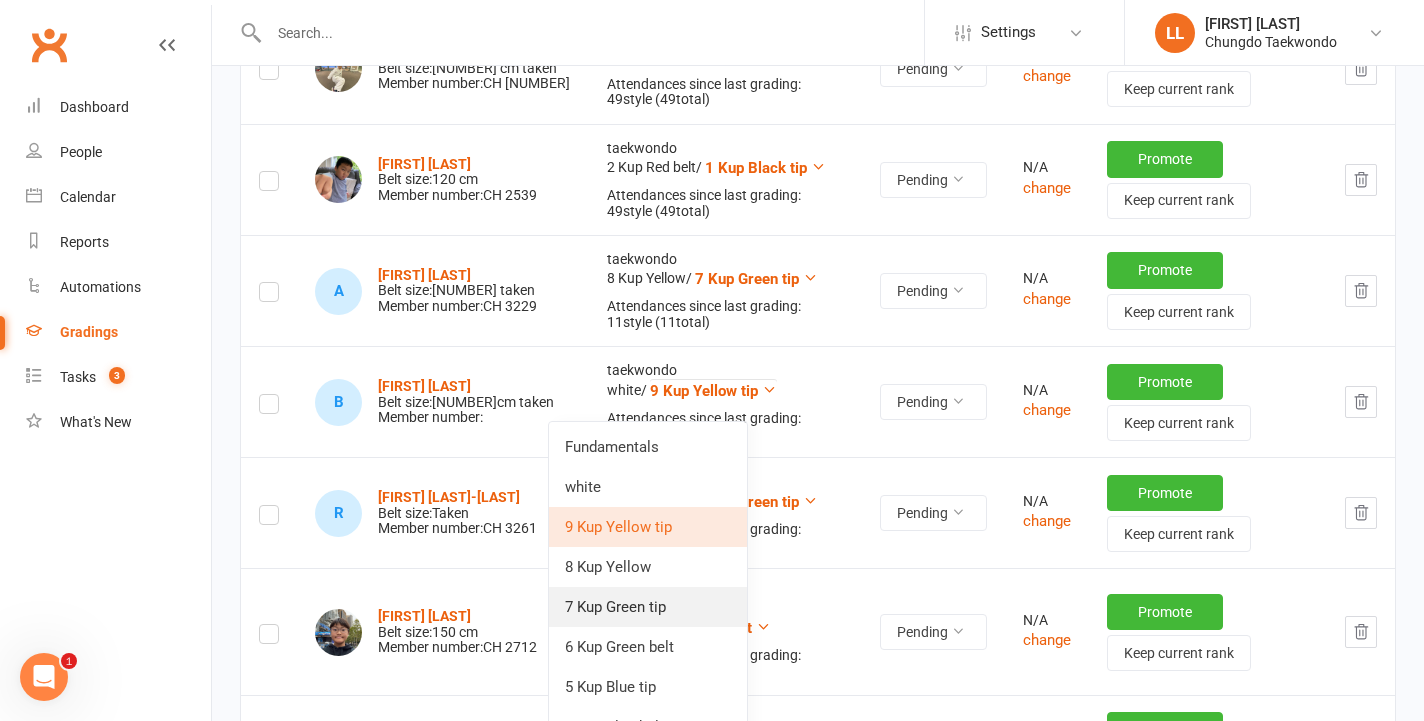 click on "7 Kup Green tip" at bounding box center [648, 607] 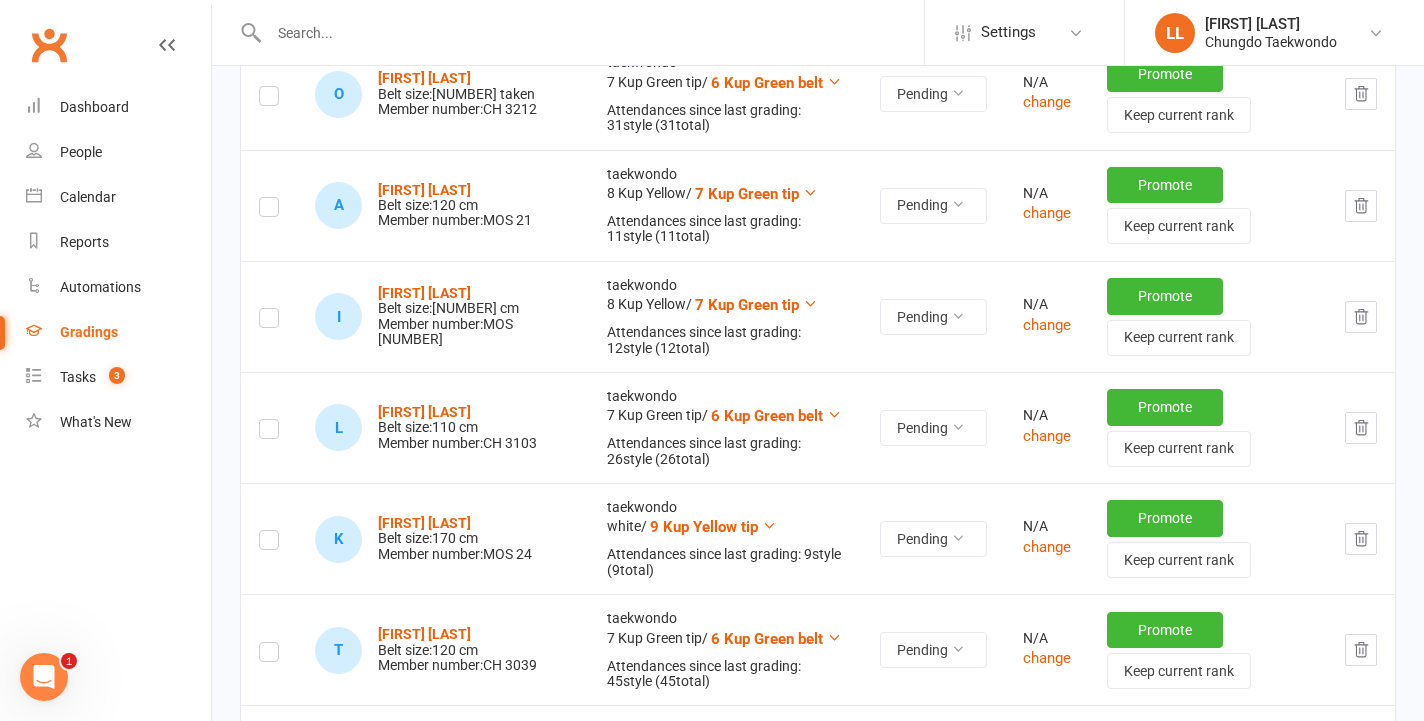 scroll, scrollTop: 13882, scrollLeft: 0, axis: vertical 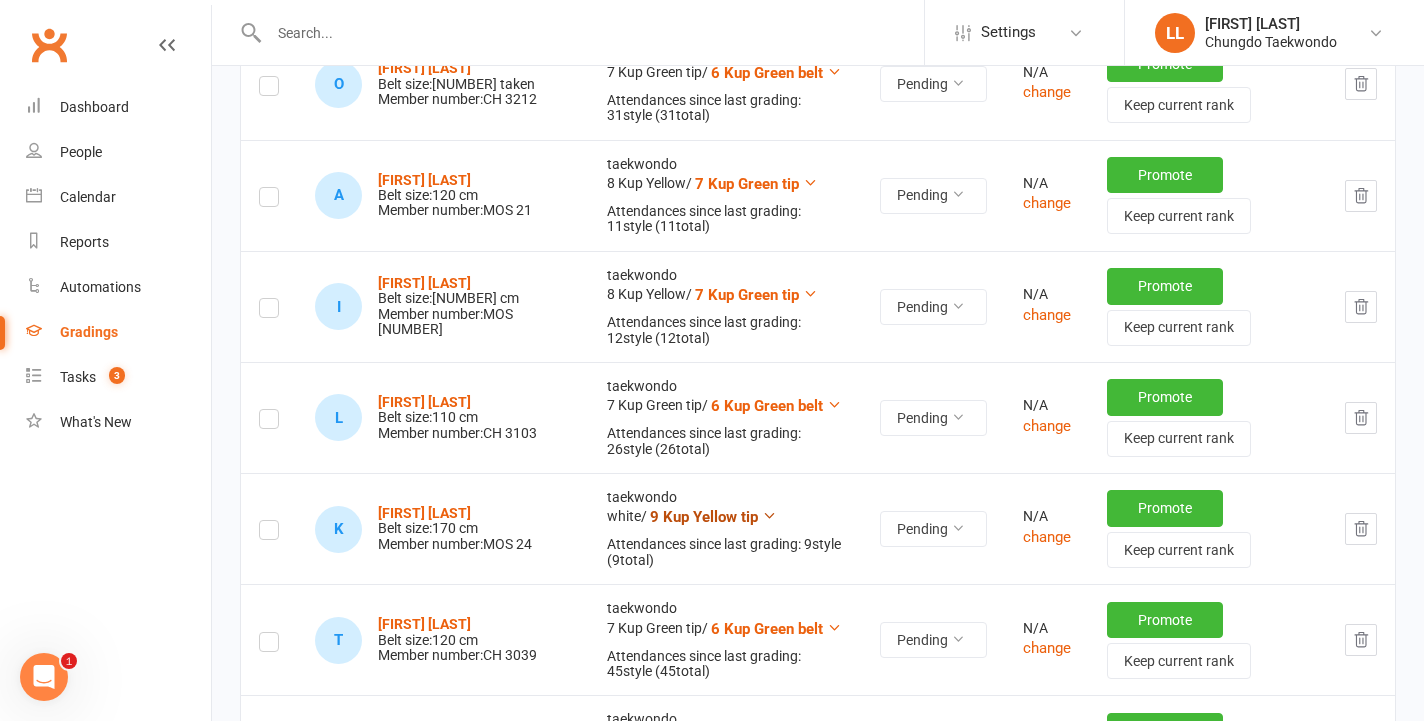 click on "9 Kup Yellow tip" at bounding box center (704, 517) 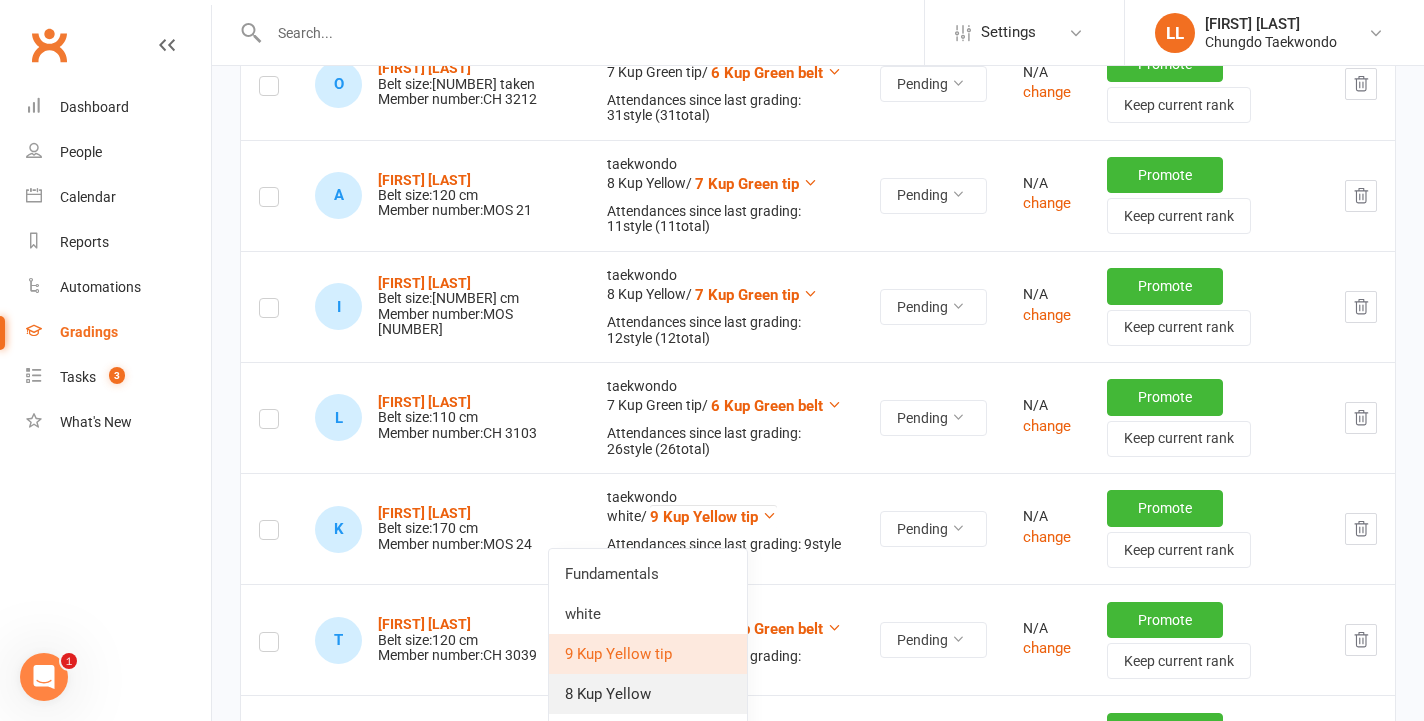 click on "8 Kup Yellow" at bounding box center (648, 694) 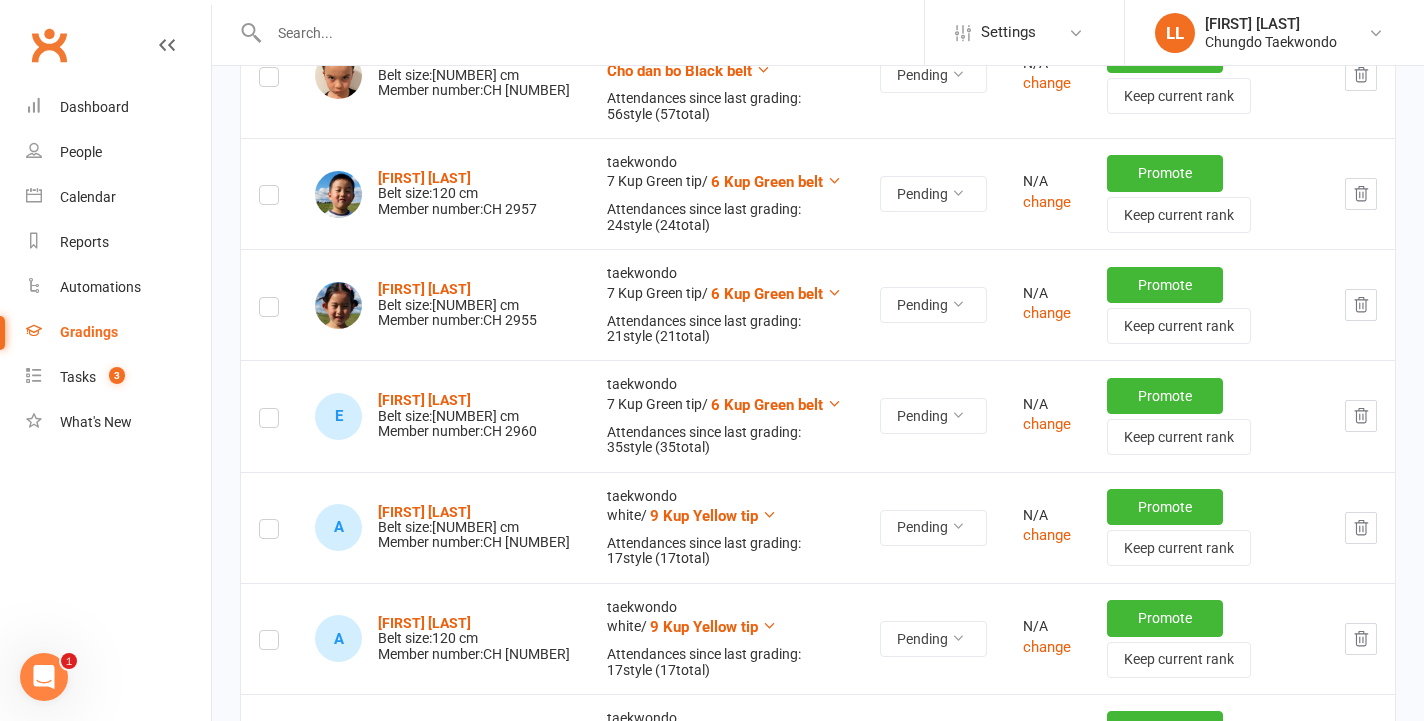 scroll, scrollTop: 15901, scrollLeft: 0, axis: vertical 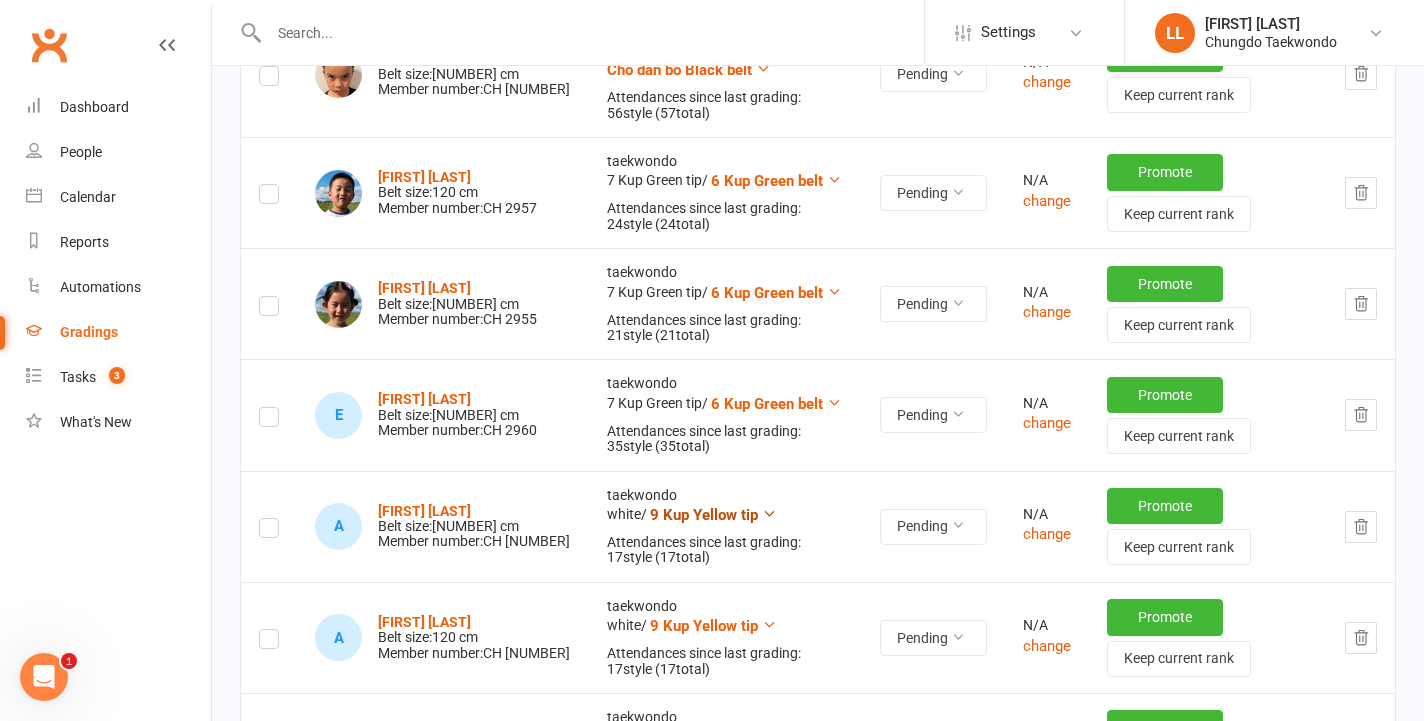click on "9 Kup Yellow tip" at bounding box center (704, 515) 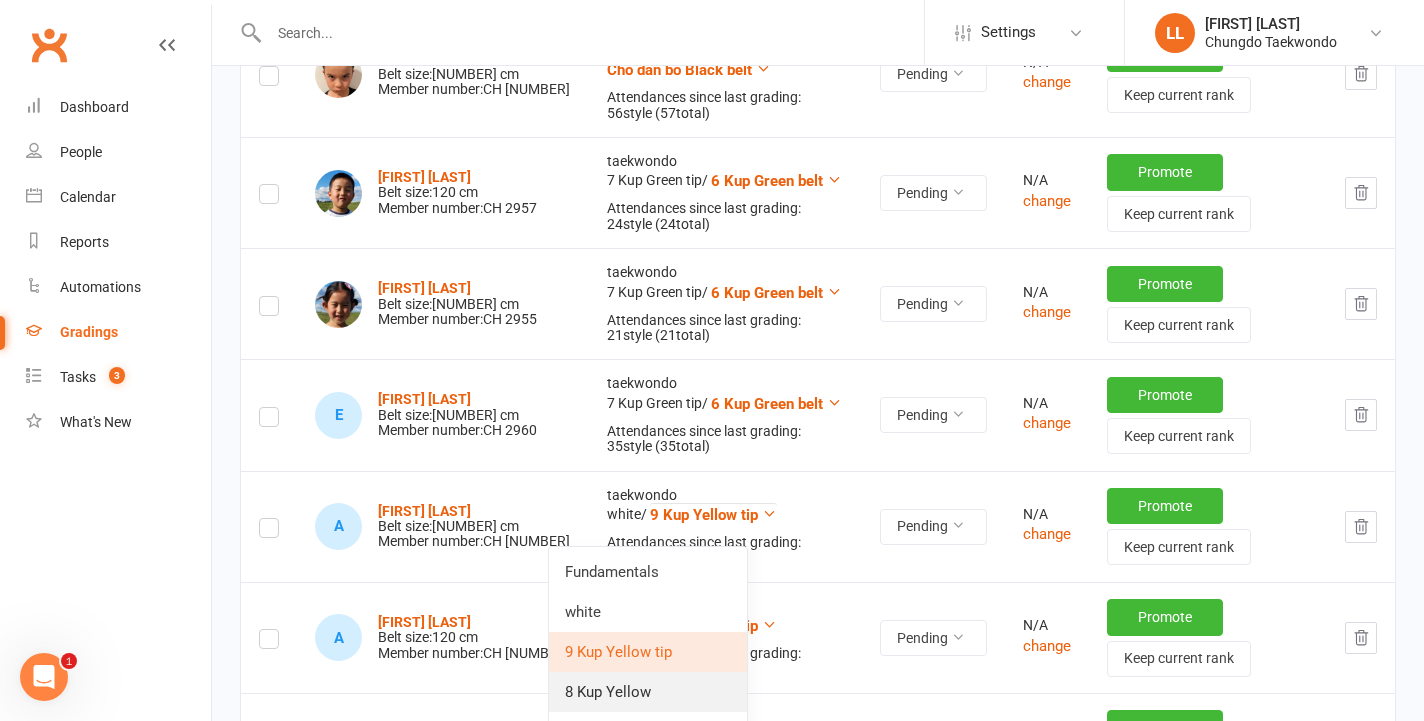 click on "8 Kup Yellow" at bounding box center (648, 692) 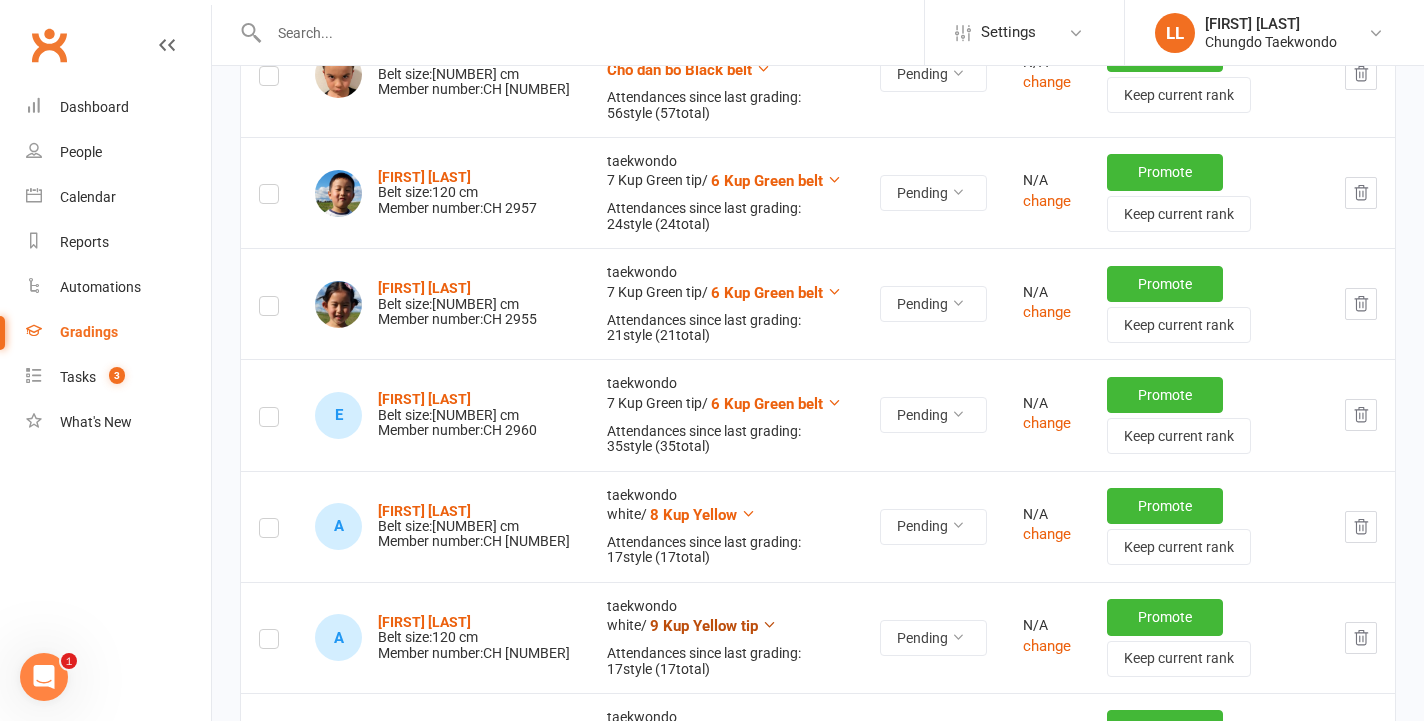 click on "9 Kup Yellow tip" at bounding box center (704, 626) 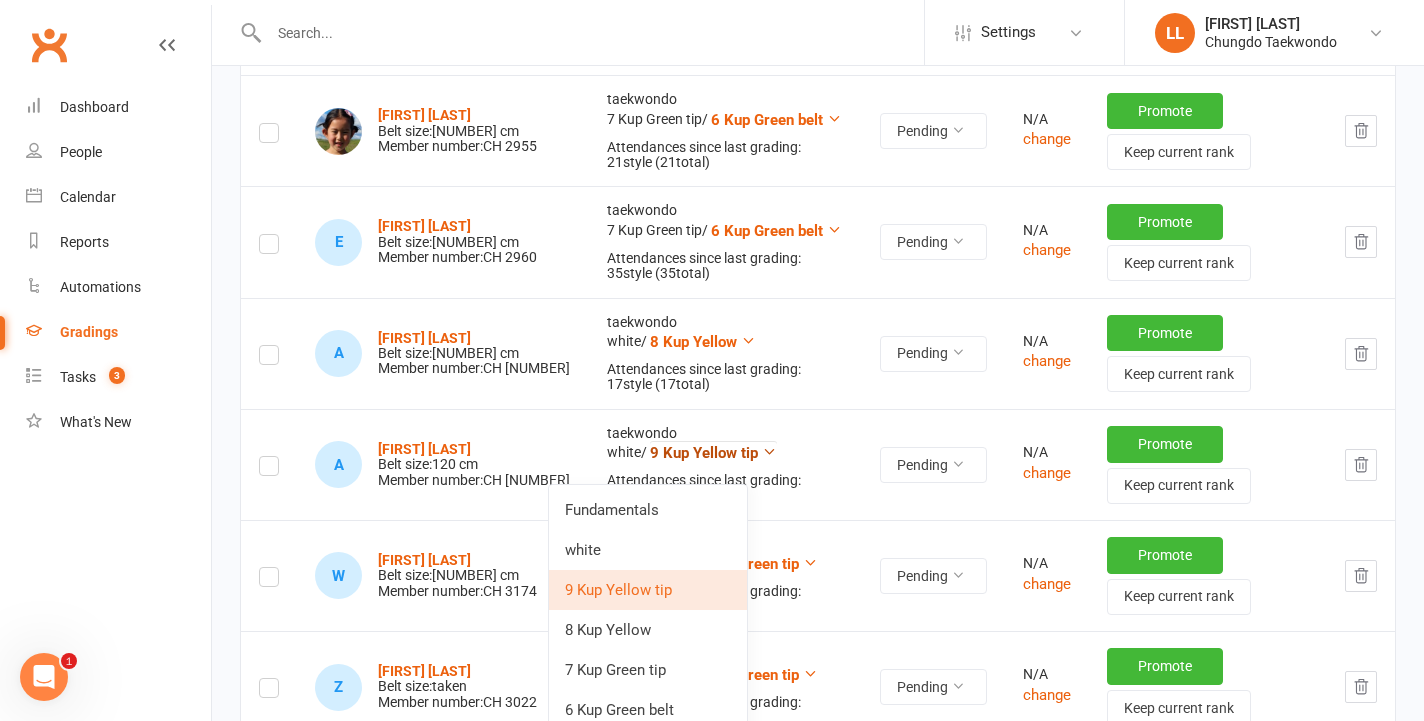scroll, scrollTop: 16077, scrollLeft: 0, axis: vertical 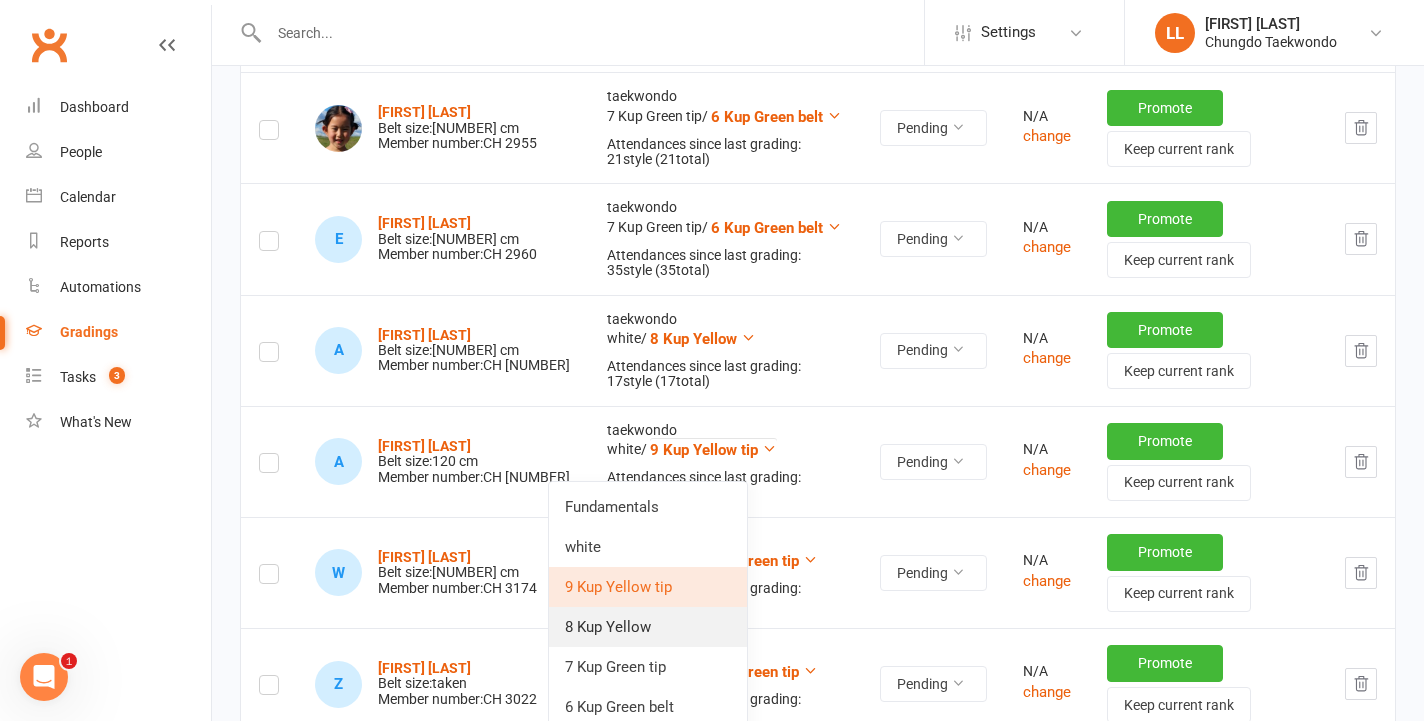 click on "8 Kup Yellow" at bounding box center [648, 627] 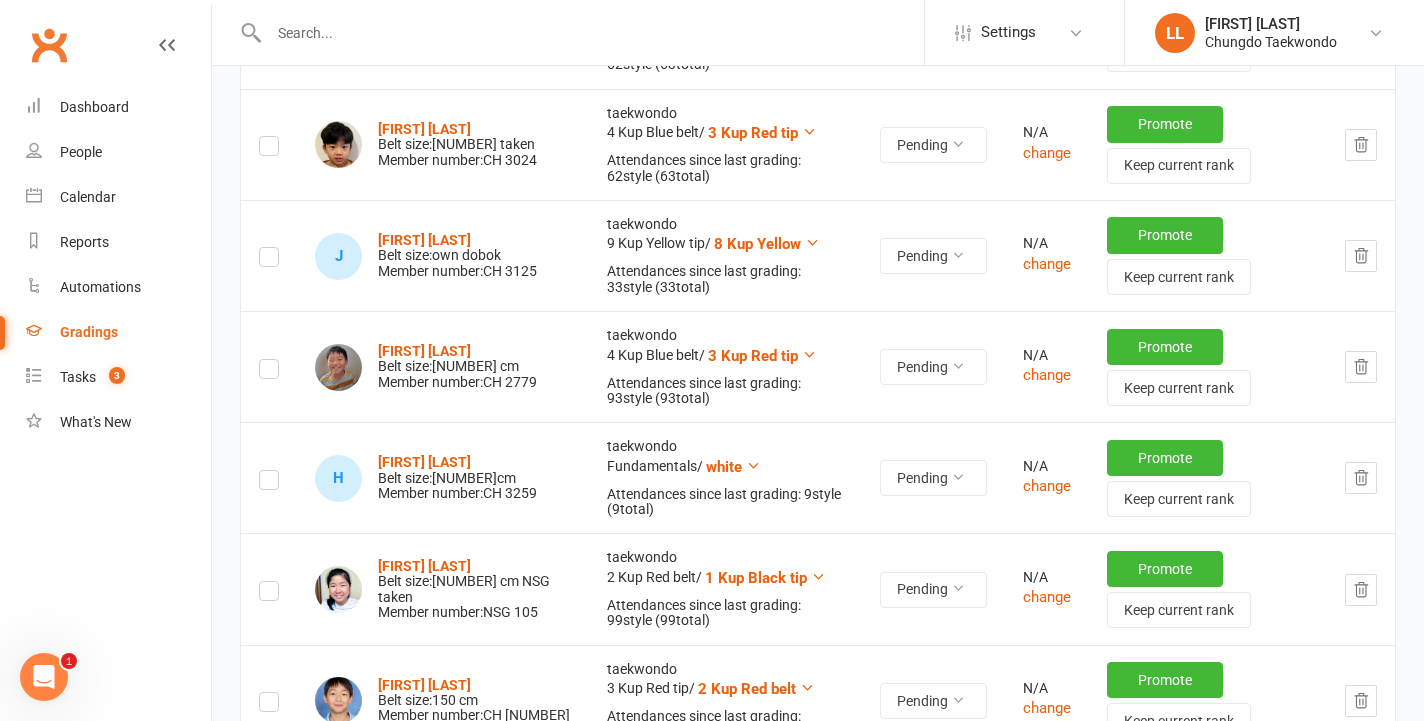 scroll, scrollTop: 7215, scrollLeft: 0, axis: vertical 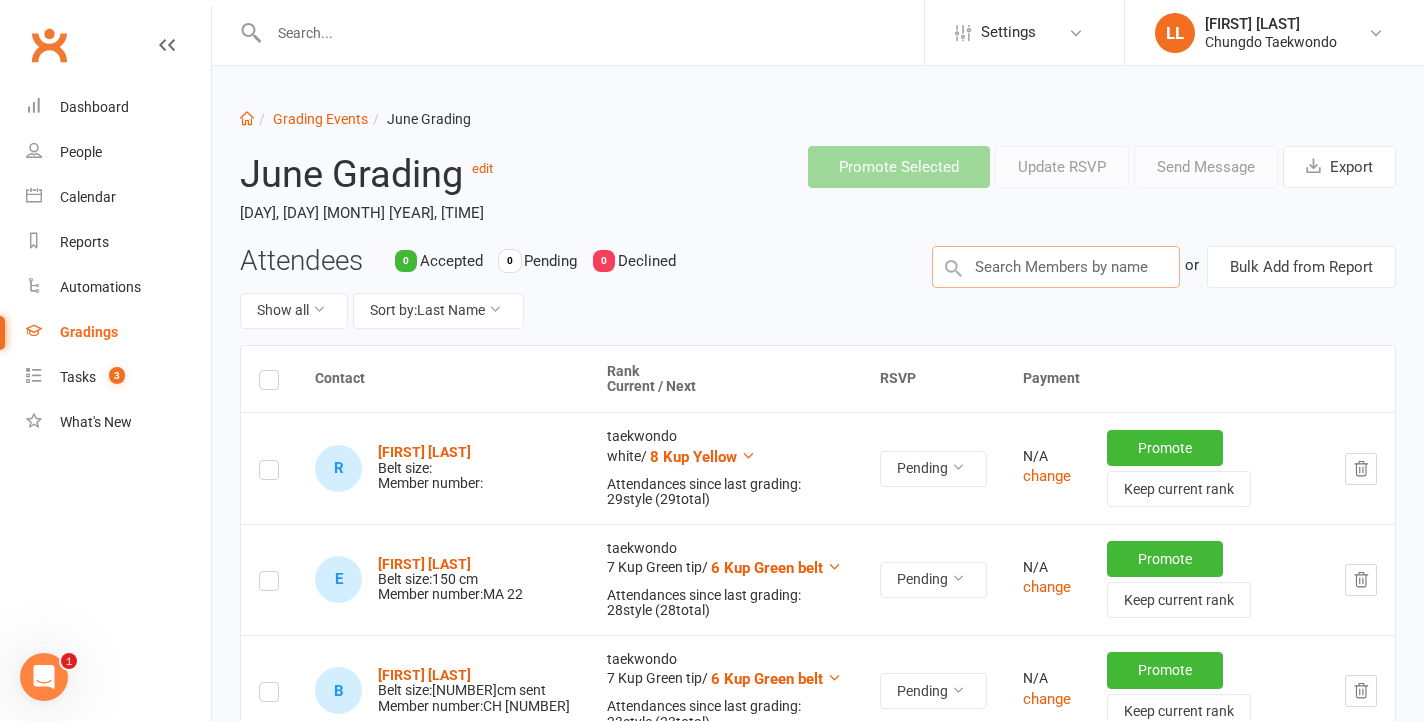 click at bounding box center [1056, 267] 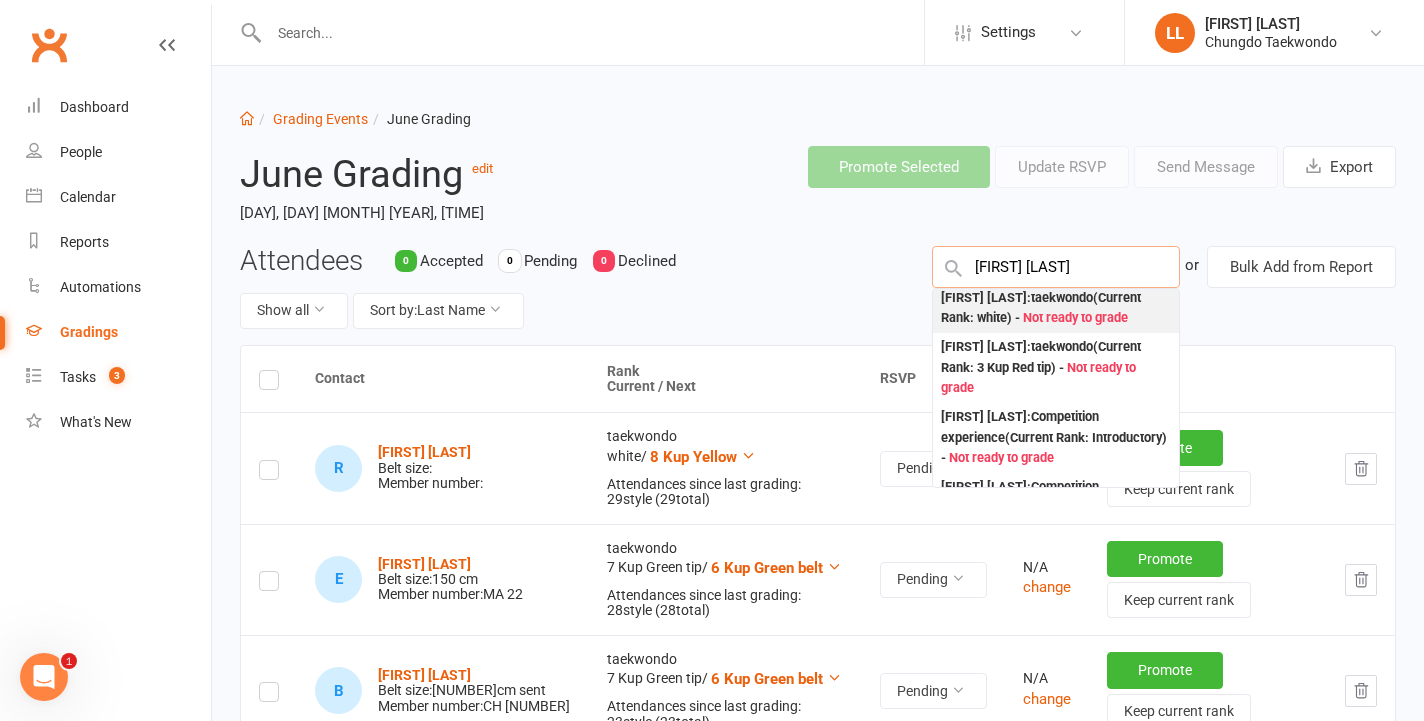 scroll, scrollTop: 0, scrollLeft: 0, axis: both 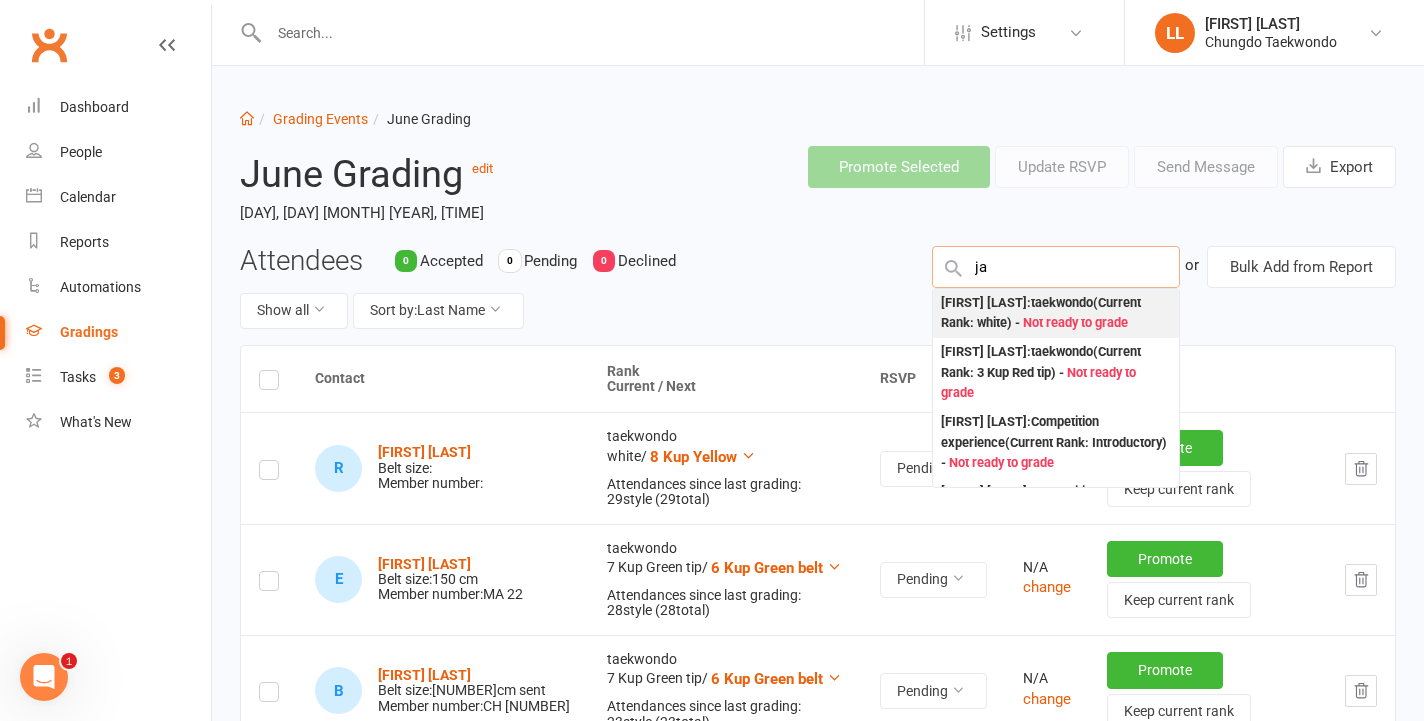 type on "j" 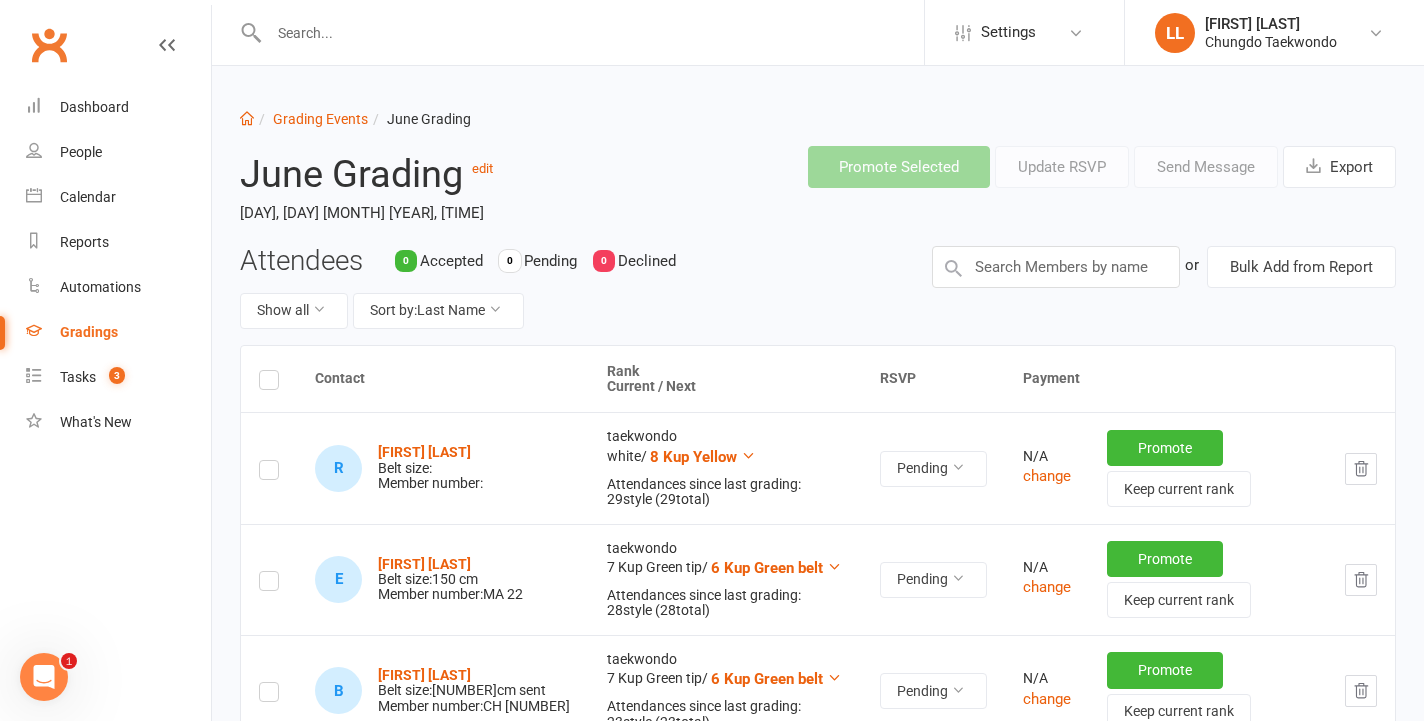 click at bounding box center [269, 383] 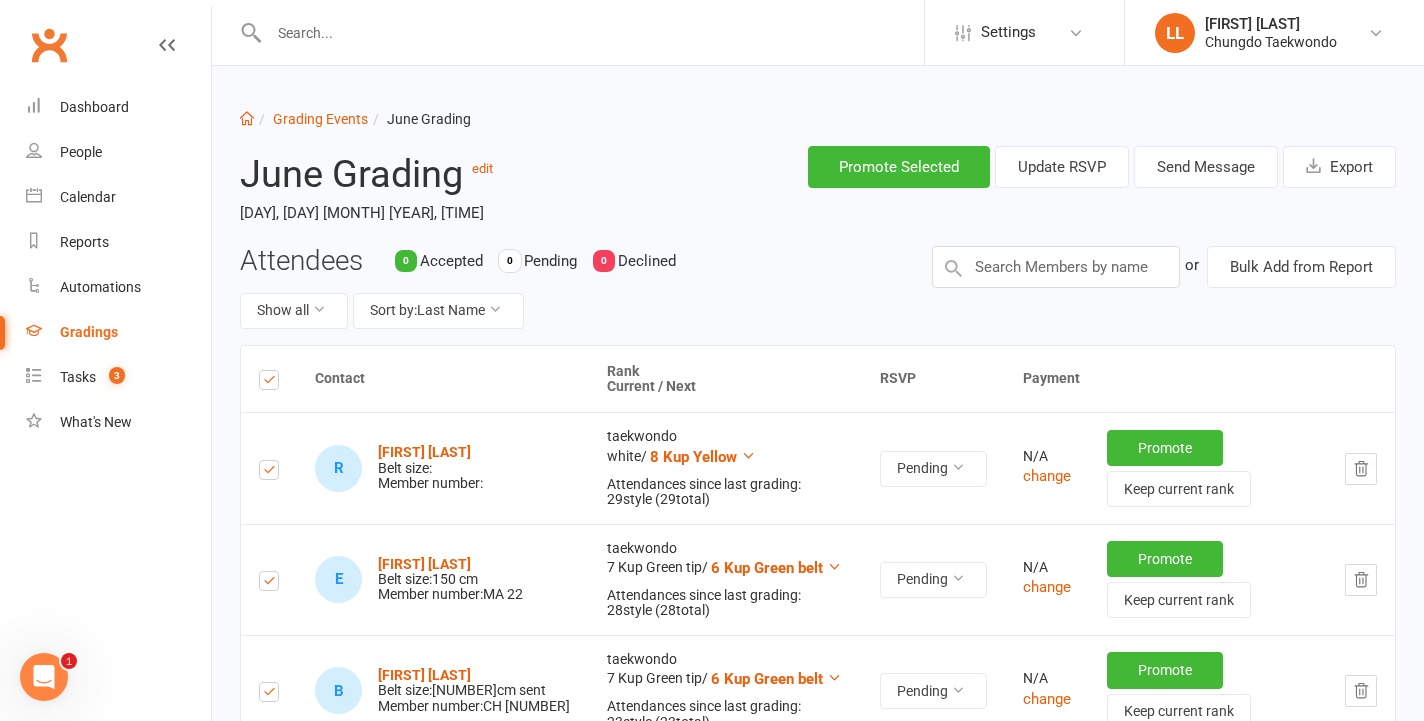 click at bounding box center [269, 383] 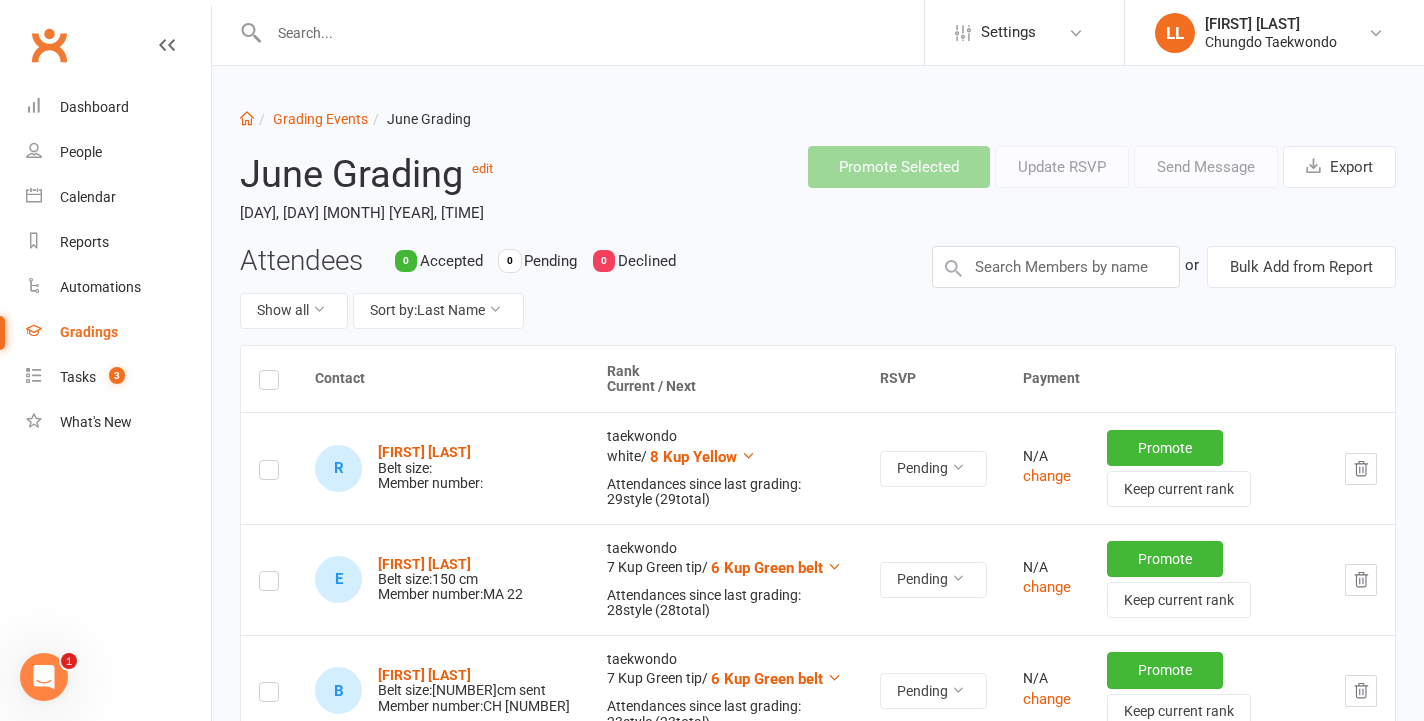 click at bounding box center (269, 383) 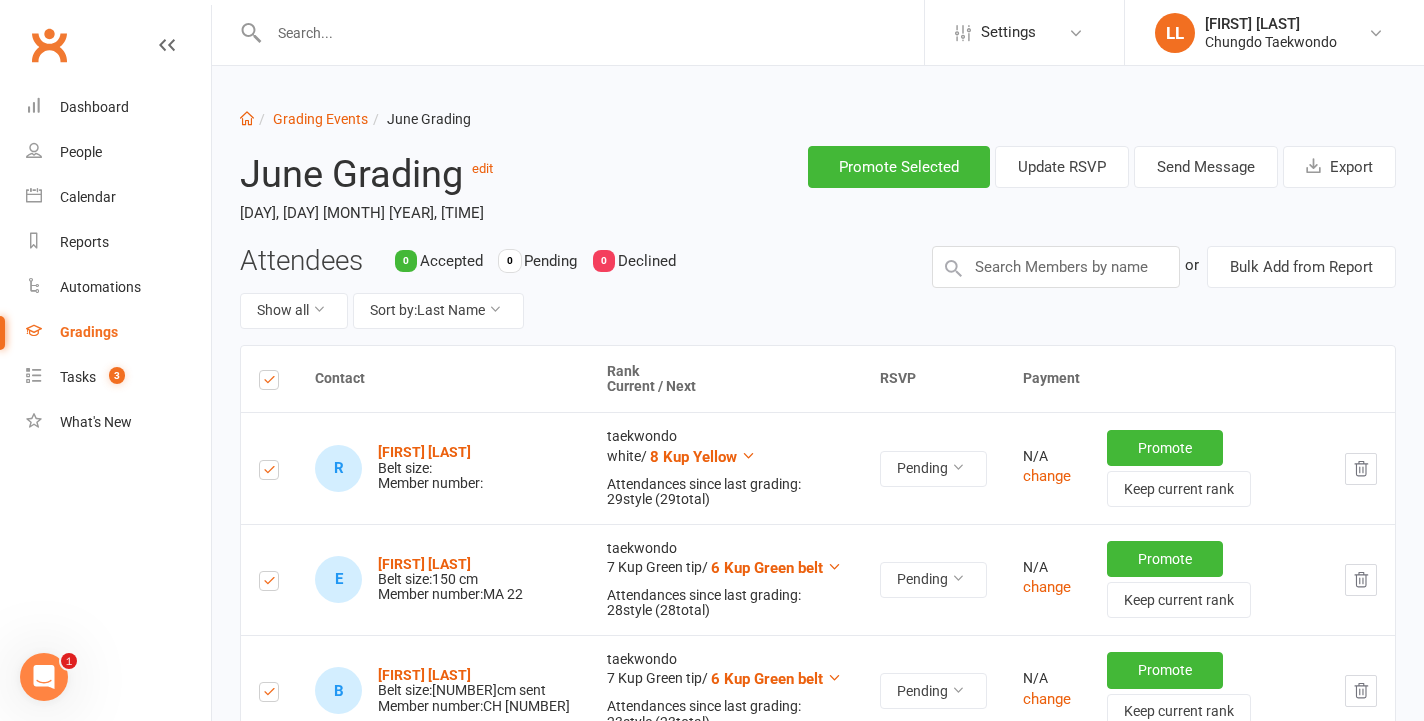 click at bounding box center [269, 383] 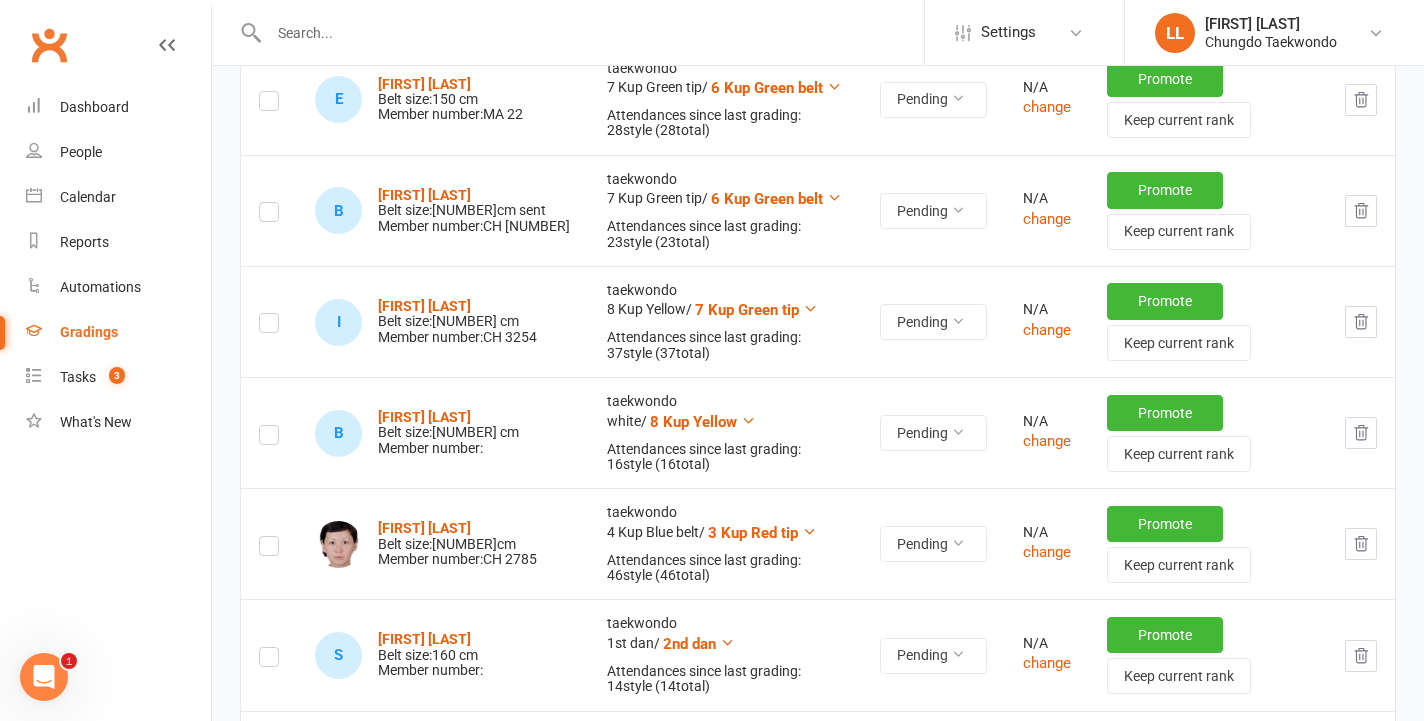 scroll, scrollTop: 488, scrollLeft: 0, axis: vertical 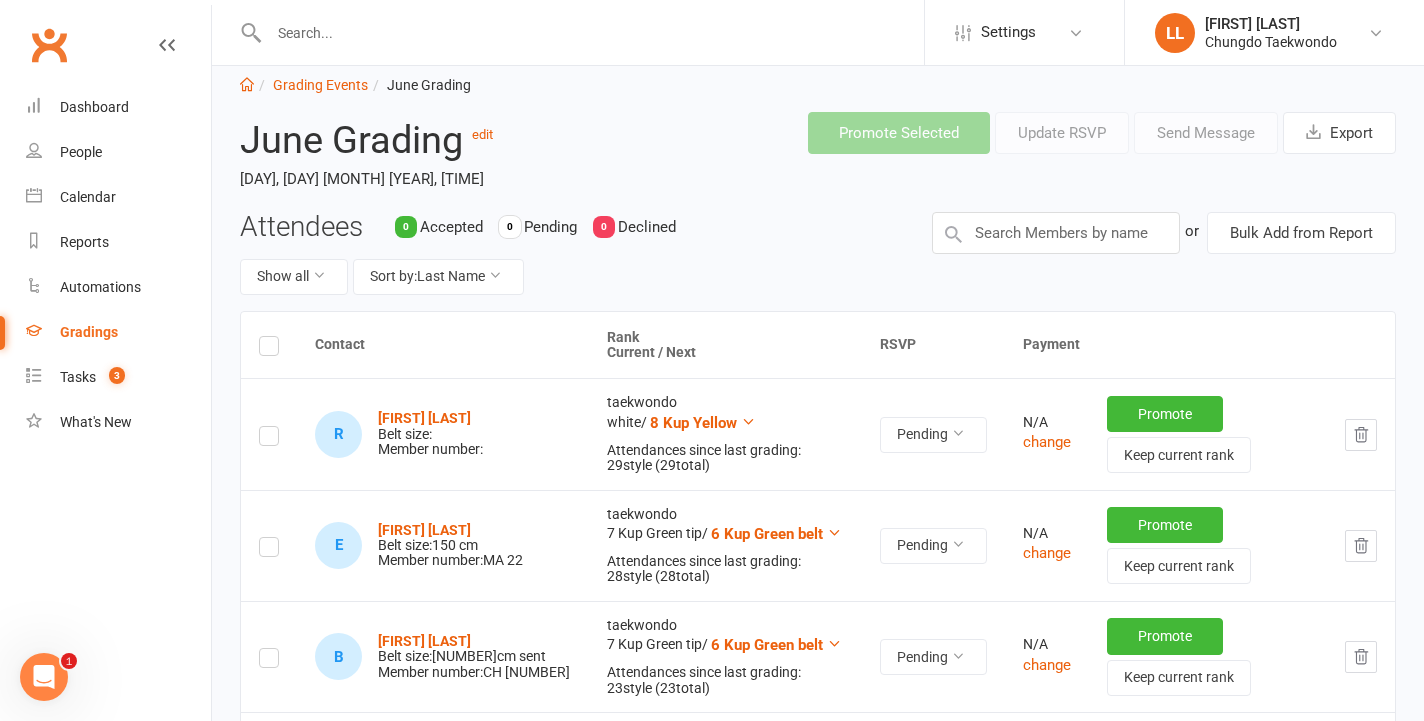 click at bounding box center (269, 349) 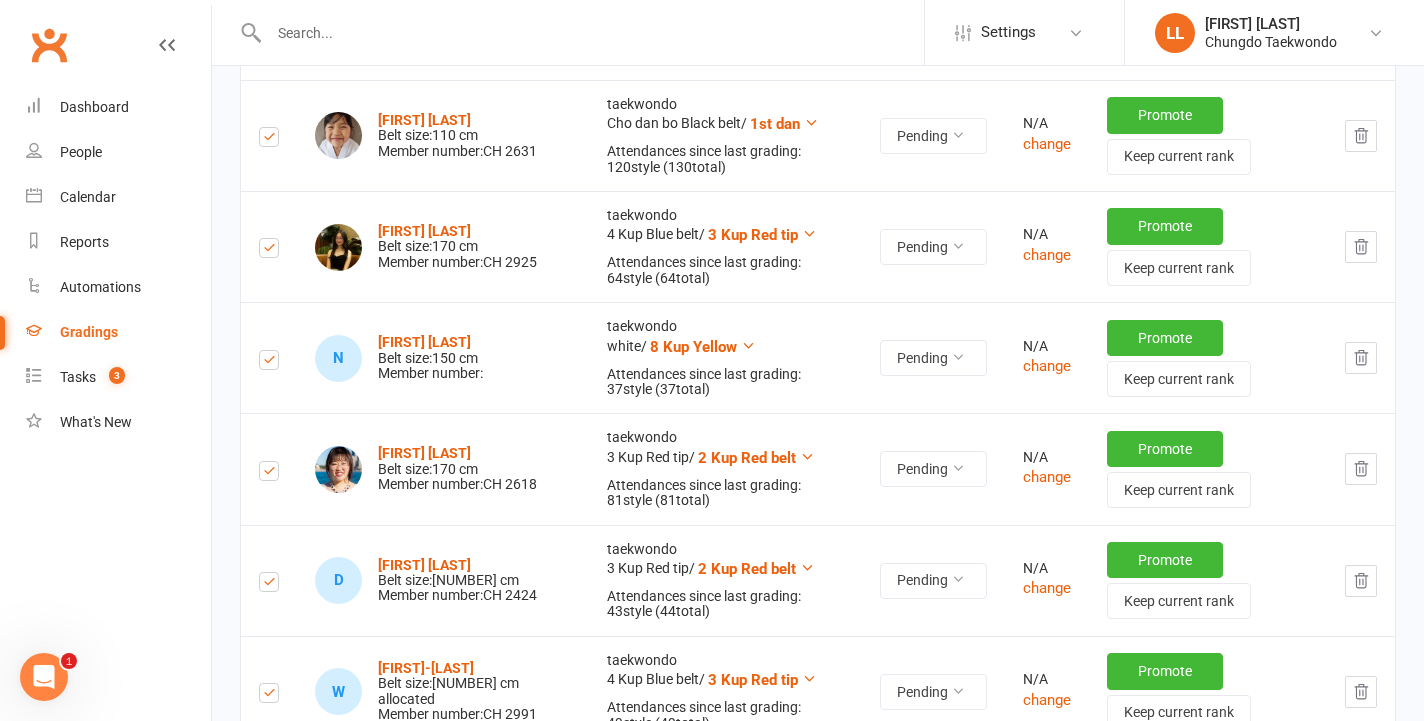 scroll, scrollTop: 7783, scrollLeft: 0, axis: vertical 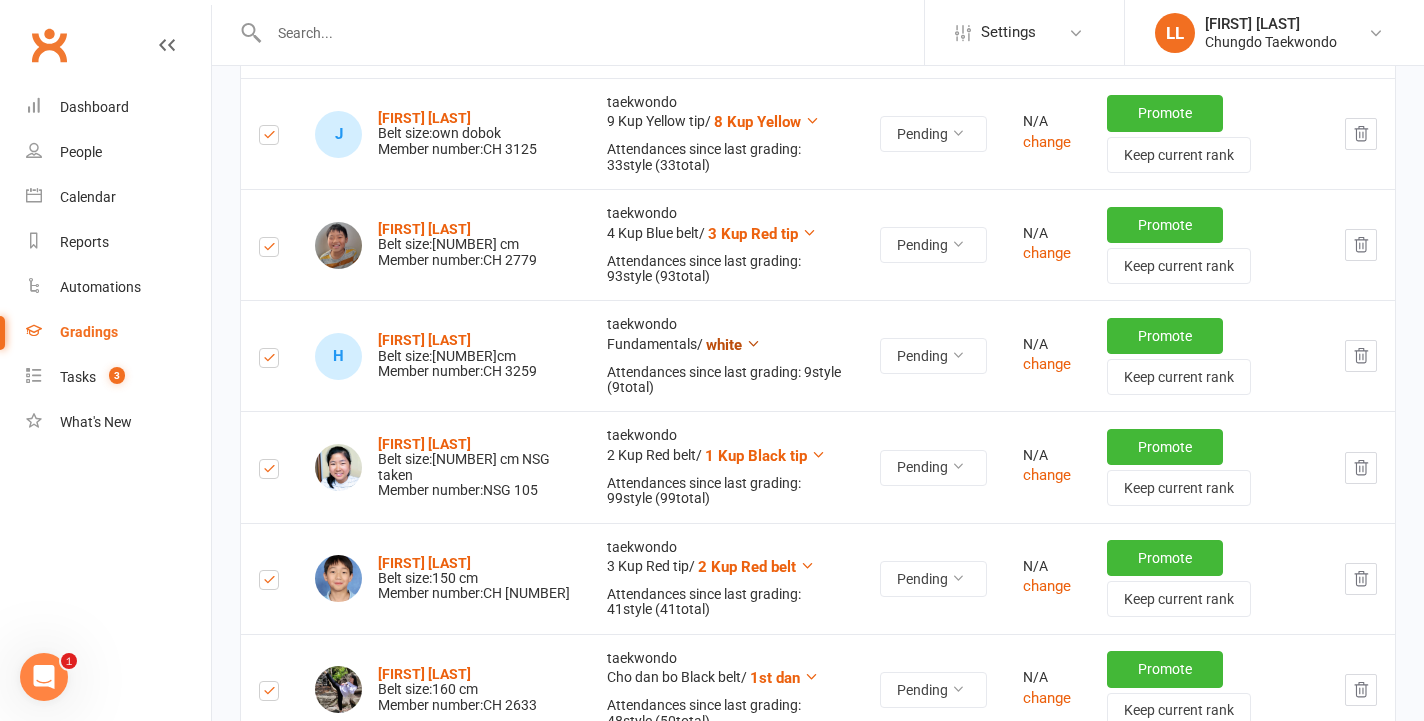 click on "white" at bounding box center [724, 345] 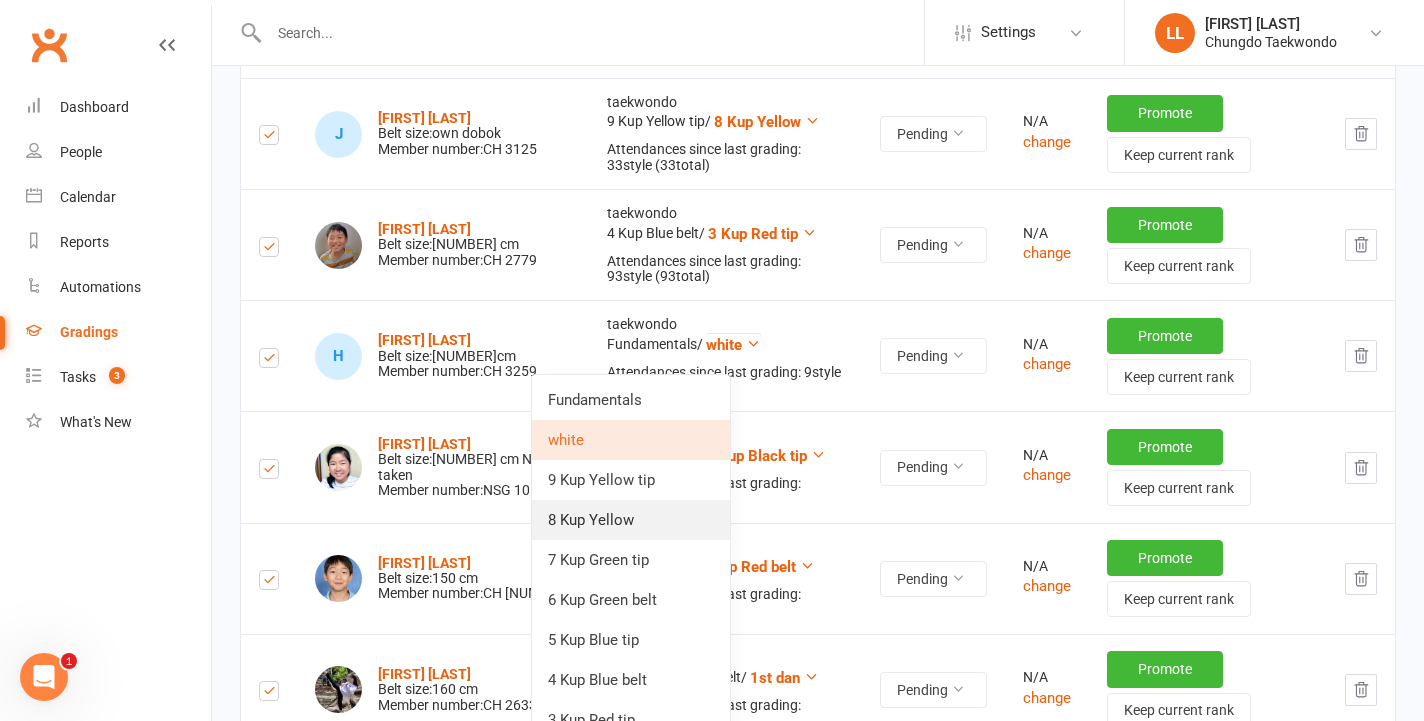 click on "8 Kup Yellow" at bounding box center [631, 520] 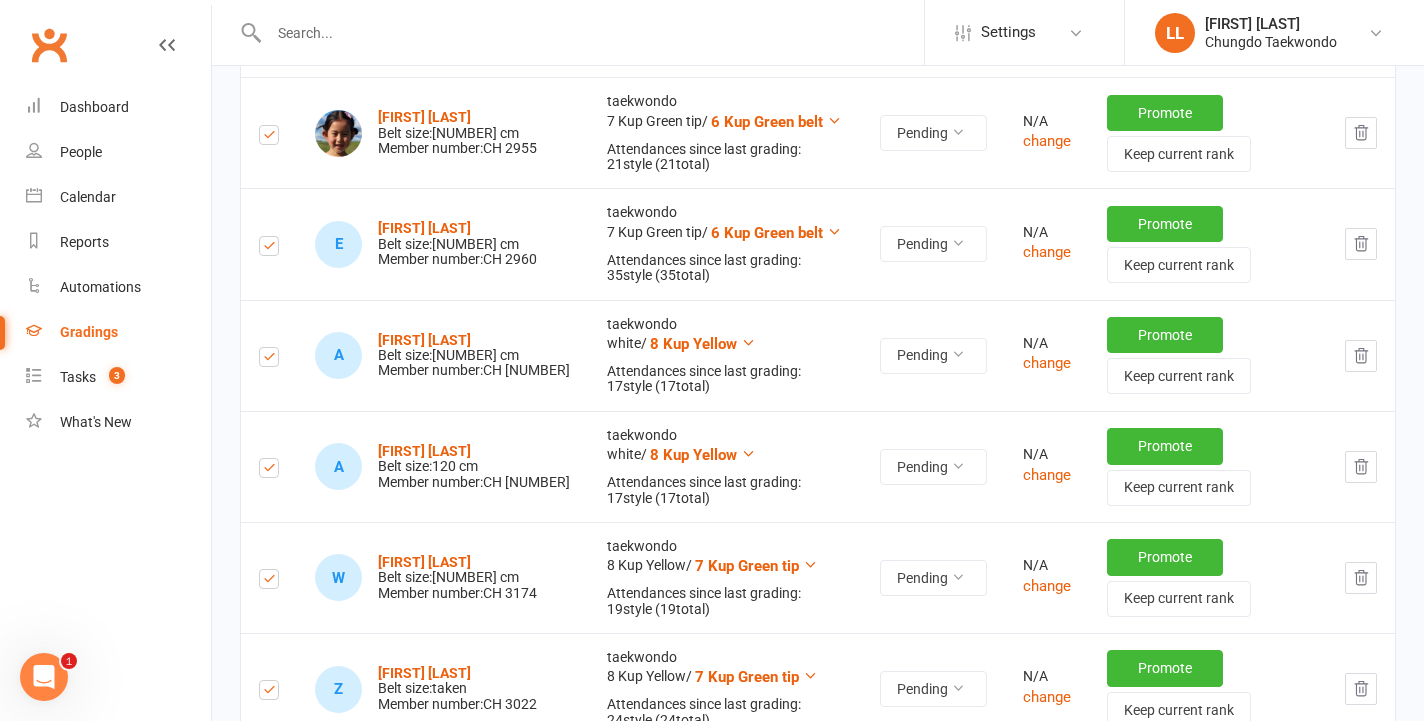 scroll, scrollTop: 95, scrollLeft: 0, axis: vertical 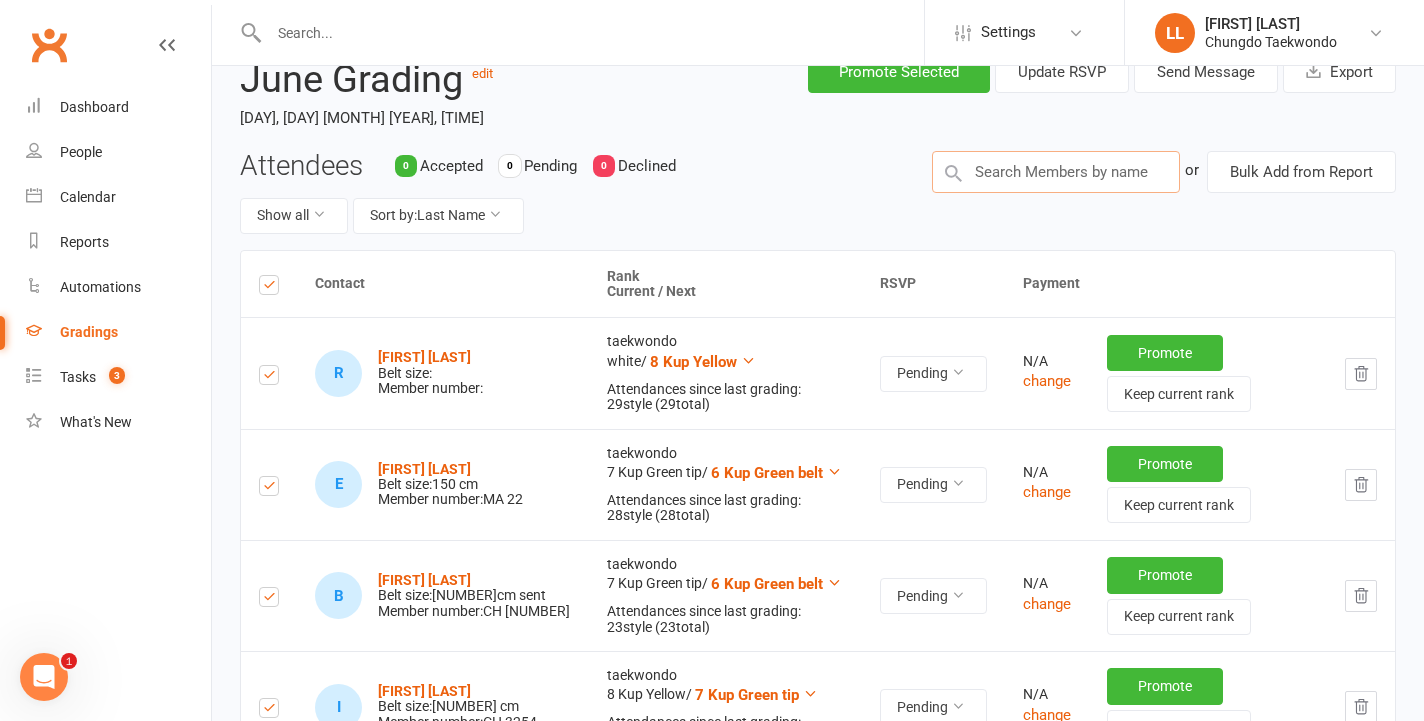 click at bounding box center [1056, 172] 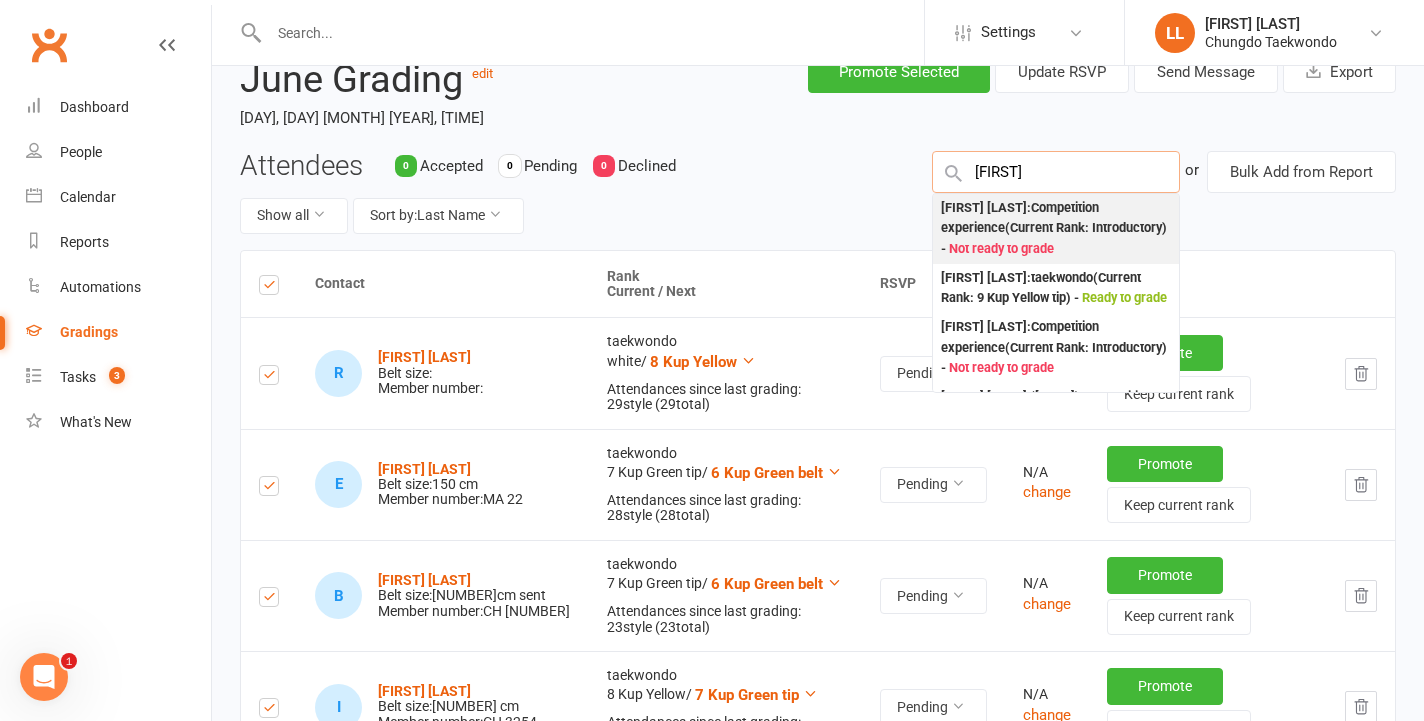scroll, scrollTop: 93, scrollLeft: 0, axis: vertical 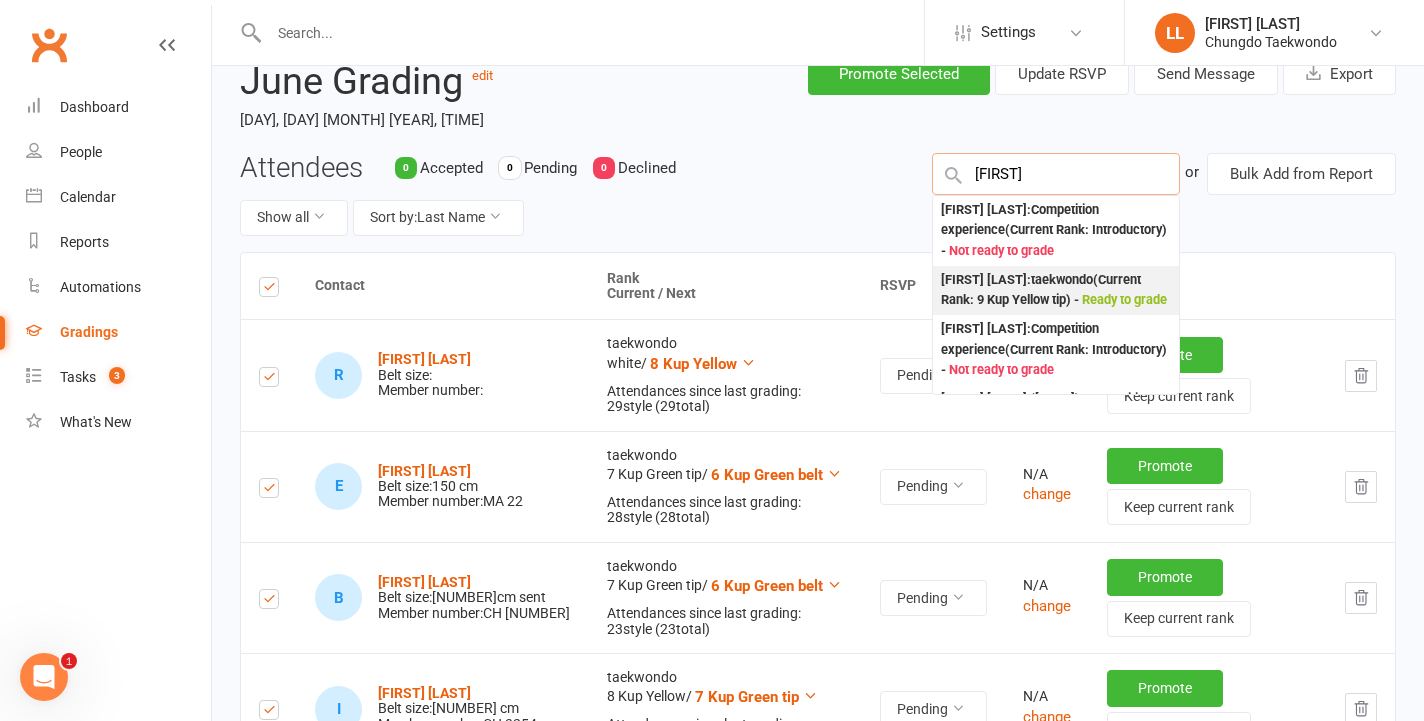 type on "[FIRST]" 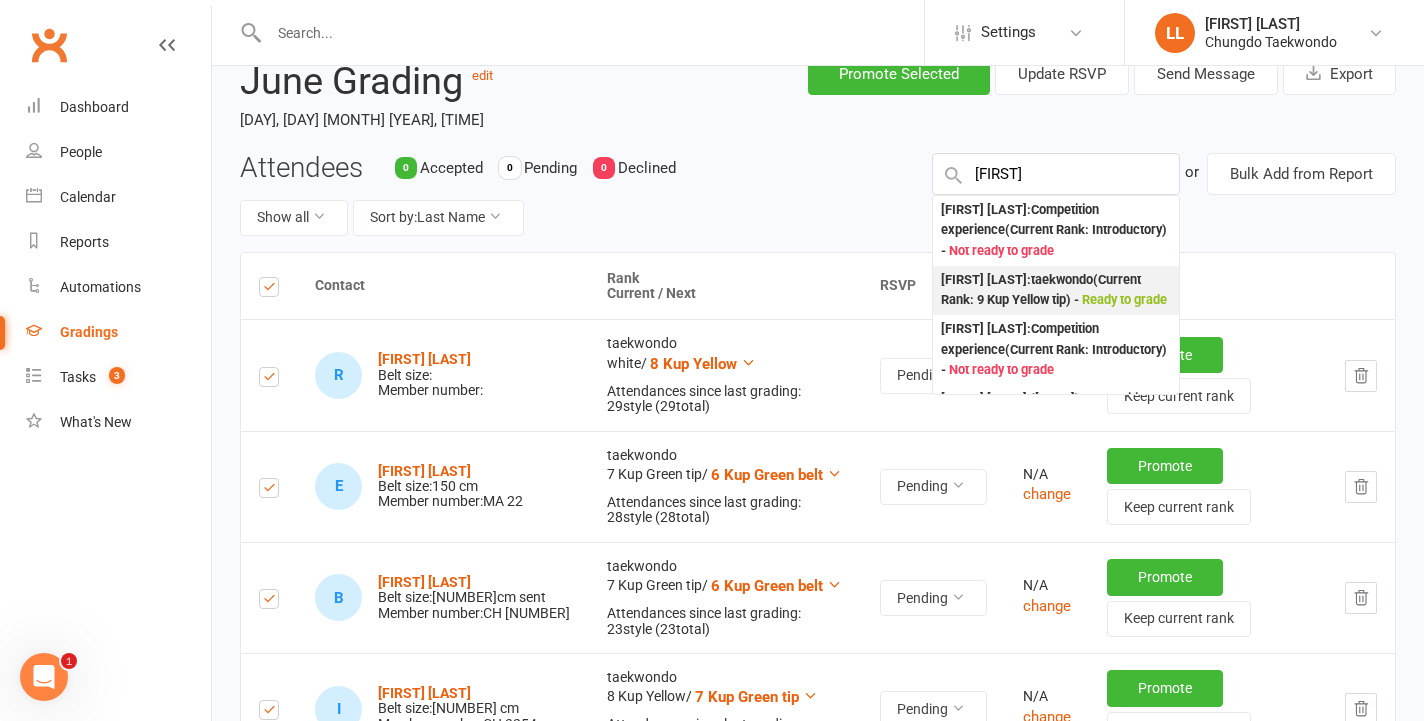 click on "Hazel Lee :  taekwondo  (Current Rank:   9 Kup Yellow tip ) -   Ready to grade" at bounding box center (1056, 290) 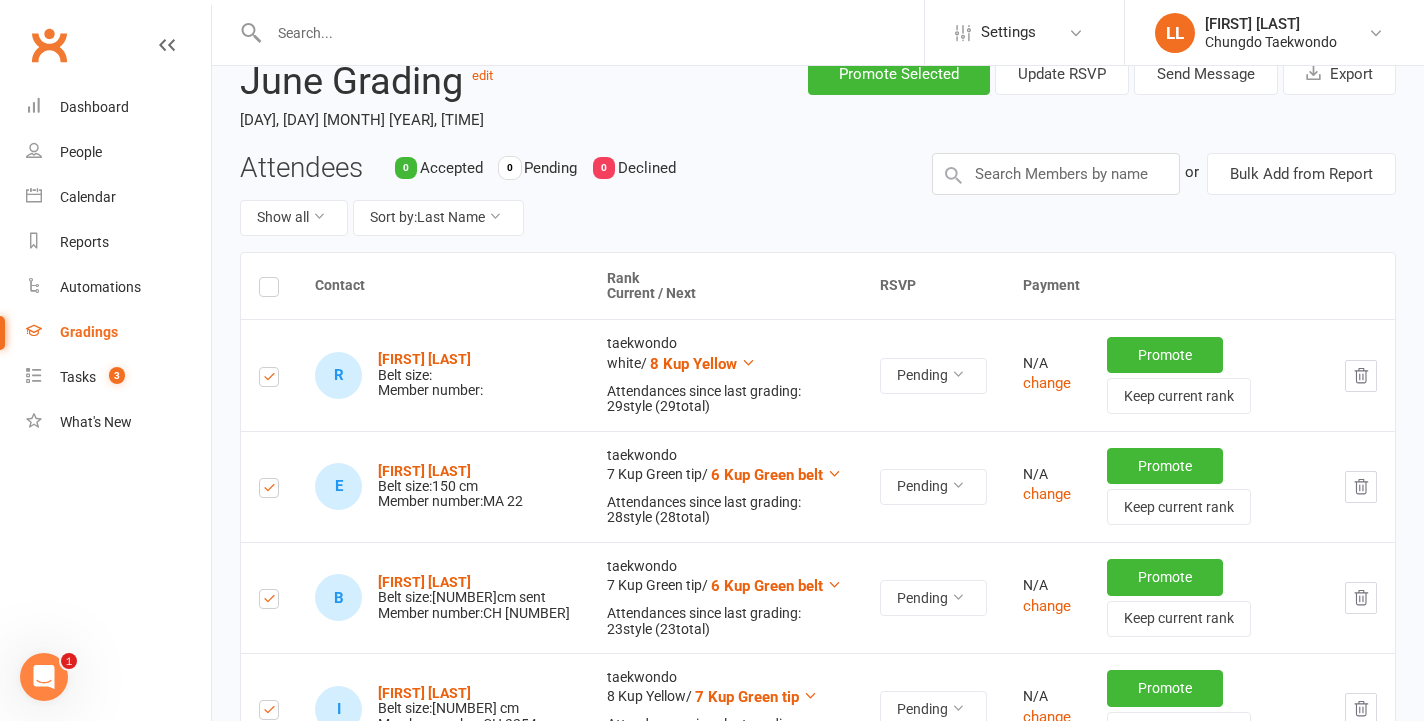 scroll, scrollTop: 7771, scrollLeft: 0, axis: vertical 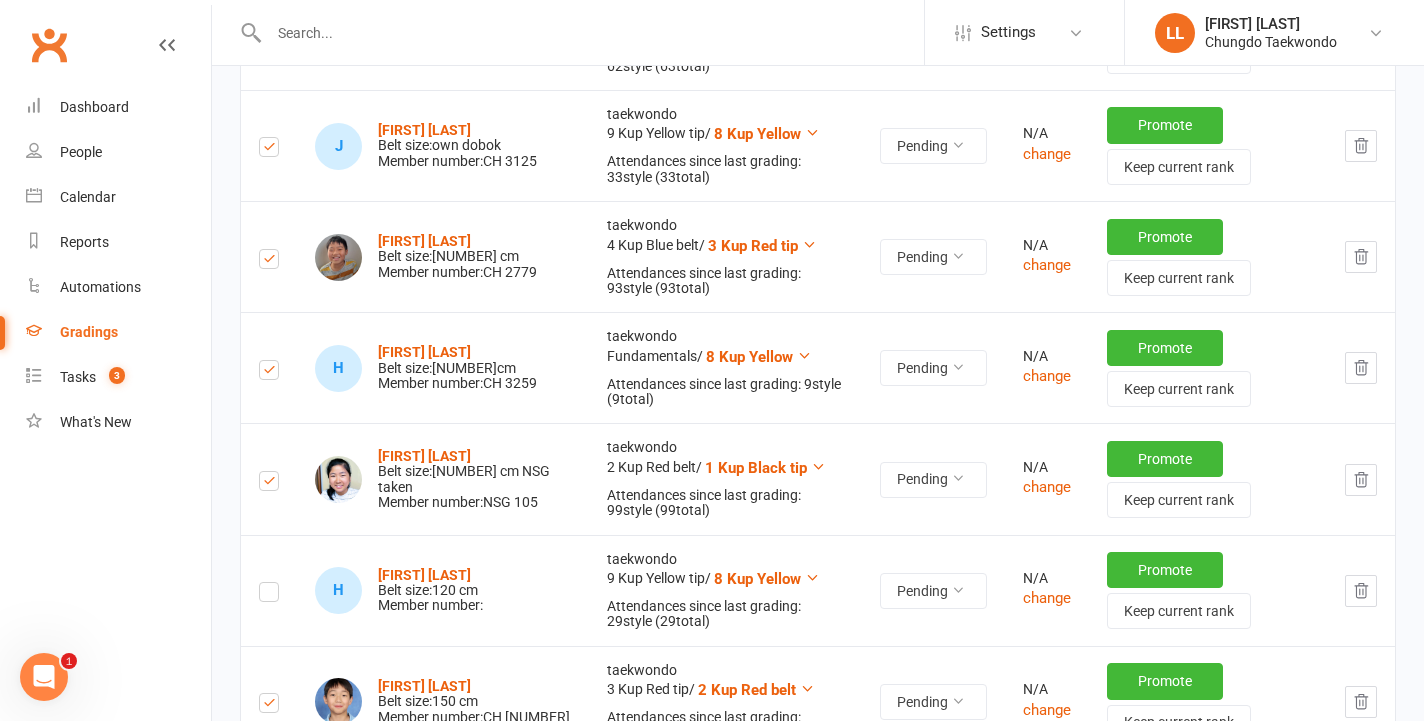 click 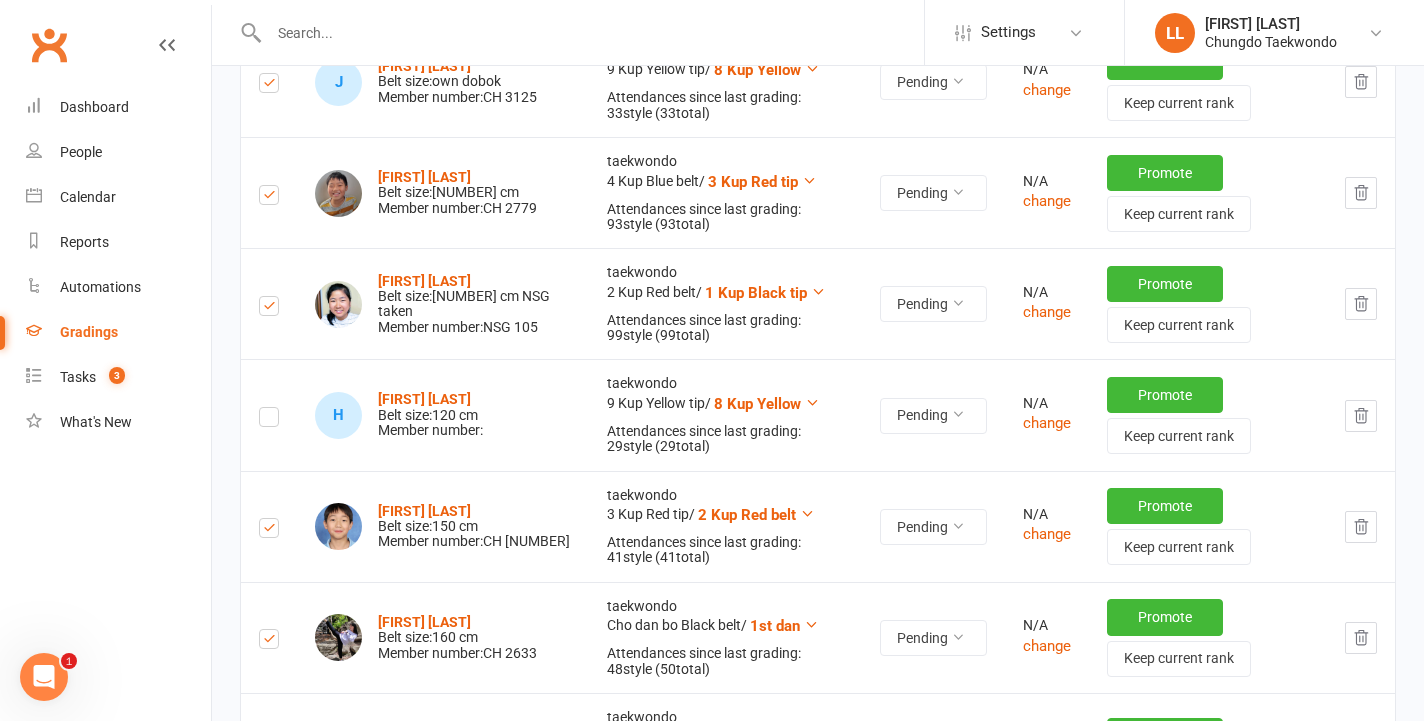 scroll, scrollTop: 7841, scrollLeft: 0, axis: vertical 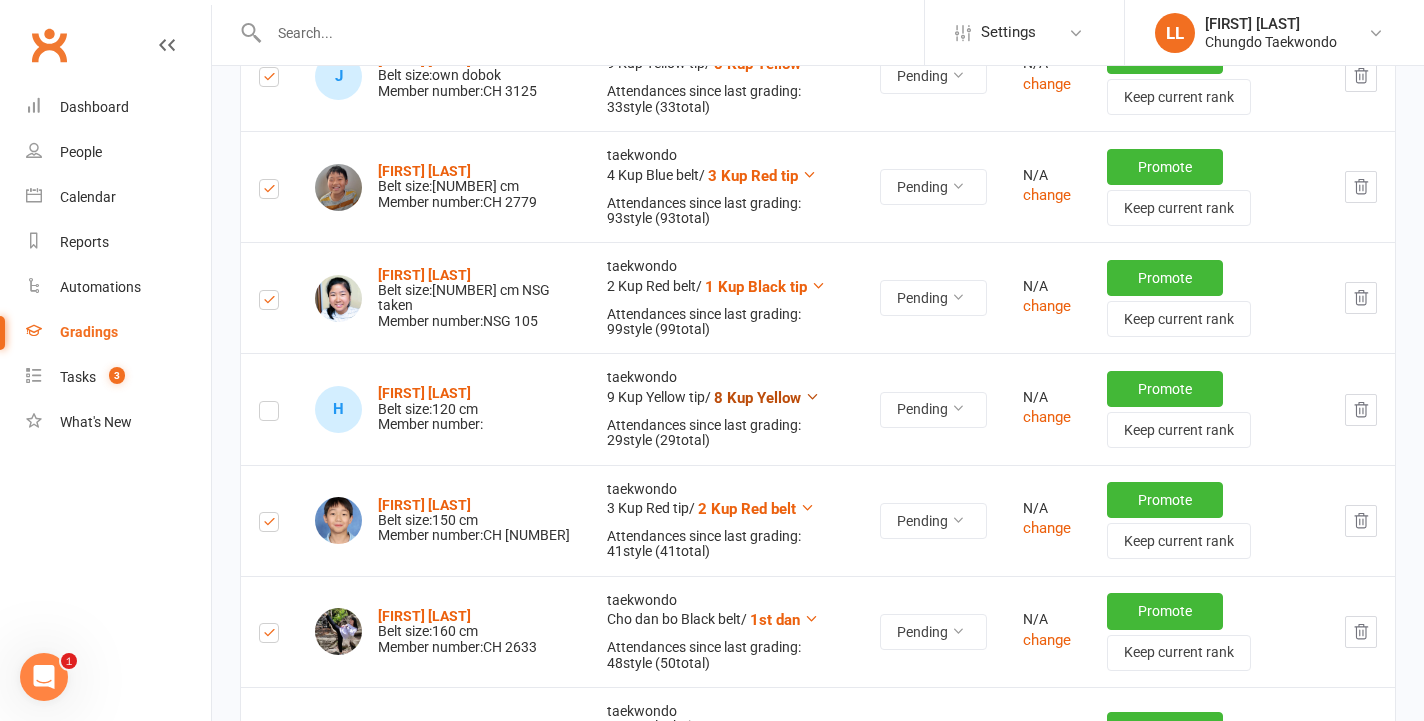 click on "8 Kup Yellow" at bounding box center [767, 398] 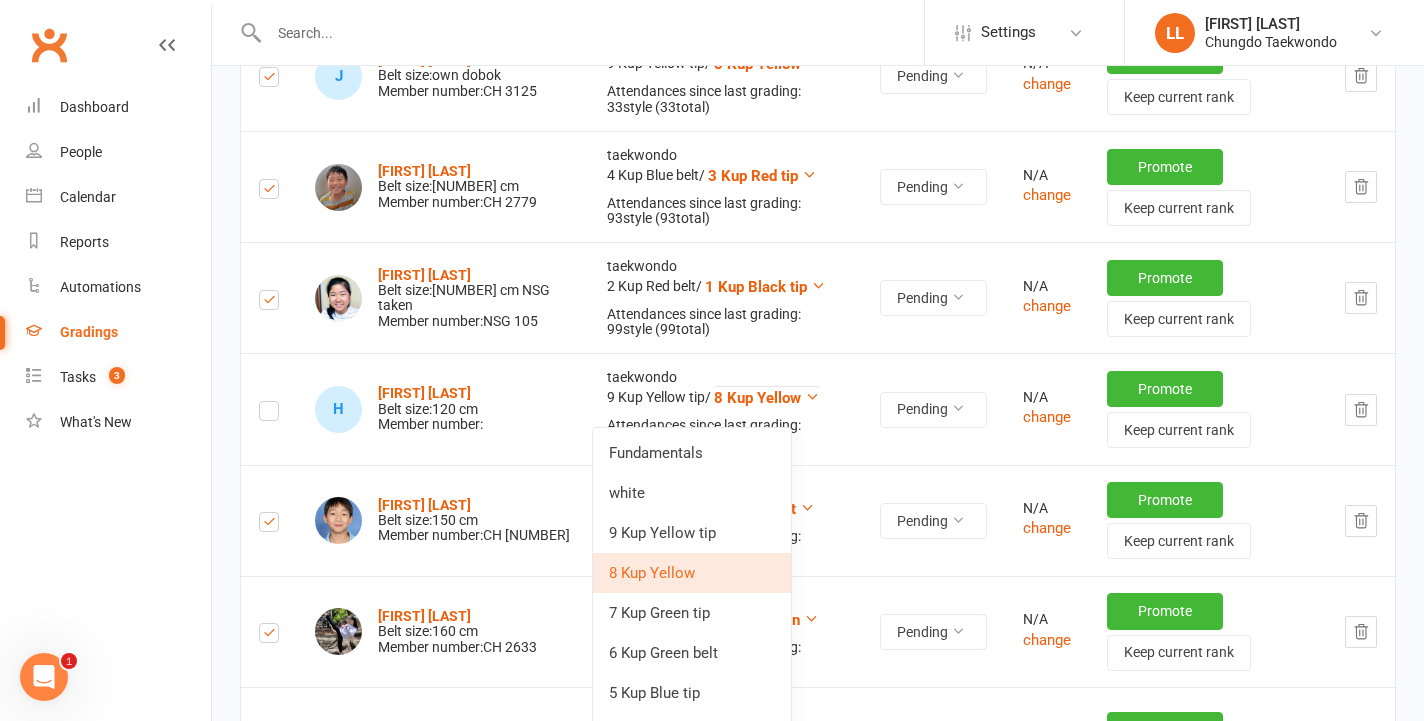 click on "8 Kup Yellow" at bounding box center [692, 573] 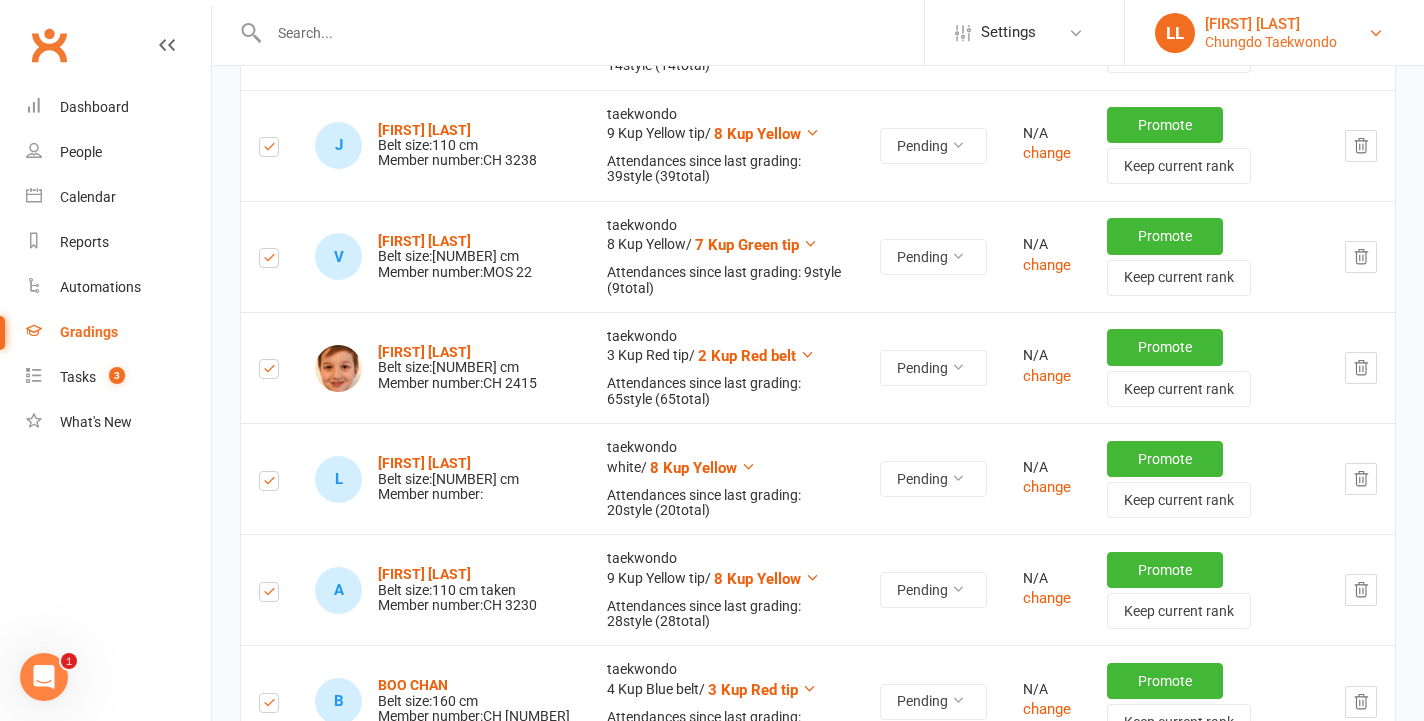 scroll, scrollTop: 0, scrollLeft: 0, axis: both 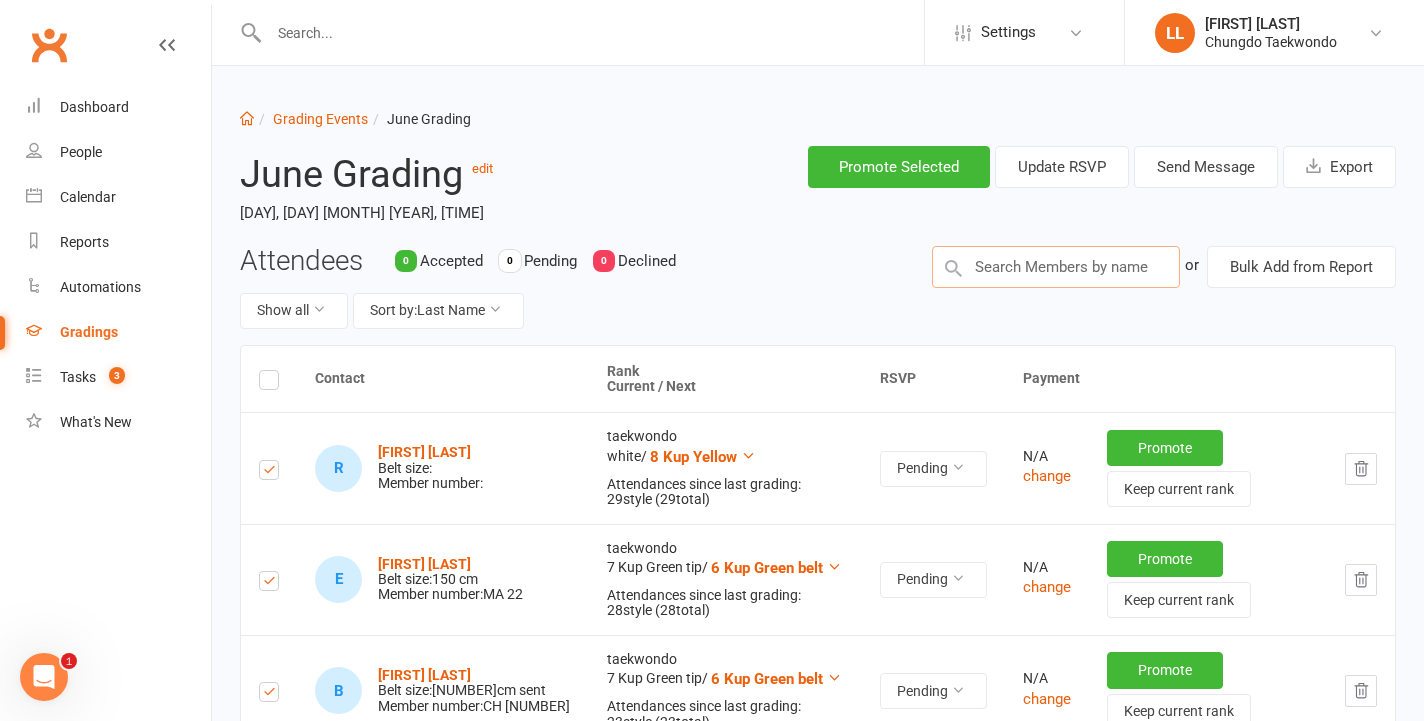 click at bounding box center (1056, 267) 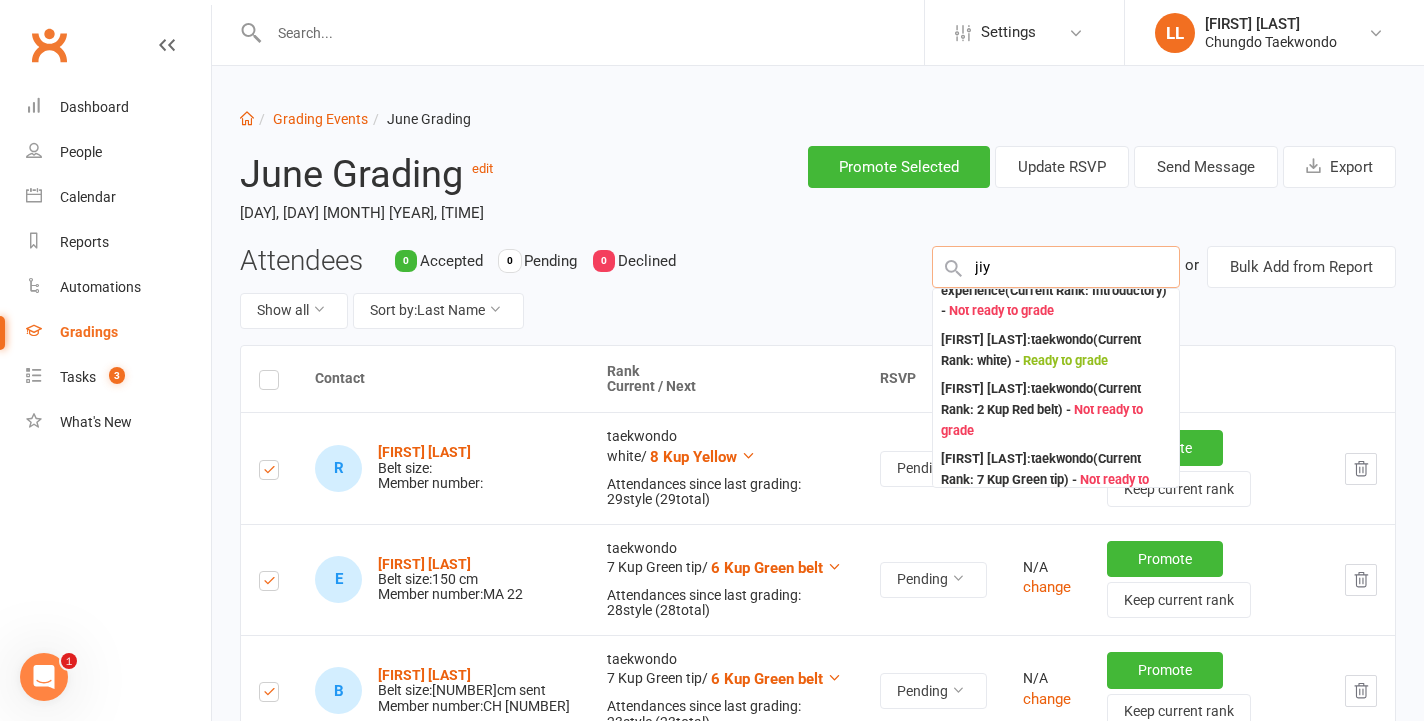 scroll, scrollTop: 412, scrollLeft: 0, axis: vertical 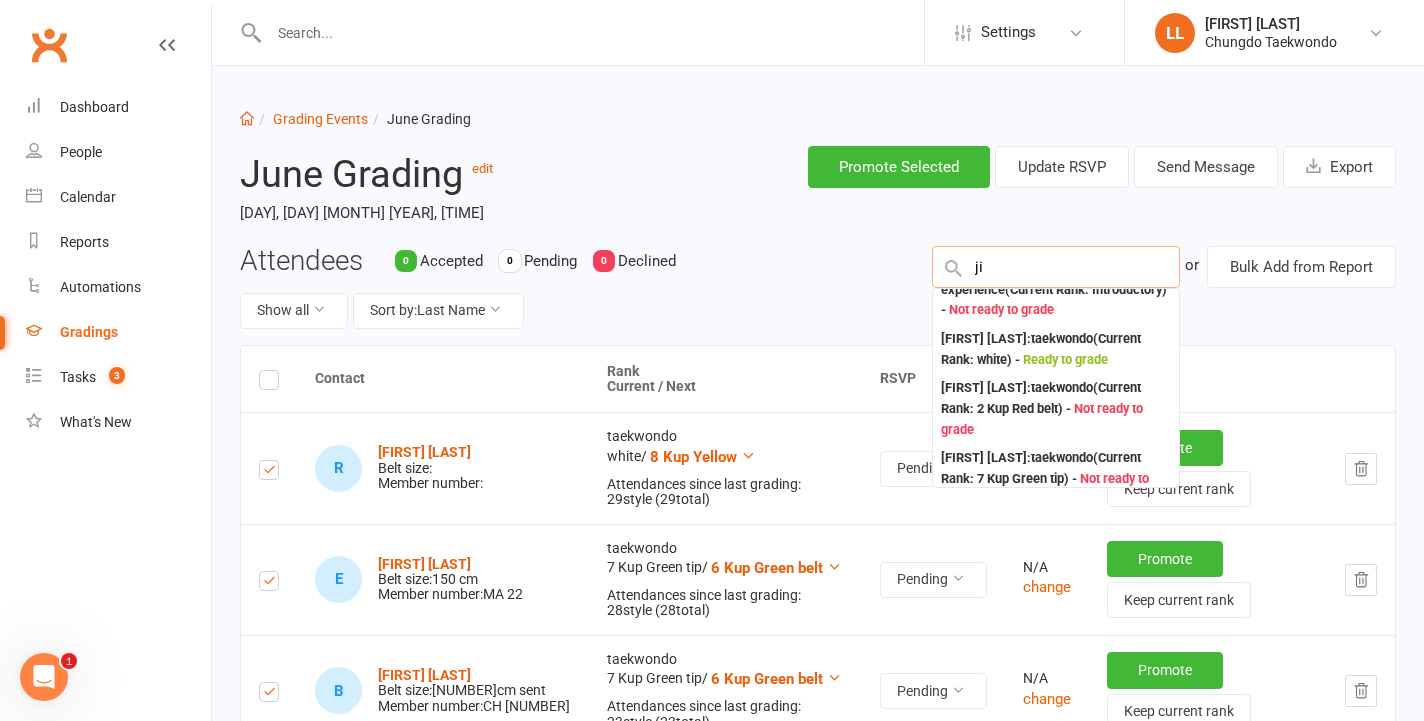 type on "j" 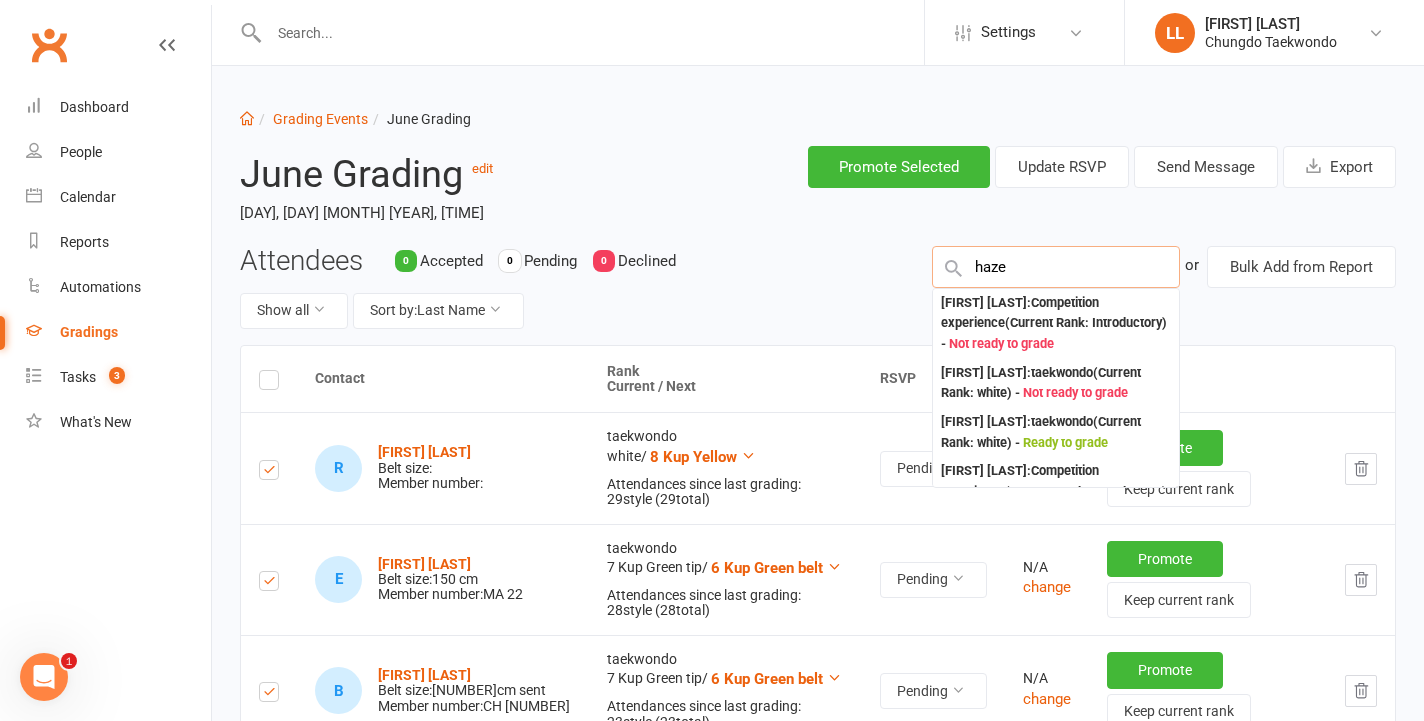 type on "[FIRST]" 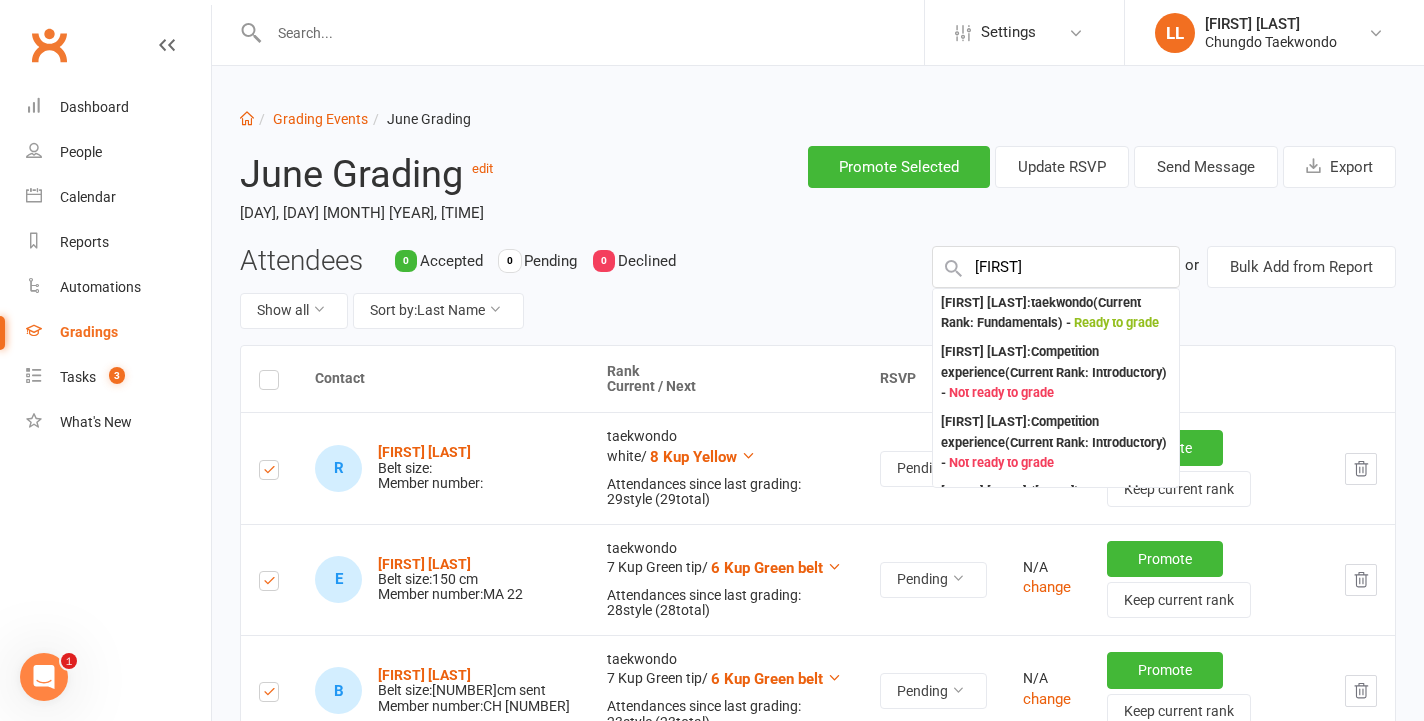 click on "Show all   Sort by:  Last Name" at bounding box center [571, 311] 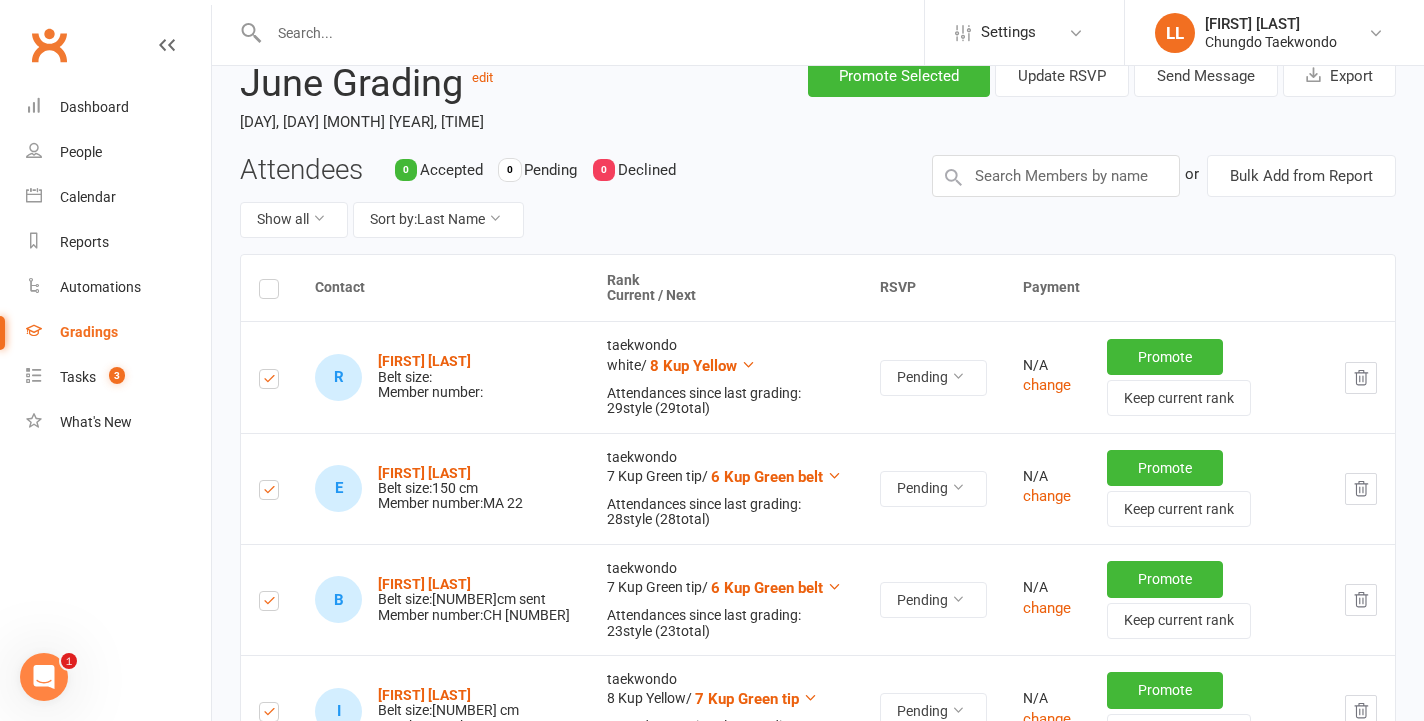 scroll, scrollTop: 92, scrollLeft: 0, axis: vertical 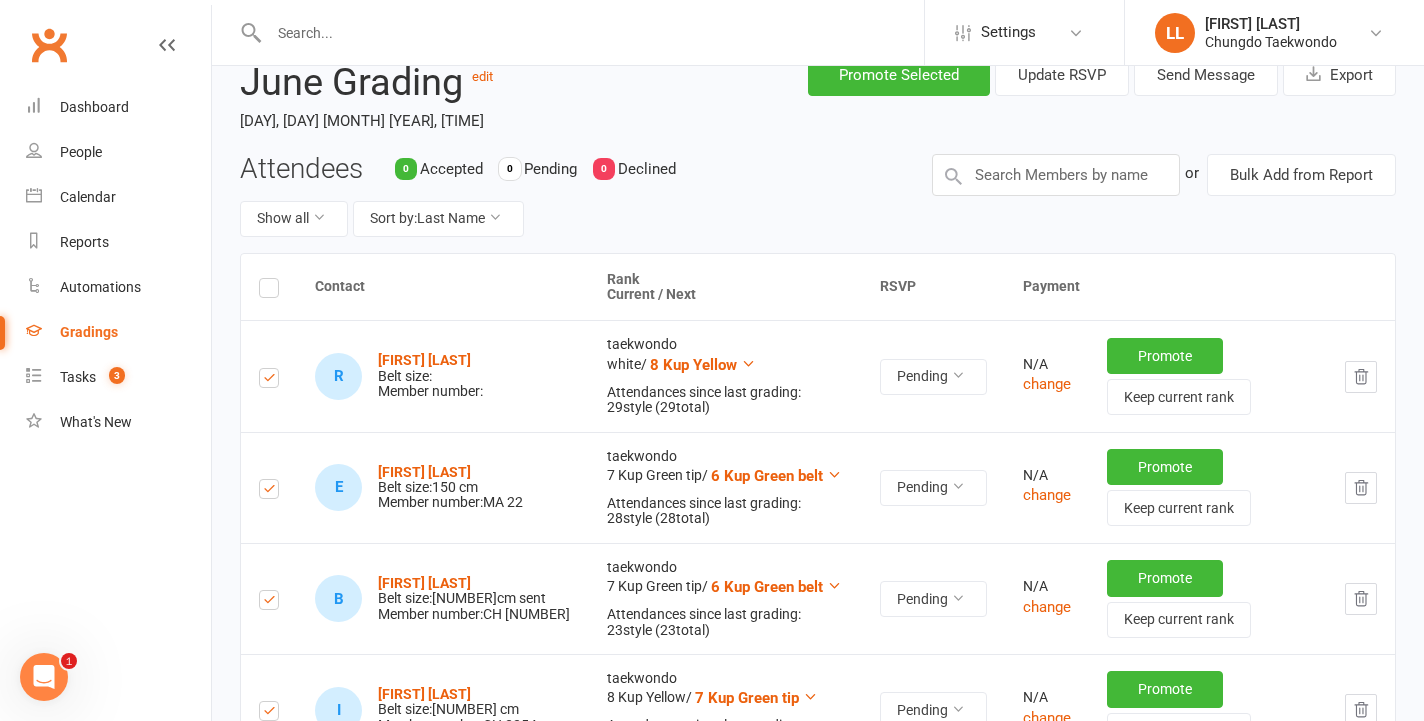 click at bounding box center [269, 291] 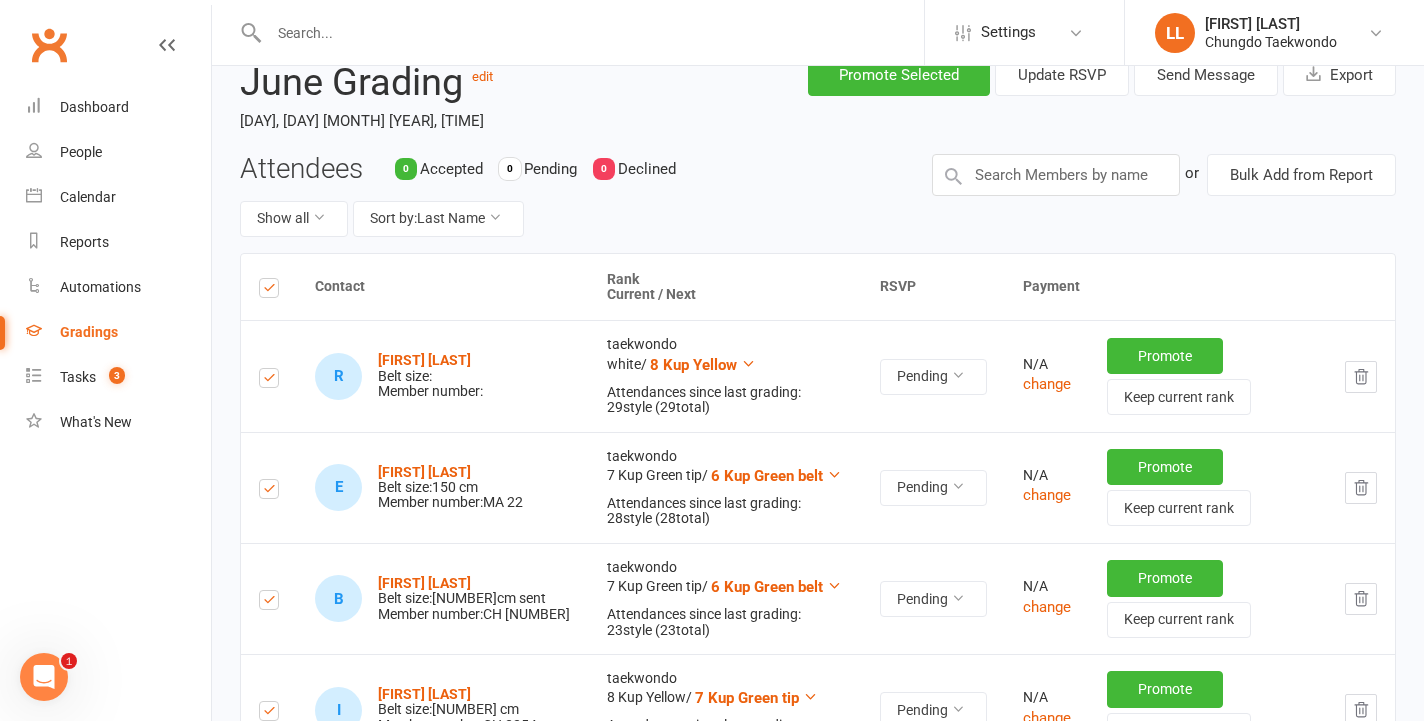 click at bounding box center (269, 291) 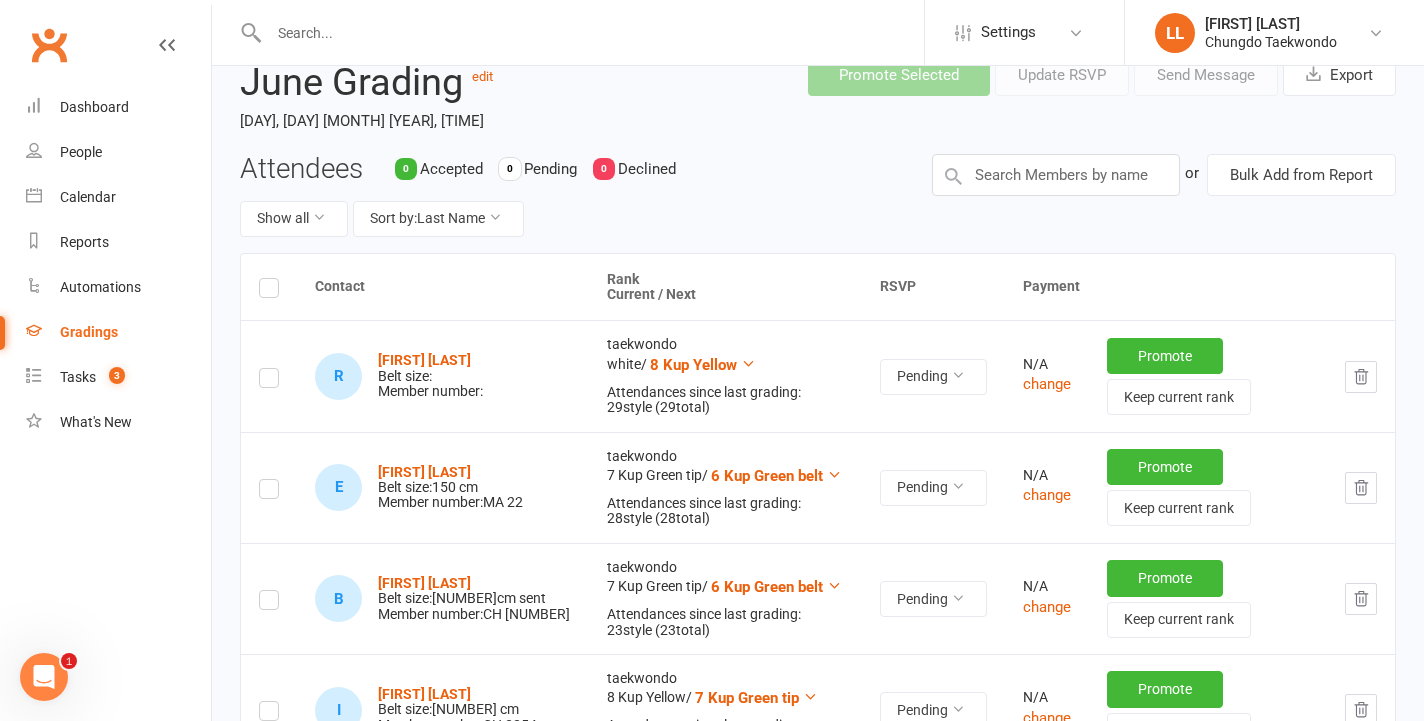 click at bounding box center [269, 291] 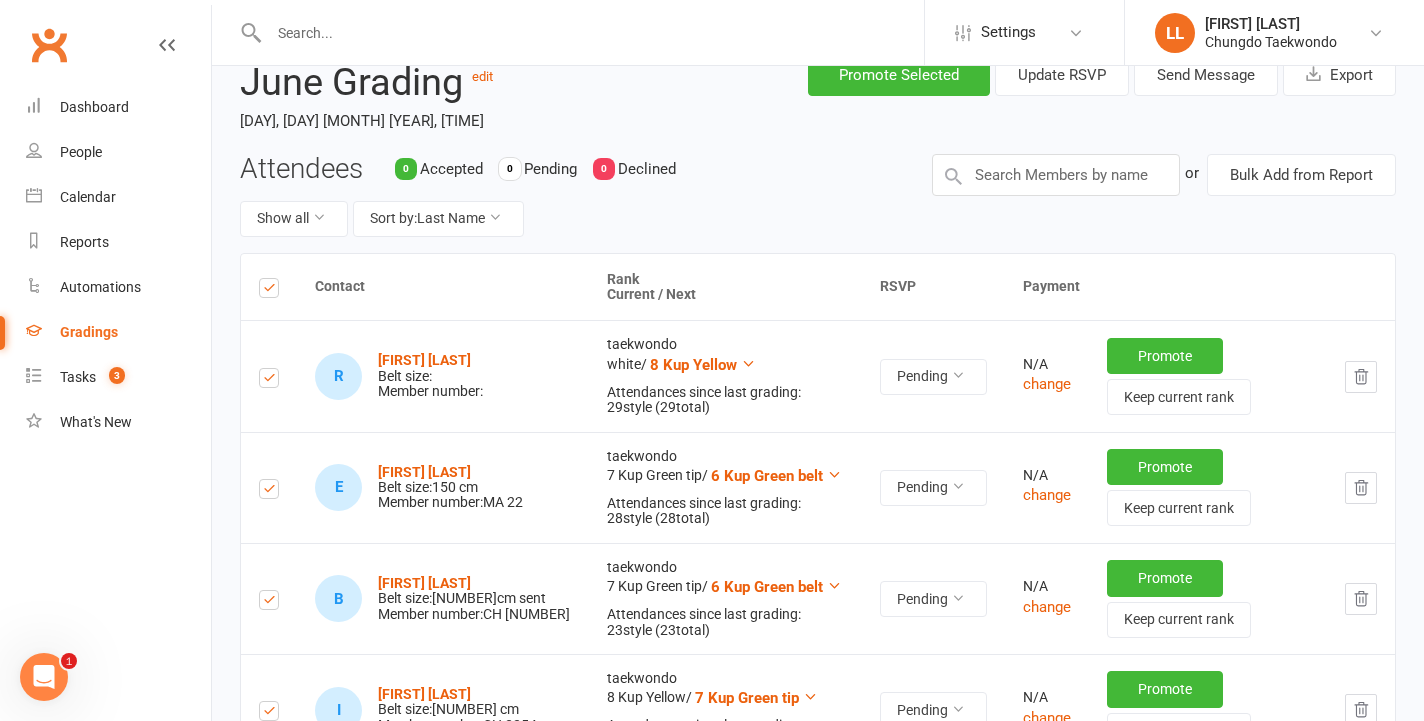 click at bounding box center [269, 291] 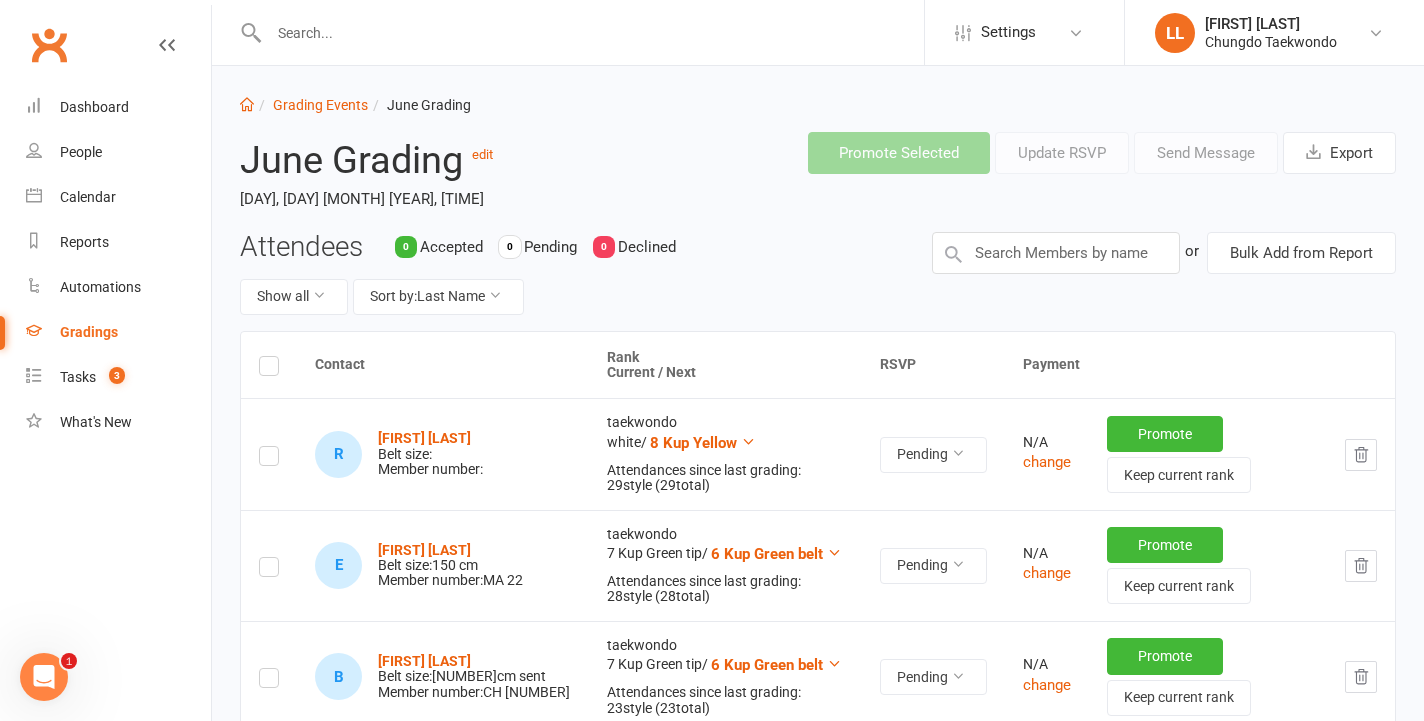 scroll, scrollTop: 0, scrollLeft: 0, axis: both 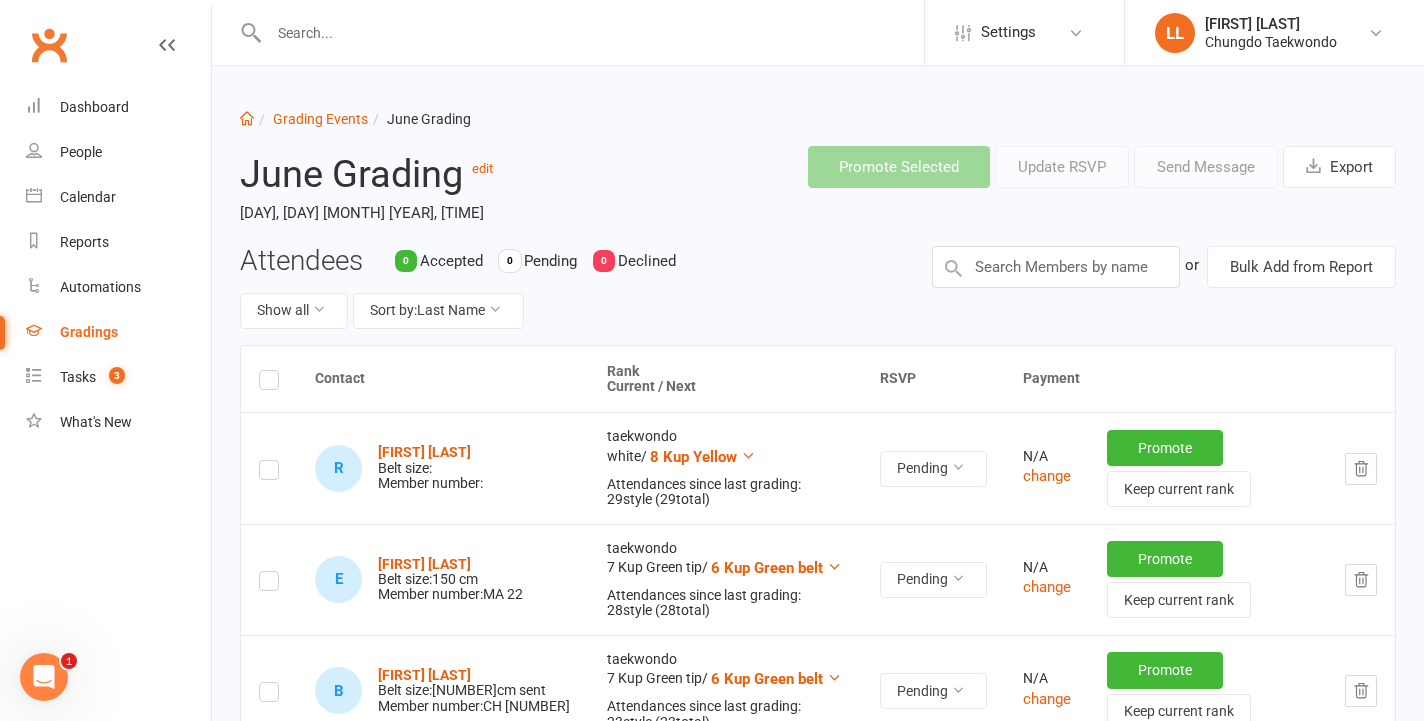 click at bounding box center (269, 383) 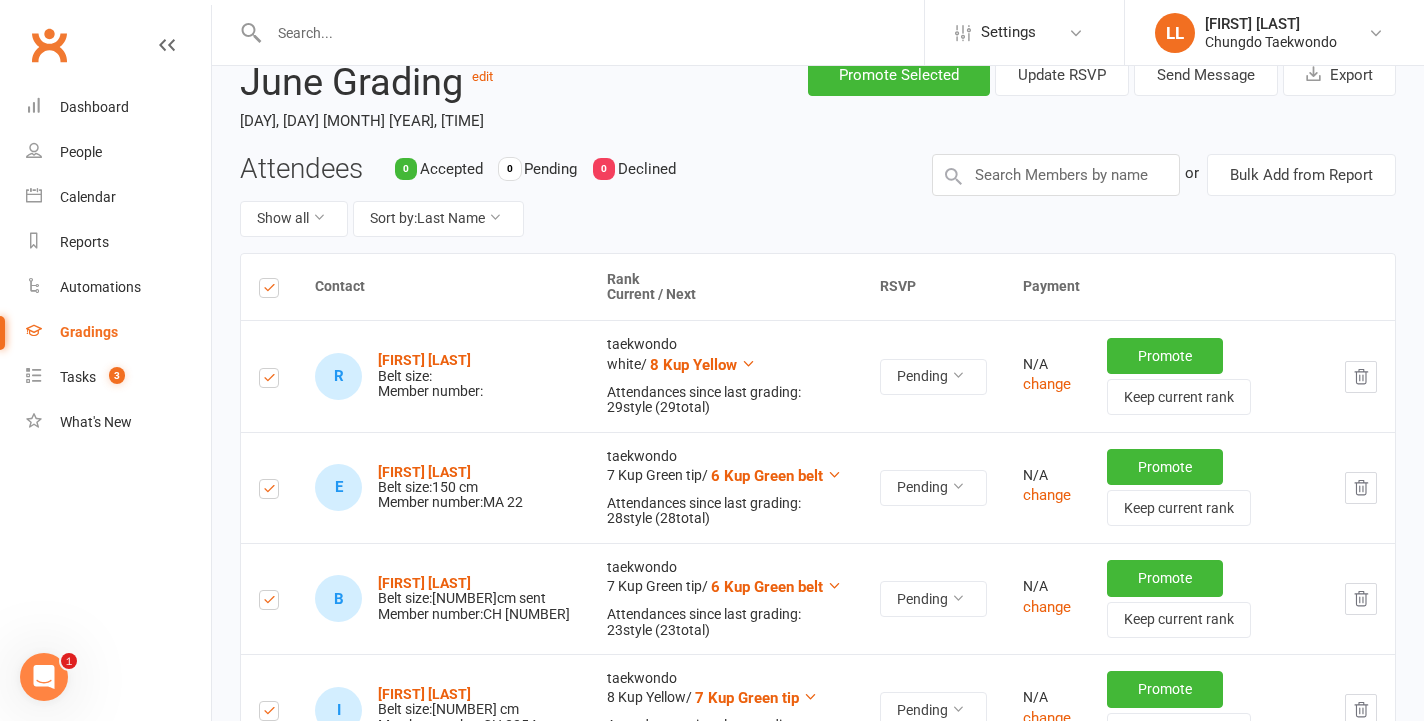 scroll, scrollTop: 0, scrollLeft: 0, axis: both 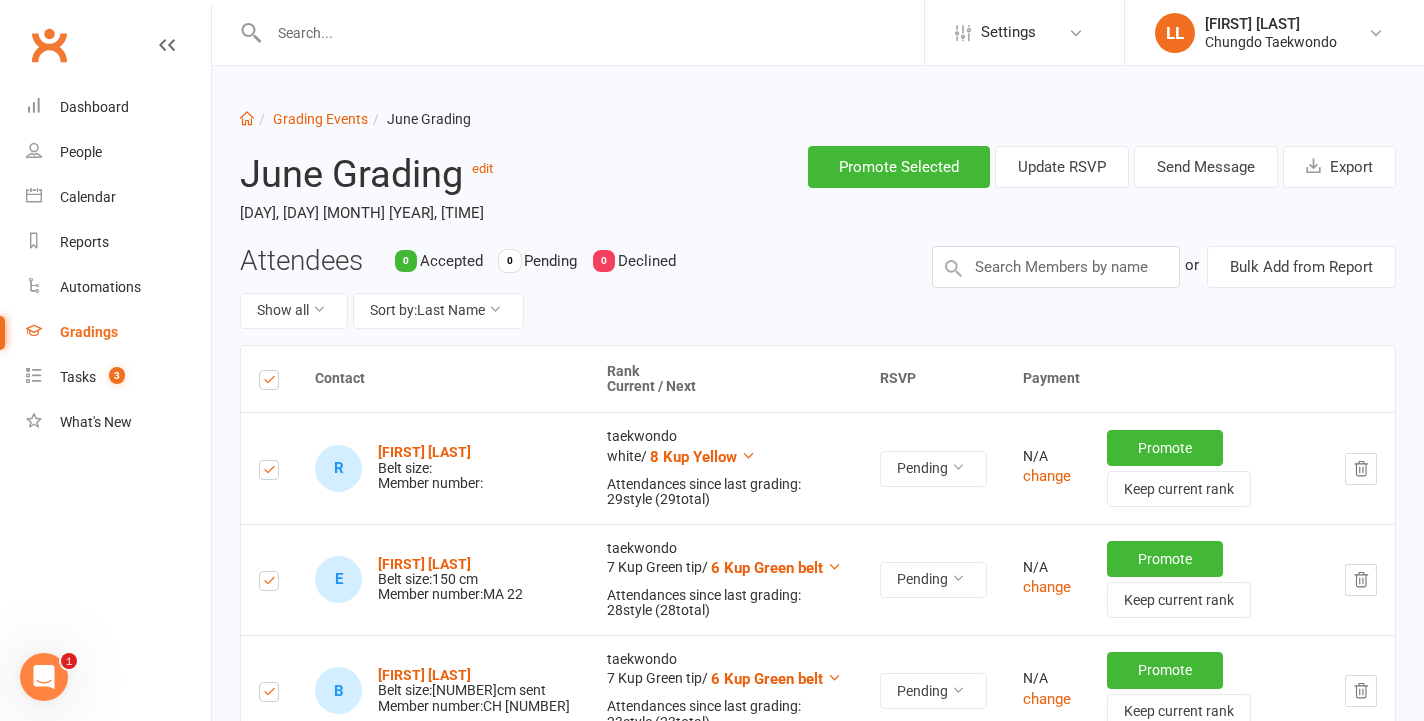 click at bounding box center (269, 383) 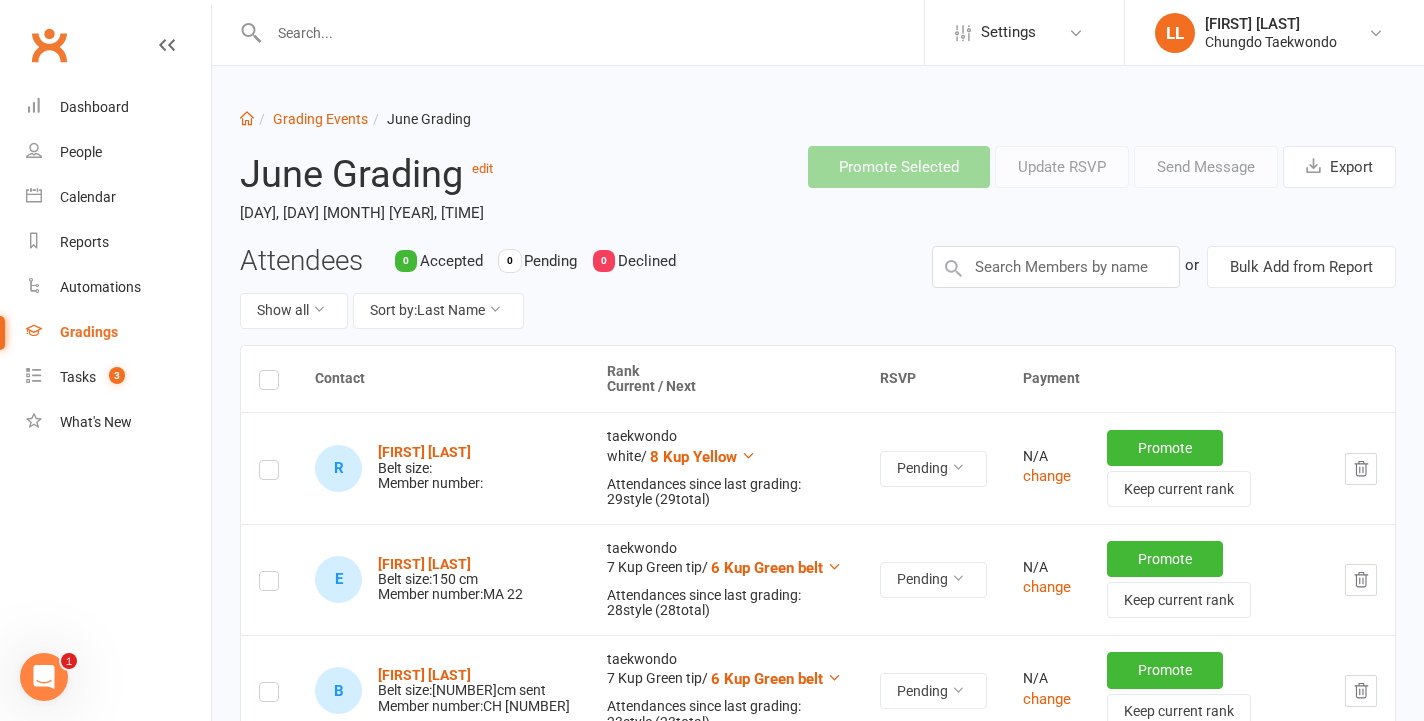 click at bounding box center [269, 383] 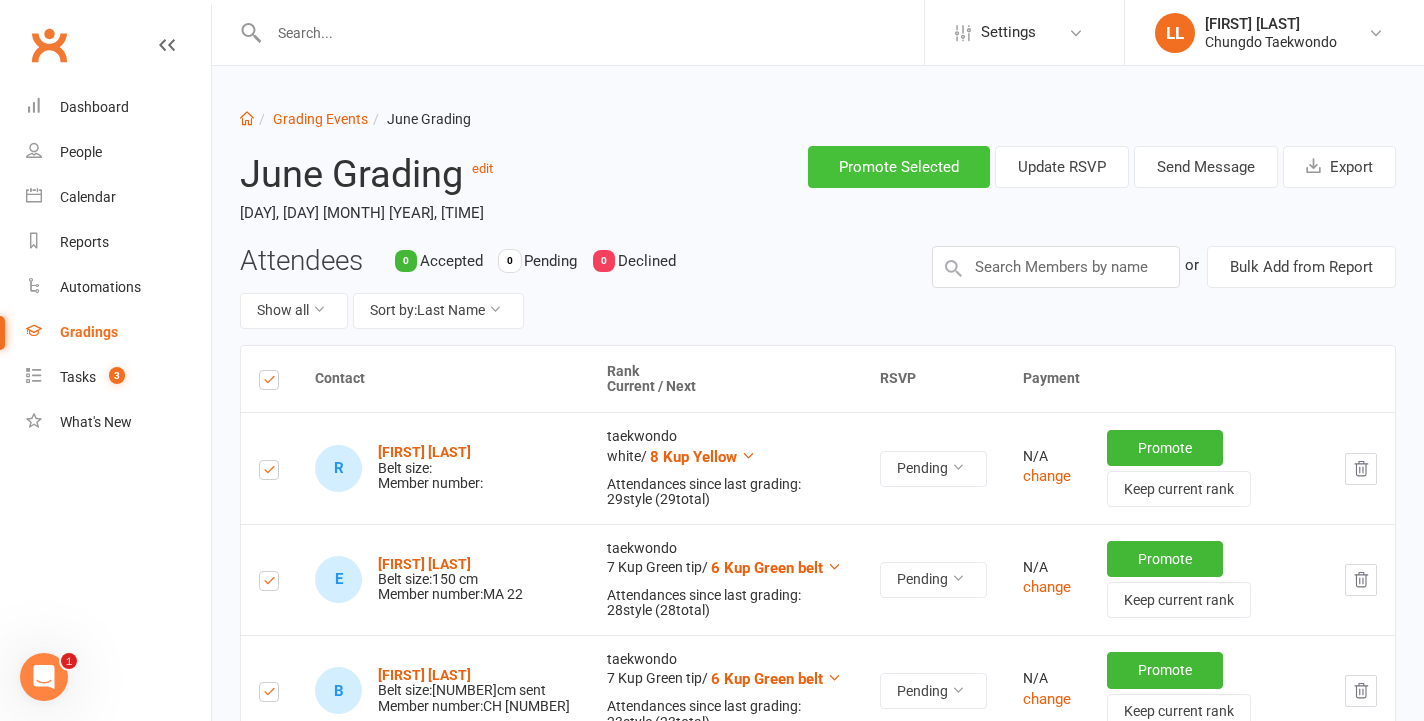 click on "Promote Selected" at bounding box center [899, 167] 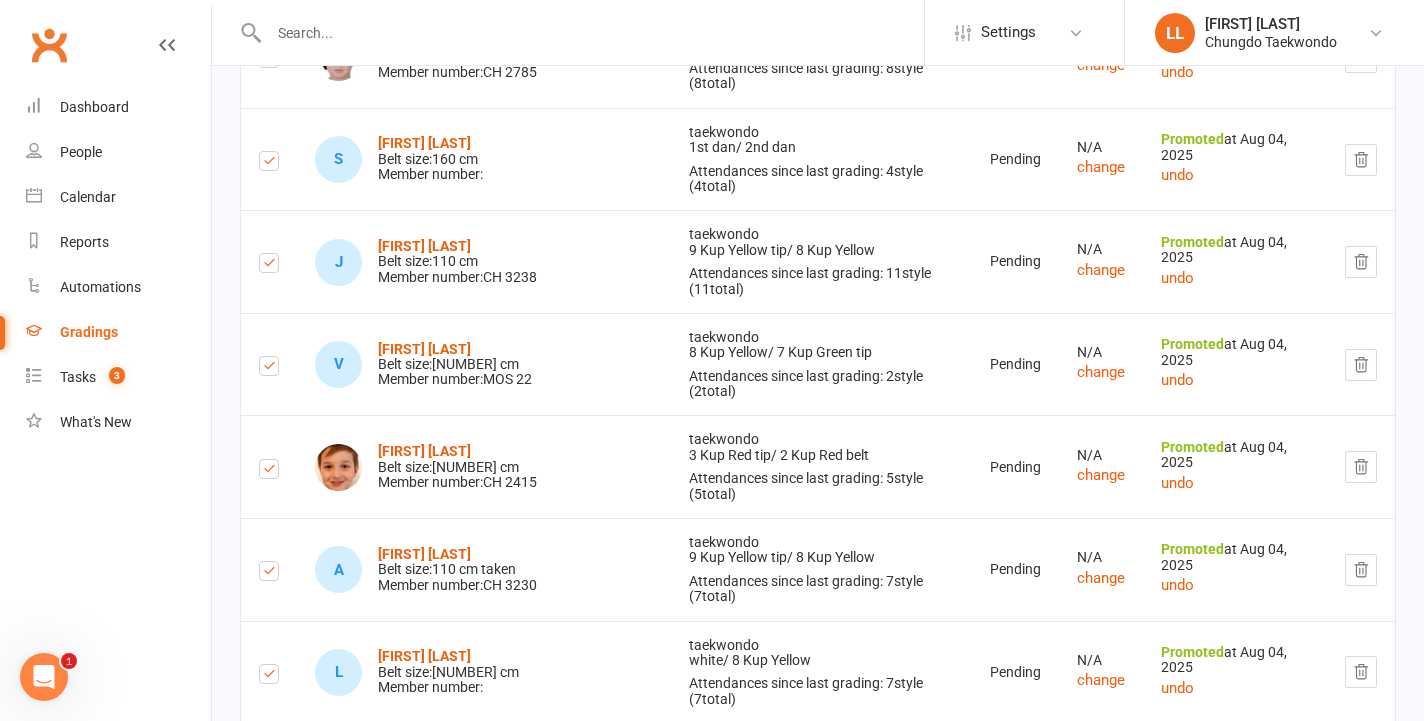 scroll, scrollTop: 950, scrollLeft: 0, axis: vertical 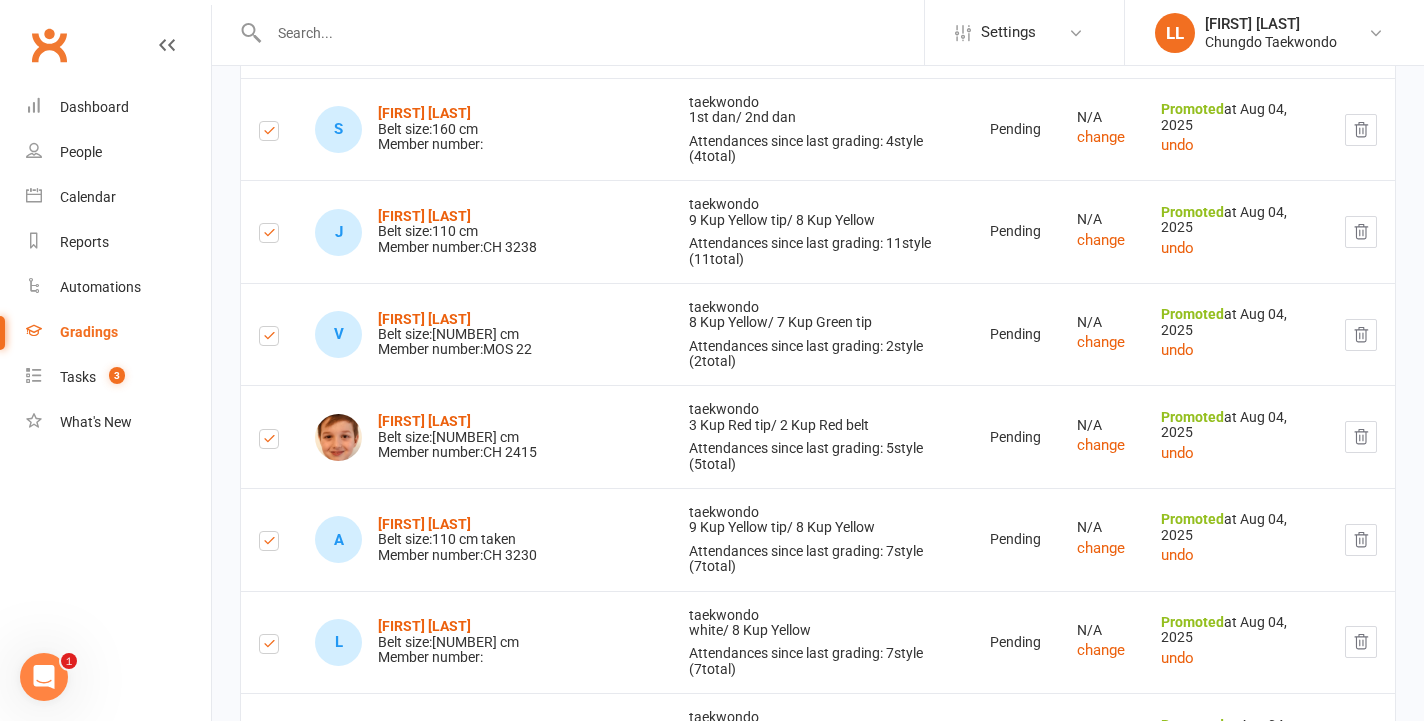 type 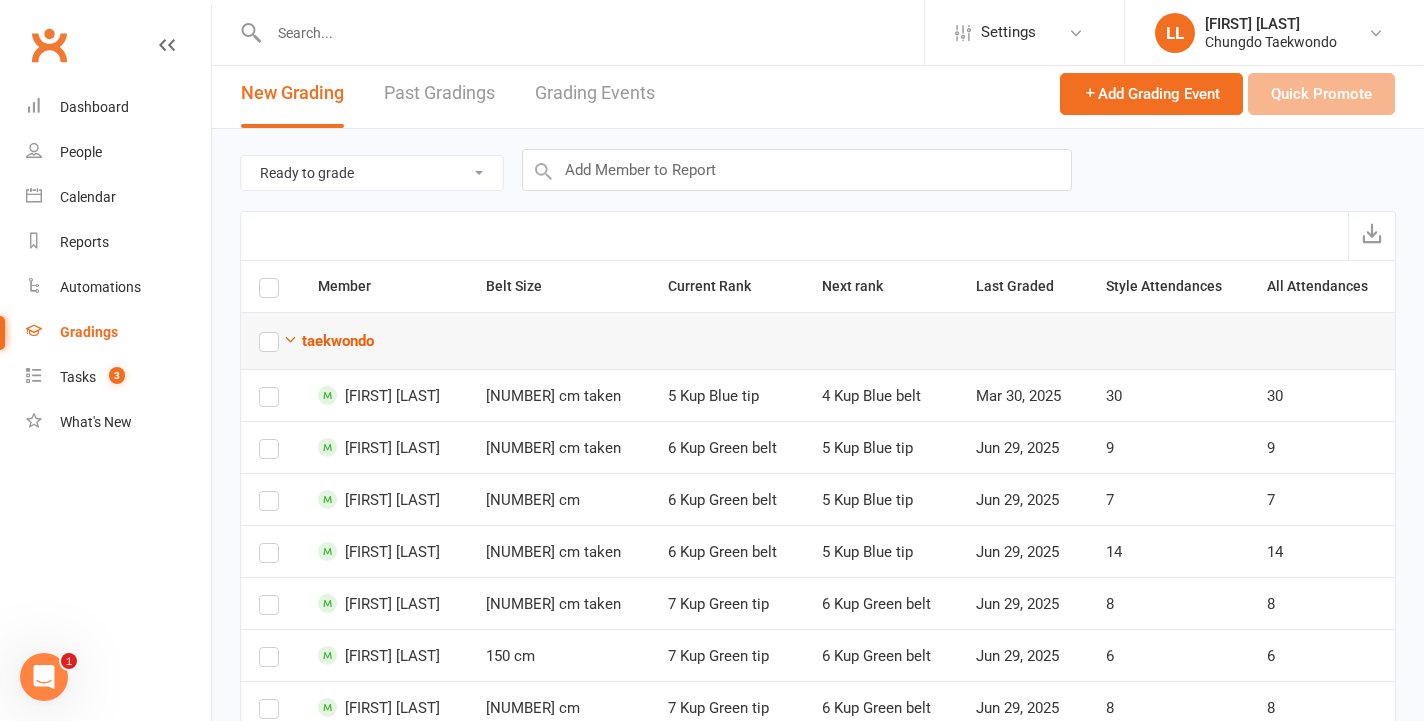 scroll, scrollTop: 0, scrollLeft: 0, axis: both 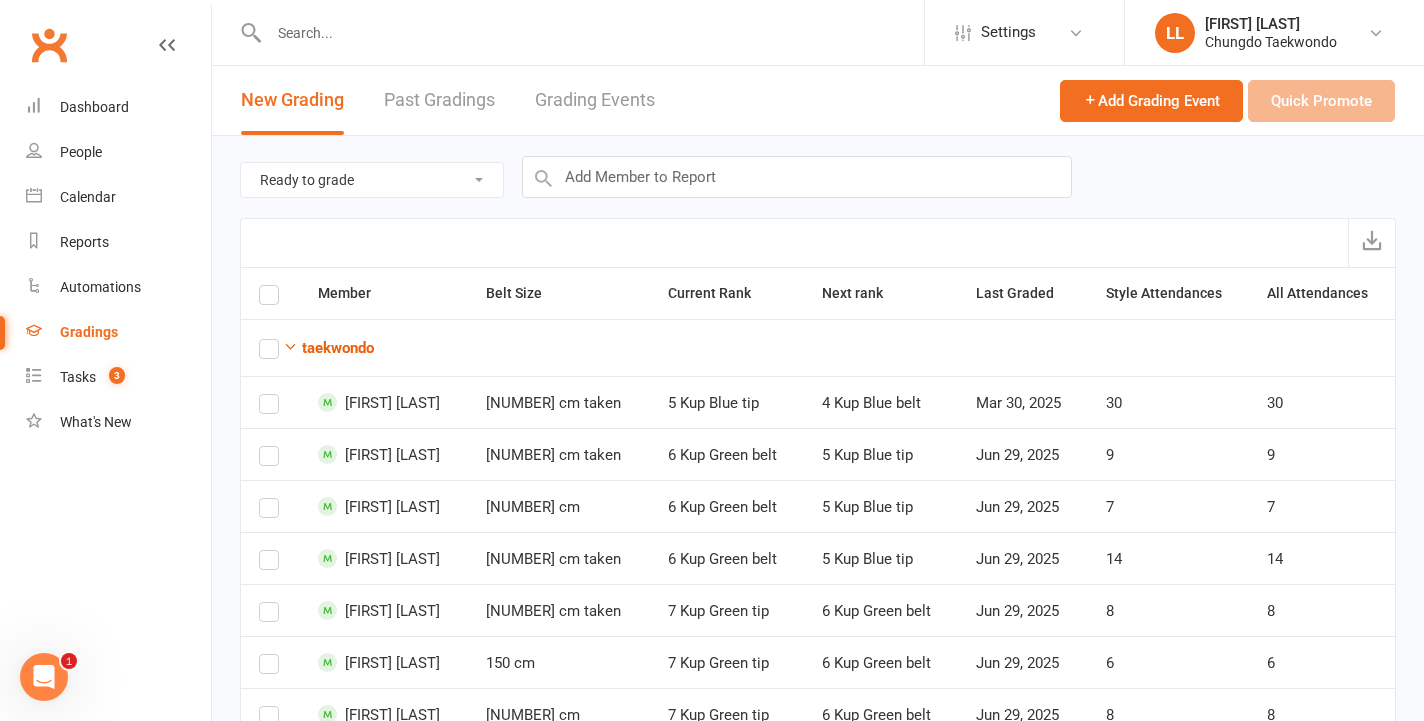 click on "Past Gradings" at bounding box center (439, 100) 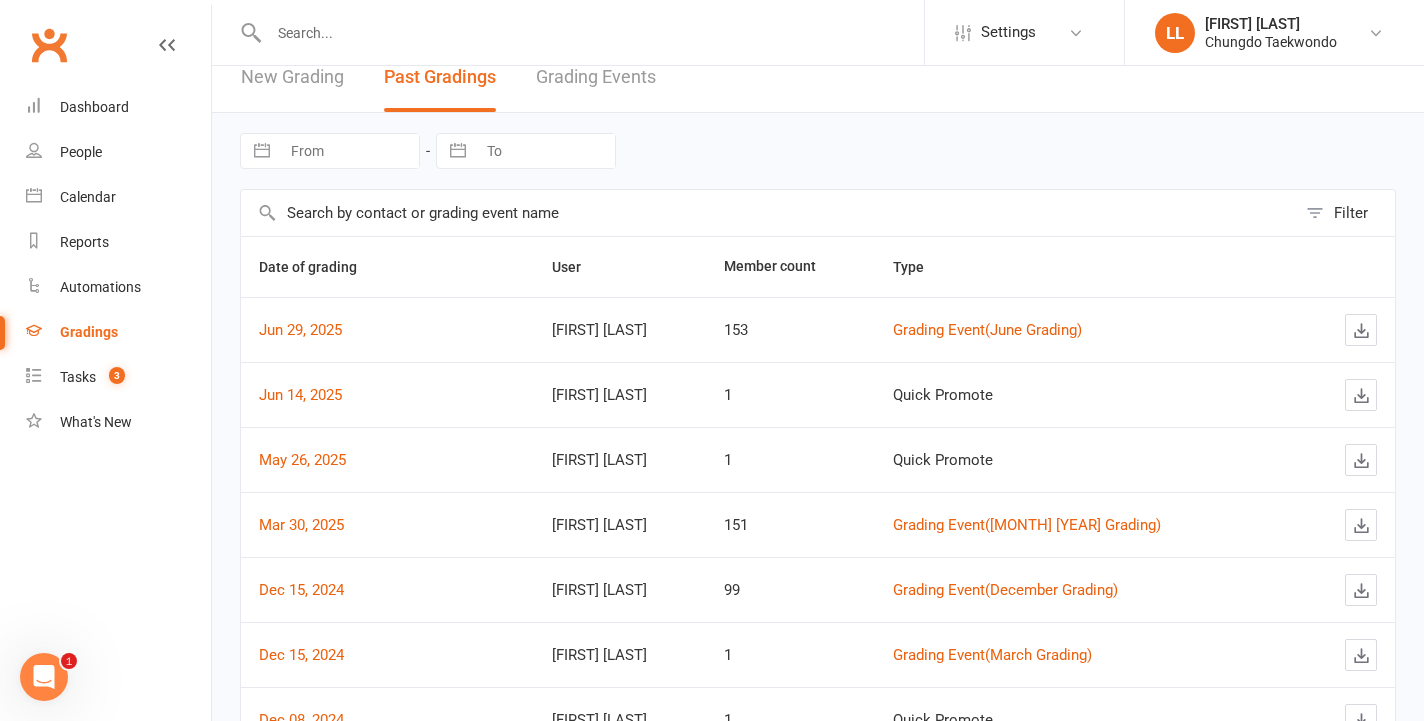 scroll, scrollTop: 0, scrollLeft: 0, axis: both 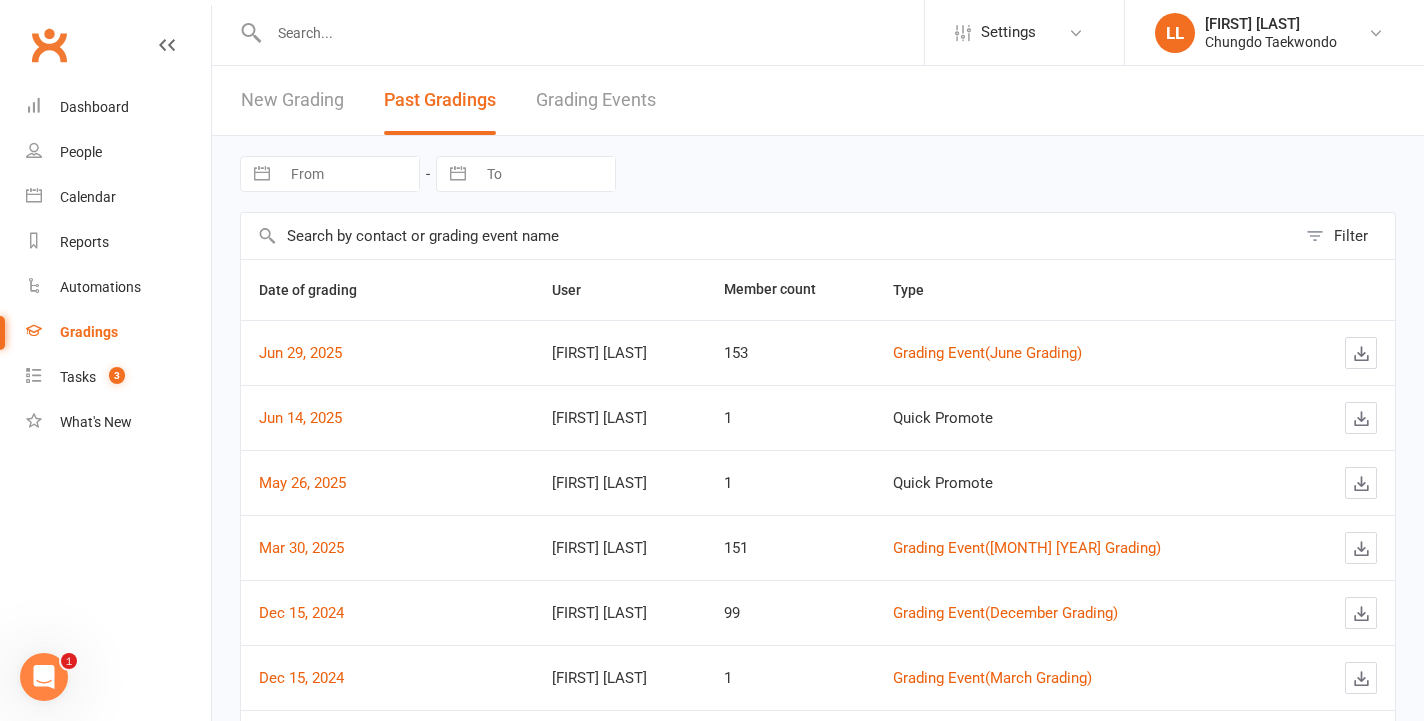 click on "Clubworx Dashboard People Calendar Reports Automations   Gradings   Tasks   3 What's New" at bounding box center [106, 365] 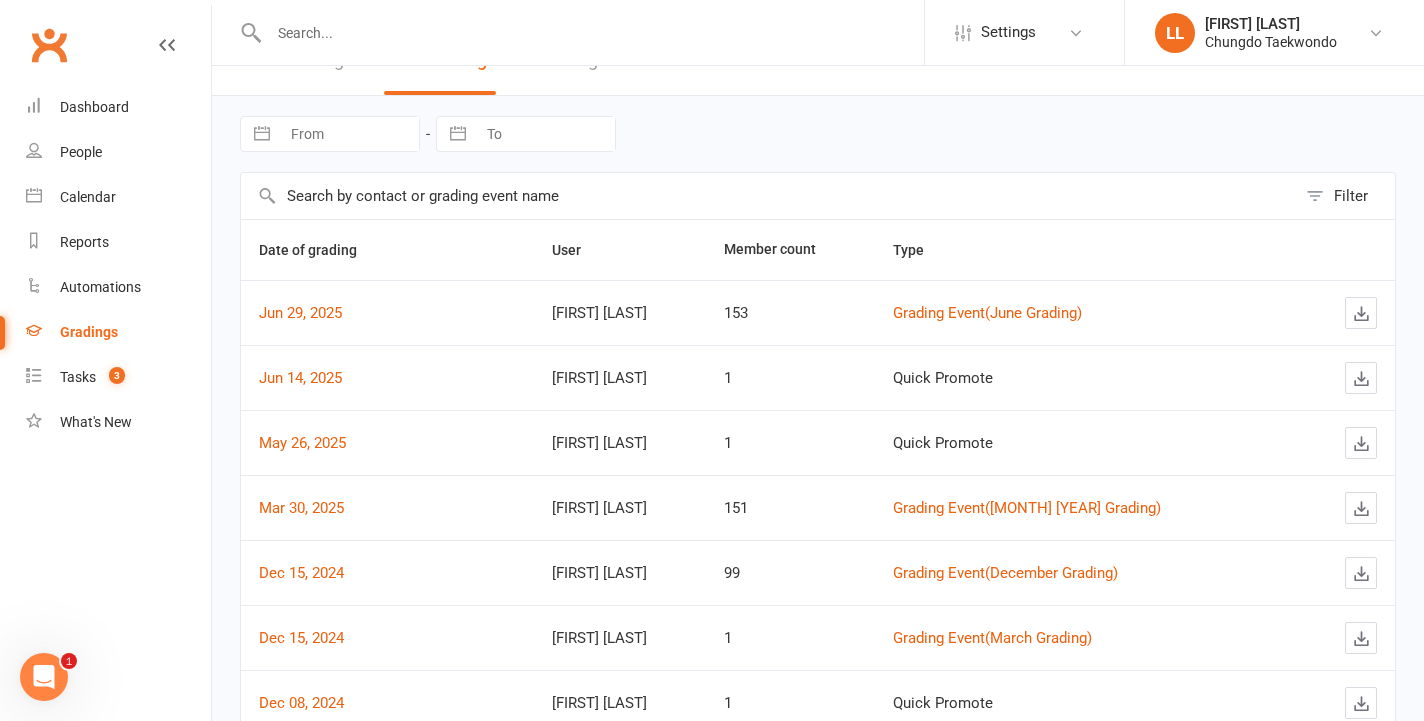 scroll, scrollTop: 0, scrollLeft: 0, axis: both 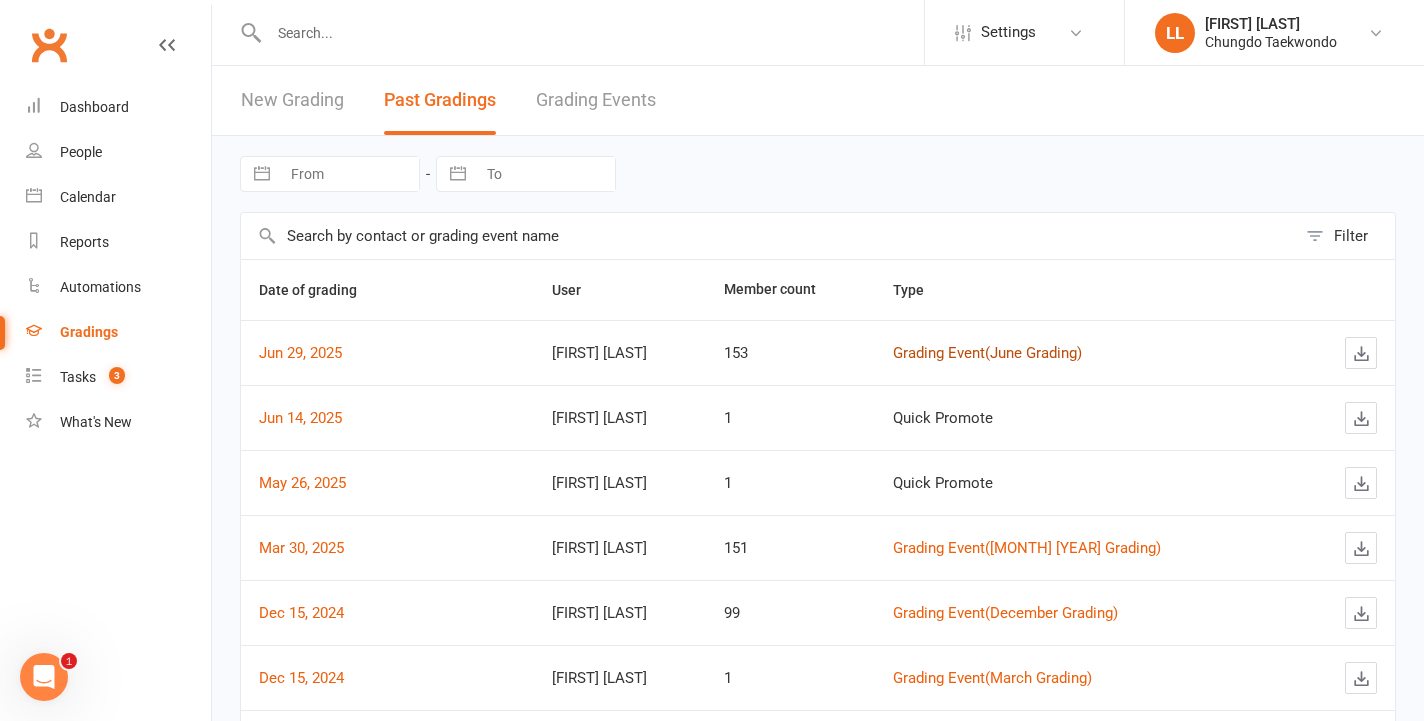 click on "Grading Event  ( June Grading )" at bounding box center [987, 353] 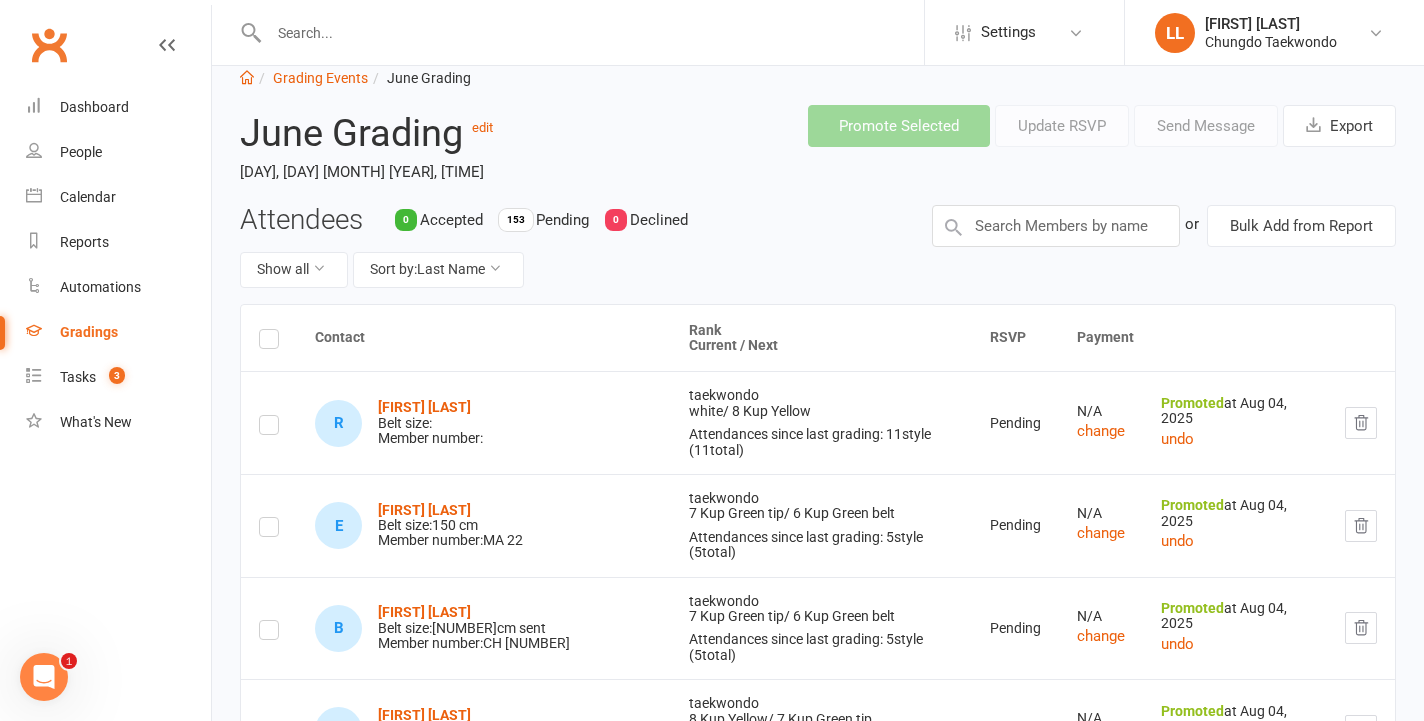 scroll, scrollTop: 0, scrollLeft: 0, axis: both 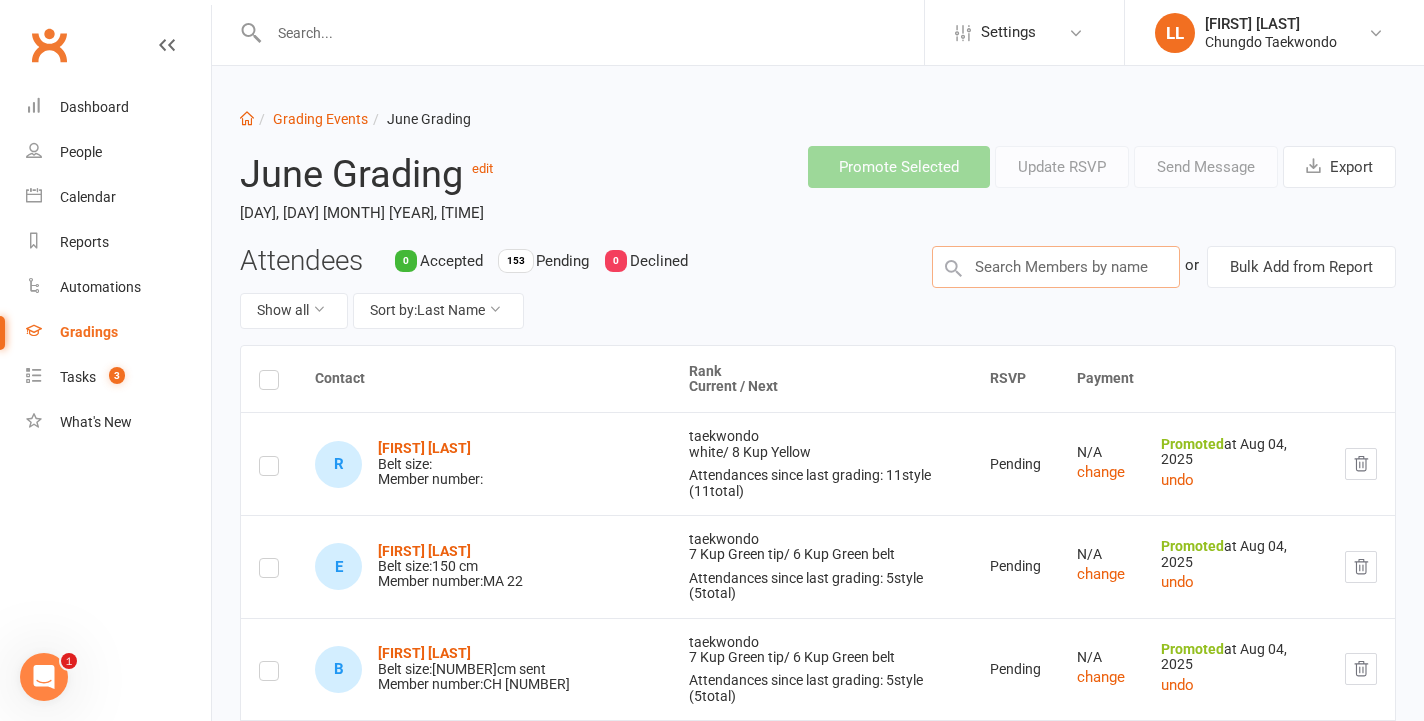 click at bounding box center [1056, 267] 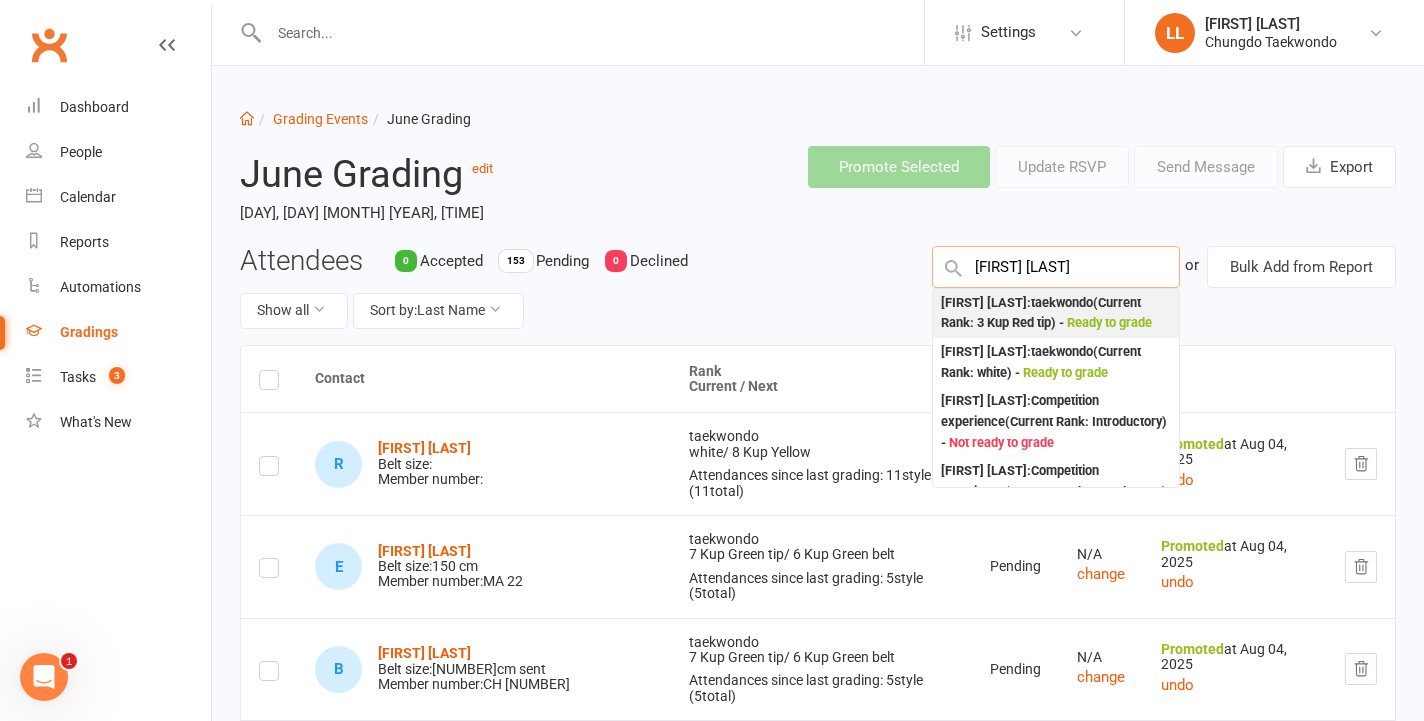type on "jay chong" 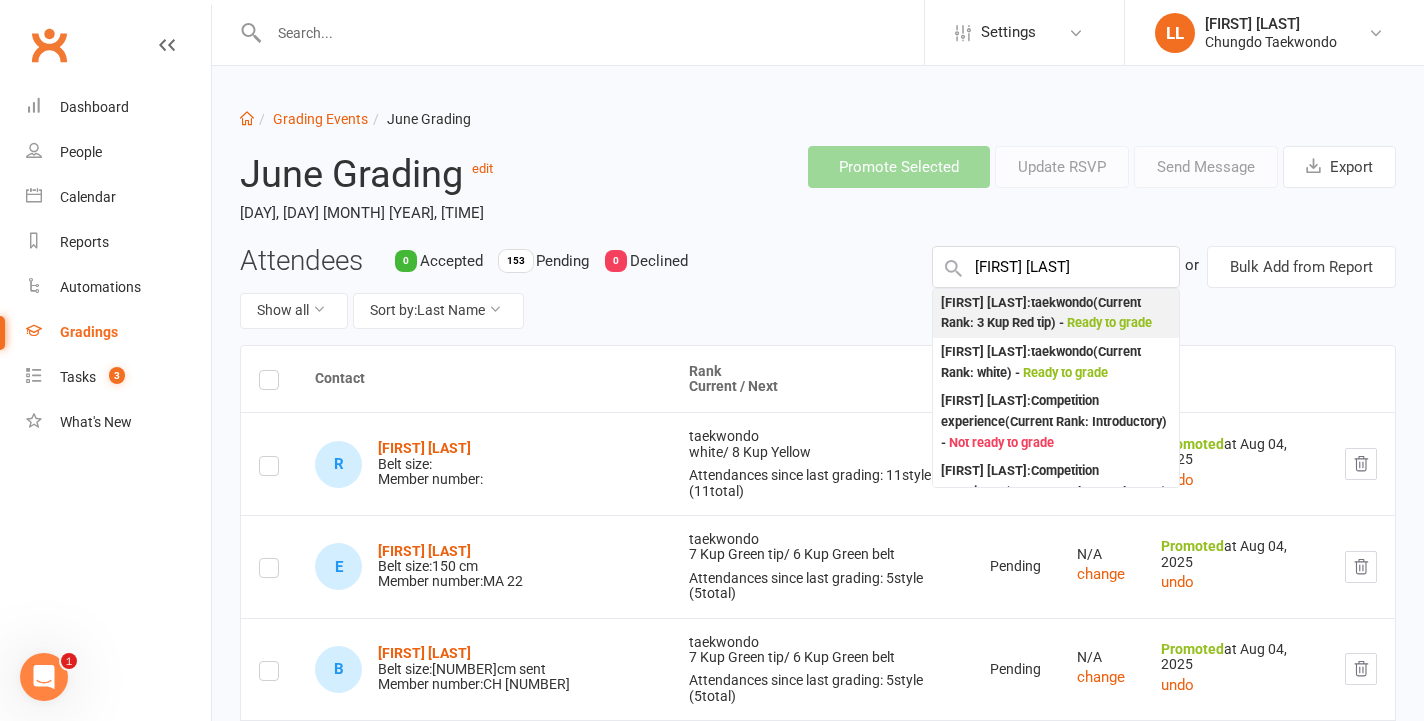 click on "Ready to grade" at bounding box center [1109, 322] 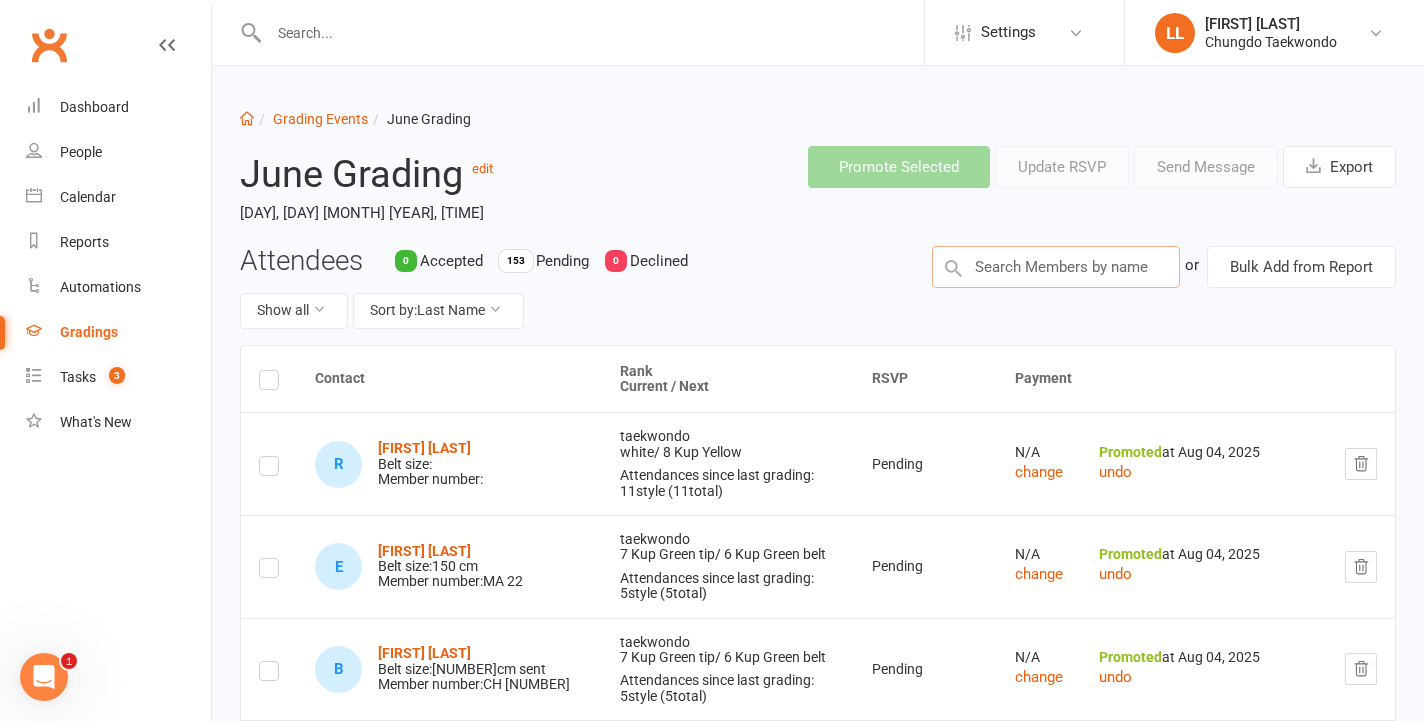 click at bounding box center (1056, 267) 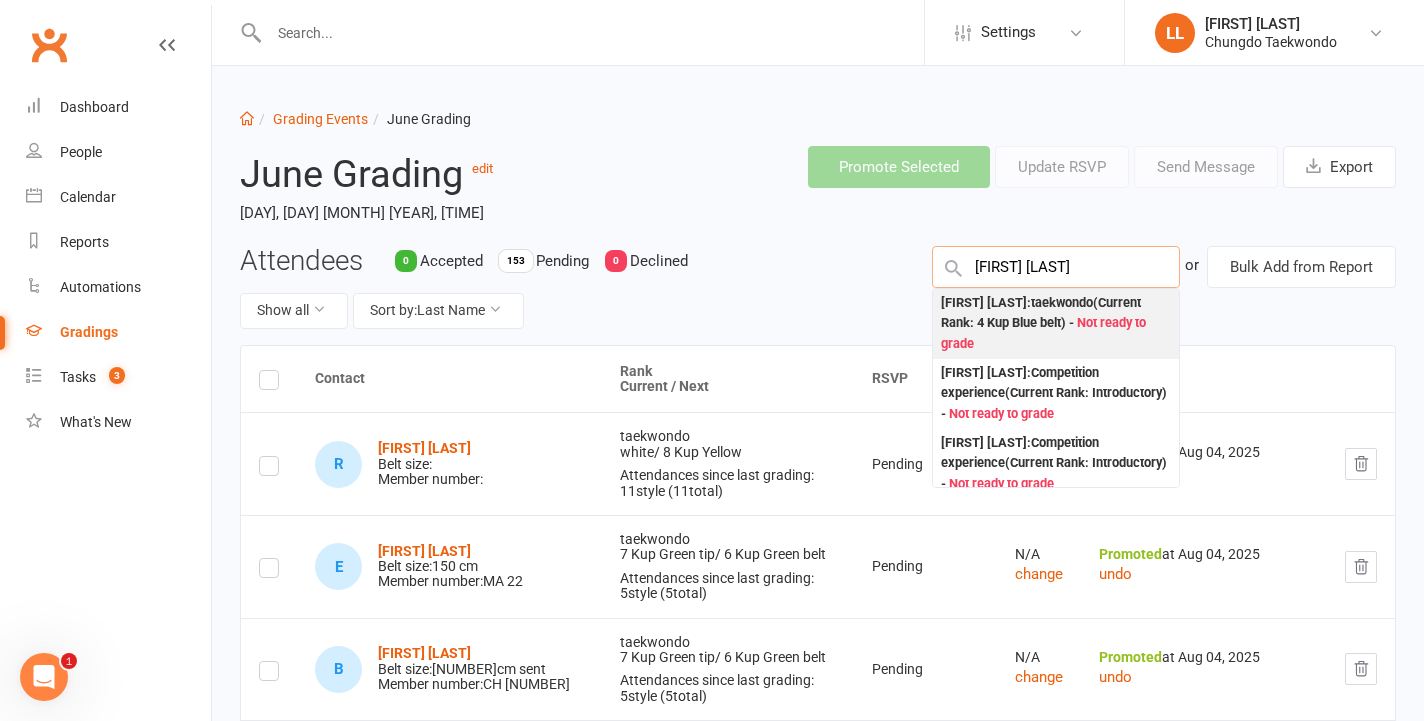 type on "daniel gun" 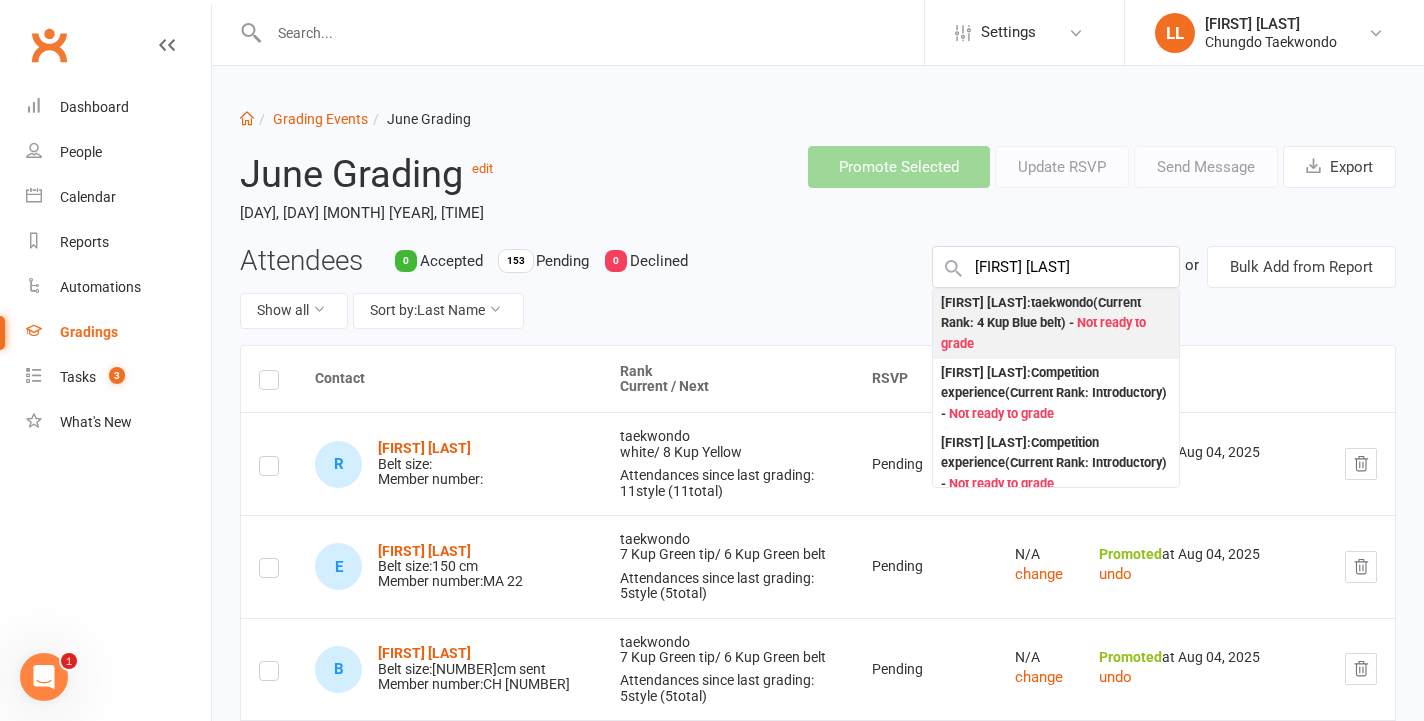 click on "Daniel Gunawarman :  taekwondo  (Current Rank:   4 Kup Blue belt ) -   Not ready to grade" at bounding box center (1056, 324) 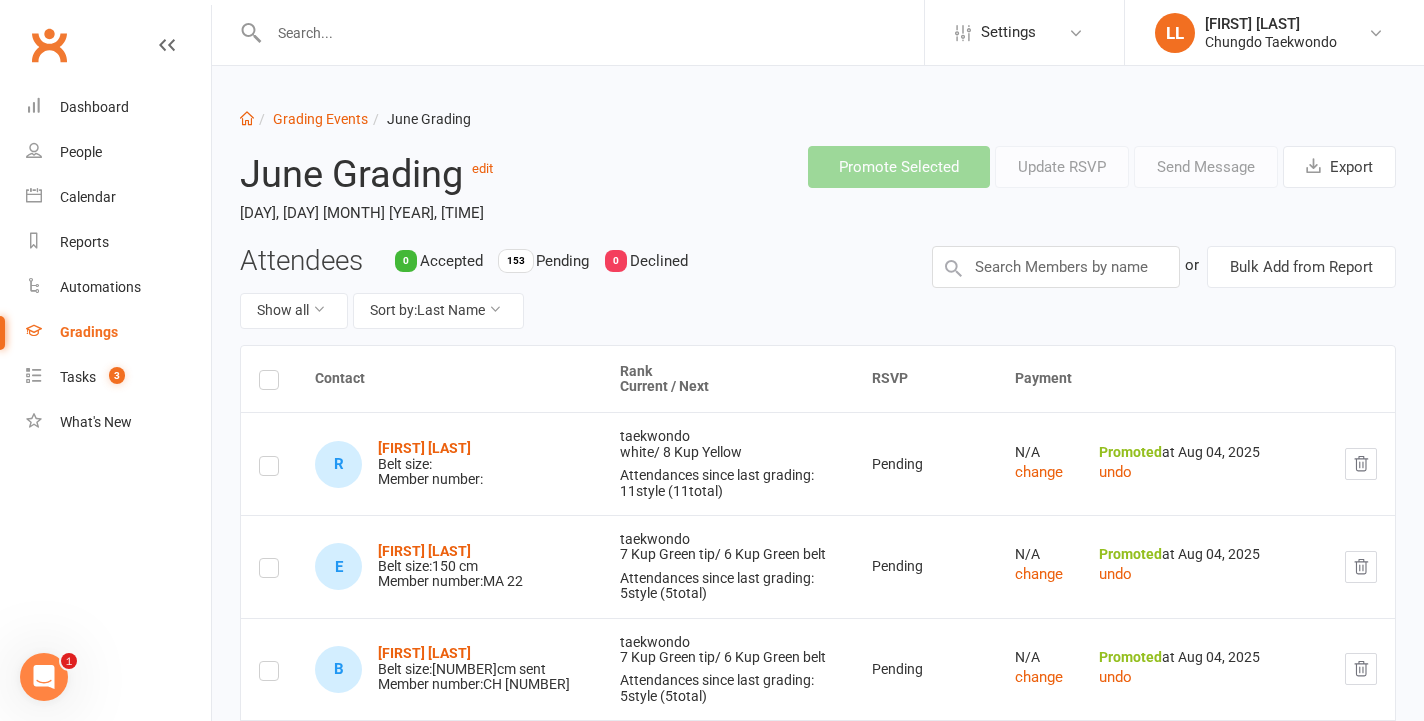 click on "June Grading   edit Sunday, 29 Jun 2025, 12:00pm" at bounding box center [472, 187] 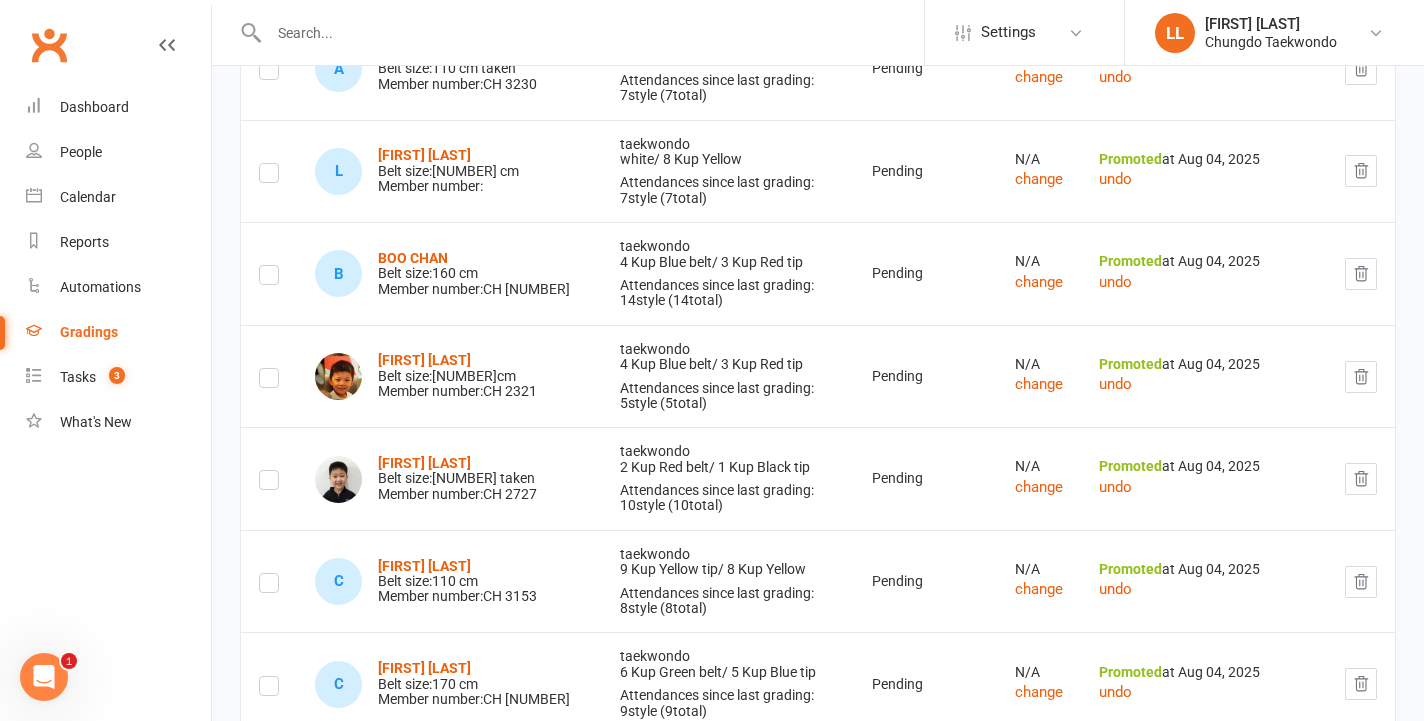 scroll, scrollTop: 2652, scrollLeft: 0, axis: vertical 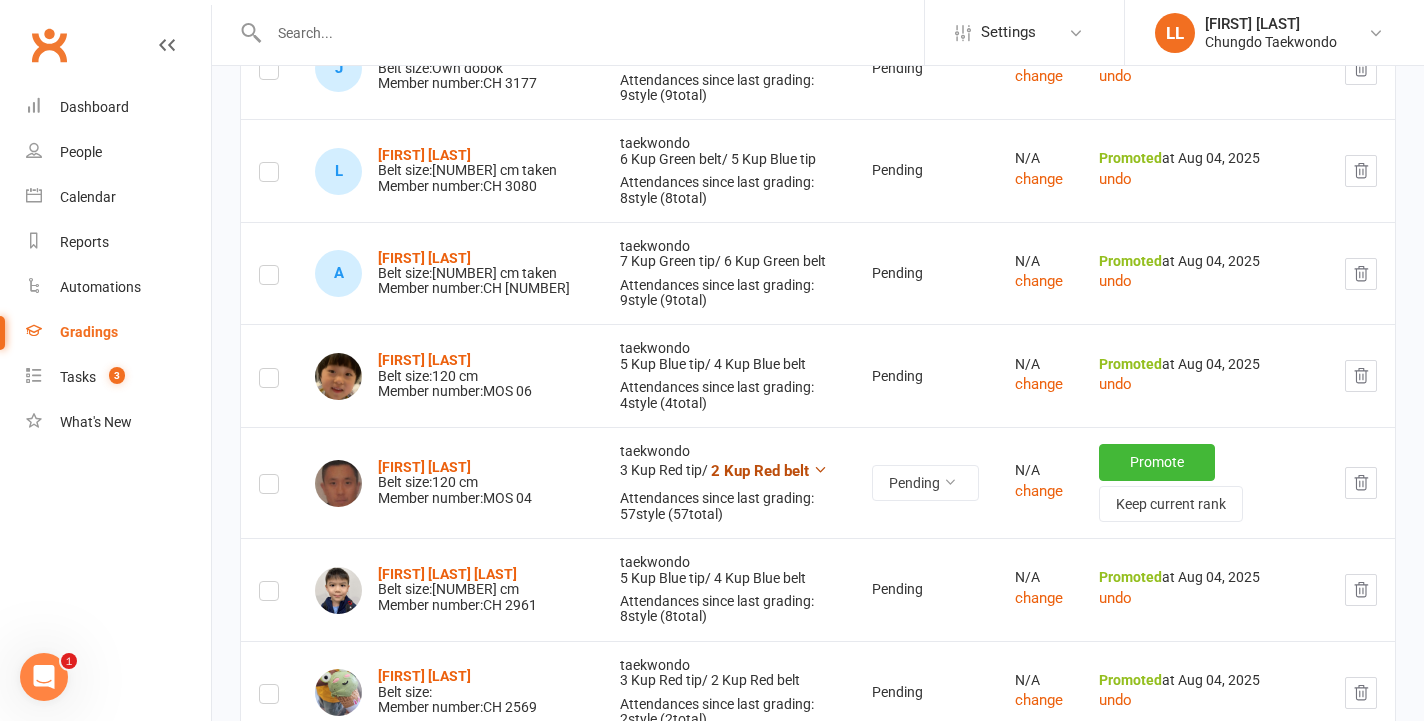 click on "2 Kup Red belt" at bounding box center (769, 471) 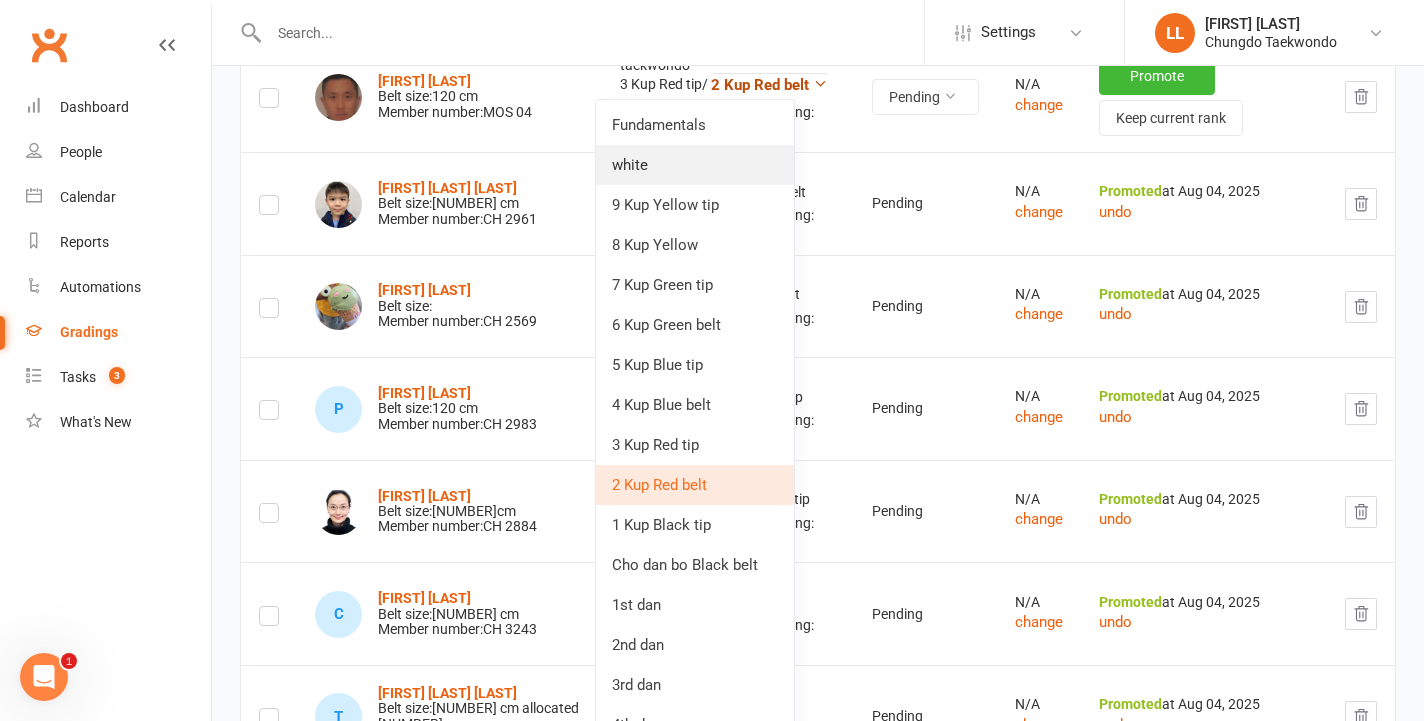 scroll, scrollTop: 3043, scrollLeft: 0, axis: vertical 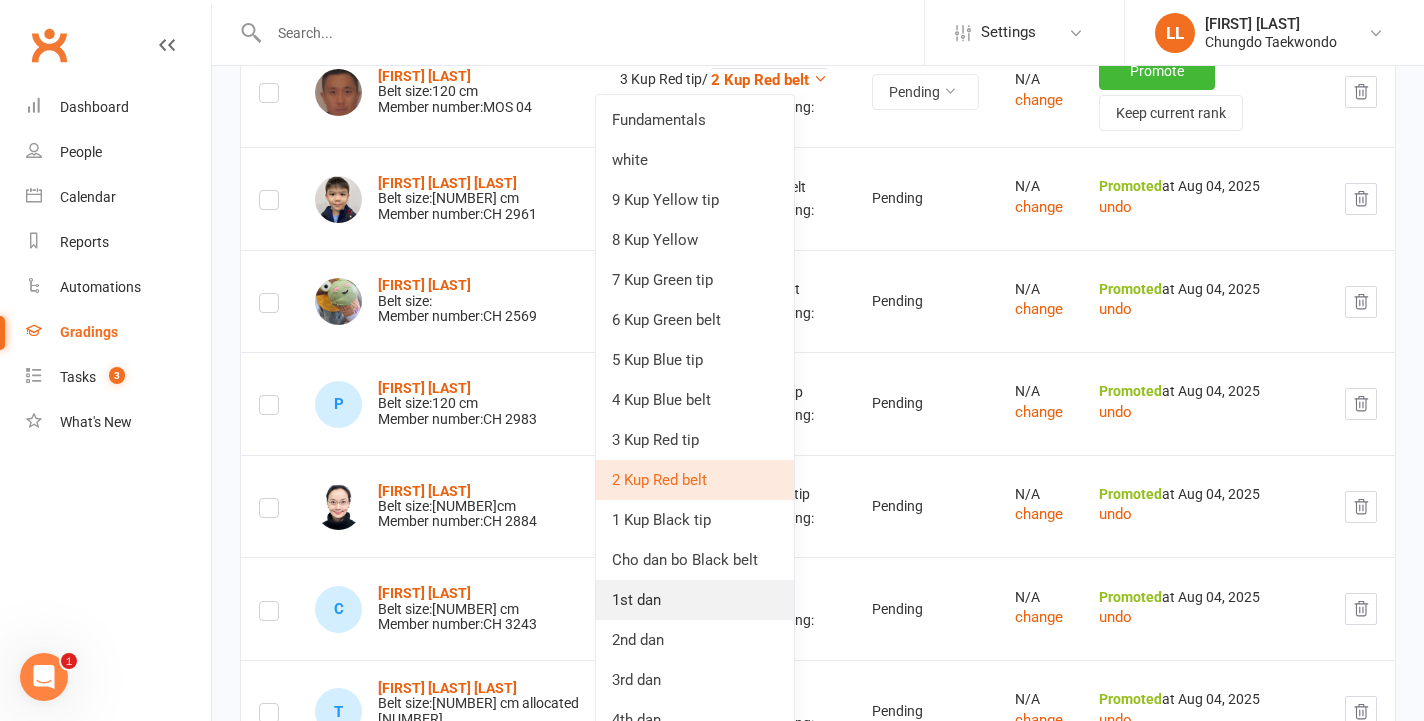 click on "1st dan" at bounding box center [695, 600] 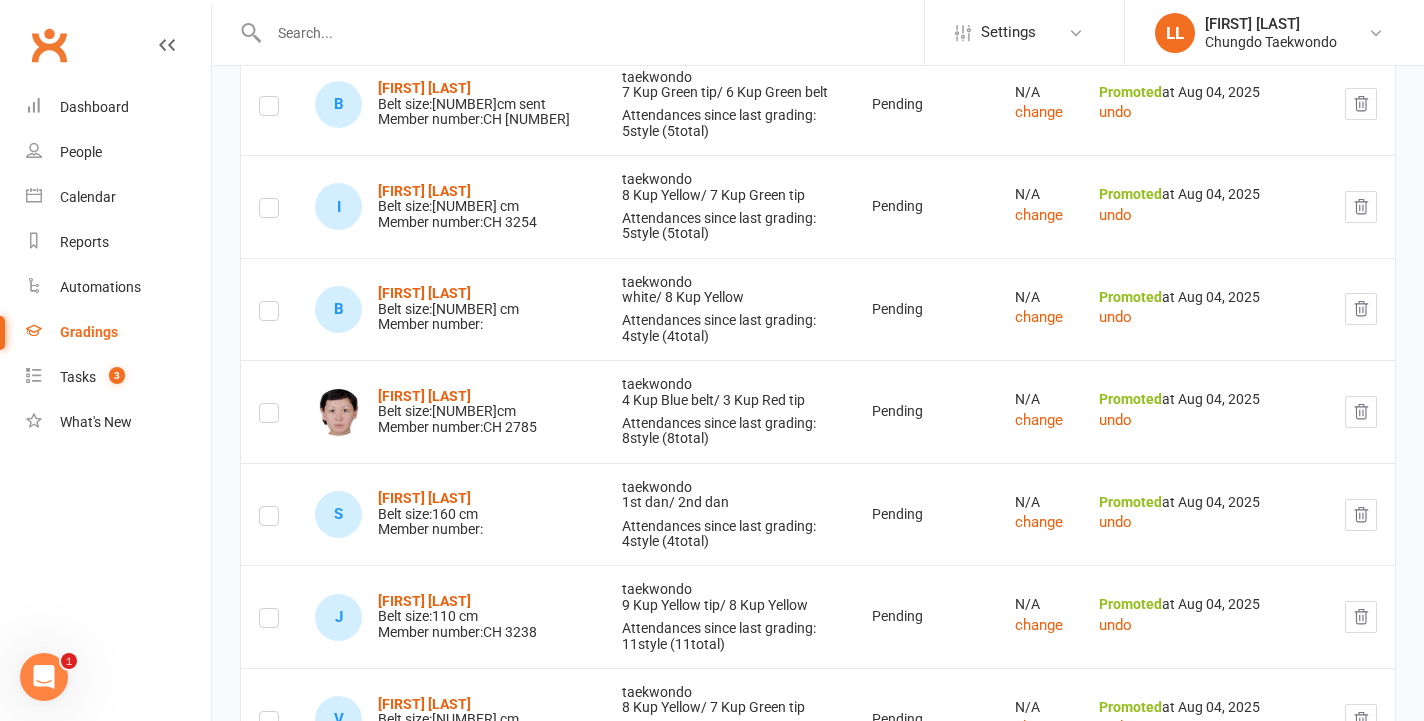 scroll, scrollTop: 0, scrollLeft: 0, axis: both 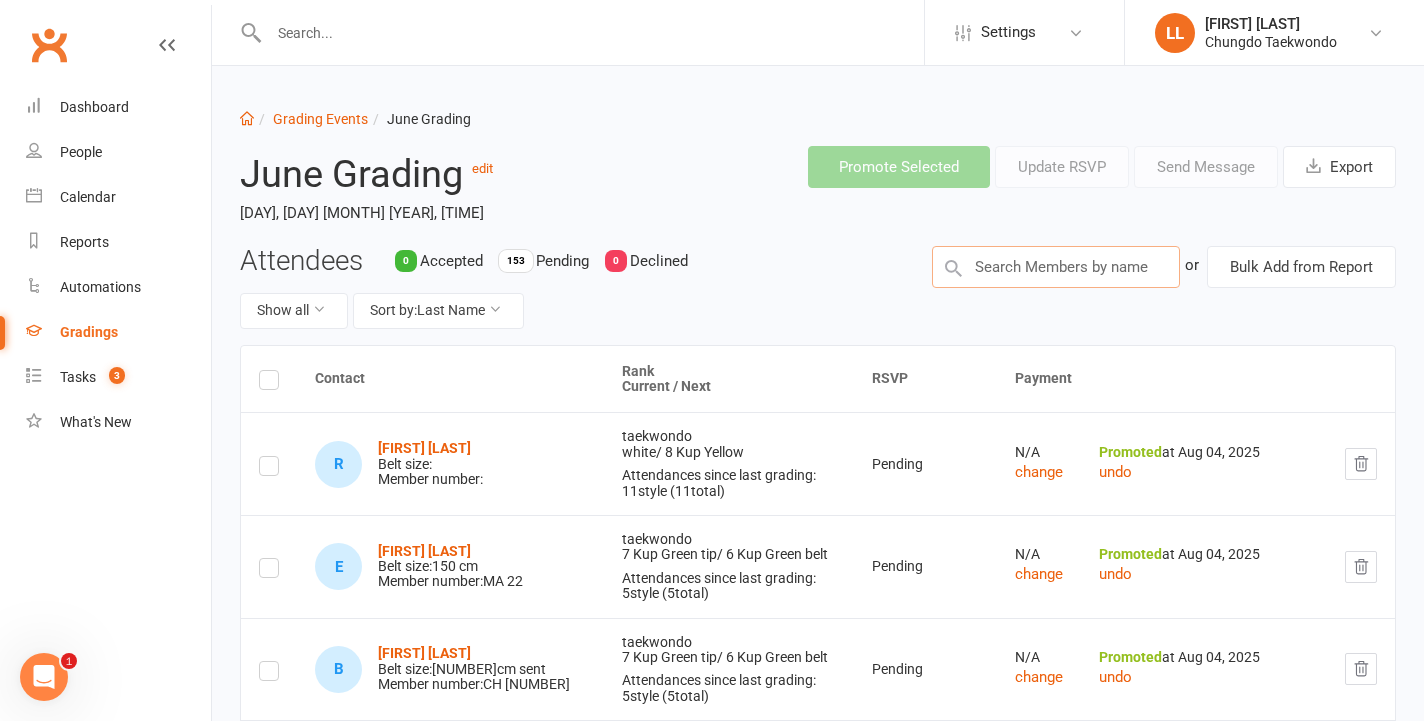 click at bounding box center [1056, 267] 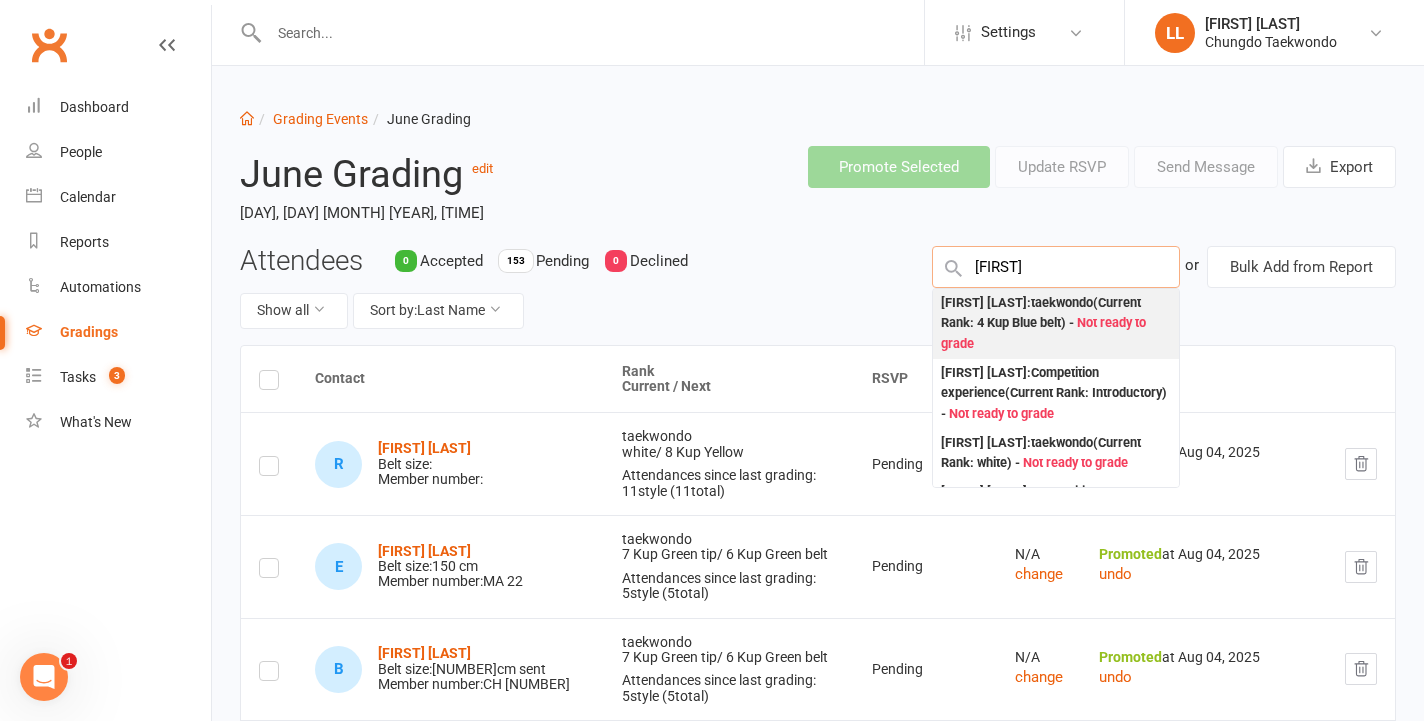 type on "rena" 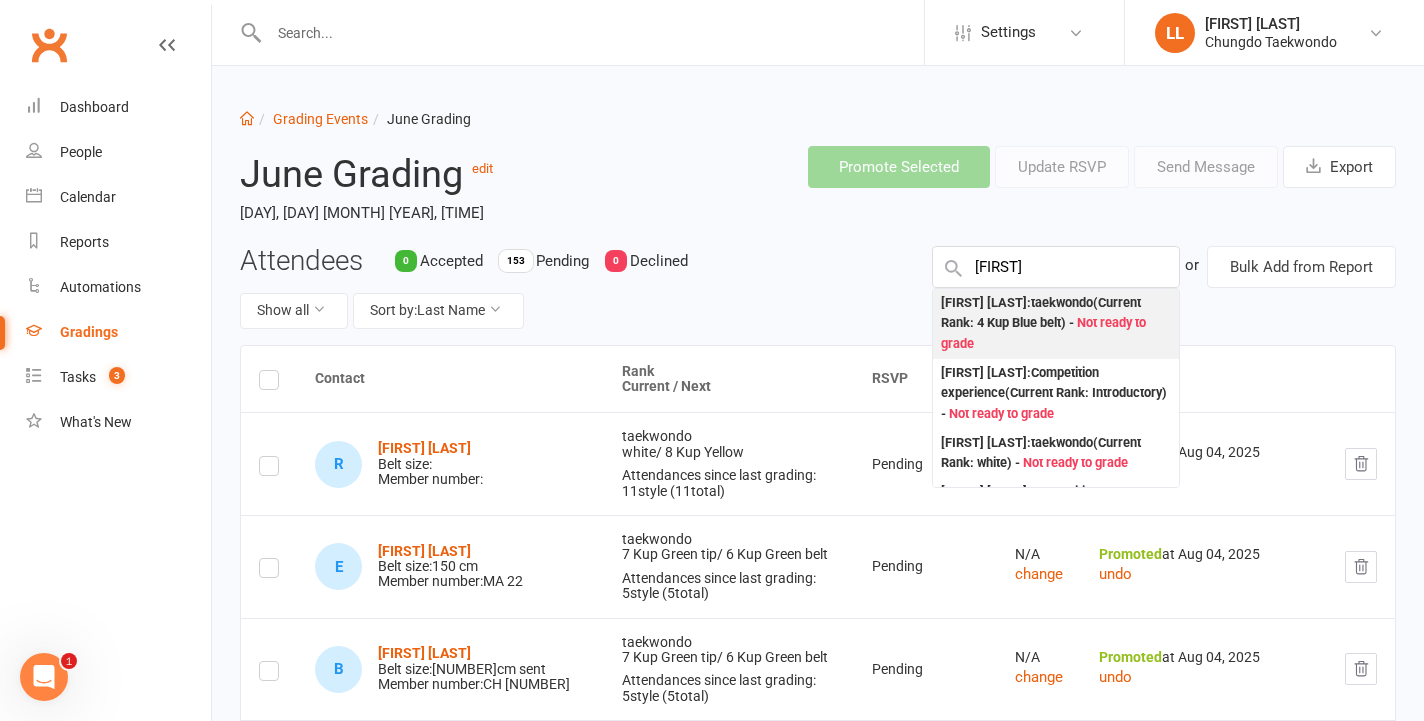 click on "Not ready to grade" at bounding box center [1043, 333] 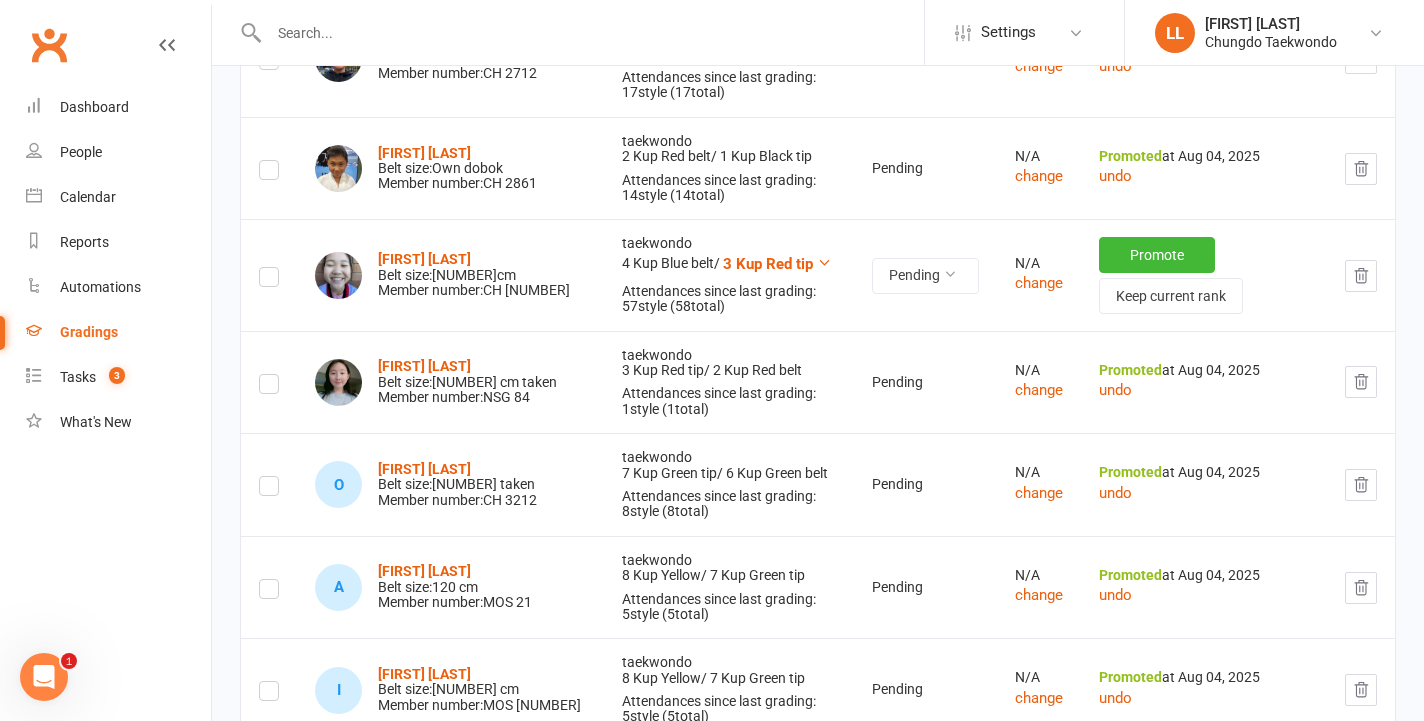 scroll, scrollTop: 12770, scrollLeft: 0, axis: vertical 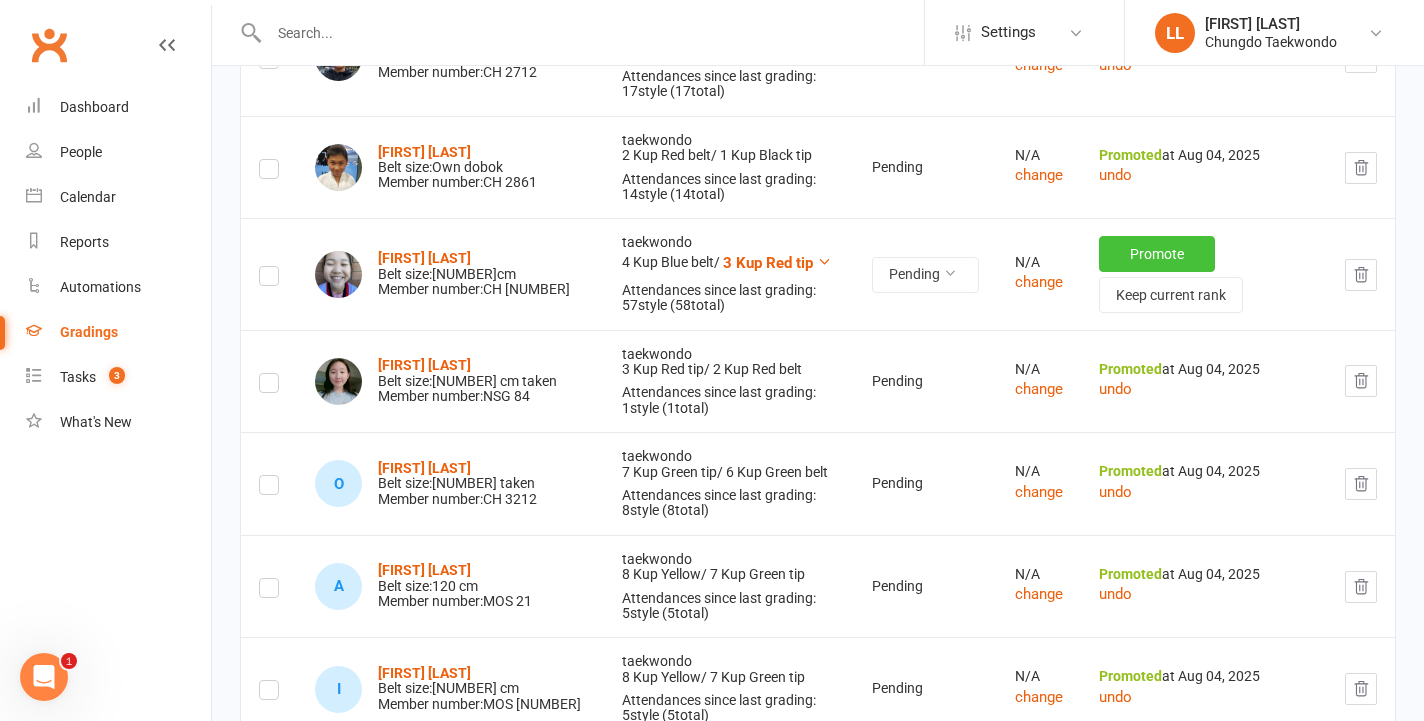 click on "Promote" at bounding box center [1157, 254] 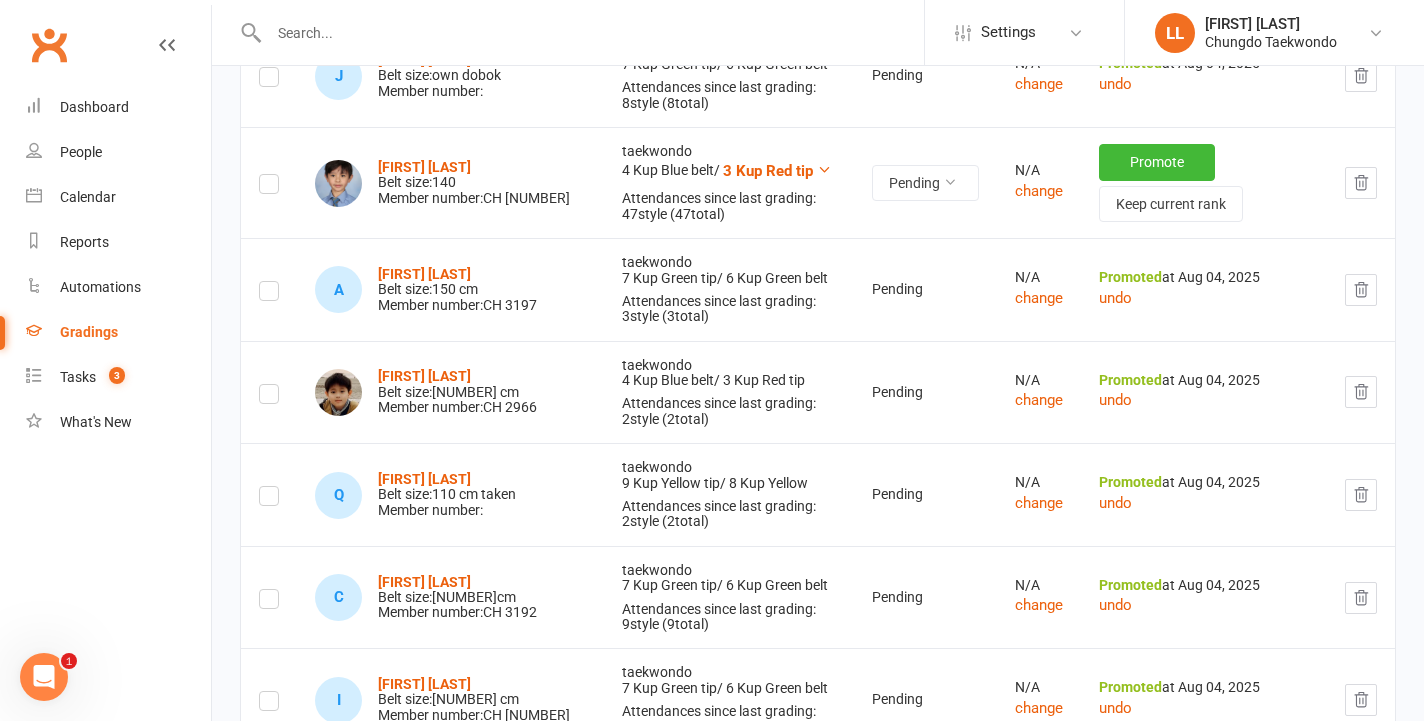 scroll, scrollTop: 4292, scrollLeft: 0, axis: vertical 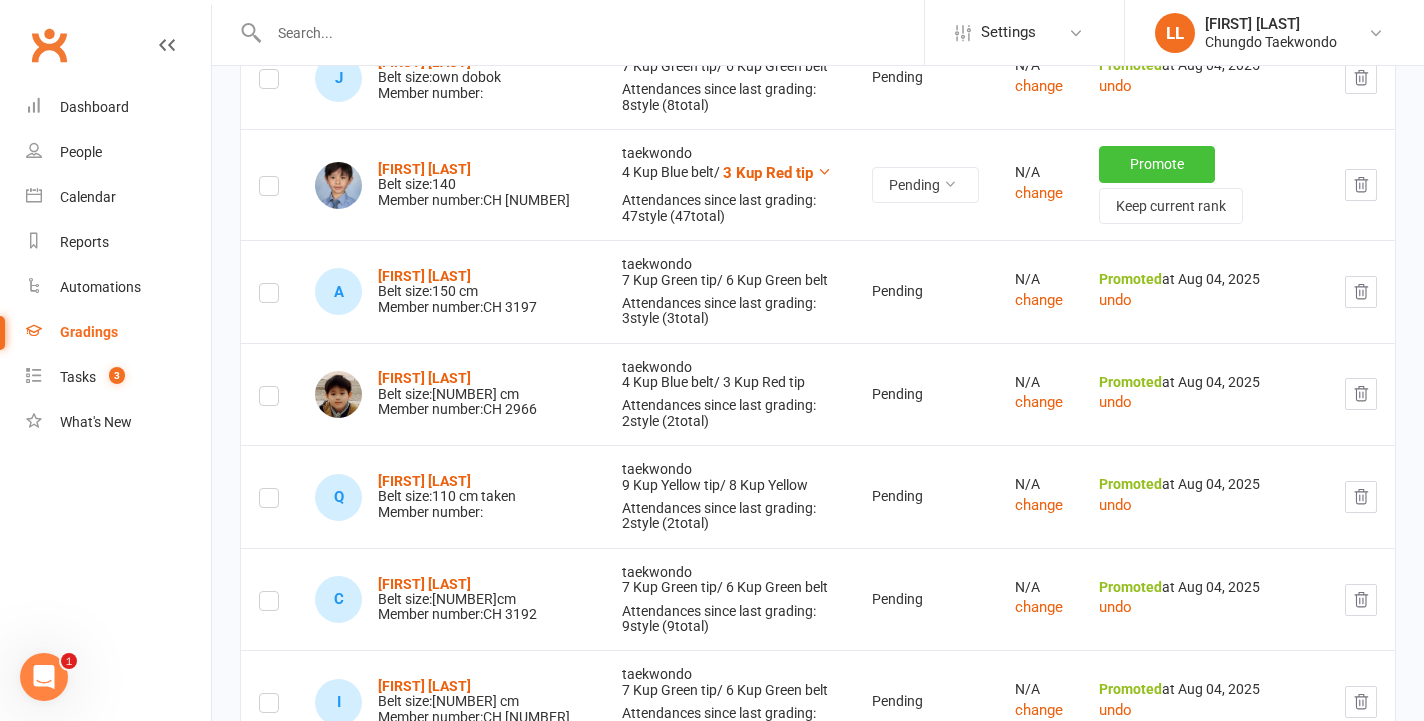 click on "Promote" at bounding box center [1157, 164] 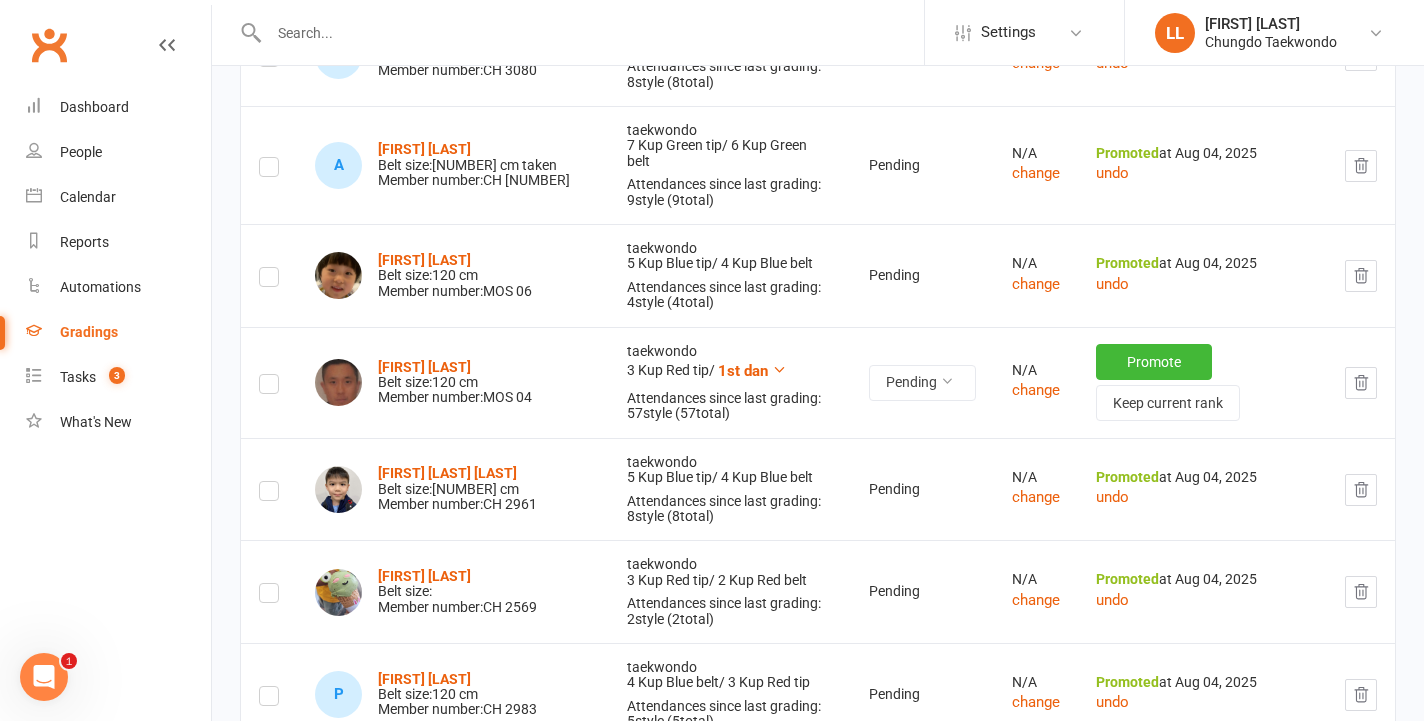scroll, scrollTop: 2820, scrollLeft: 0, axis: vertical 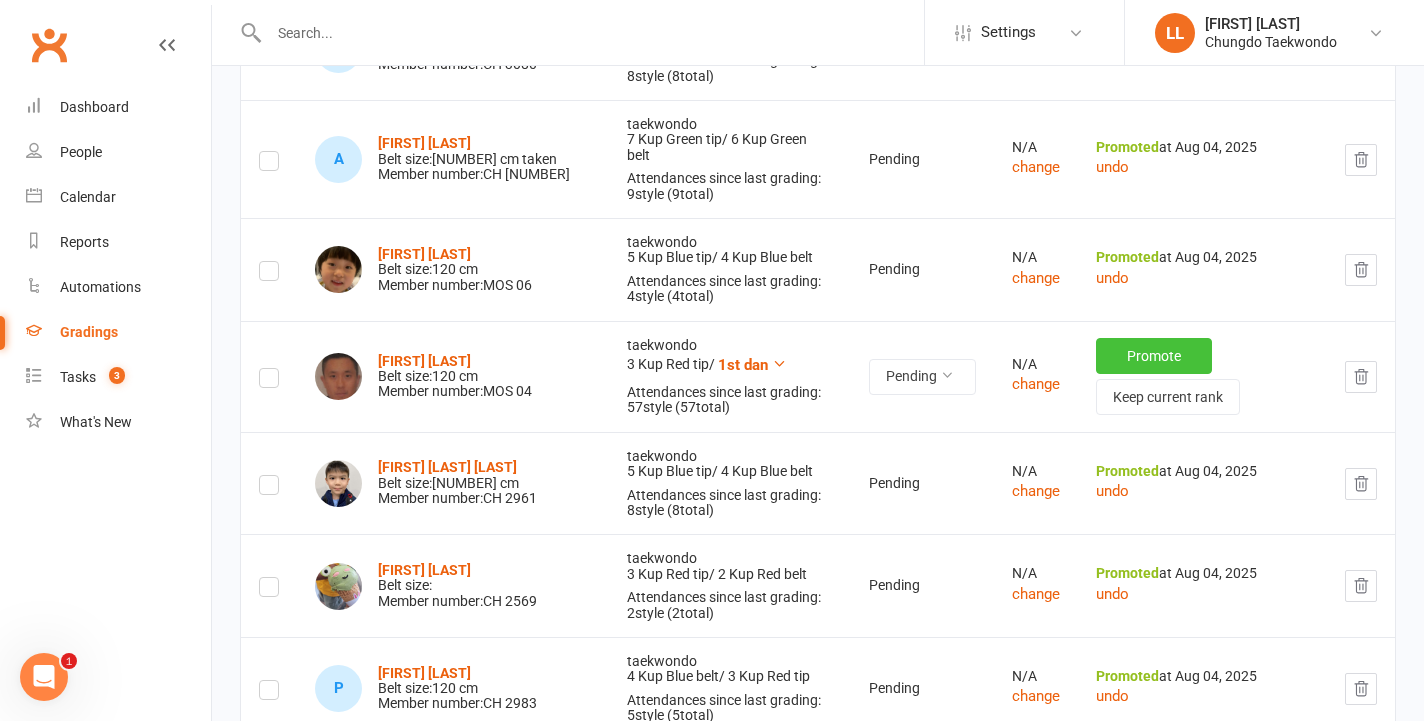 click on "Promote" at bounding box center [1154, 356] 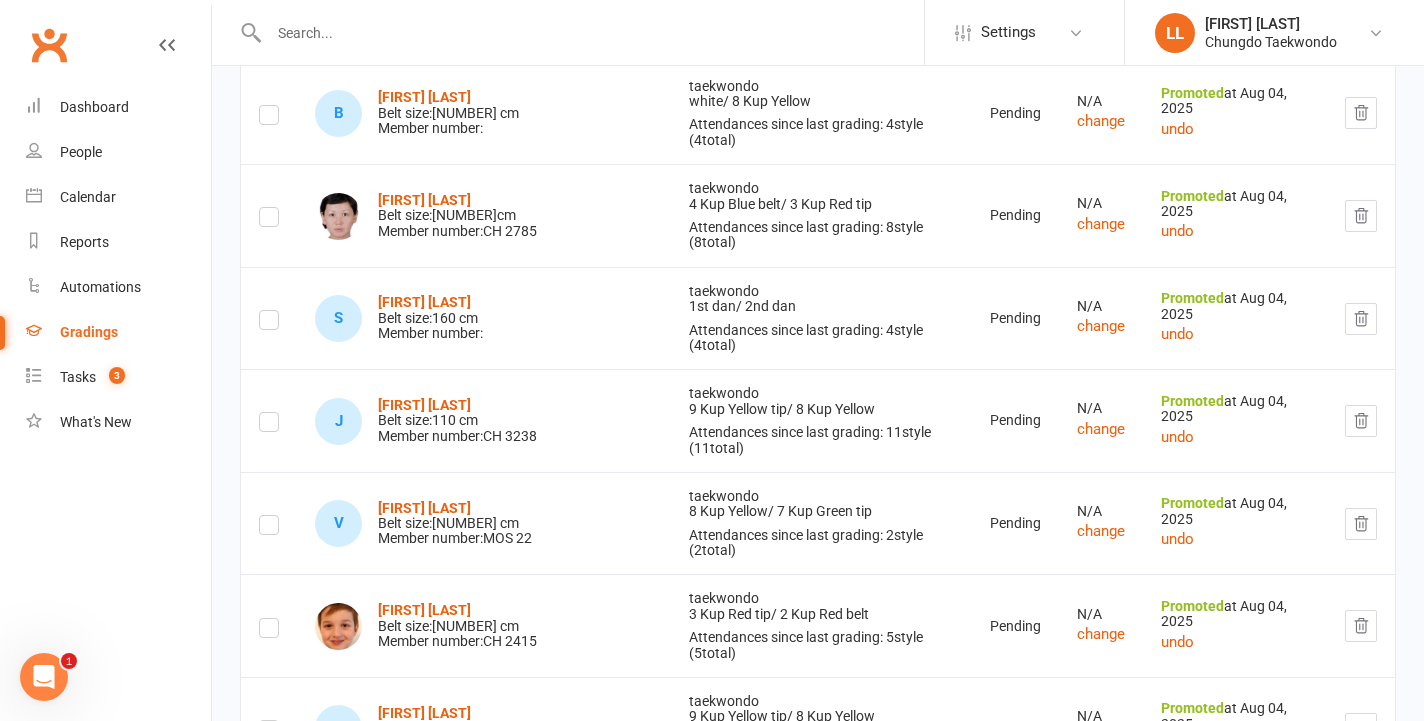 scroll, scrollTop: 0, scrollLeft: 0, axis: both 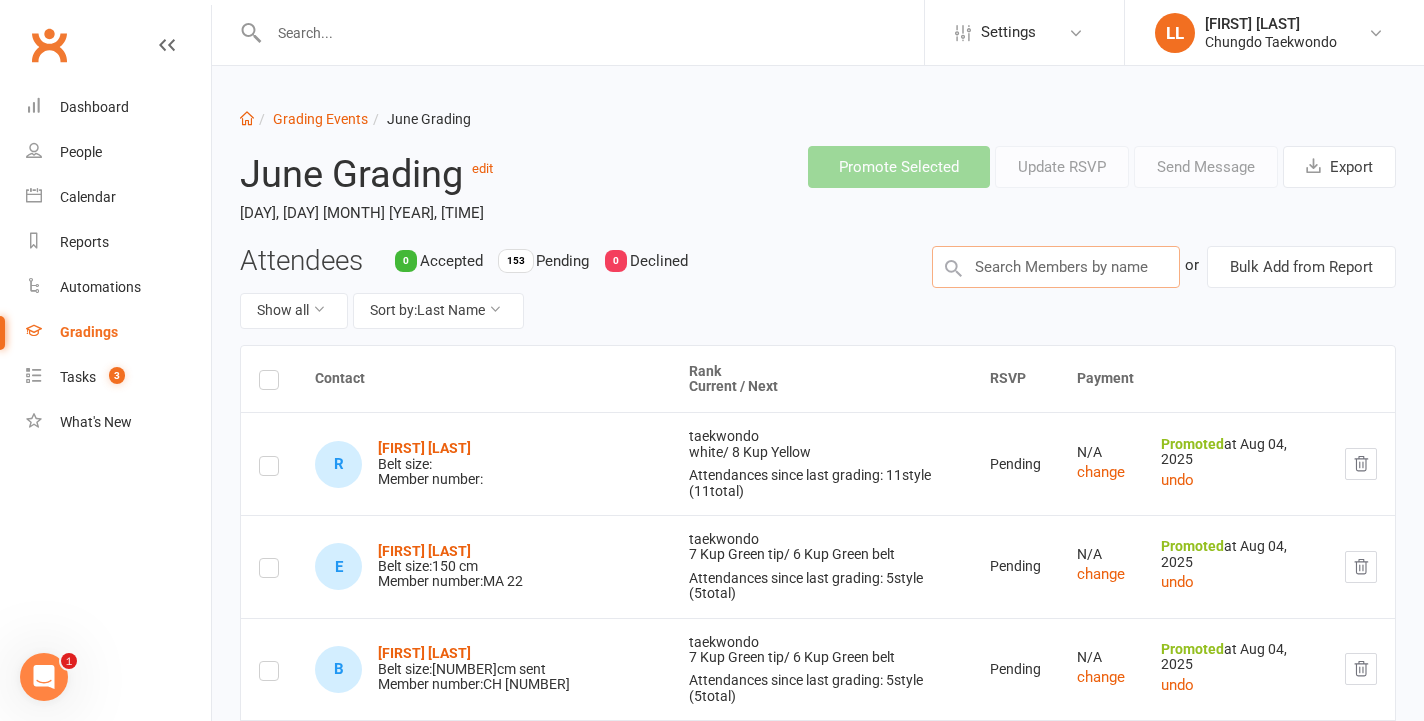 click at bounding box center [1056, 267] 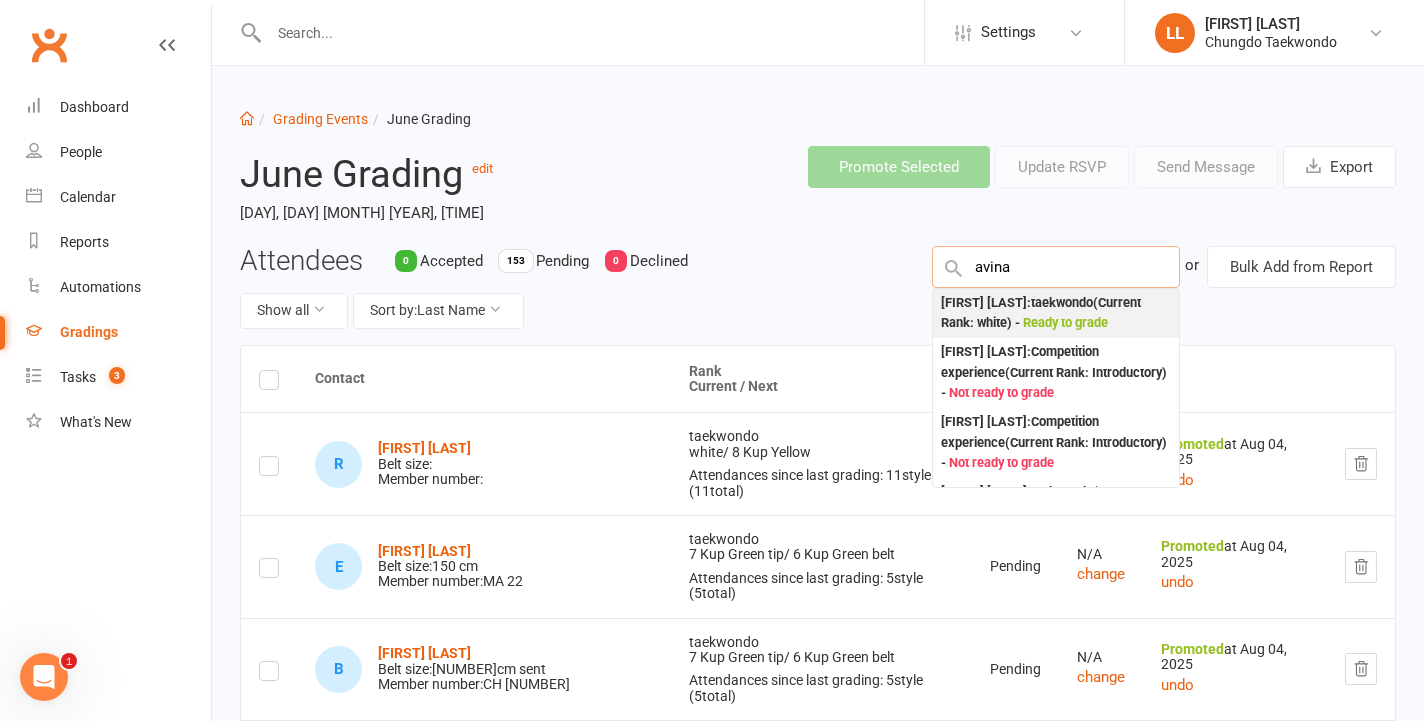 type on "avina" 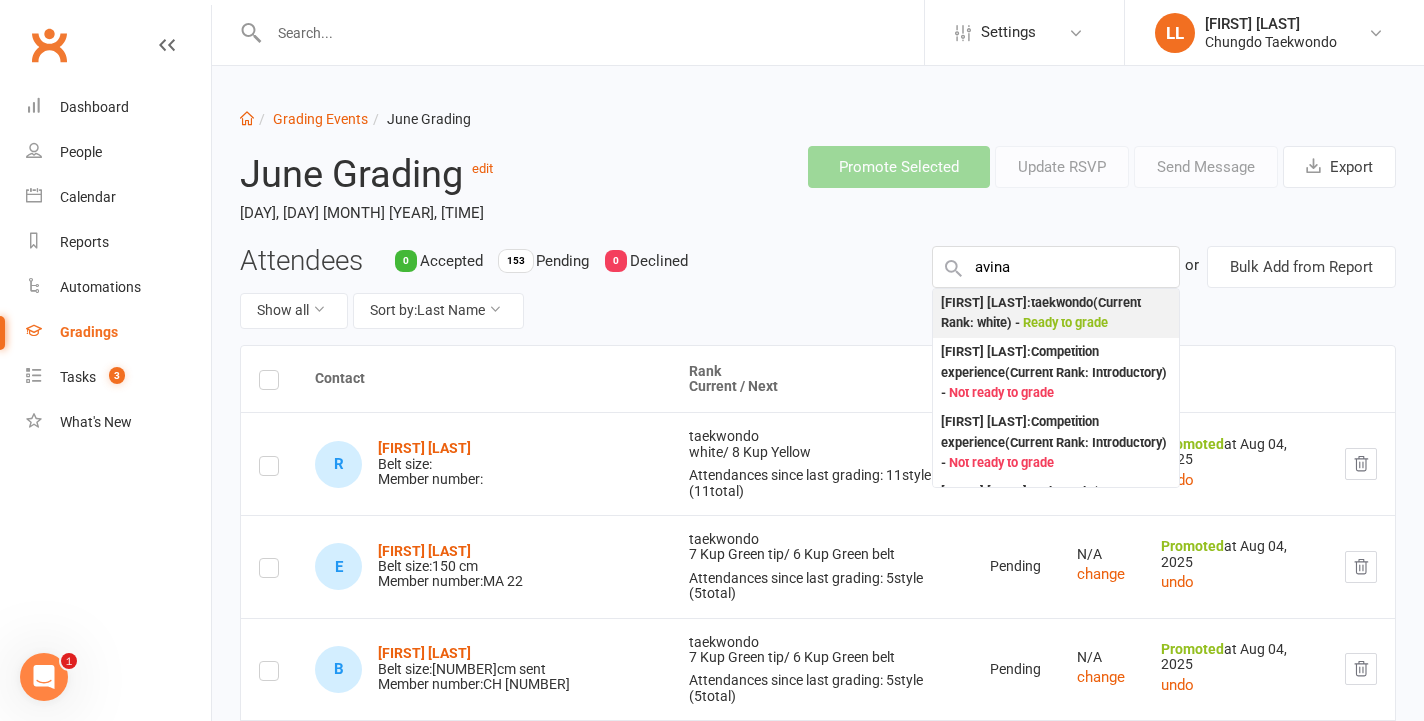 click on "Avina Rowhani :  taekwondo  (Current Rank:   white ) -   Ready to grade" at bounding box center [1056, 313] 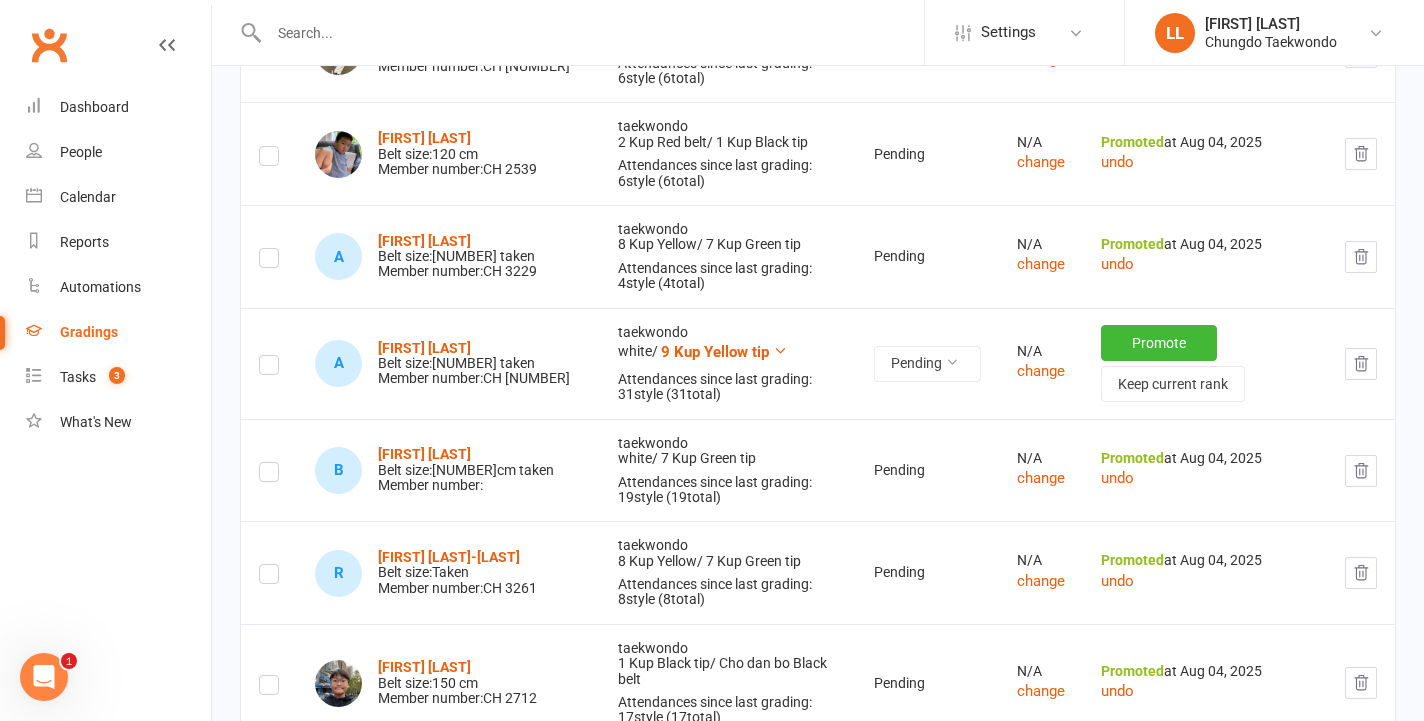 scroll, scrollTop: 12194, scrollLeft: 0, axis: vertical 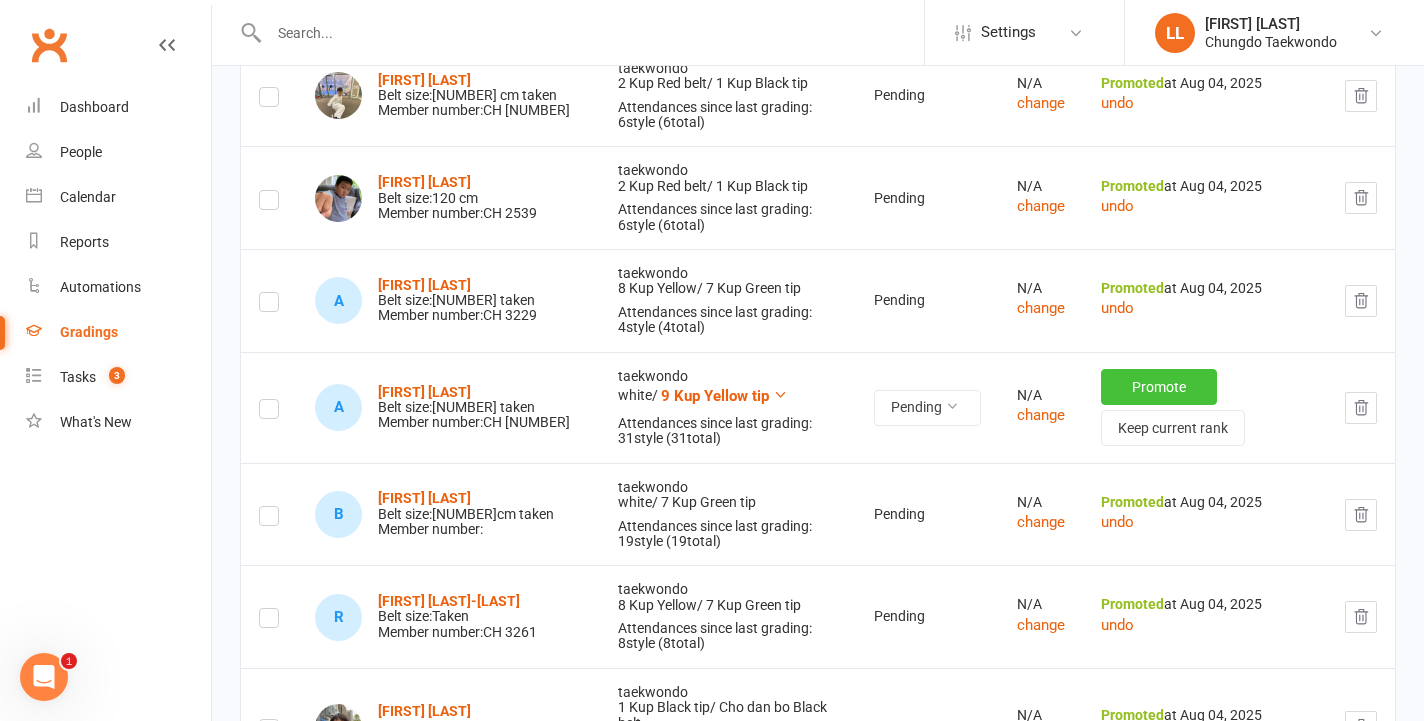click on "Promote" at bounding box center (1159, 387) 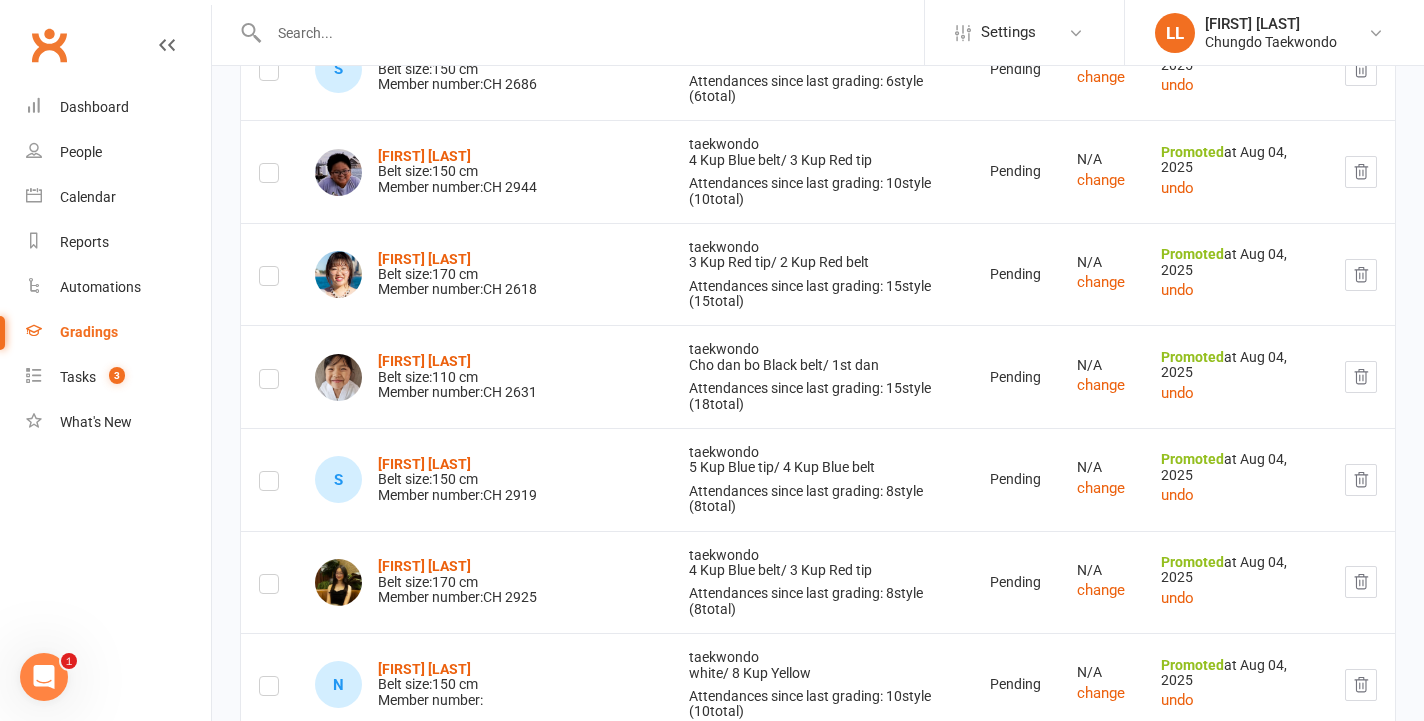 scroll, scrollTop: 5931, scrollLeft: 0, axis: vertical 